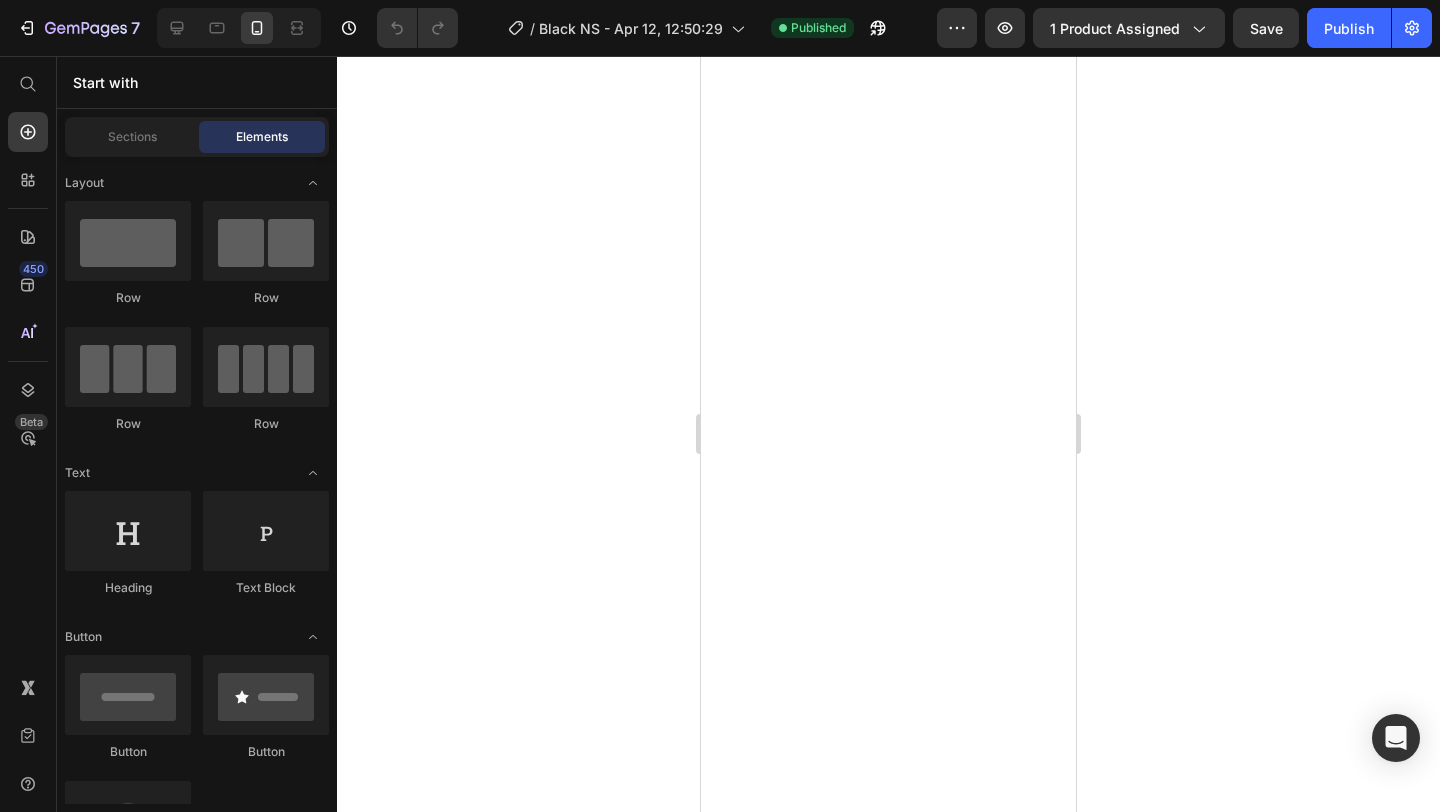 scroll, scrollTop: 0, scrollLeft: 0, axis: both 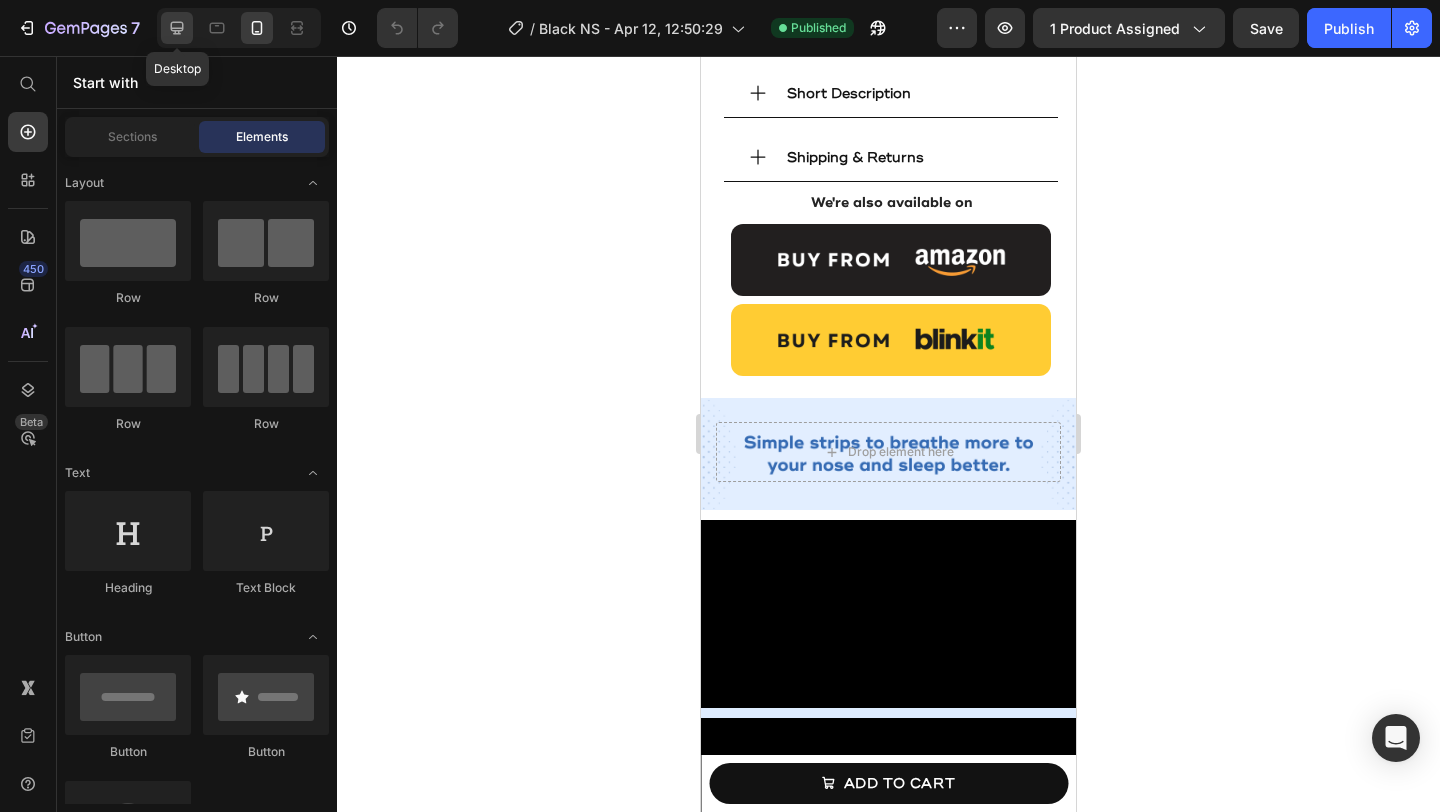 click 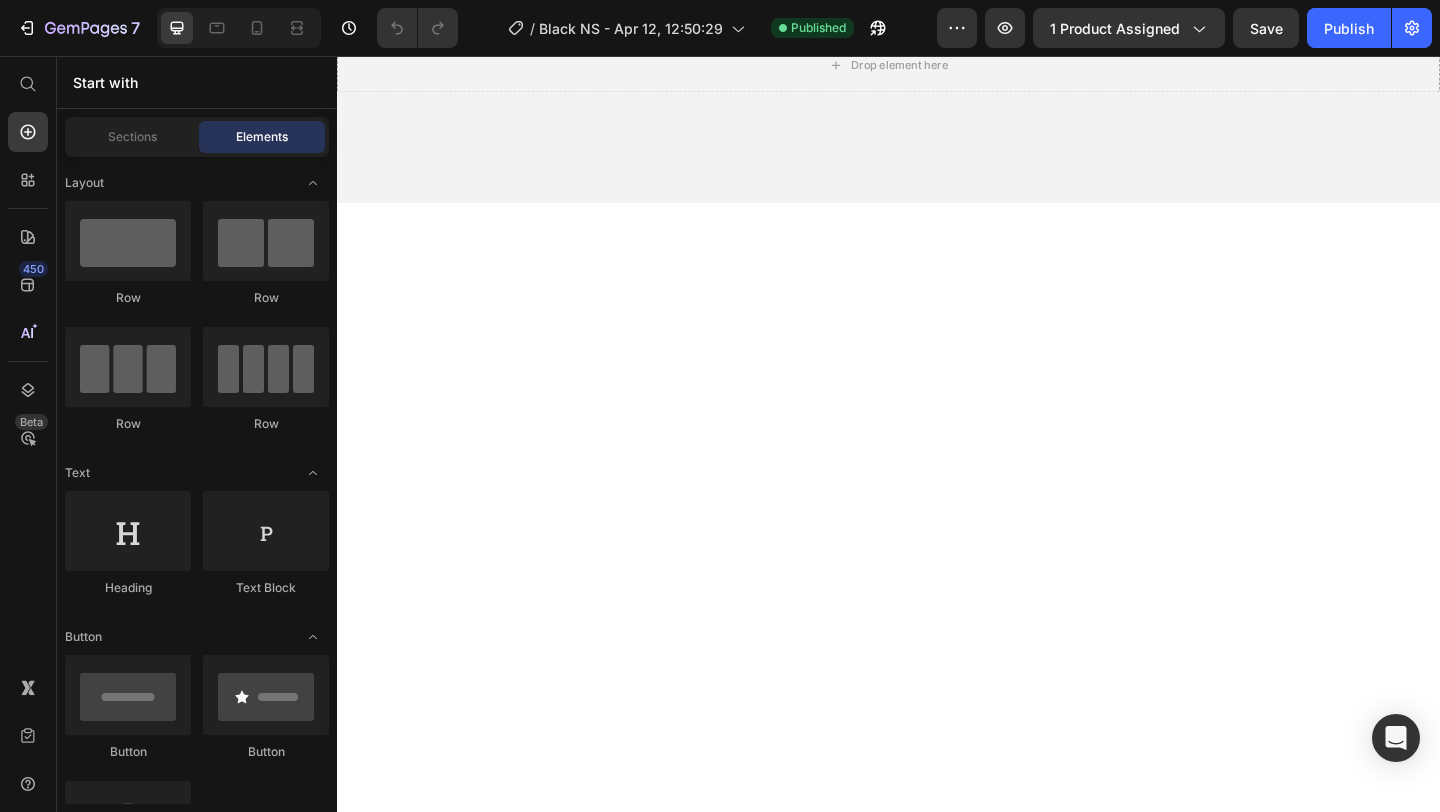 scroll, scrollTop: 2130, scrollLeft: 0, axis: vertical 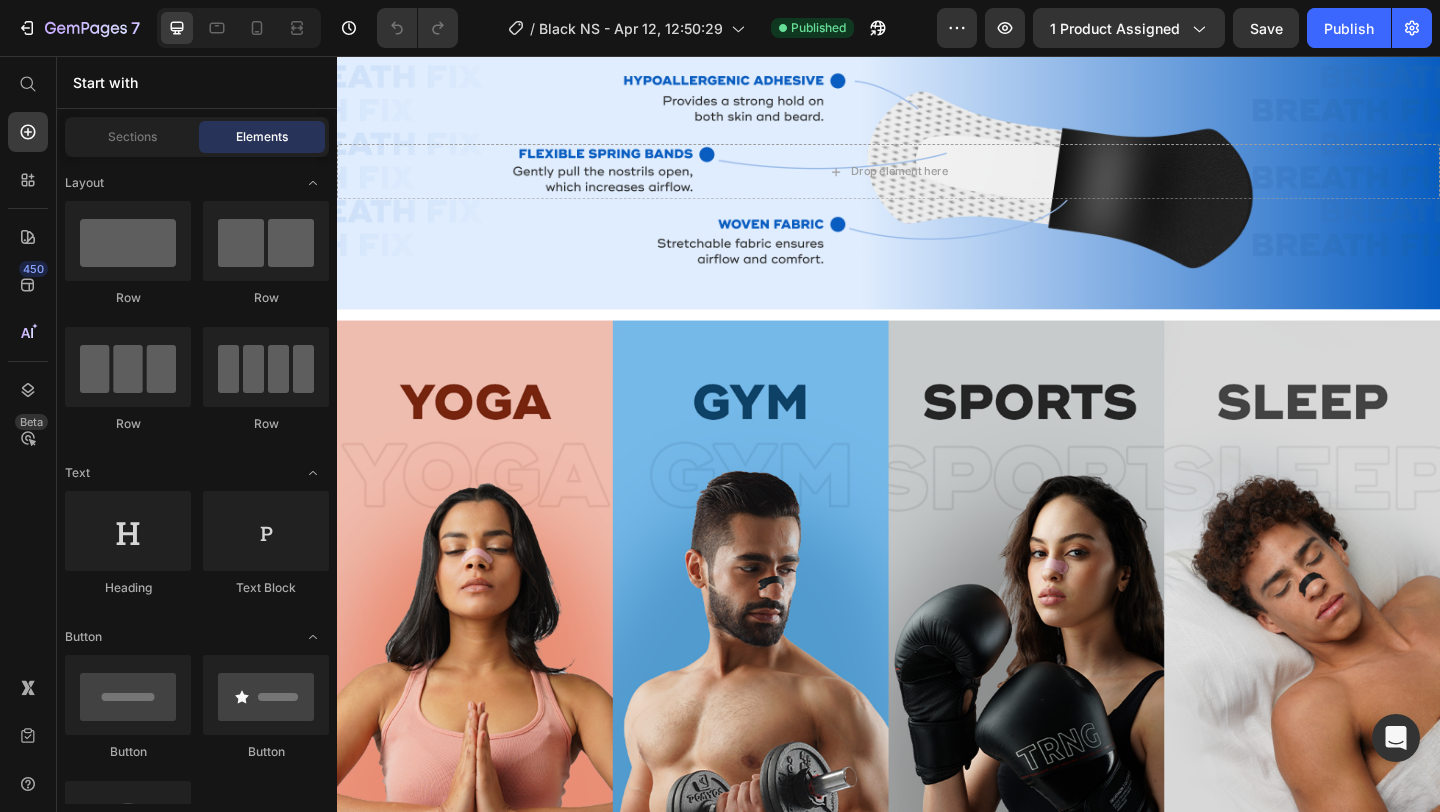 click at bounding box center (937, -138) 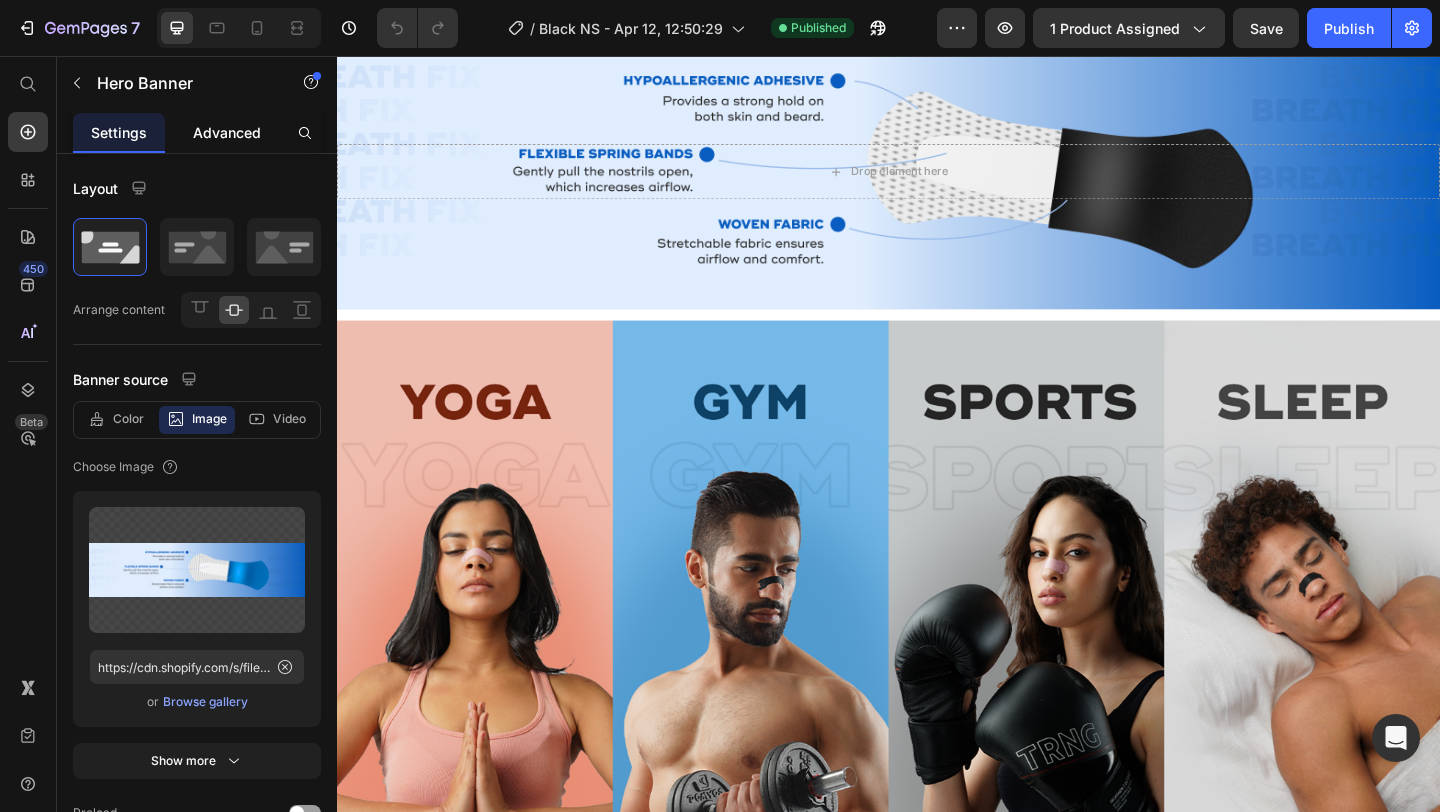 click on "Advanced" at bounding box center [227, 132] 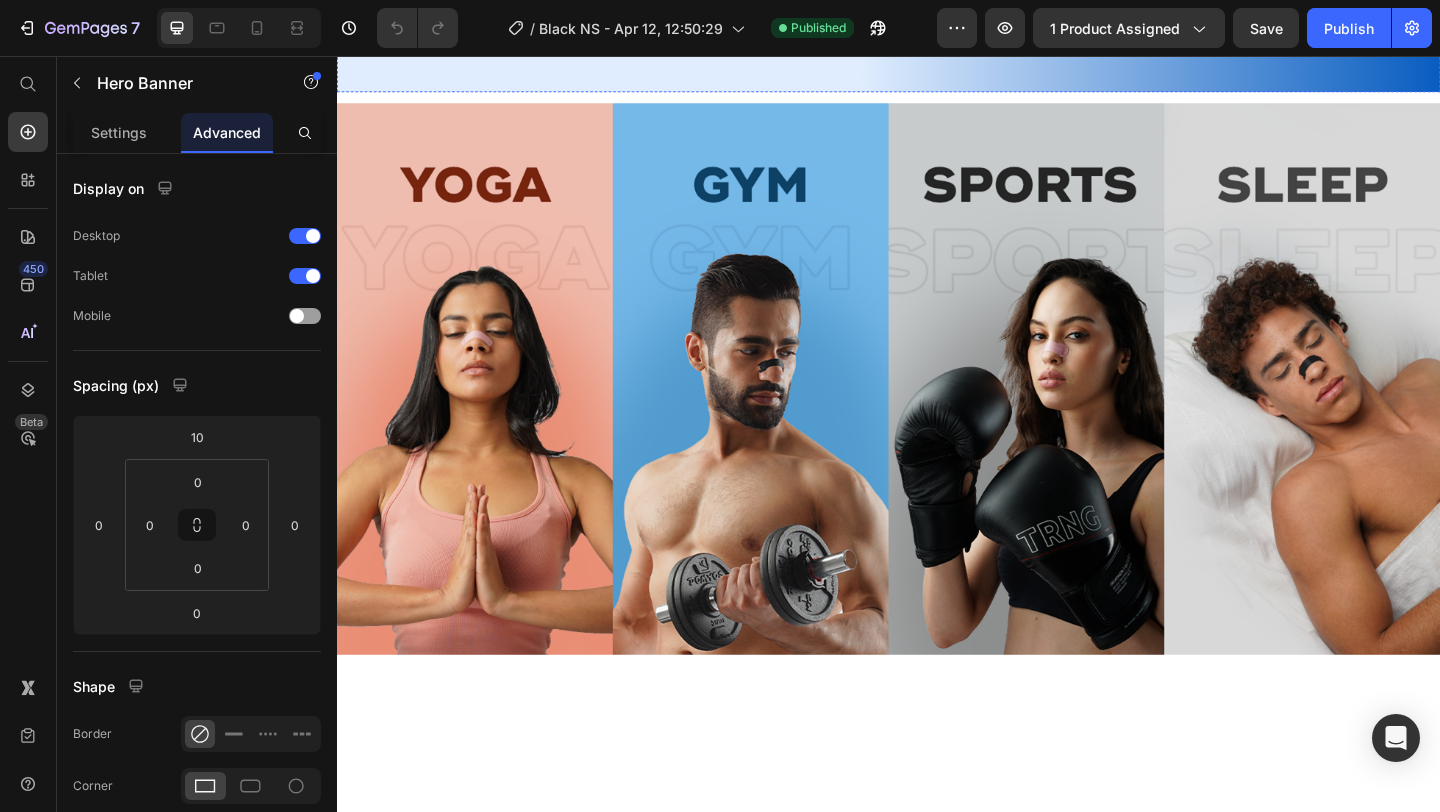 scroll, scrollTop: 2434, scrollLeft: 0, axis: vertical 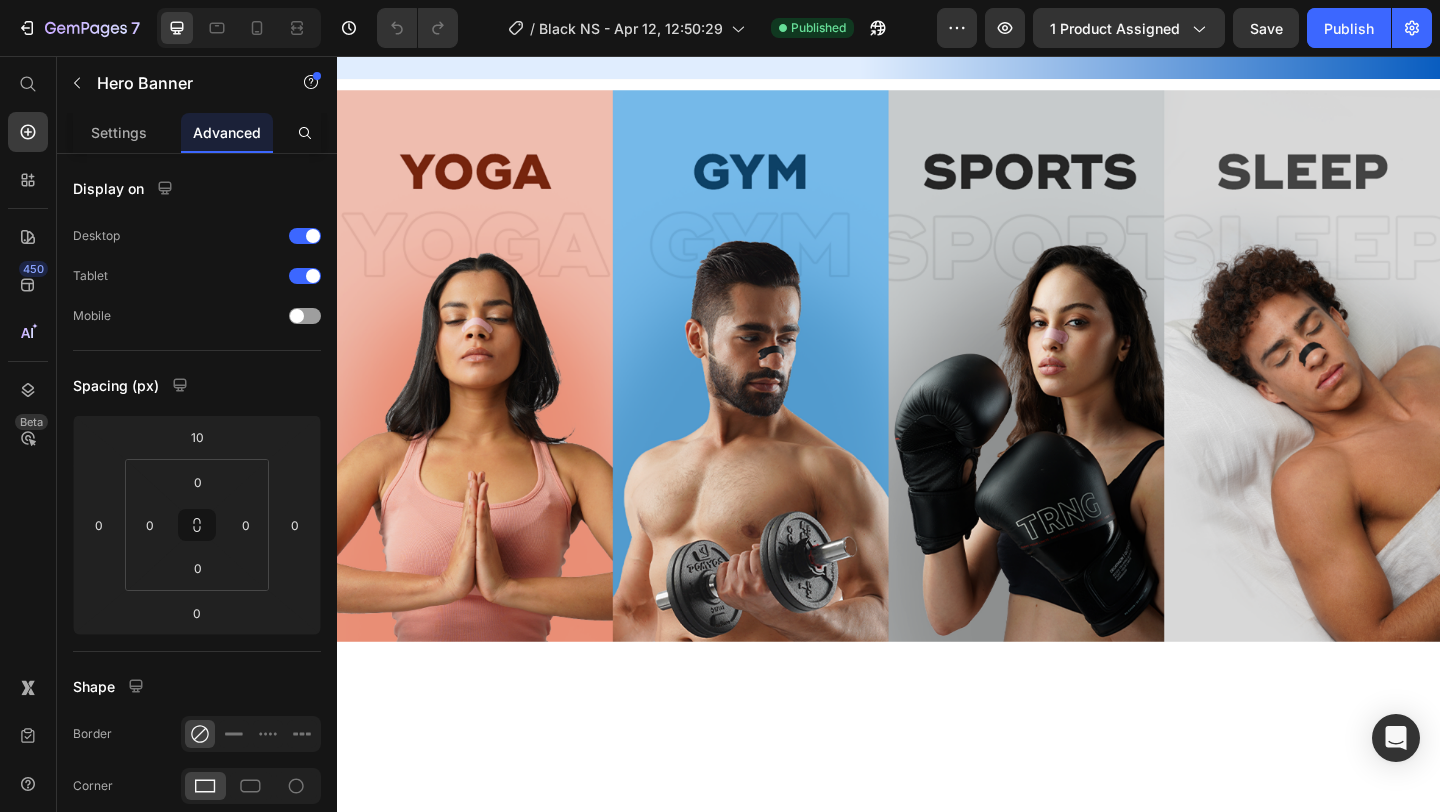 click at bounding box center (937, -229) 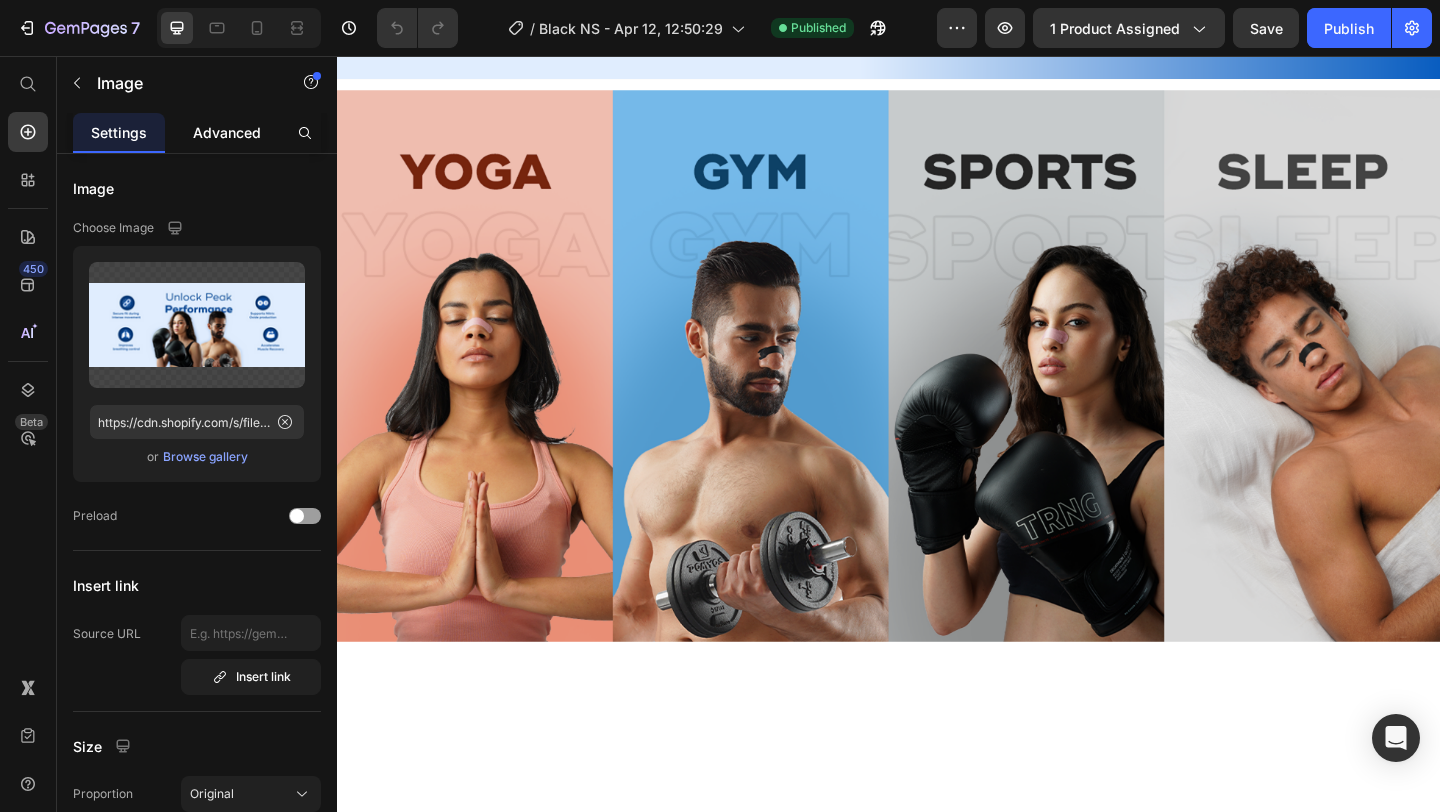 click on "Advanced" at bounding box center [227, 132] 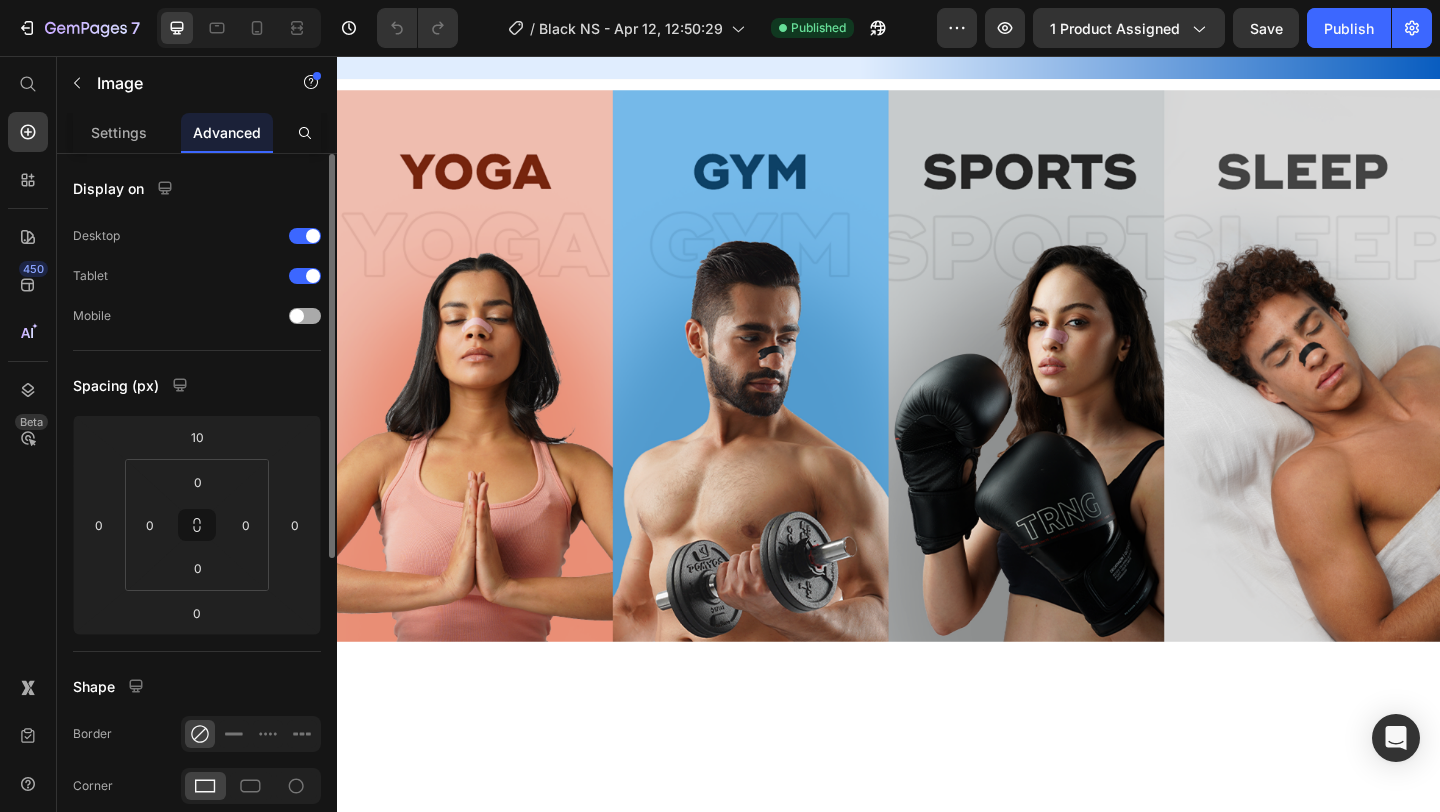 click at bounding box center (305, 316) 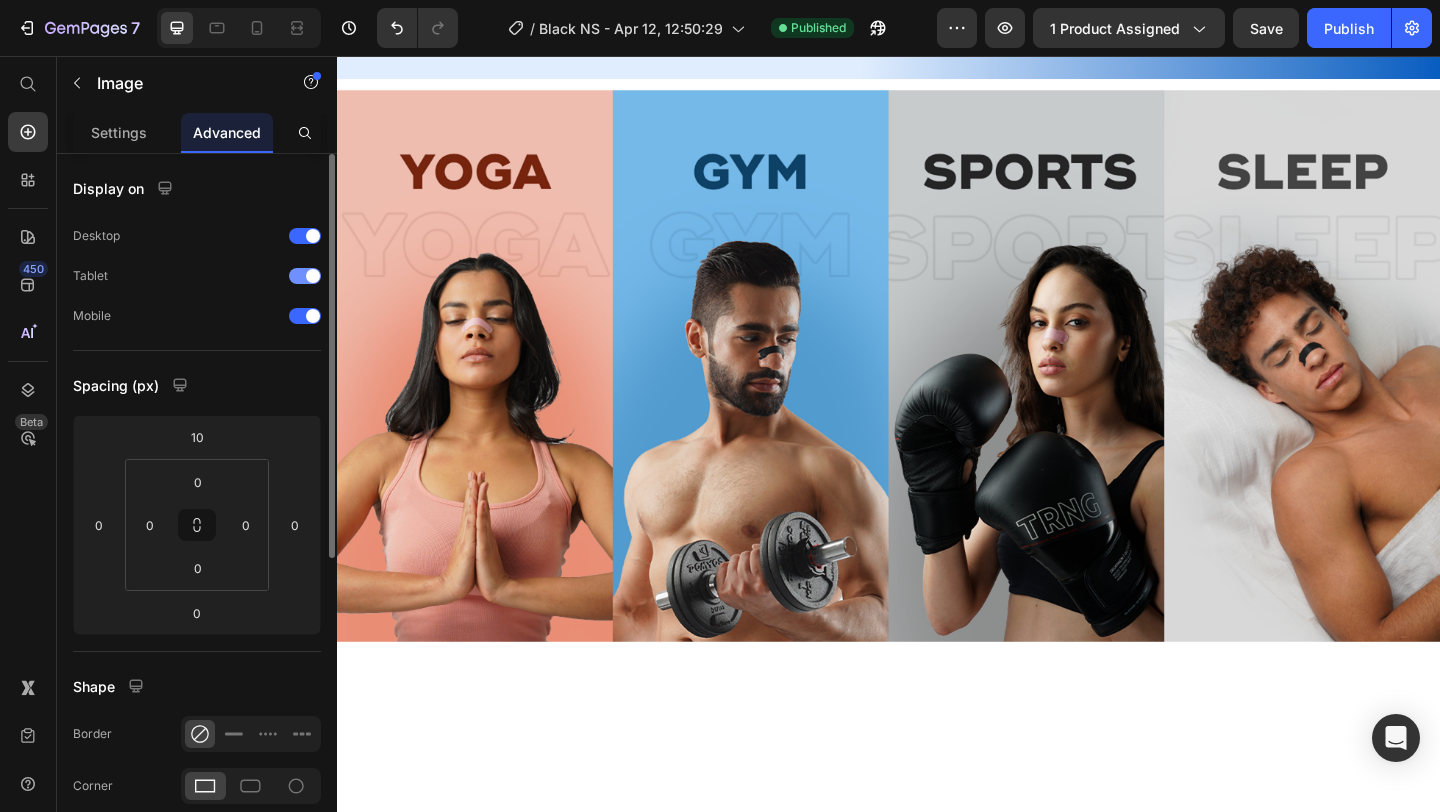 click at bounding box center [305, 276] 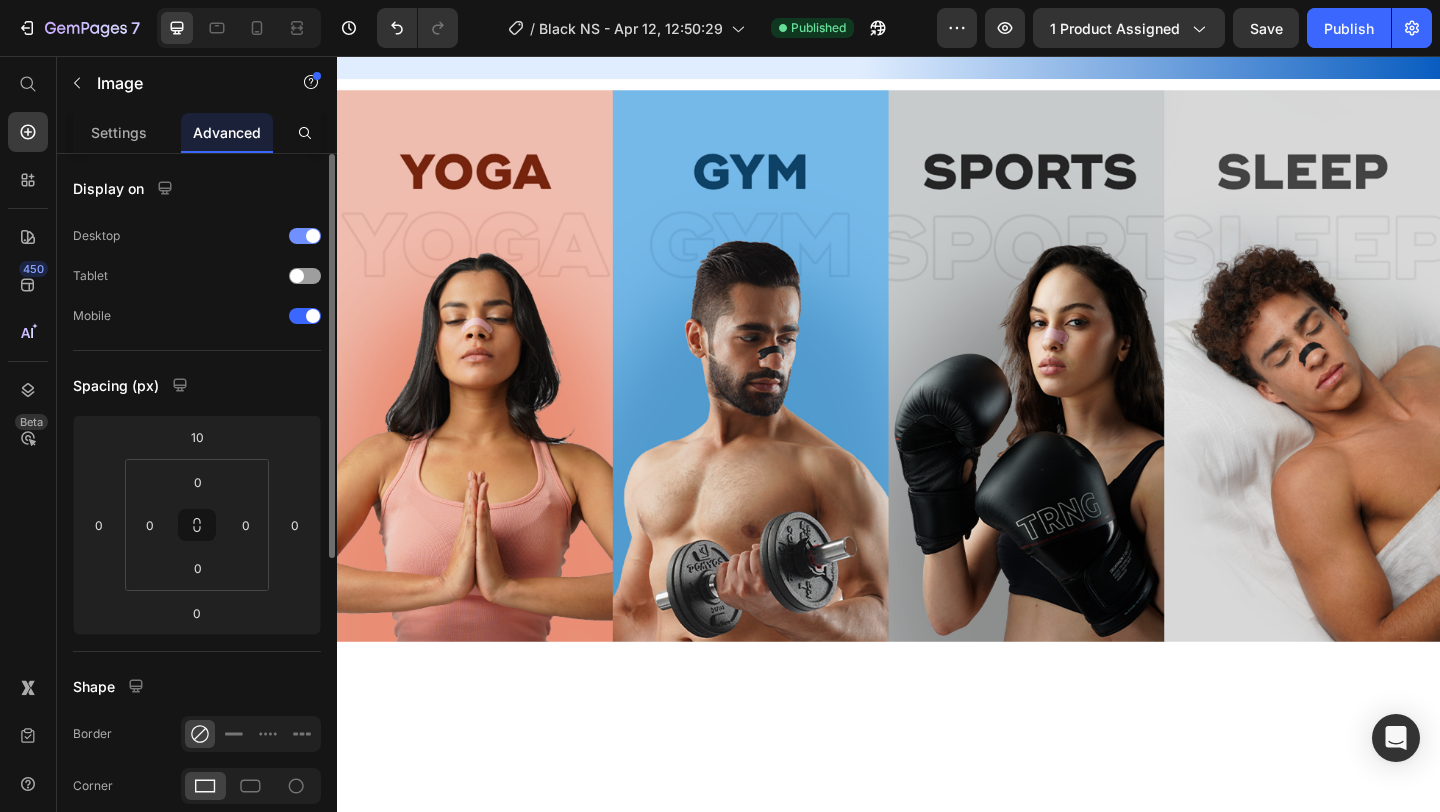 click at bounding box center [305, 236] 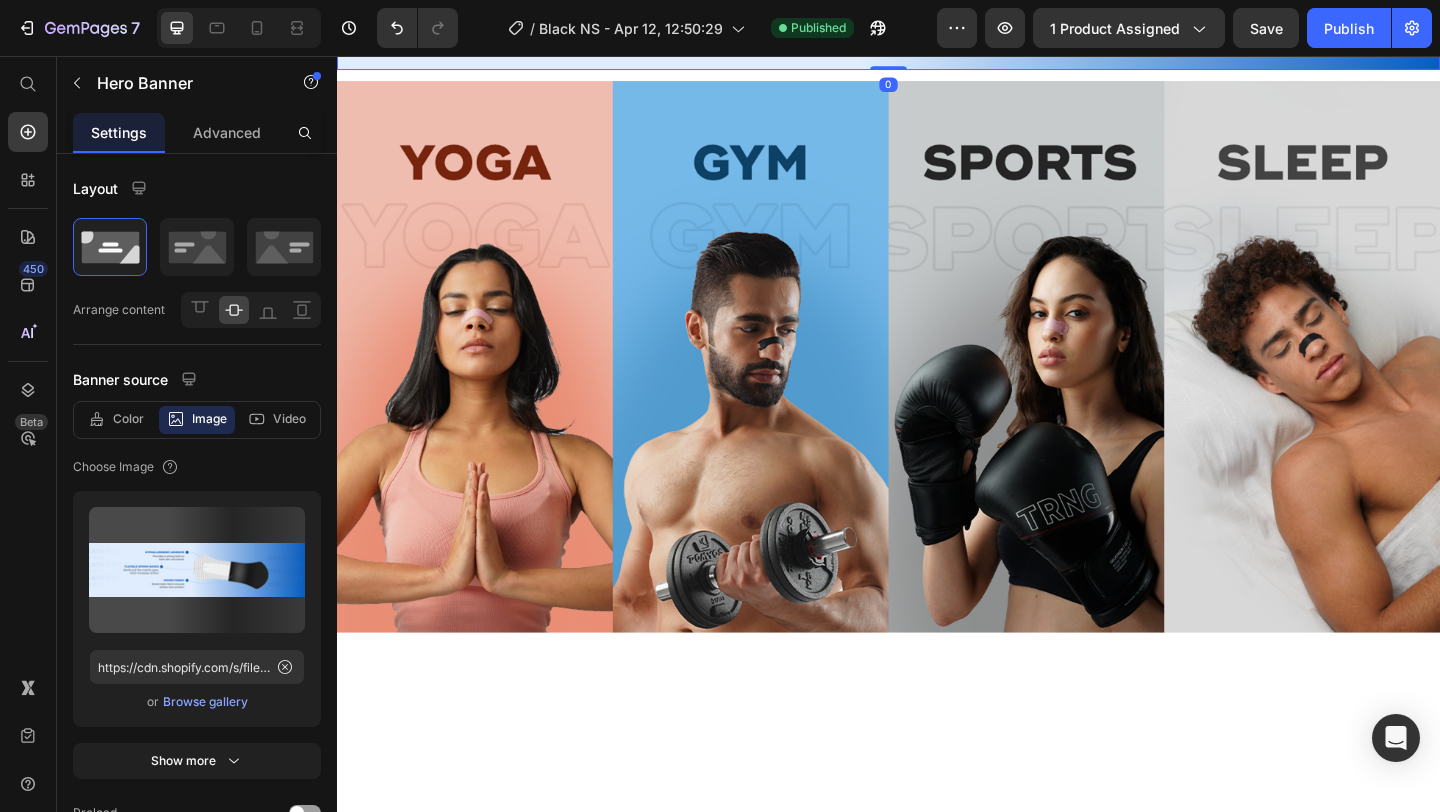 click on "Drop element here" at bounding box center [937, -79] 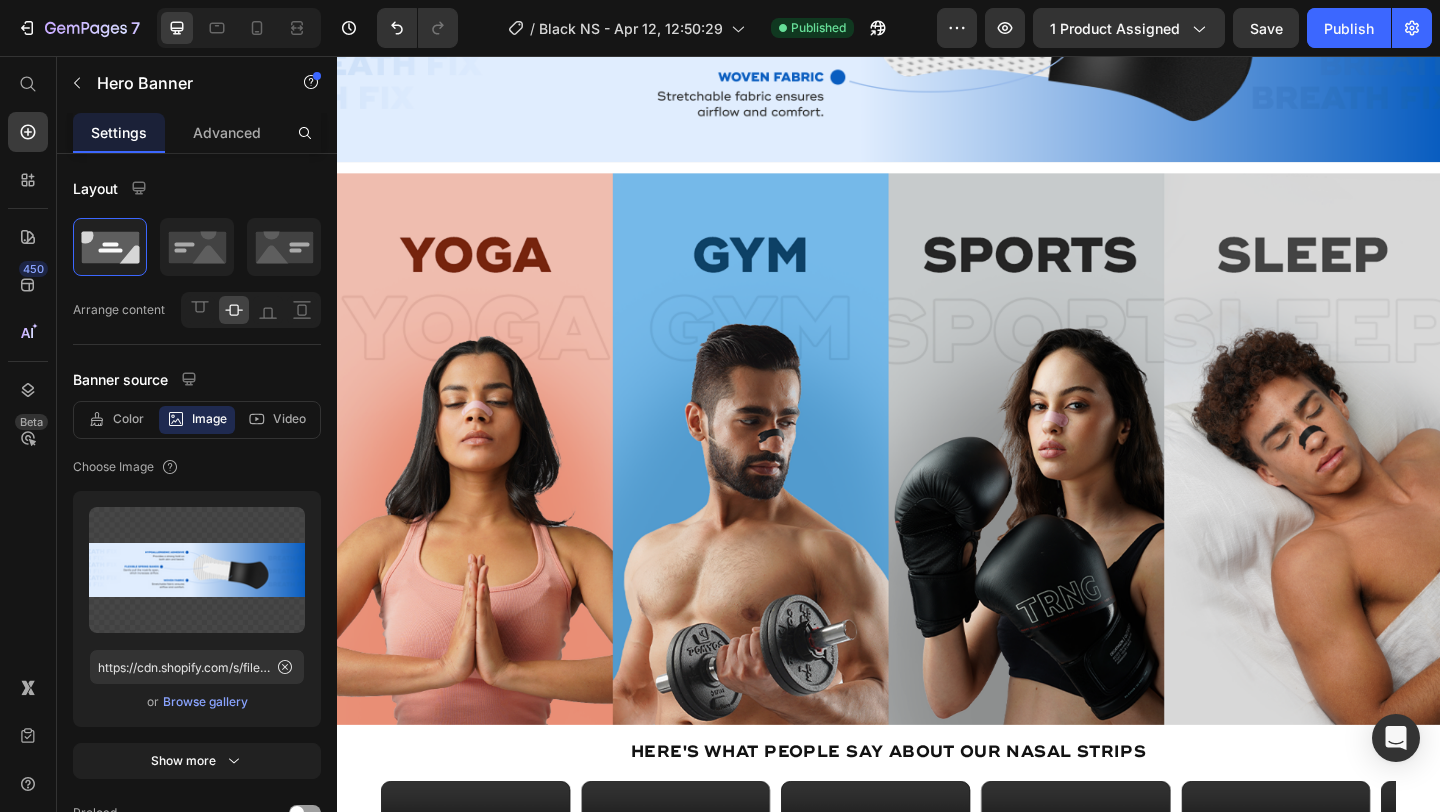 scroll, scrollTop: 2341, scrollLeft: 0, axis: vertical 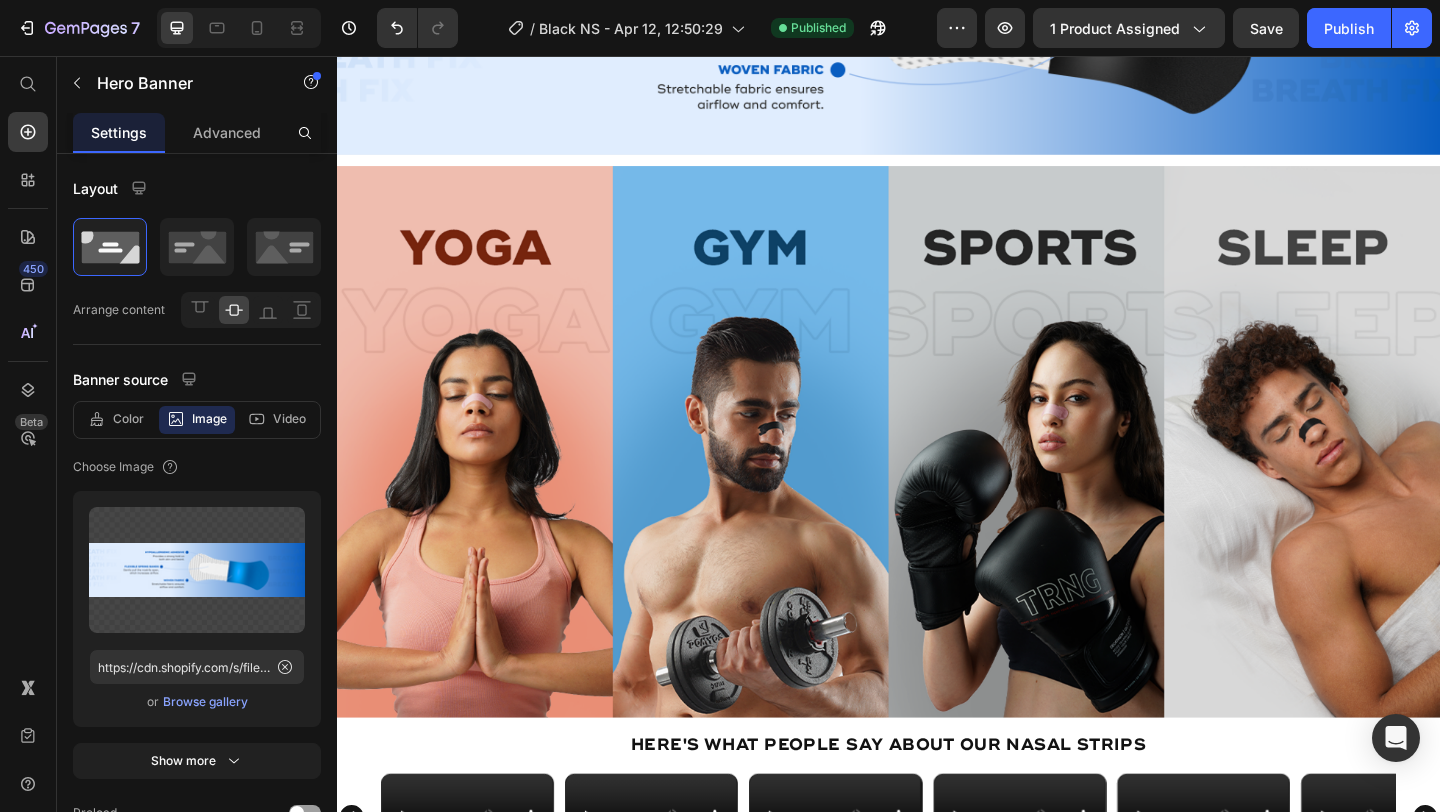 click at bounding box center (937, -296) 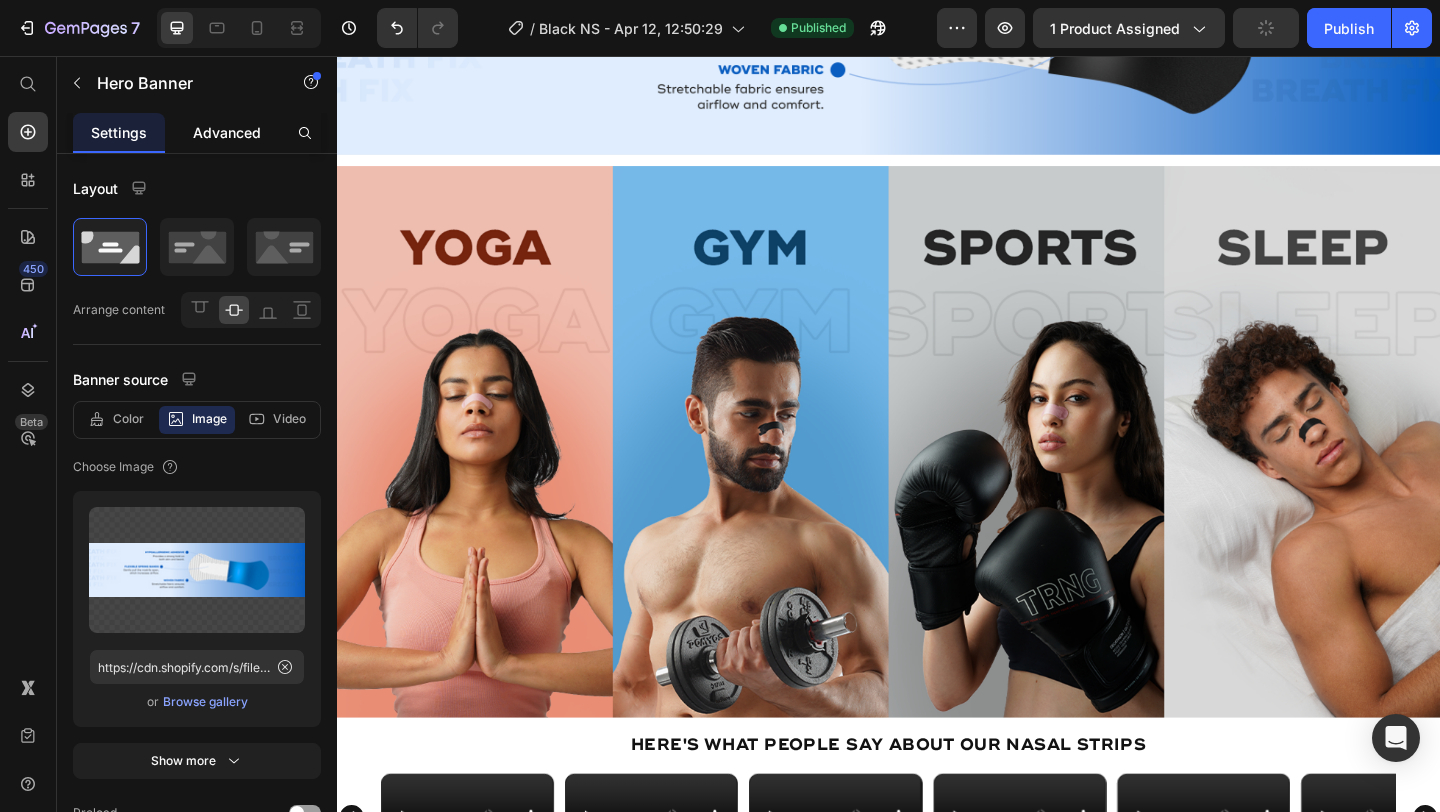 click on "Advanced" 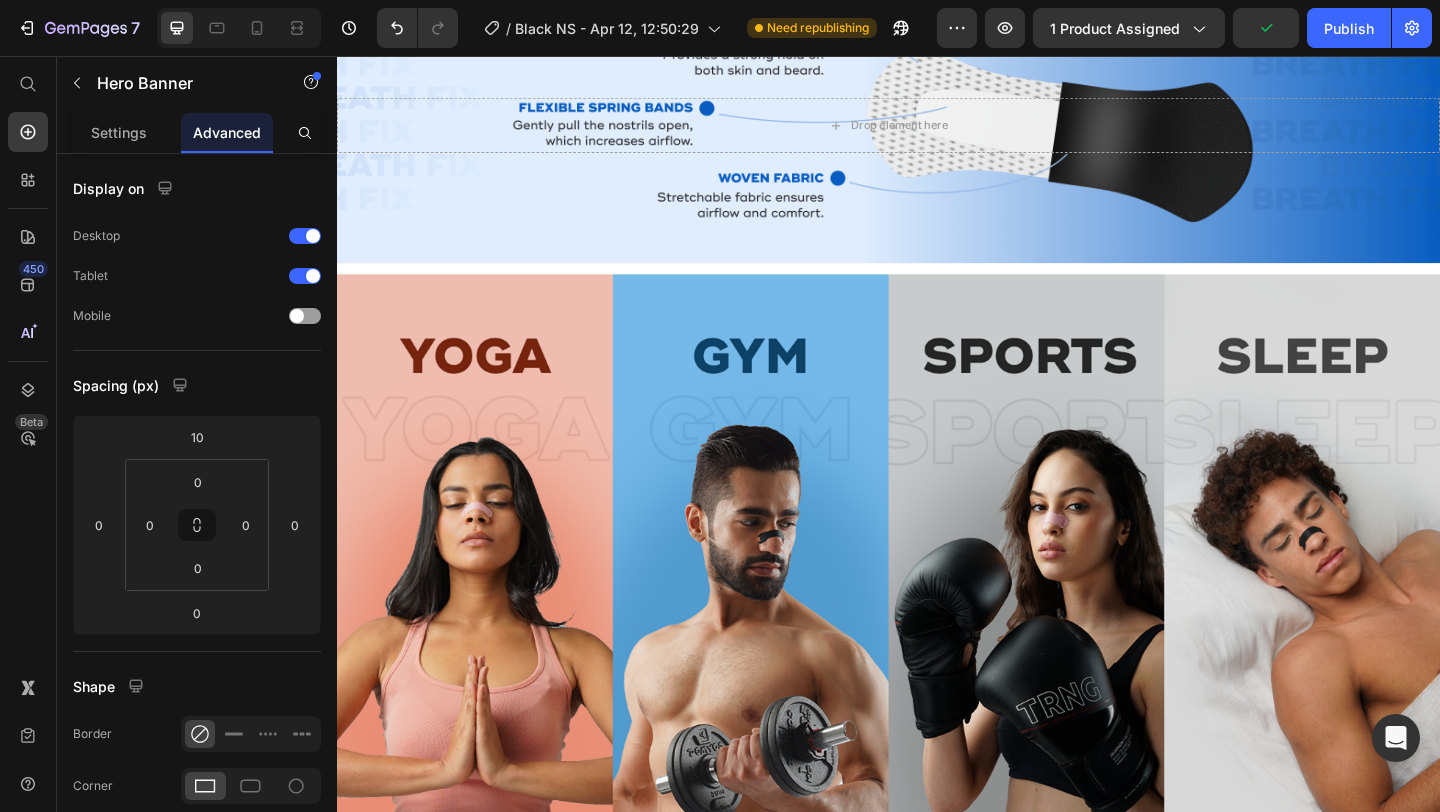 scroll, scrollTop: 2098, scrollLeft: 0, axis: vertical 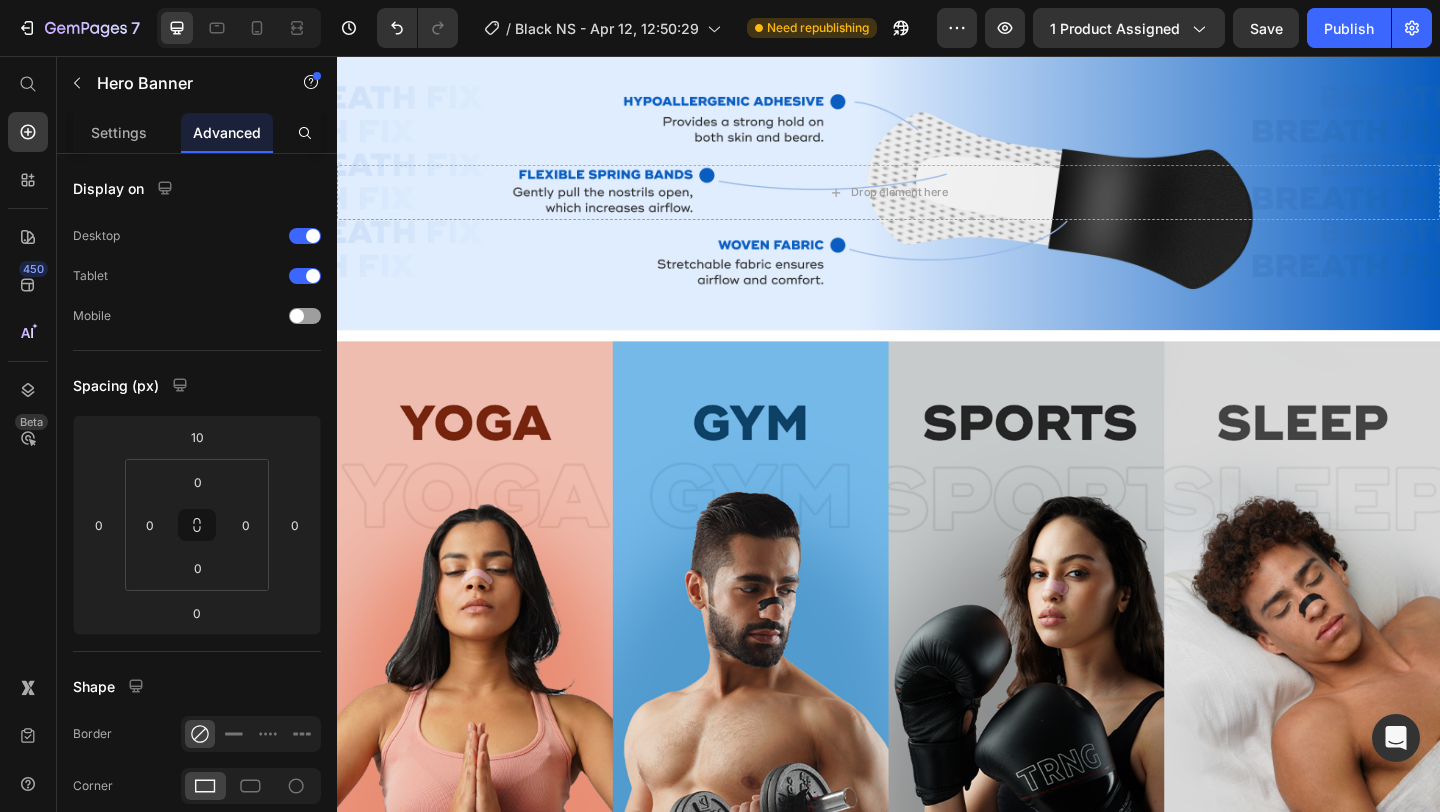click 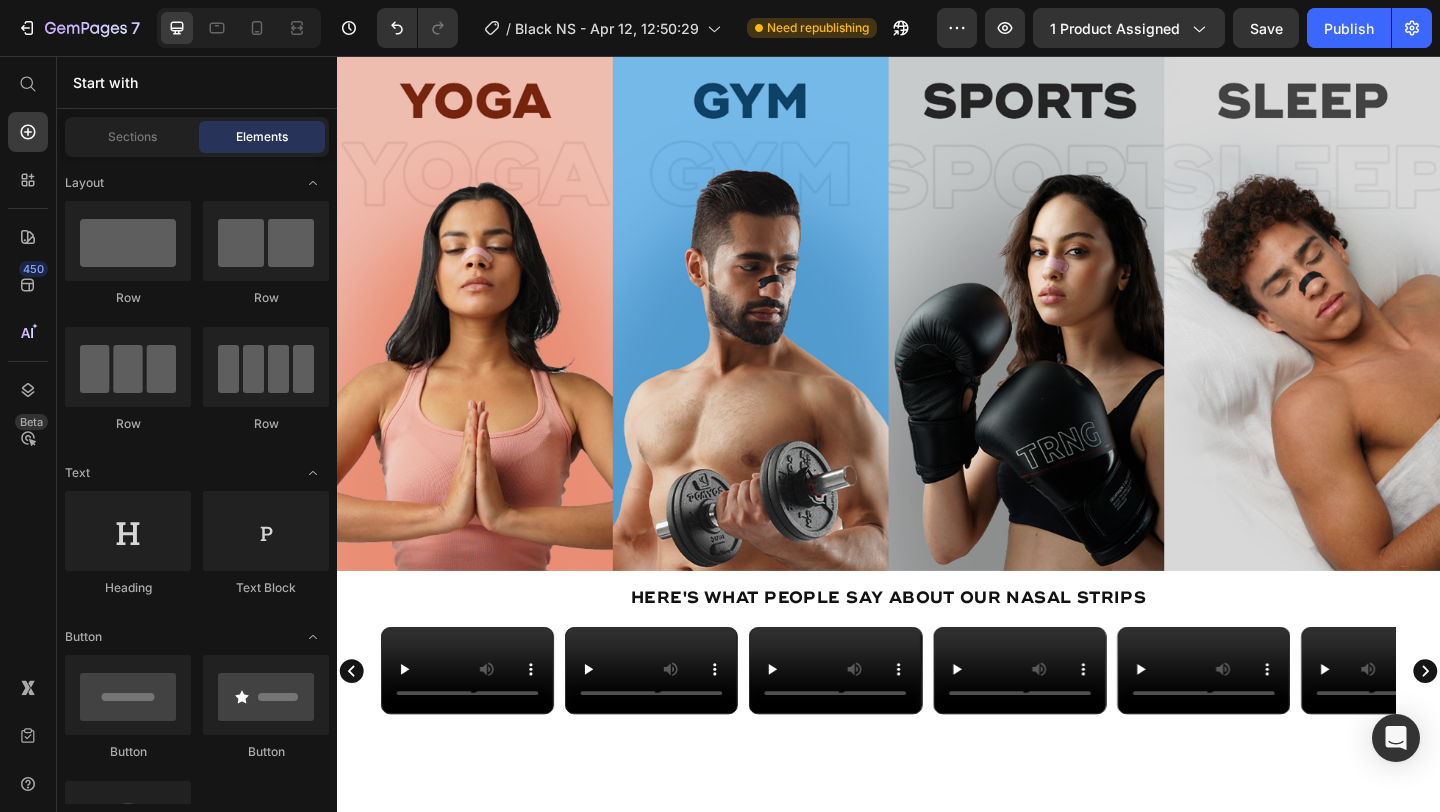 scroll, scrollTop: 2158, scrollLeft: 0, axis: vertical 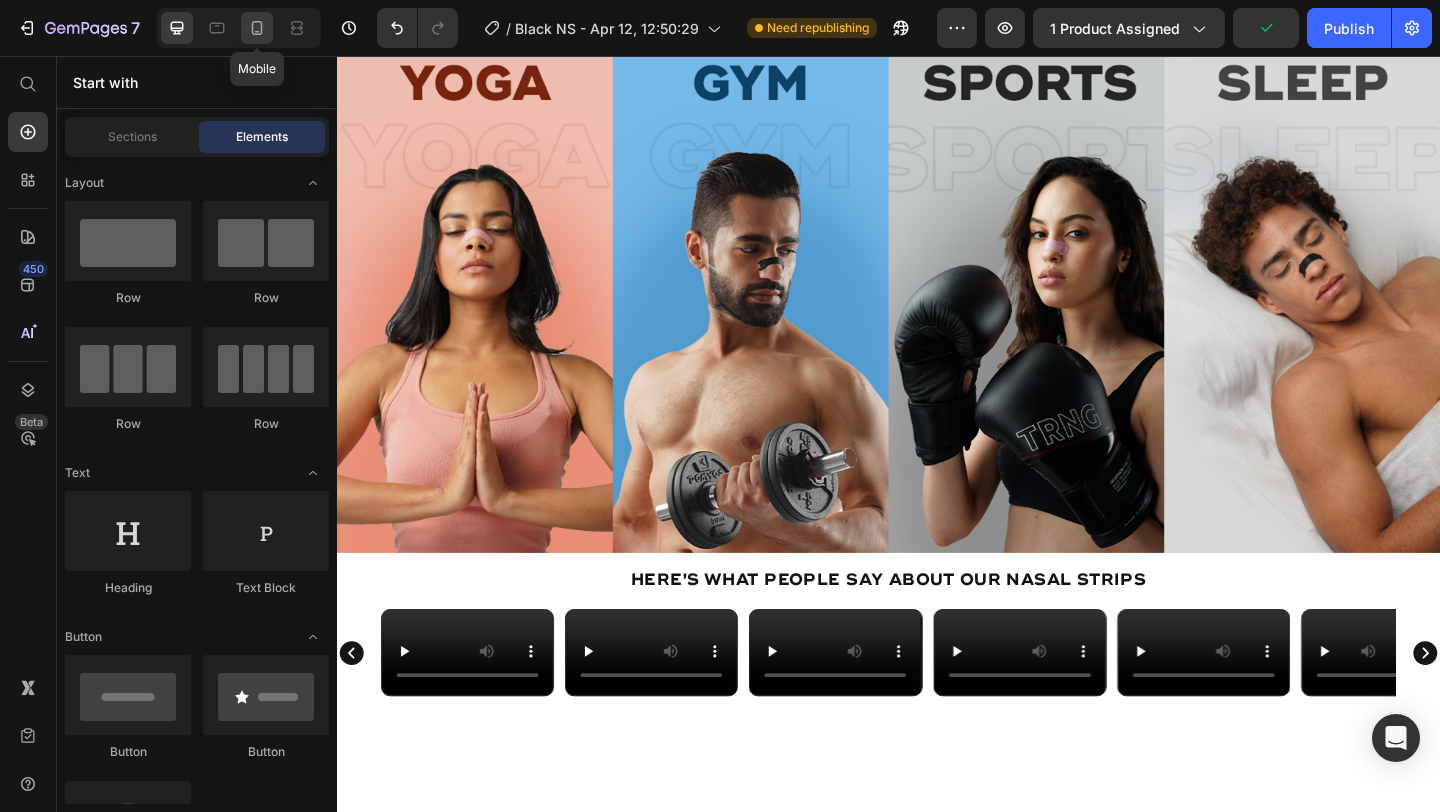 click 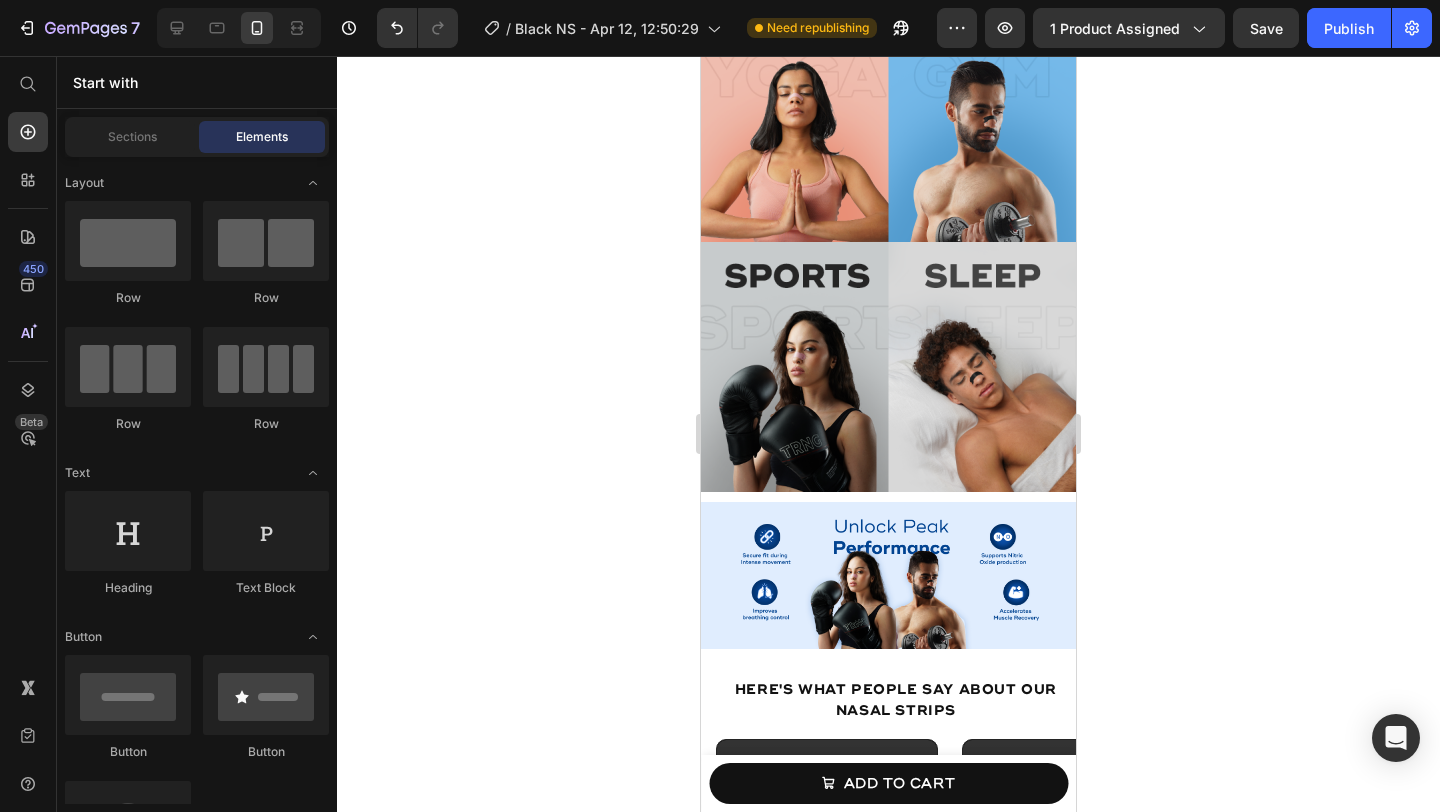 scroll, scrollTop: 3400, scrollLeft: 0, axis: vertical 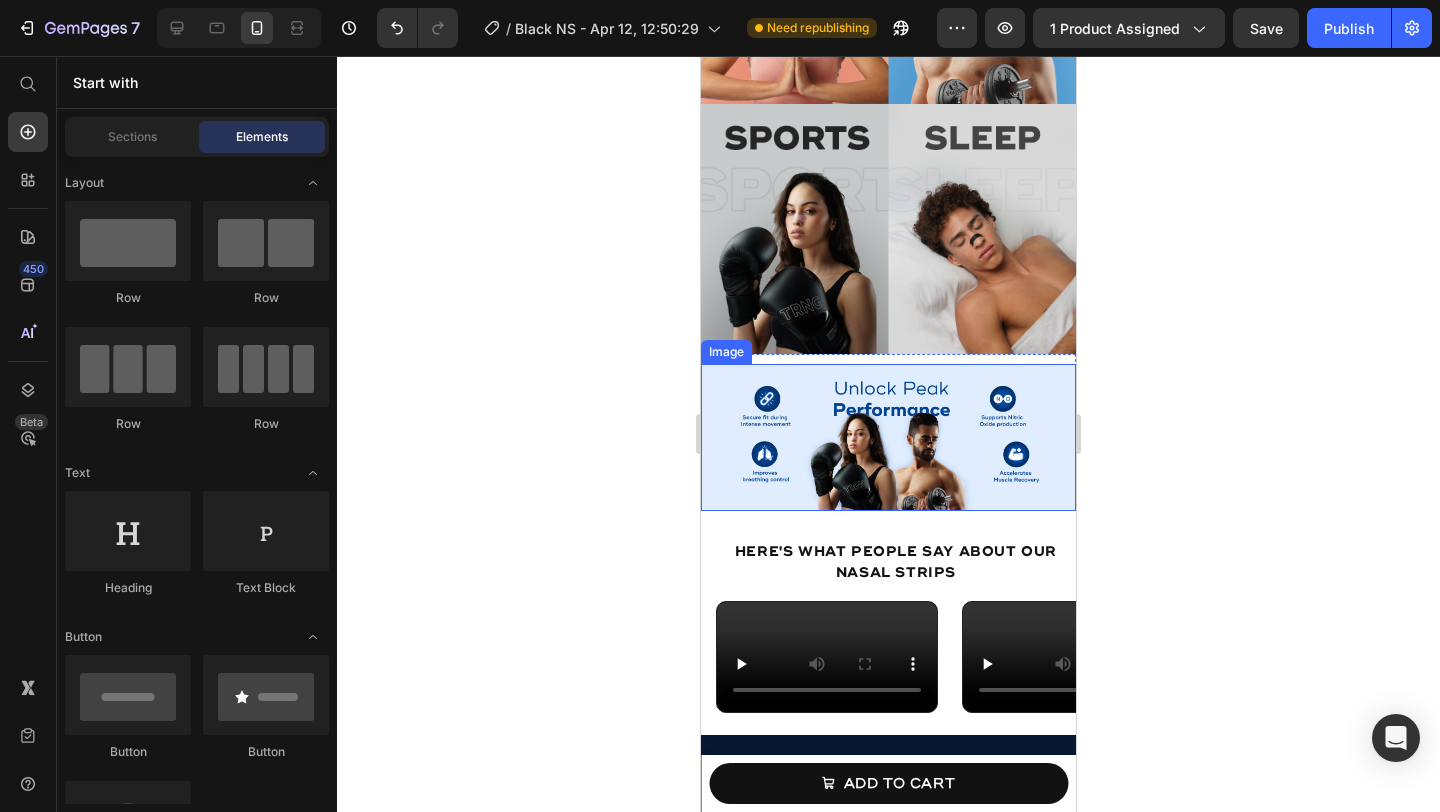 click at bounding box center [888, 437] 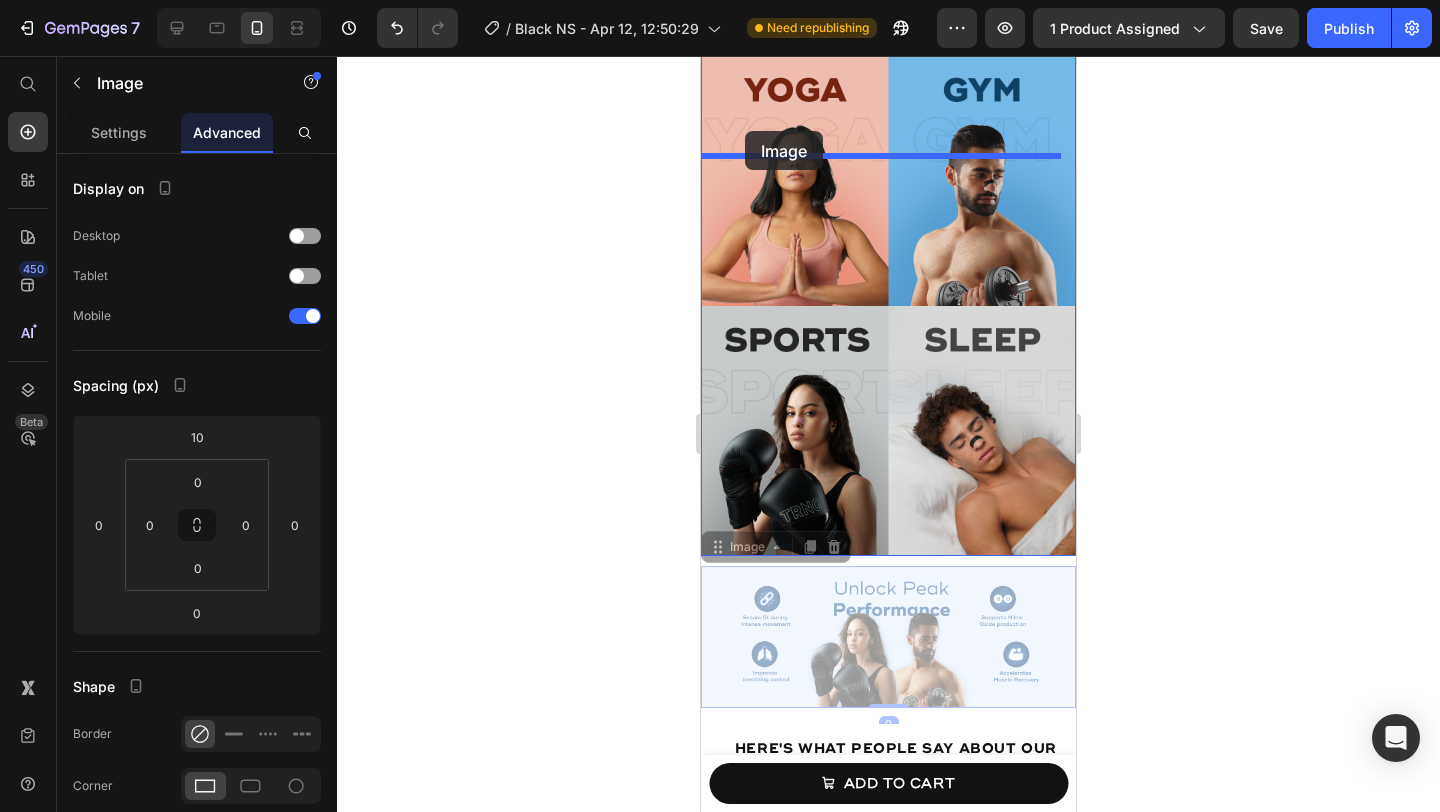 scroll, scrollTop: 3072, scrollLeft: 0, axis: vertical 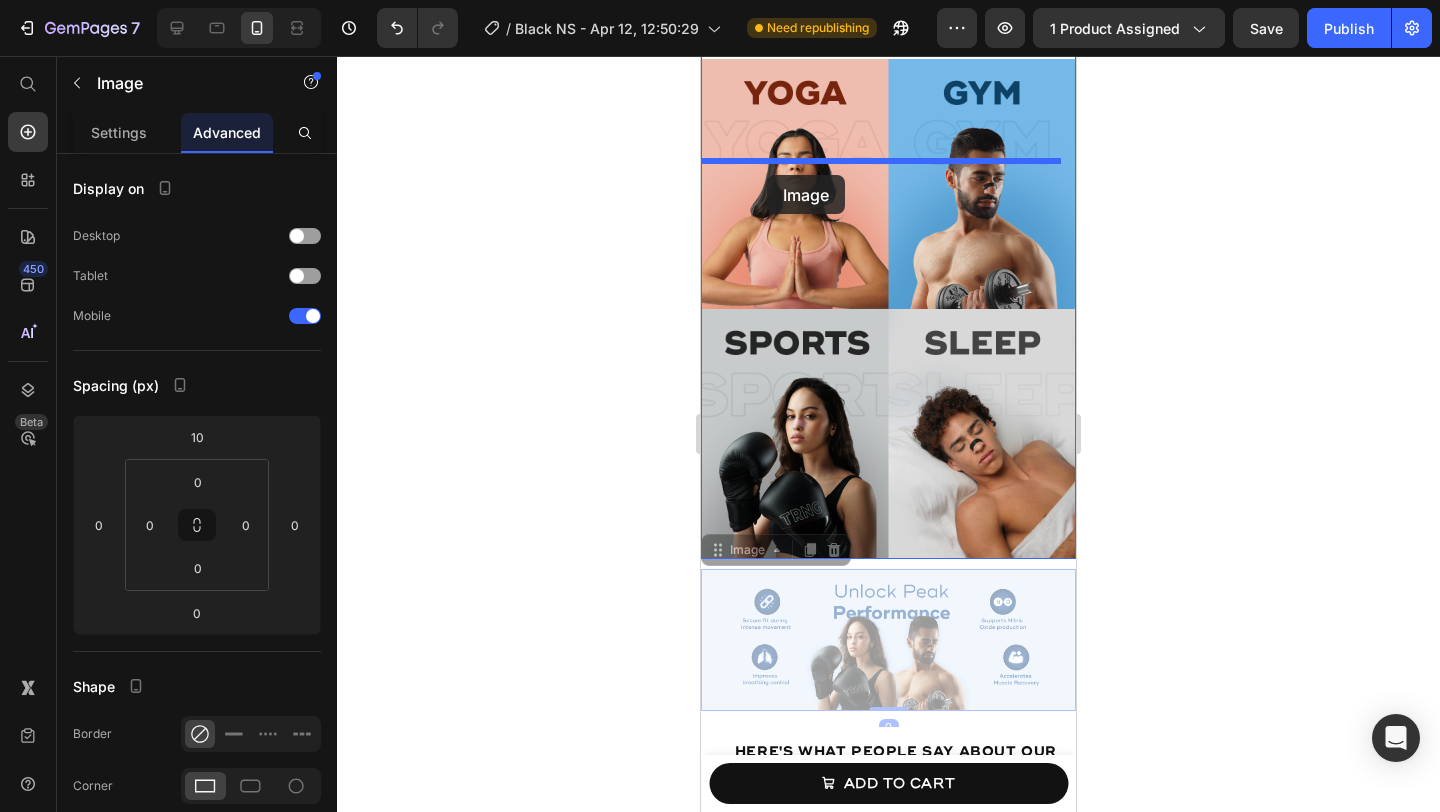 drag, startPoint x: 718, startPoint y: 304, endPoint x: 767, endPoint y: 175, distance: 137.99275 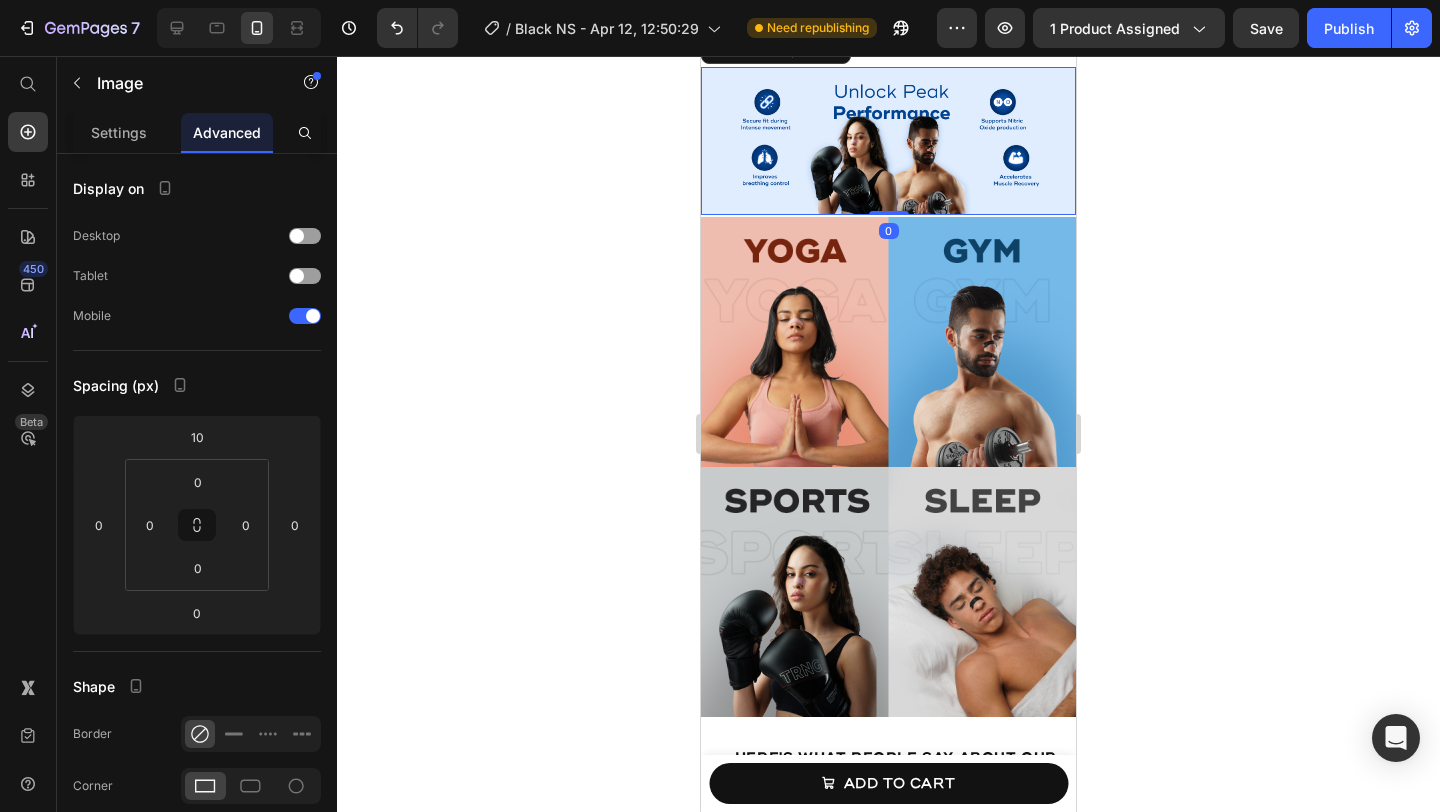 click at bounding box center [888, 140] 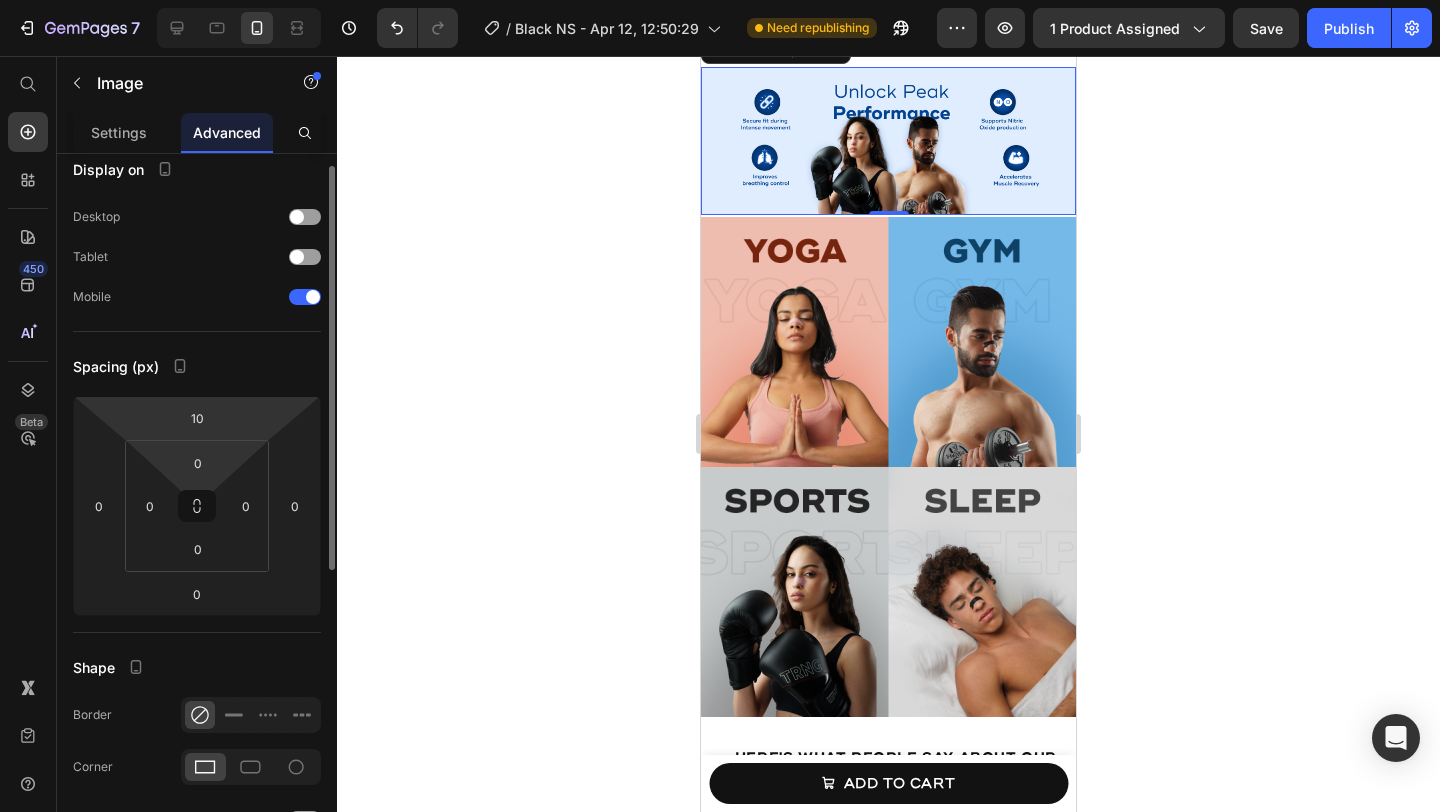 scroll, scrollTop: 20, scrollLeft: 0, axis: vertical 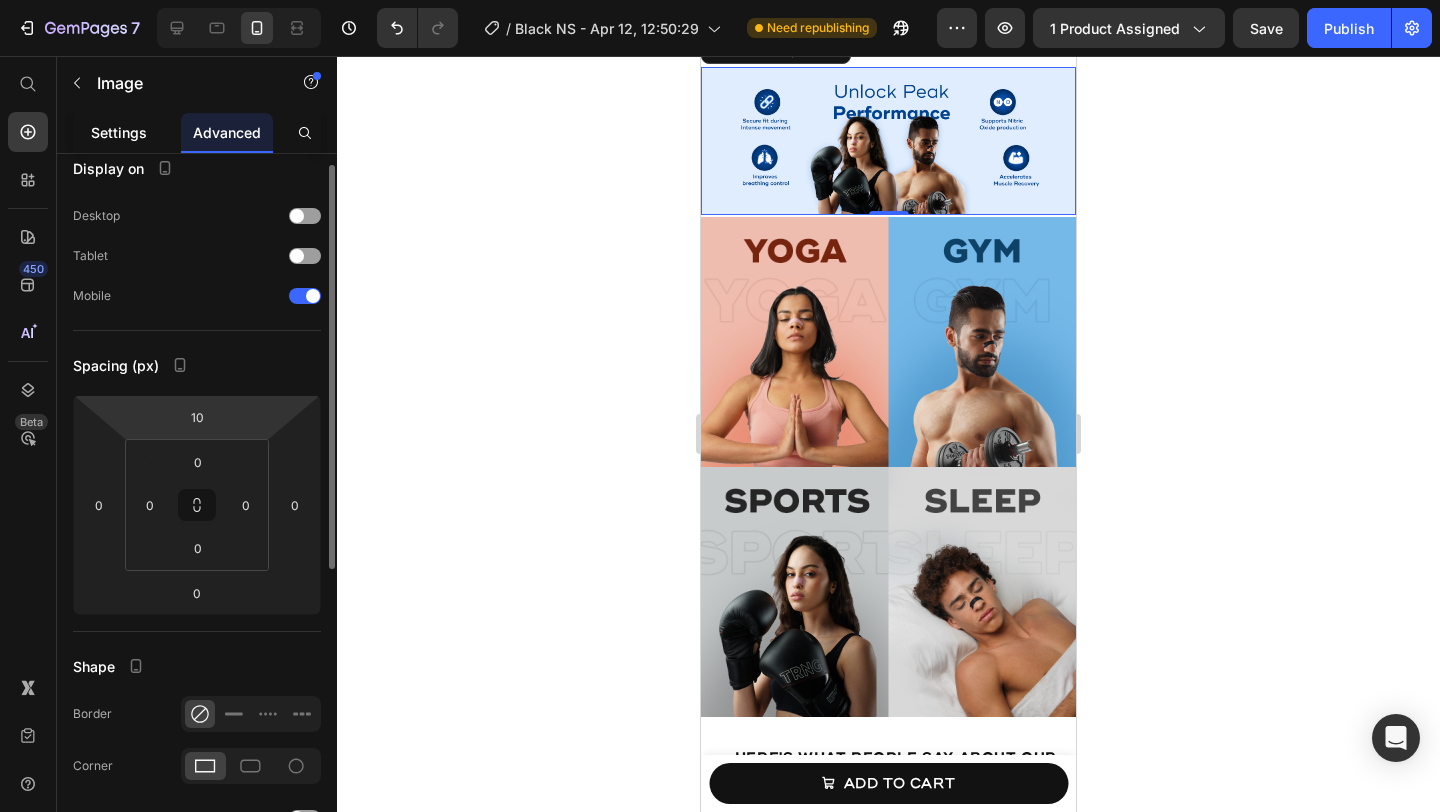 click on "Settings" at bounding box center [119, 132] 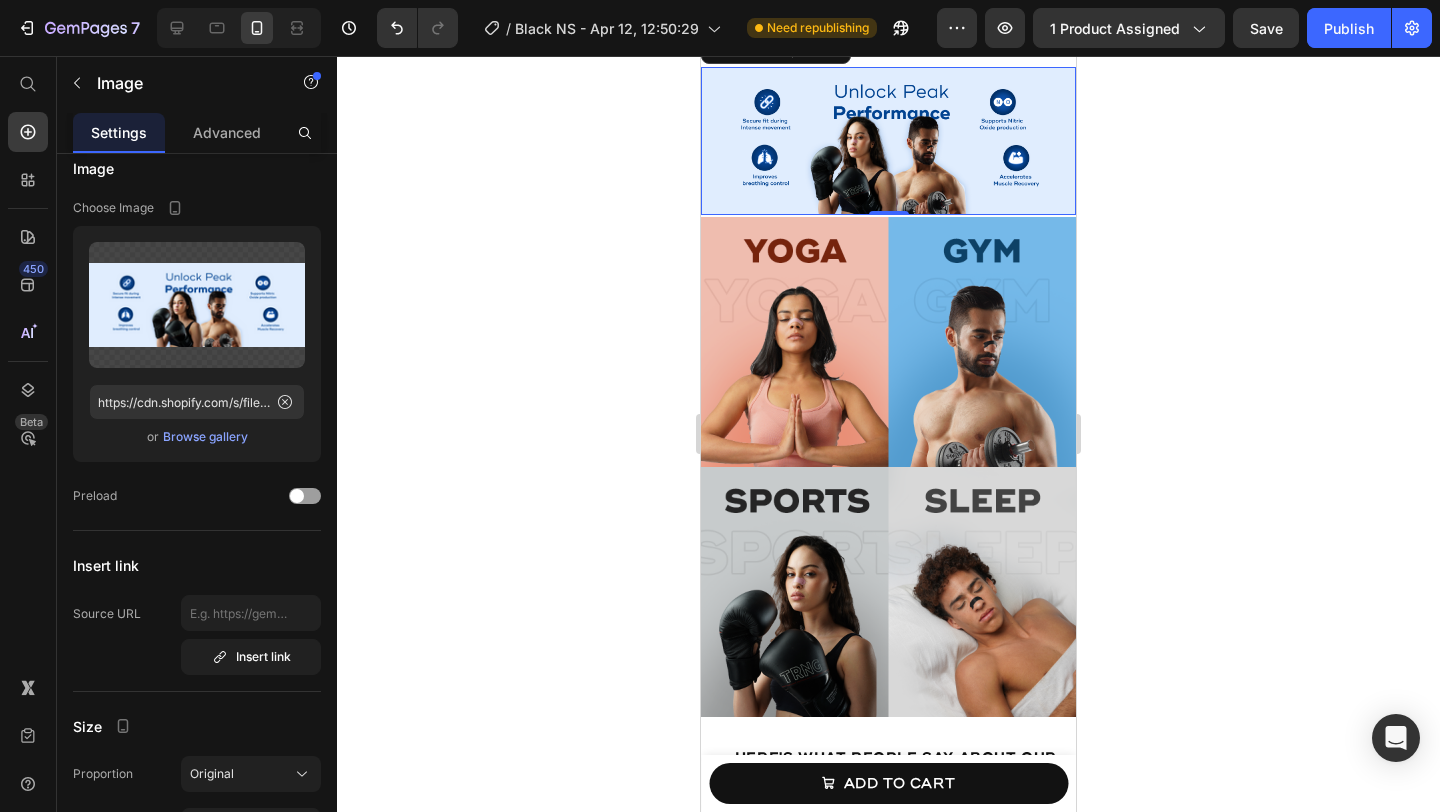 scroll, scrollTop: 0, scrollLeft: 0, axis: both 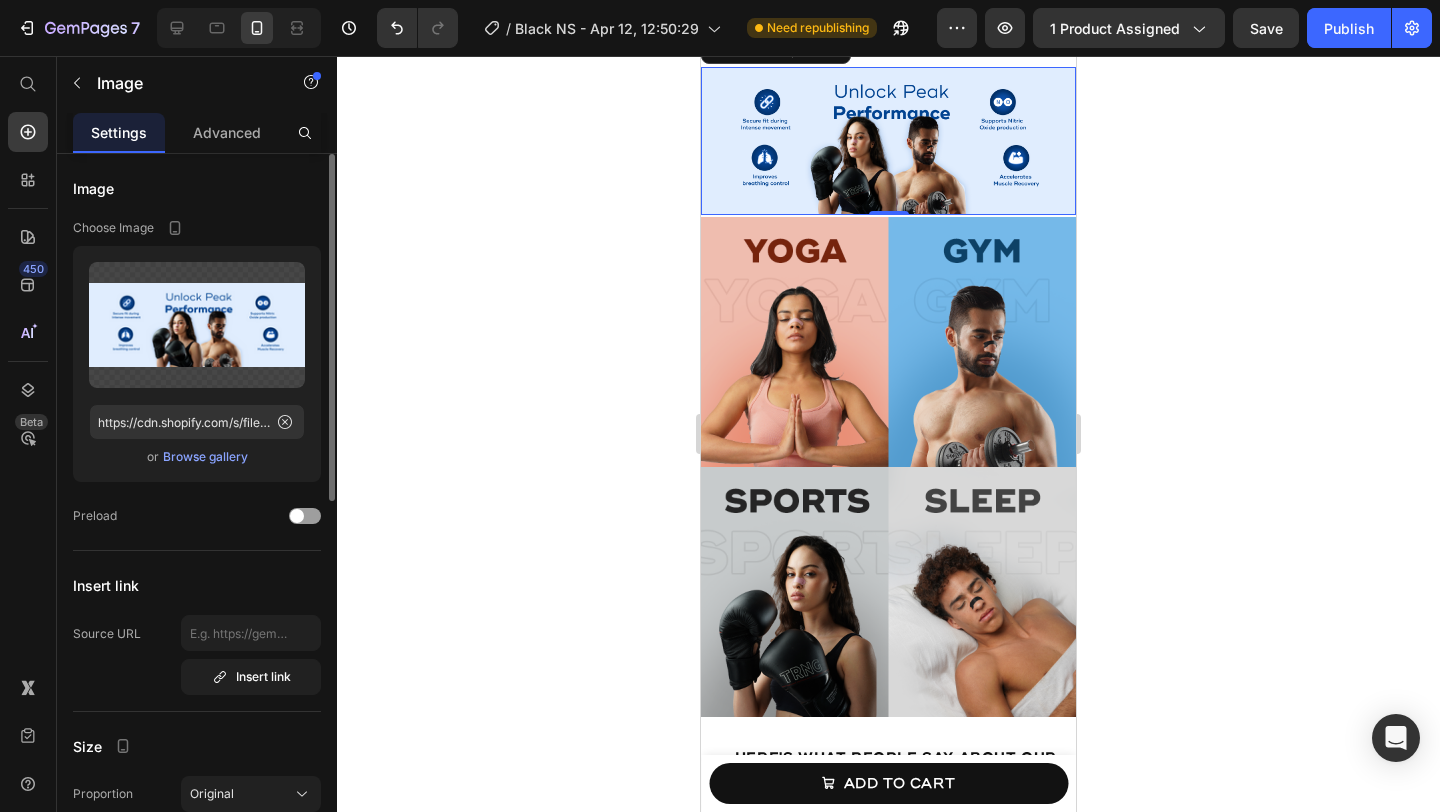click on "Browse gallery" at bounding box center [205, 457] 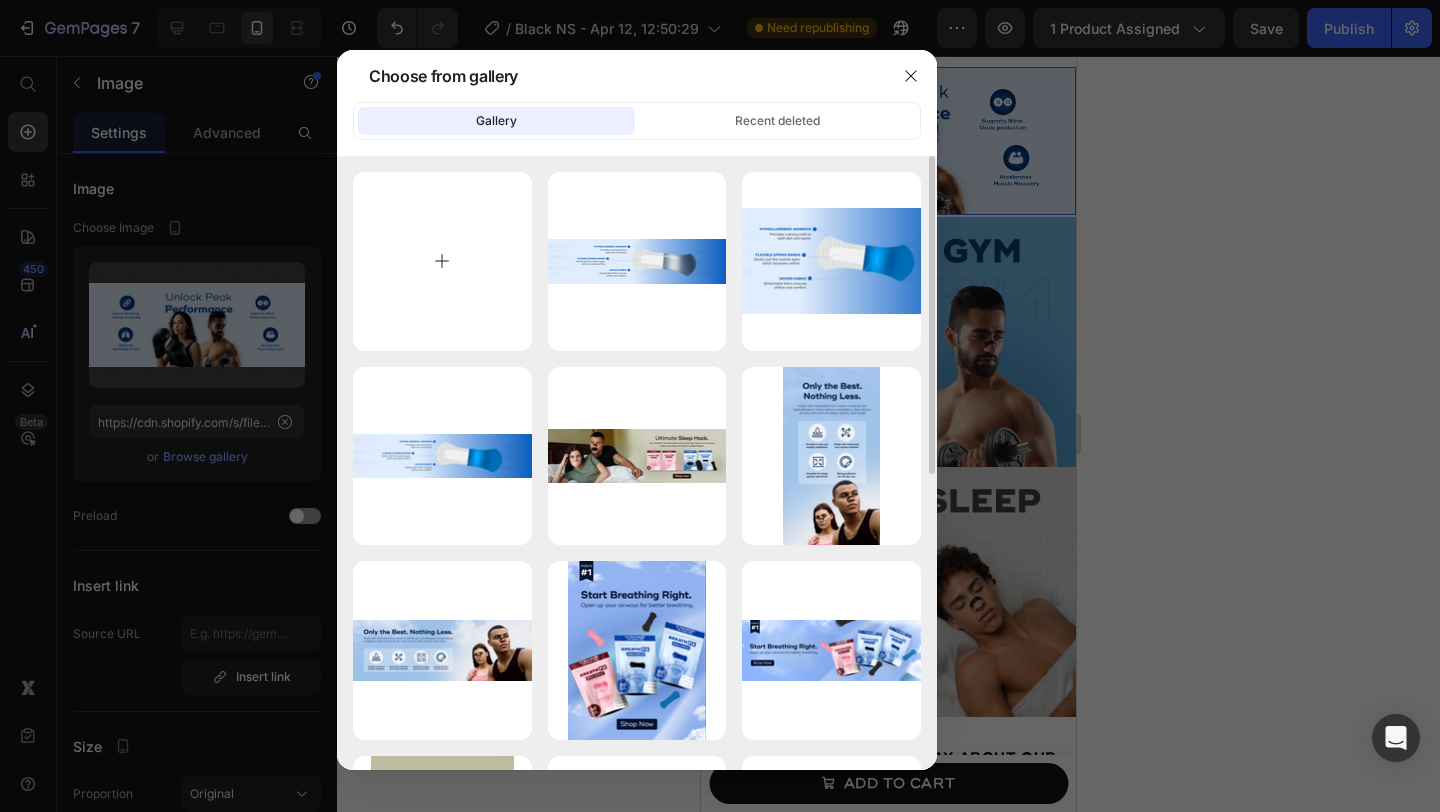 click at bounding box center (442, 261) 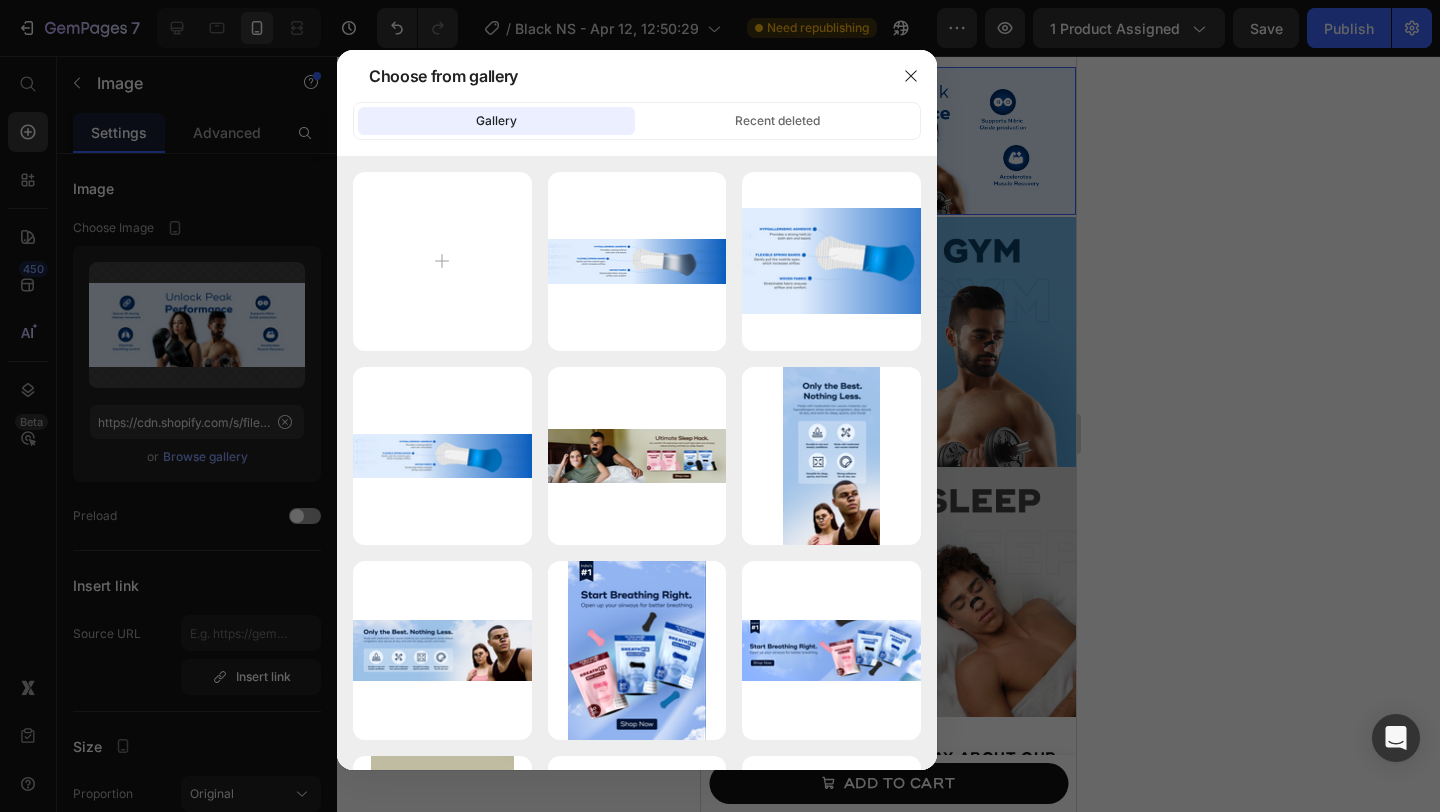 type on "C:\fakepath\mobile black Frame 35.png" 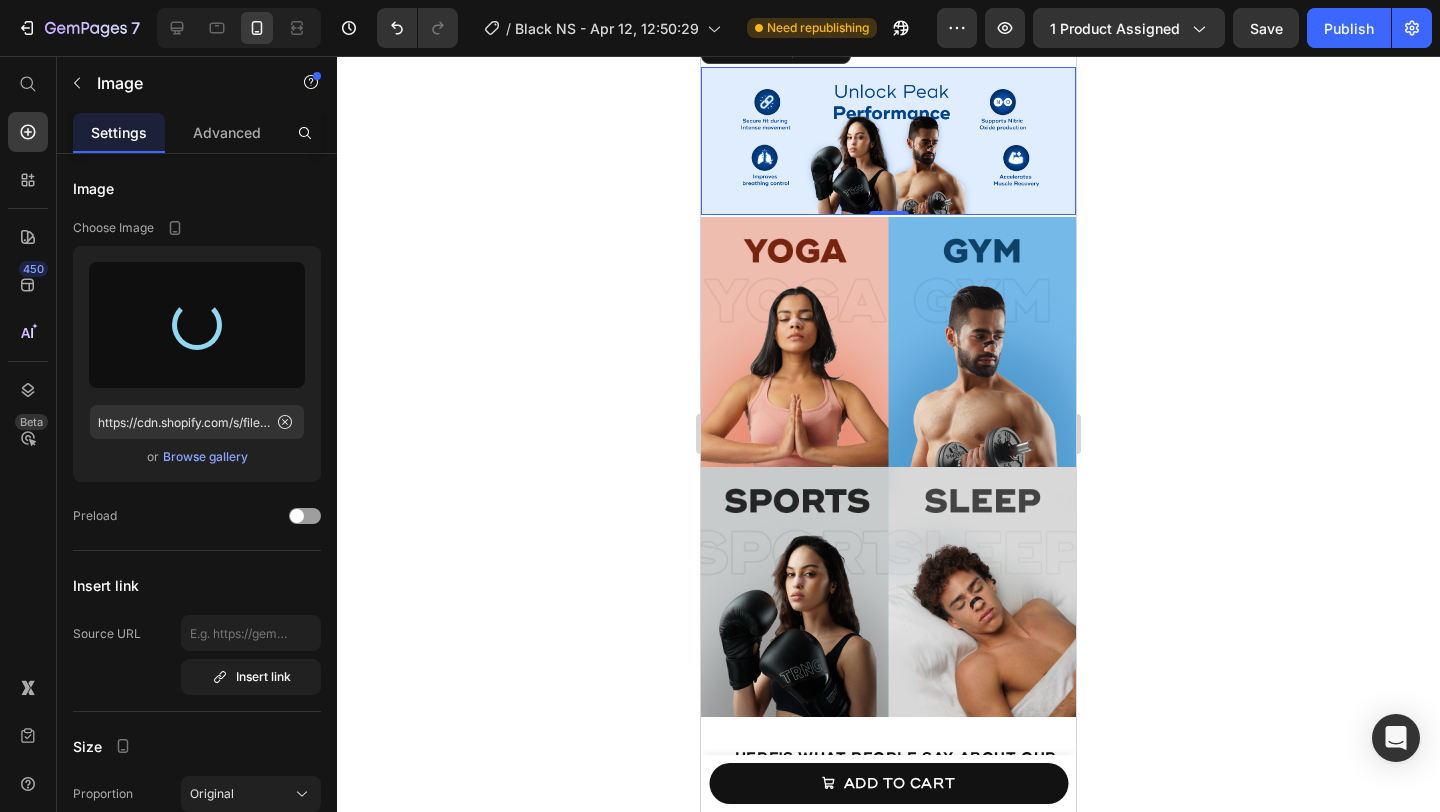 type on "https://cdn.shopify.com/s/files/1/0668/9492/1864/files/gempages_551003808356893569-6dc896cc-dcf2-4de3-beab-2b4249257071.png" 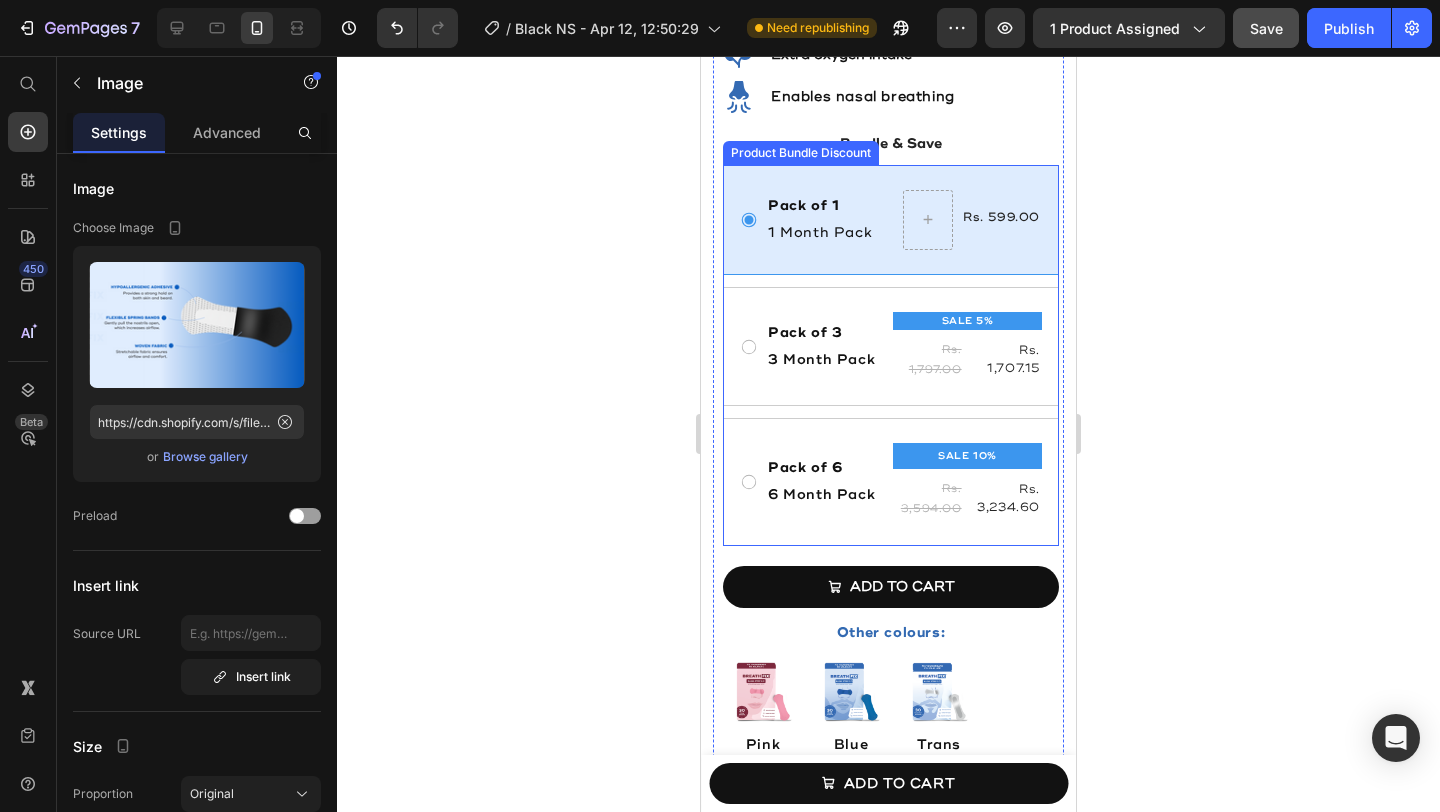 scroll, scrollTop: 788, scrollLeft: 0, axis: vertical 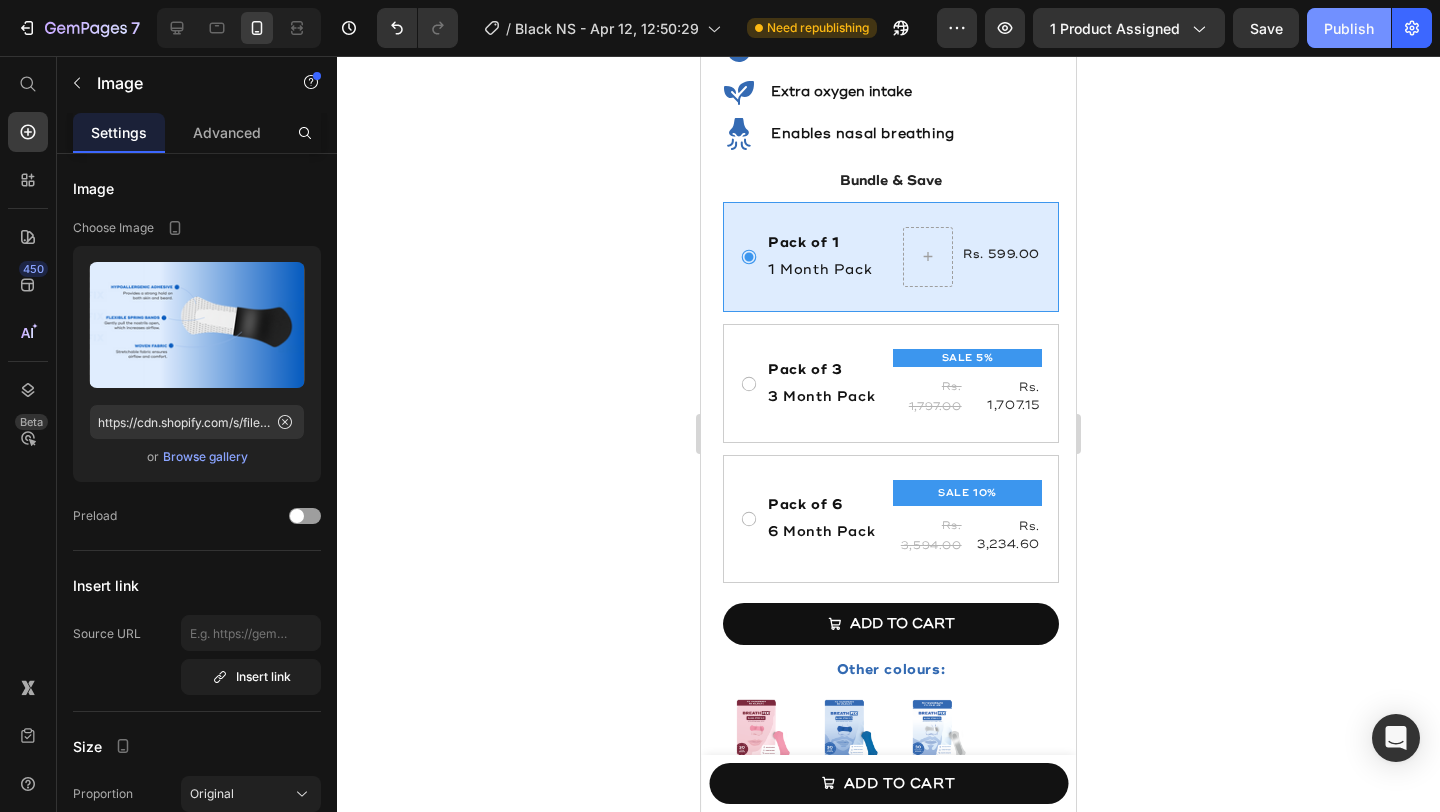 click on "Publish" at bounding box center [1349, 28] 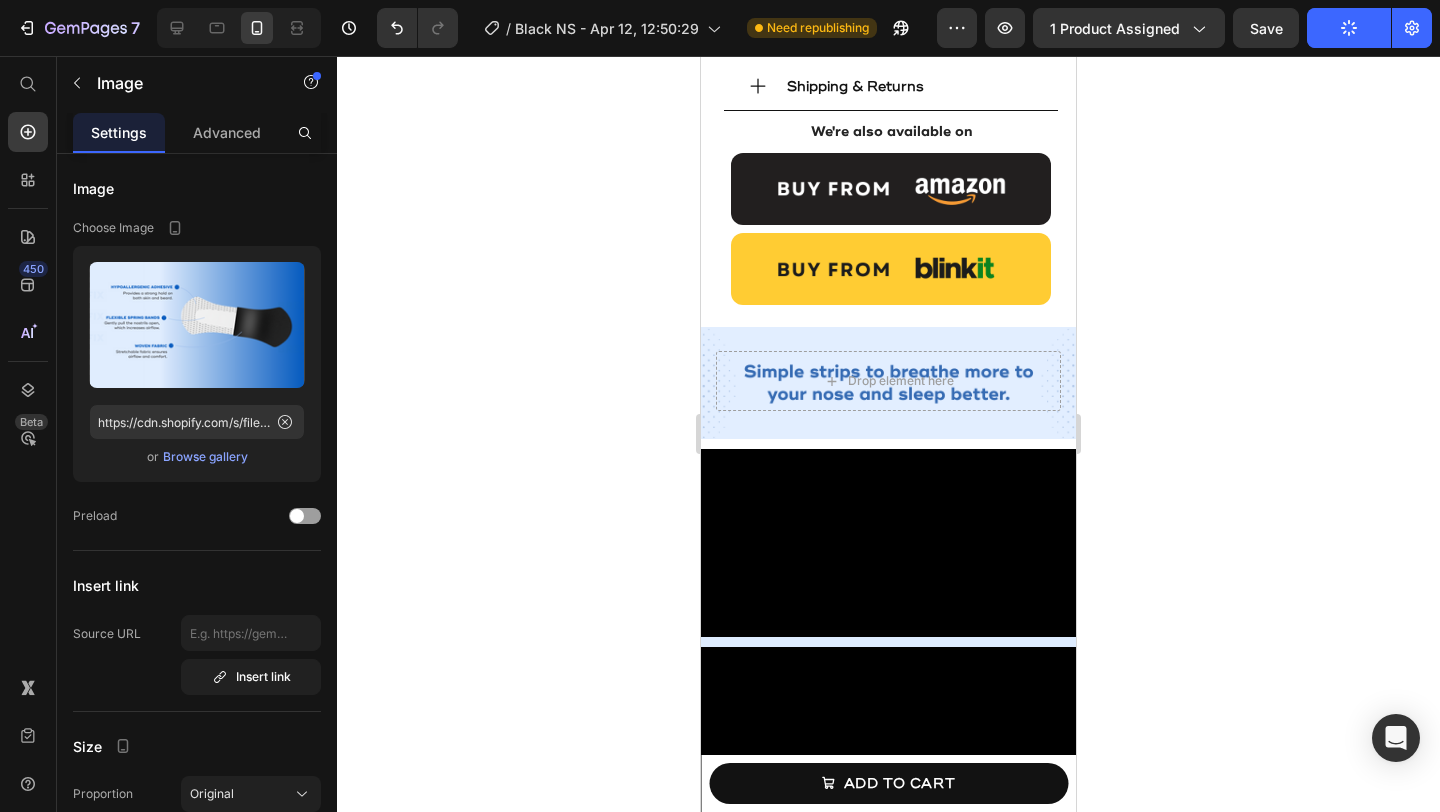 scroll, scrollTop: 1001, scrollLeft: 0, axis: vertical 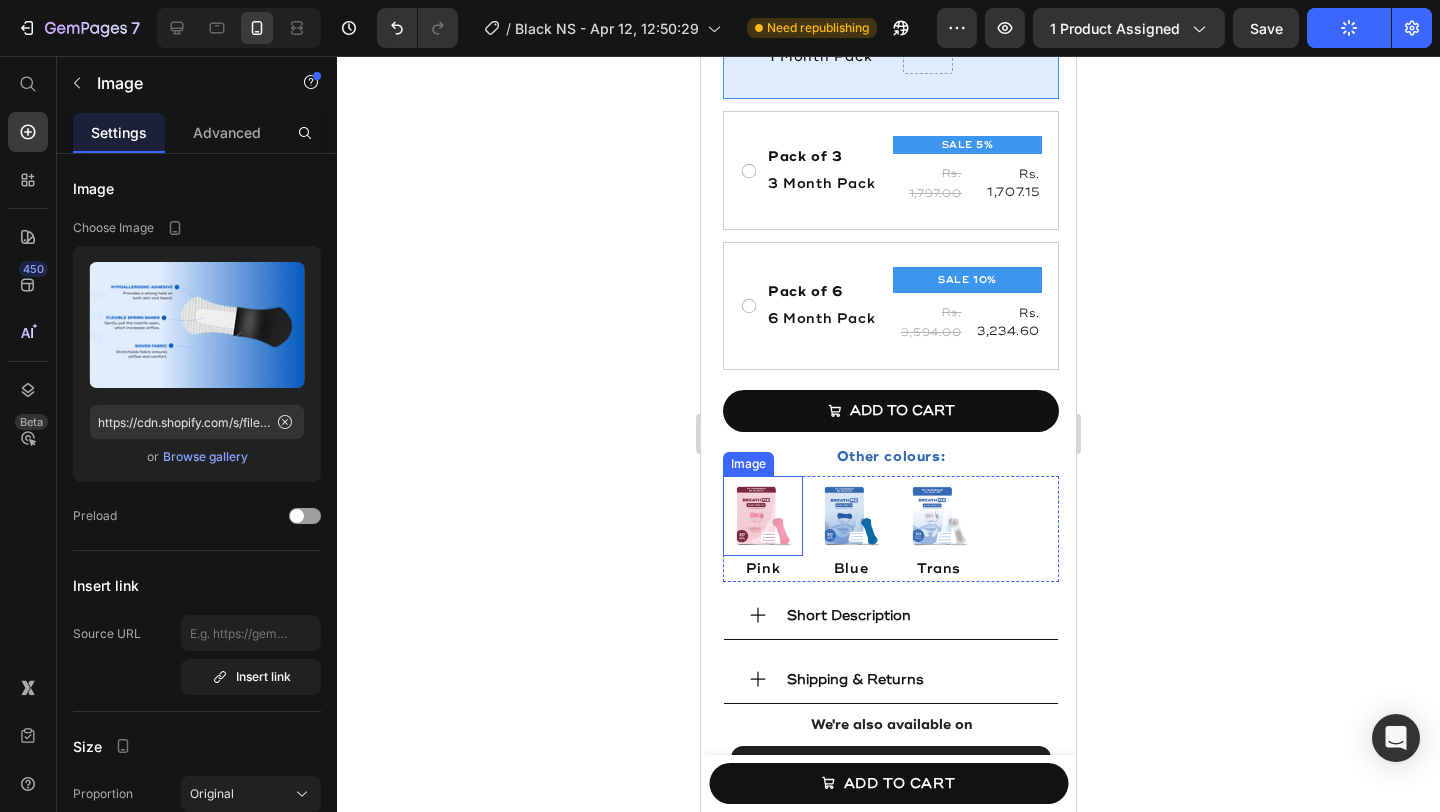 click at bounding box center [763, 516] 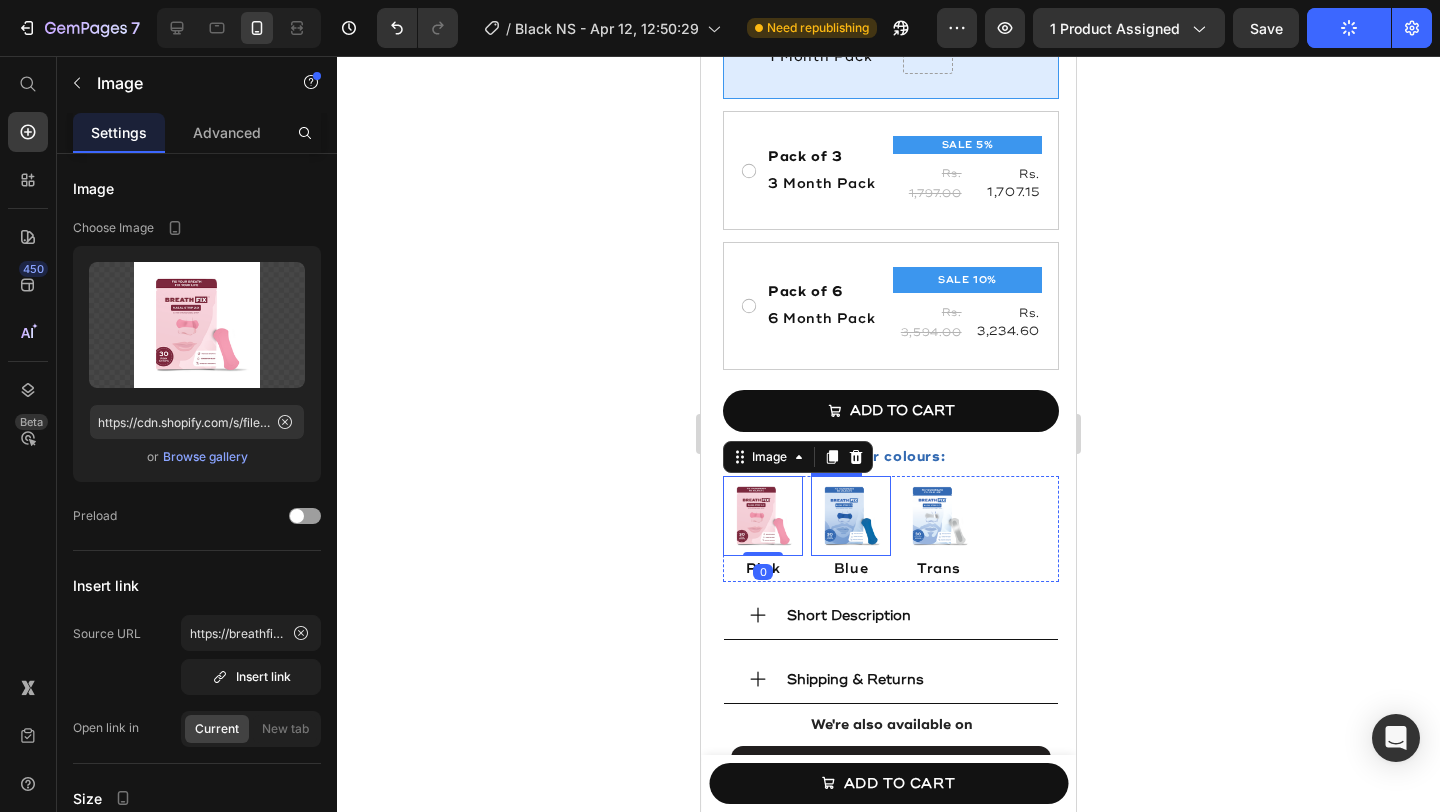 click at bounding box center (851, 516) 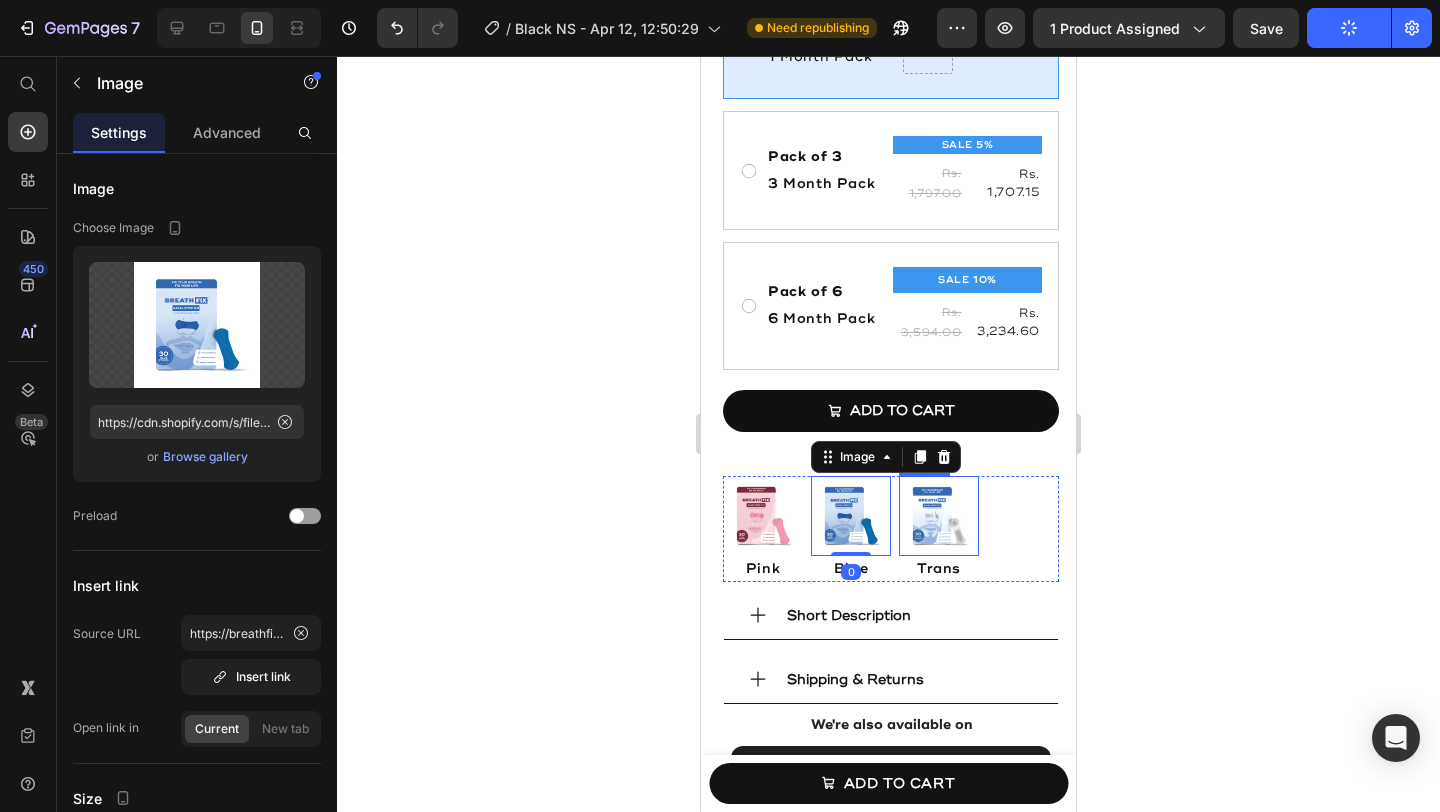 click at bounding box center [939, 516] 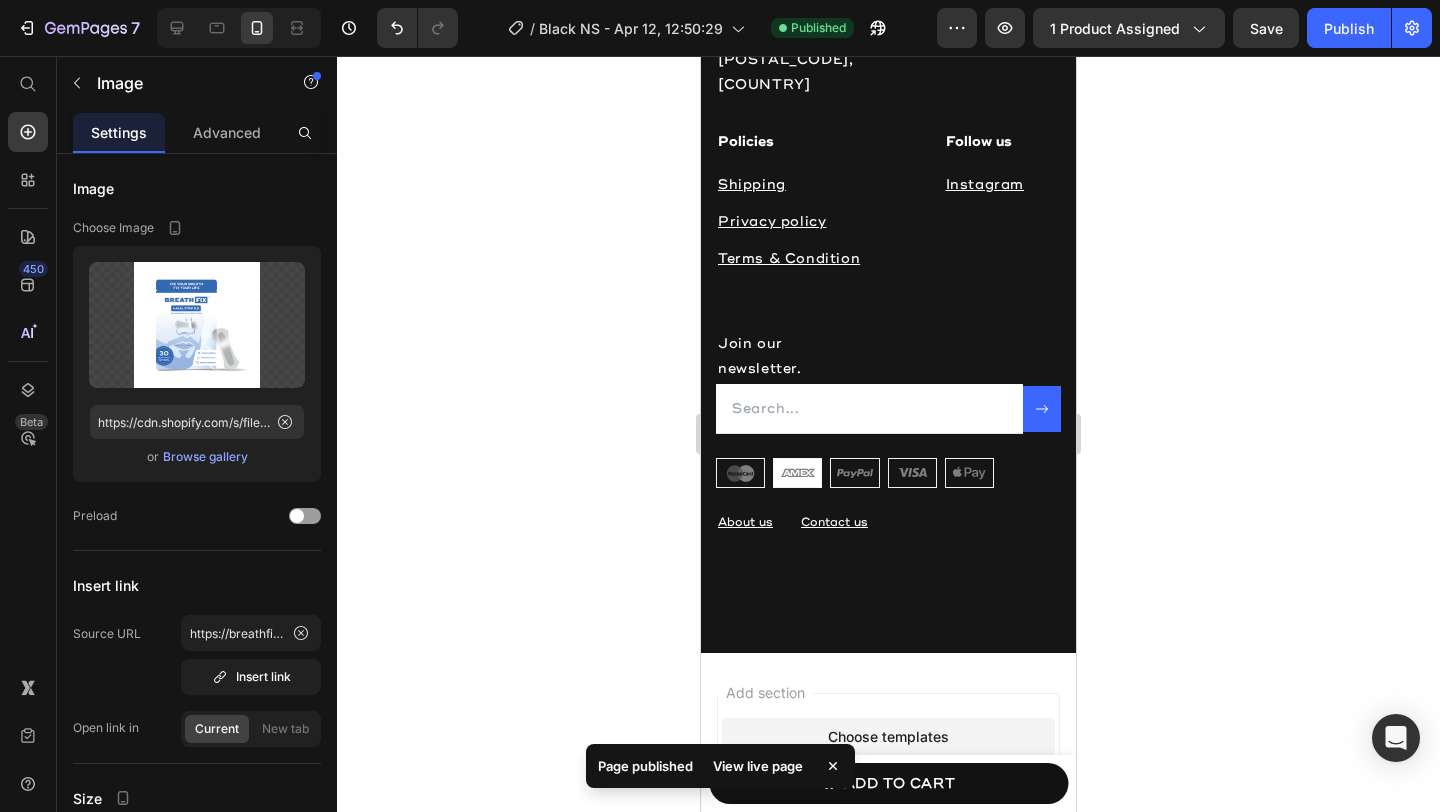 scroll, scrollTop: 4801, scrollLeft: 0, axis: vertical 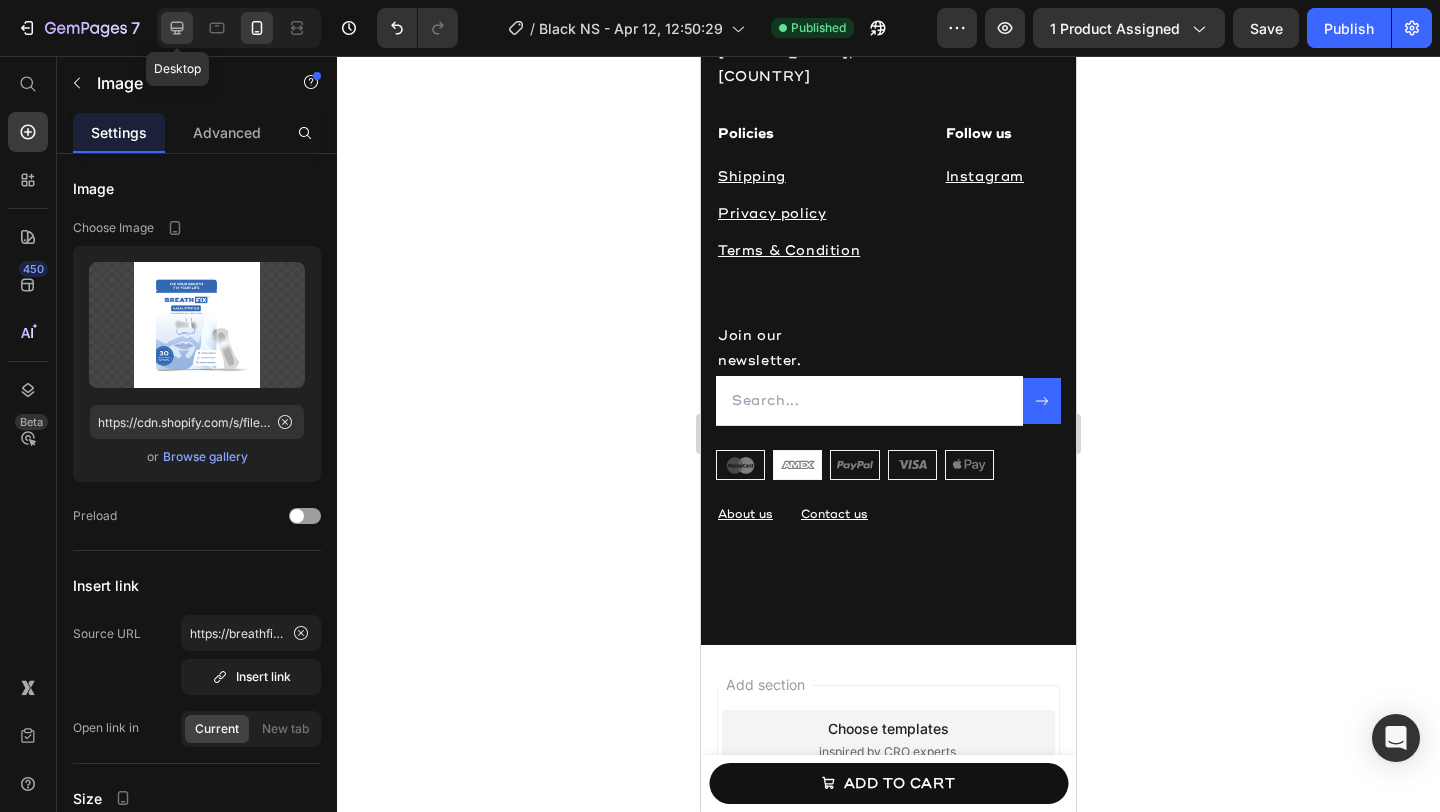 click 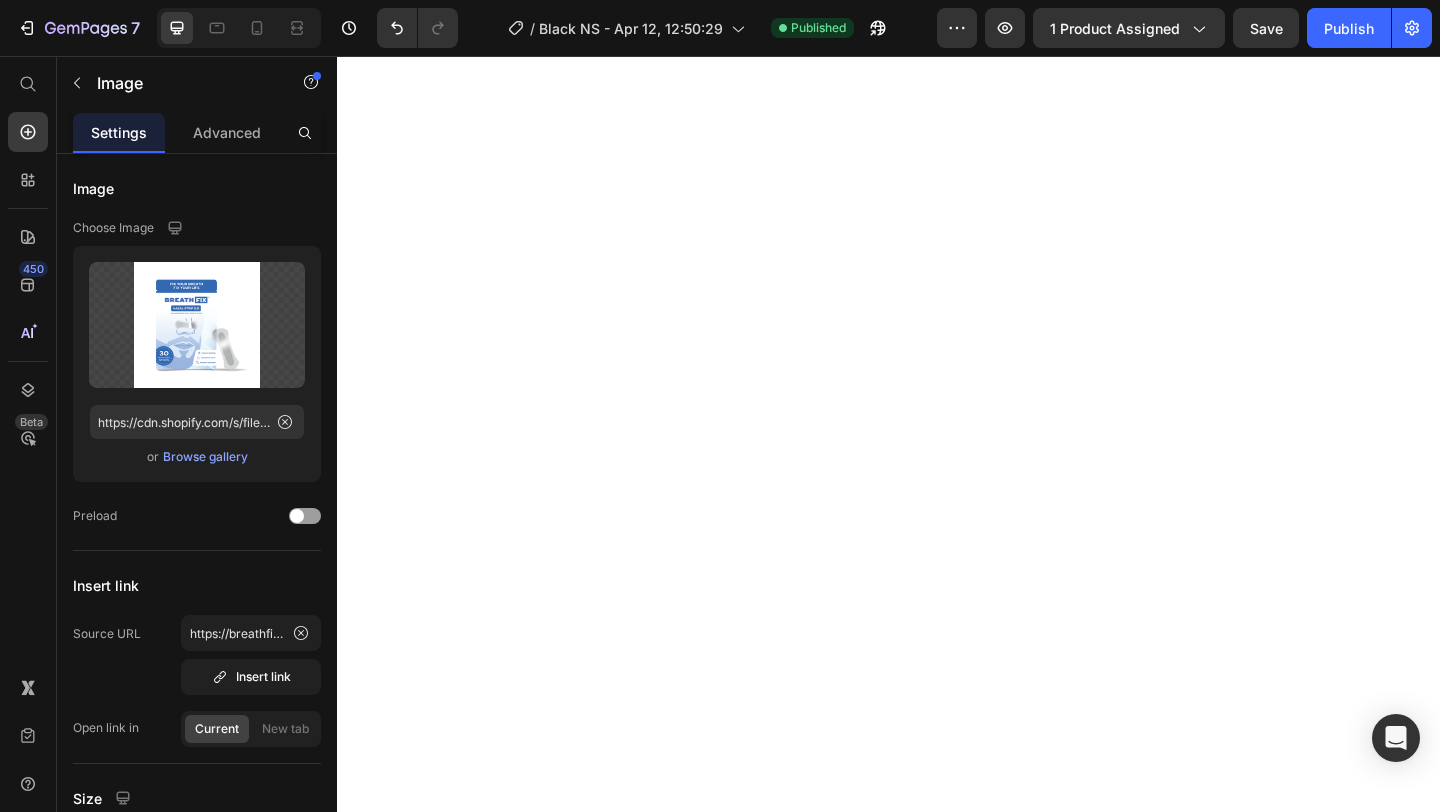 scroll, scrollTop: 0, scrollLeft: 0, axis: both 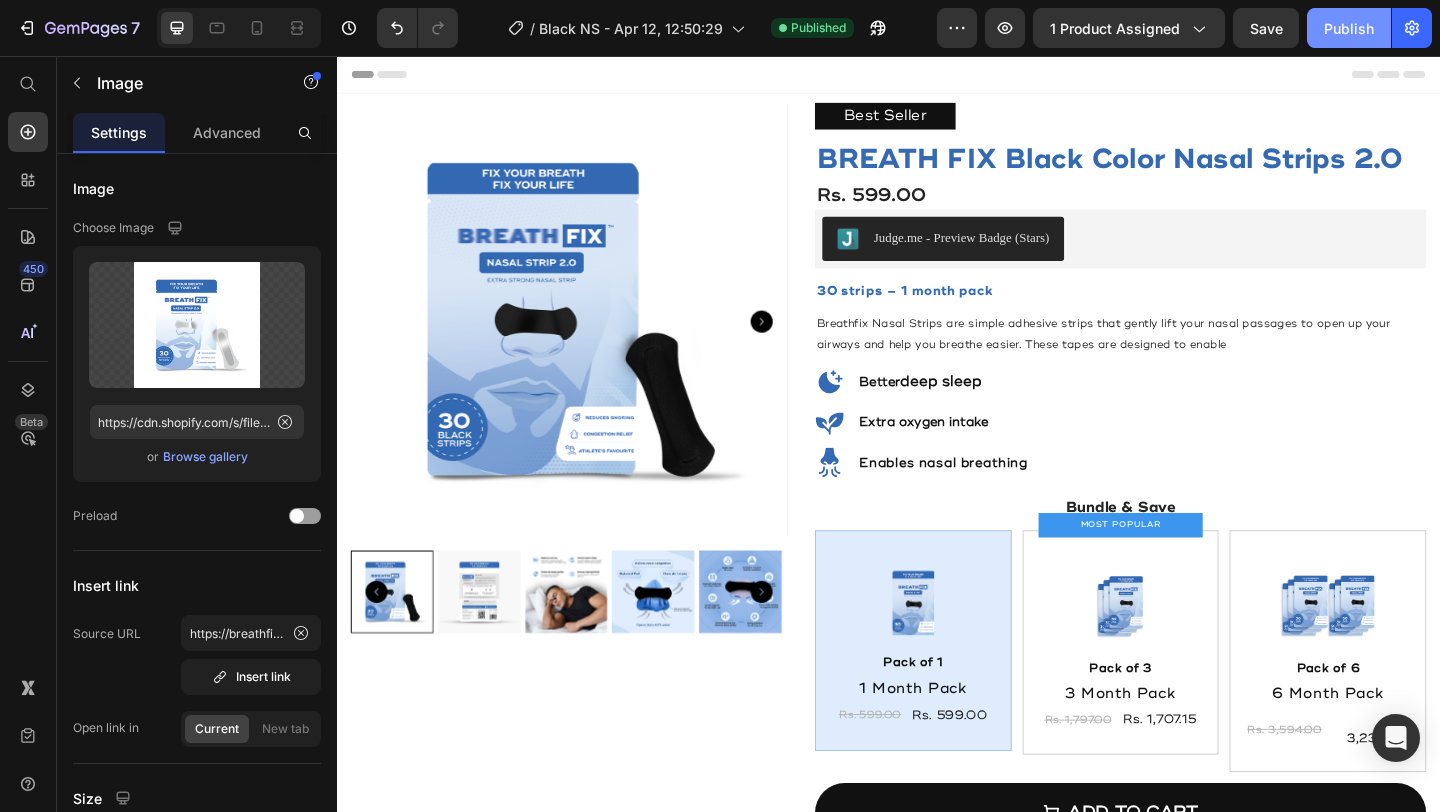 click on "Publish" 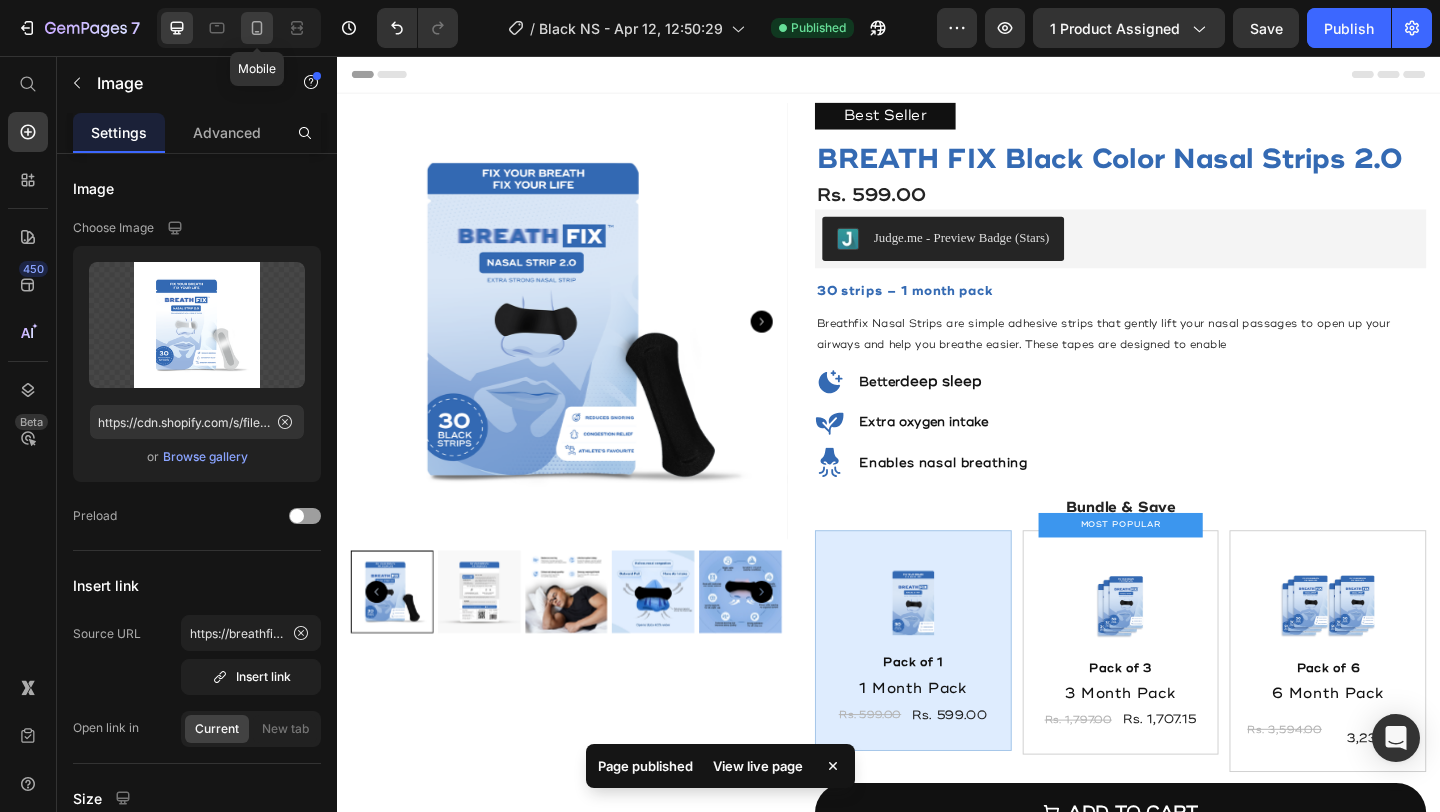 click 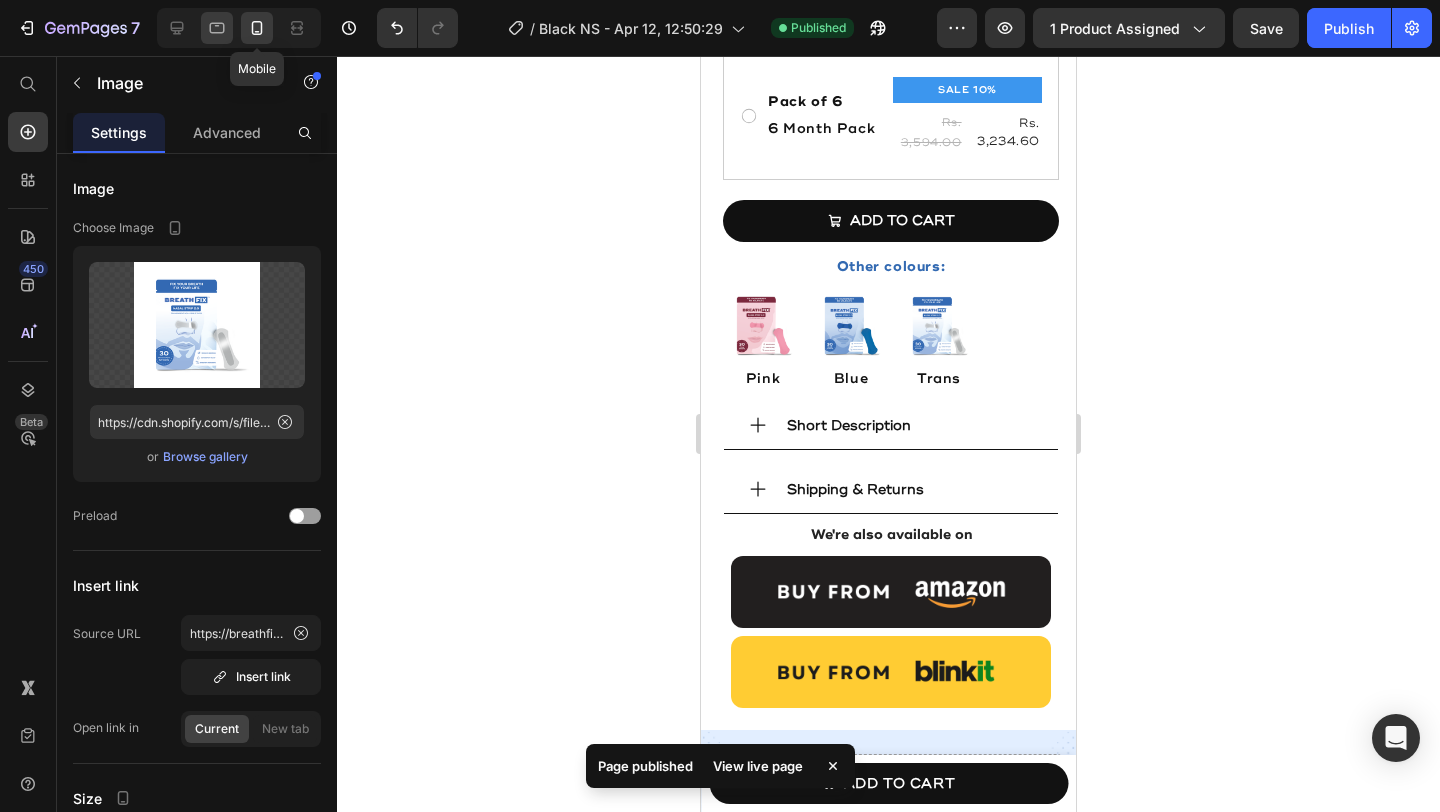 scroll, scrollTop: 1351, scrollLeft: 0, axis: vertical 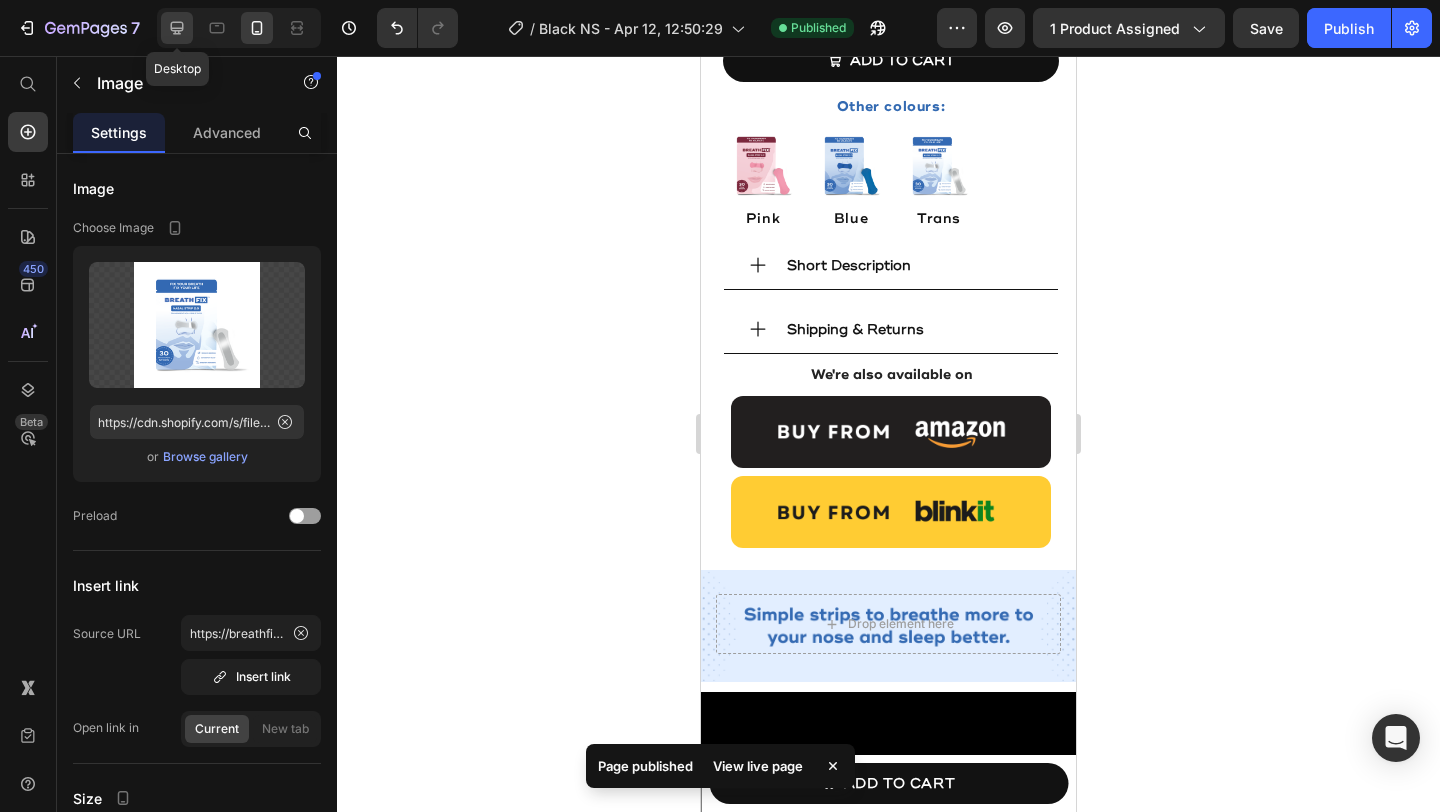 click 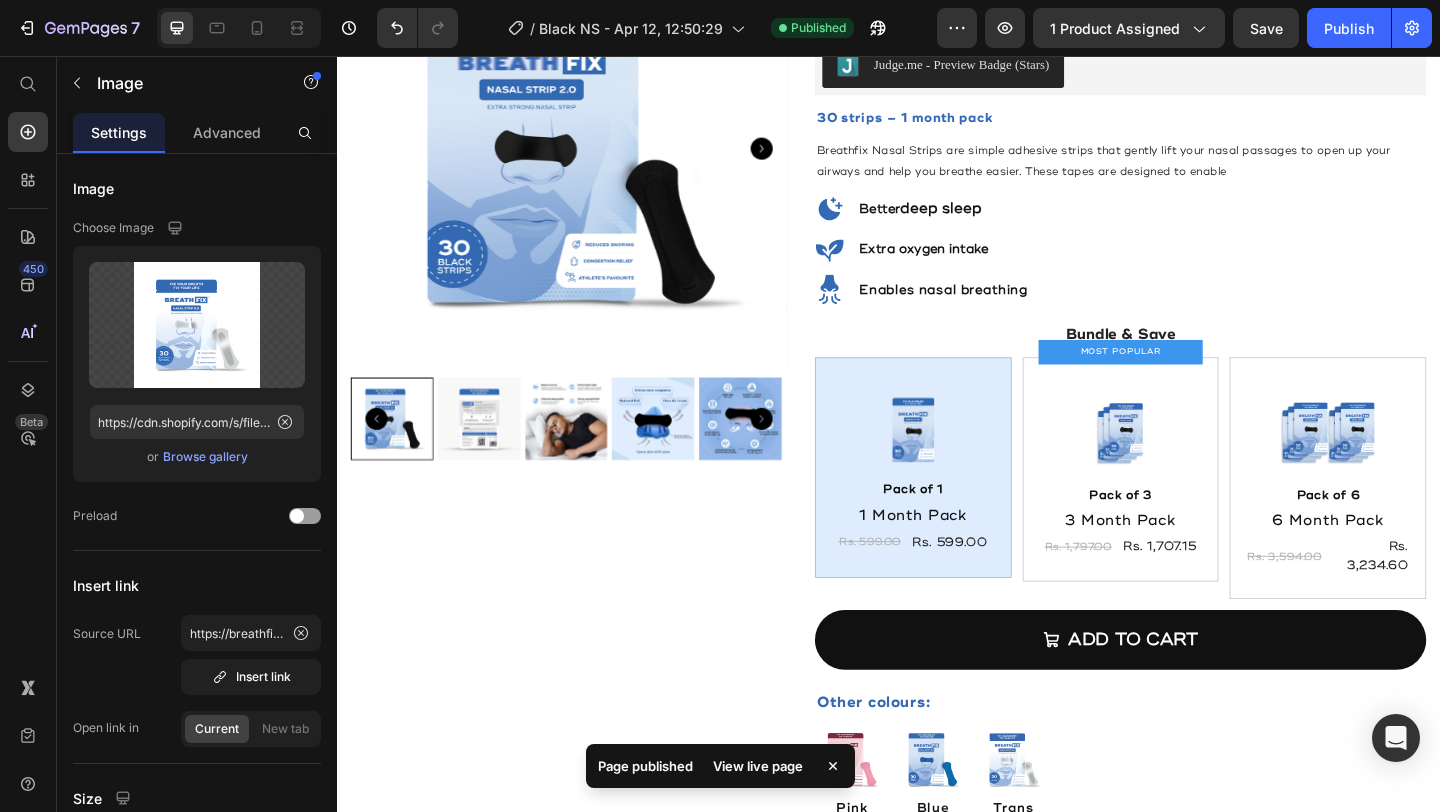 scroll, scrollTop: 0, scrollLeft: 0, axis: both 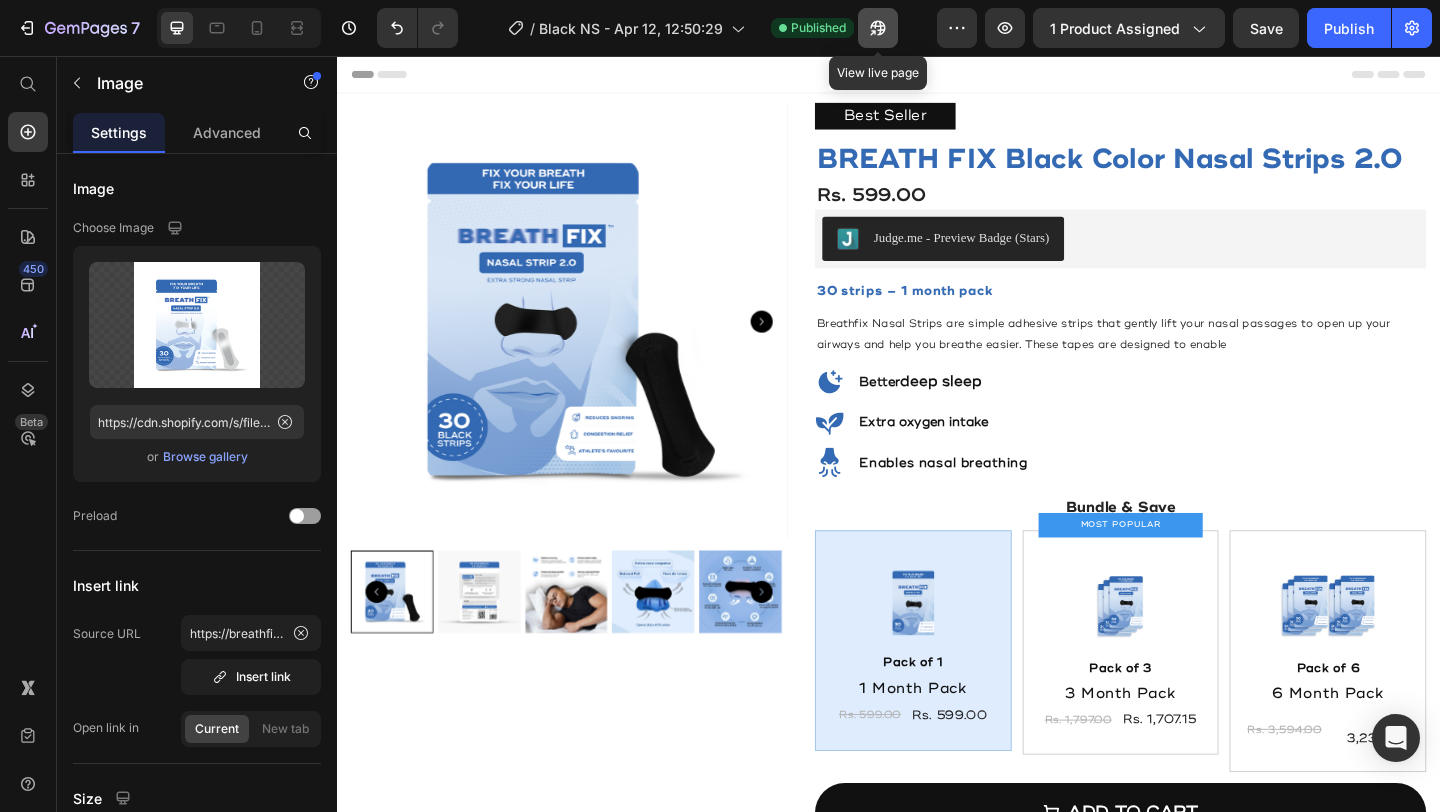 click 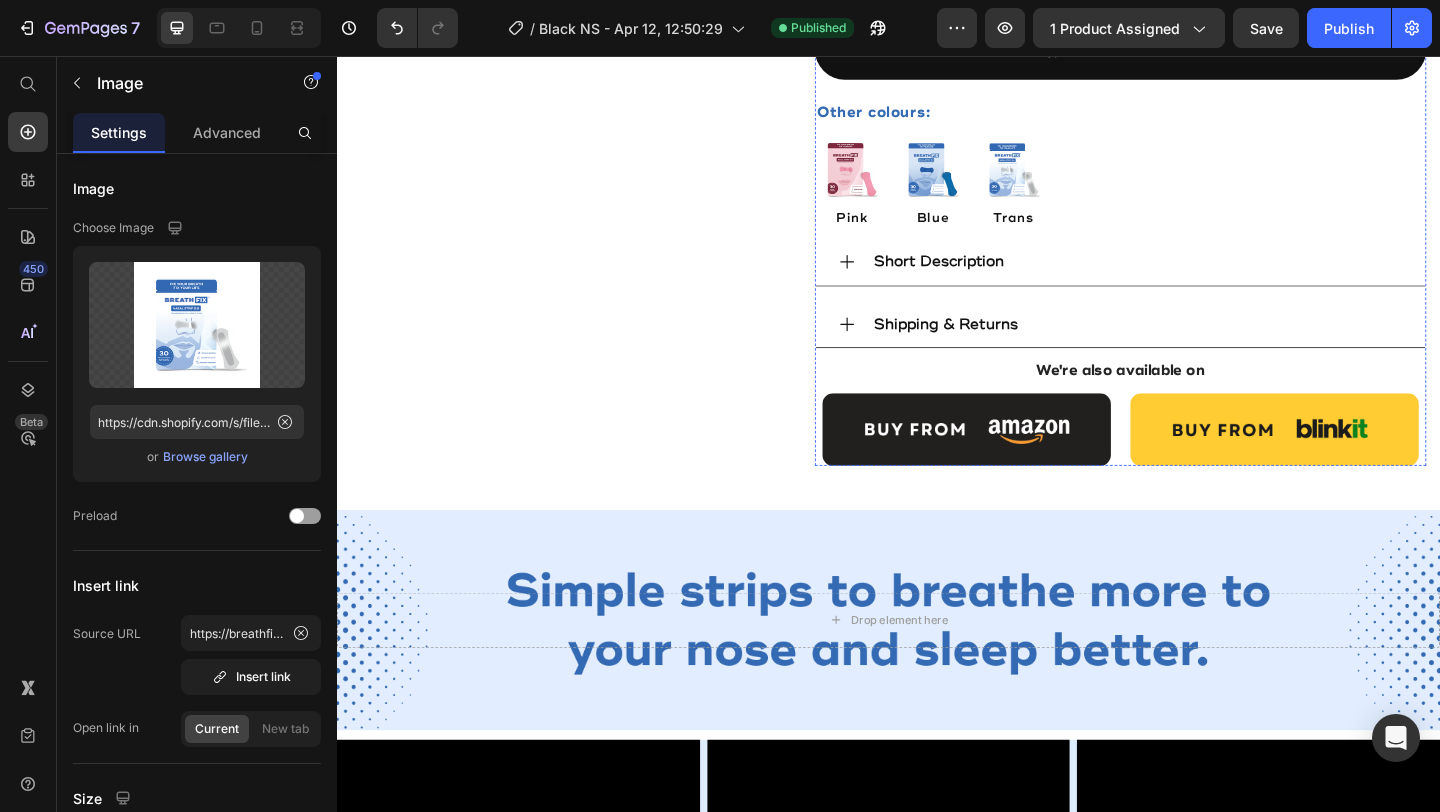 scroll, scrollTop: 0, scrollLeft: 0, axis: both 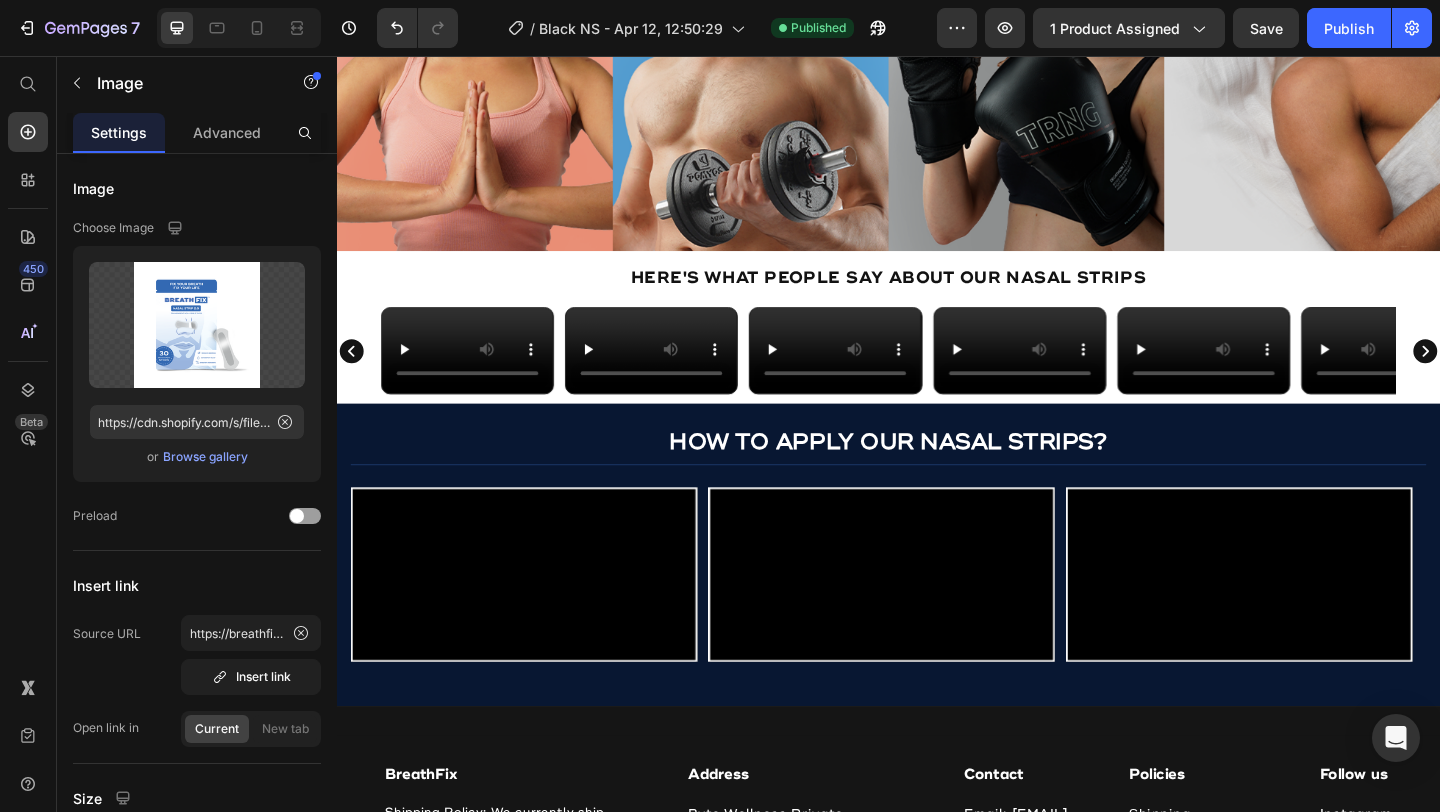 type 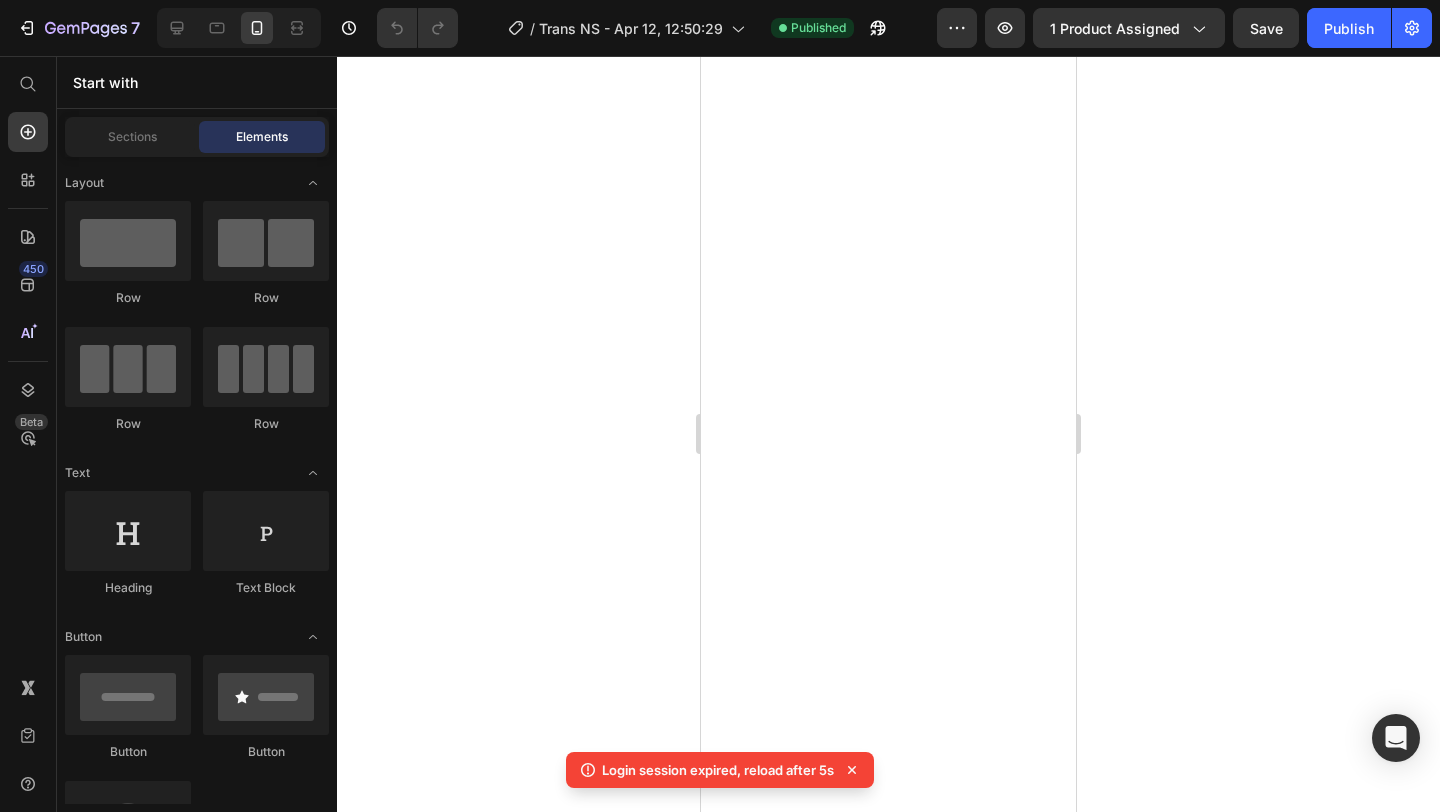 scroll, scrollTop: 0, scrollLeft: 0, axis: both 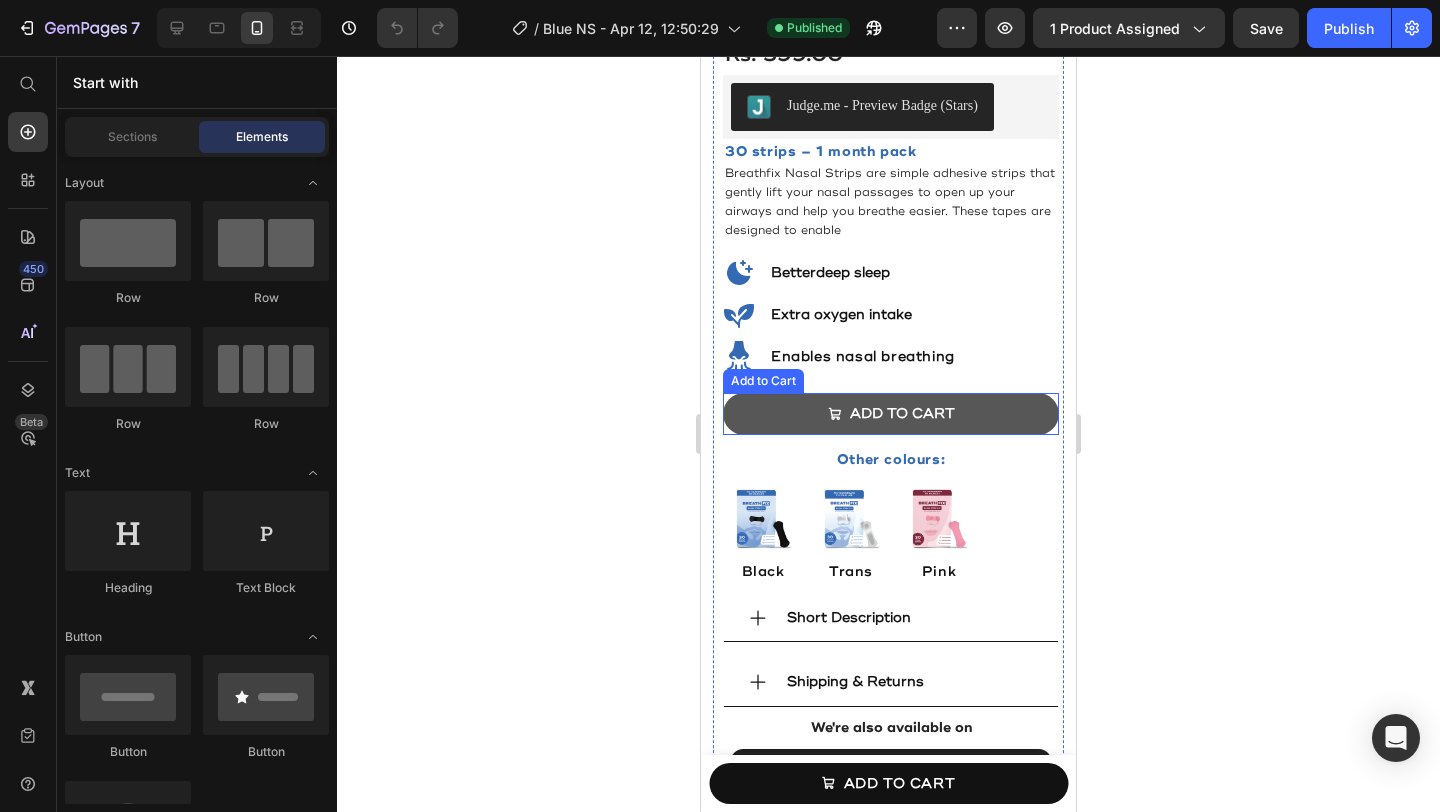 click on "Add to cart" at bounding box center [891, 414] 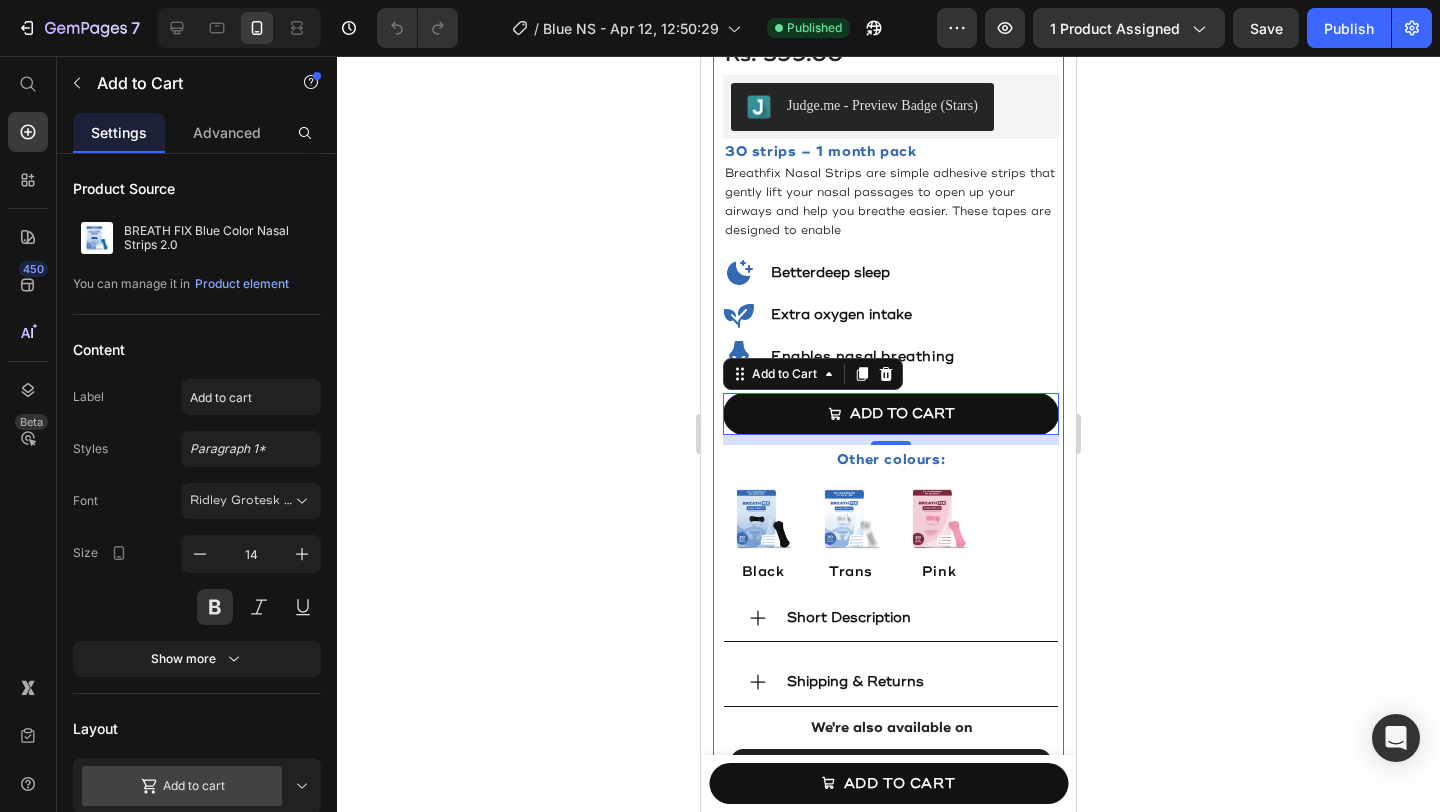 click on "Best Seller Text Block BREATH FIX Blue Color Nasal Strips 2.0 Product Title Rs. 599.00 Product Price Row Judge.me - Preview Badge (Stars) Judge.me Row 30 strips – 1 month pack Text Block Breathfix Nasal Strips are simple adhesive strips that gently lift your nasal passages to open up your airways and help you breathe easier. These tapes are designed to enable Text Block
Icon Better  deep sleep Heading Row
Icon Extra oxygen intake Heading Row
Icon Enables nasal breathing Heading Row
Add to cart Add to Cart   10 Other colours: Text Block Image Black Text Block Image Trans Text Block Image Pink Text Block Row
Short Description
Shipping & Returns Accordion We're also available on Text Block Image Image Row" at bounding box center (891, 439) 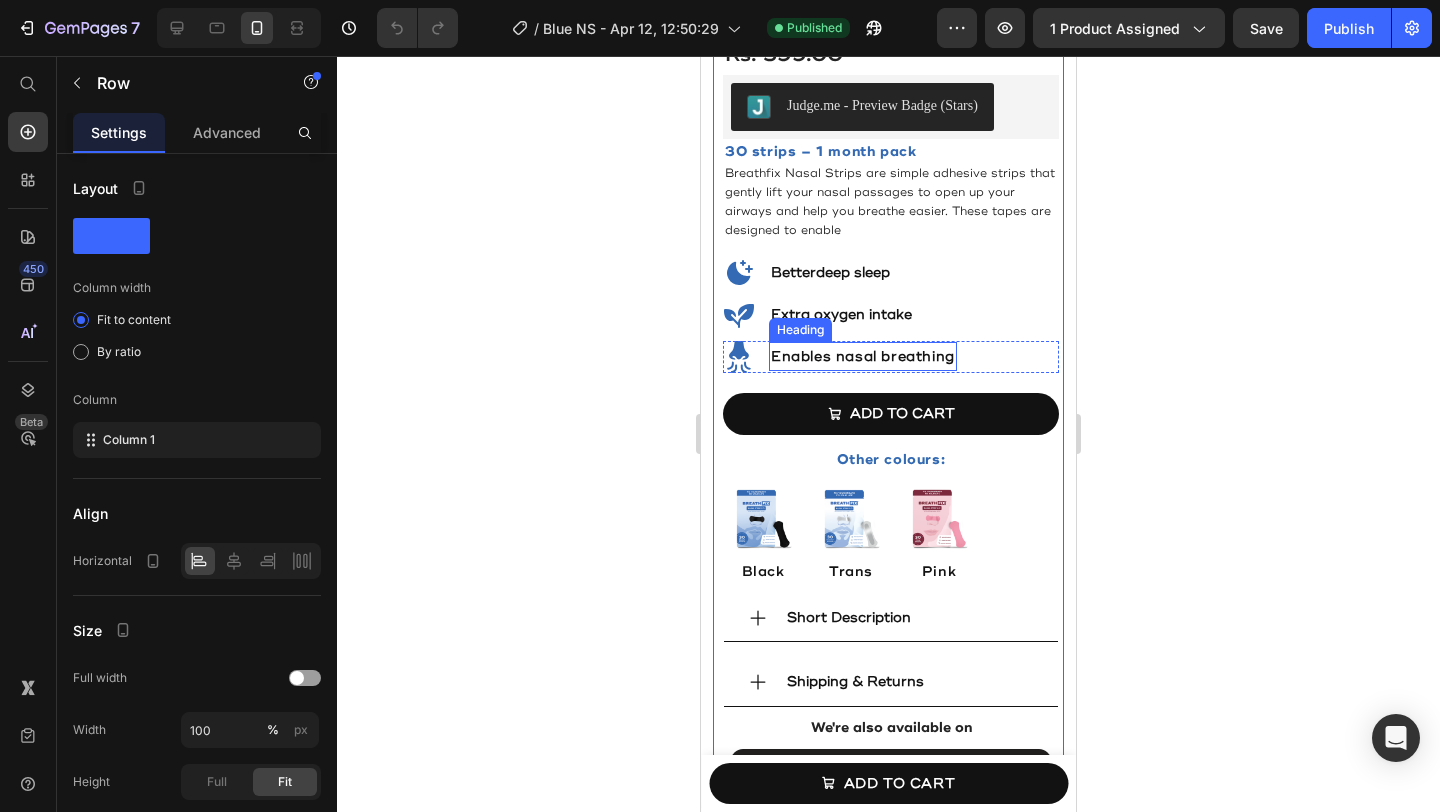 click on "Enables nasal breathing" at bounding box center (863, 356) 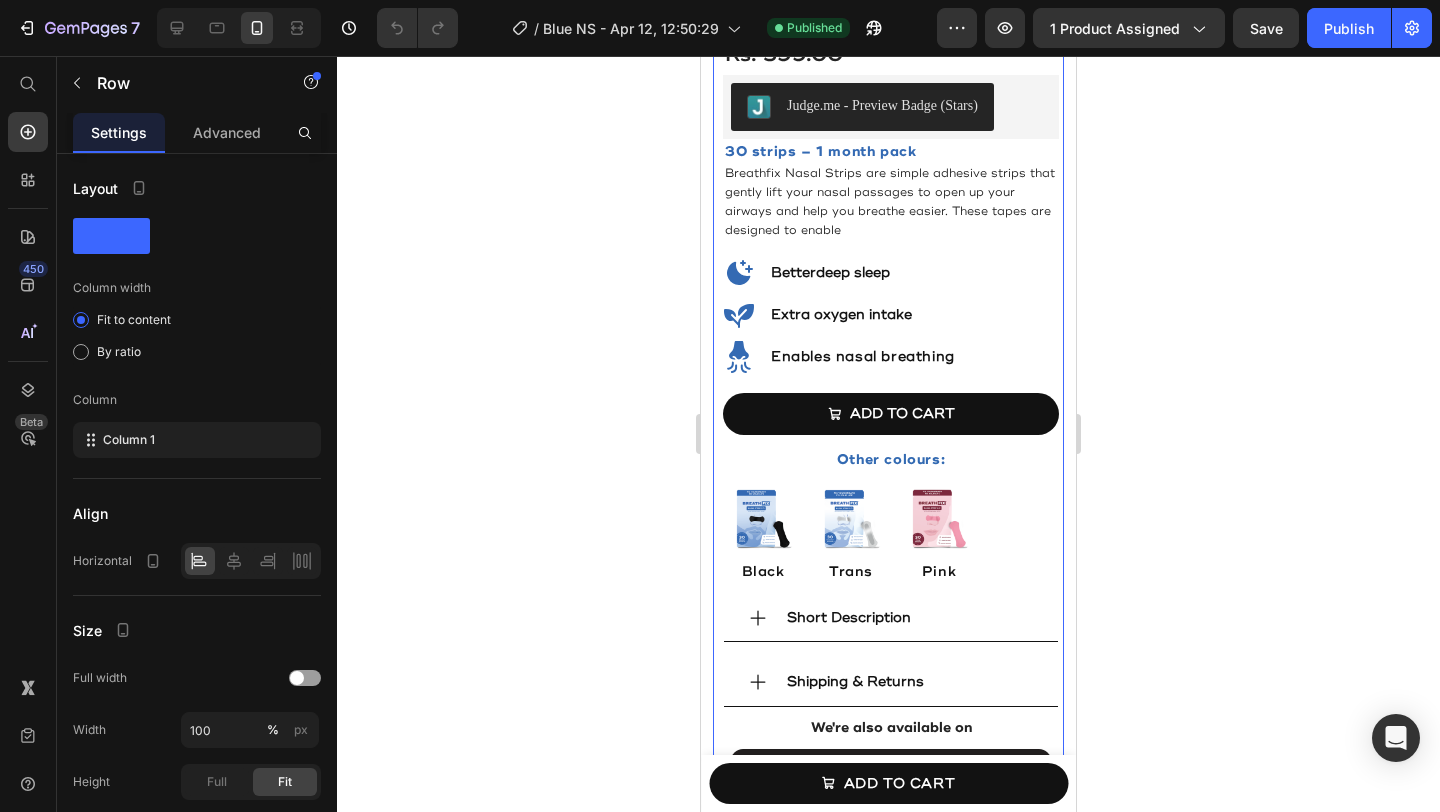 click on "Best Seller Text Block BREATH FIX Blue Color Nasal Strips 2.0 Product Title Rs. 599.00 Product Price Row Judge.me - Preview Badge (Stars) Judge.me Row 30 strips – 1 month pack Text Block Breathfix Nasal Strips are simple adhesive strips that gently lift your nasal passages to open up your airways and help you breathe easier. These tapes are designed to enable Text Block
Icon Better  deep sleep Heading Row
Icon Extra oxygen intake Heading Row
Icon Enables nasal breathing Heading Row
Add to cart Add to Cart Other colours: Text Block Image Black Text Block Image Trans Text Block Image Pink Text Block Row
Short Description
Shipping & Returns Accordion We're also available on Text Block Image Image Row" at bounding box center (891, 439) 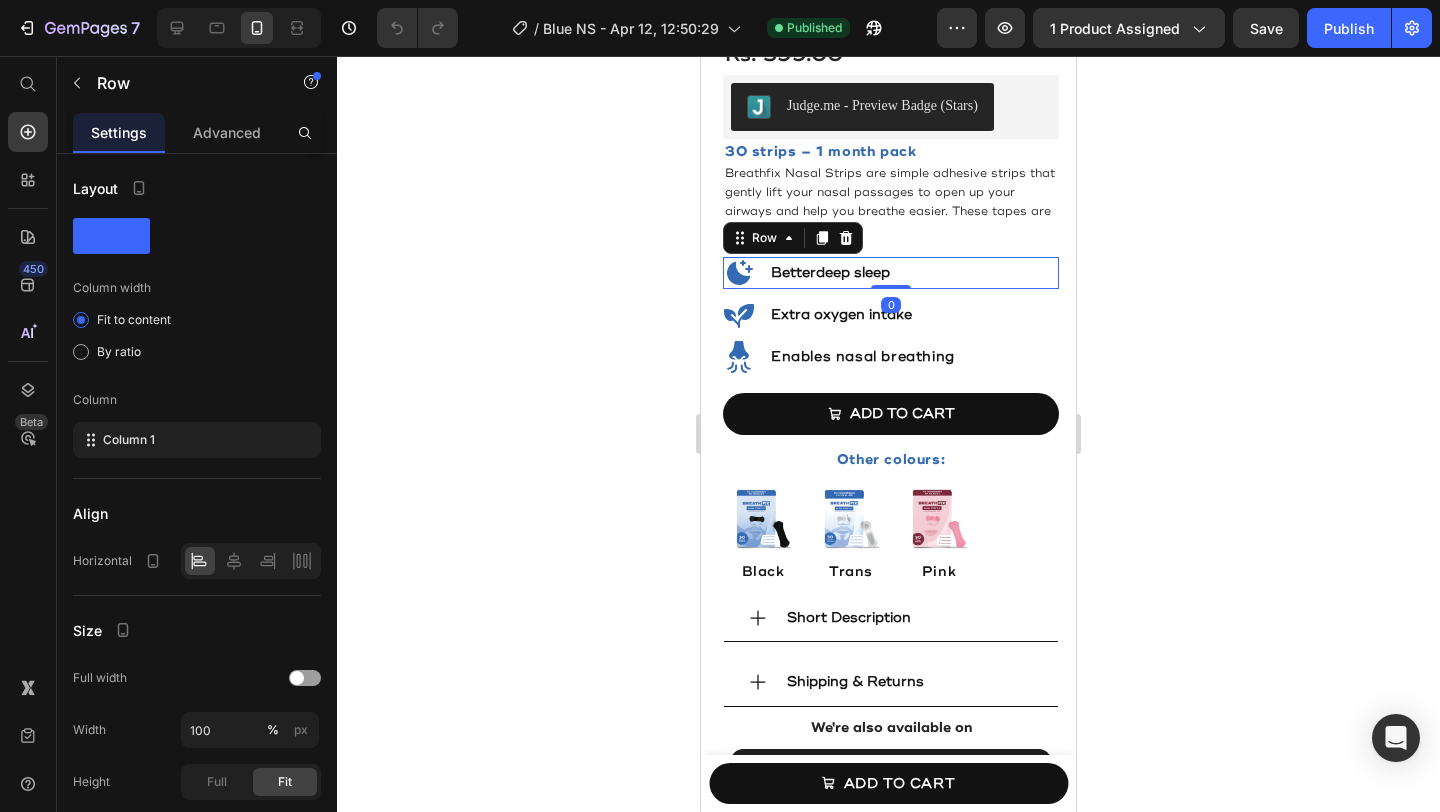 click on "Icon Better  deep sleep Heading Row   0" at bounding box center [891, 273] 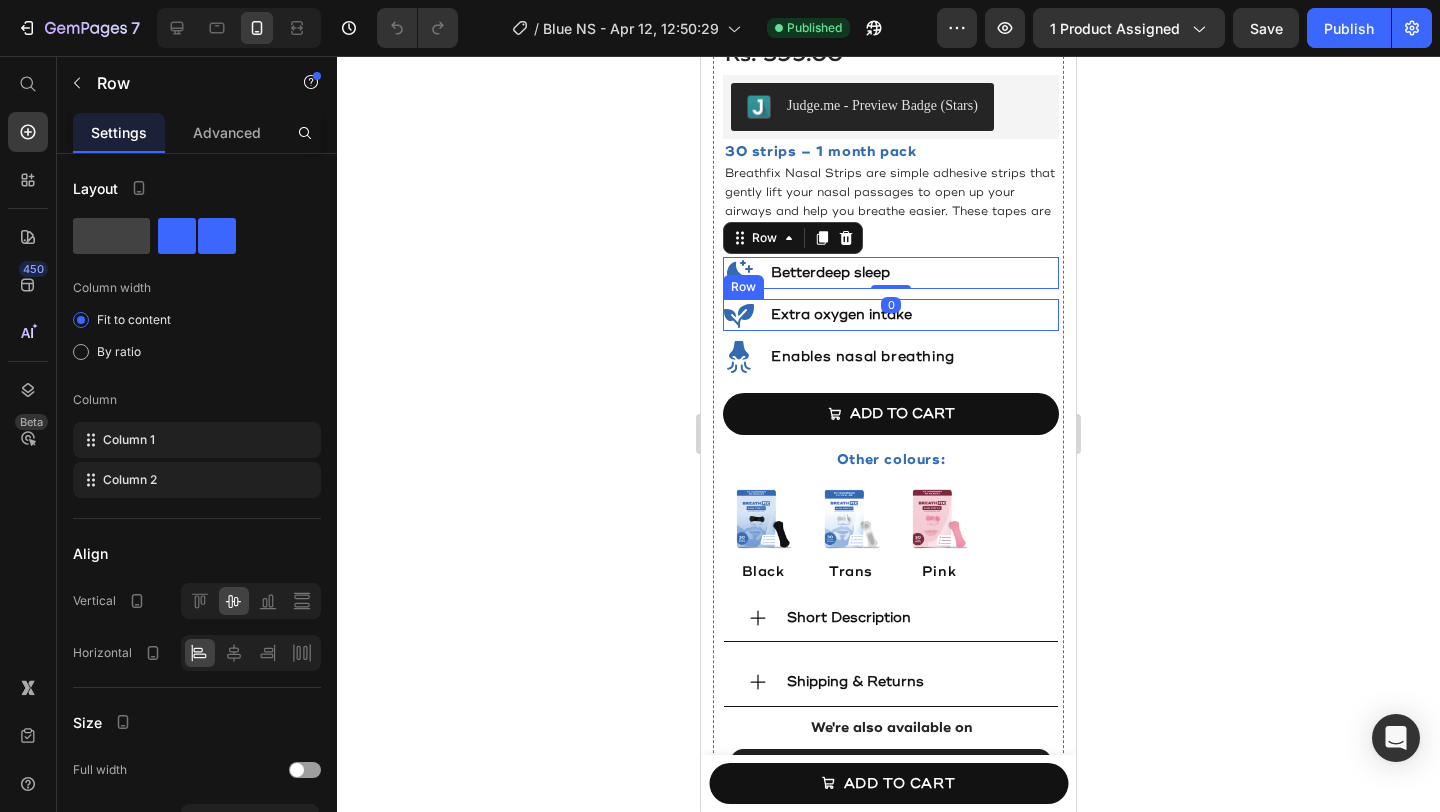click on "Icon Extra oxygen intake Heading Row" at bounding box center [891, 315] 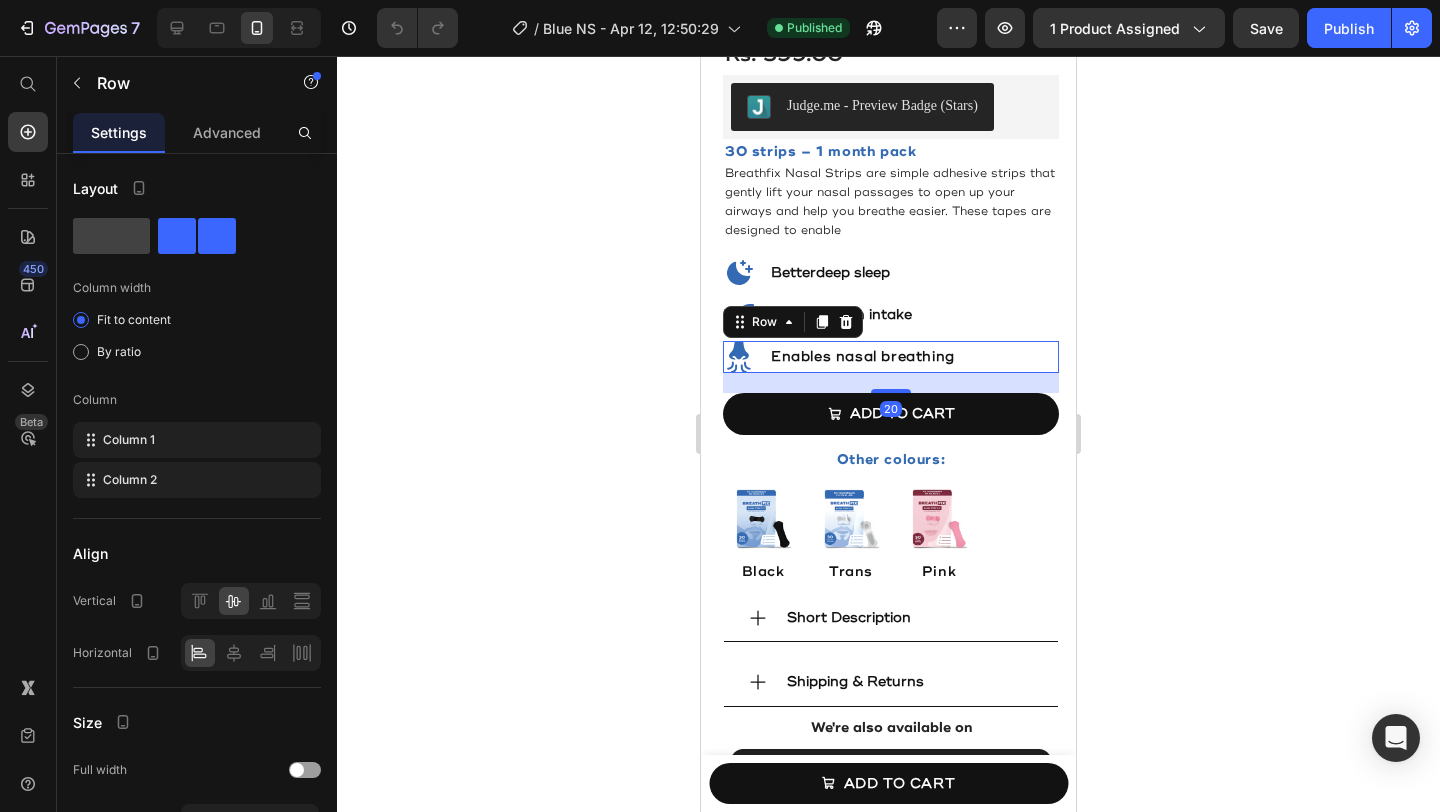 click on "Icon Enables nasal breathing Heading Row   20" at bounding box center (891, 357) 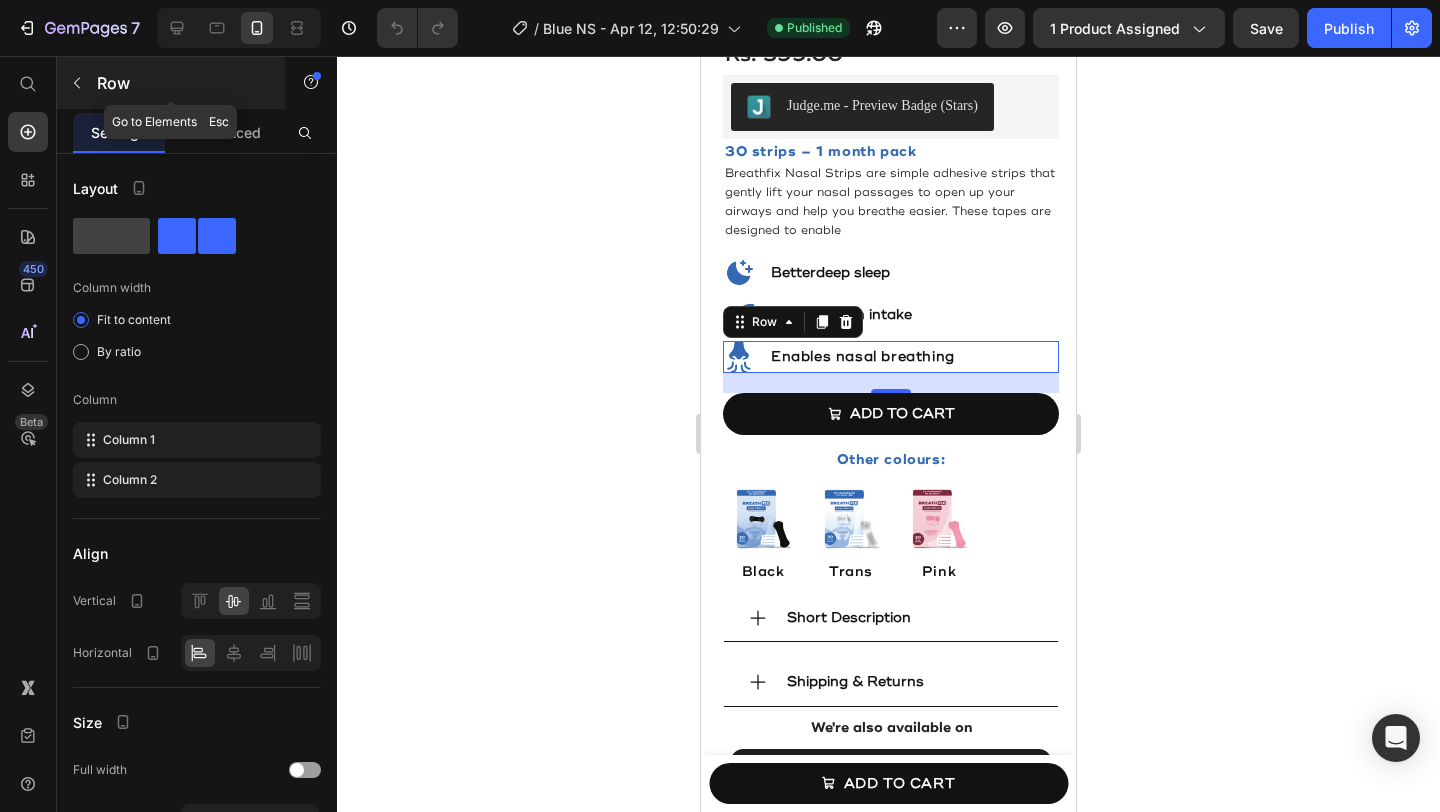 click at bounding box center [77, 83] 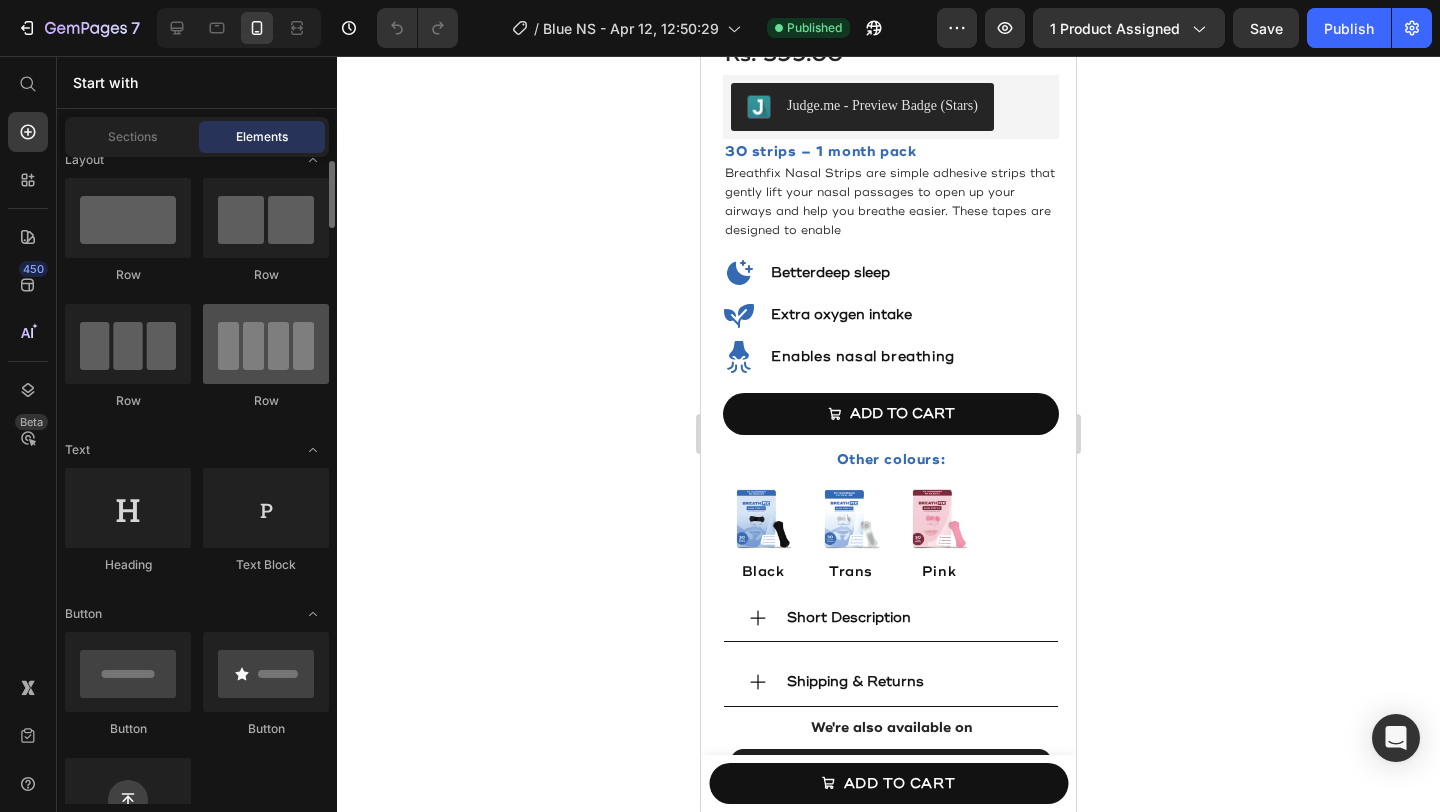 scroll, scrollTop: 25, scrollLeft: 0, axis: vertical 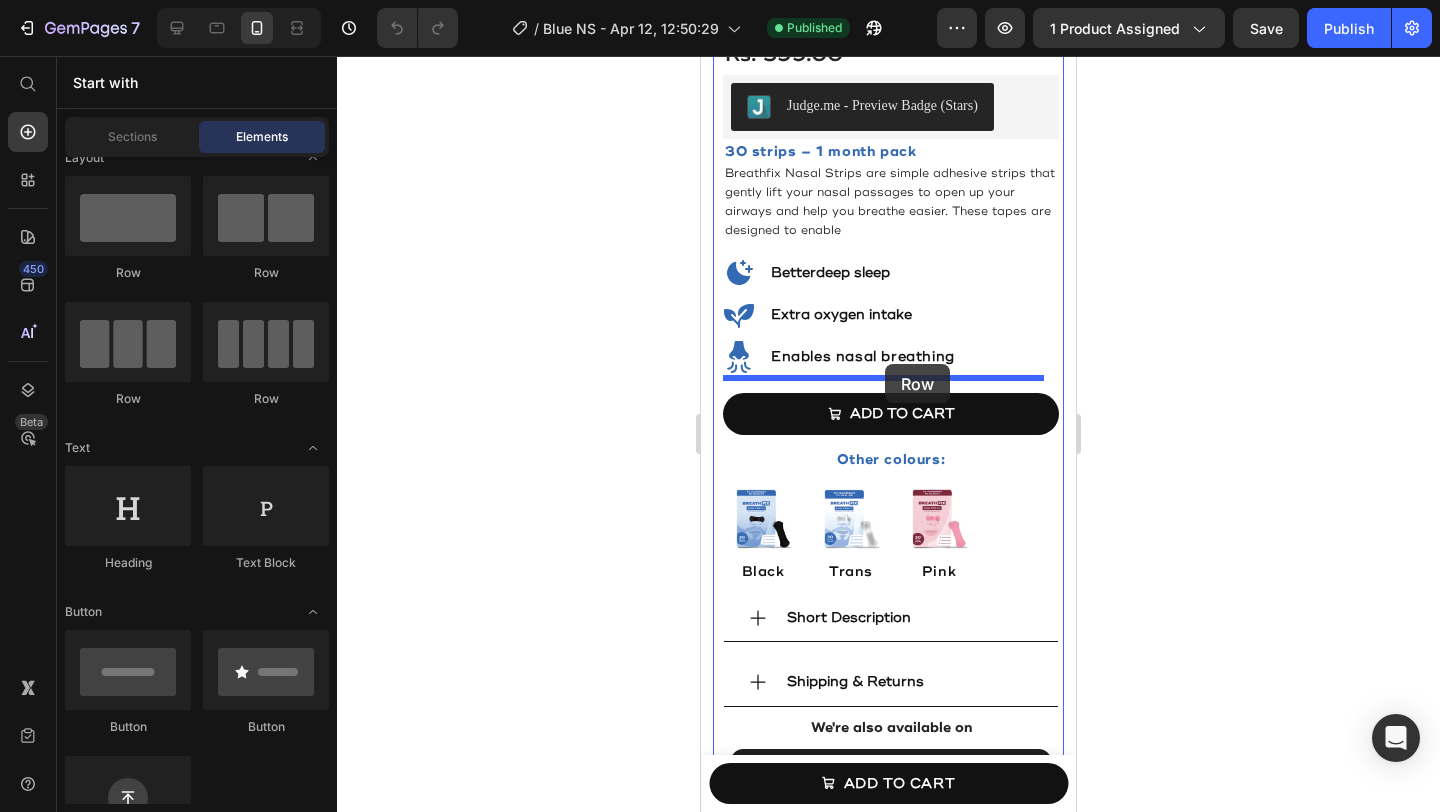 drag, startPoint x: 838, startPoint y: 271, endPoint x: 885, endPoint y: 364, distance: 104.20173 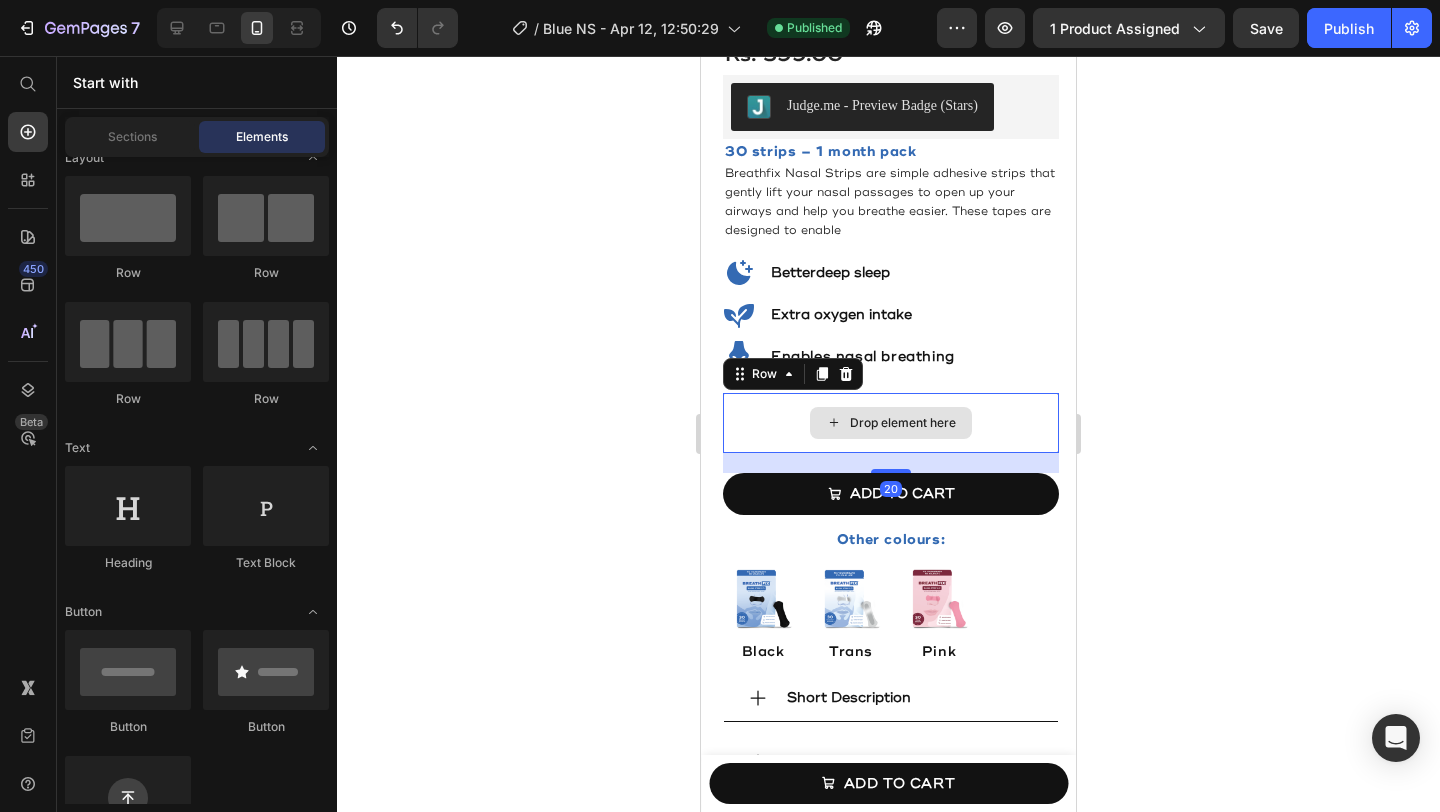 click on "Drop element here" at bounding box center (891, 423) 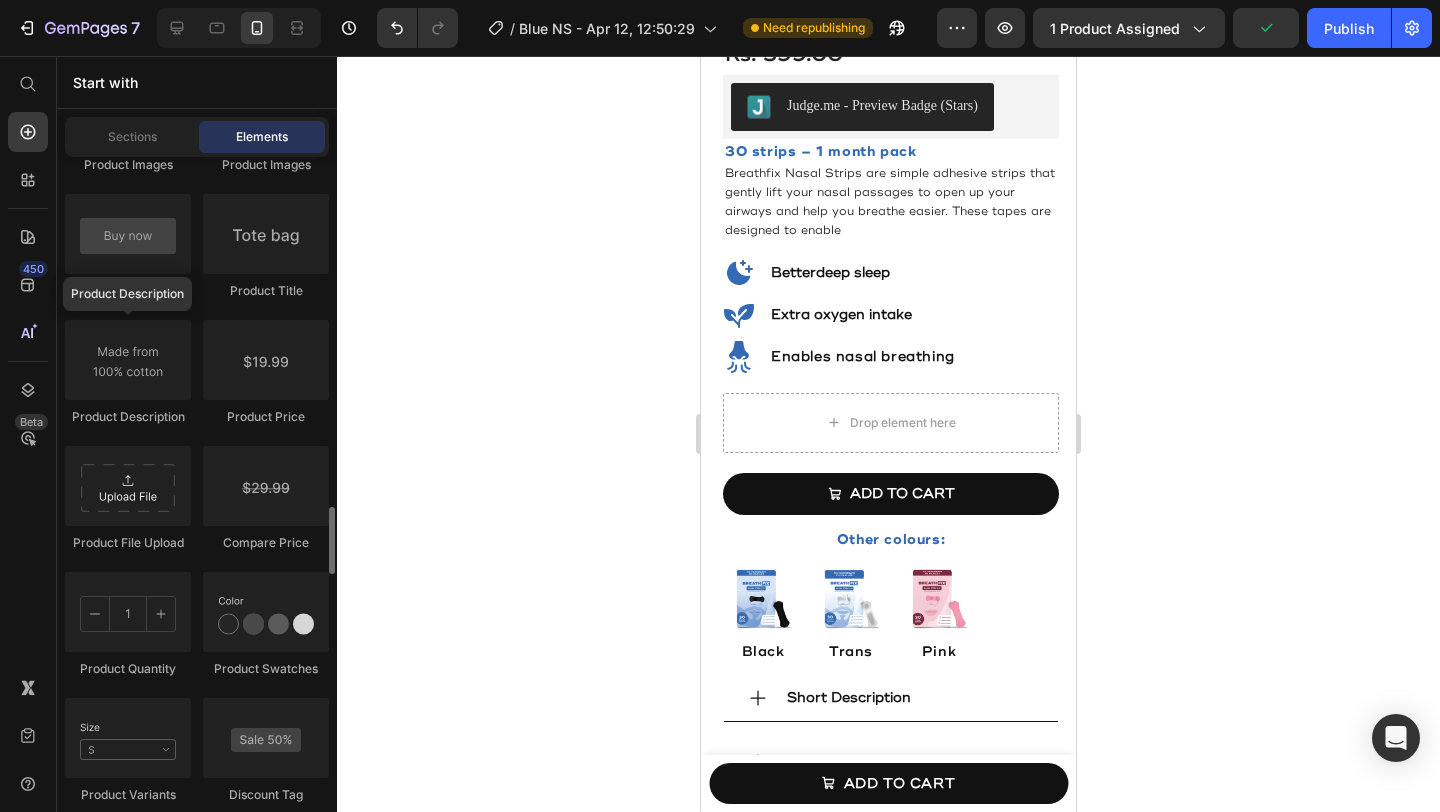 scroll, scrollTop: 3318, scrollLeft: 0, axis: vertical 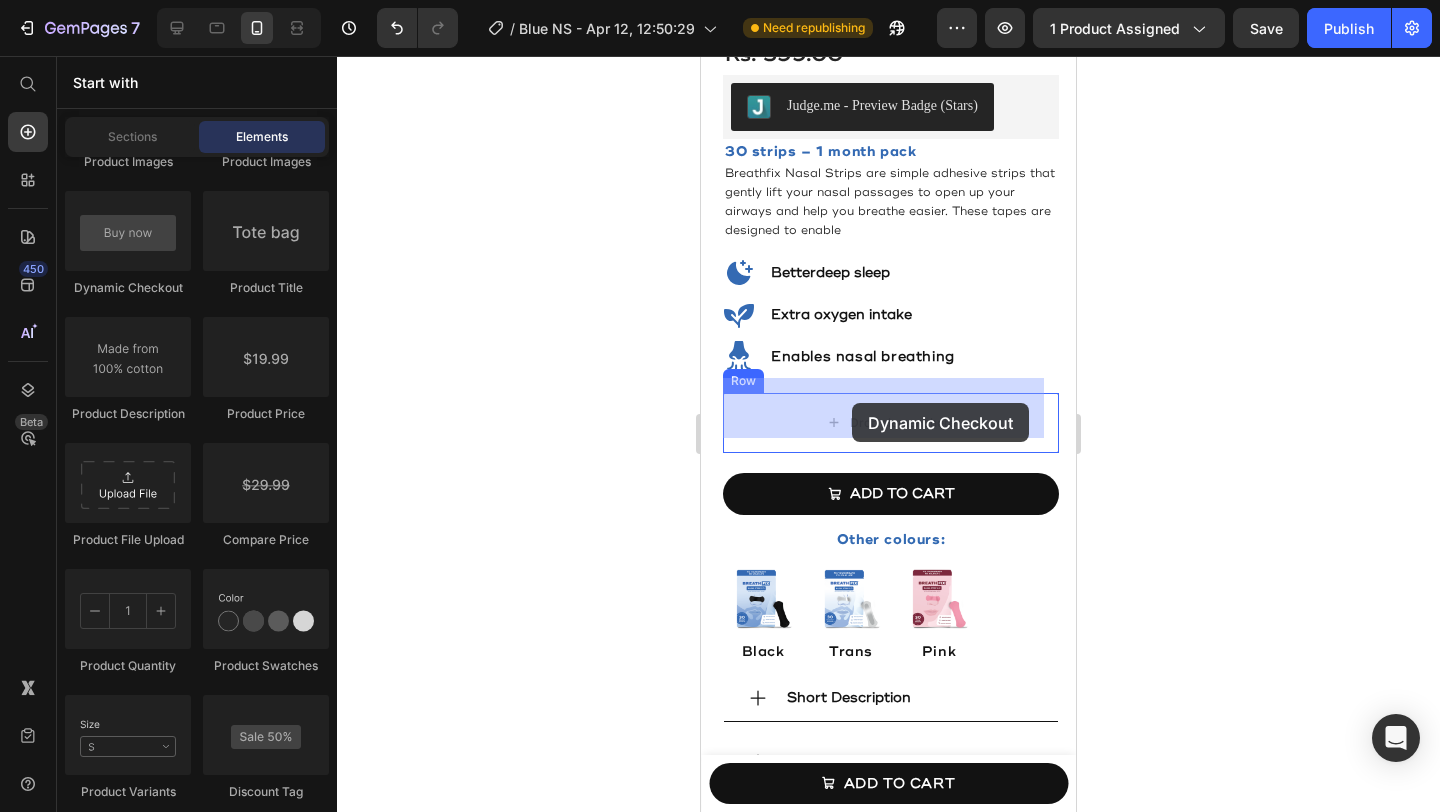 drag, startPoint x: 863, startPoint y: 297, endPoint x: 852, endPoint y: 403, distance: 106.56923 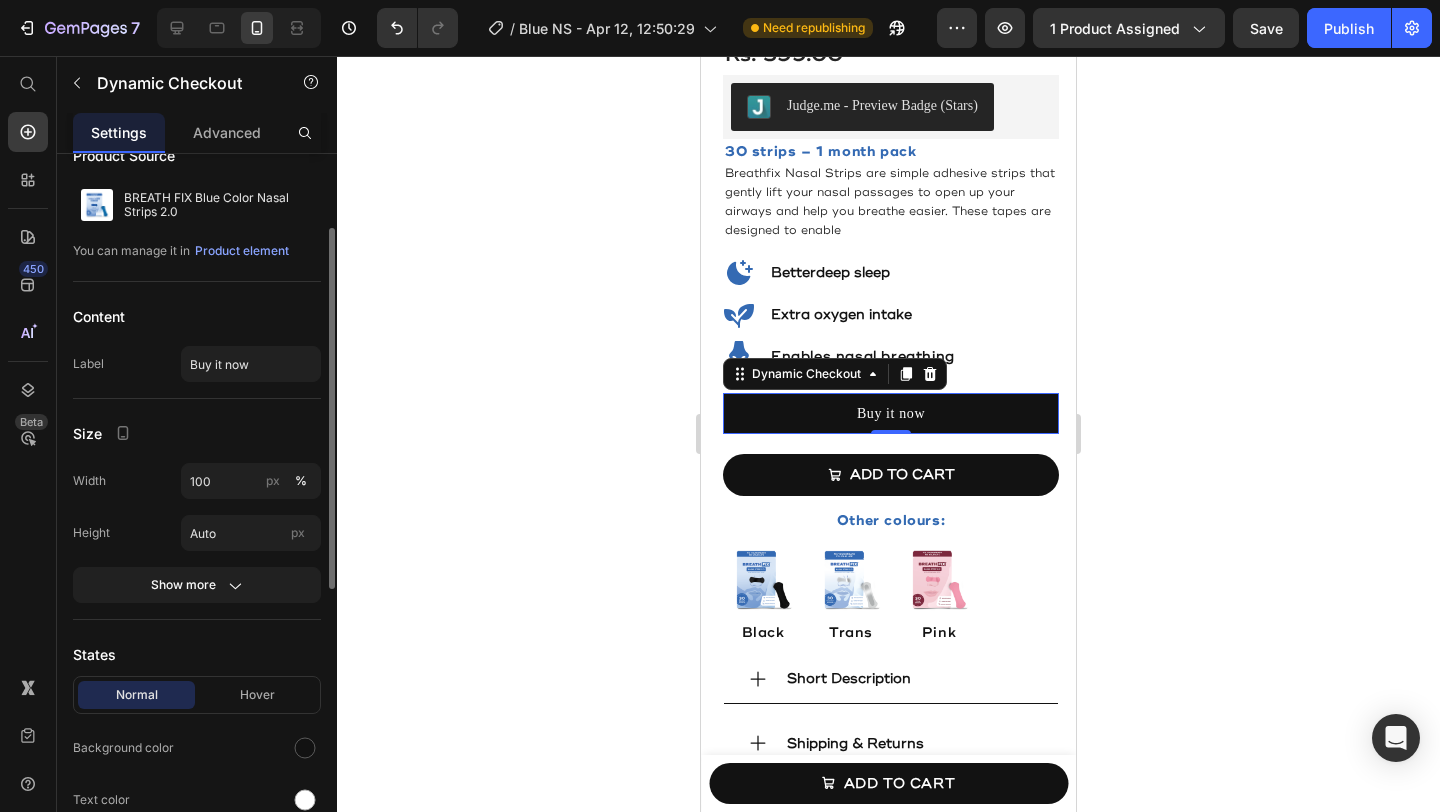 scroll, scrollTop: 130, scrollLeft: 0, axis: vertical 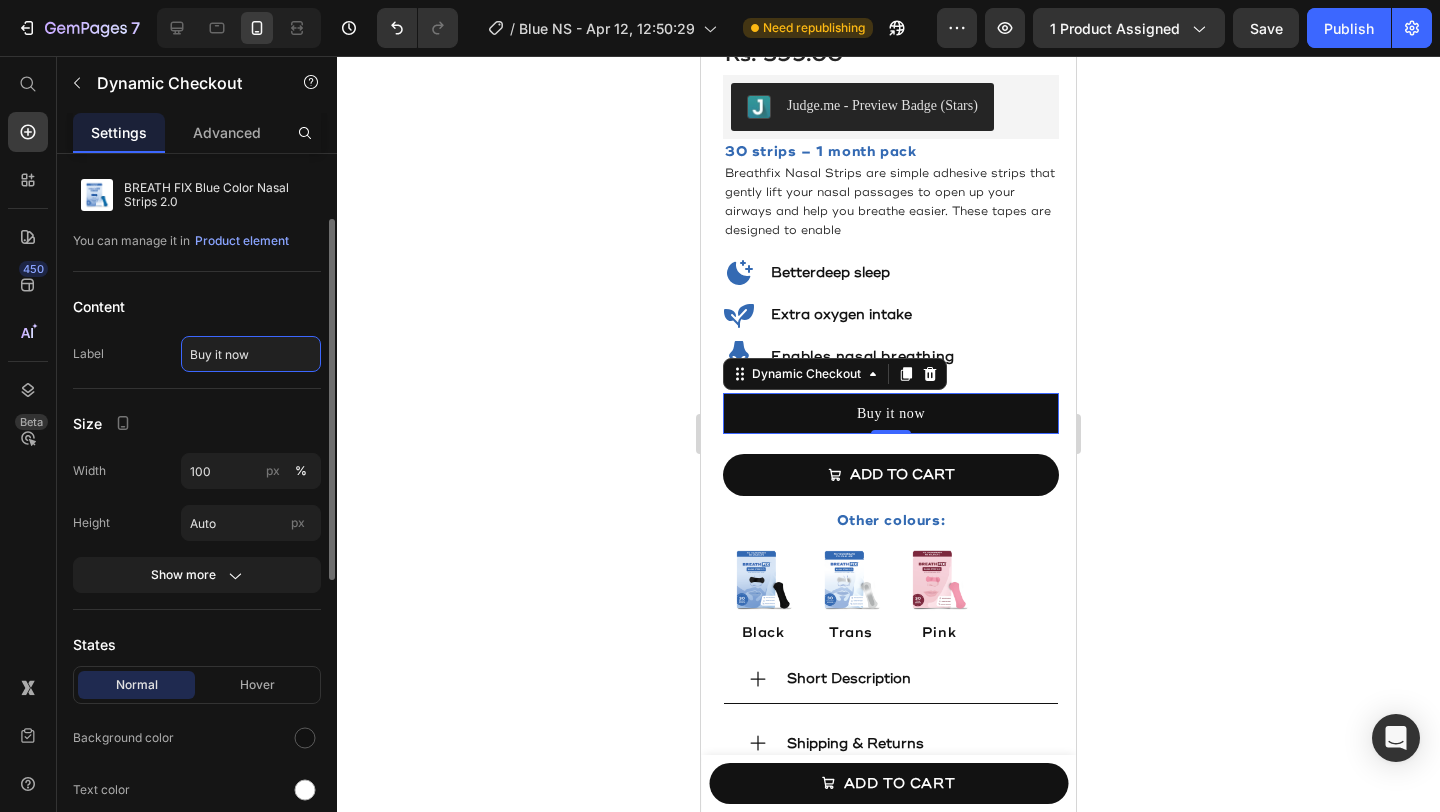 click on "Buy it now" 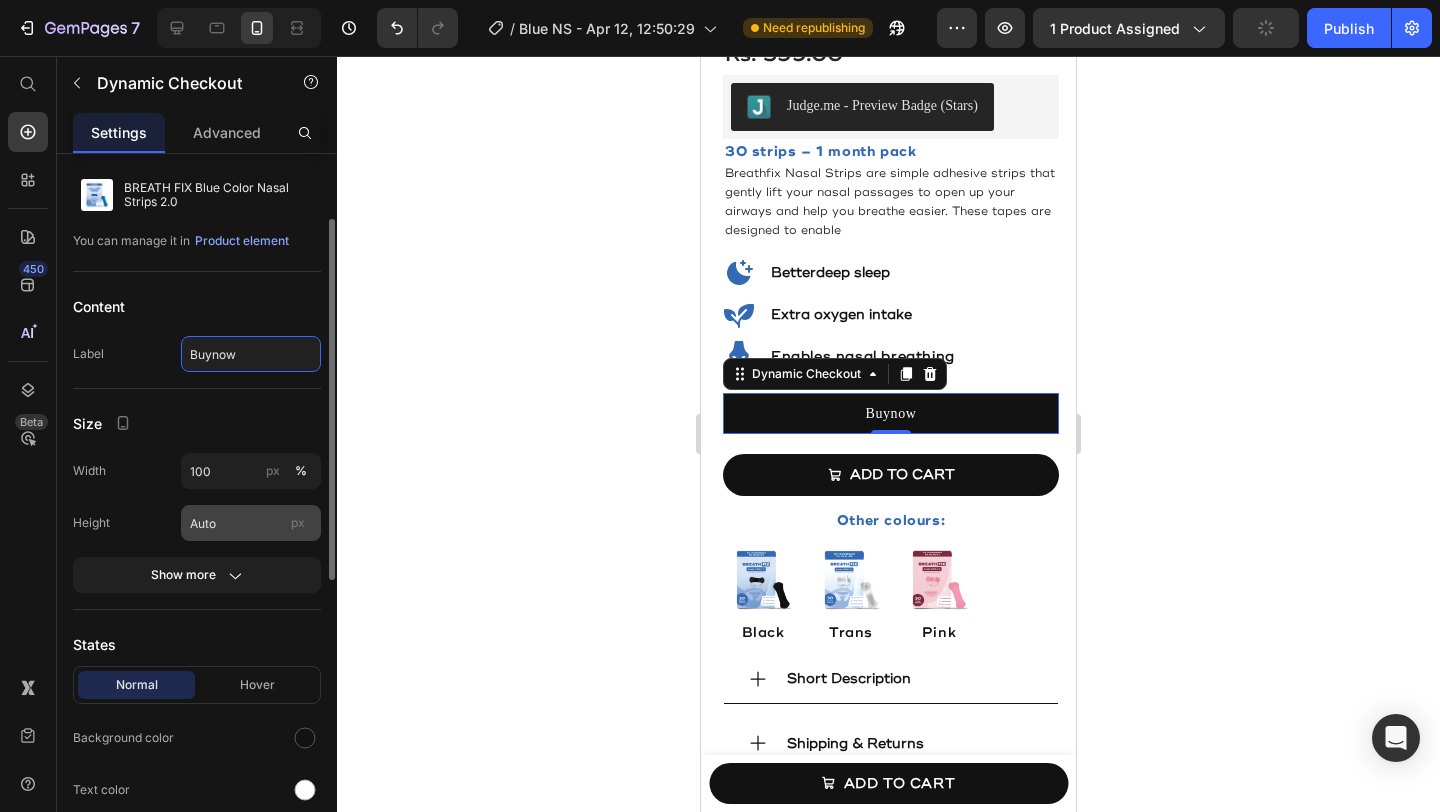 type on "Buy now" 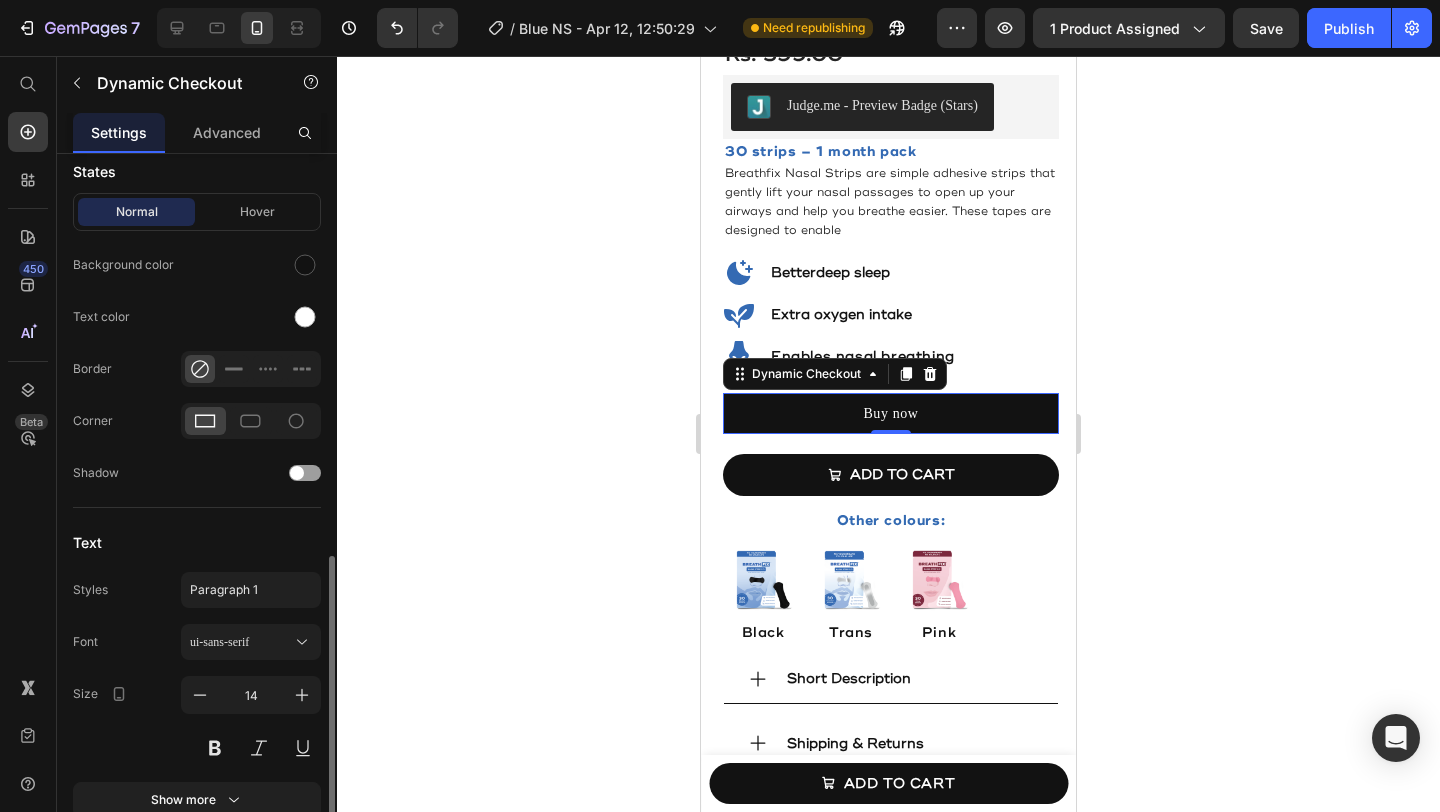 scroll, scrollTop: 700, scrollLeft: 0, axis: vertical 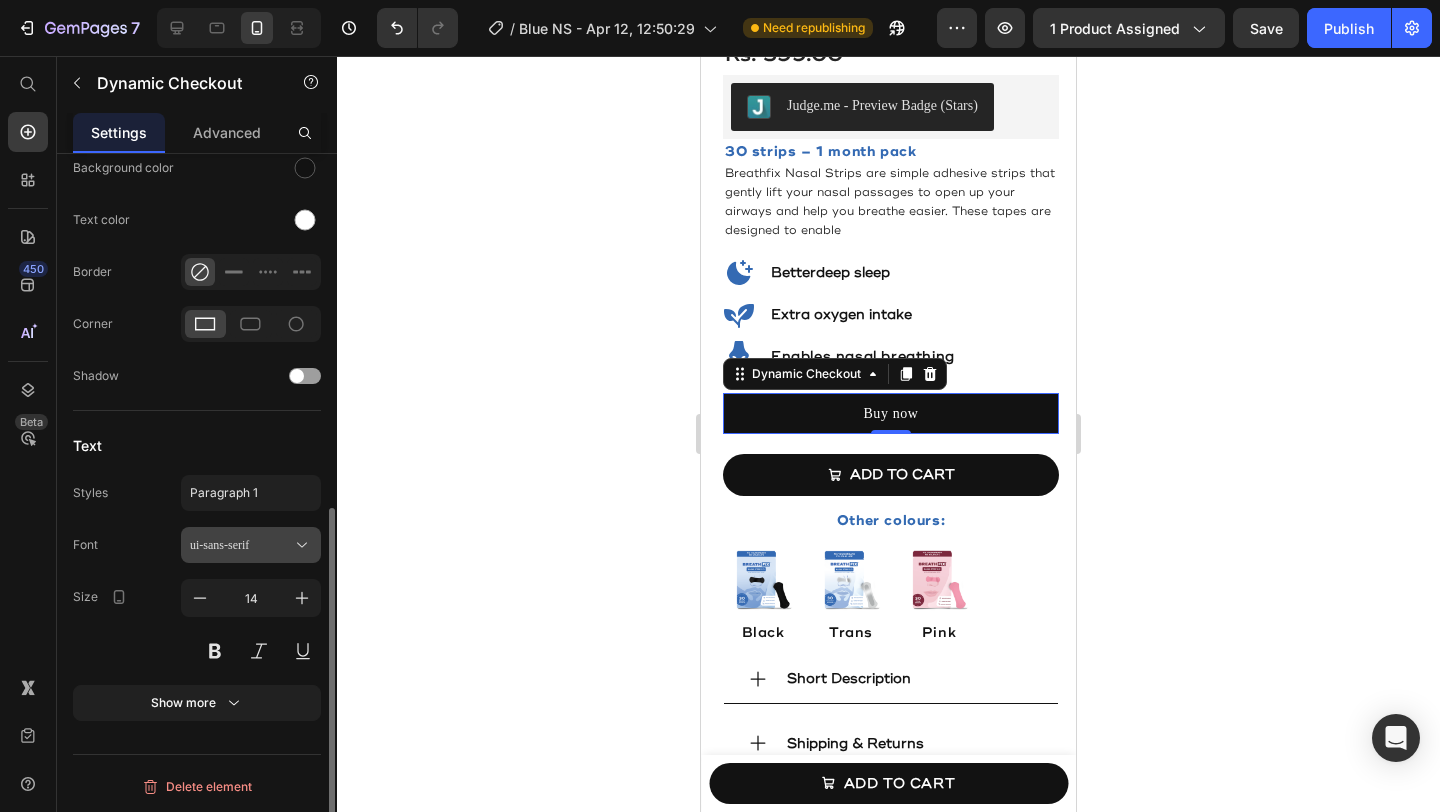 click on "ui-sans-serif" at bounding box center [241, 545] 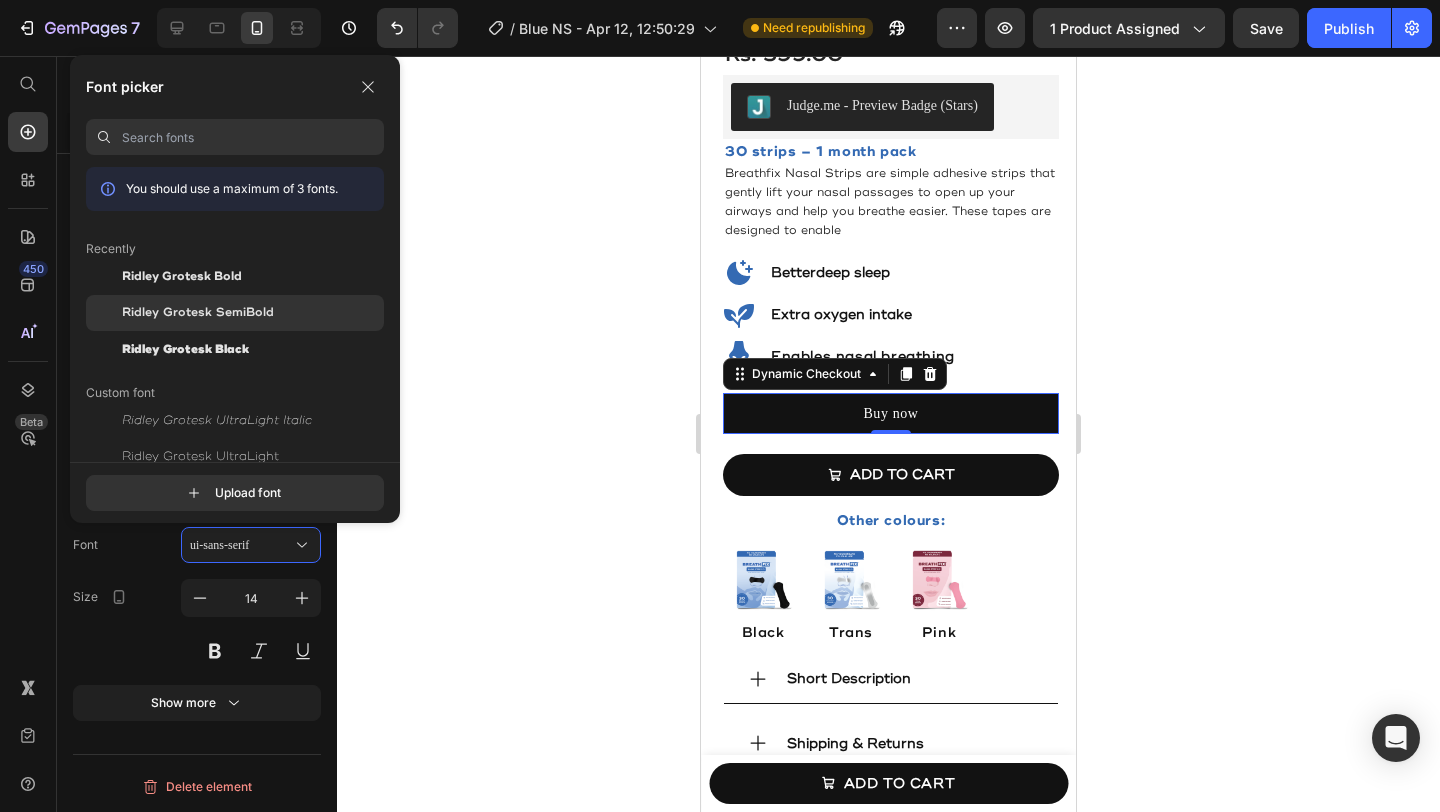 click on "Ridley Grotesk SemiBold" at bounding box center (198, 313) 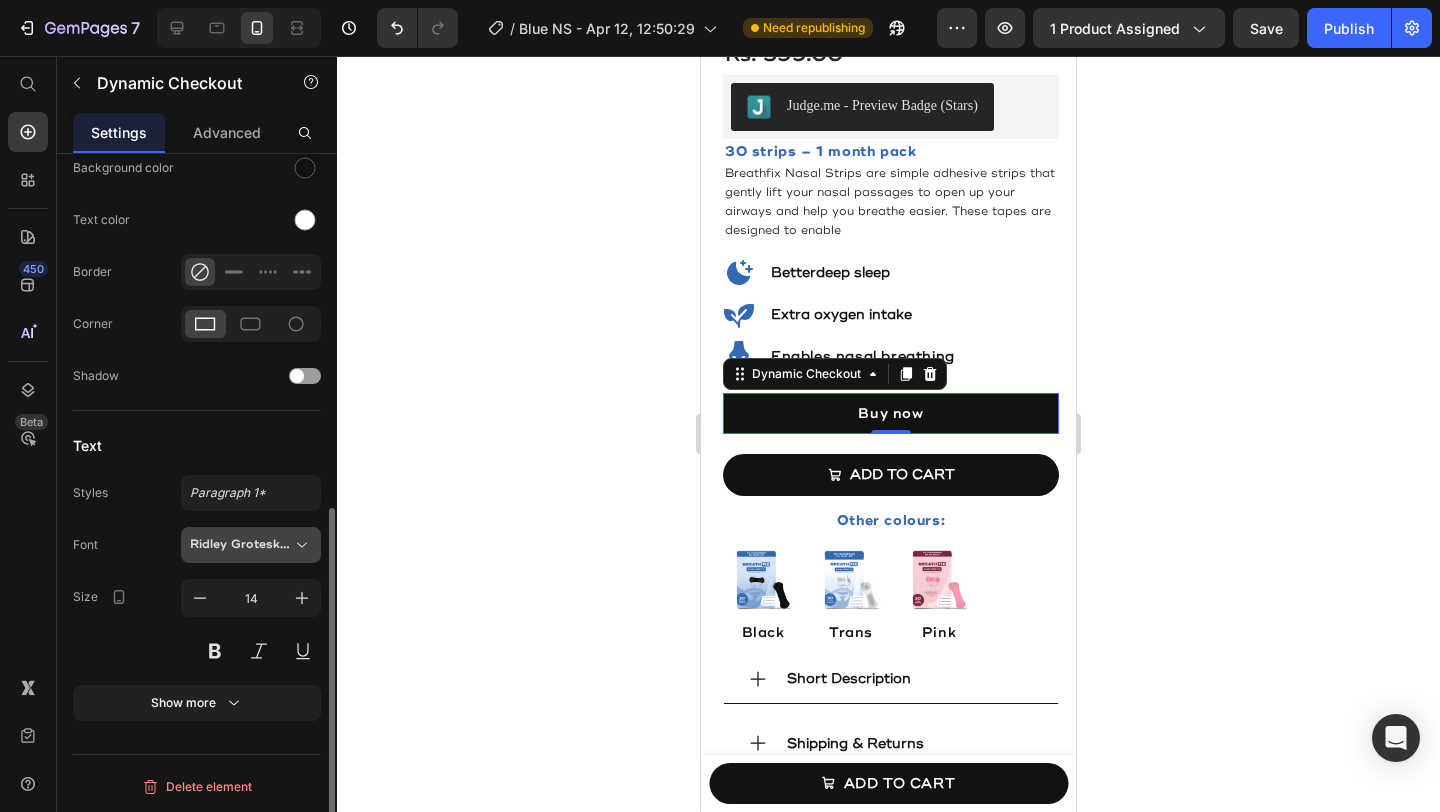 click on "Ridley Grotesk SemiBold" at bounding box center [241, 545] 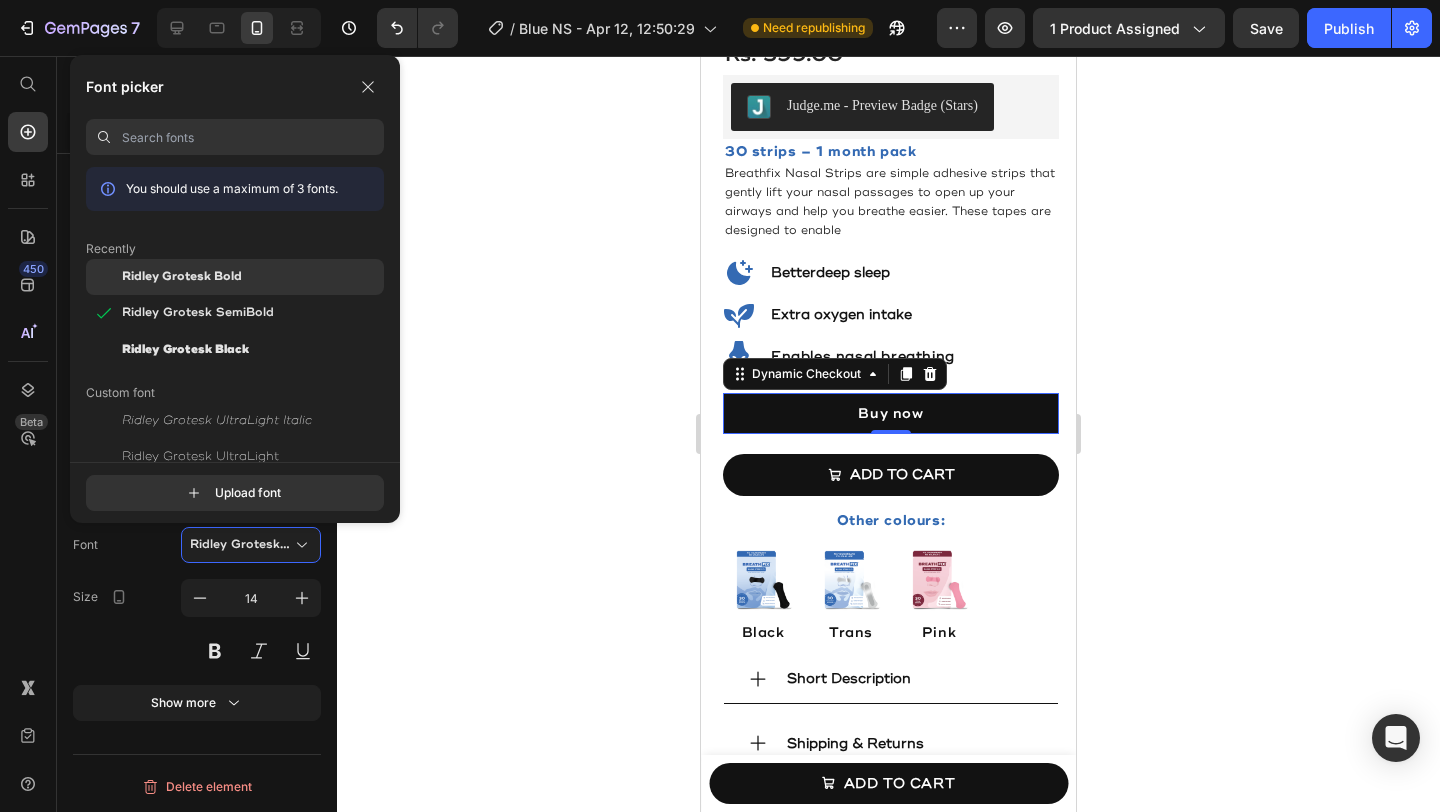 click on "Ridley Grotesk Bold" 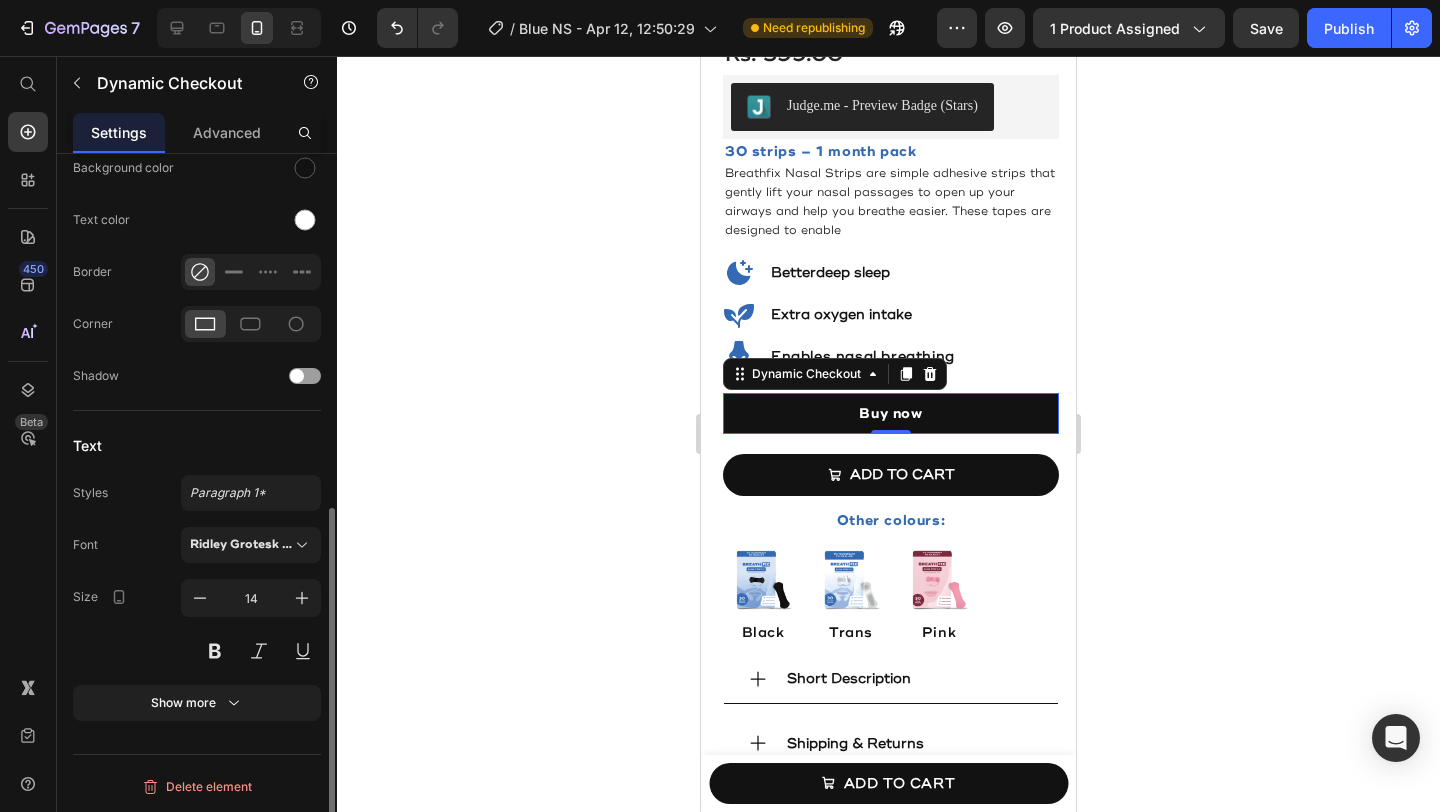 click on "Text" at bounding box center [197, 445] 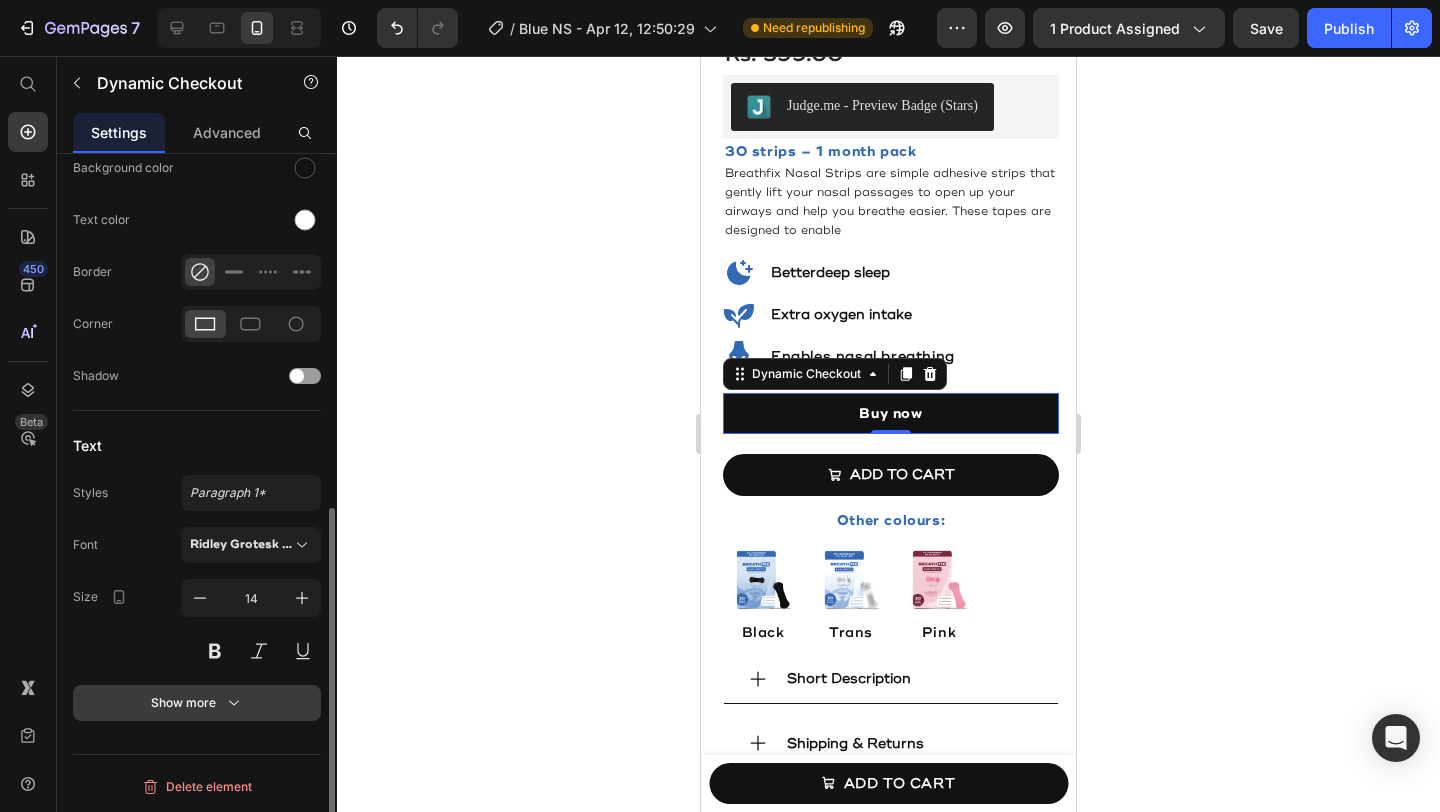 click on "Show more" at bounding box center [197, 703] 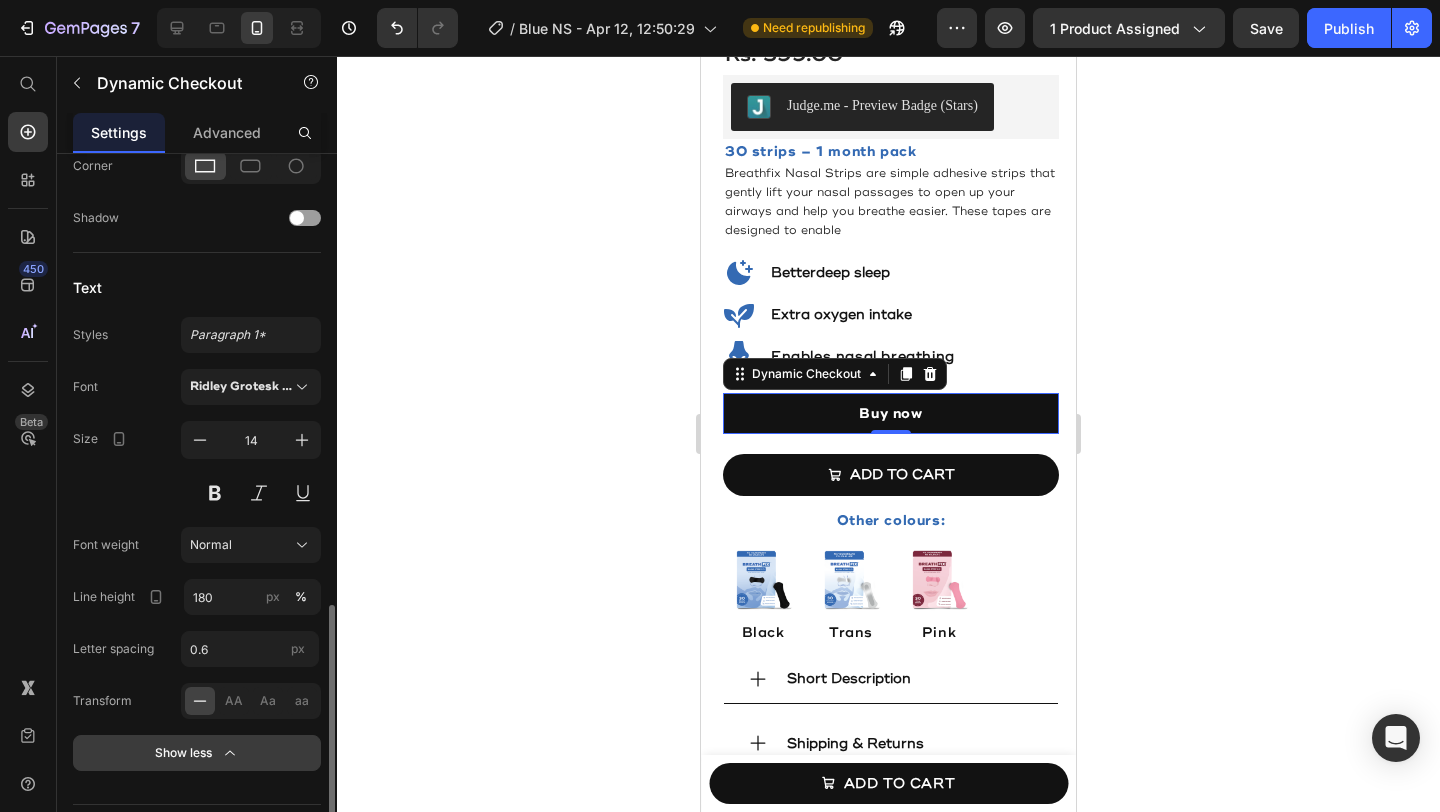 scroll, scrollTop: 908, scrollLeft: 0, axis: vertical 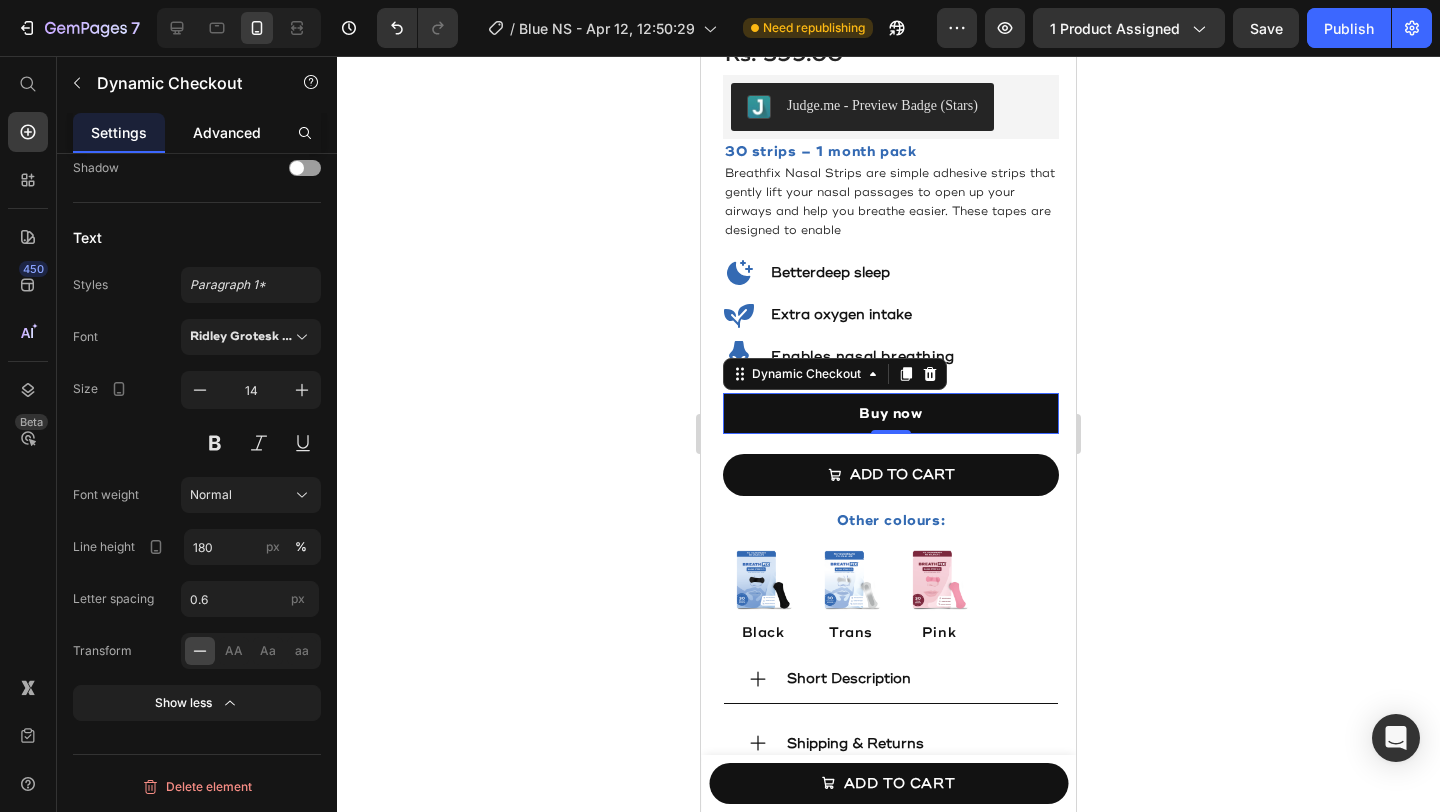 click on "Advanced" at bounding box center (227, 132) 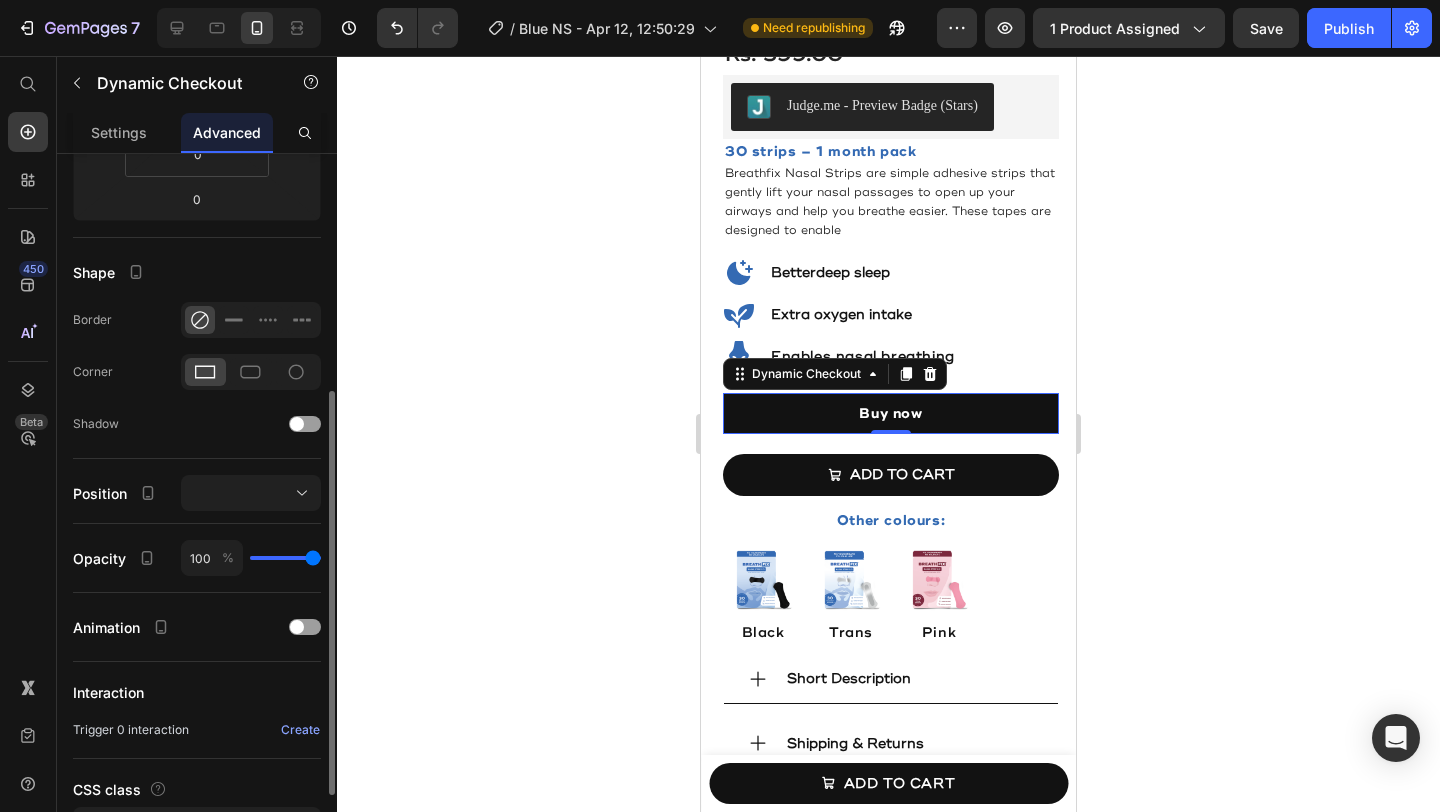 scroll, scrollTop: 416, scrollLeft: 0, axis: vertical 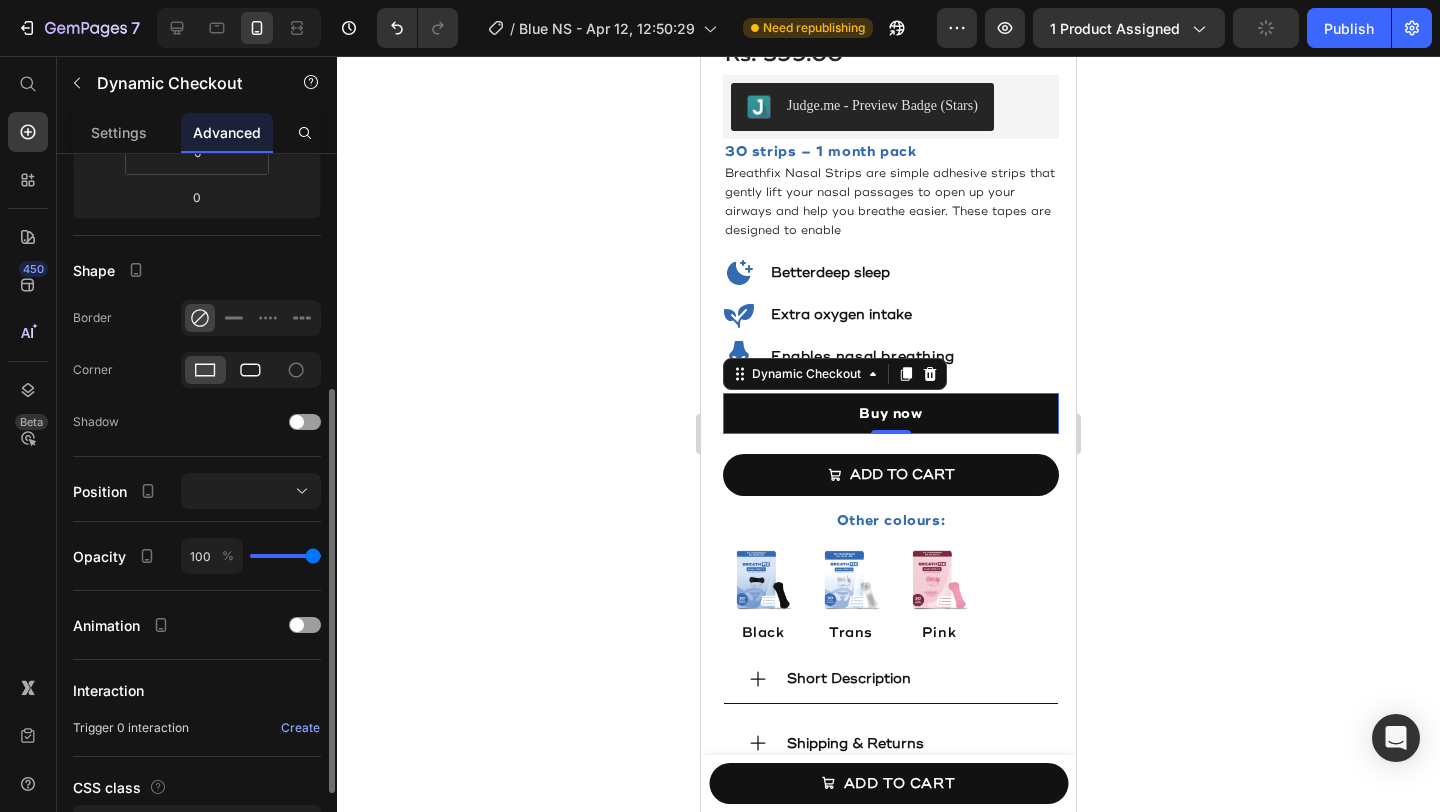 click 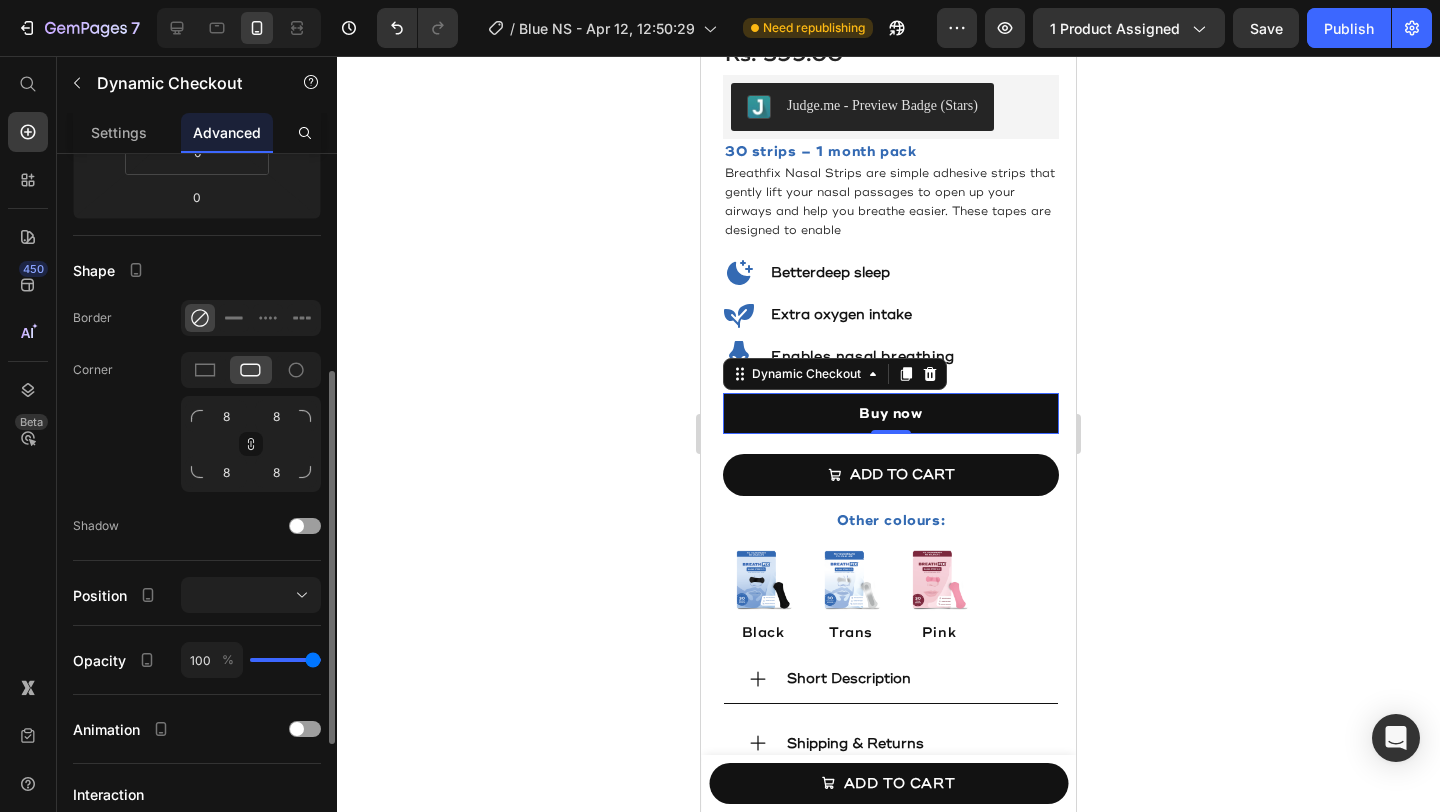 click 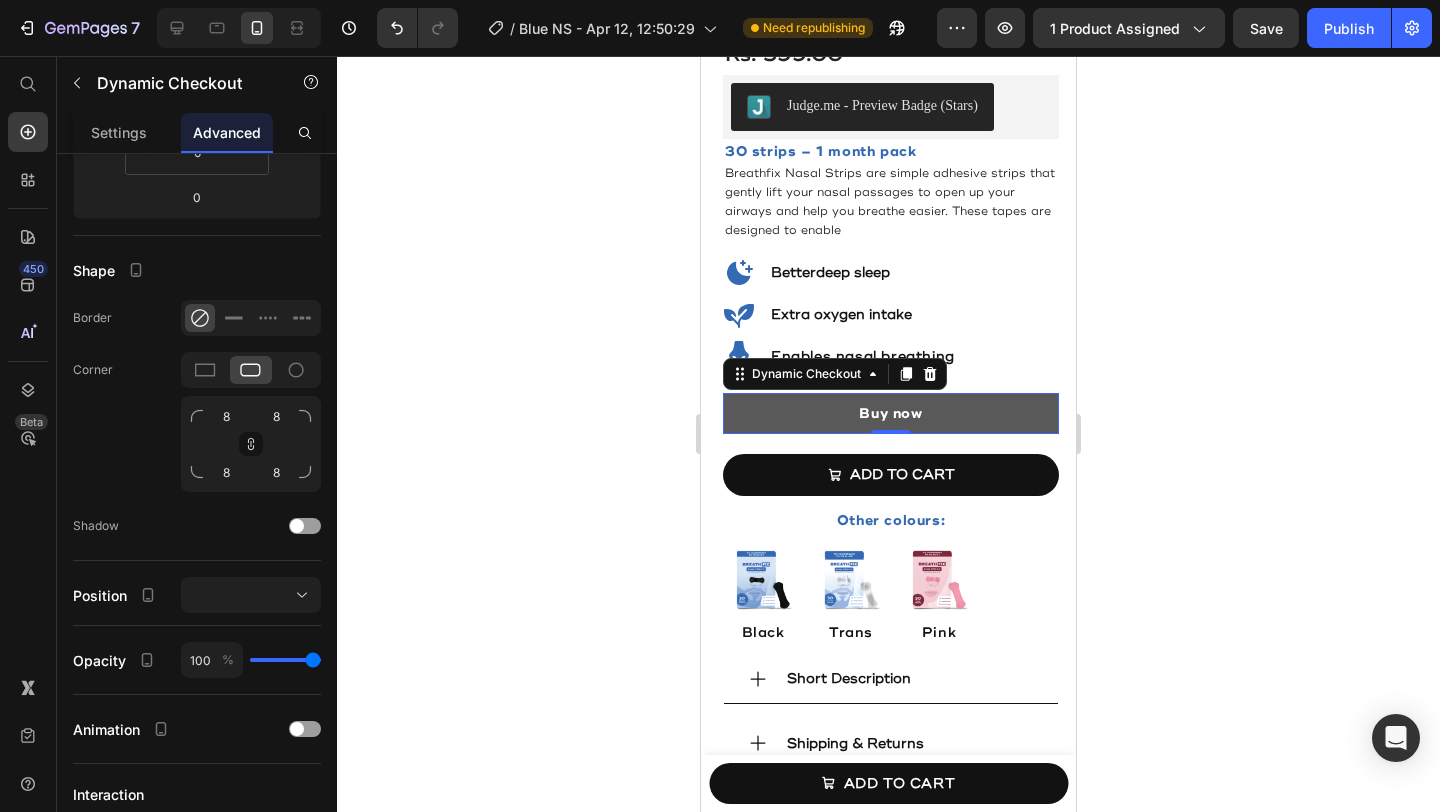 click on "Buy now" at bounding box center [891, 413] 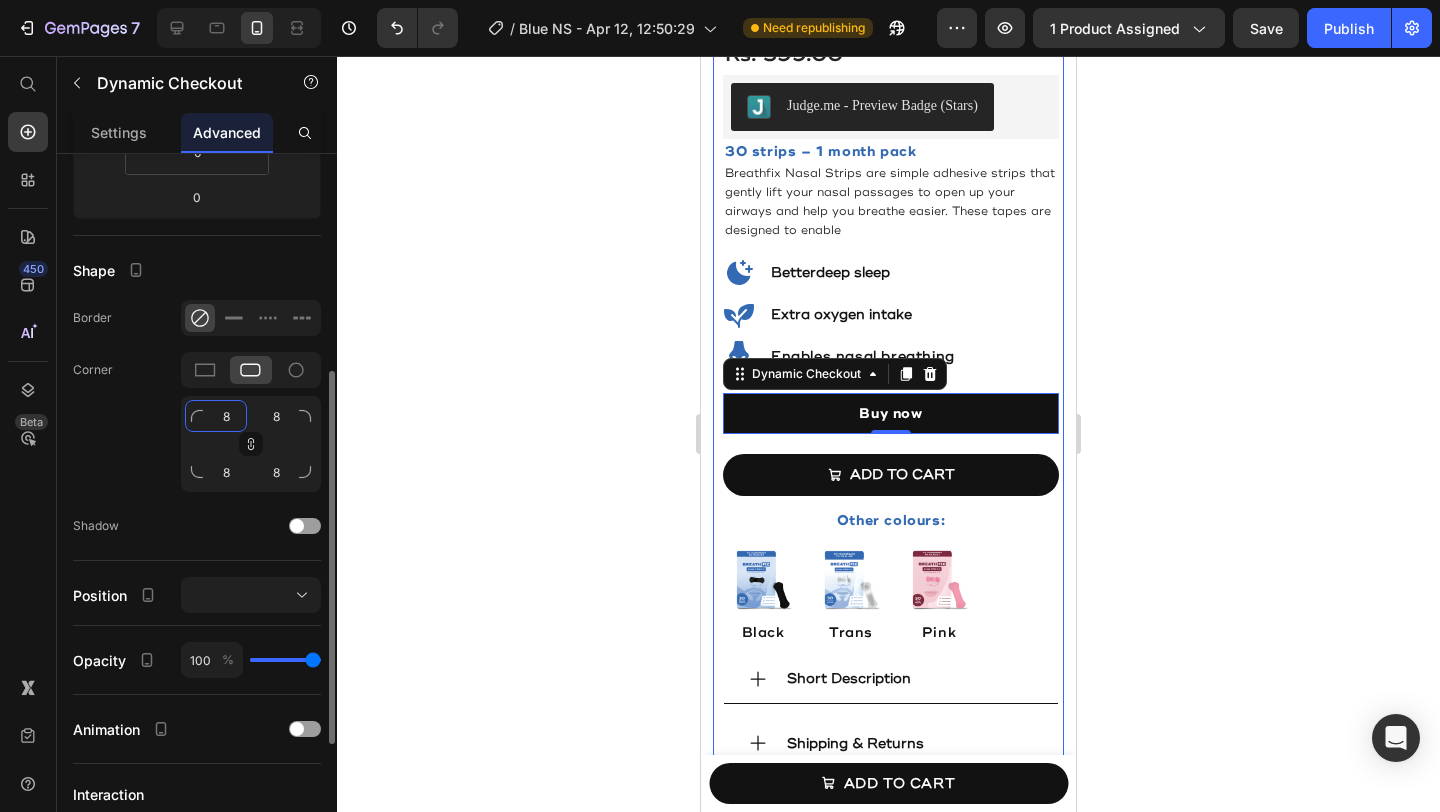 click on "8" 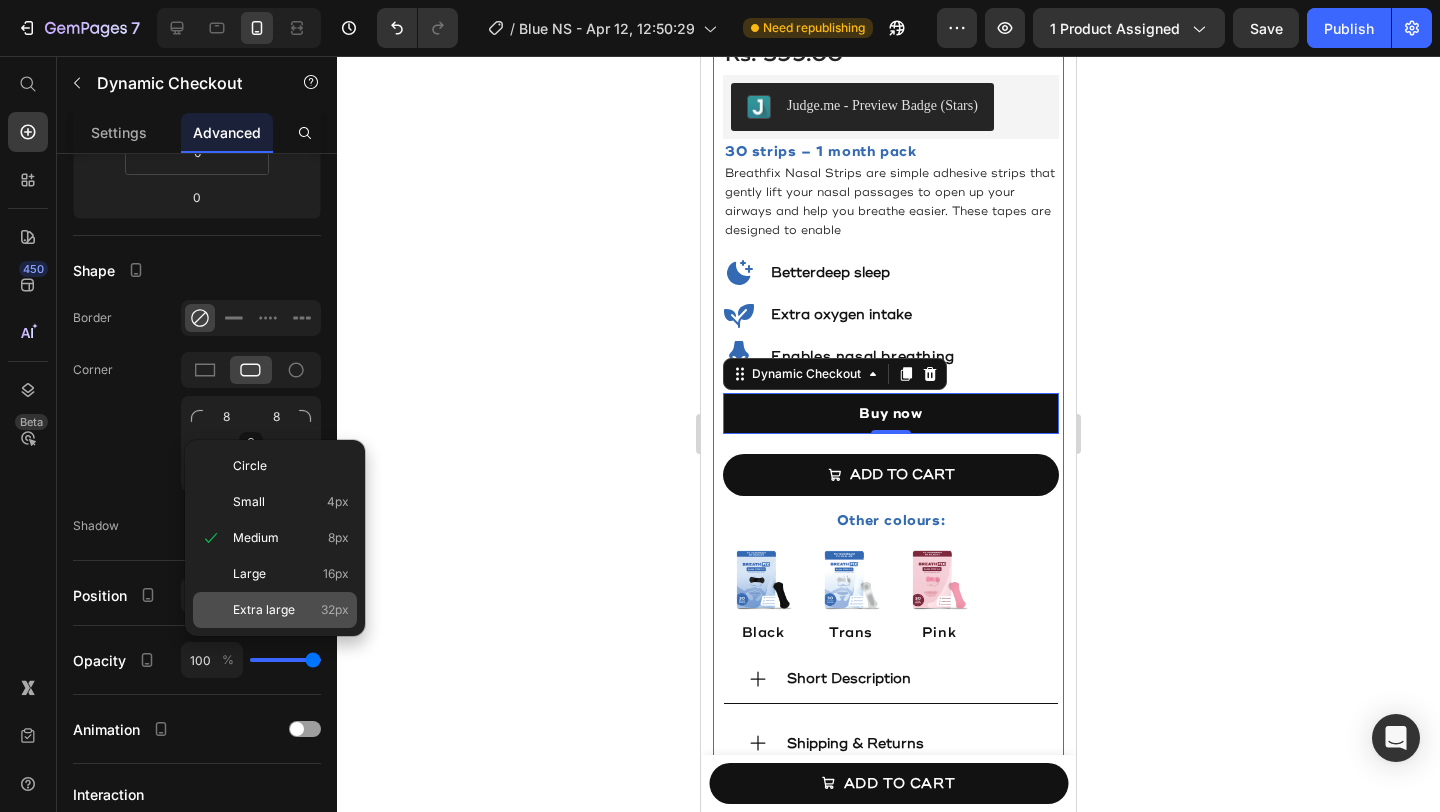 click on "Extra large 32px" 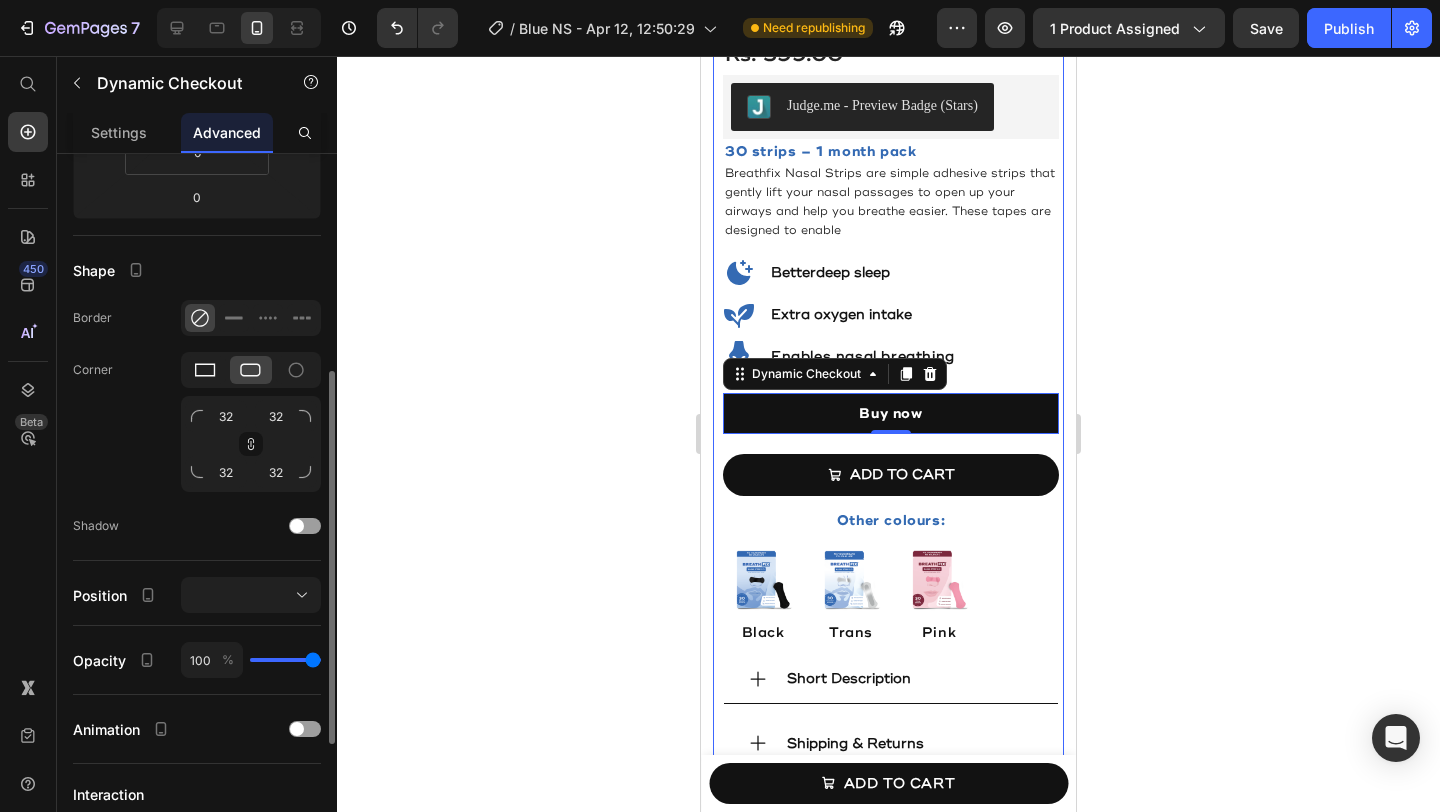 click 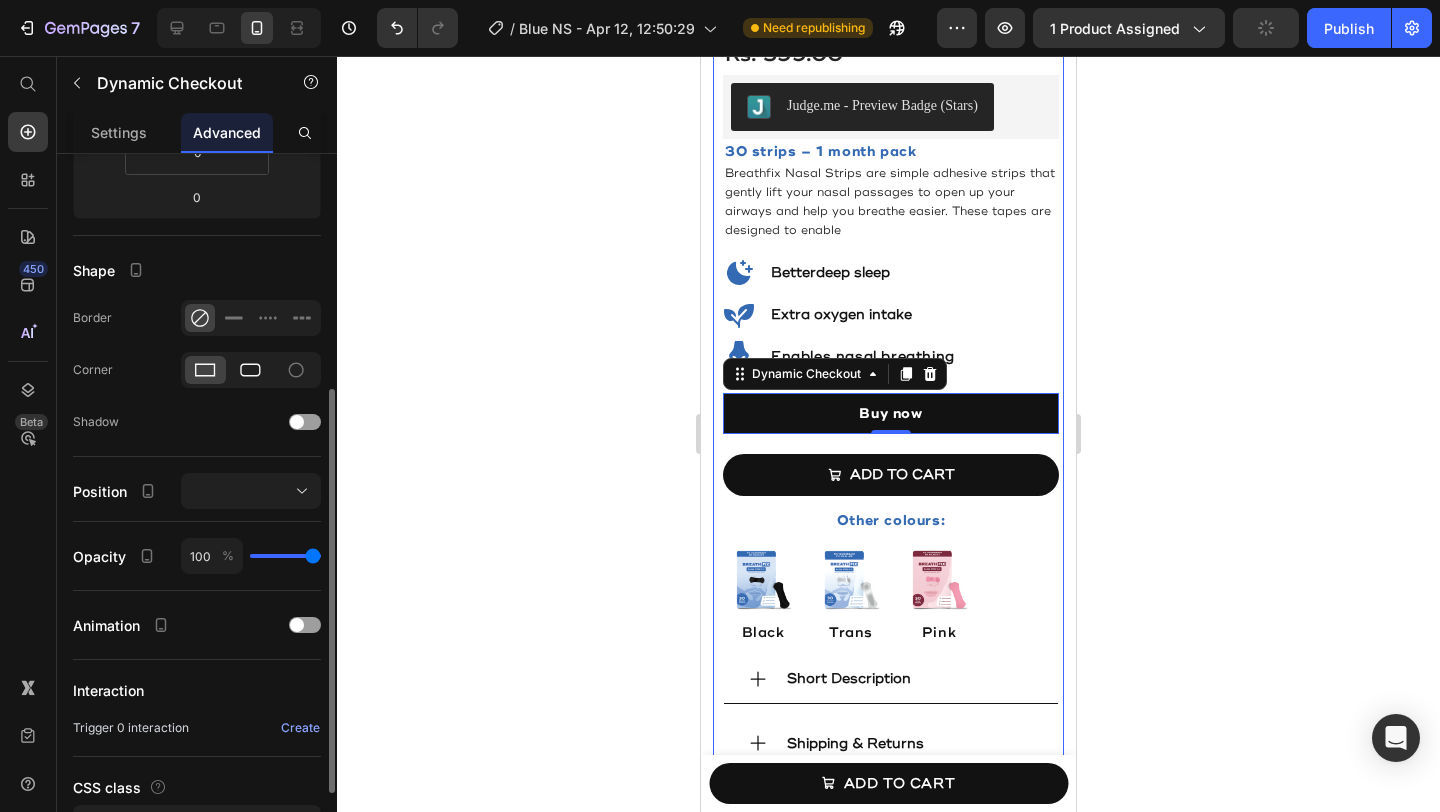 click 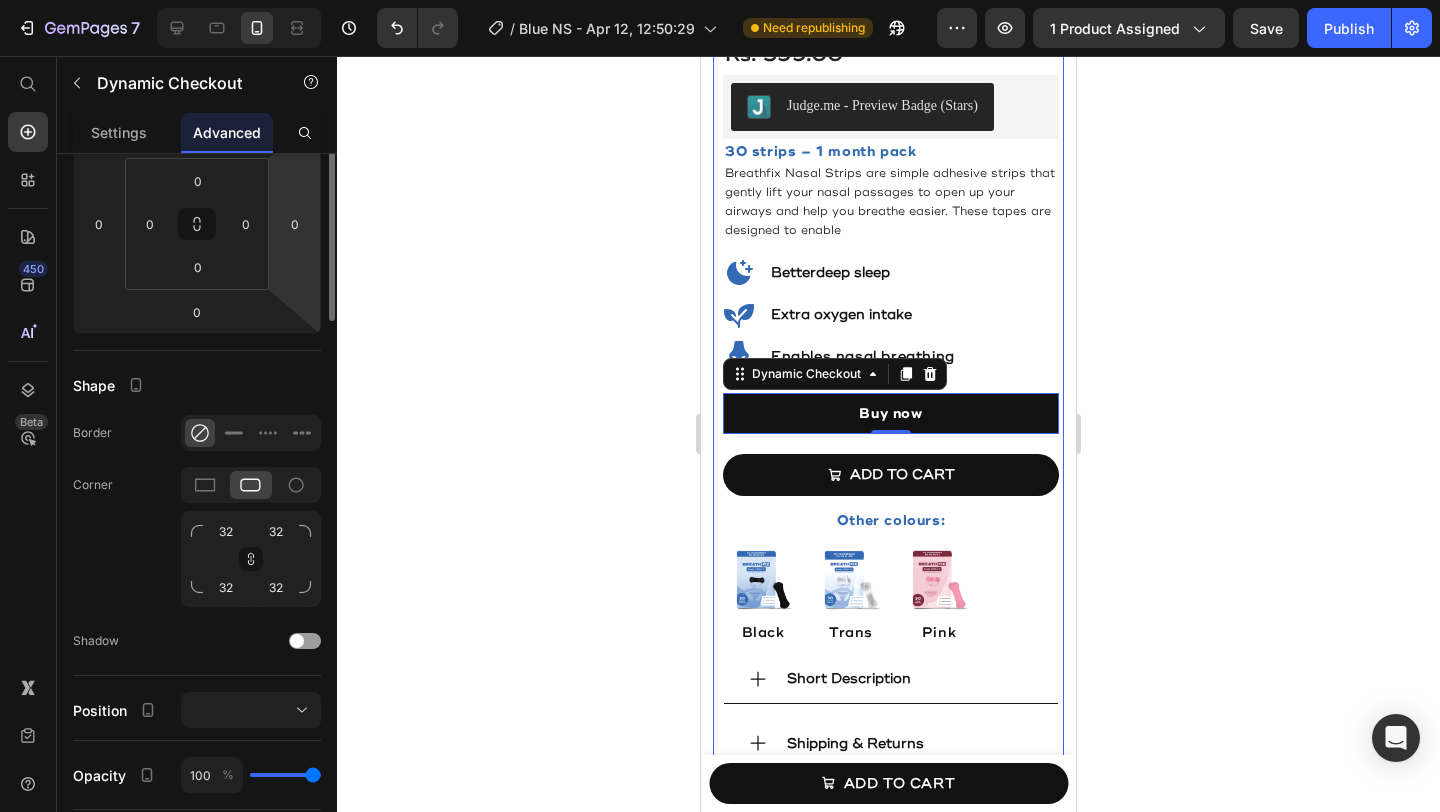 scroll, scrollTop: 0, scrollLeft: 0, axis: both 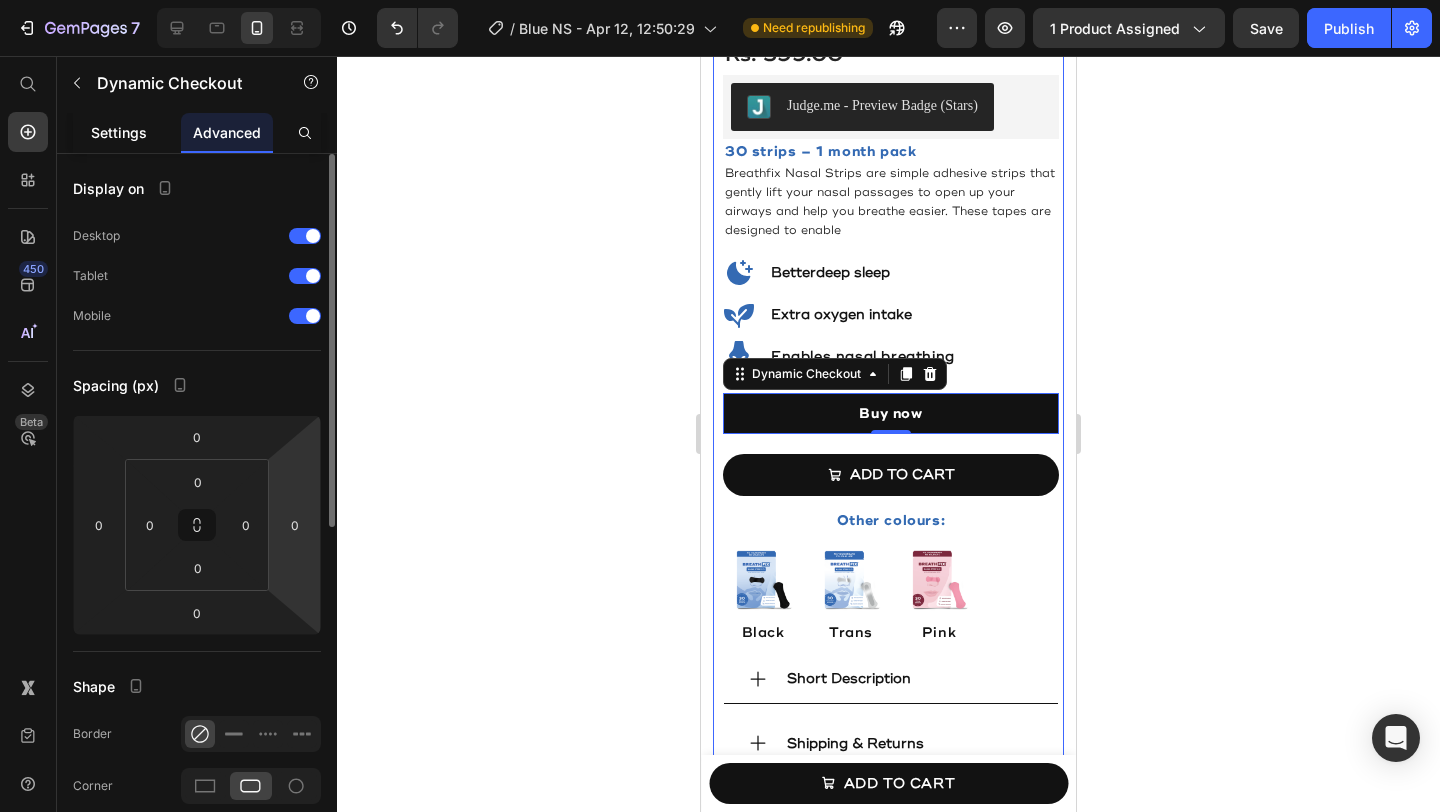click on "Settings" 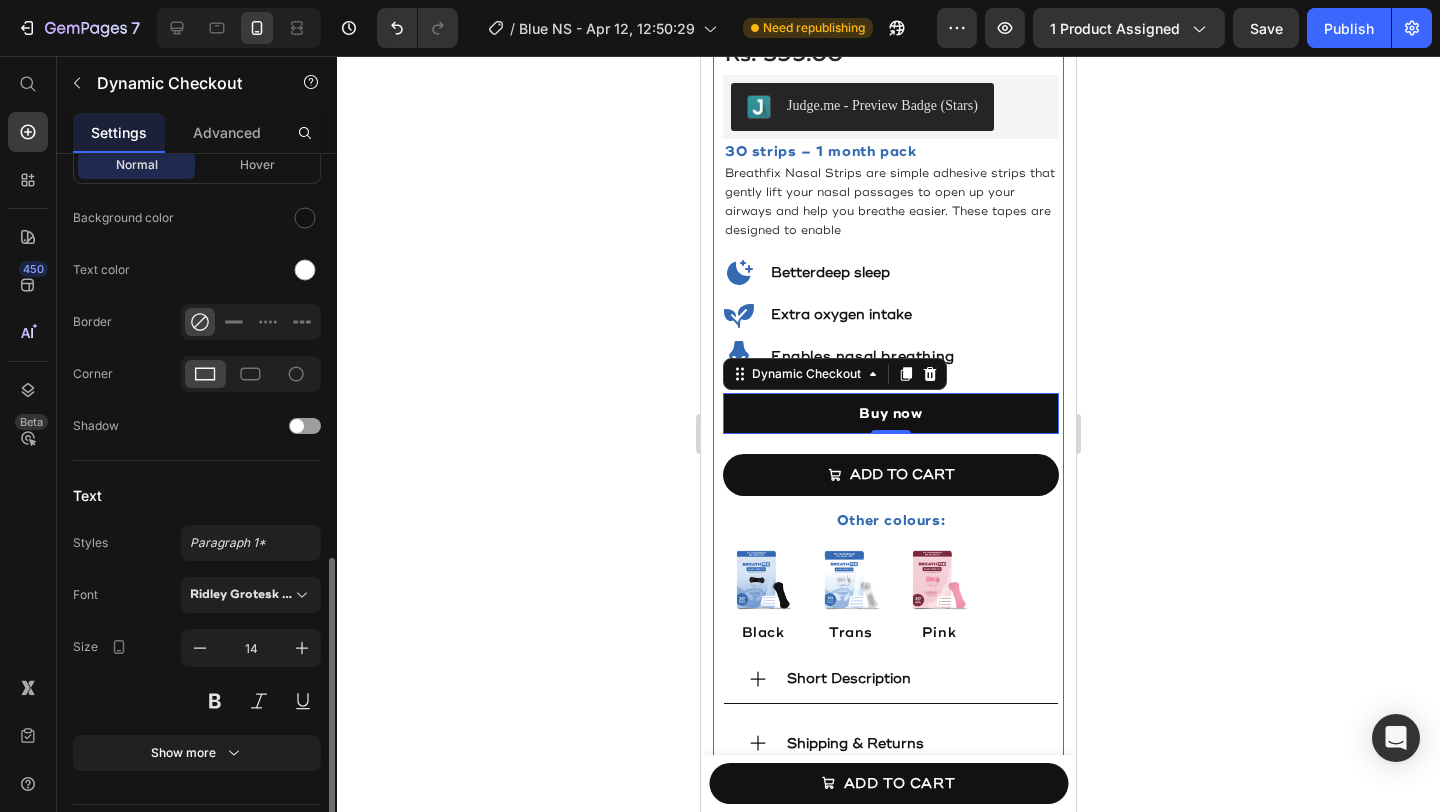 scroll, scrollTop: 700, scrollLeft: 0, axis: vertical 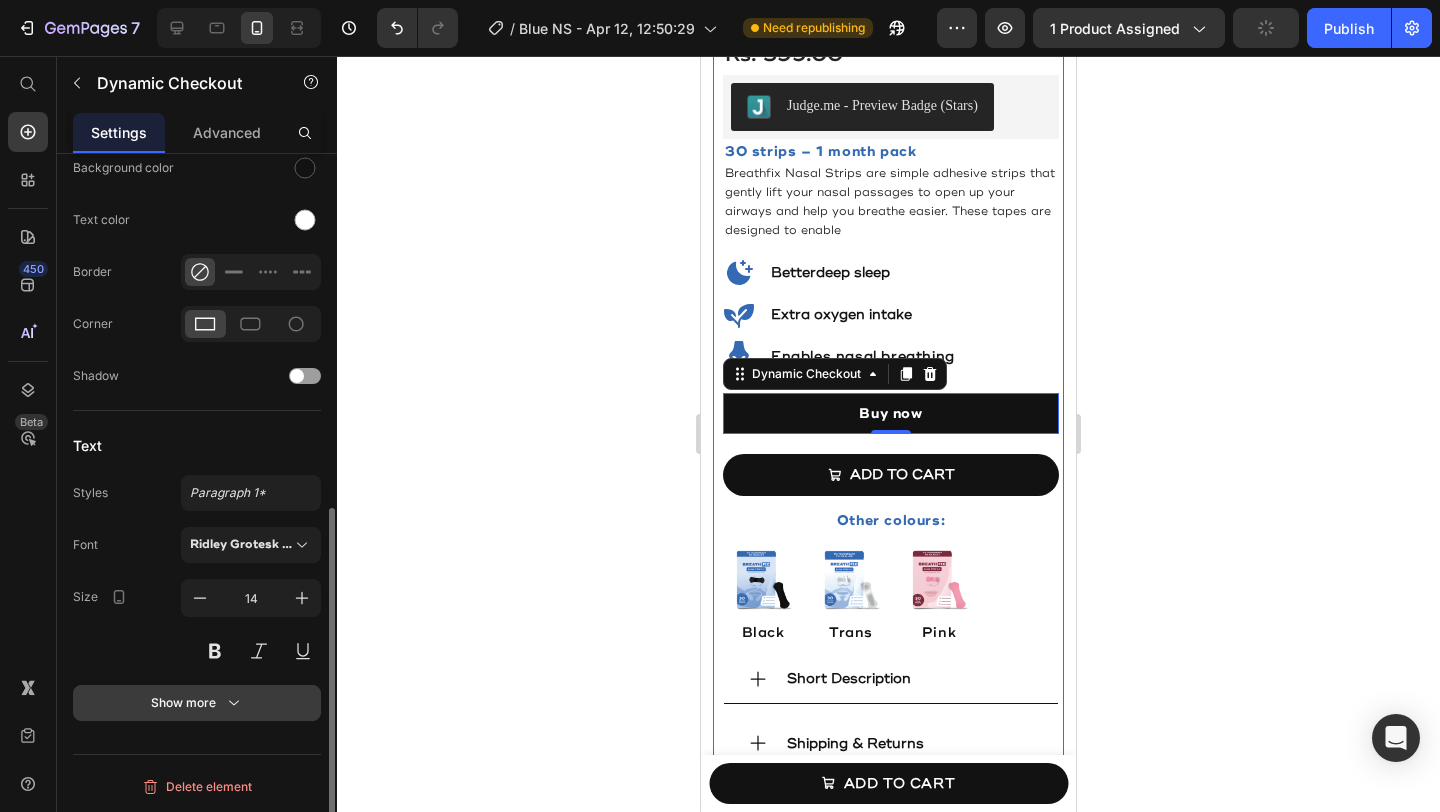 click on "Show more" at bounding box center [197, 703] 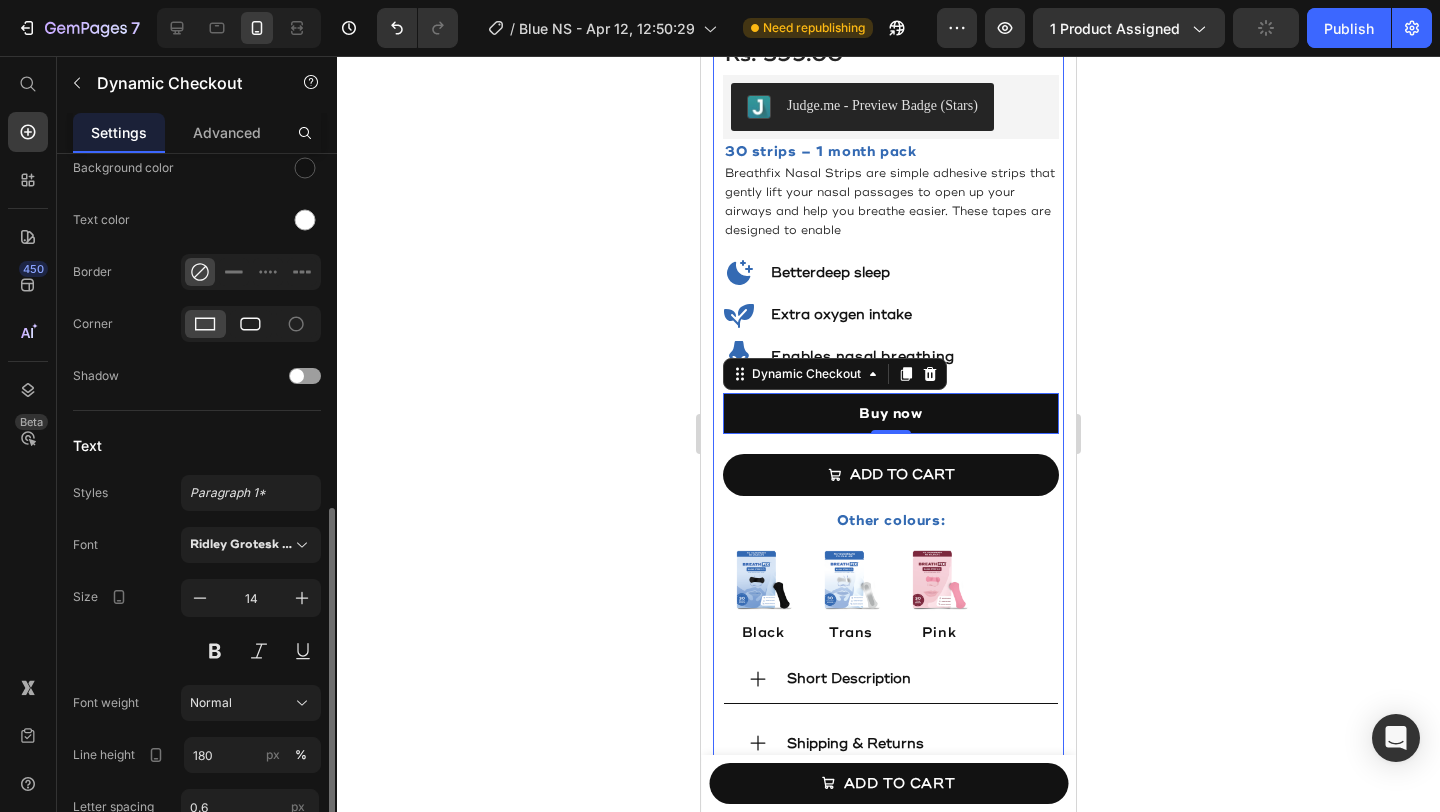click 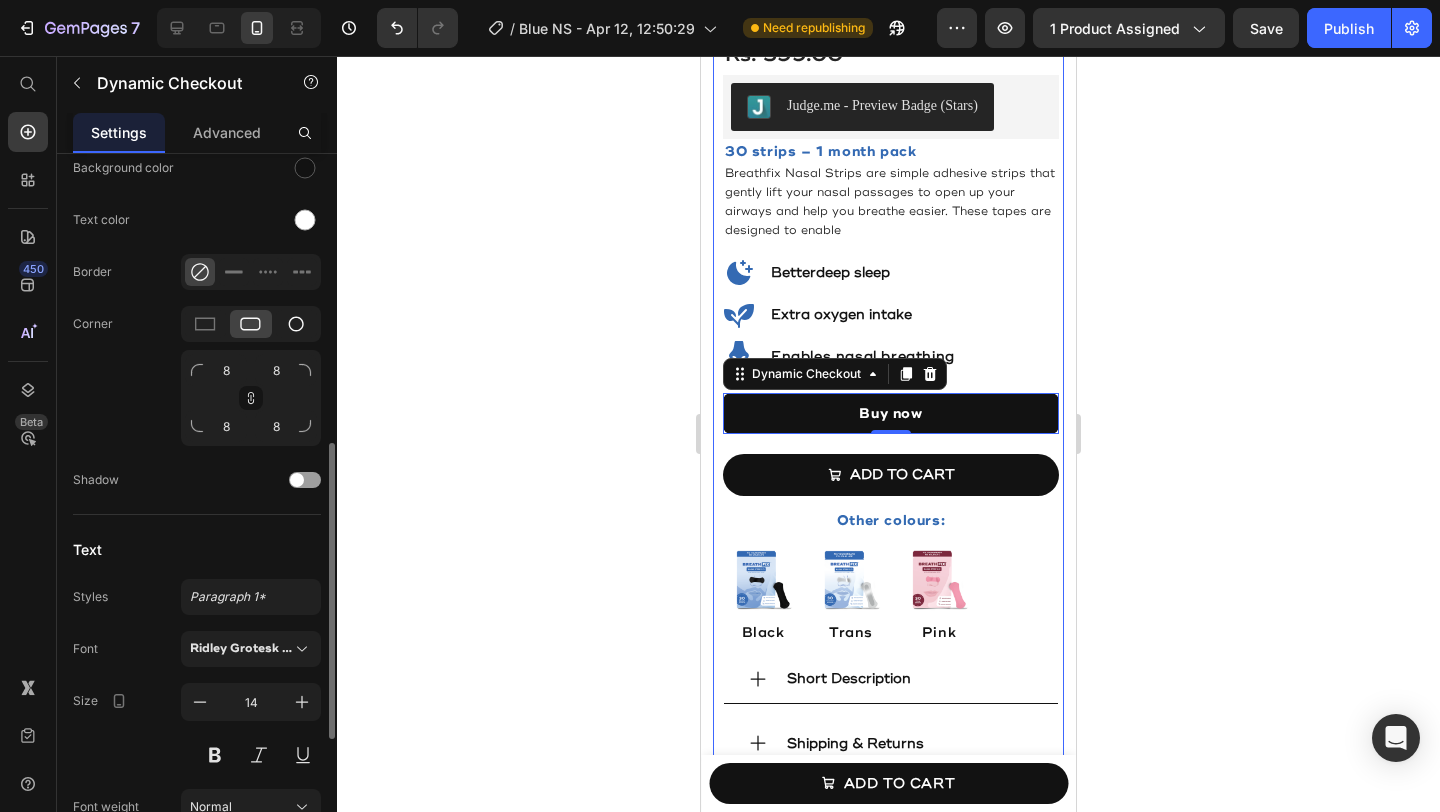 click 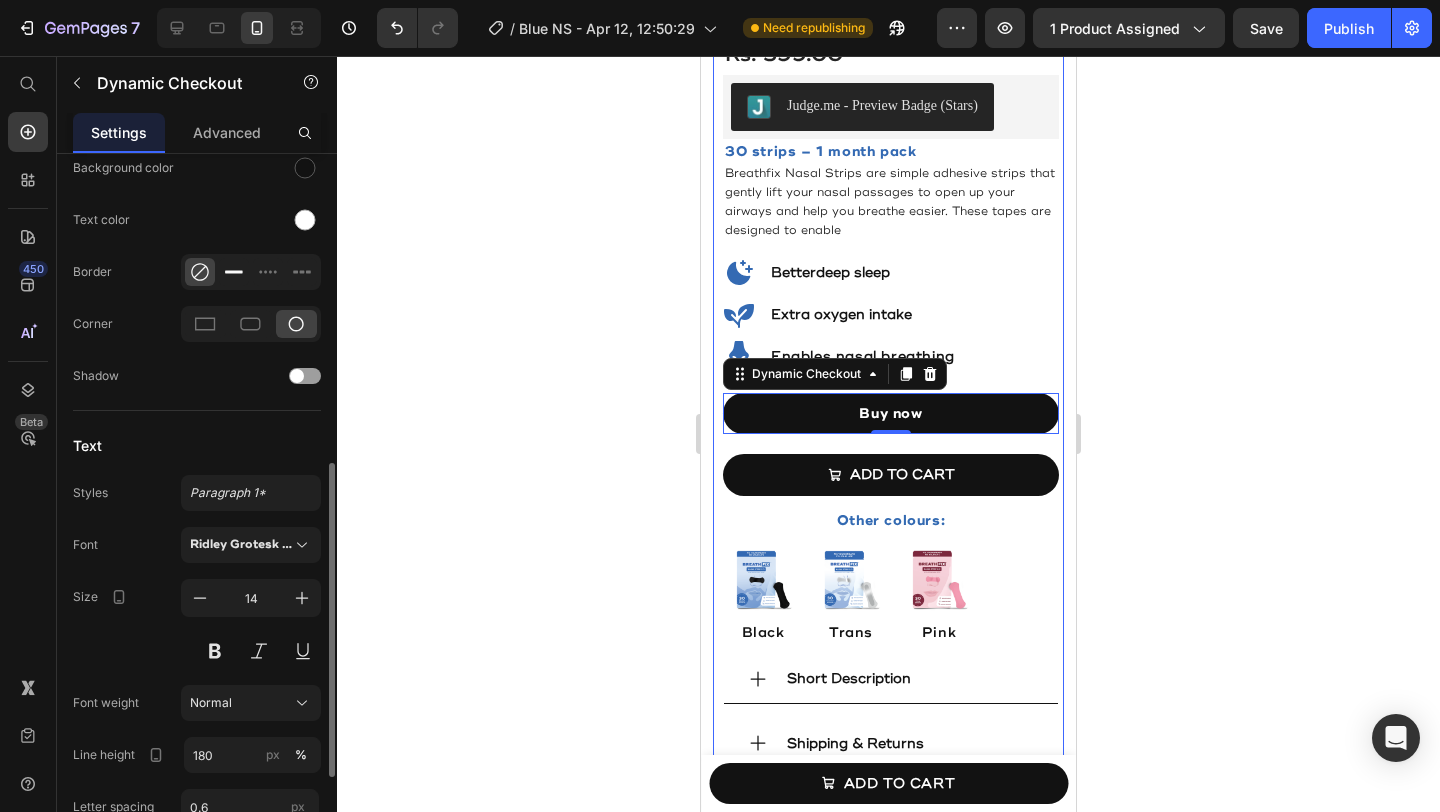 click 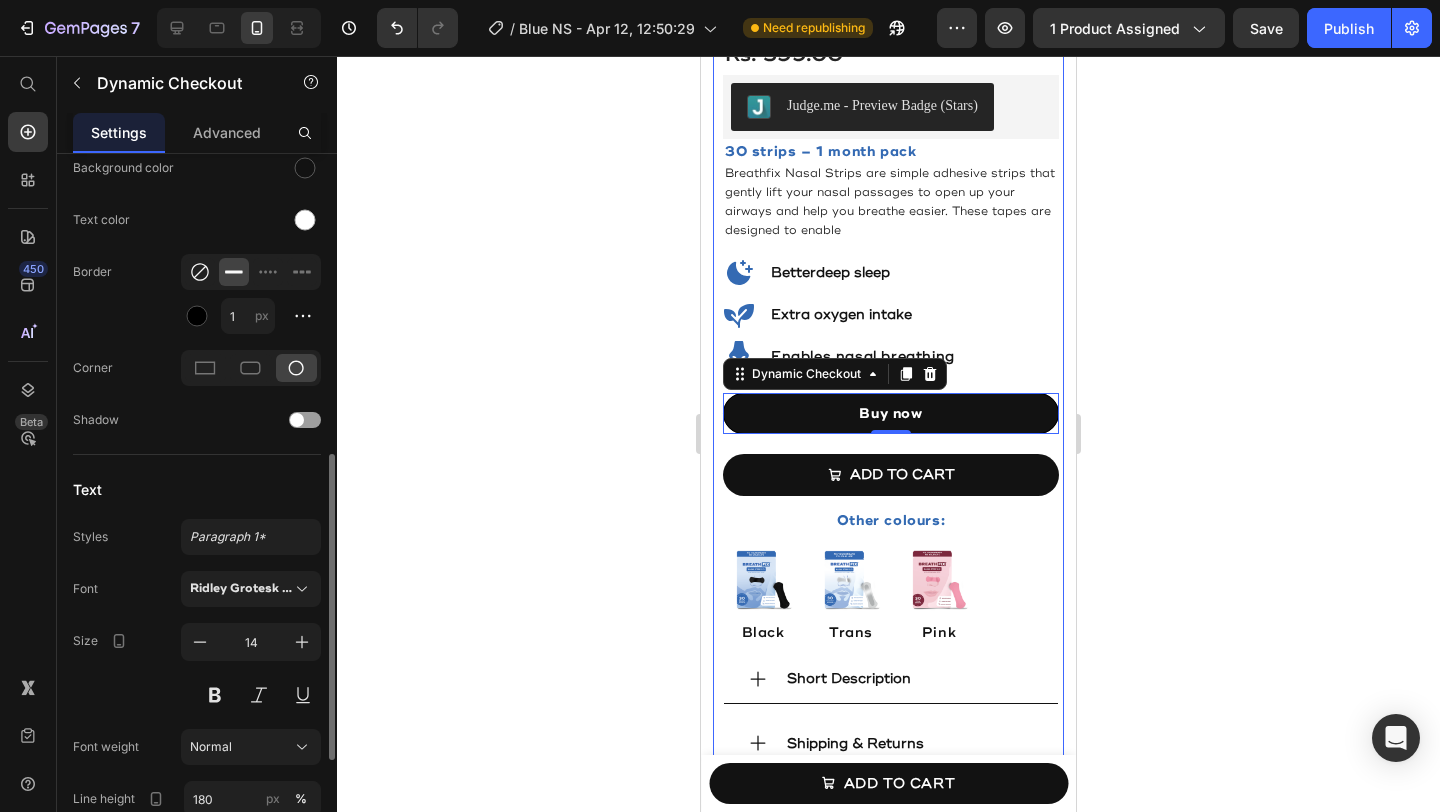 click 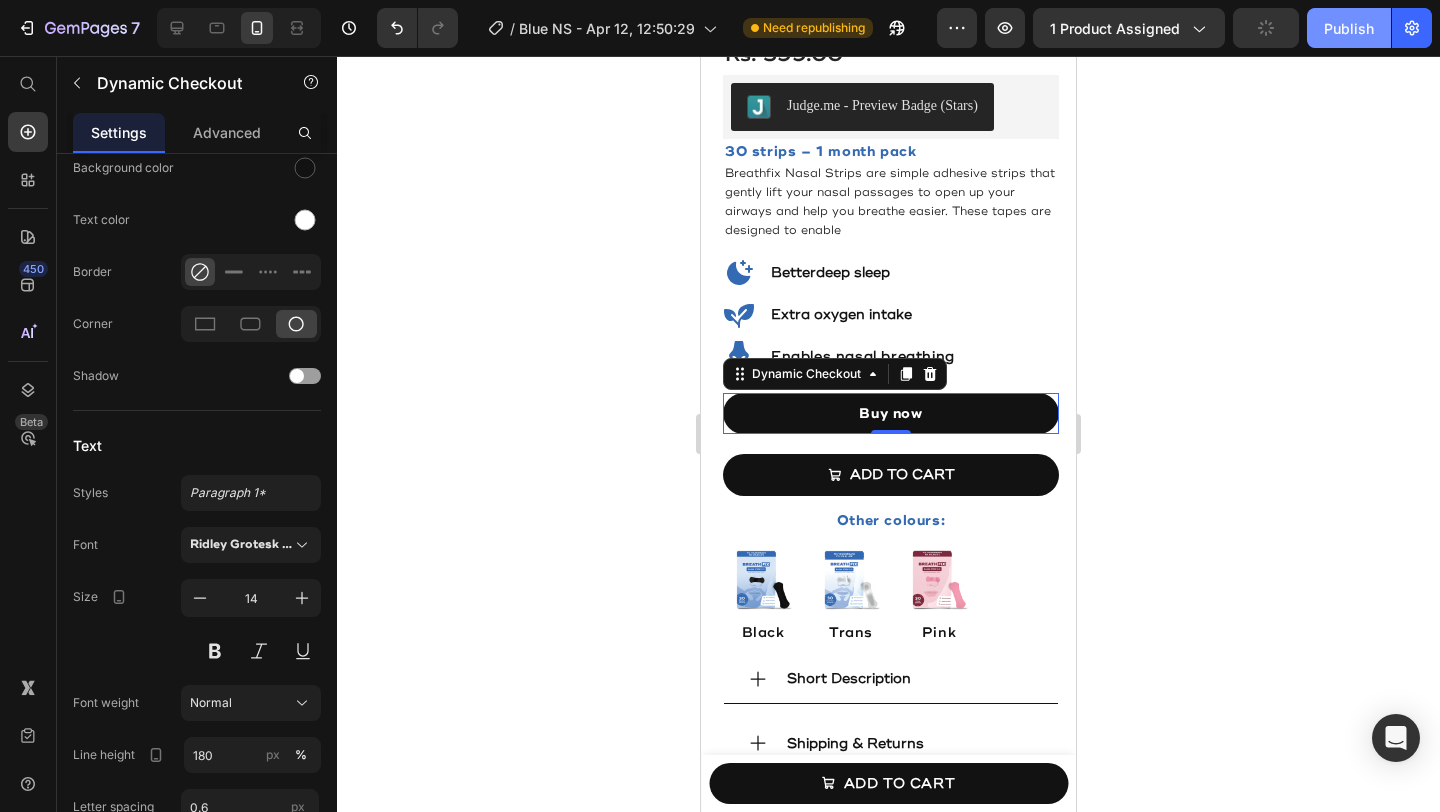 click on "Publish" 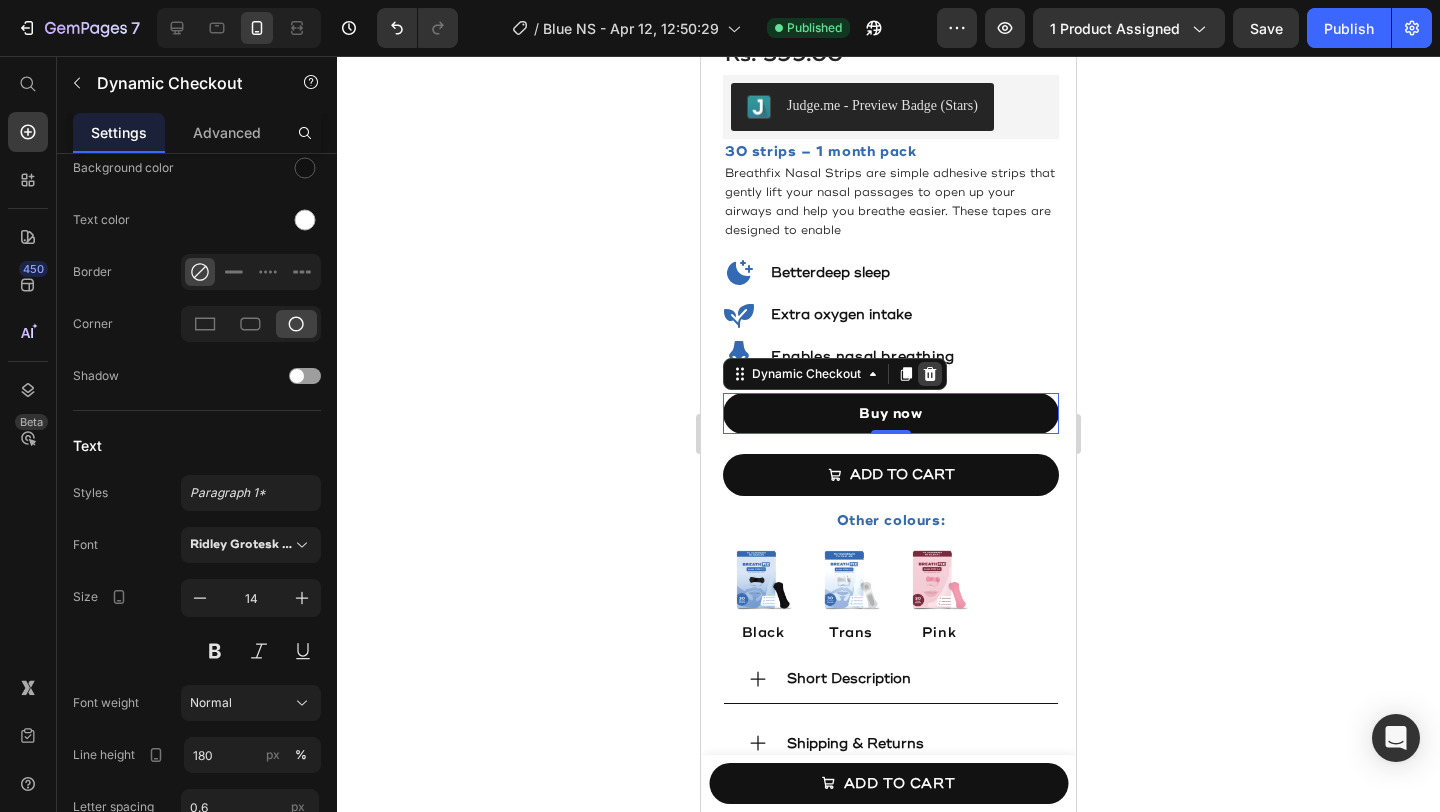 click 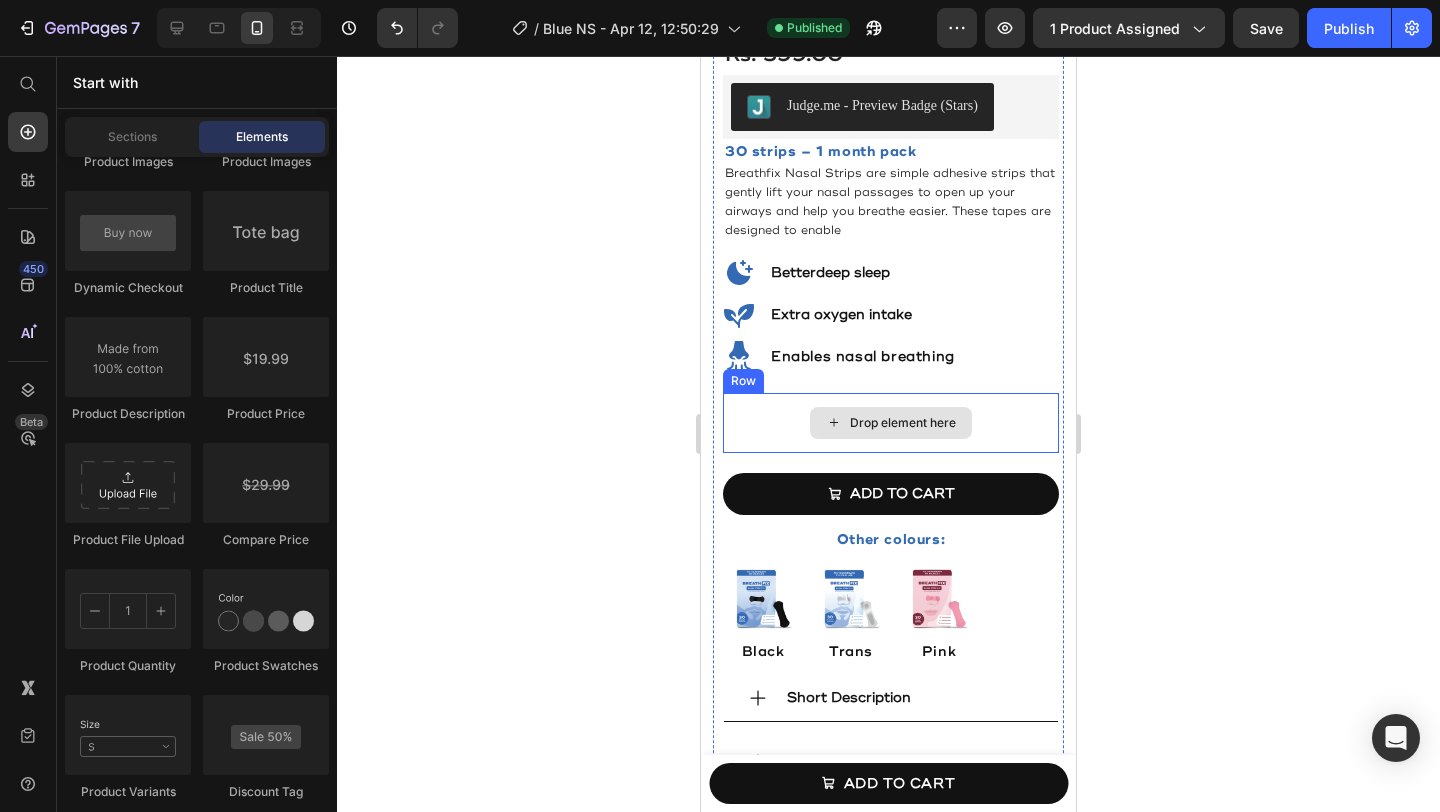 click on "Drop element here" at bounding box center [903, 423] 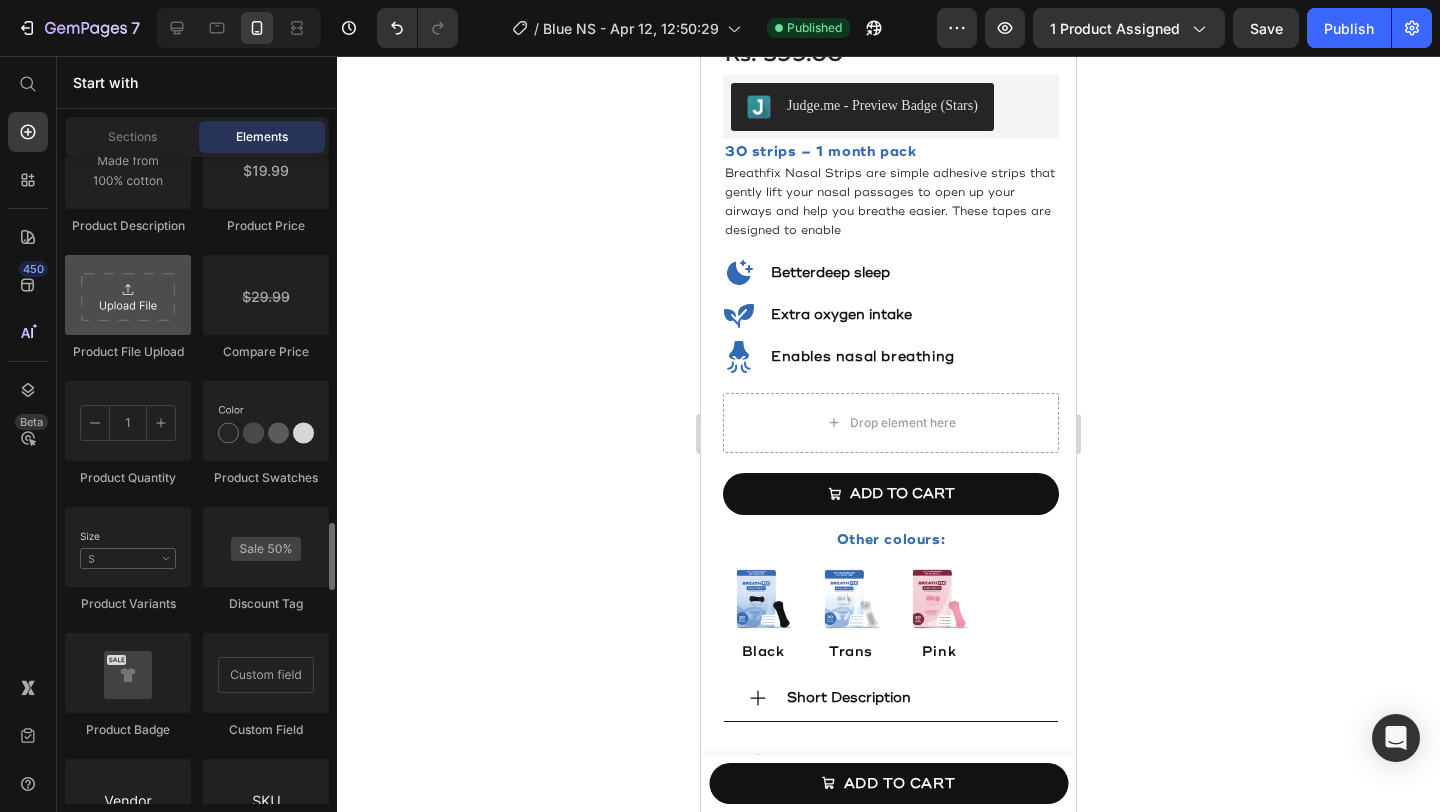 scroll, scrollTop: 3507, scrollLeft: 0, axis: vertical 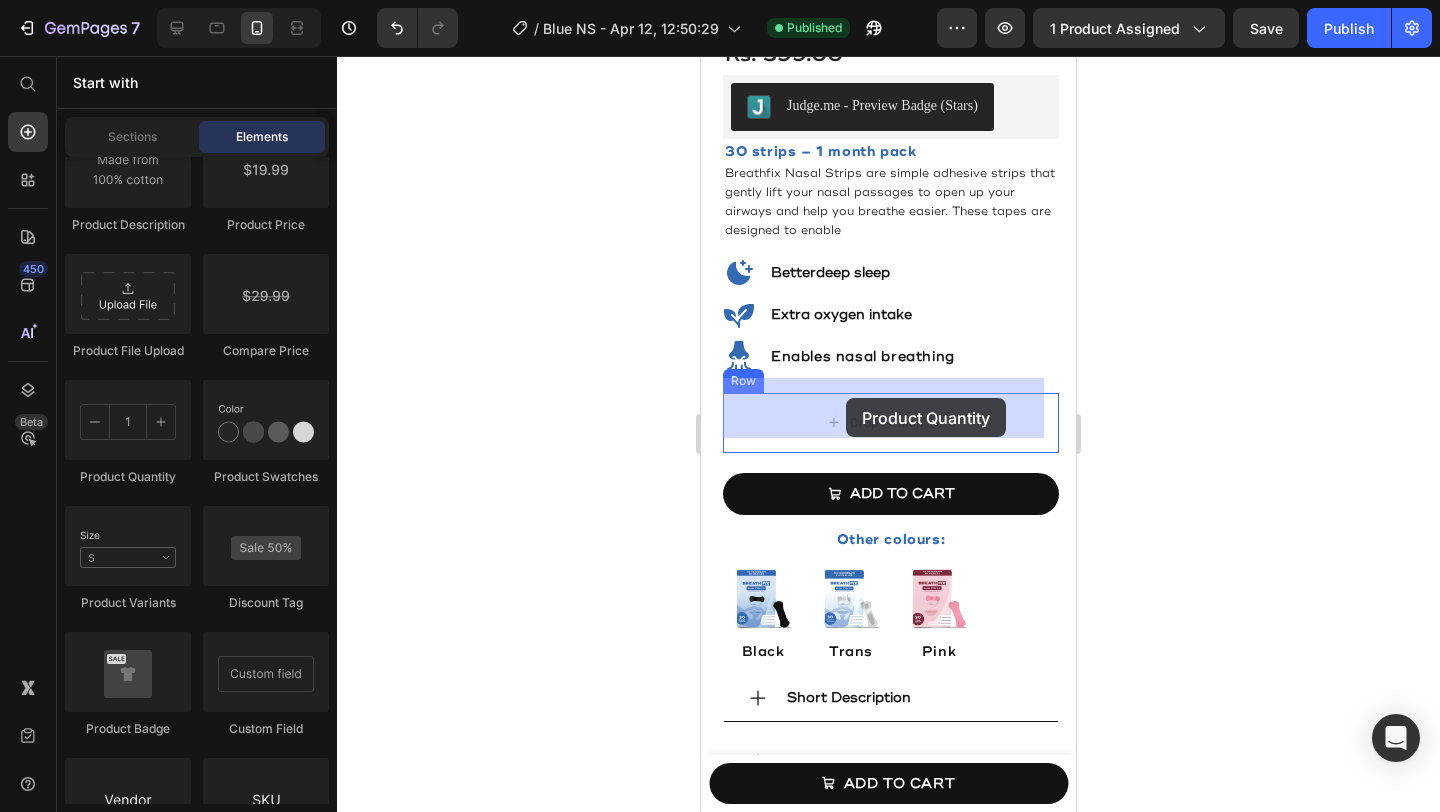 drag, startPoint x: 838, startPoint y: 494, endPoint x: 846, endPoint y: 398, distance: 96.332756 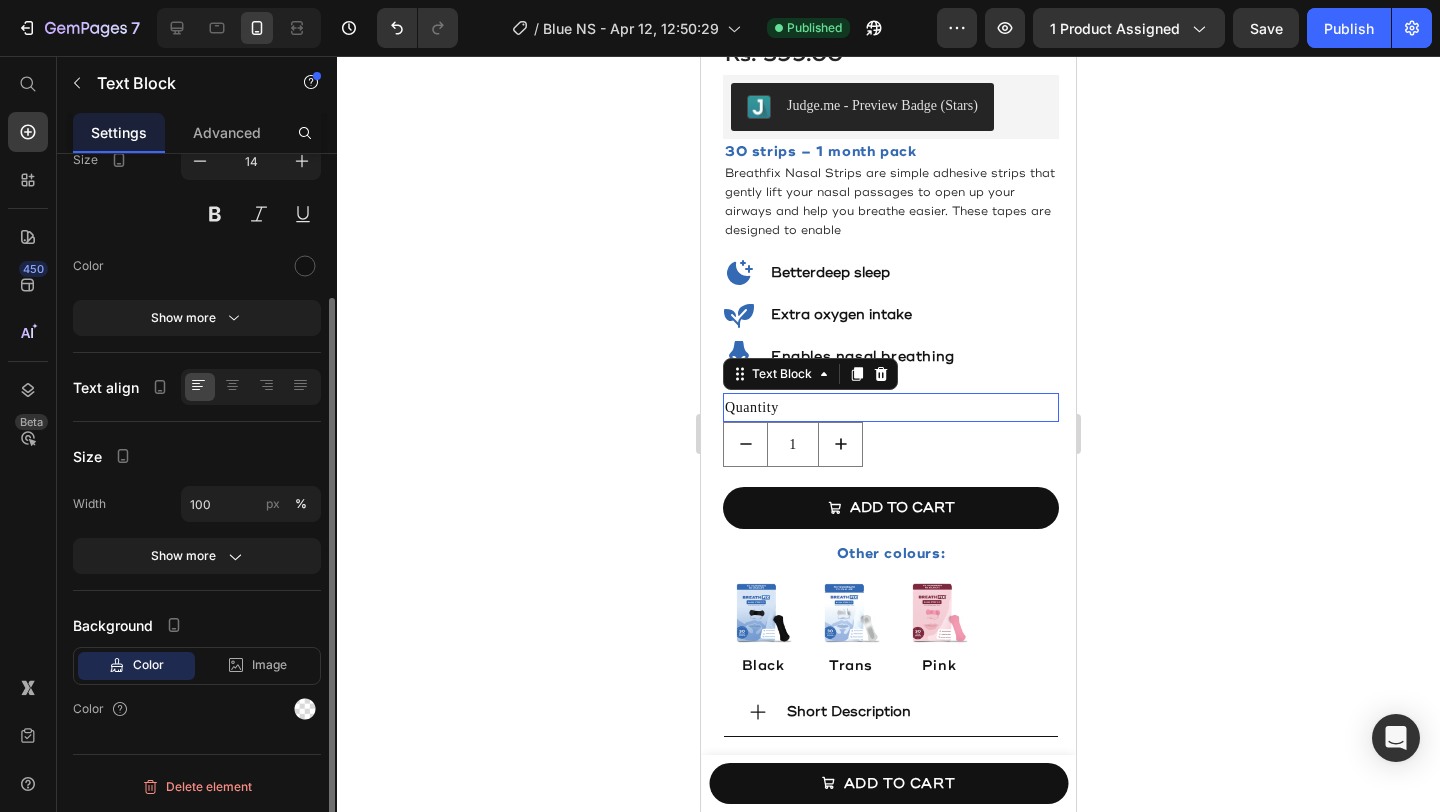 scroll, scrollTop: 0, scrollLeft: 0, axis: both 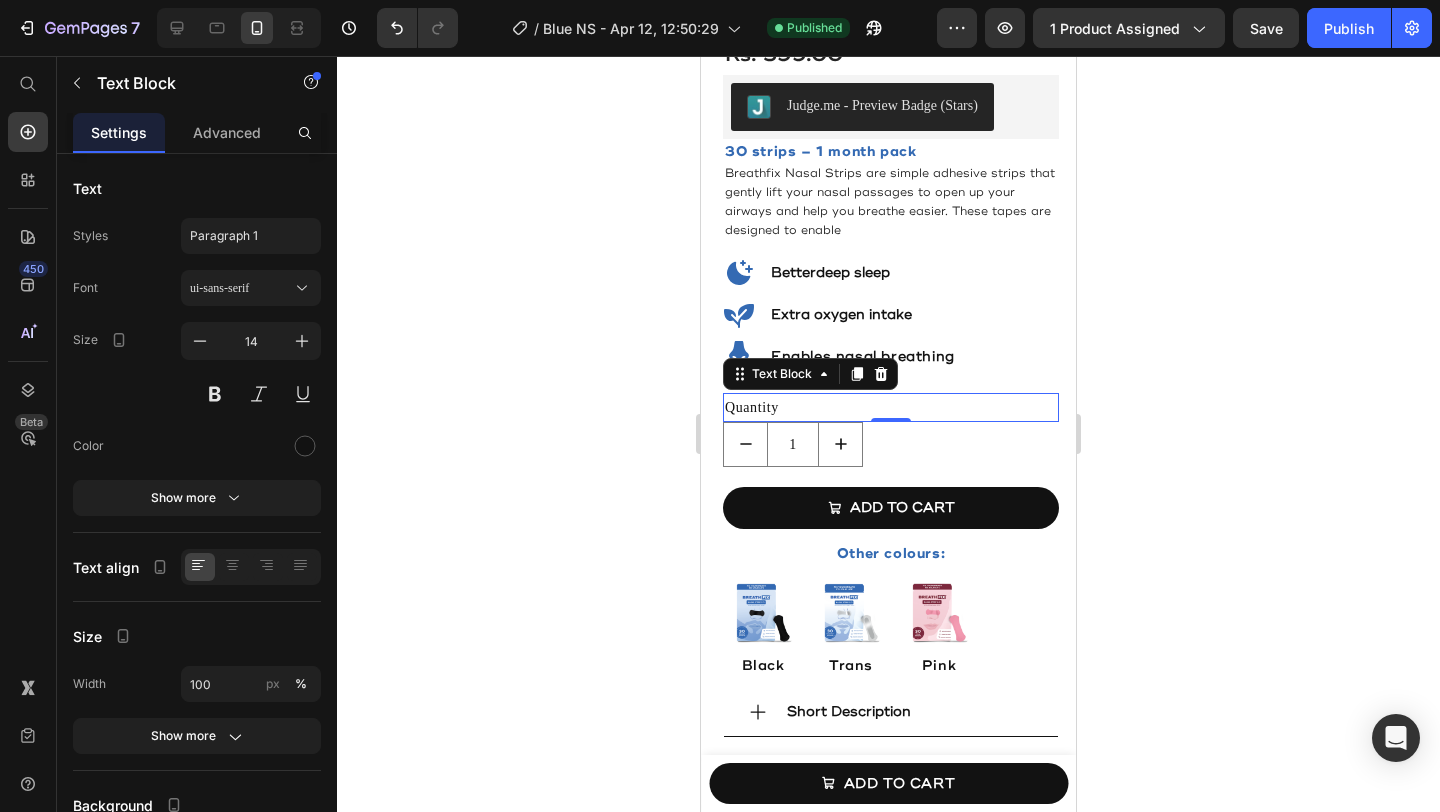 click on "Quantity" at bounding box center (891, 407) 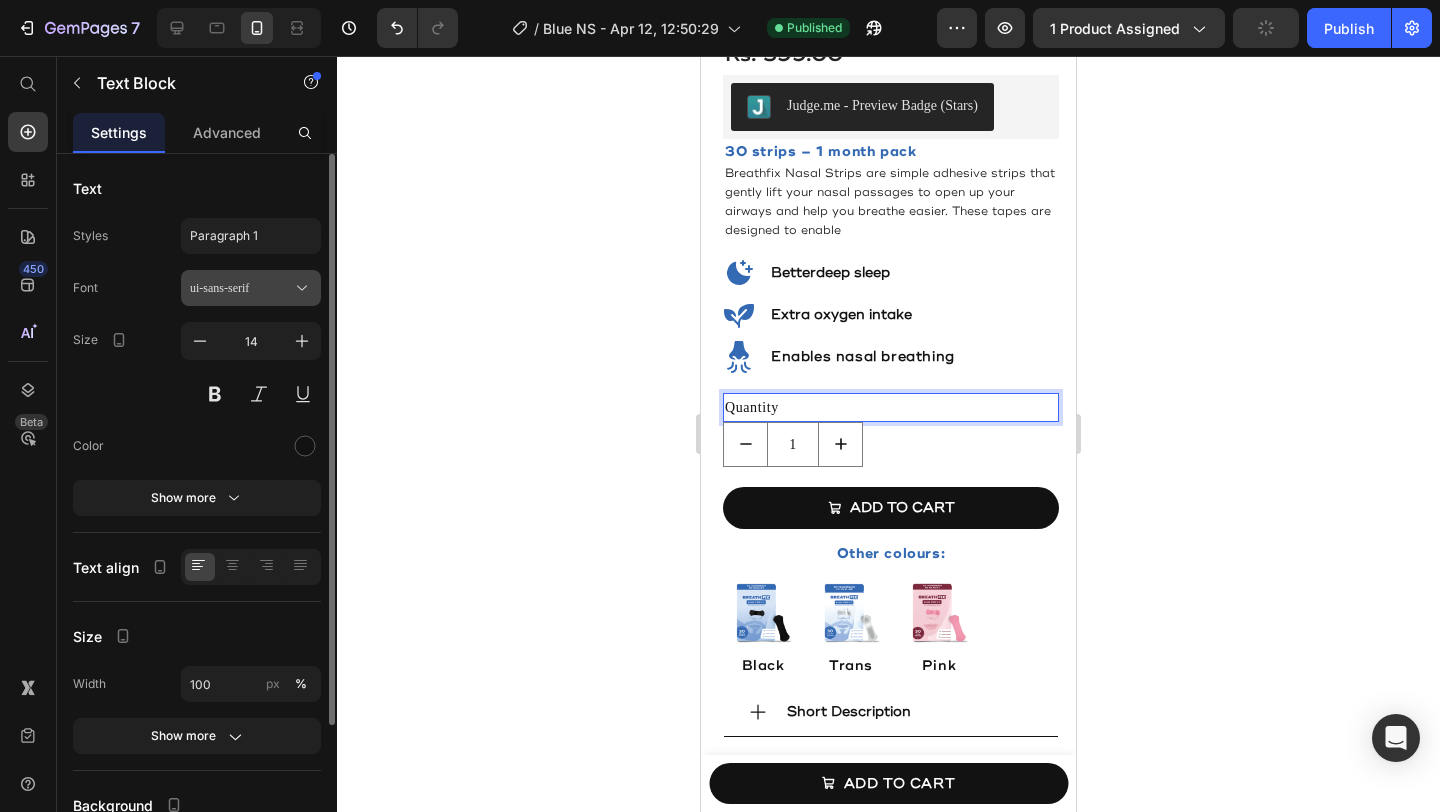 click on "ui-sans-serif" at bounding box center [241, 288] 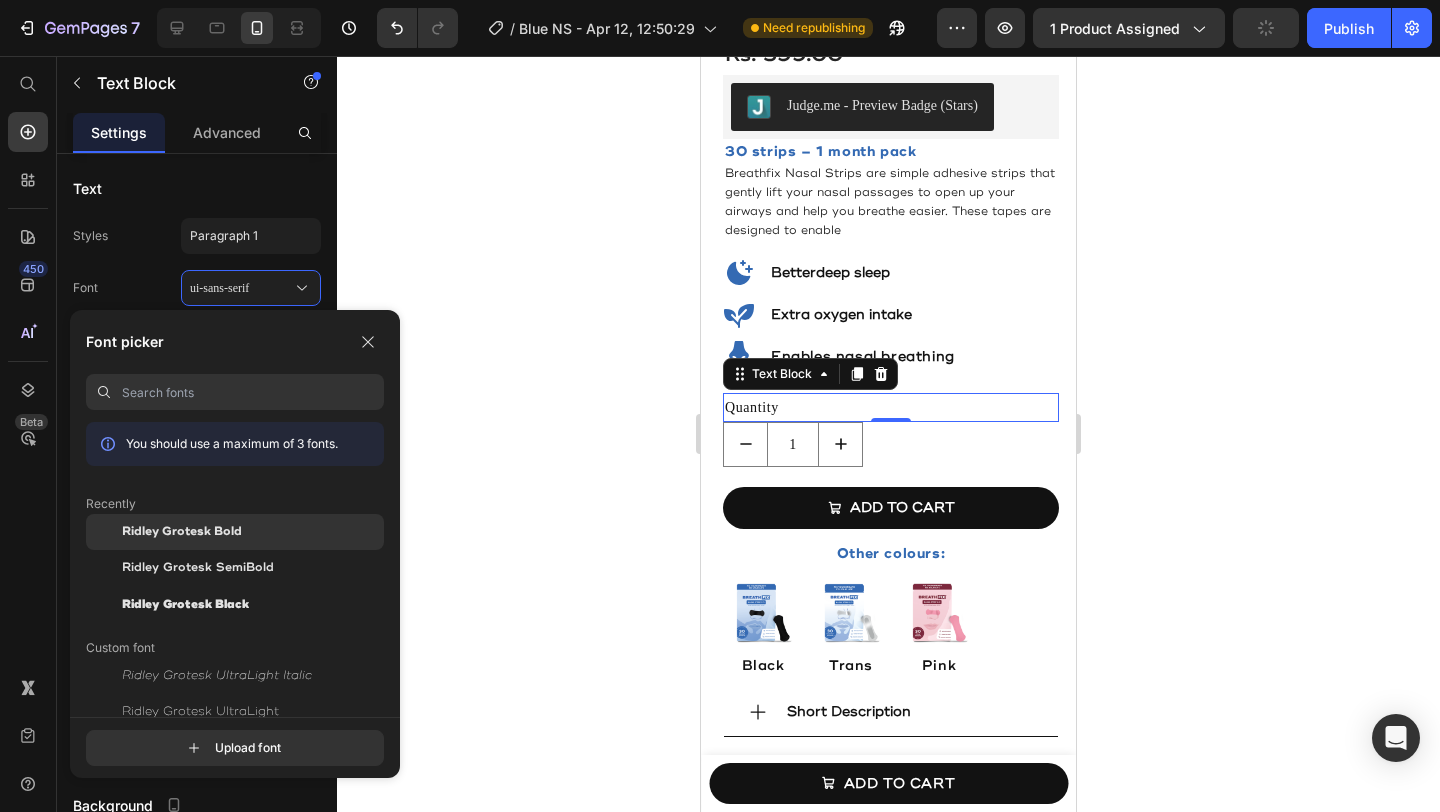 click on "Ridley Grotesk Bold" 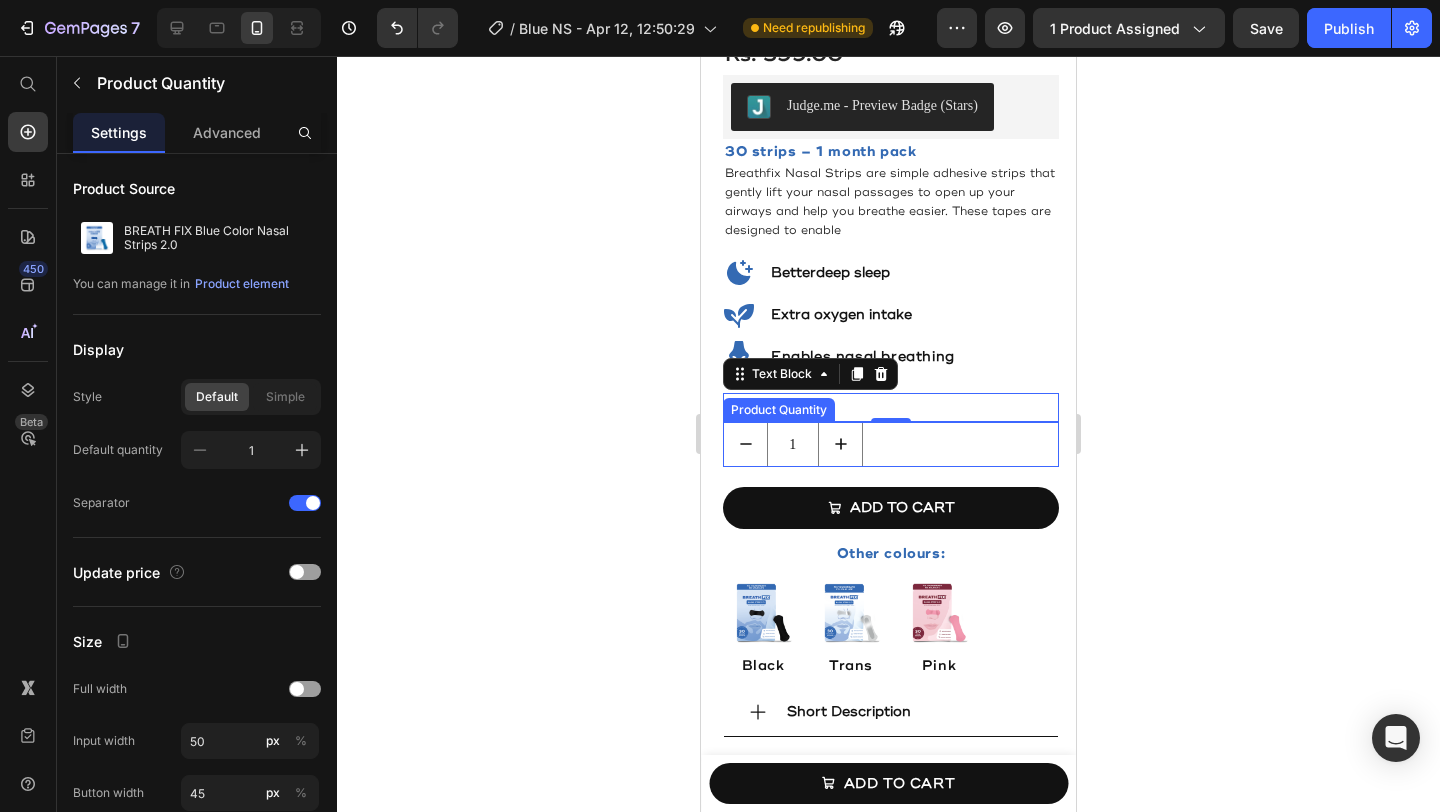 click on "1" at bounding box center (891, 444) 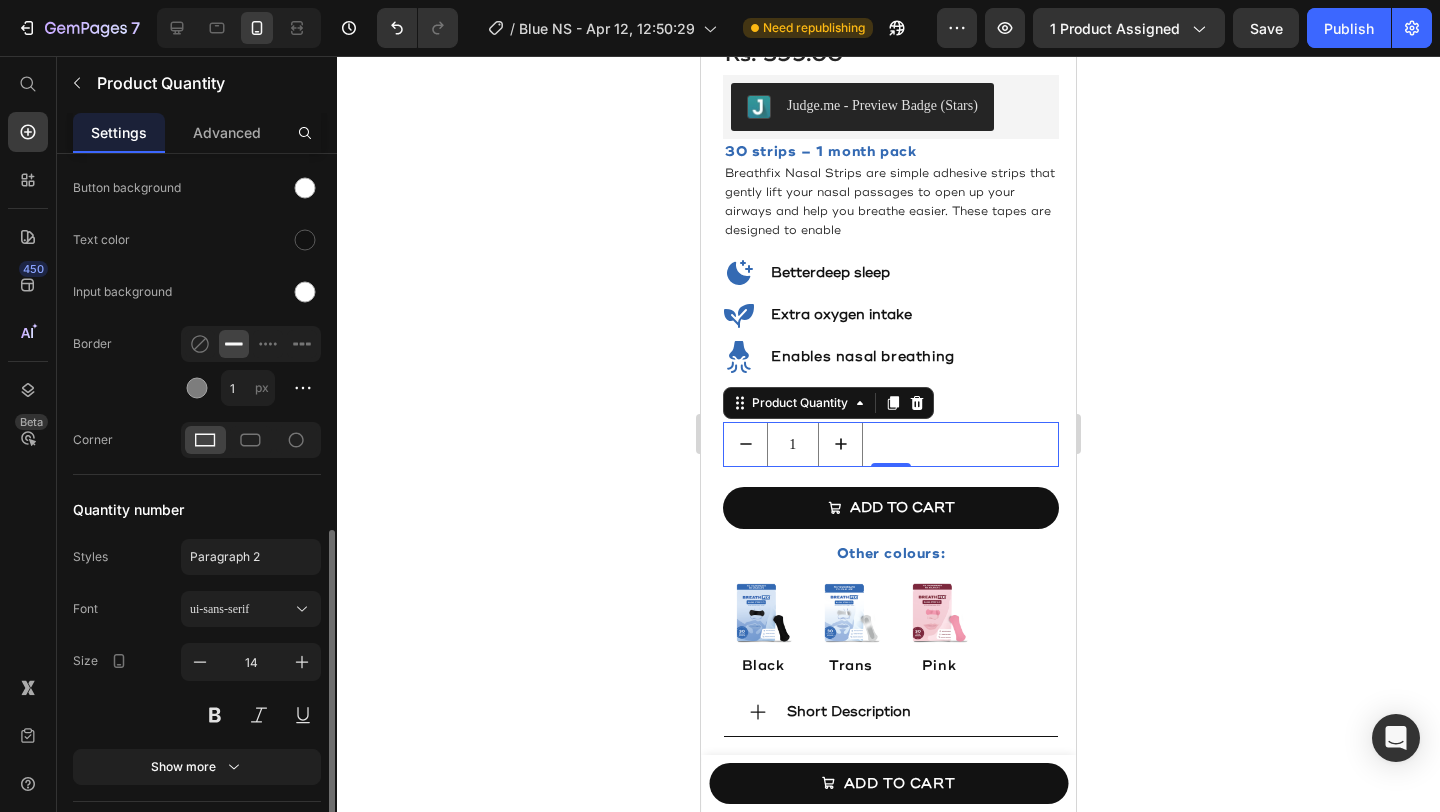 scroll, scrollTop: 926, scrollLeft: 0, axis: vertical 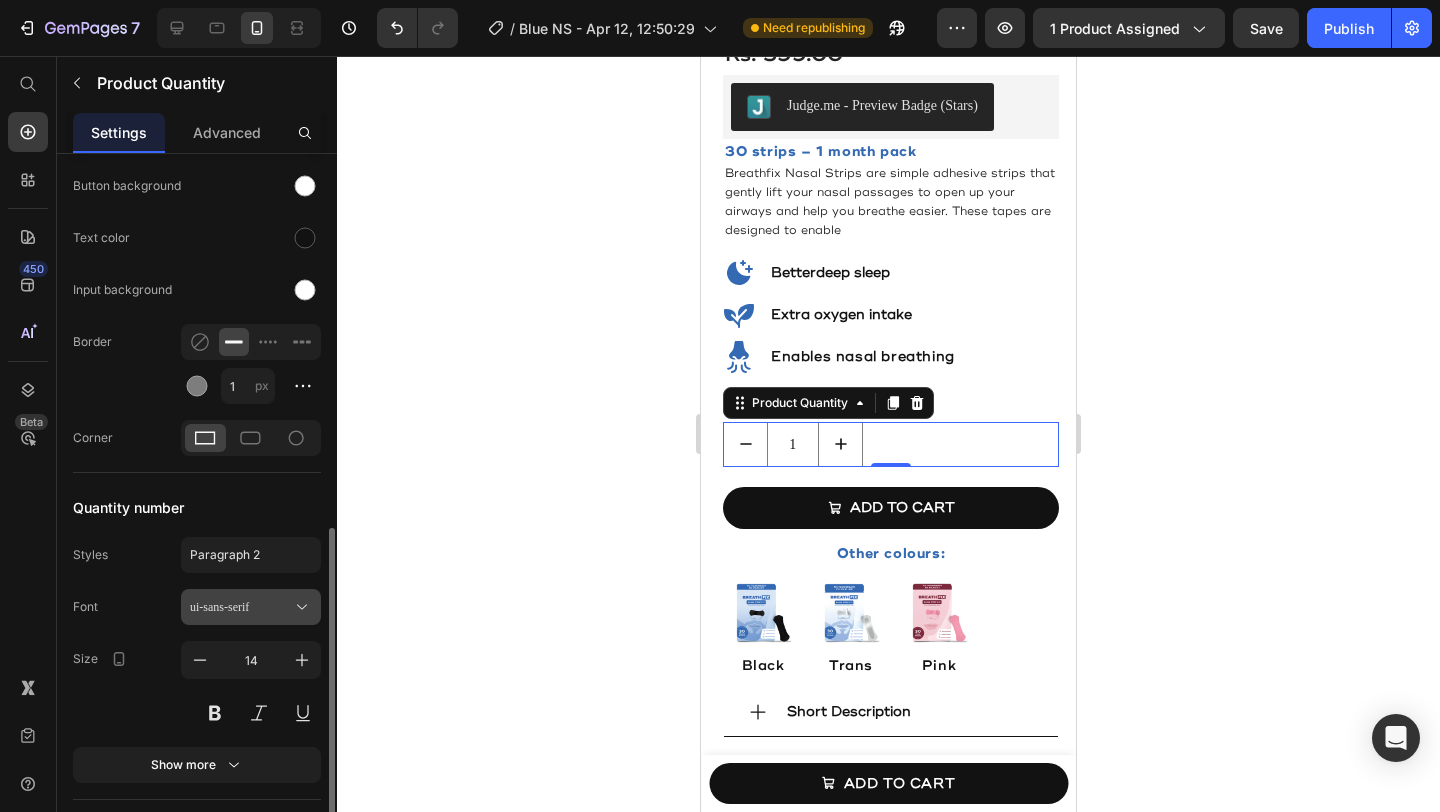 click on "ui-sans-serif" at bounding box center [241, 607] 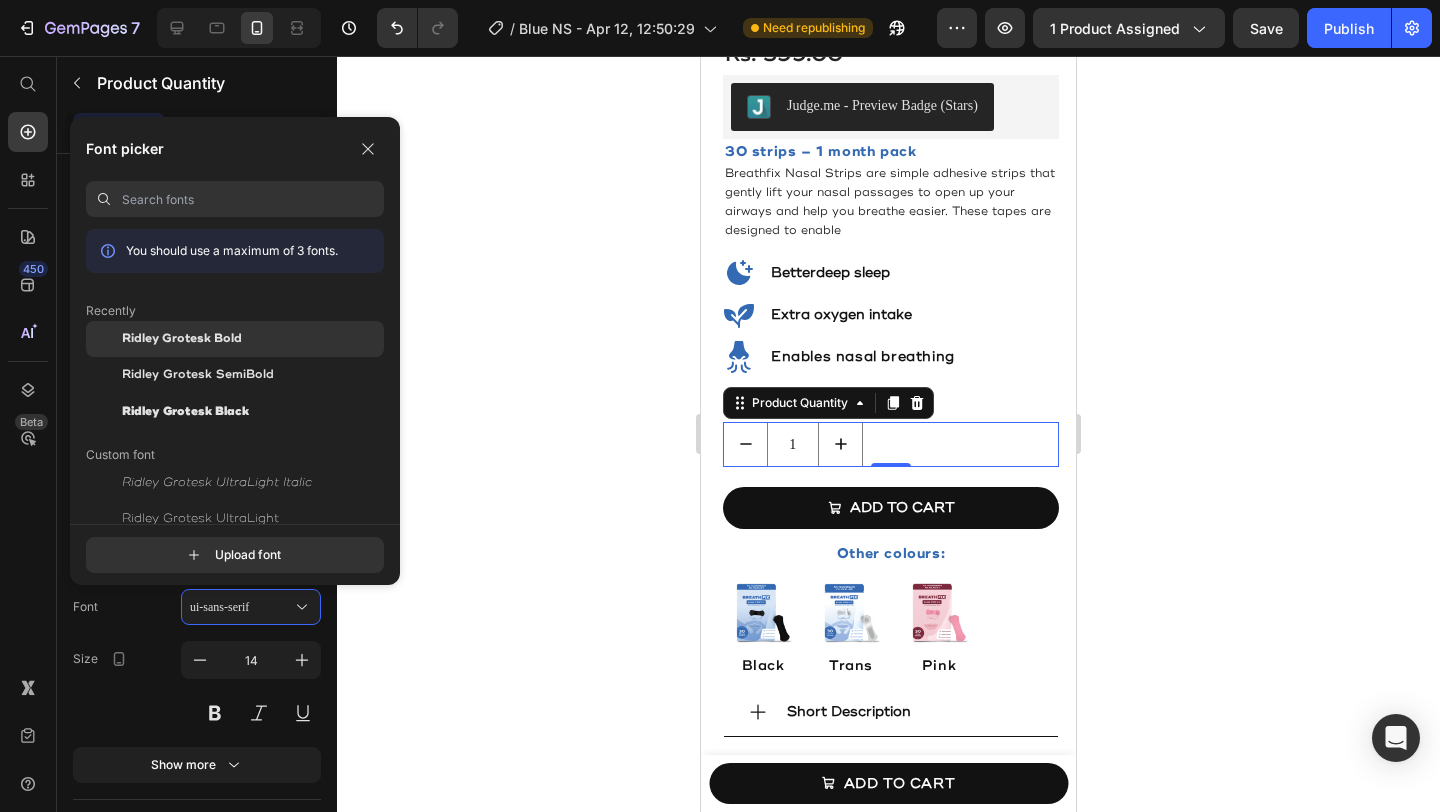 click on "Ridley Grotesk Bold" 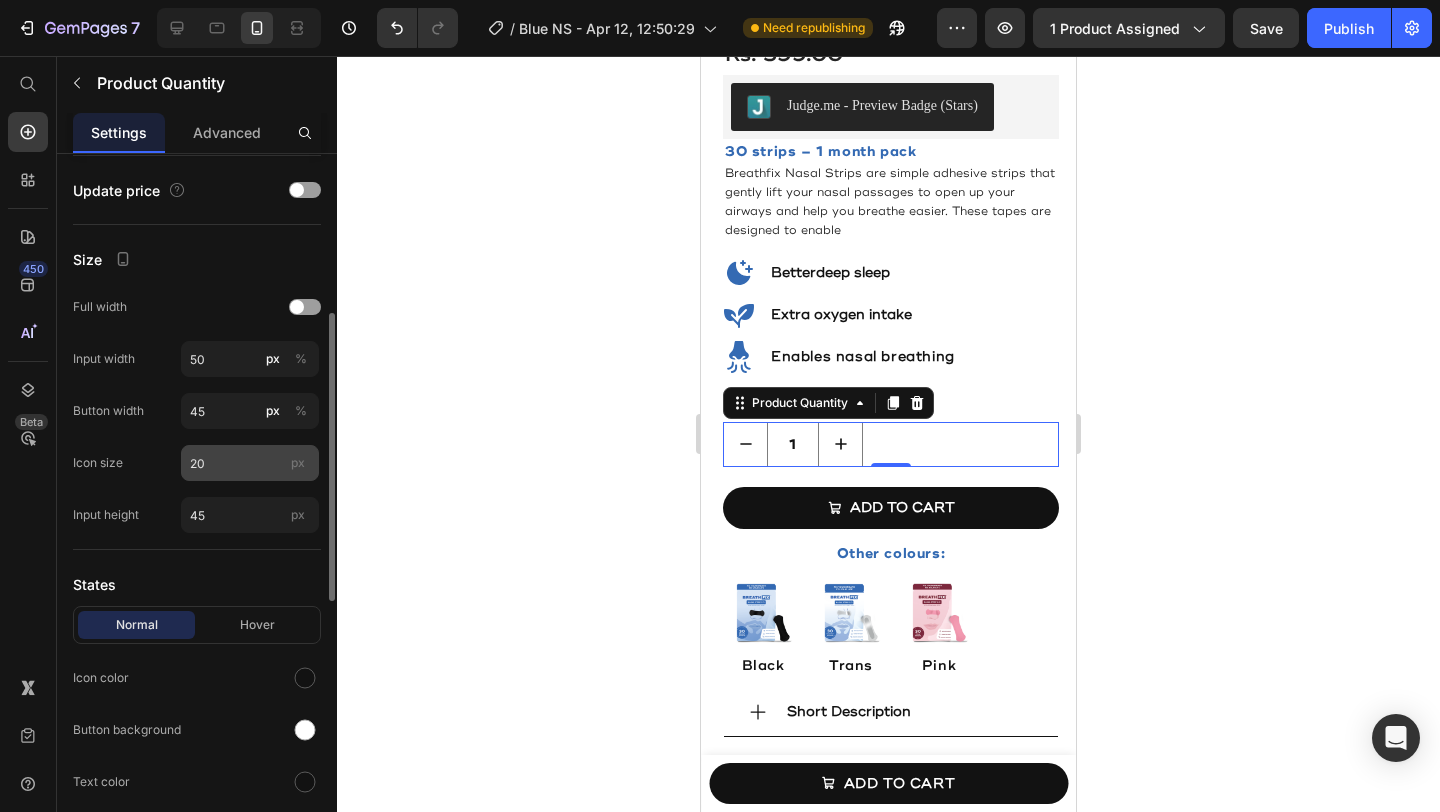scroll, scrollTop: 386, scrollLeft: 0, axis: vertical 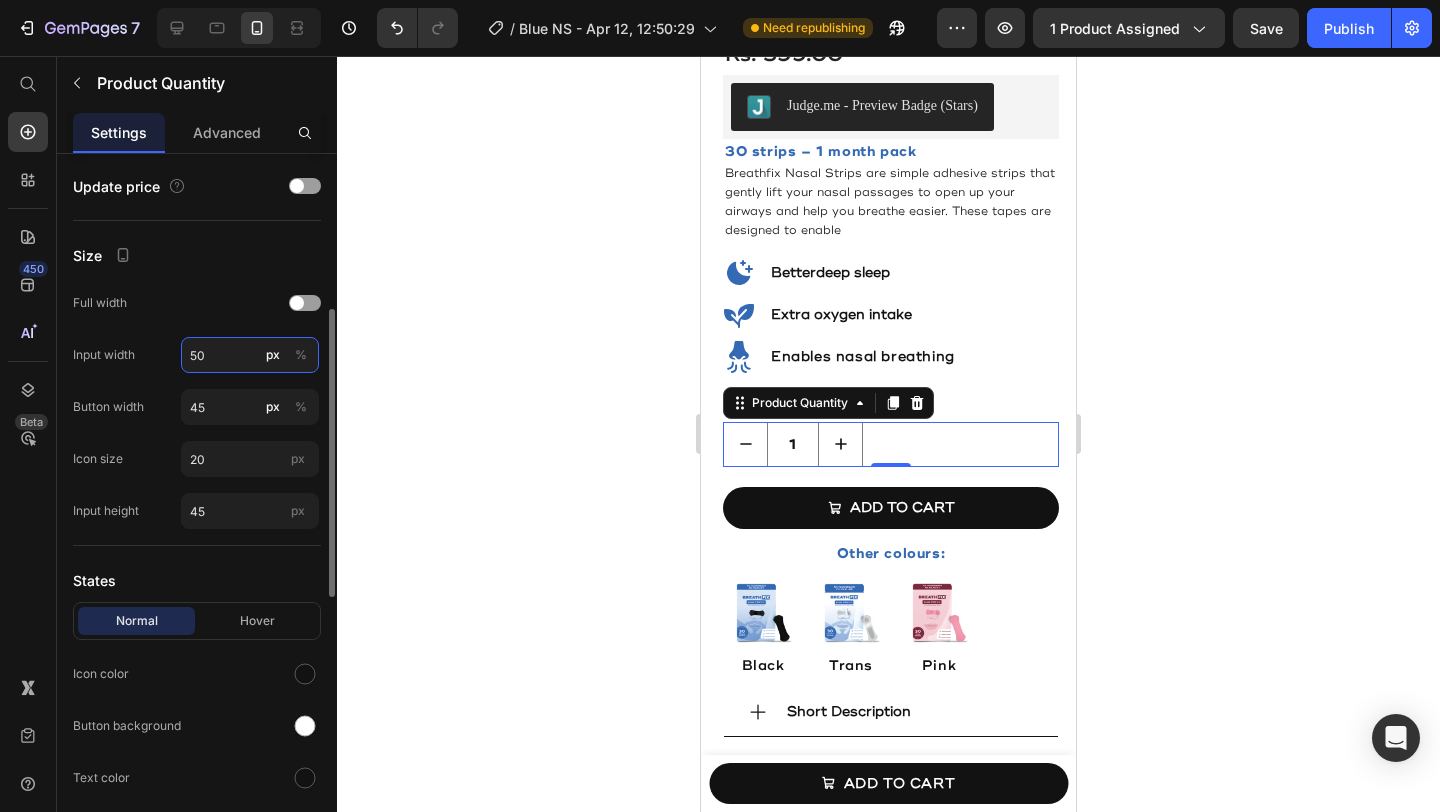 click on "50" at bounding box center (250, 355) 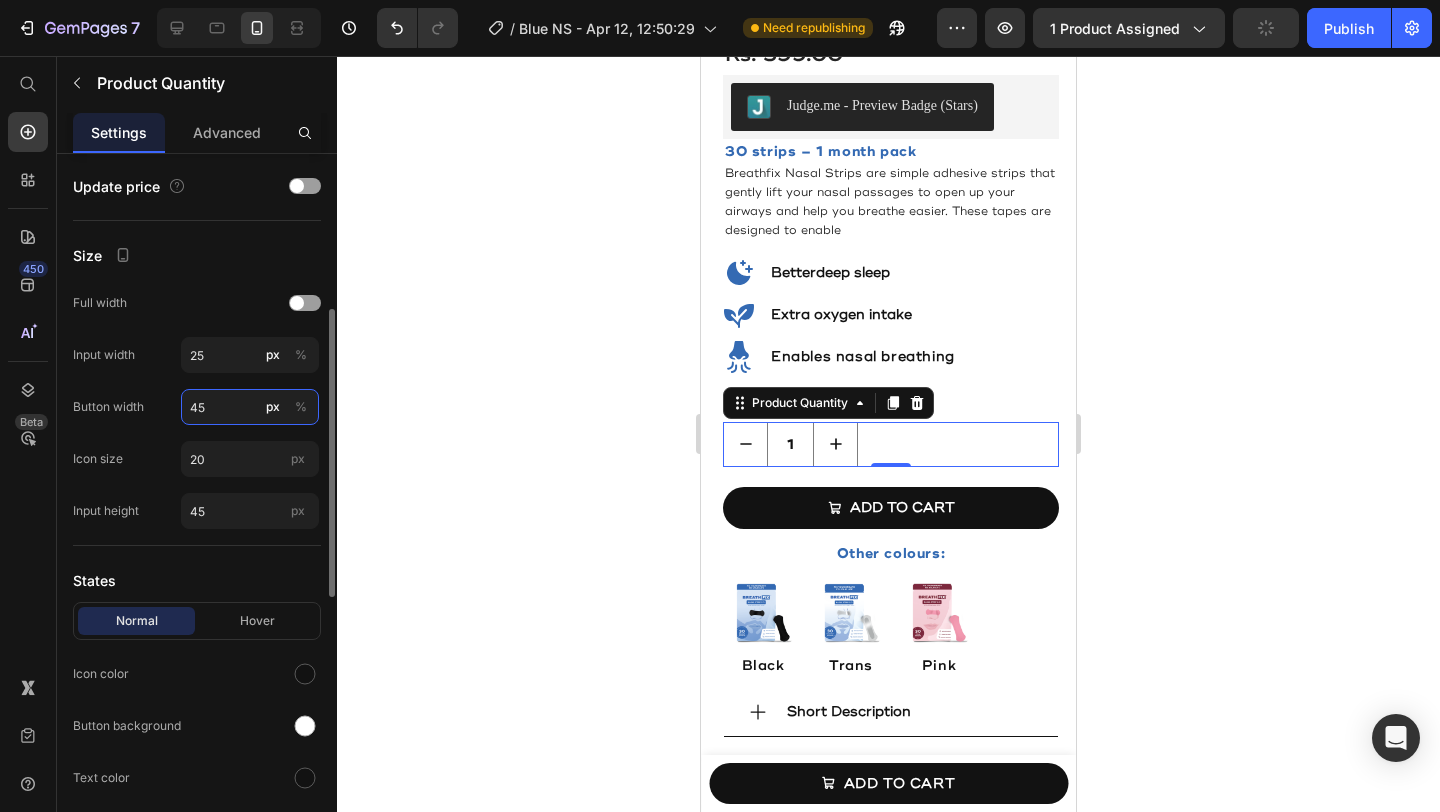 click on "45" at bounding box center [250, 407] 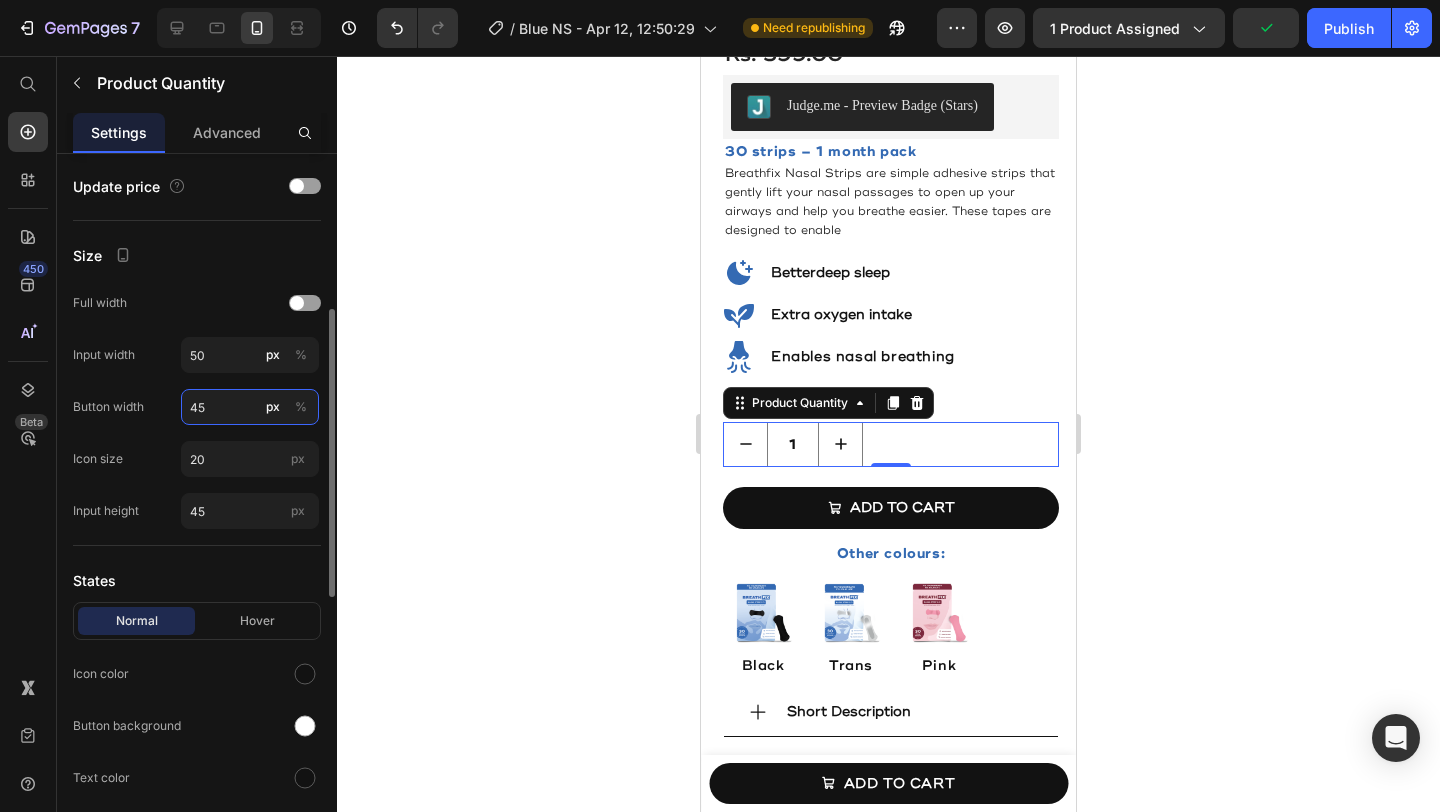 click on "45" at bounding box center (250, 407) 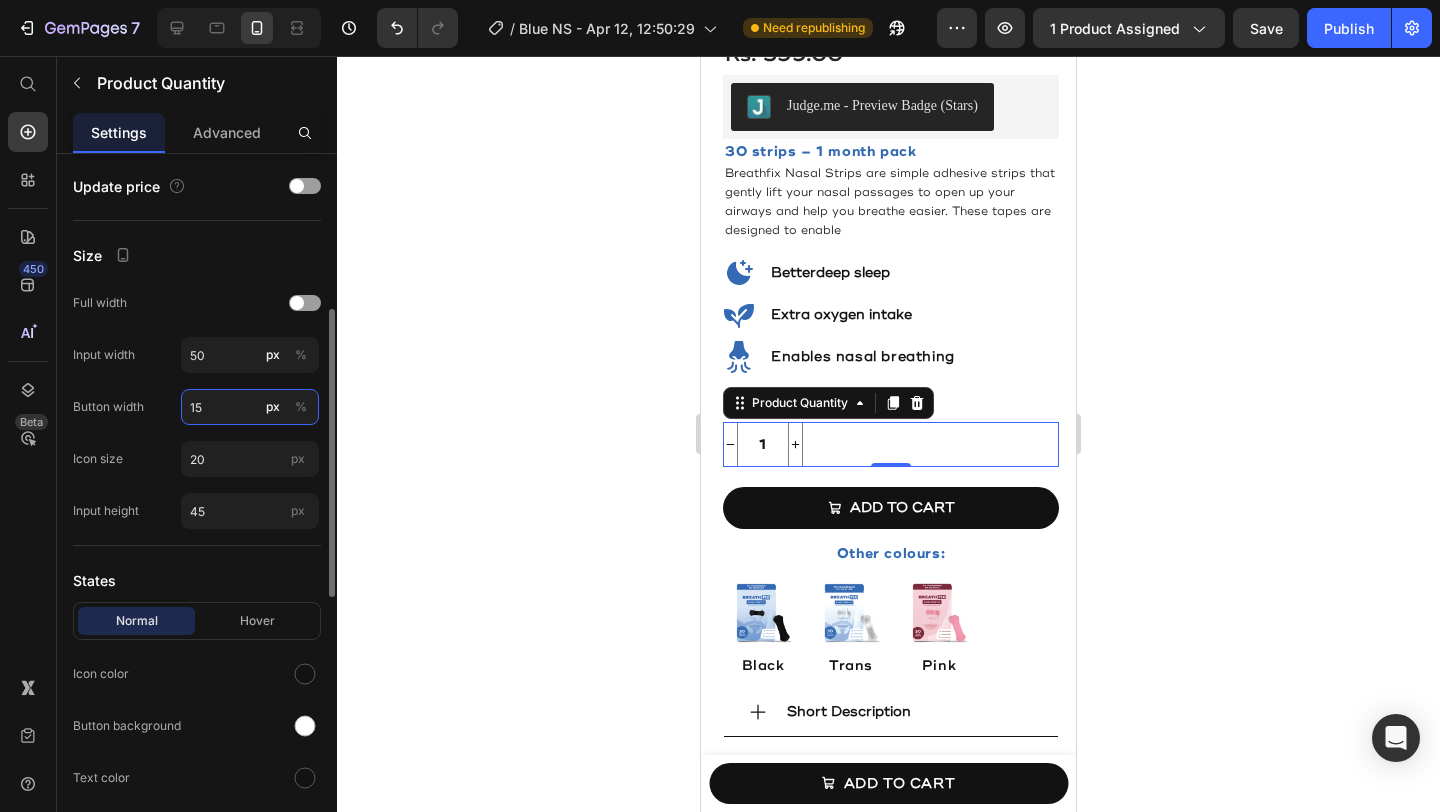 click on "15" at bounding box center (250, 407) 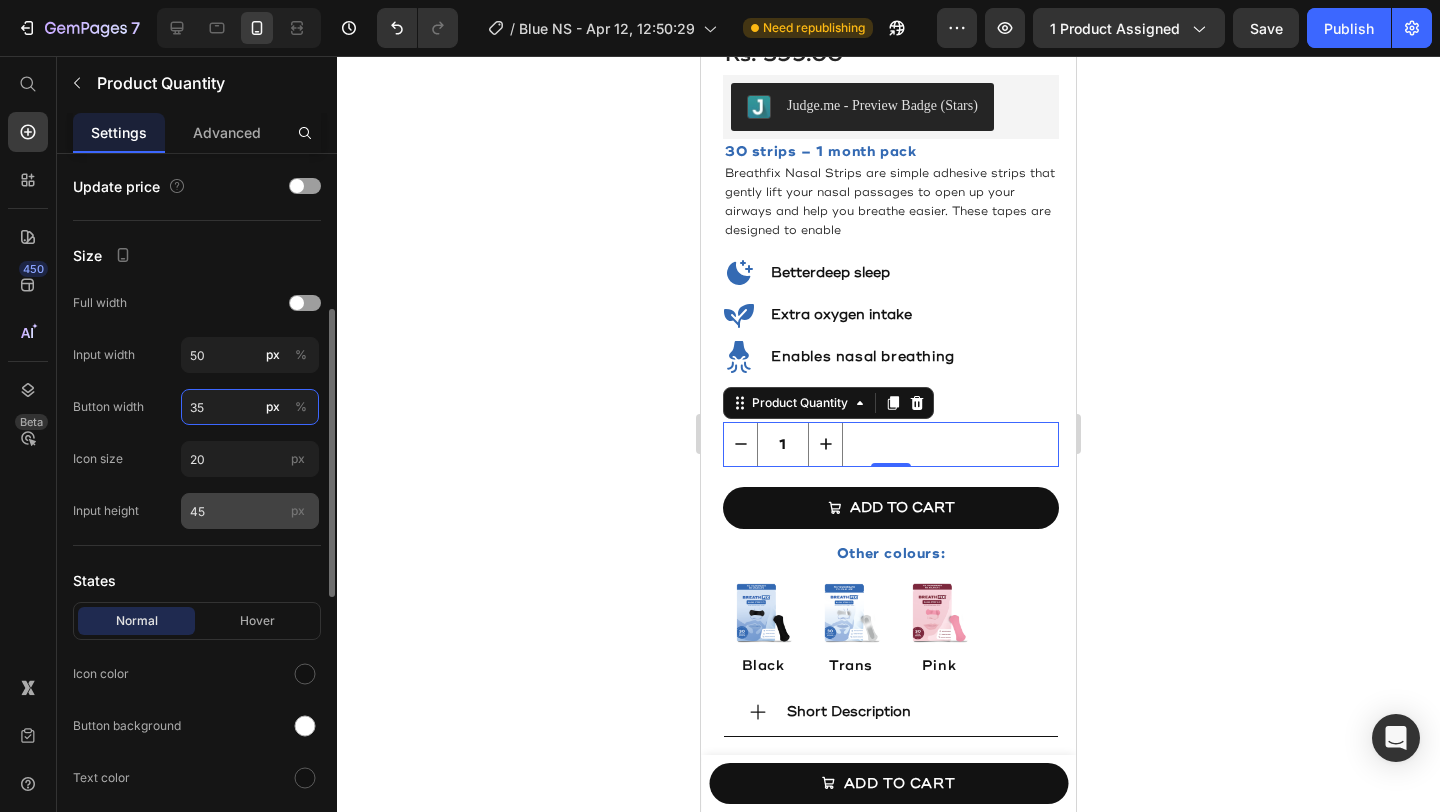 type on "35" 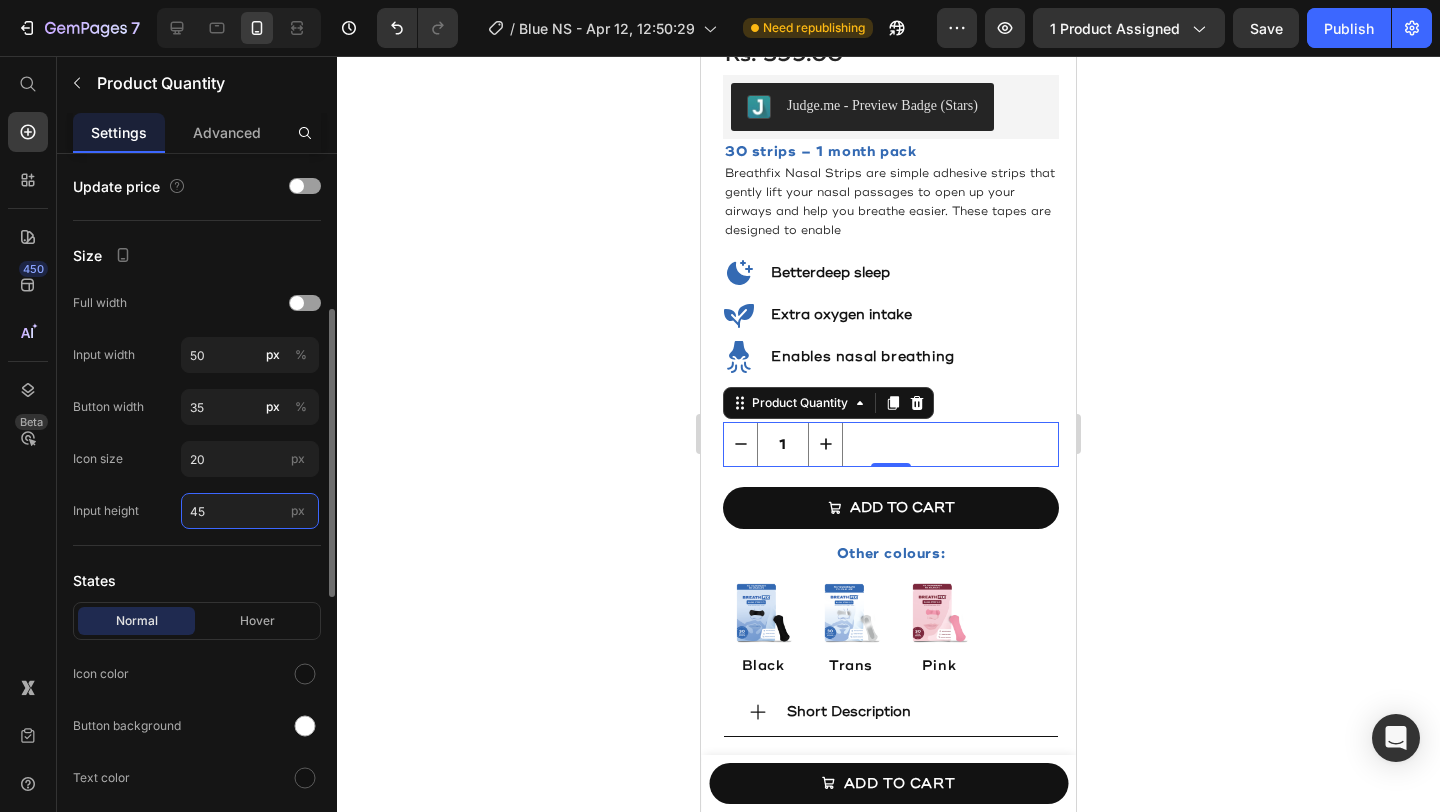 click on "45" at bounding box center [250, 511] 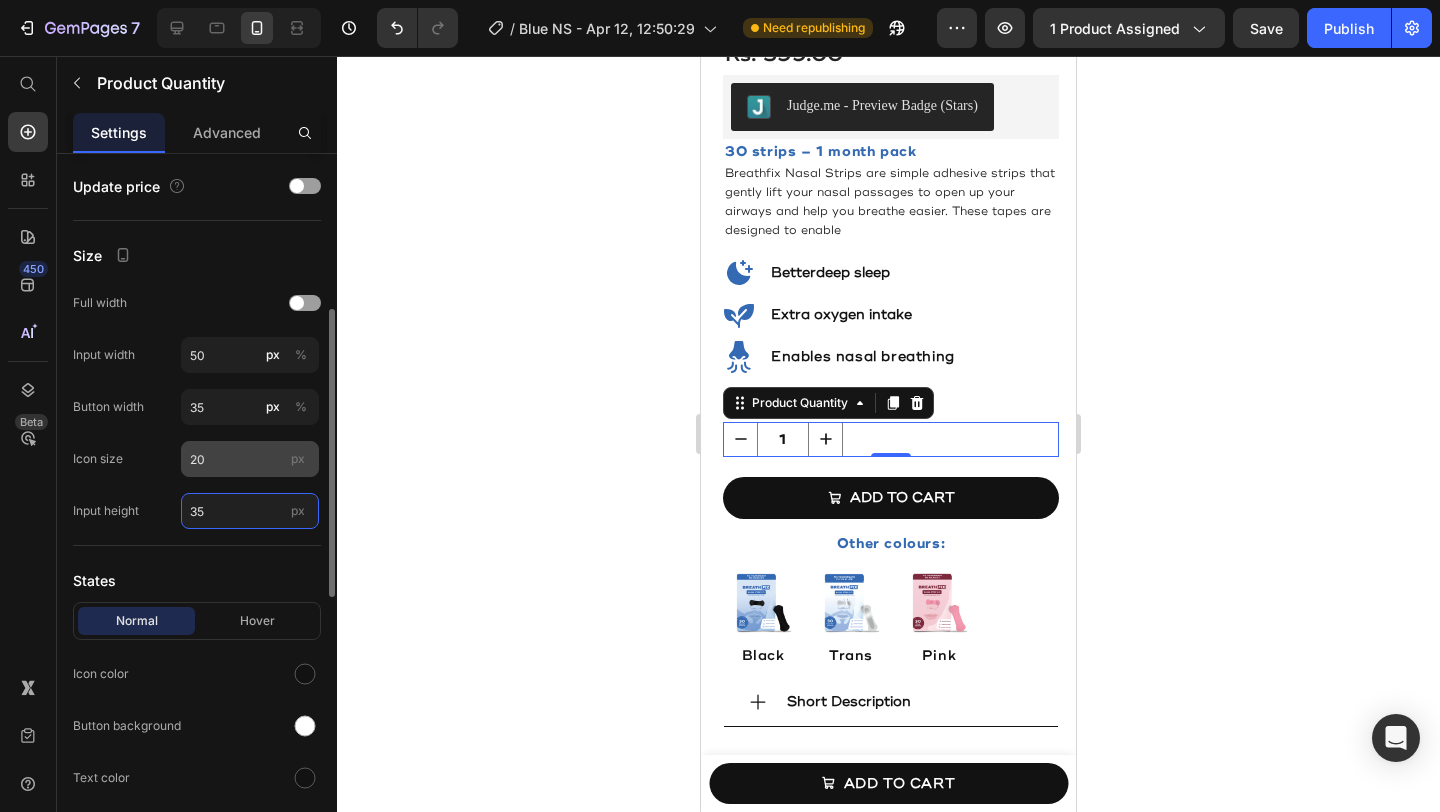 type on "35" 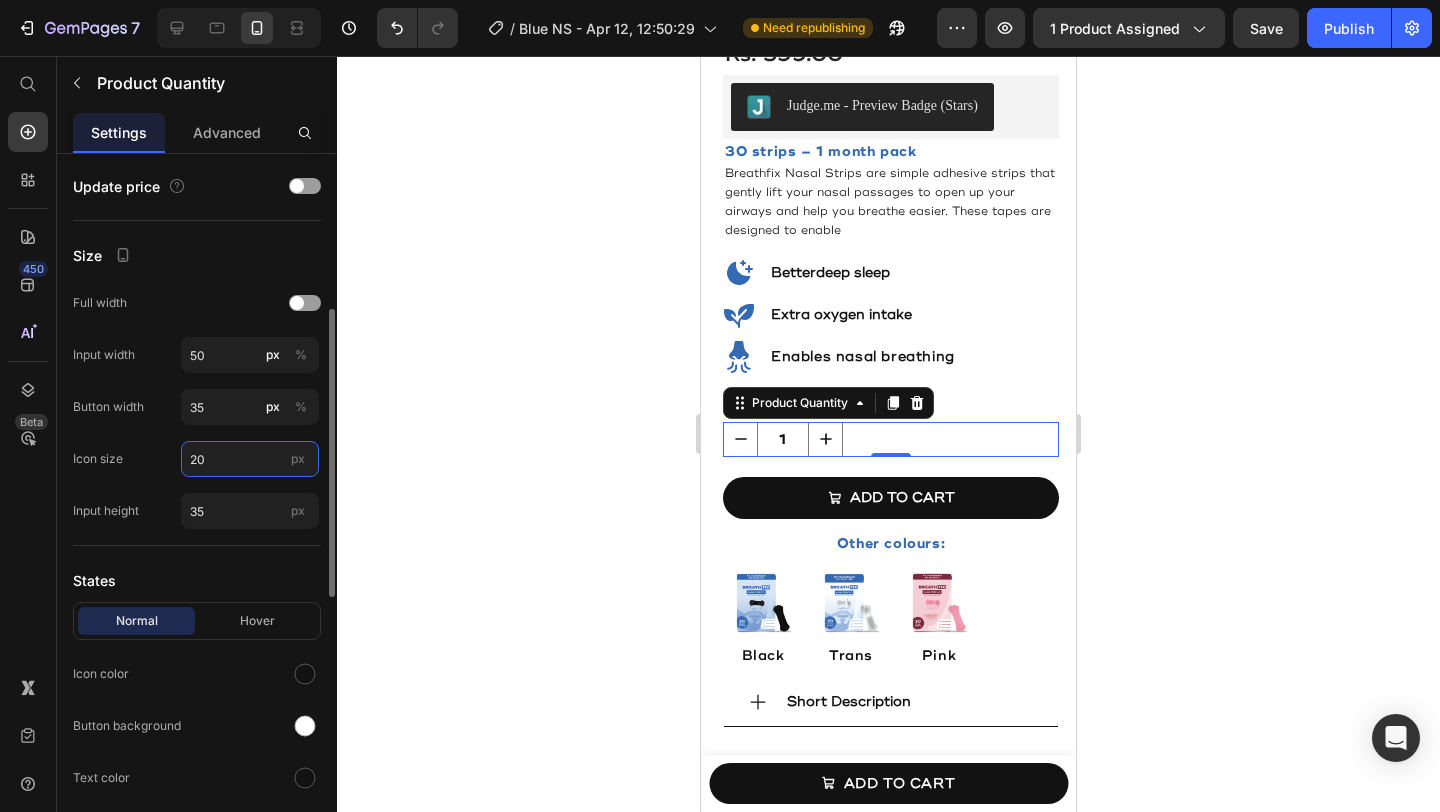 click on "20" at bounding box center [250, 459] 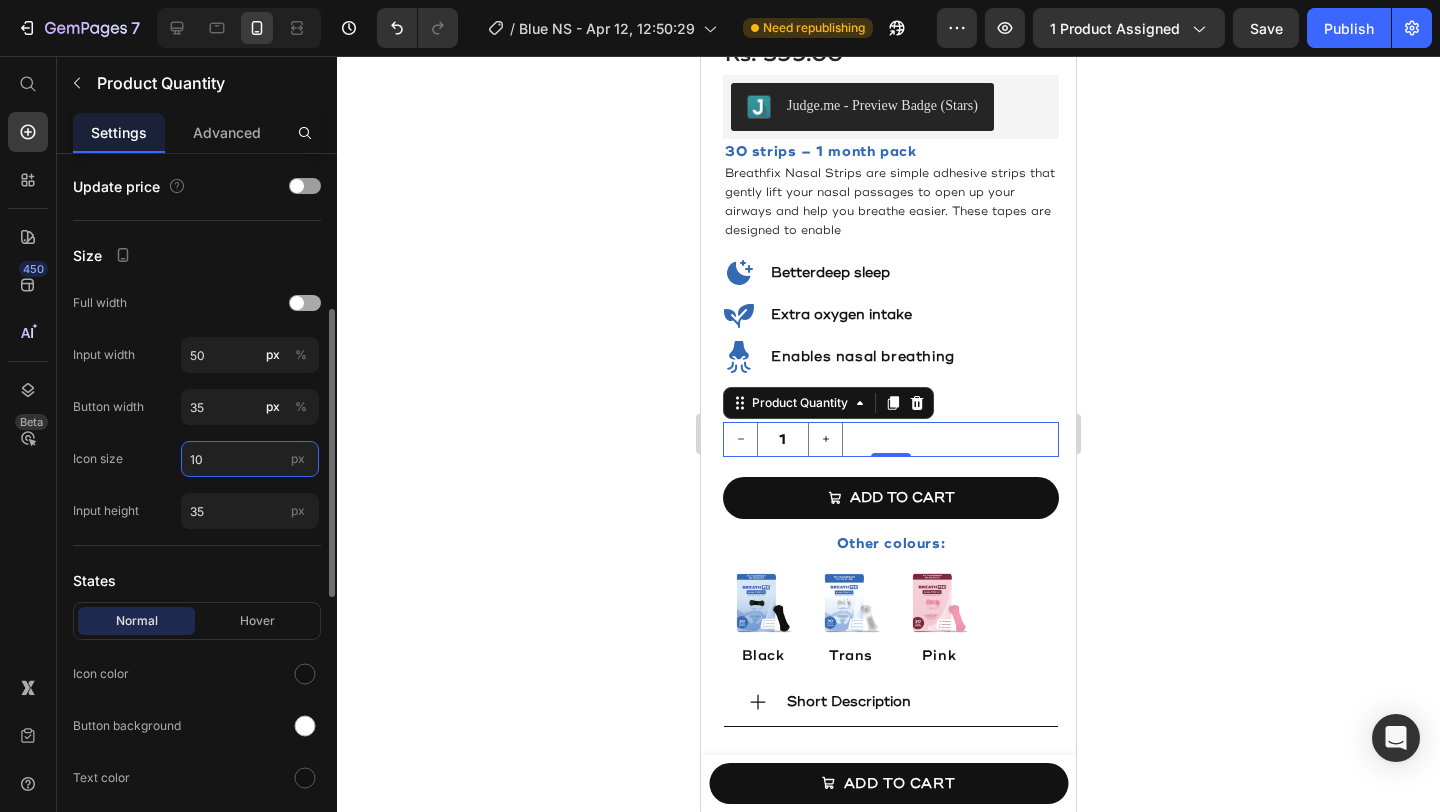 type on "10" 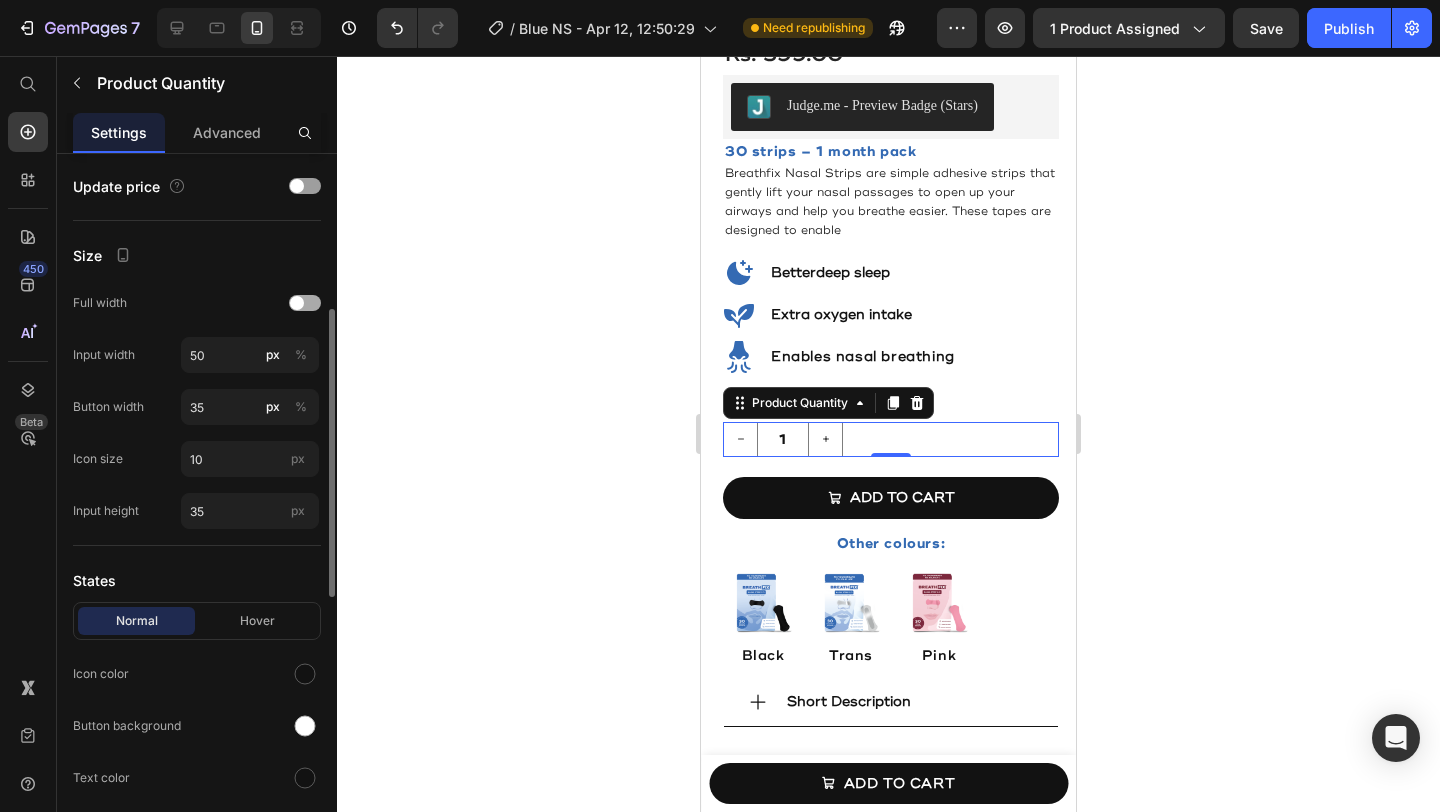 click on "Full width" 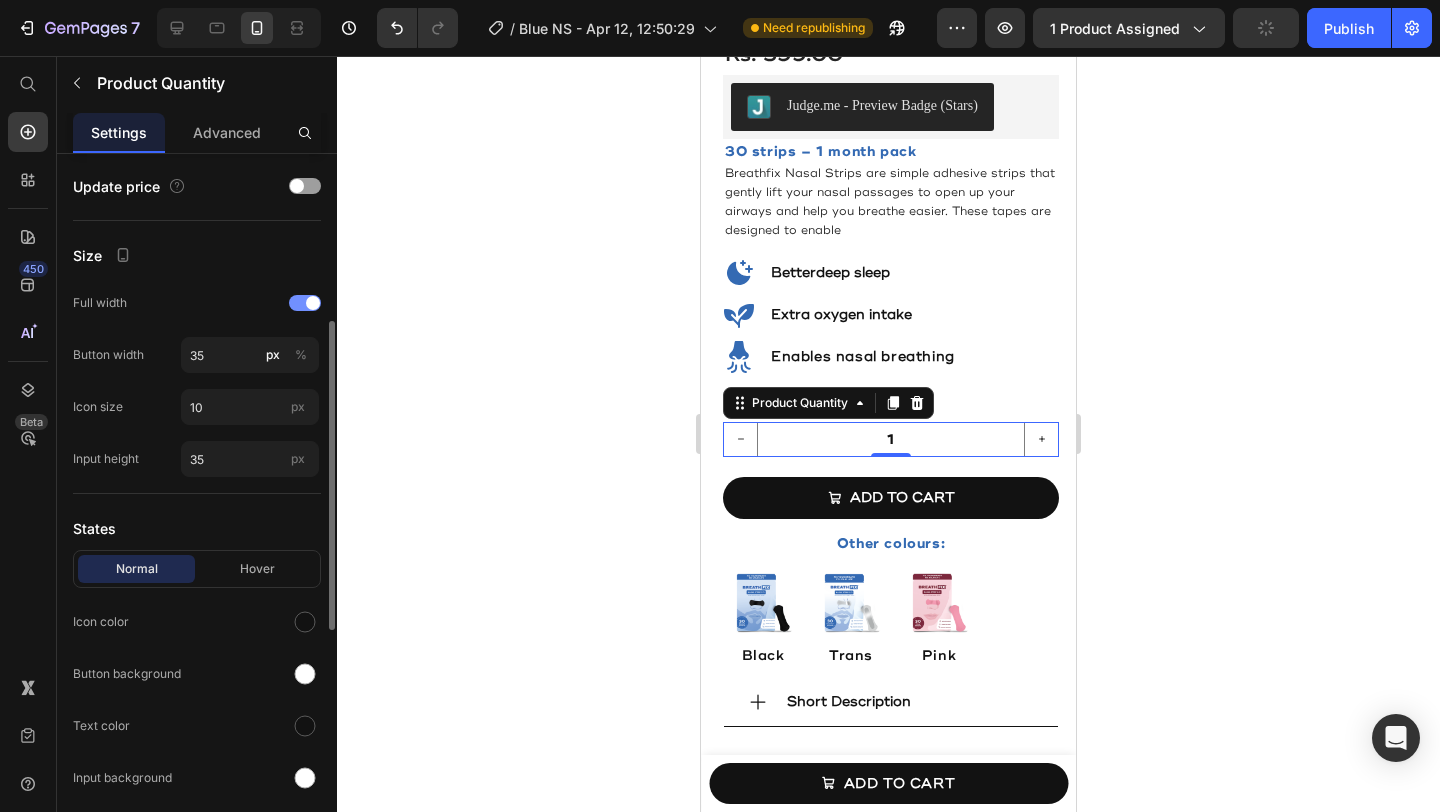 click at bounding box center [305, 303] 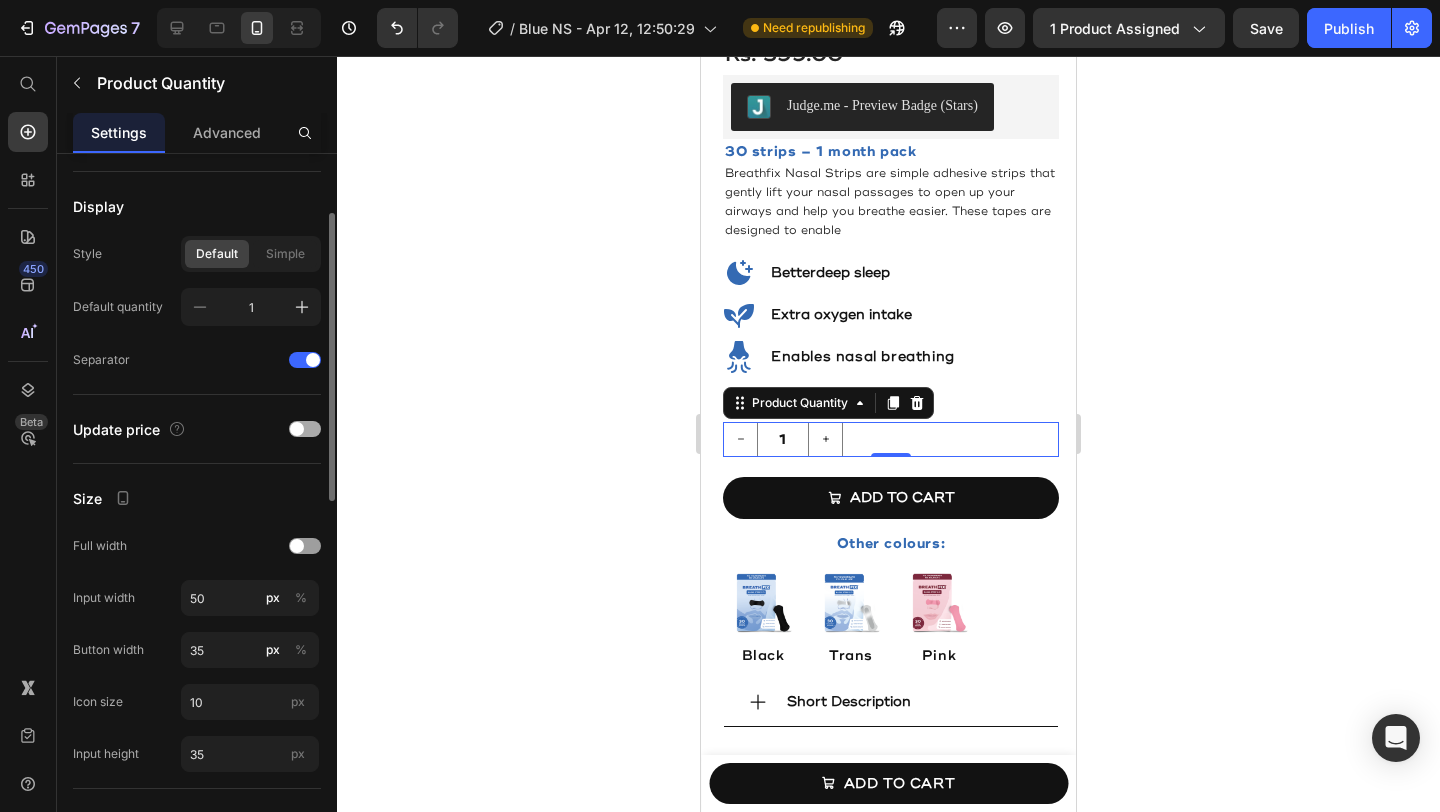 scroll, scrollTop: 135, scrollLeft: 0, axis: vertical 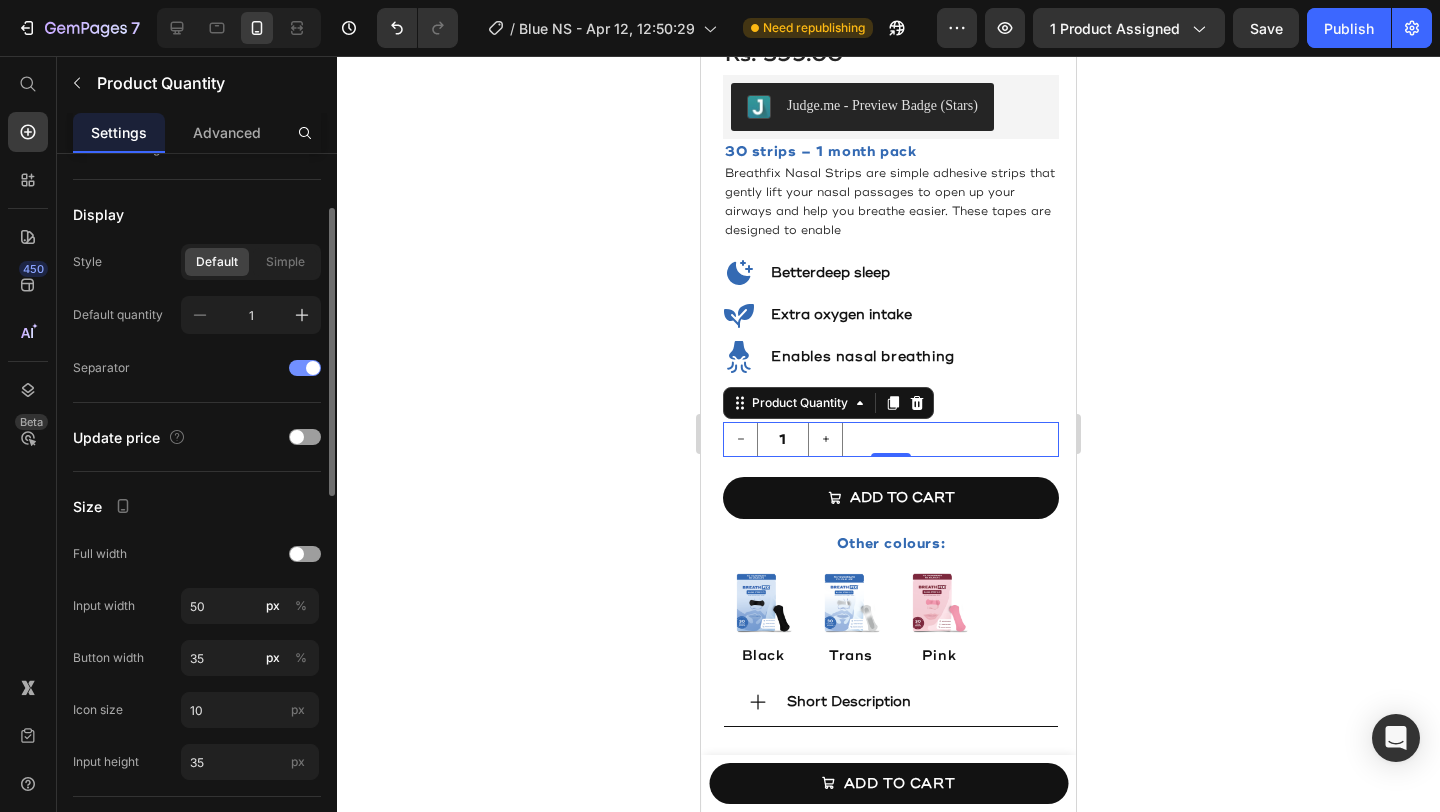 click at bounding box center [313, 368] 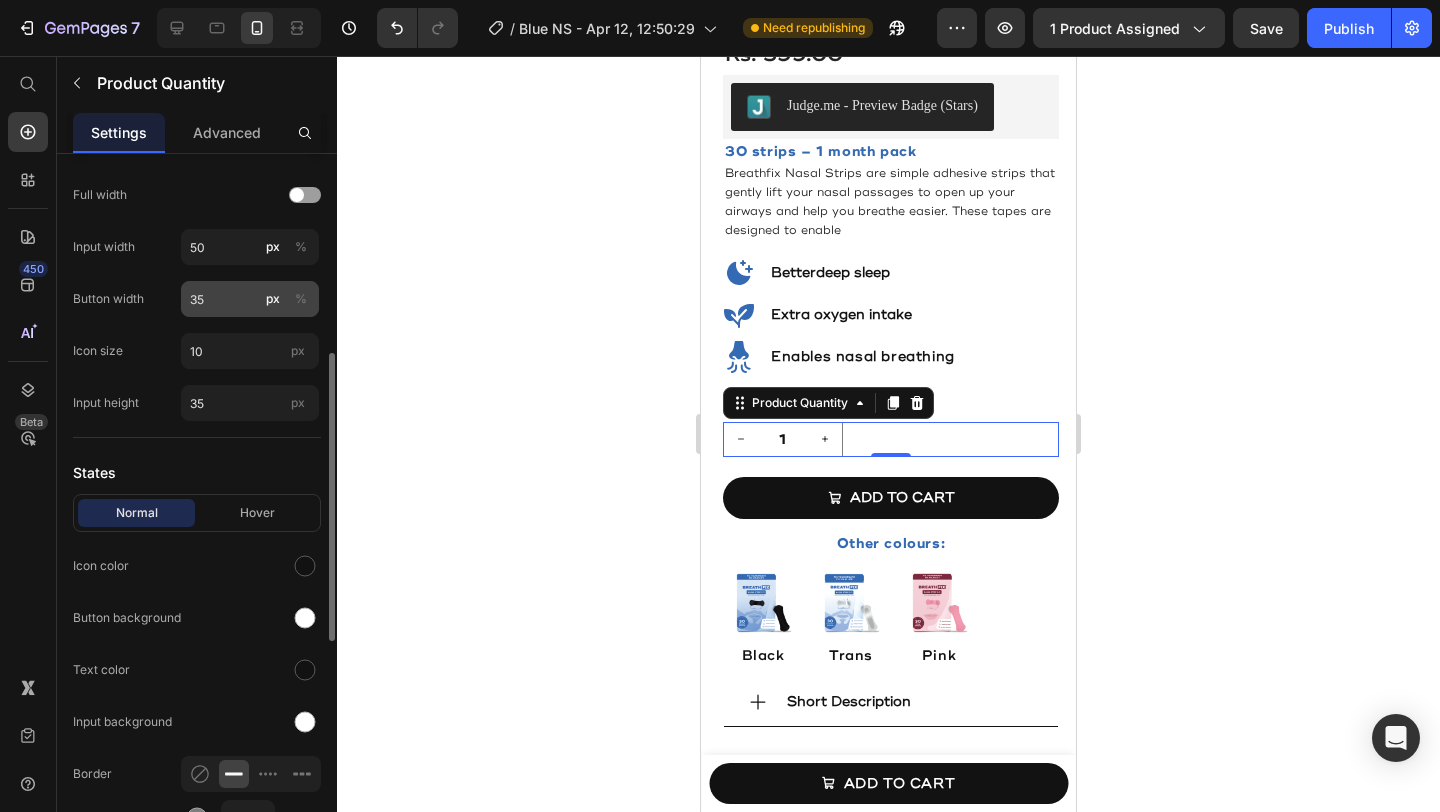 scroll, scrollTop: 497, scrollLeft: 0, axis: vertical 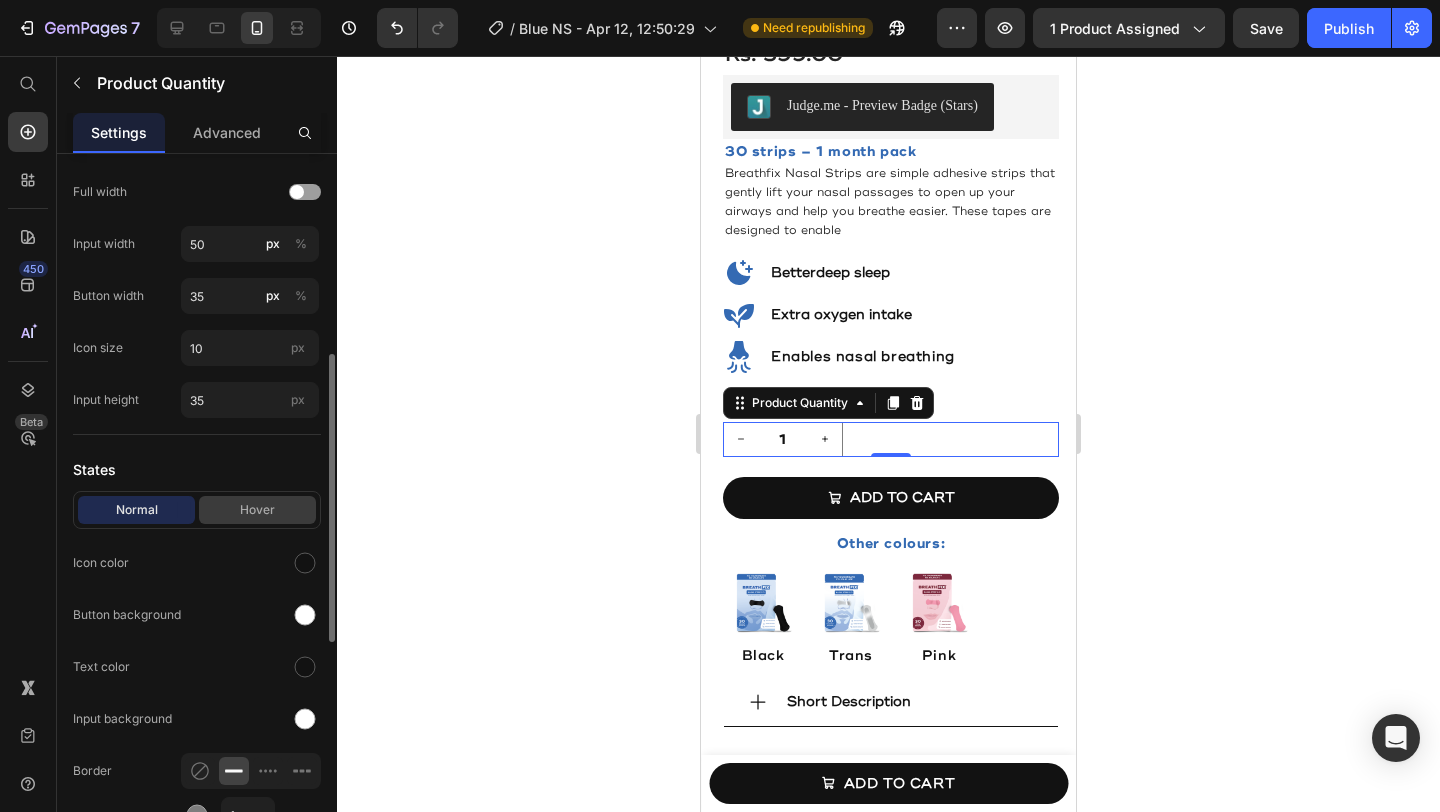 click on "Hover" at bounding box center (257, 510) 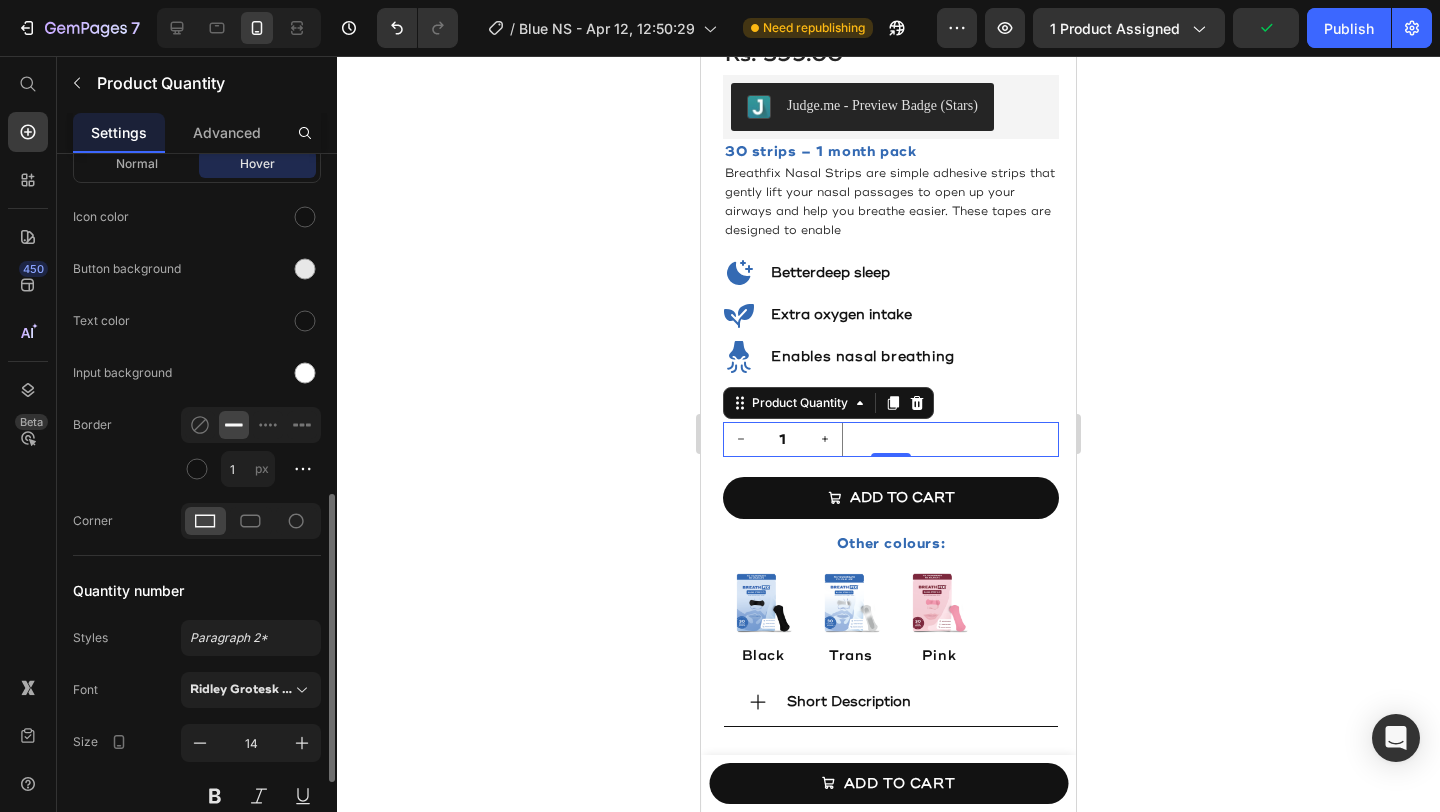scroll, scrollTop: 857, scrollLeft: 0, axis: vertical 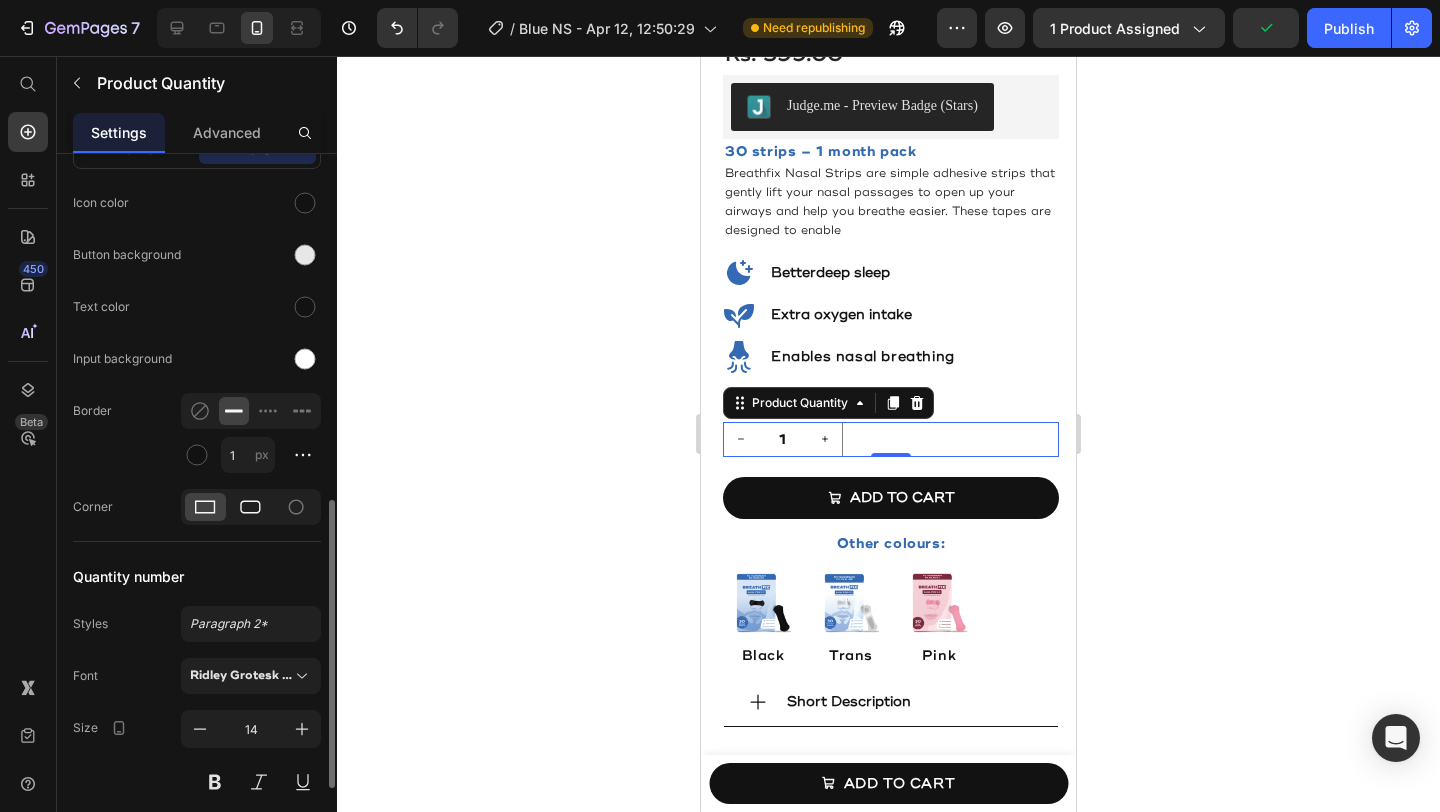 click 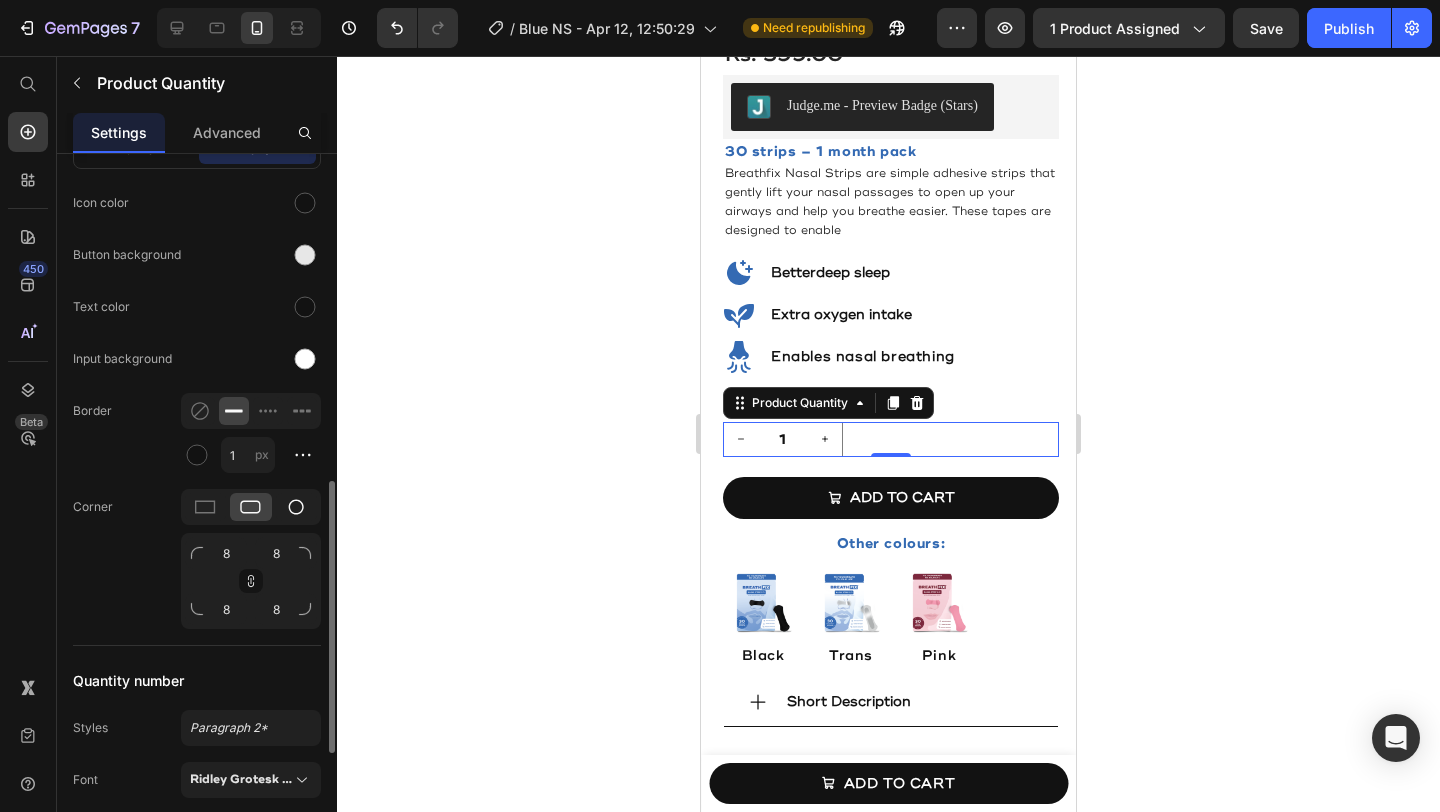 click 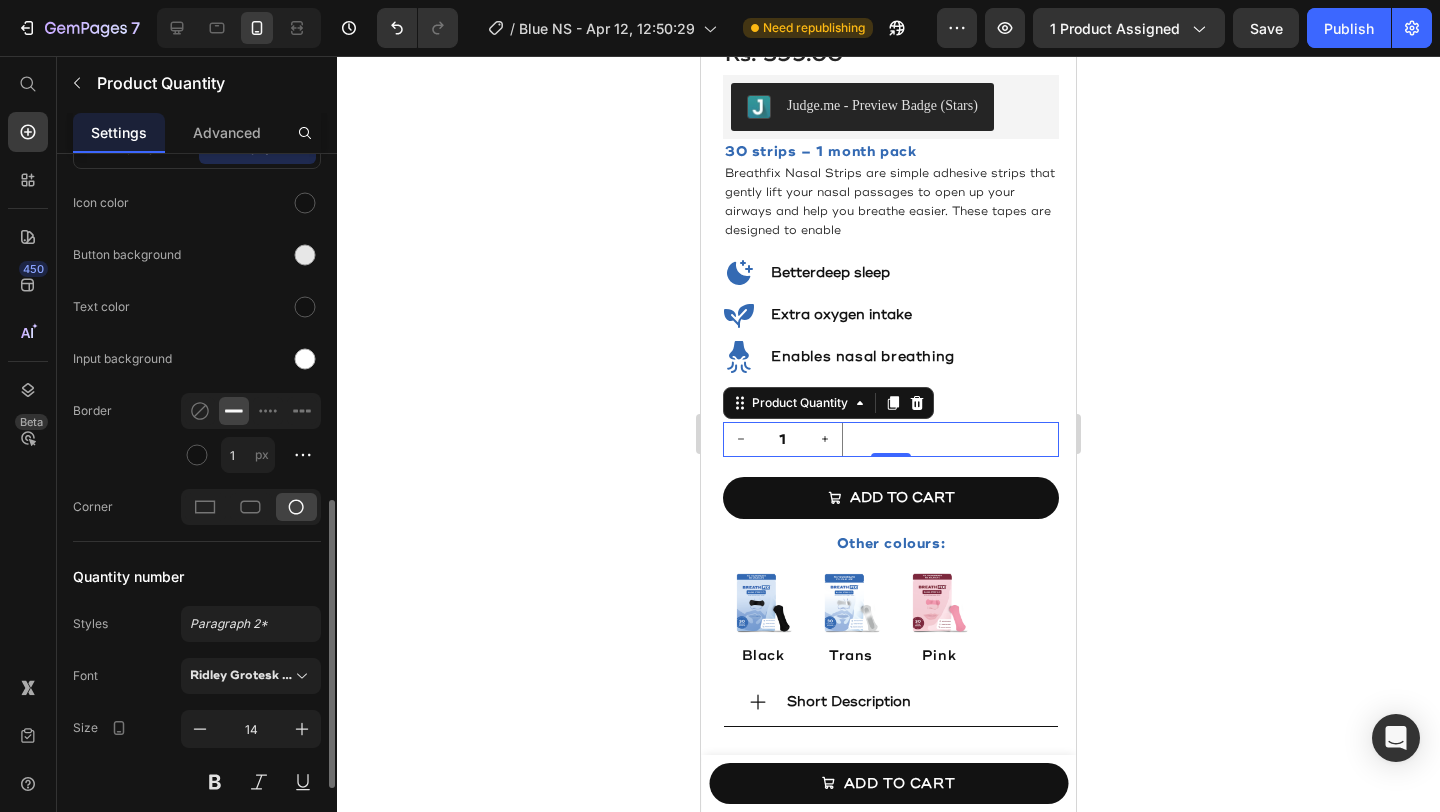 click on "Border 1 px" 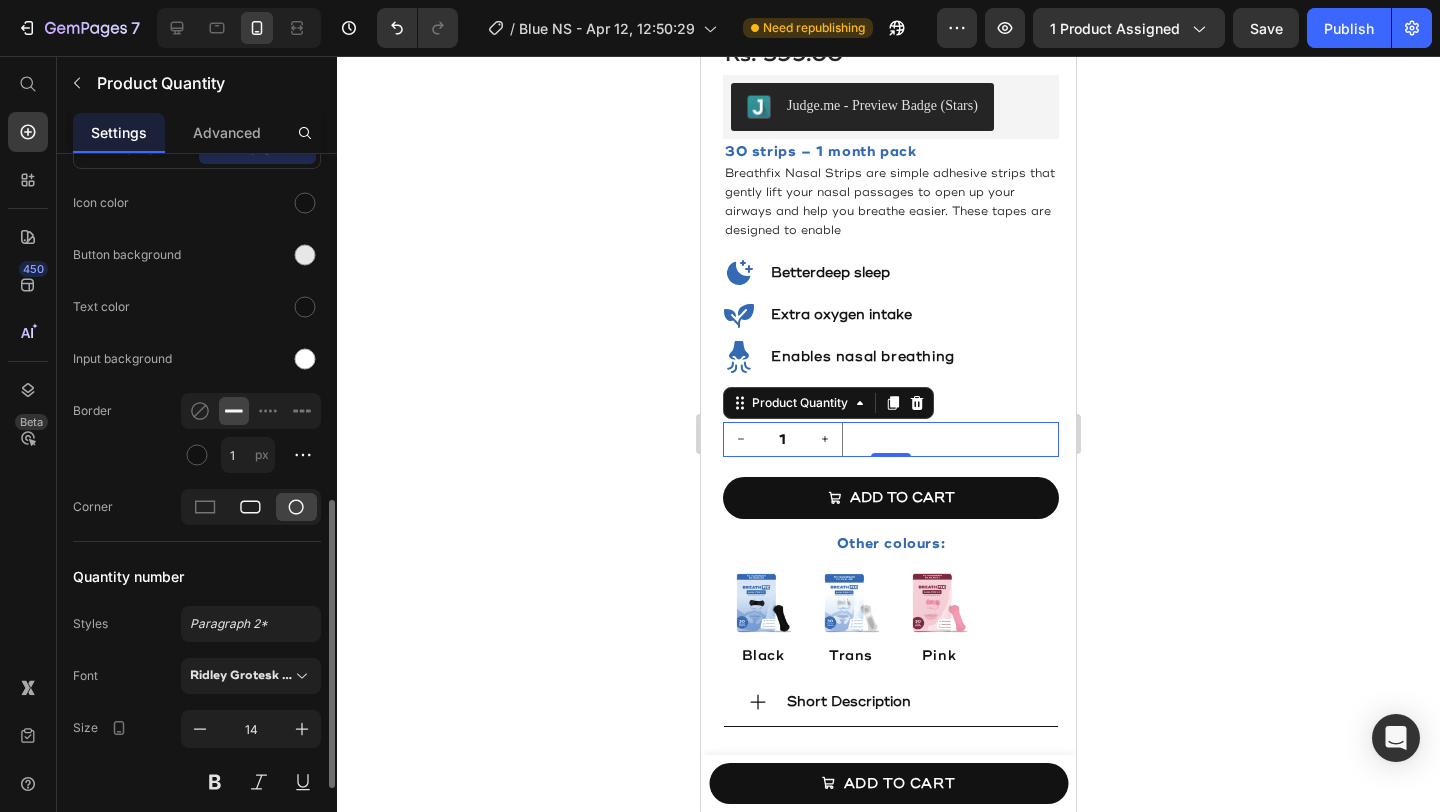 click 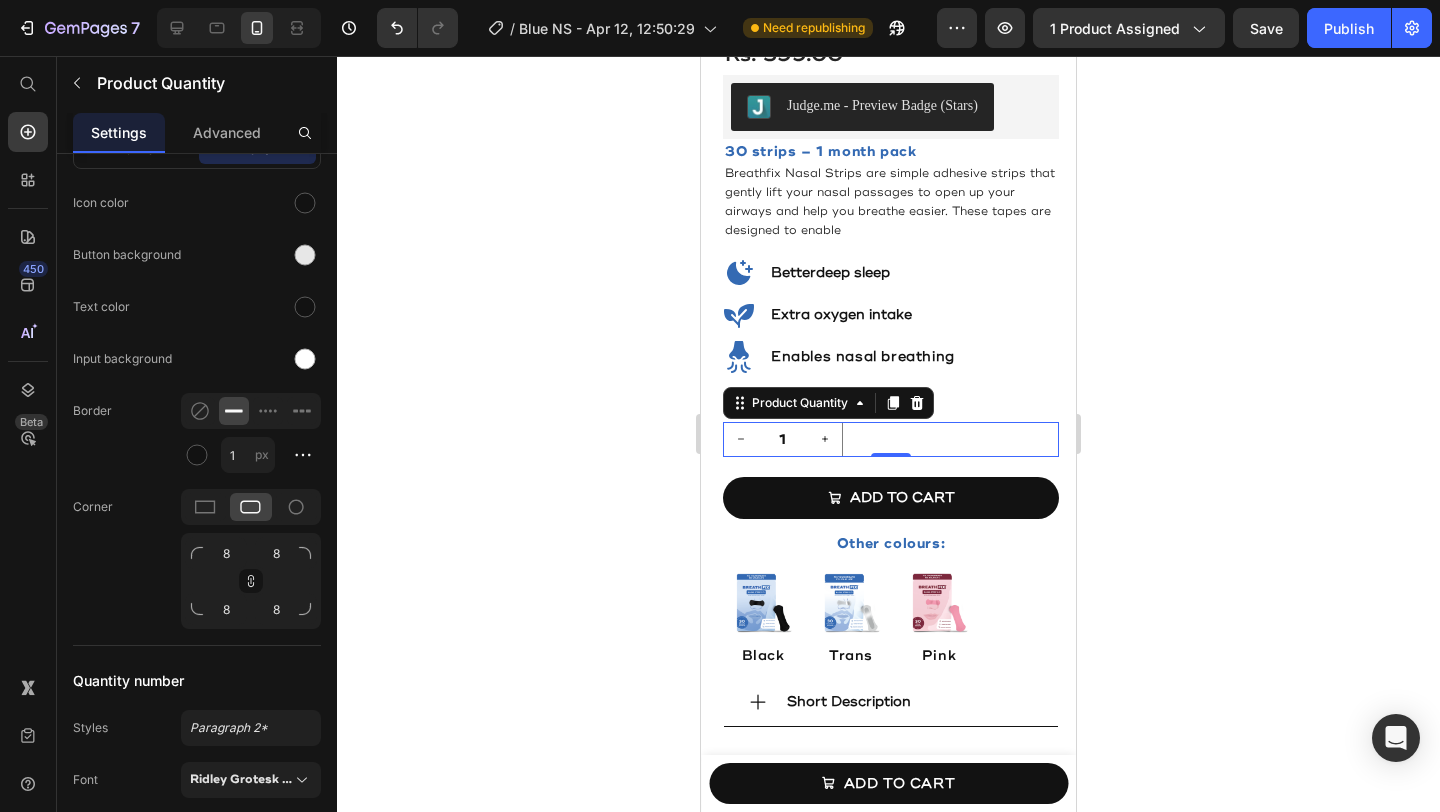 click on "1" at bounding box center [891, 439] 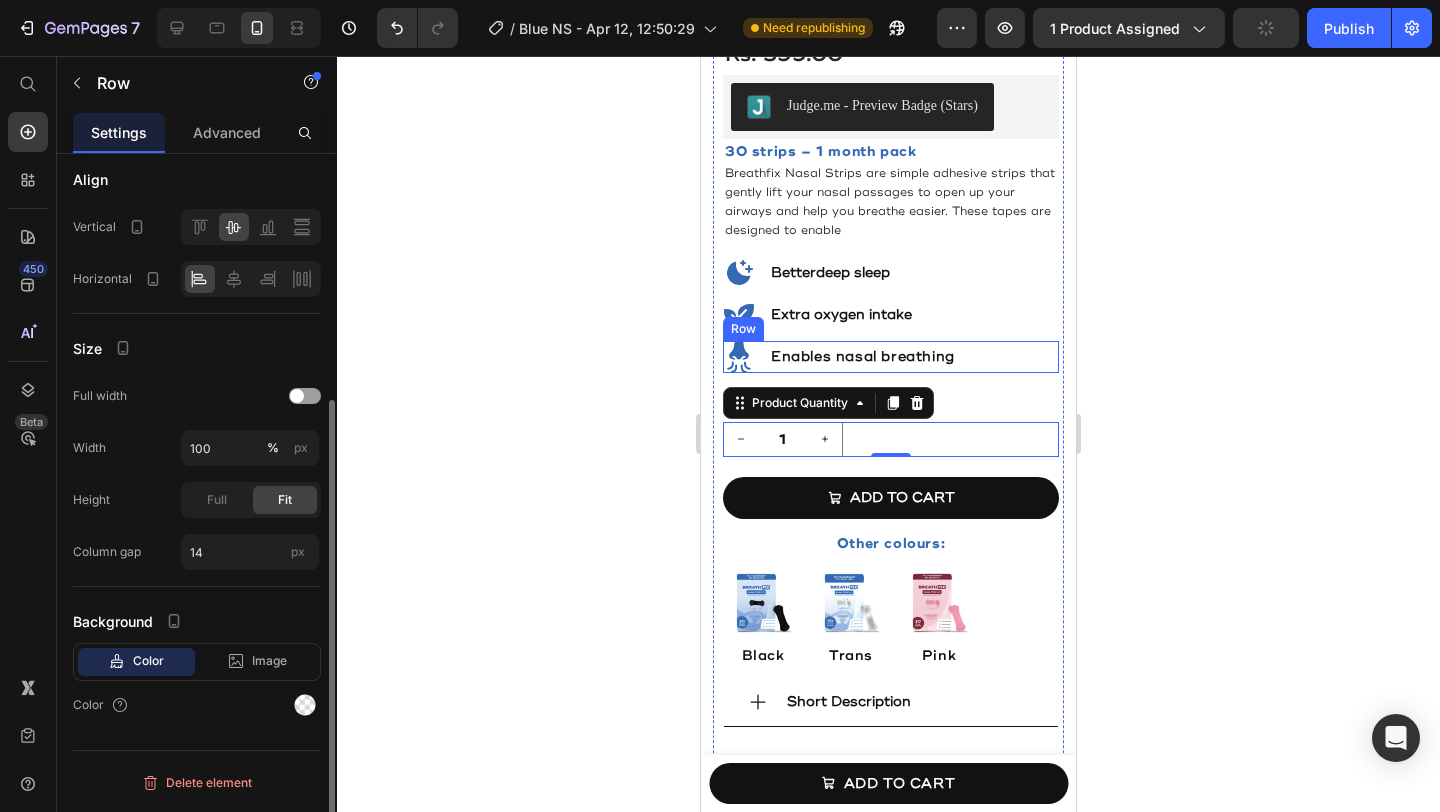 click on "Icon Enables nasal breathing Heading Row" at bounding box center [891, 357] 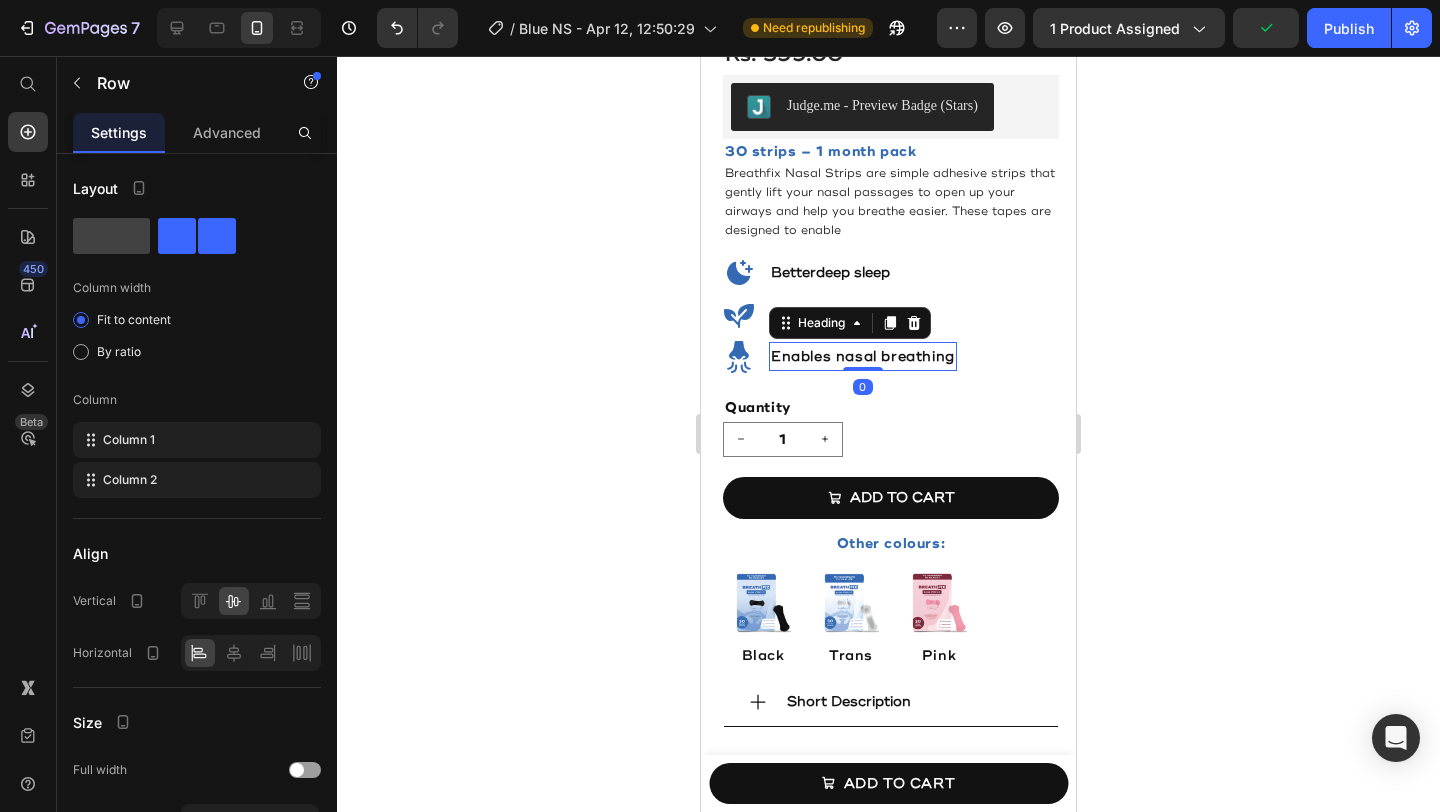 click on "Enables nasal breathing" at bounding box center [863, 356] 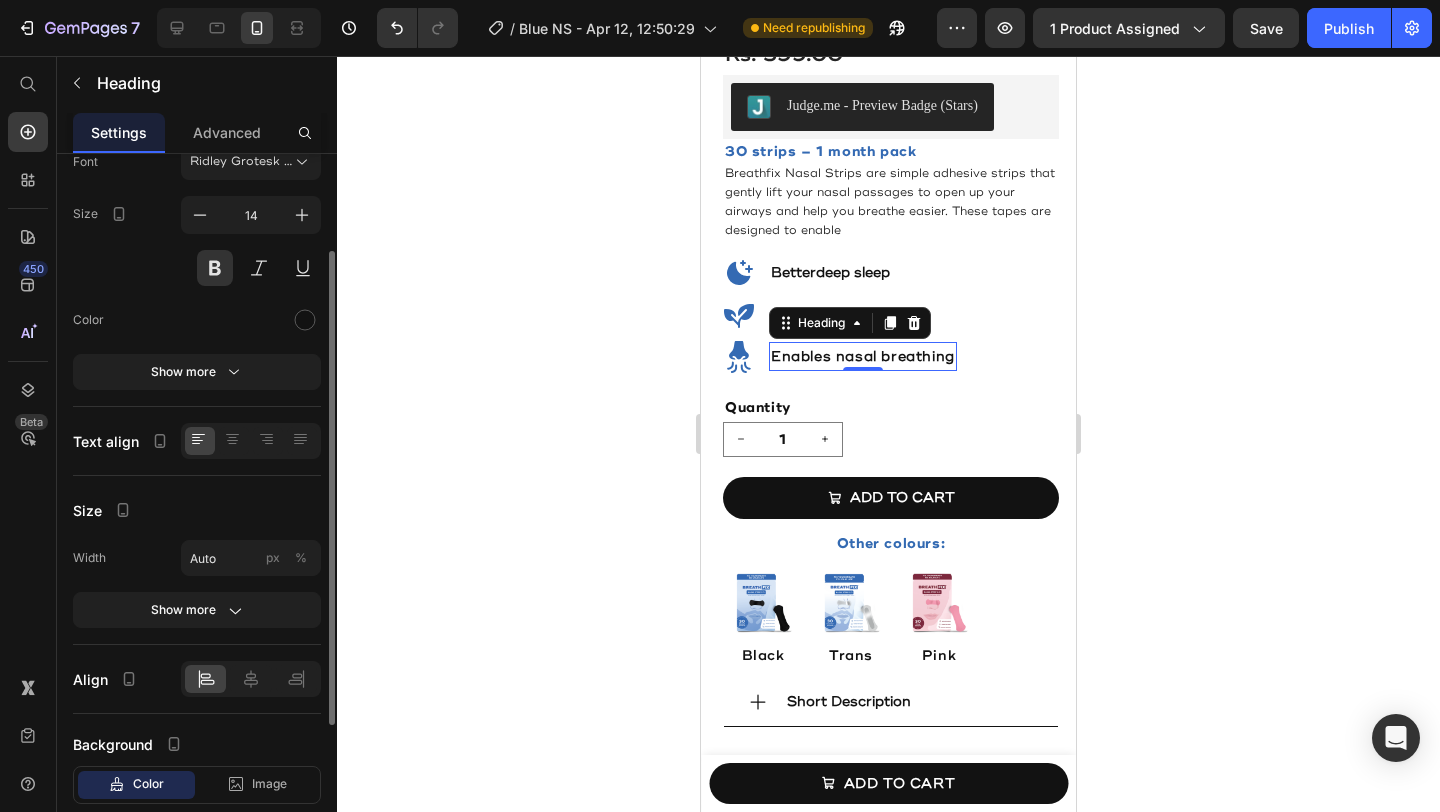 scroll, scrollTop: 143, scrollLeft: 0, axis: vertical 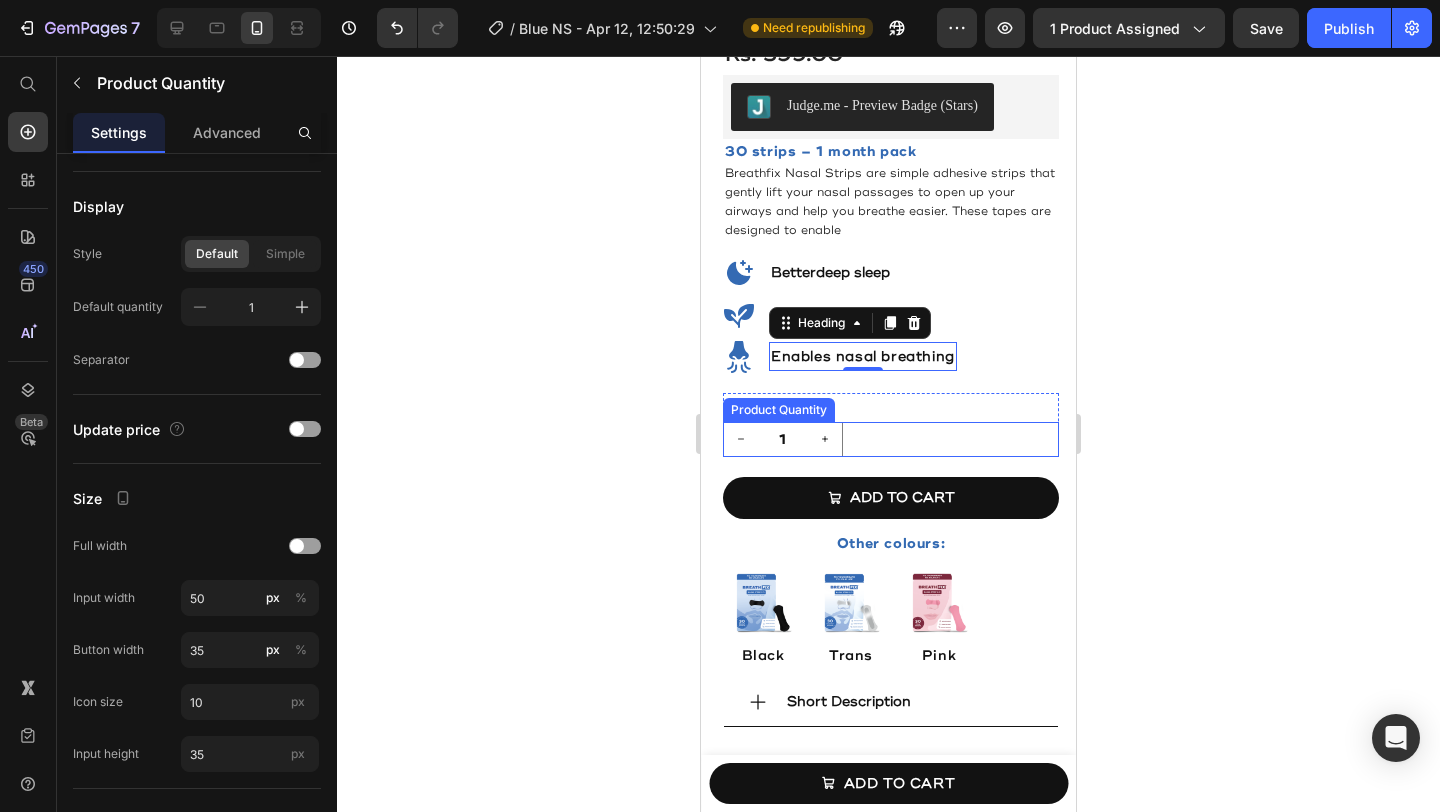 click on "1" at bounding box center [891, 439] 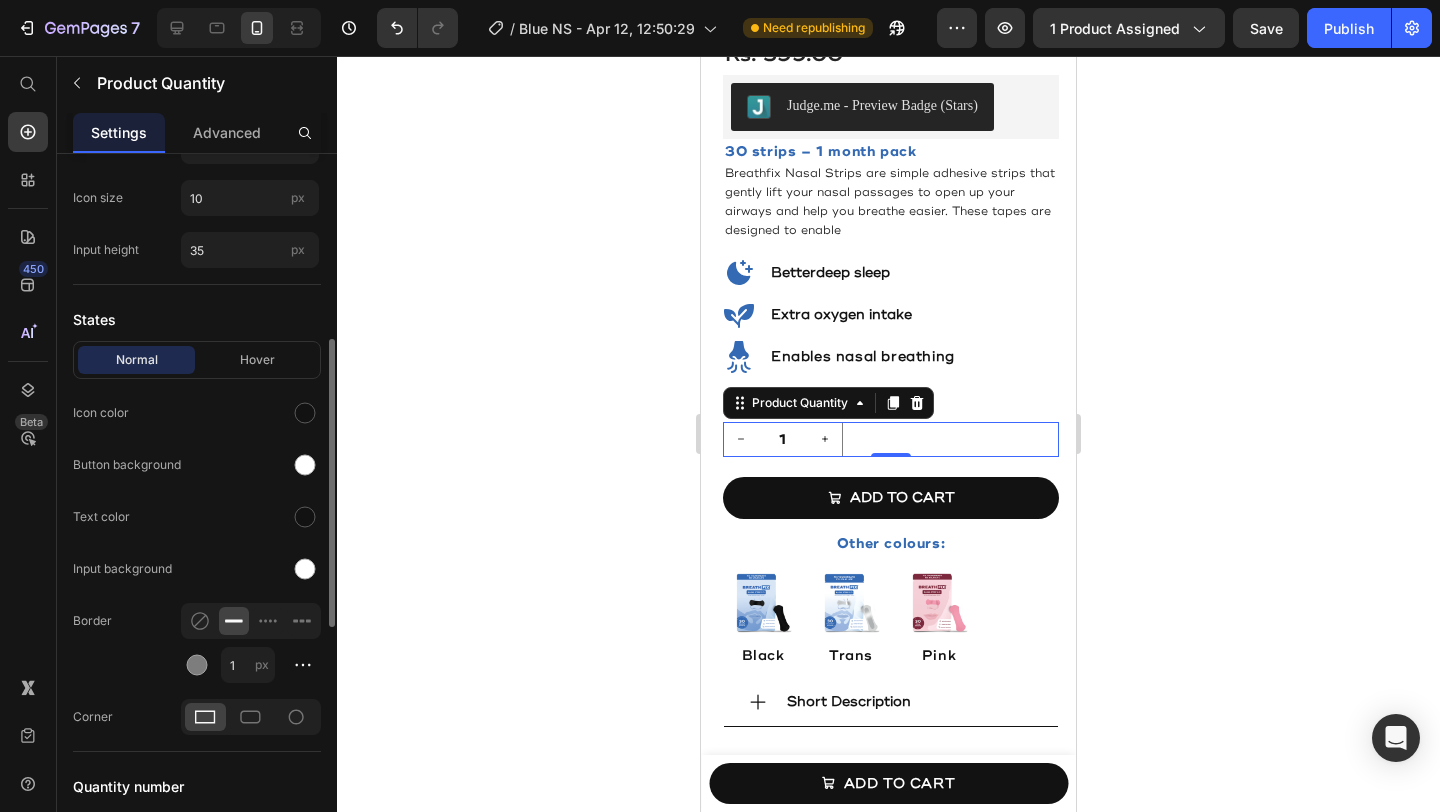 scroll, scrollTop: 751, scrollLeft: 0, axis: vertical 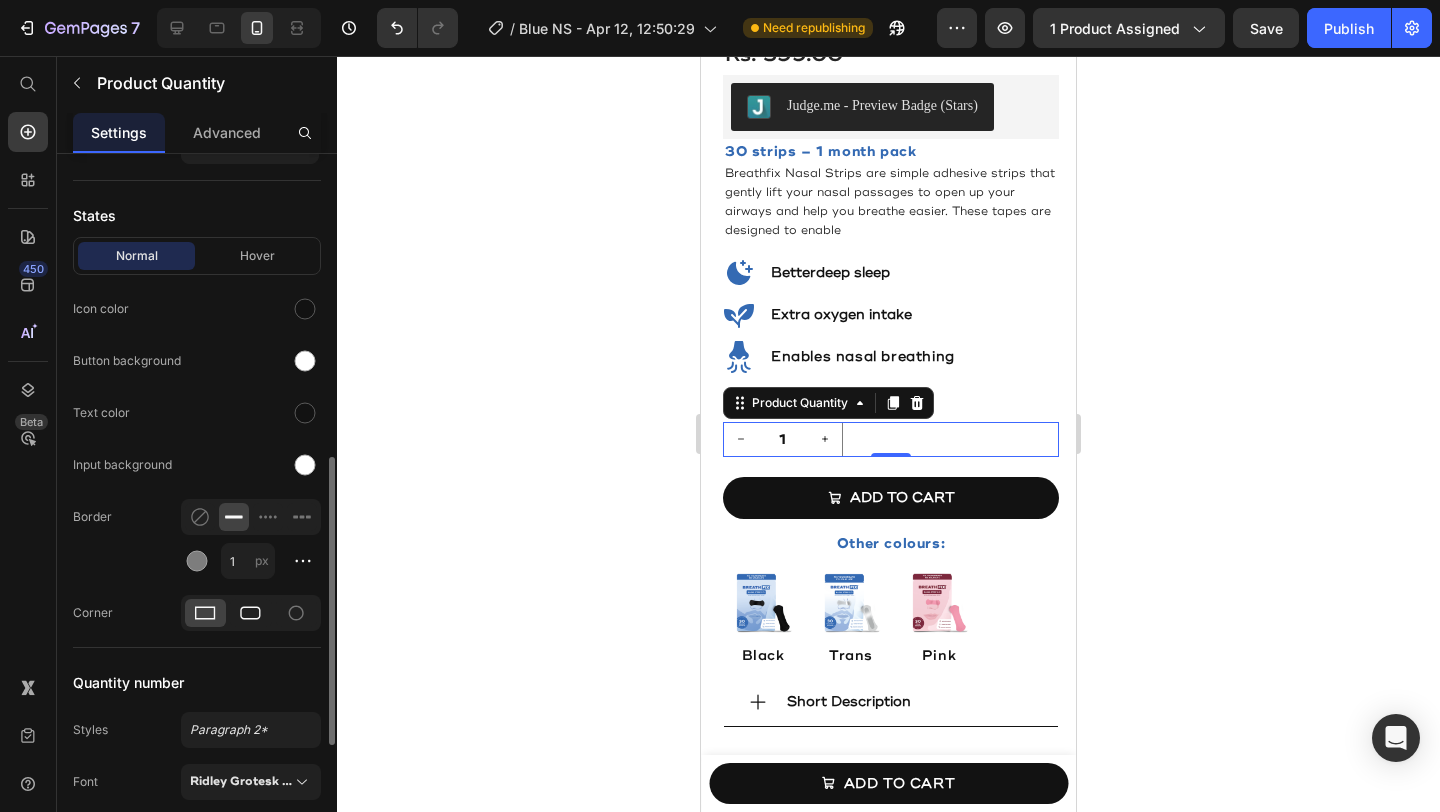 click 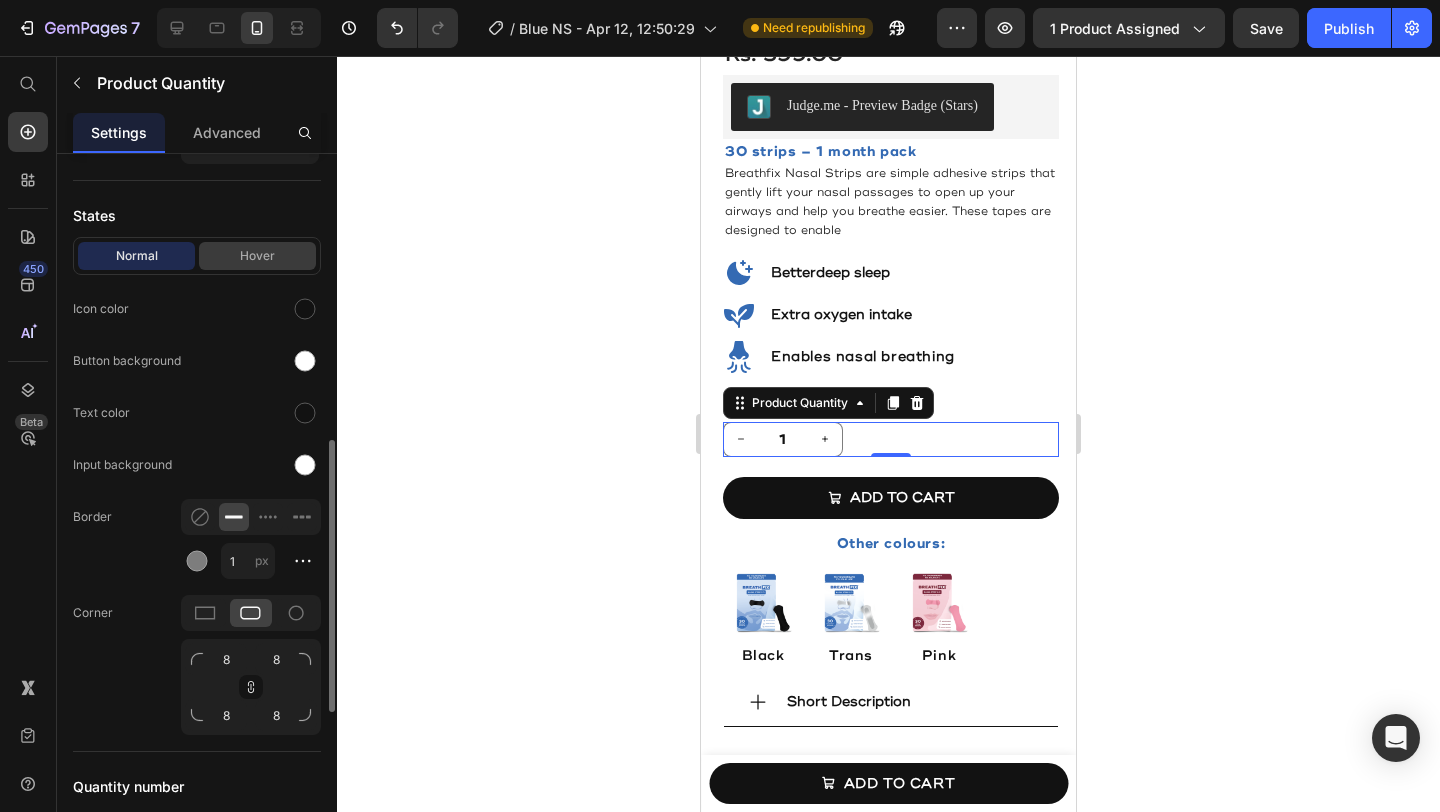 click on "Hover" at bounding box center (257, 256) 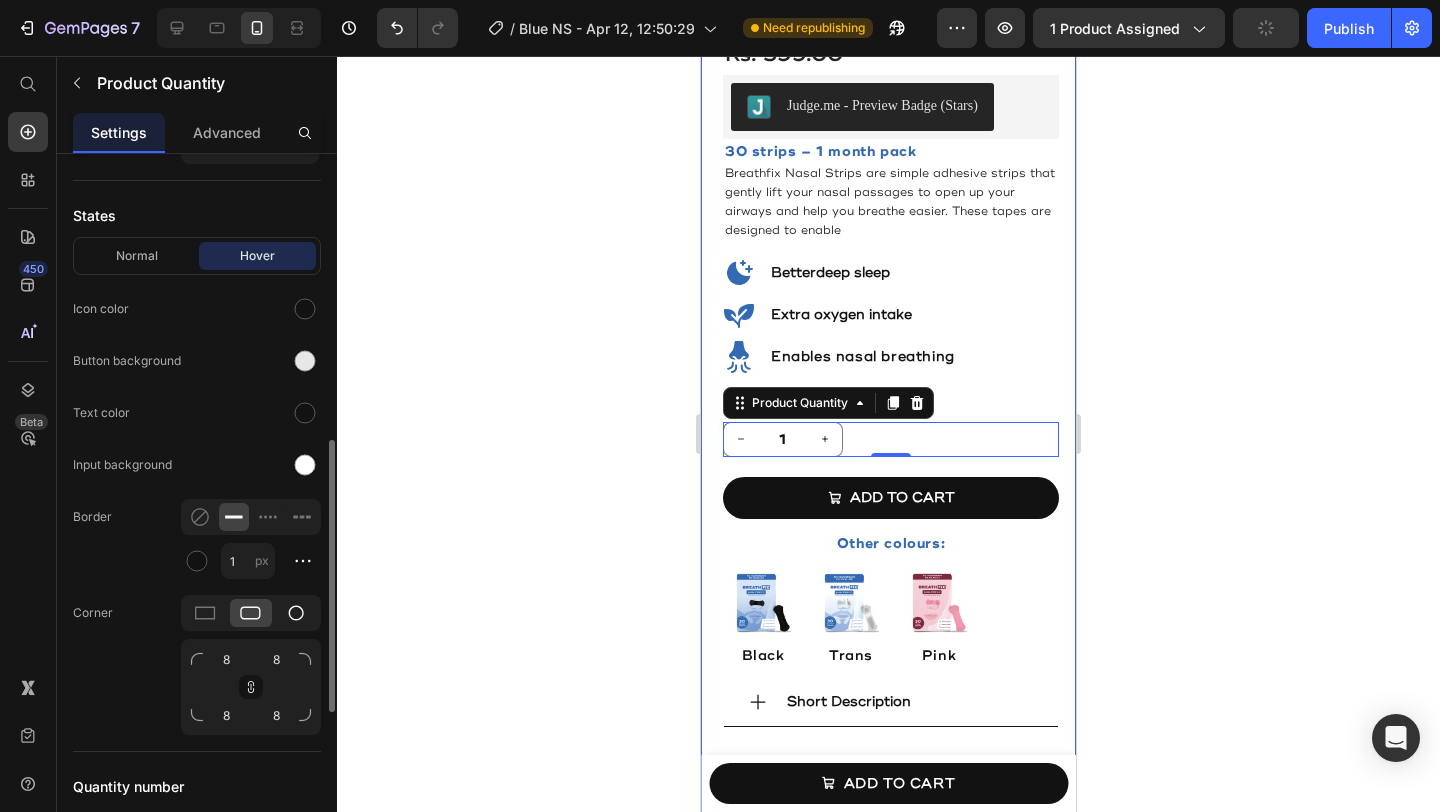click 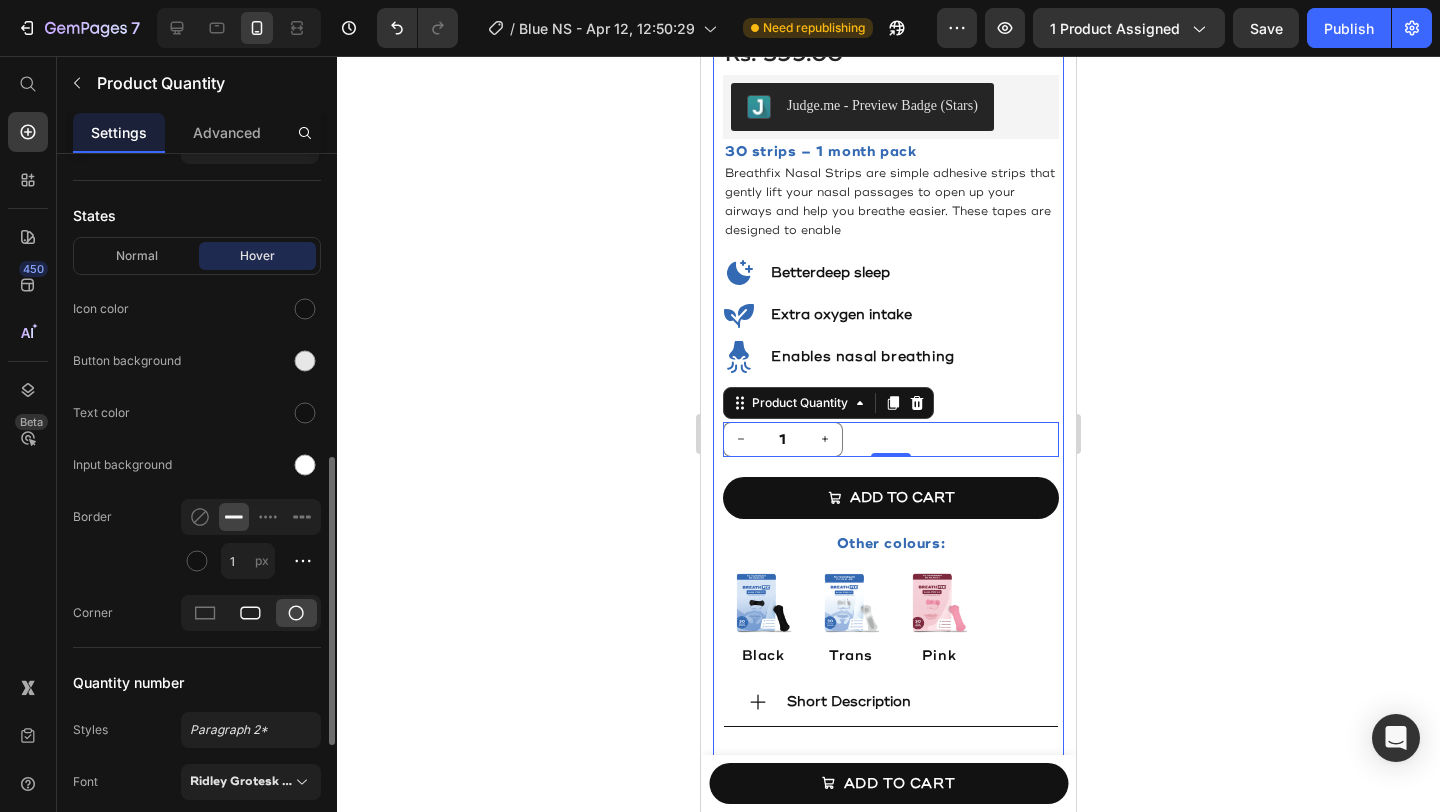 click 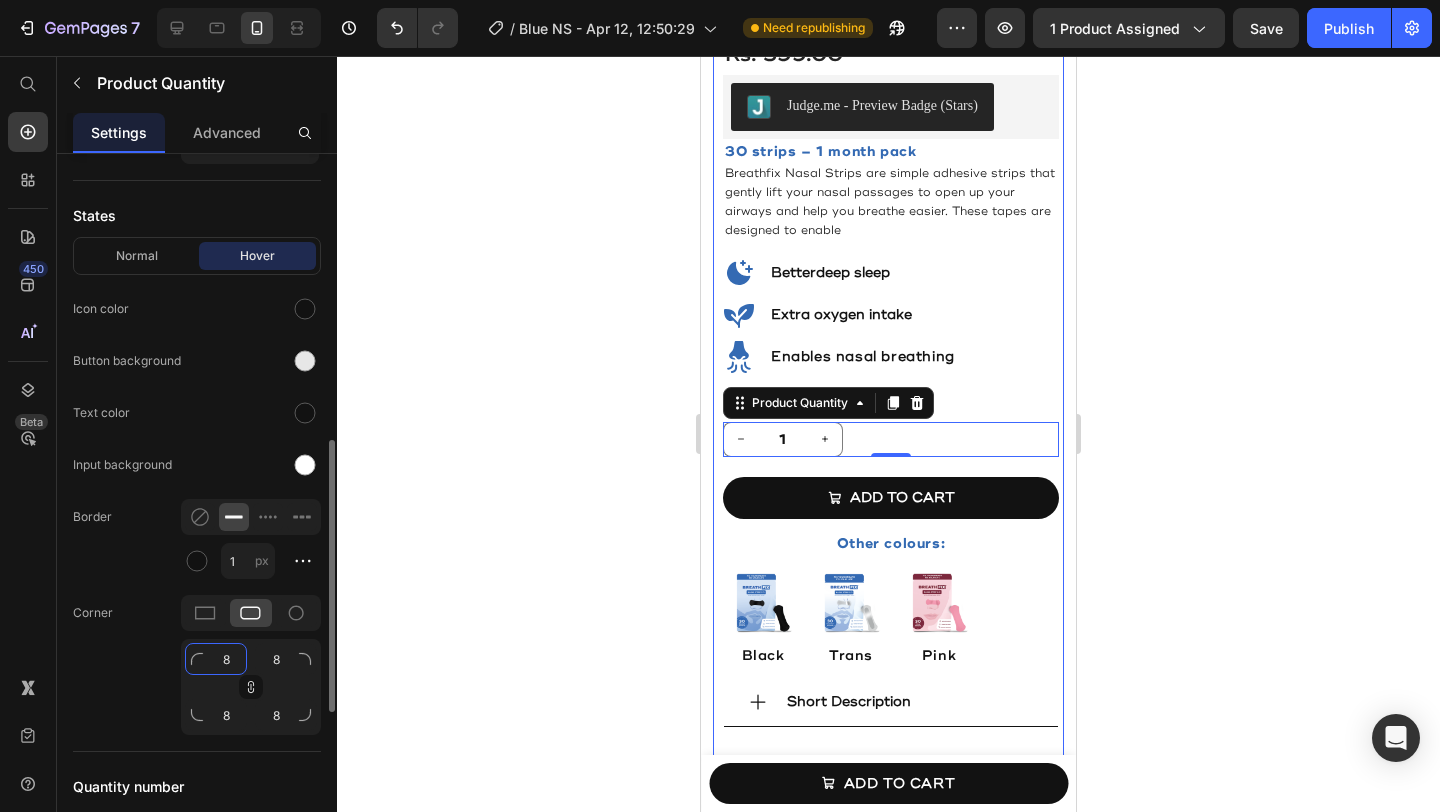 click on "8" 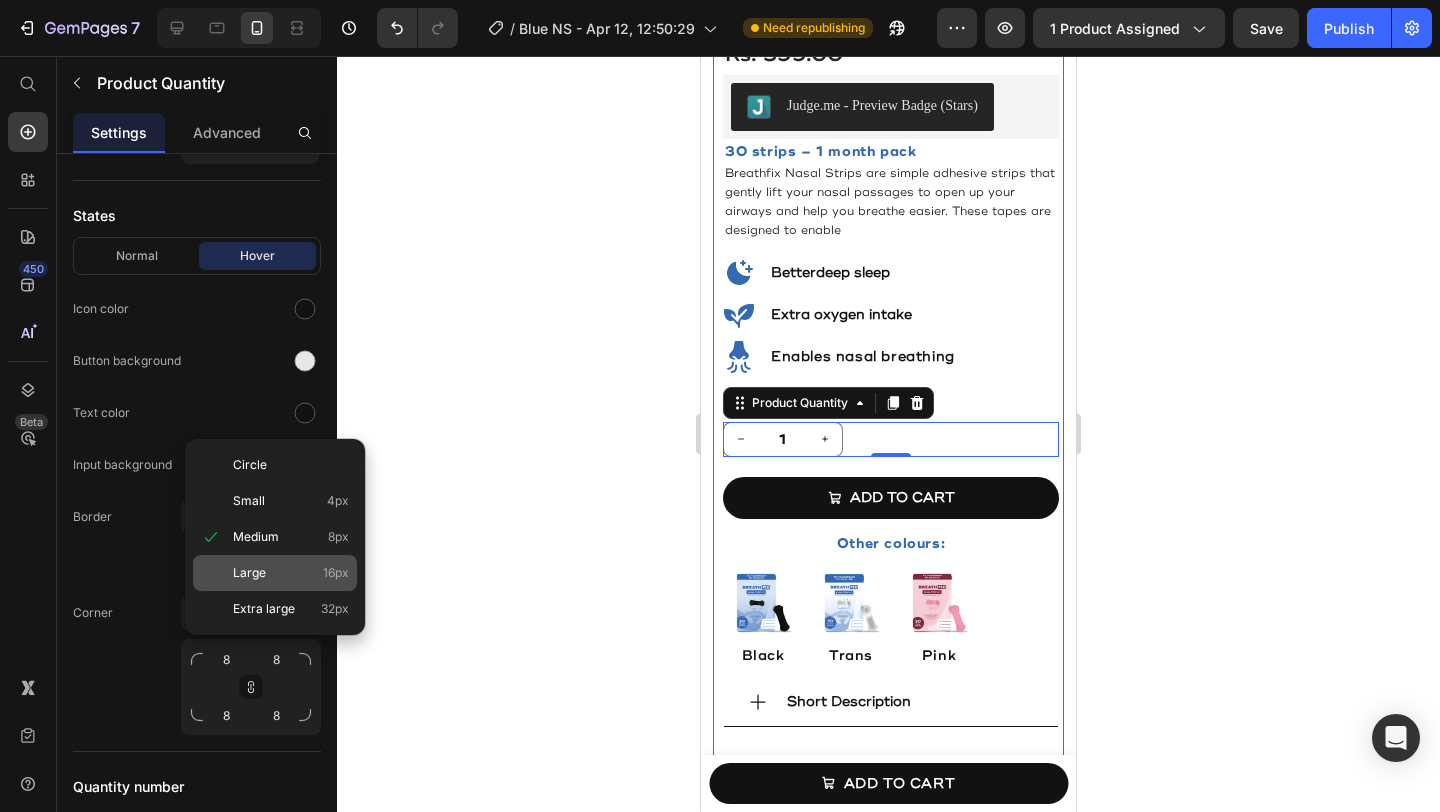 click on "Large" at bounding box center (249, 573) 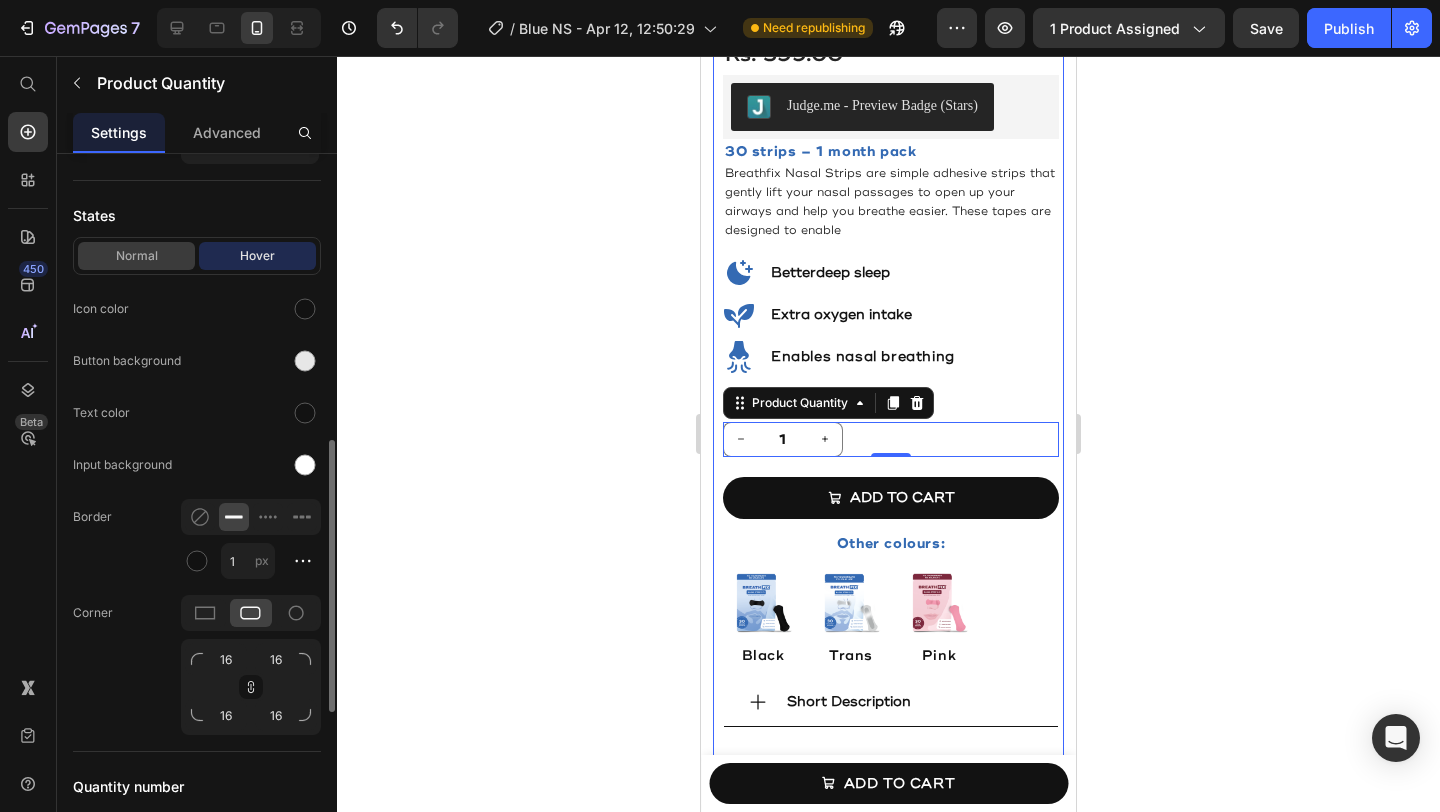 click on "Normal" at bounding box center [136, 256] 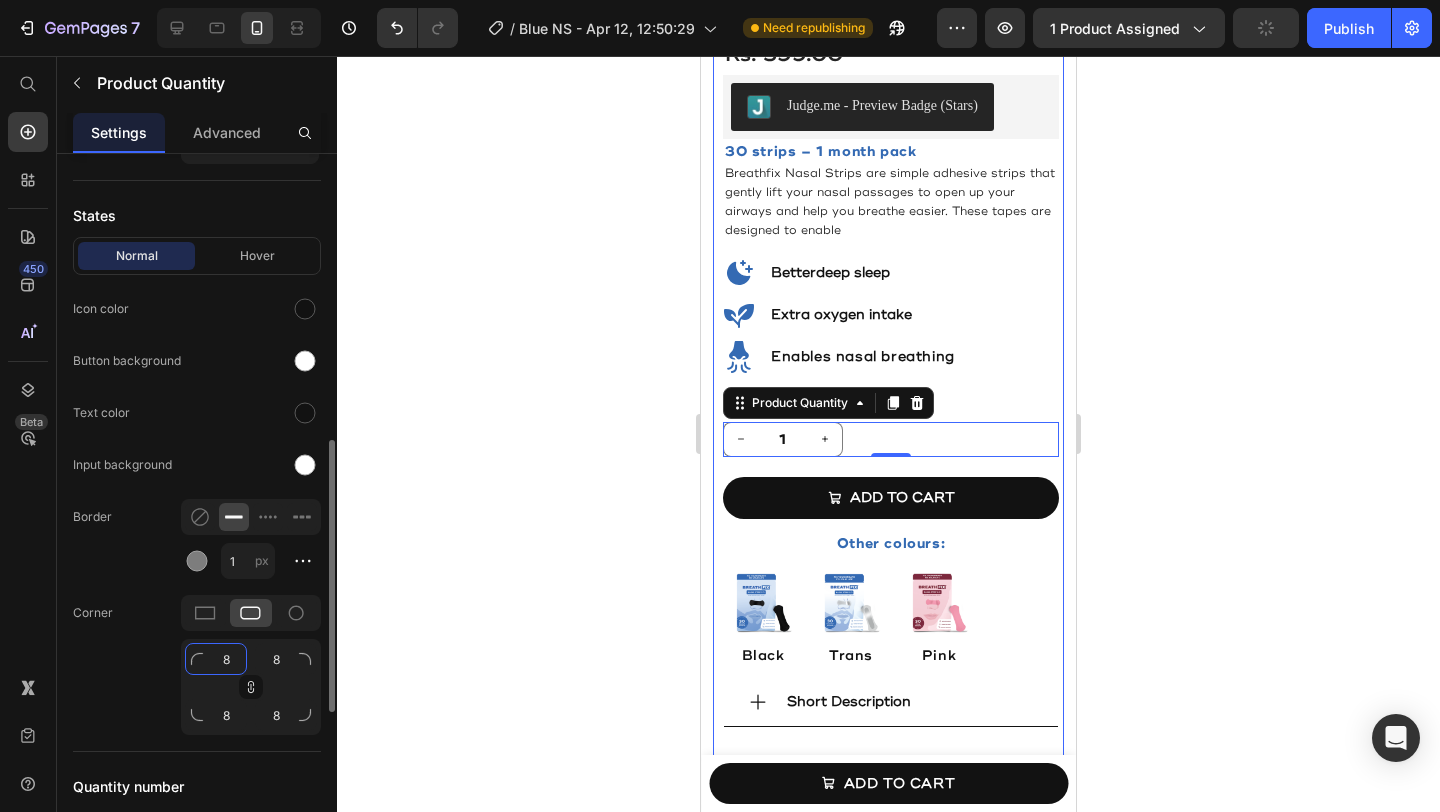 click on "8" 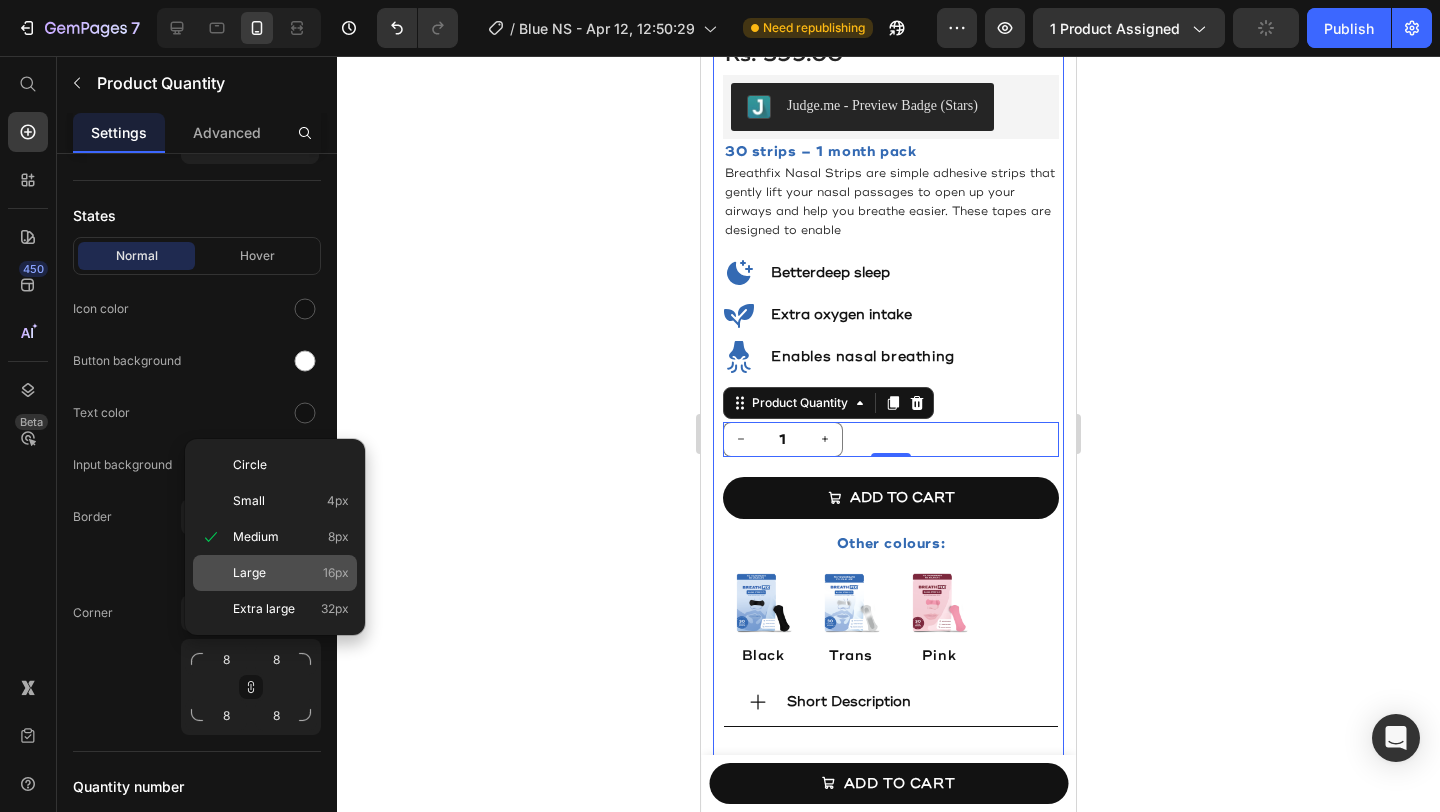 click on "Large 16px" at bounding box center (291, 573) 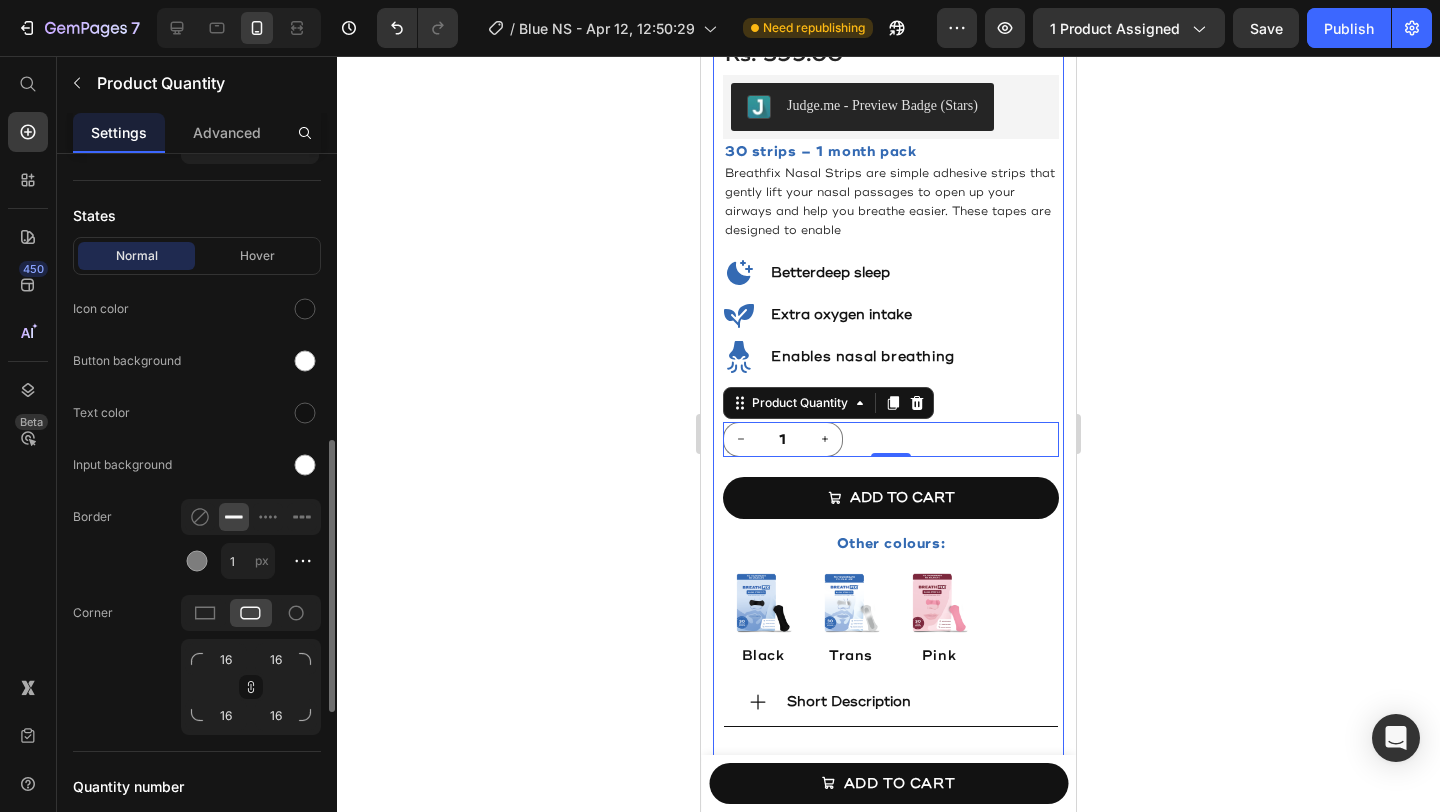 click on "Normal Hover Icon color Button background Text color Input background Border 1 px Corner 16 16 16 16" 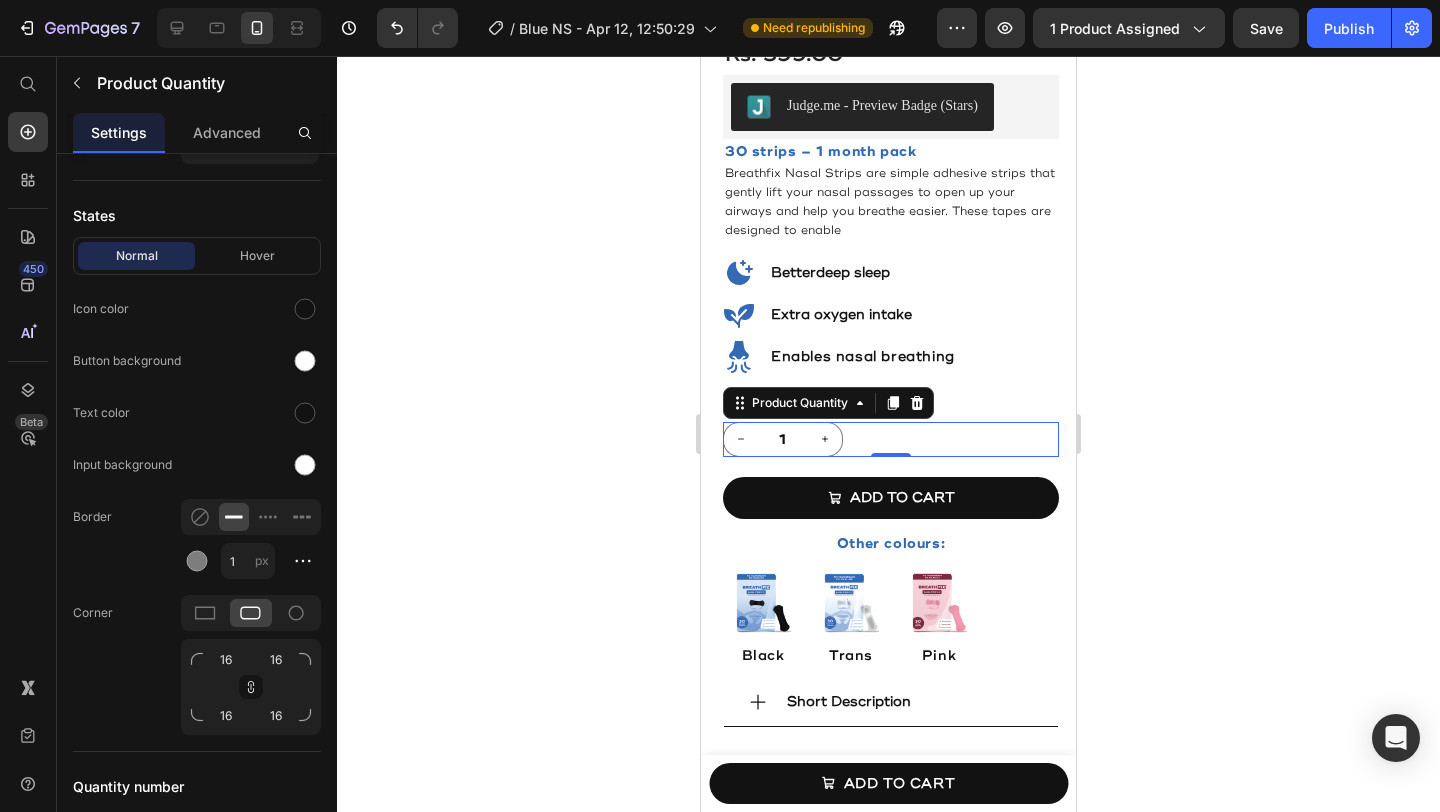 click on "1" at bounding box center [891, 439] 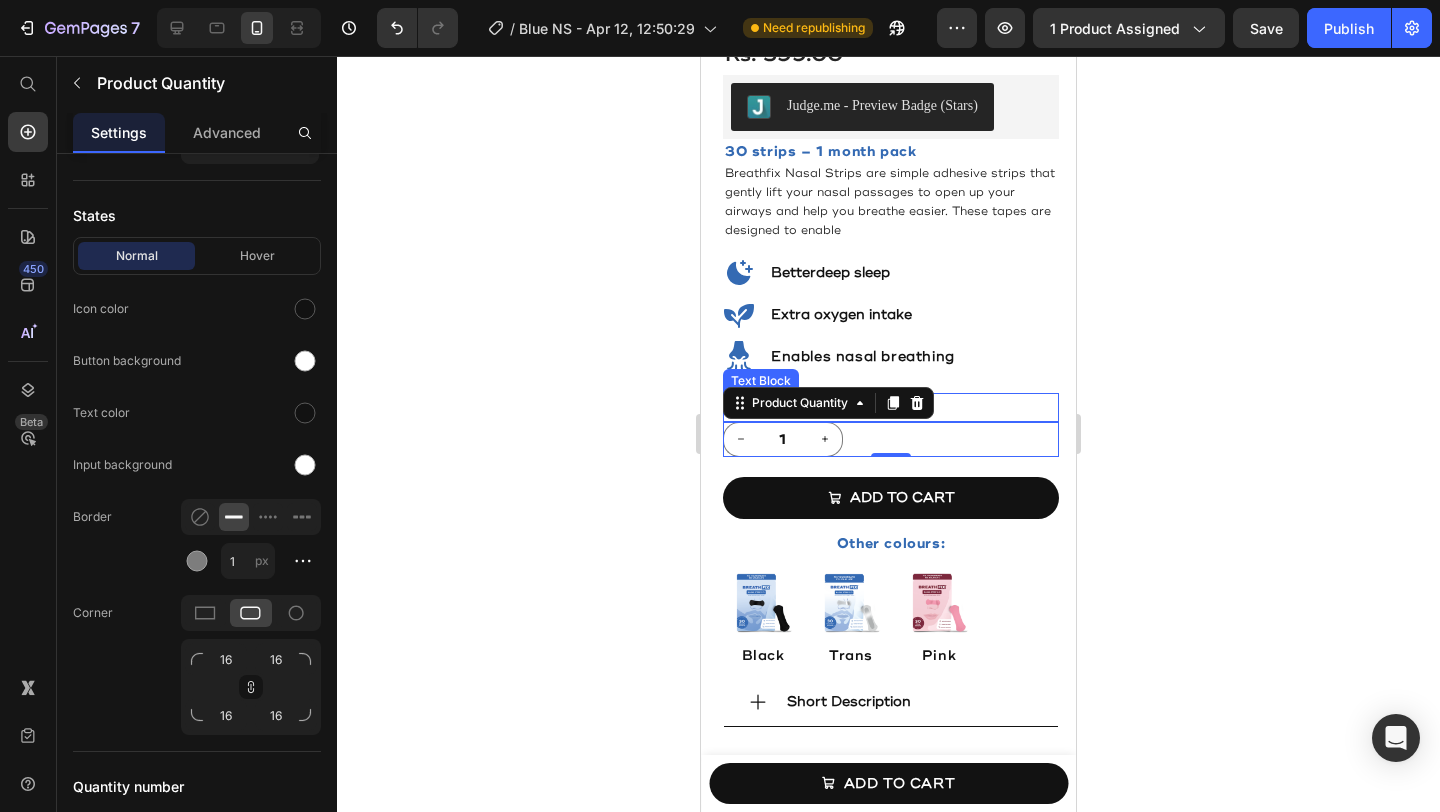 click on "Quantity" at bounding box center [891, 407] 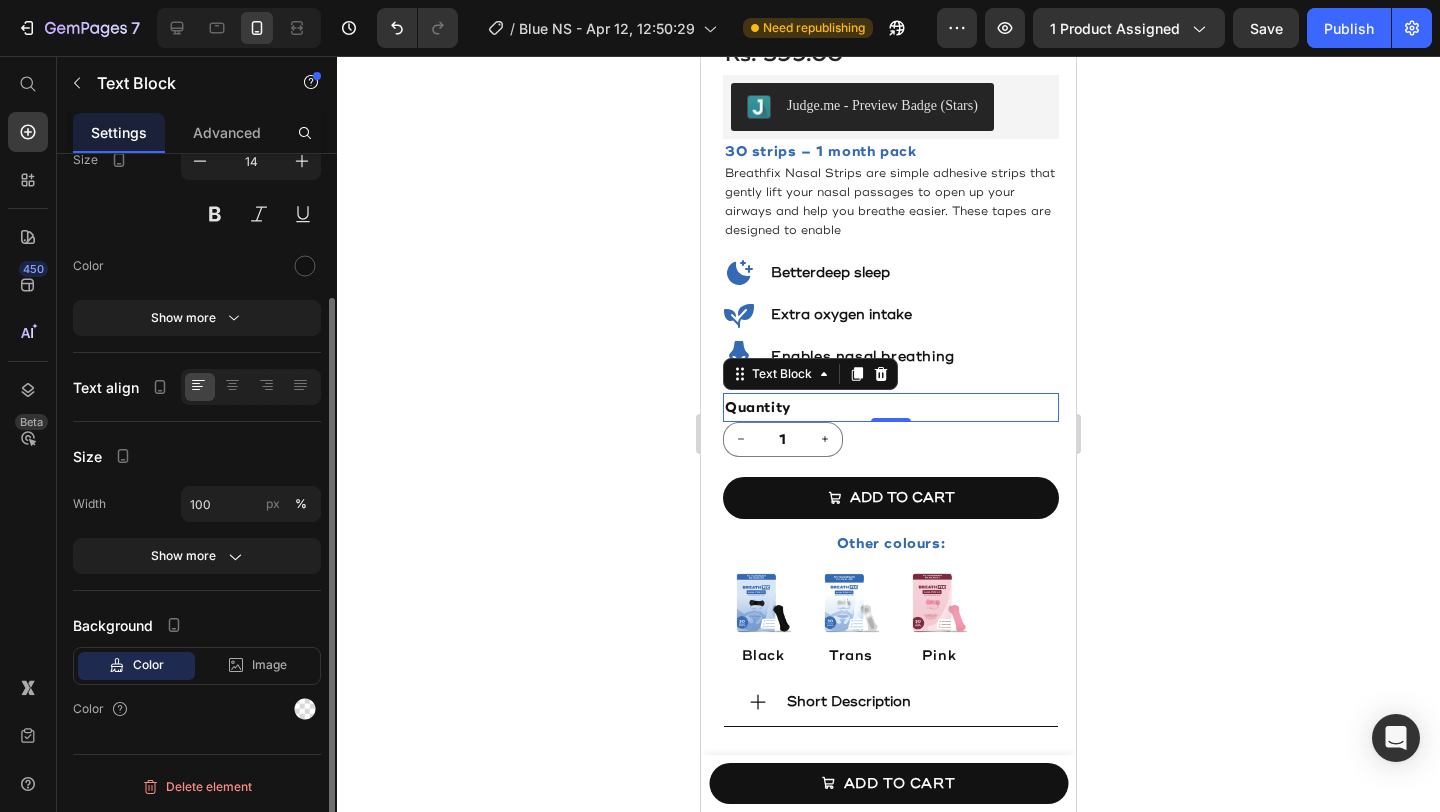 scroll, scrollTop: 0, scrollLeft: 0, axis: both 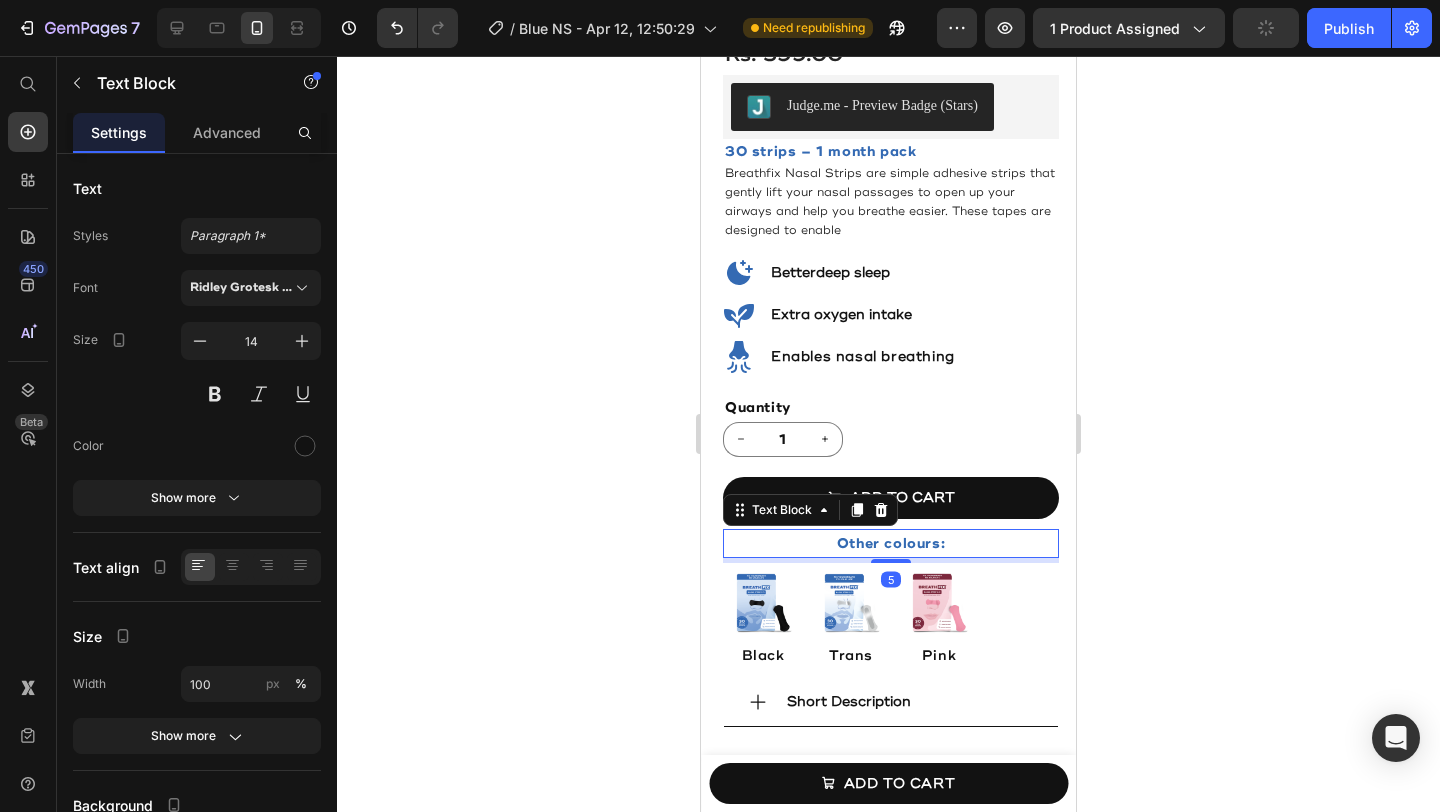 click on "Other colours:" at bounding box center (891, 543) 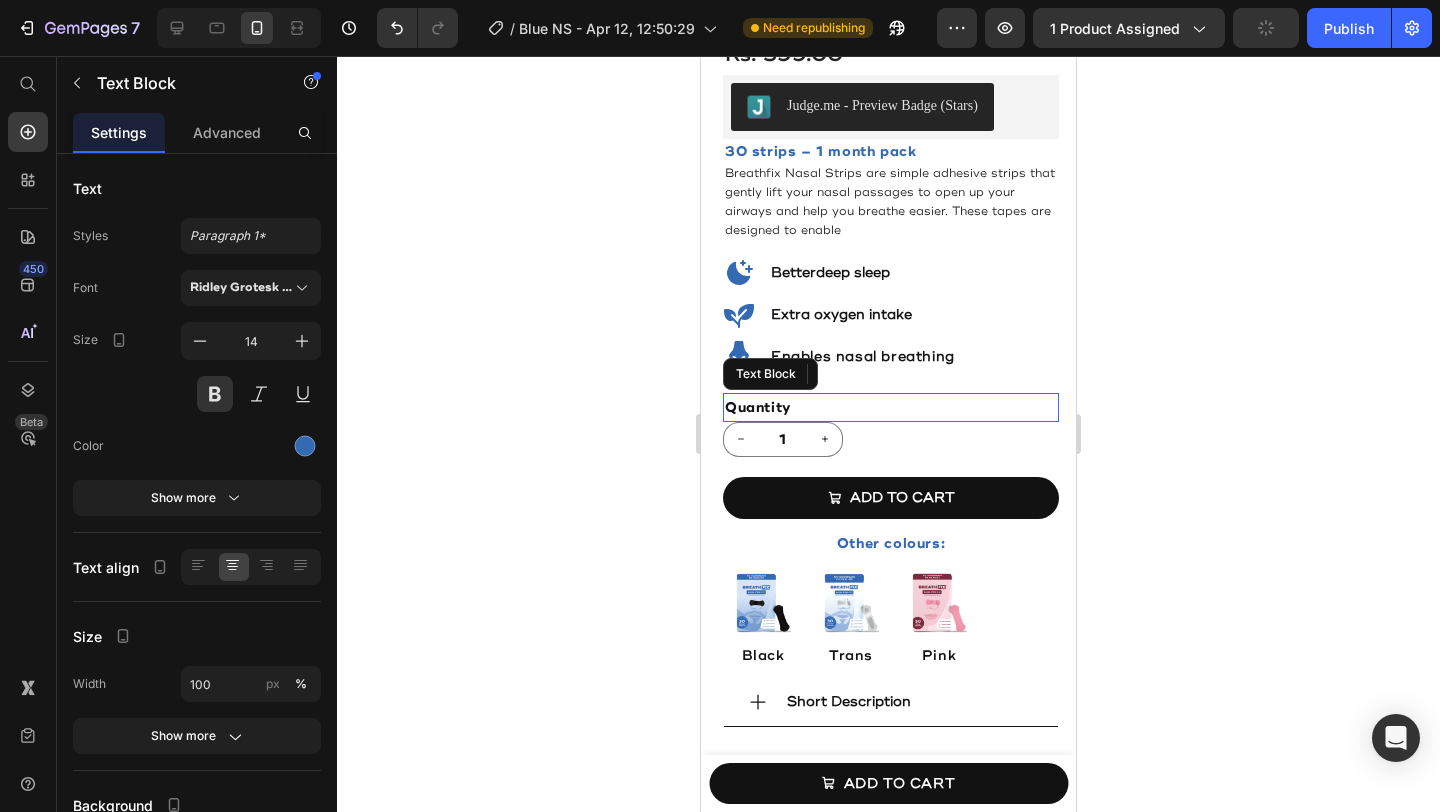 click on "Quantity" at bounding box center (891, 407) 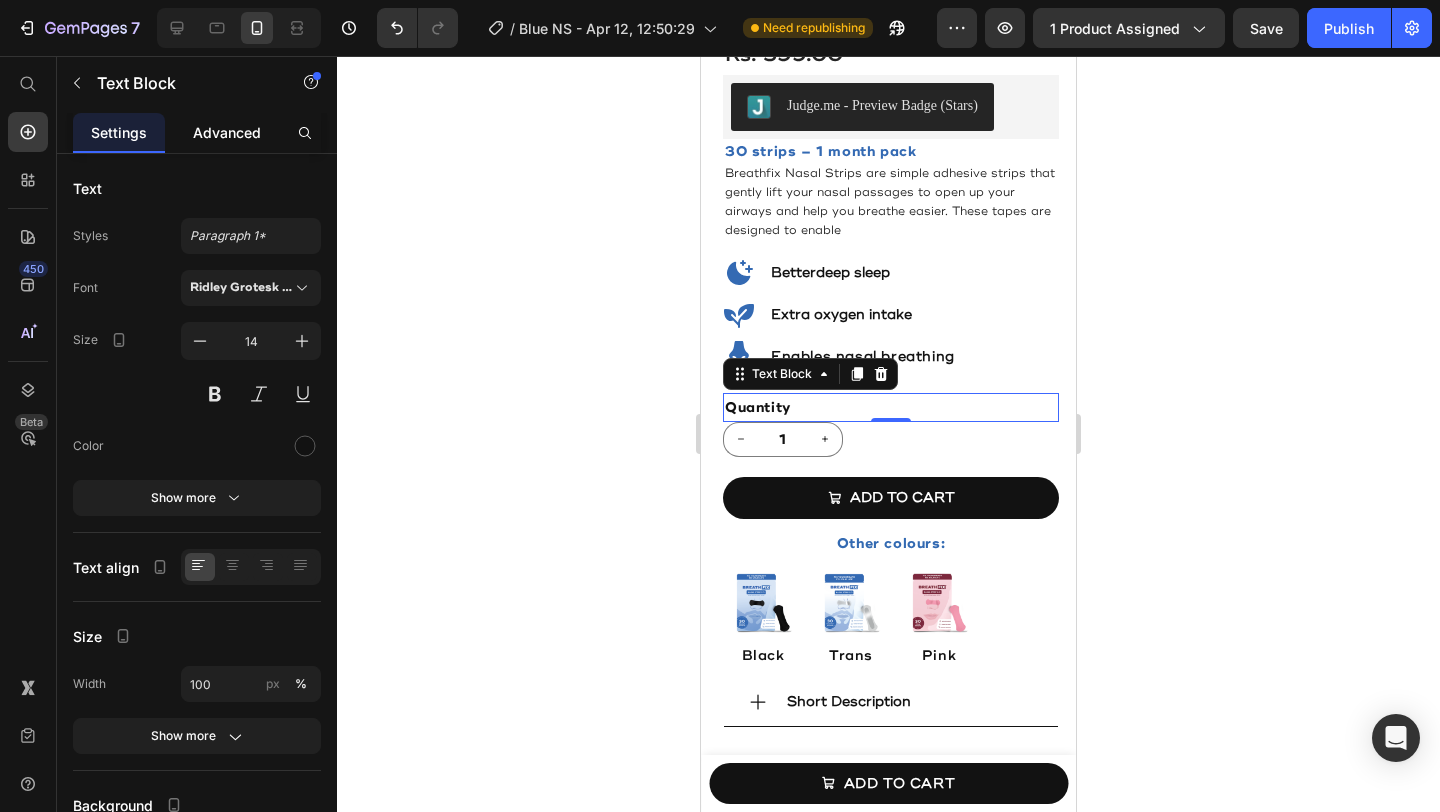 click on "Advanced" 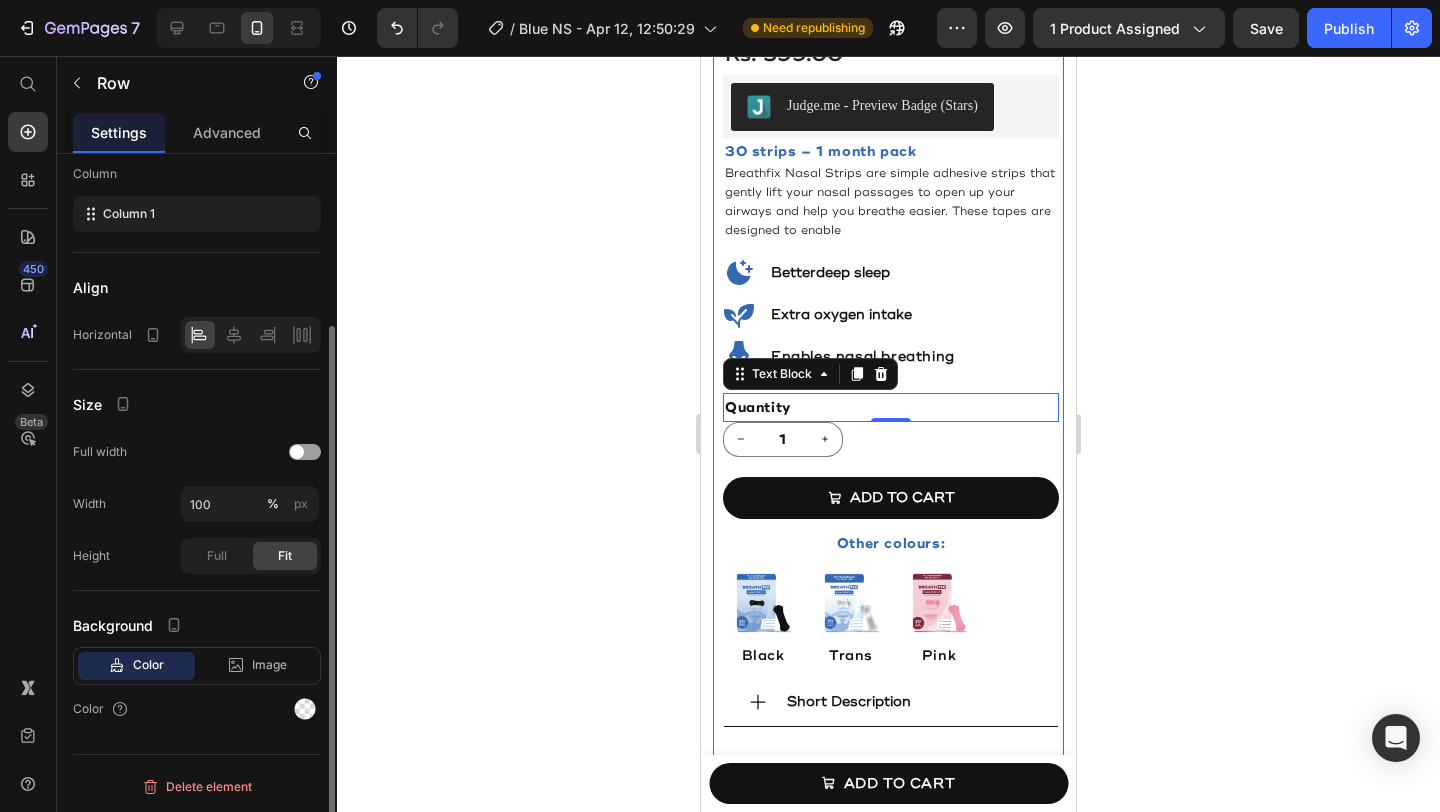 scroll, scrollTop: 0, scrollLeft: 0, axis: both 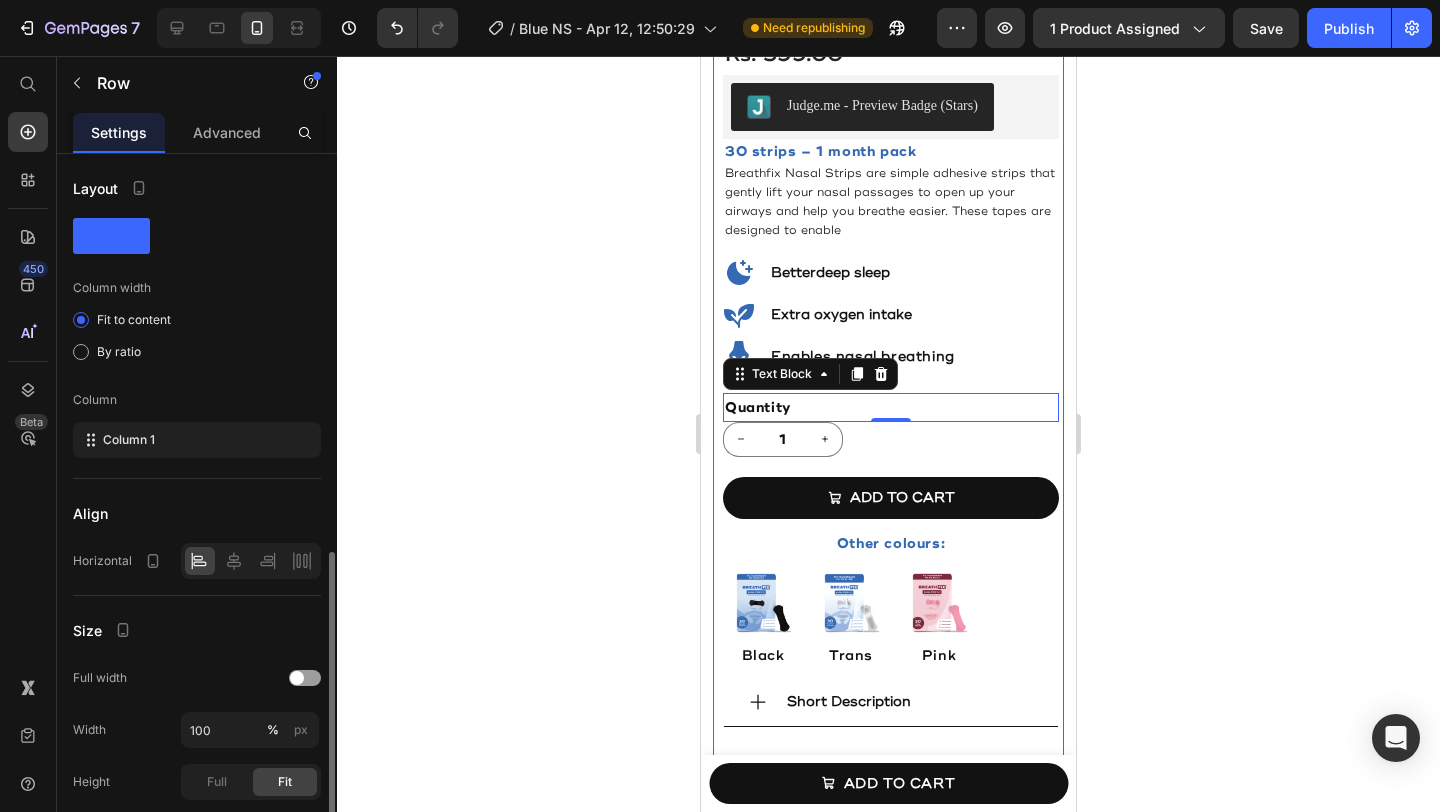 click on "Best Seller Text Block BREATH FIX Blue Color Nasal Strips 2.0 Product Title Rs. 599.00 Product Price Row Judge.me - Preview Badge (Stars) Judge.me Row 30 strips – 1 month pack Text Block Breathfix Nasal Strips are simple adhesive strips that gently lift your nasal passages to open up your airways and help you breathe easier. These tapes are designed to enable Text Block
Icon Better  deep sleep Heading Row
Icon Extra oxygen intake Heading Row
Icon Enables nasal breathing Heading Row Quantity Text Block   0 1 Product Quantity Row
Add to cart Add to Cart Other colours: Text Block Image Black Text Block Image Trans Text Block Image Pink Text Block Row
Short Description
Shipping & Returns Accordion We're also available on Text Block Image Image Row" at bounding box center [891, 481] 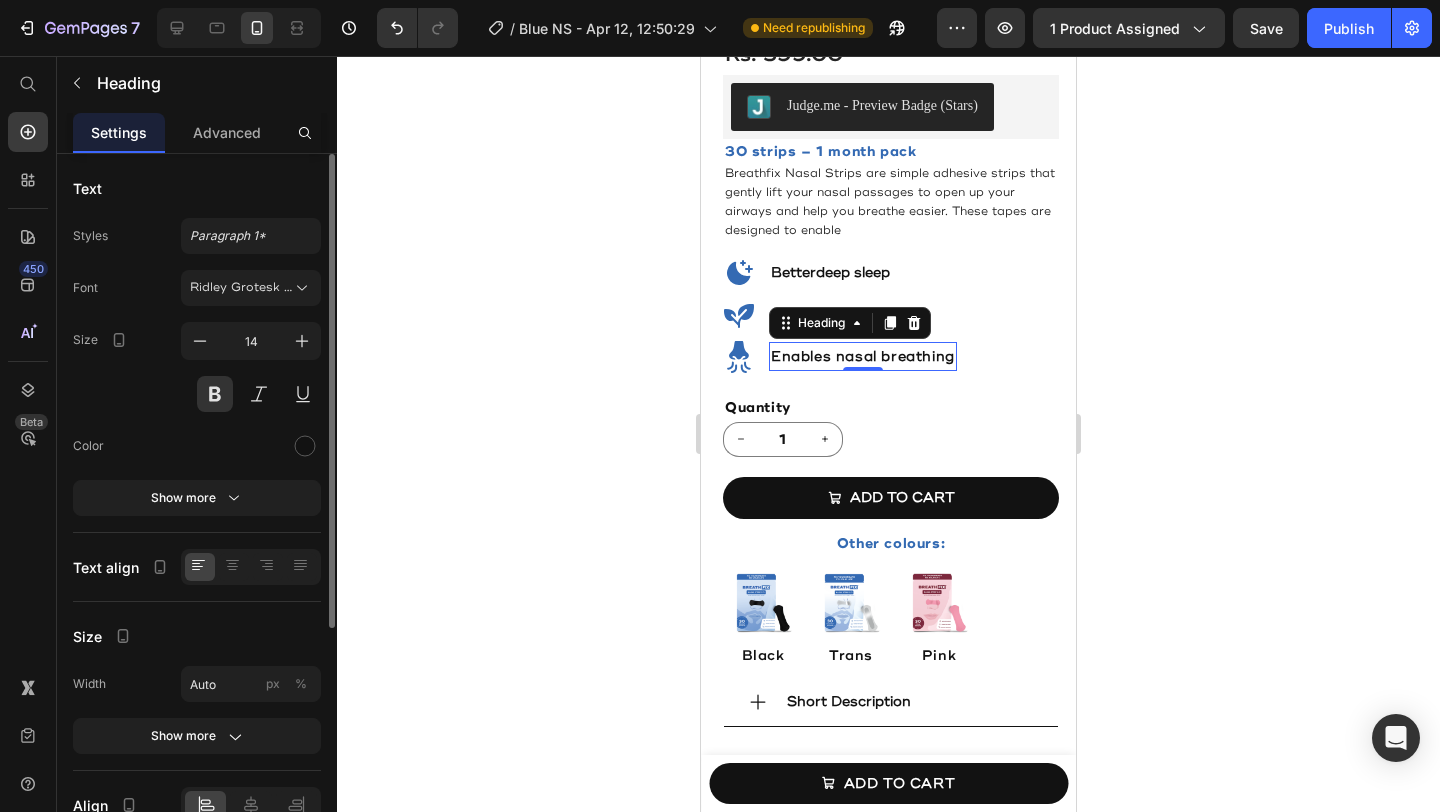 click on "Enables nasal breathing" at bounding box center (863, 356) 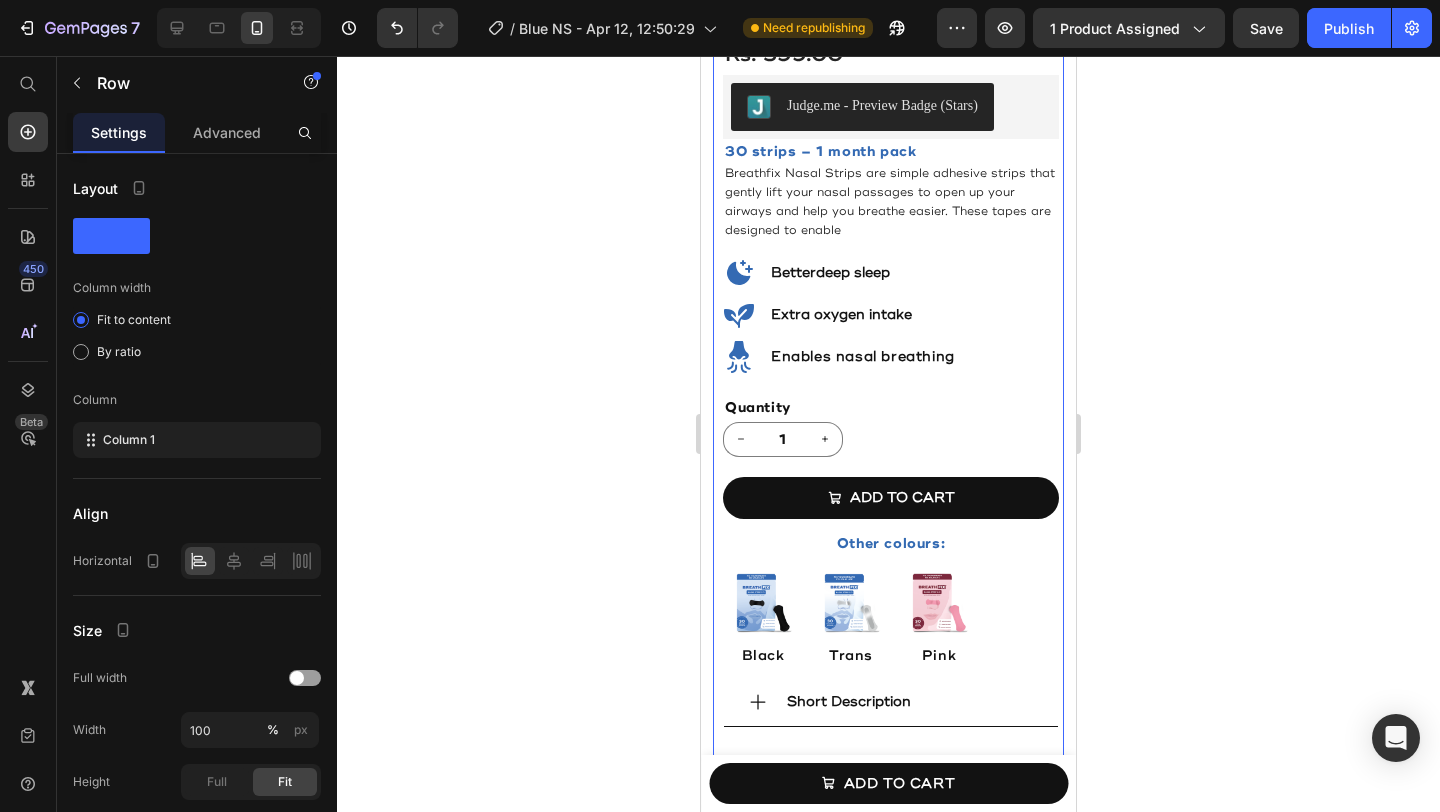 click on "Best Seller Text Block BREATH FIX Blue Color Nasal Strips 2.0 Product Title Rs. 599.00 Product Price Row Judge.me - Preview Badge (Stars) Judge.me Row 30 strips – 1 month pack Text Block Breathfix Nasal Strips are simple adhesive strips that gently lift your nasal passages to open up your airways and help you breathe easier. These tapes are designed to enable Text Block
Icon Better  deep sleep Heading Row
Icon Extra oxygen intake Heading Row
Icon Enables nasal breathing Heading Row Quantity Text Block 1 Product Quantity Row
Add to cart Add to Cart Other colours: Text Block Image Black Text Block Image Trans Text Block Image Pink Text Block Row
Short Description
Shipping & Returns Accordion We're also available on Text Block Image Image Row" at bounding box center [891, 481] 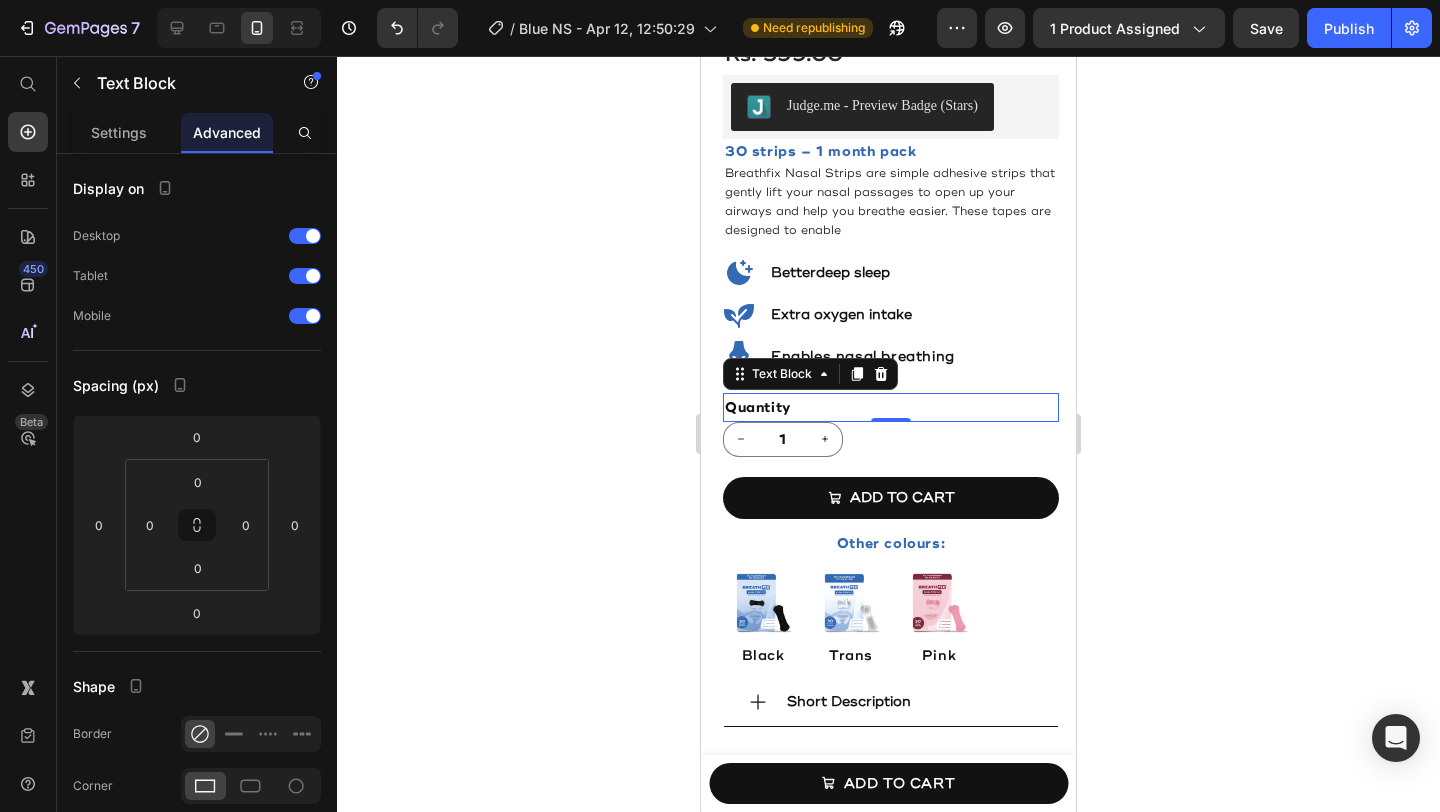 click on "Quantity" at bounding box center (891, 407) 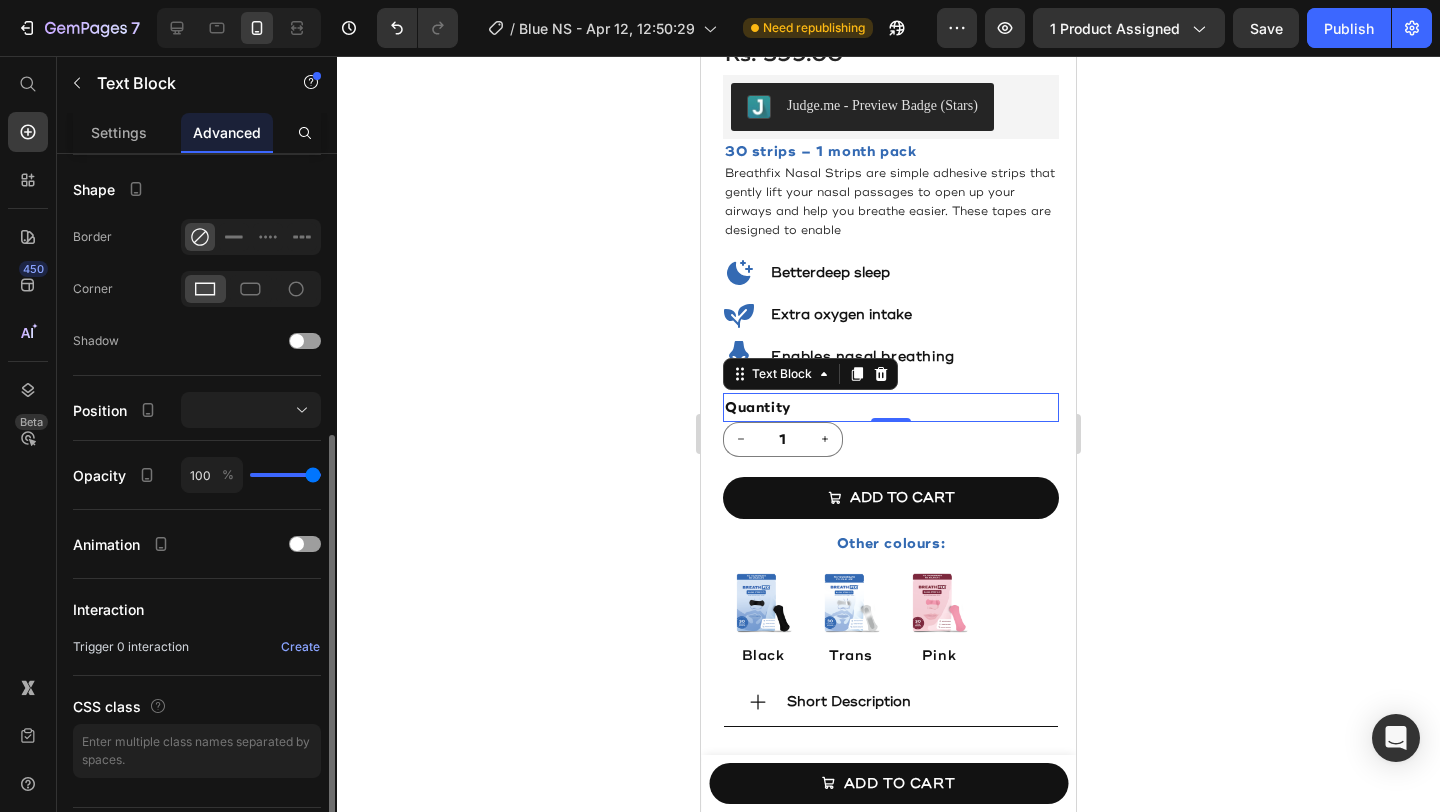 scroll, scrollTop: 509, scrollLeft: 0, axis: vertical 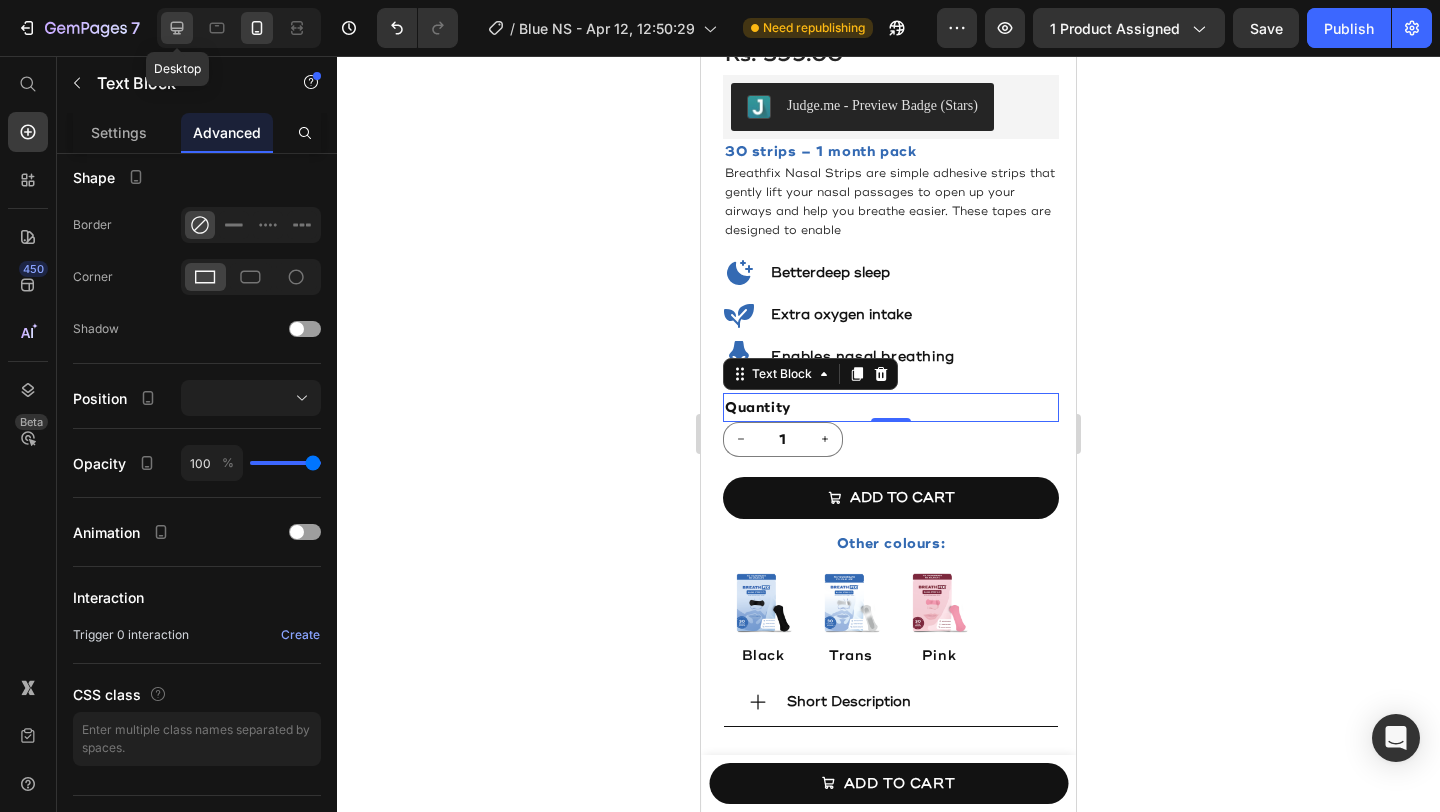 click 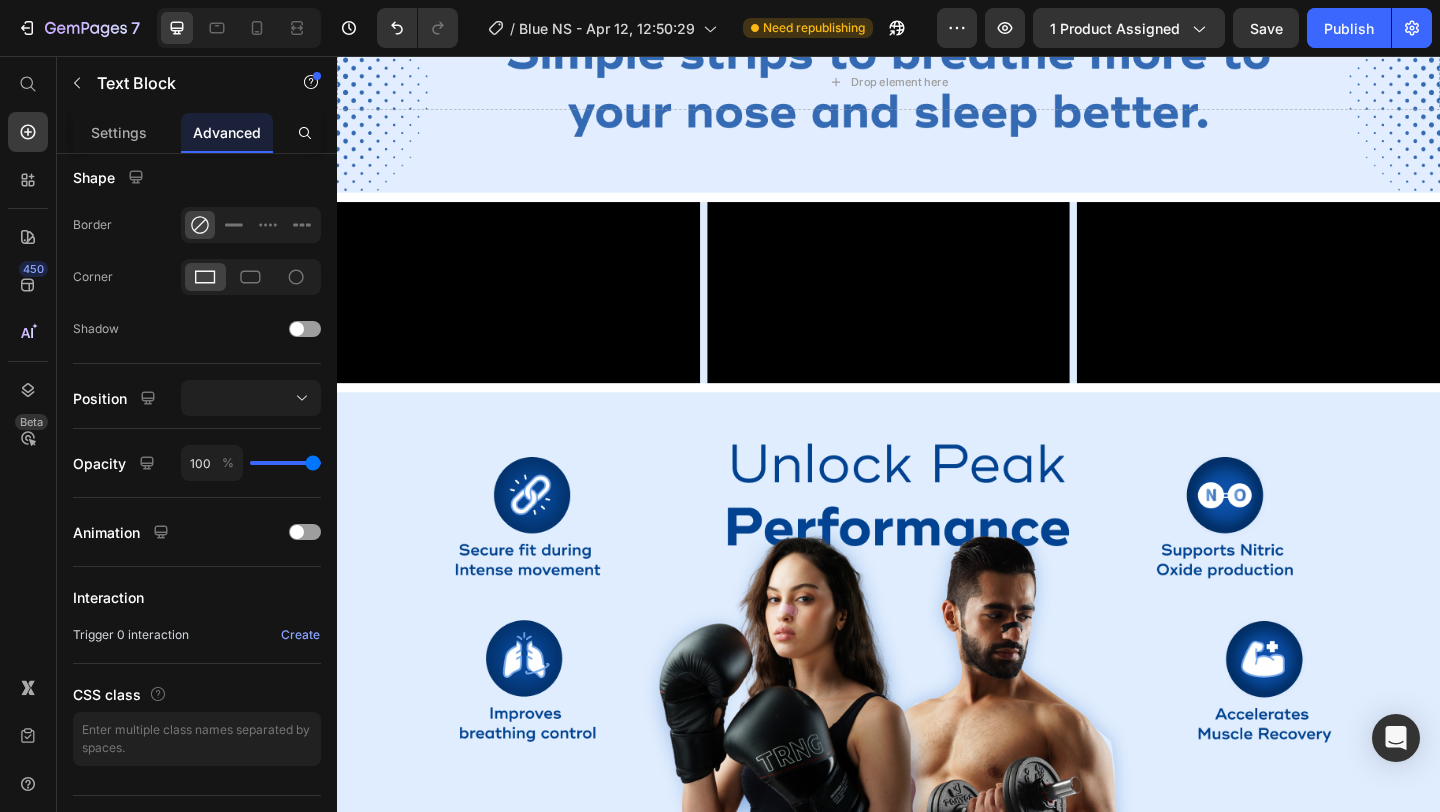 scroll, scrollTop: 637, scrollLeft: 0, axis: vertical 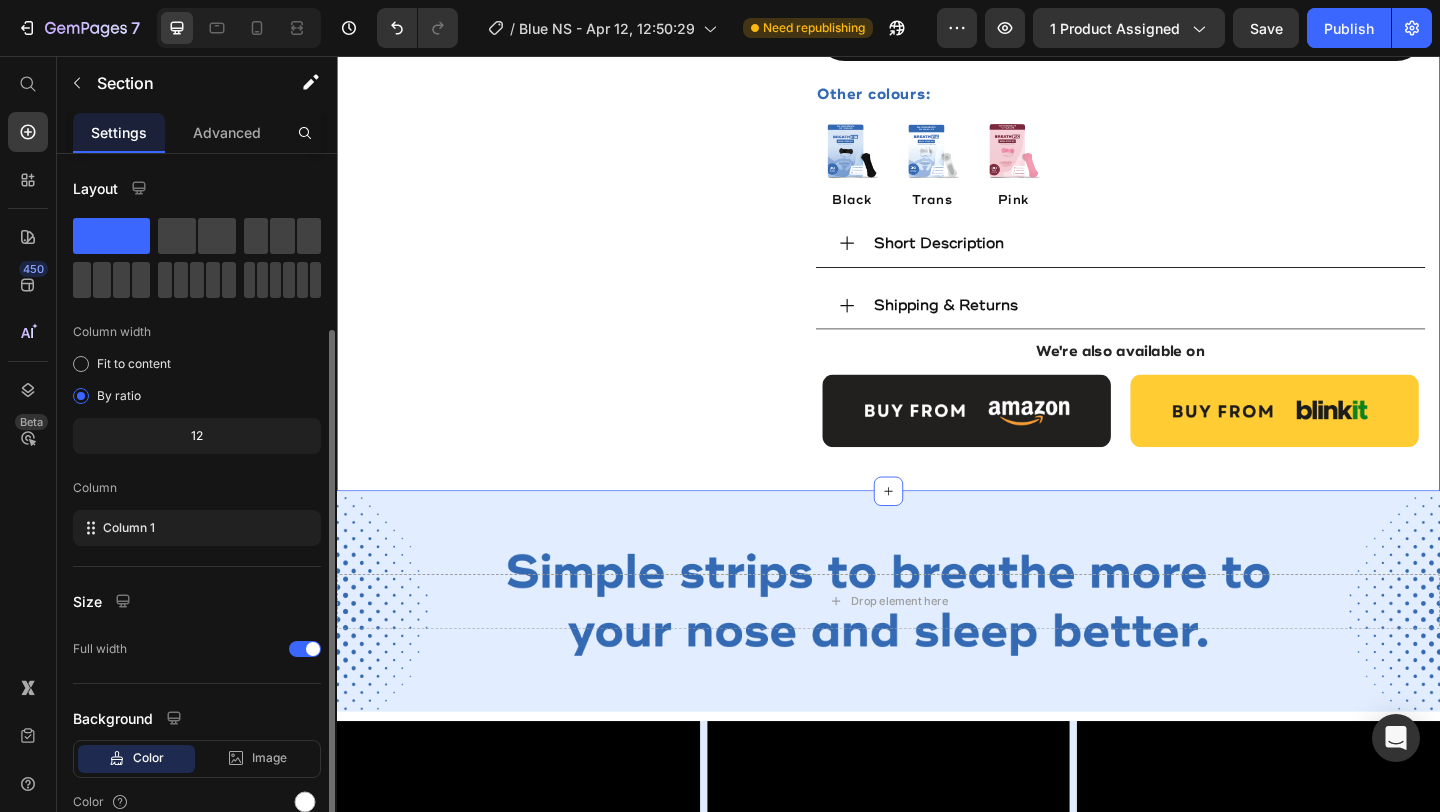 click on "Product Images Best Seller Text Block BREATH FIX Blue Color Nasal Strips 2.0 Product Title Rs. 599.00 Product Price Row Judge.me - Preview Badge (Stars) Judge.me Row 30 strips – 1 month pack Text Block Breathfix Nasal Strips are simple adhesive strips that gently lift your nasal passages to open up your airways and help you breathe easier. These tapes are designed to enable Text Block
Icon Better  deep sleep Heading Row
Icon Extra oxygen intake Heading Row
Icon Enables nasal breathing Heading Row Quantity Text Block   0 1 Product Quantity Row
Add to cart Add to Cart Other colours: Text Block Image Black Text Block Image Trans Text Block Image Pink Text Block Row
Short Description
Shipping & Returns Accordion We're also available on Text Block Image Image Row Row Product Section 1" at bounding box center (937, -6) 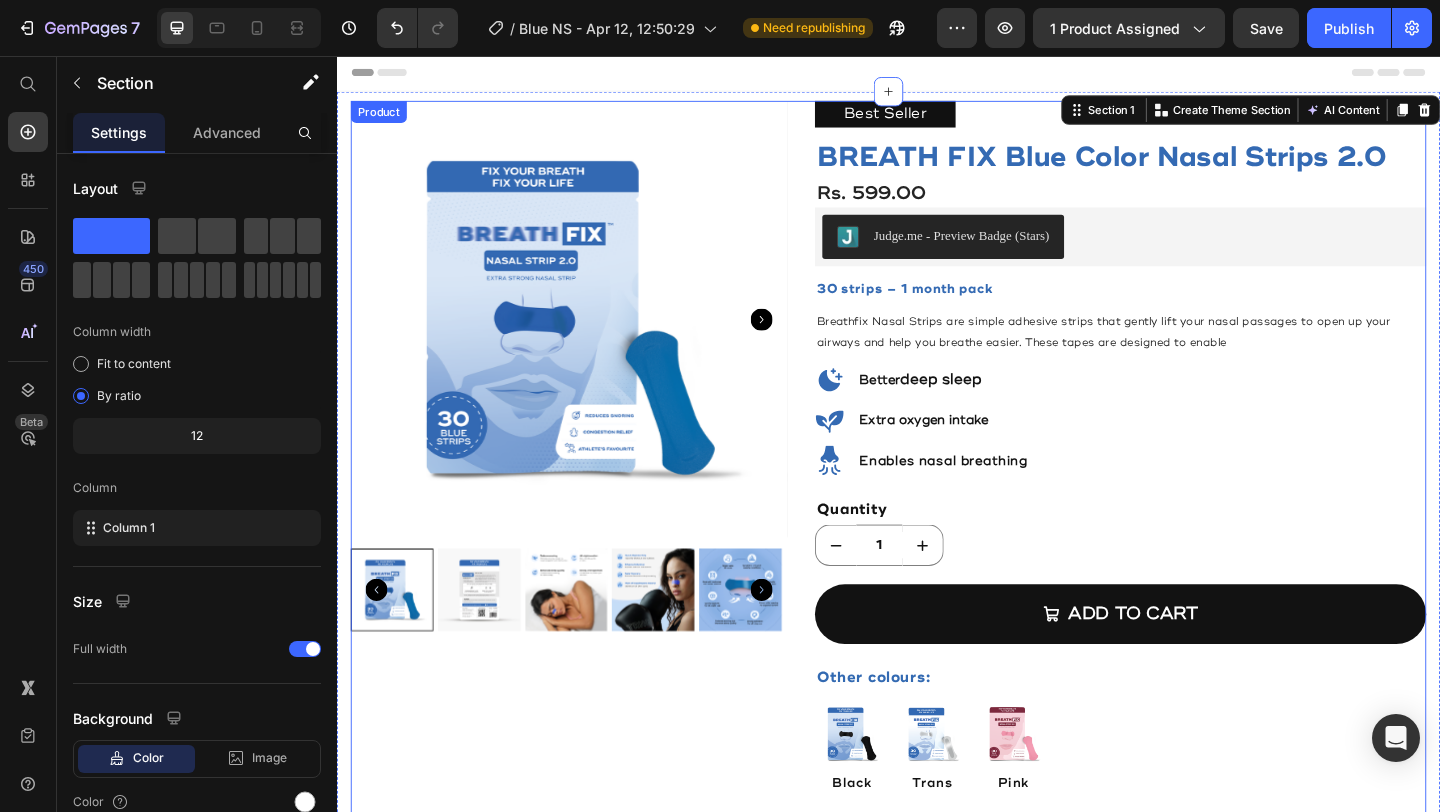 scroll, scrollTop: 0, scrollLeft: 0, axis: both 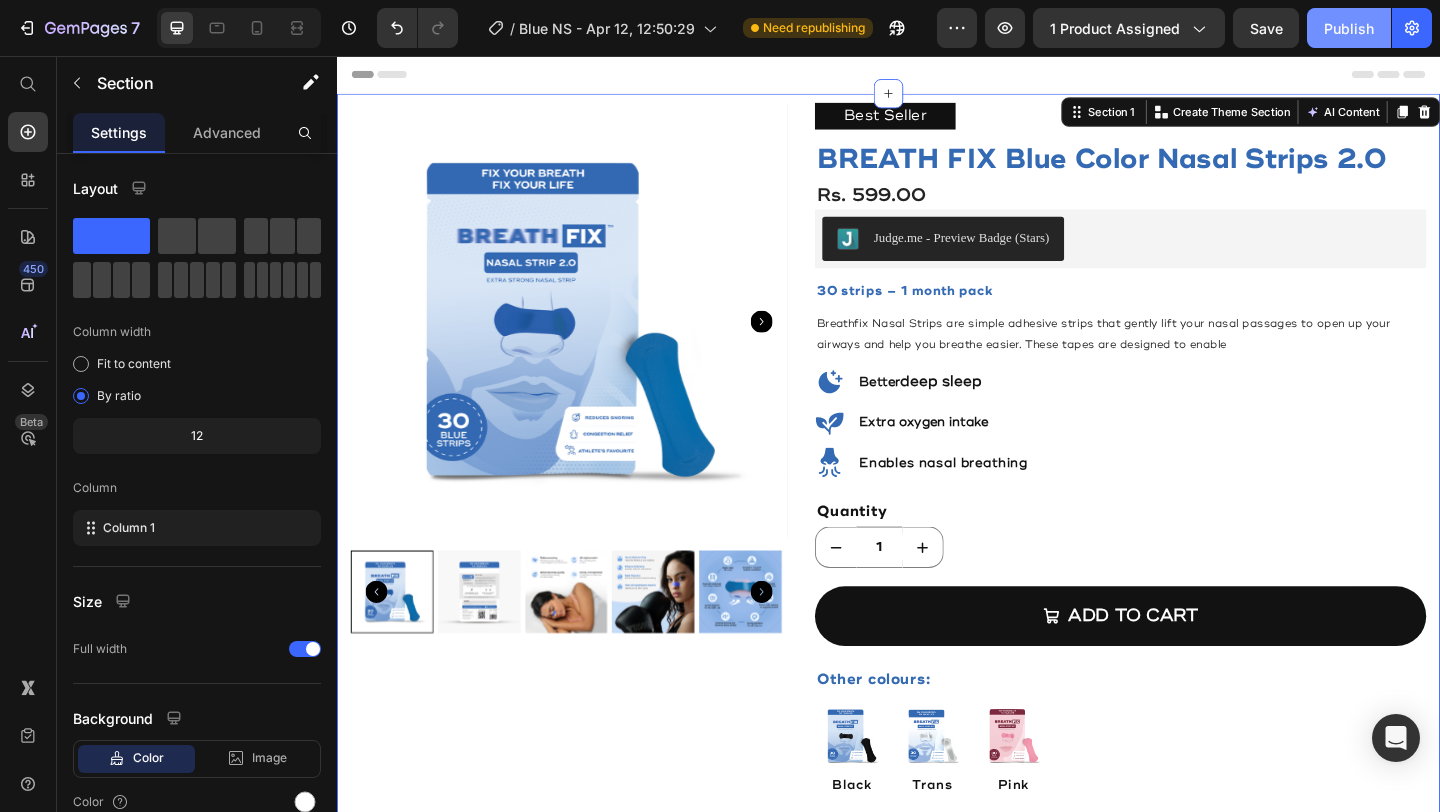 click on "Publish" 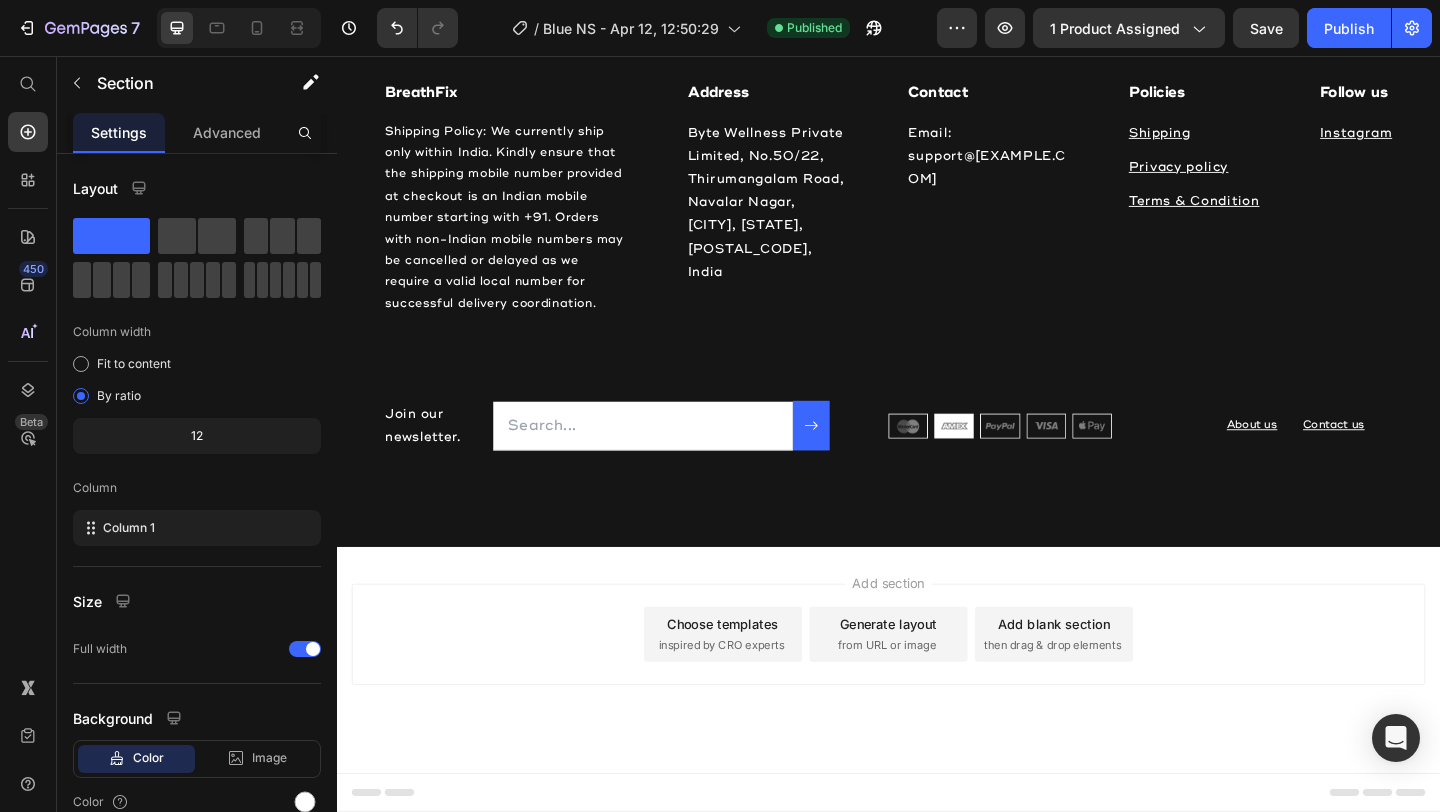 scroll, scrollTop: 4081, scrollLeft: 0, axis: vertical 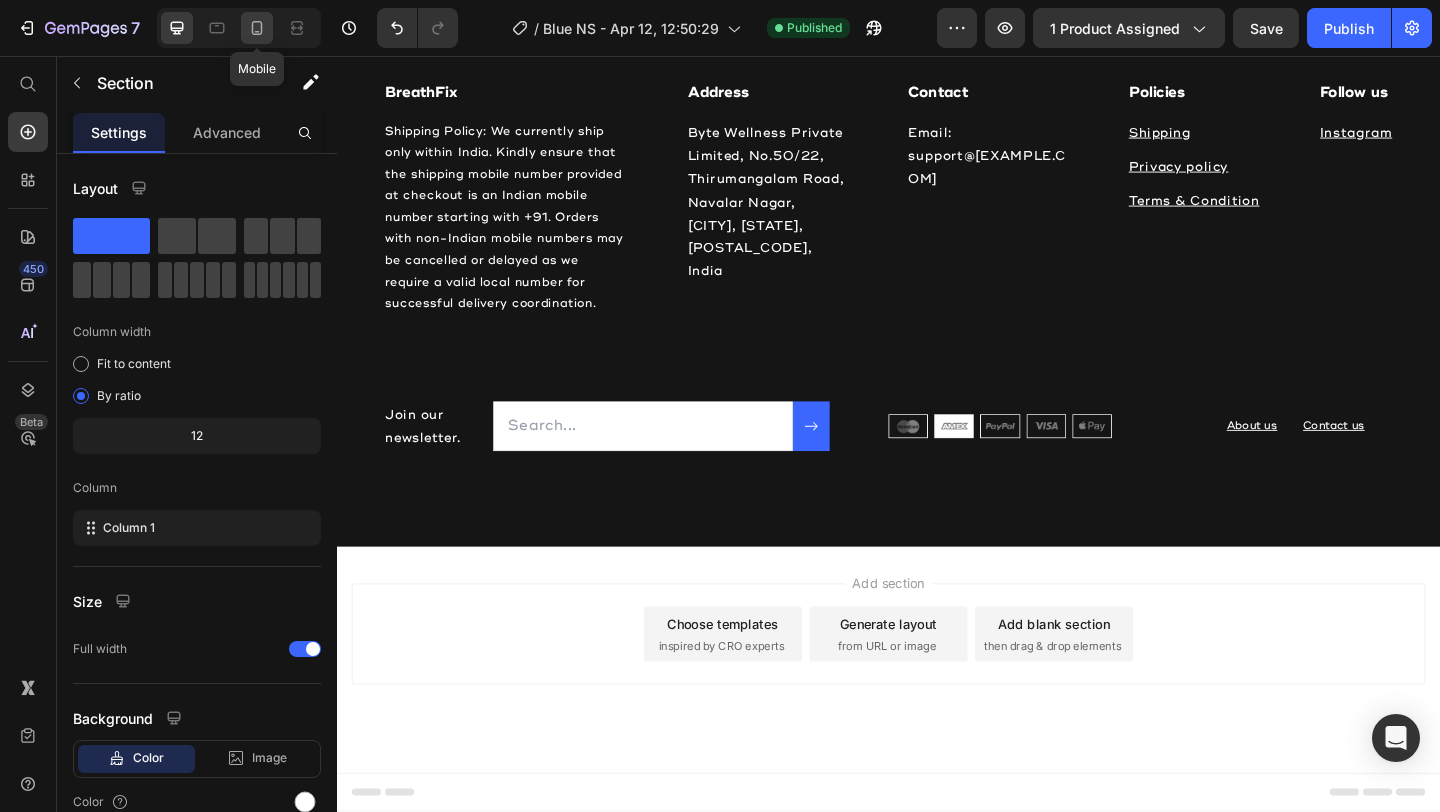 click 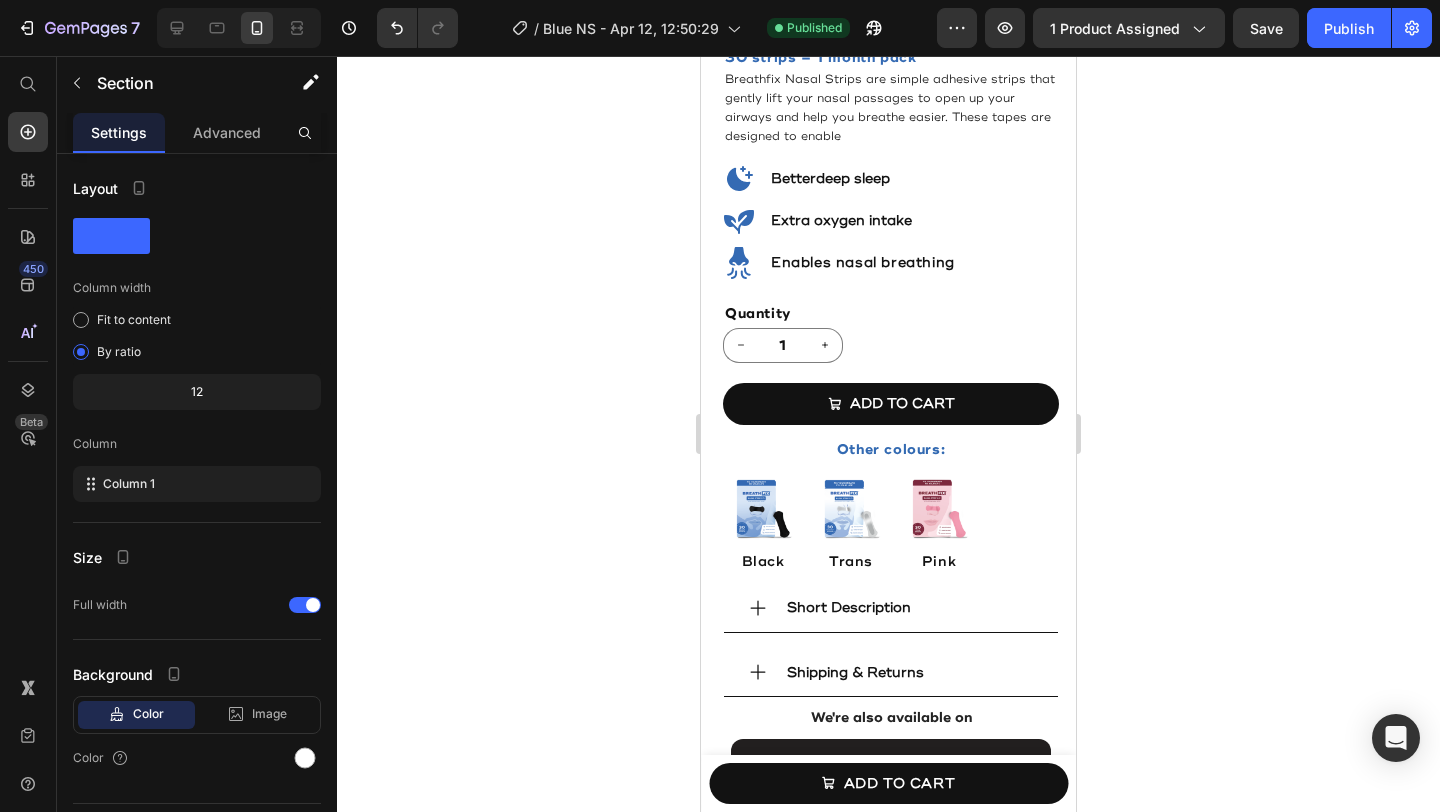 scroll, scrollTop: 0, scrollLeft: 0, axis: both 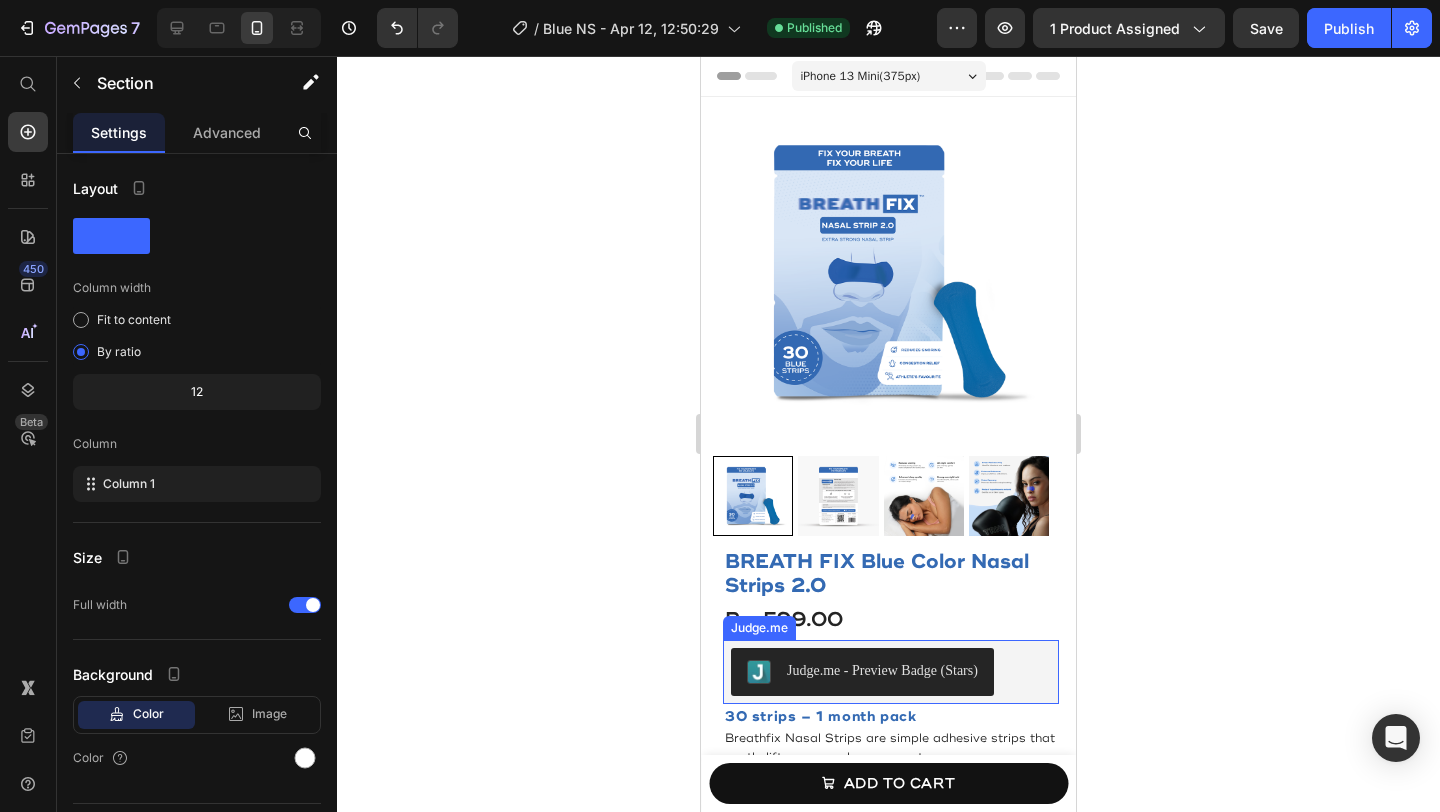 click on "Judge.me - Preview Badge (Stars)" at bounding box center (862, 672) 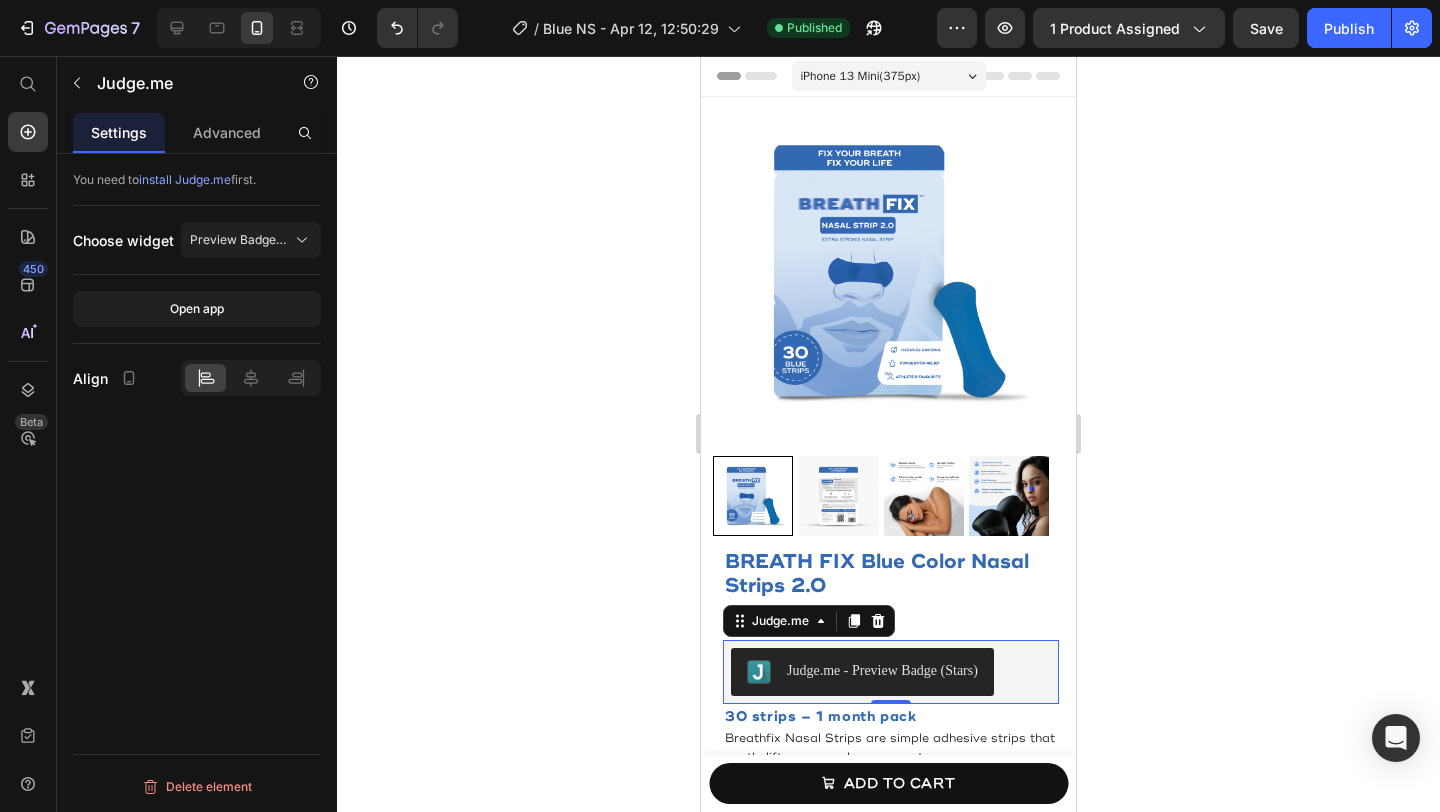 type 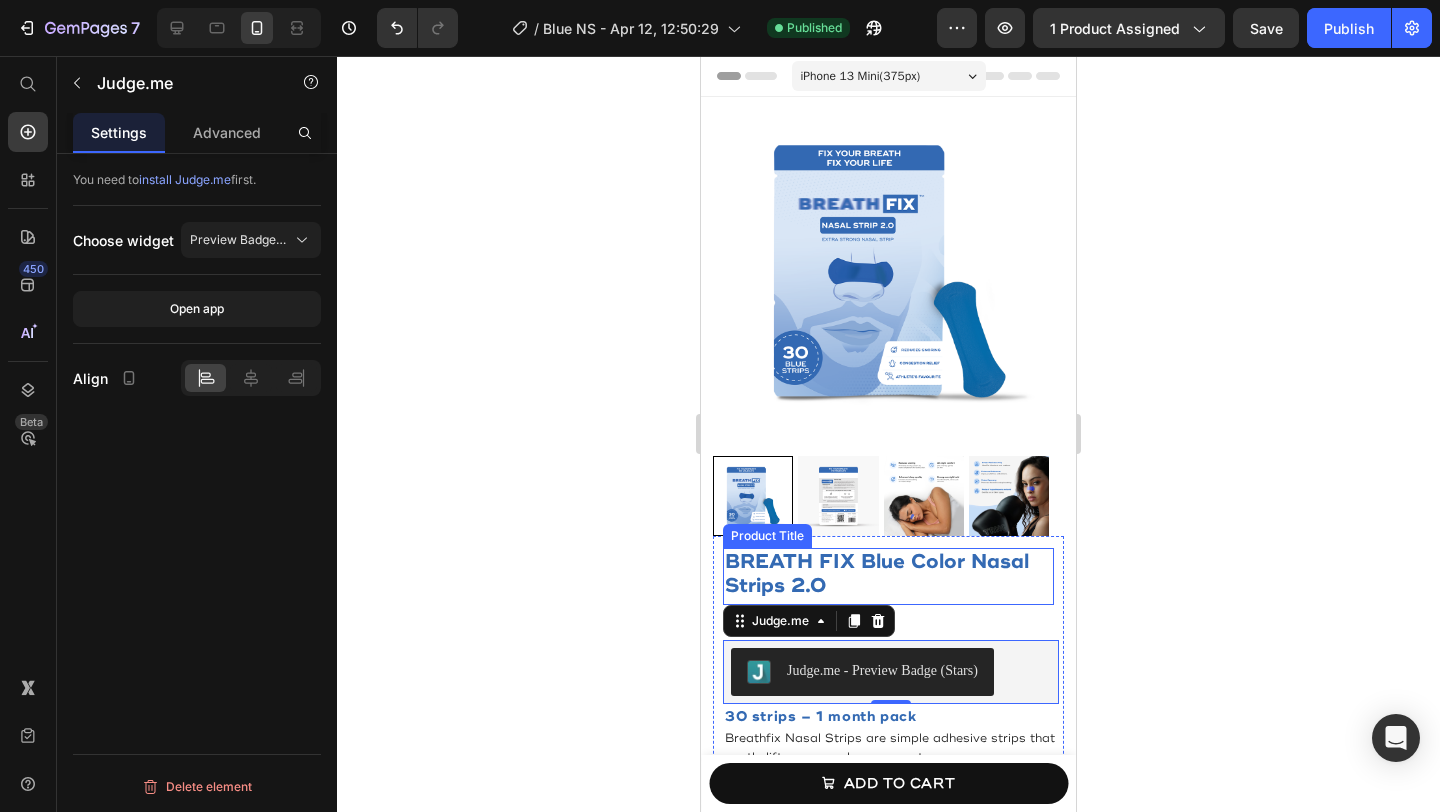 click on "BREATH FIX Blue Color Nasal Strips 2.0" at bounding box center (888, 574) 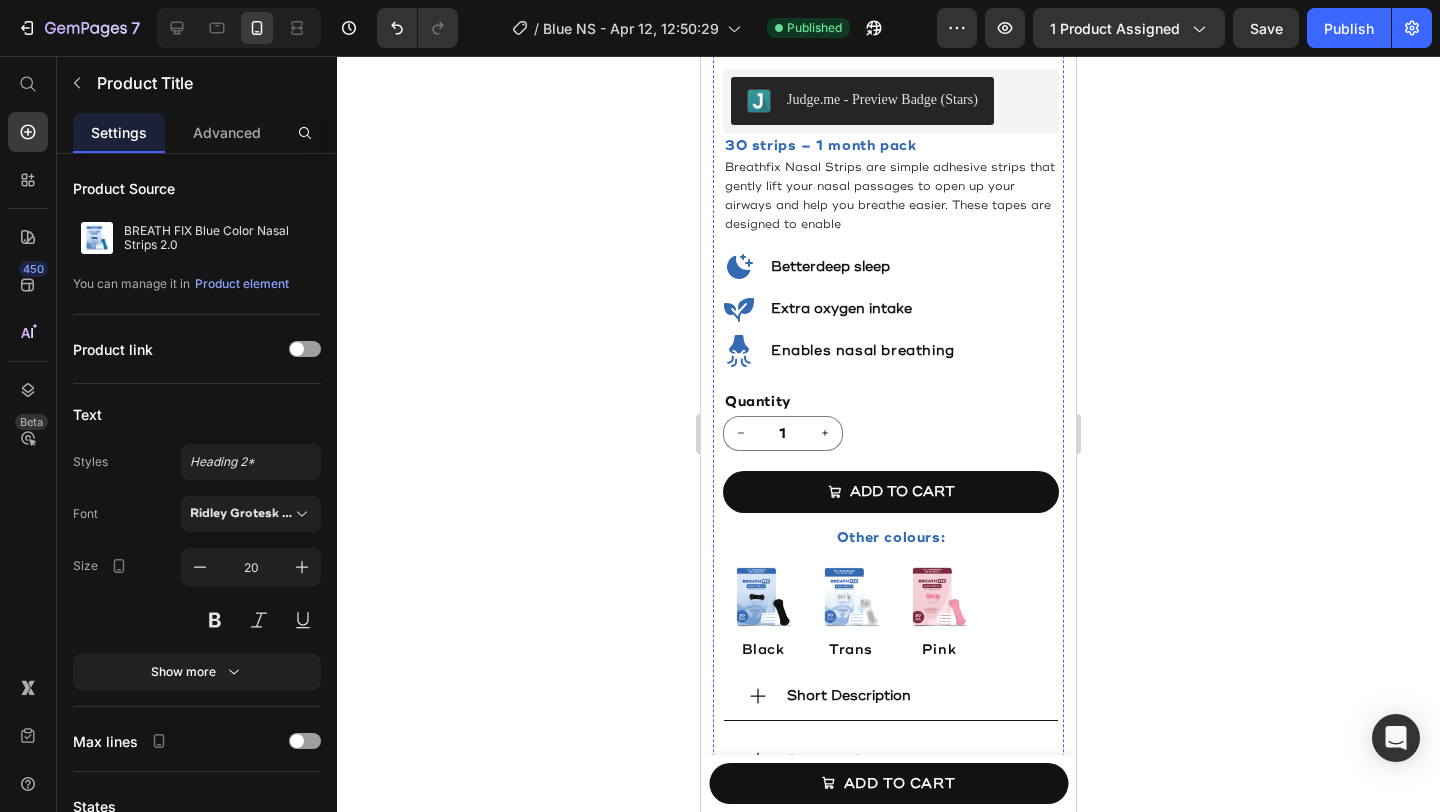 scroll, scrollTop: 576, scrollLeft: 0, axis: vertical 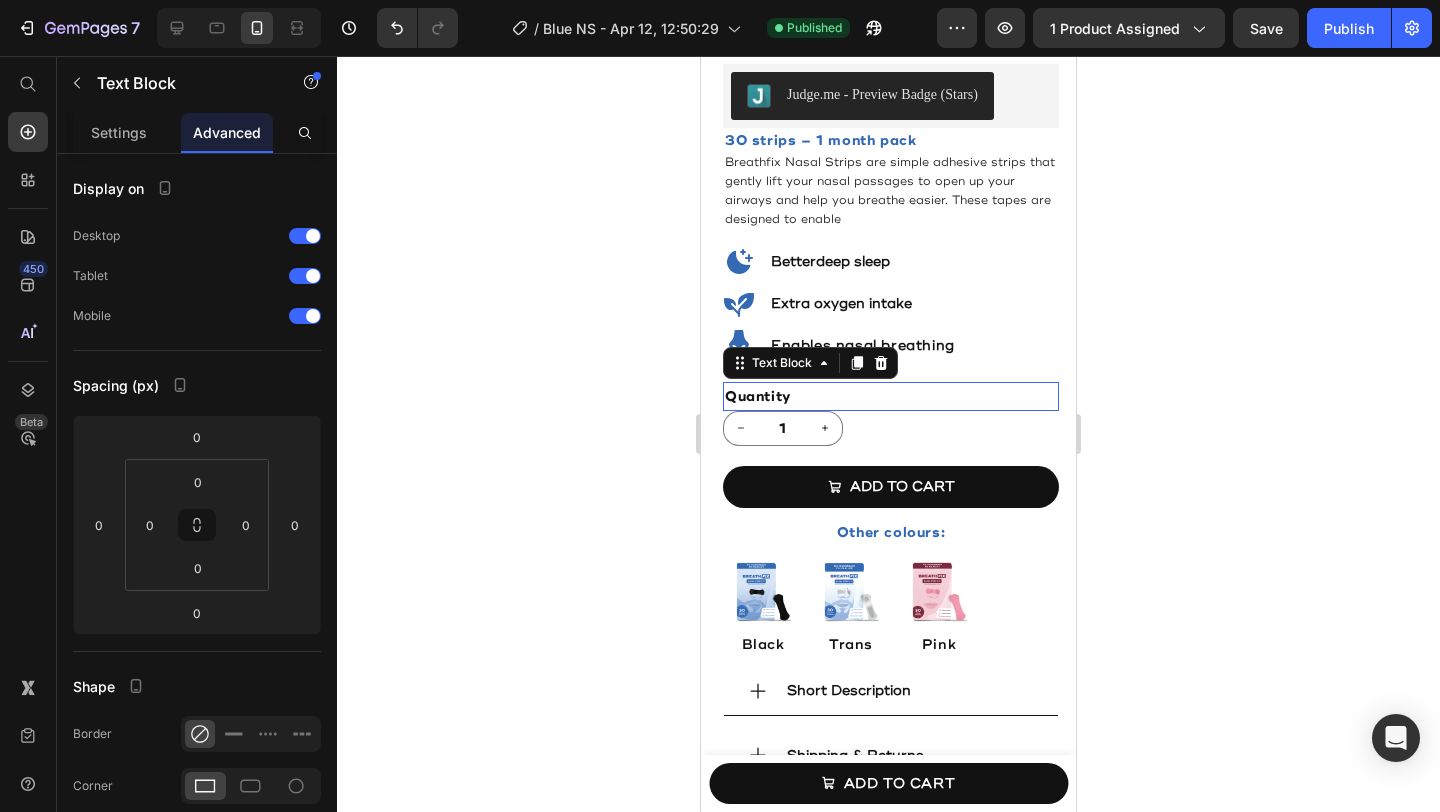 click on "Quantity" at bounding box center [891, 396] 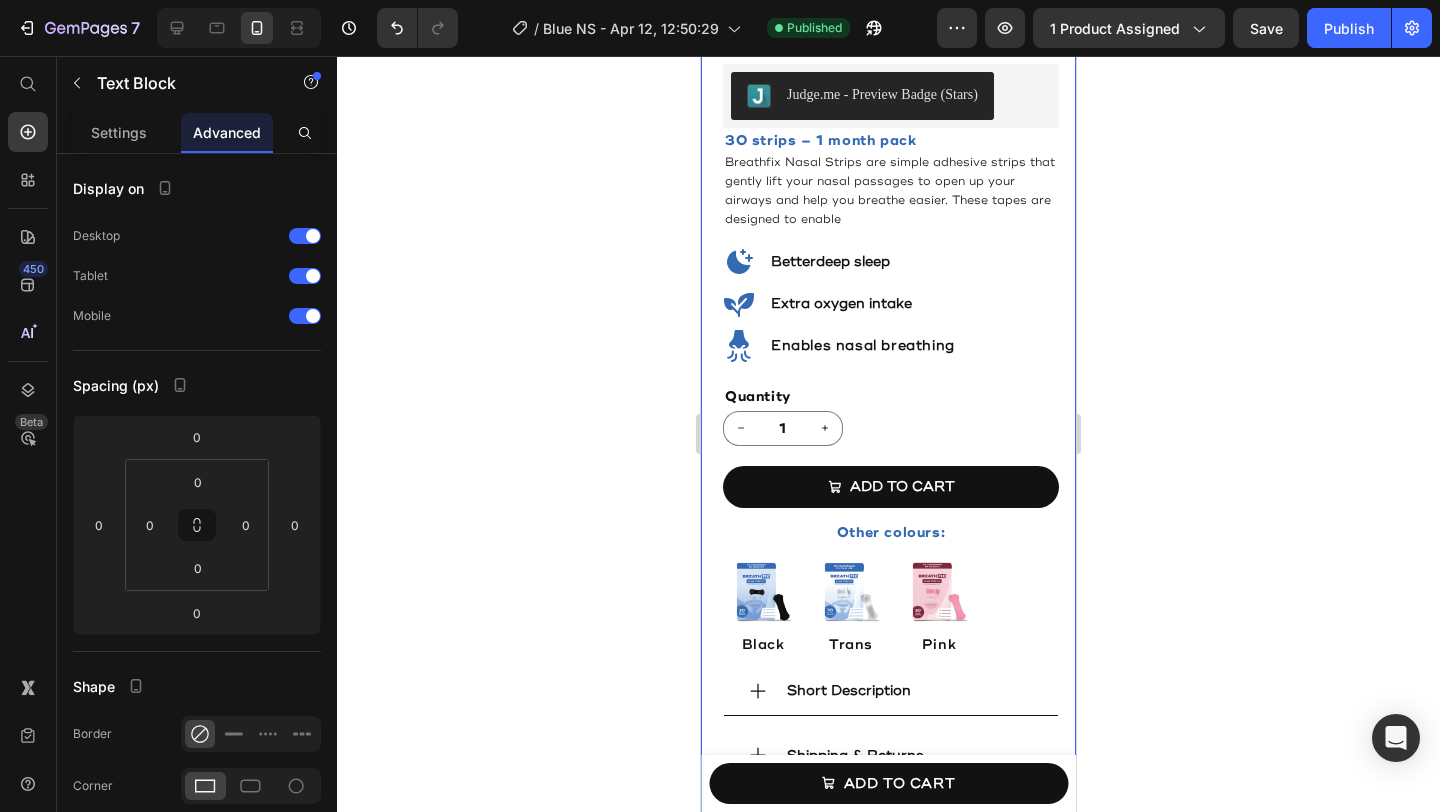 click on "Product Images Best Seller Text Block BREATH FIX Blue Color Nasal Strips 2.0 Product Title Rs. 599.00 Product Price Row Judge.me - Preview Badge (Stars) Judge.me Row 30 strips – 1 month pack Text Block Breathfix Nasal Strips are simple adhesive strips that gently lift your nasal passages to open up your airways and help you breathe easier. These tapes are designed to enable Text Block
Icon Better  deep sleep Heading Row
Icon Extra oxygen intake Heading Row
Icon Enables nasal breathing Heading Row Quantity Text Block 1 Product Quantity Row
Add to cart Add to Cart Other colours: Text Block Image Black Text Block Image Trans Text Block Image Pink Text Block Row
Short Description
Shipping & Returns Accordion We're also available on Text Block Image Image Row Row Product Section 1   You can create reusable sections Create Theme Section AI Content Write with GemAI" at bounding box center (888, 258) 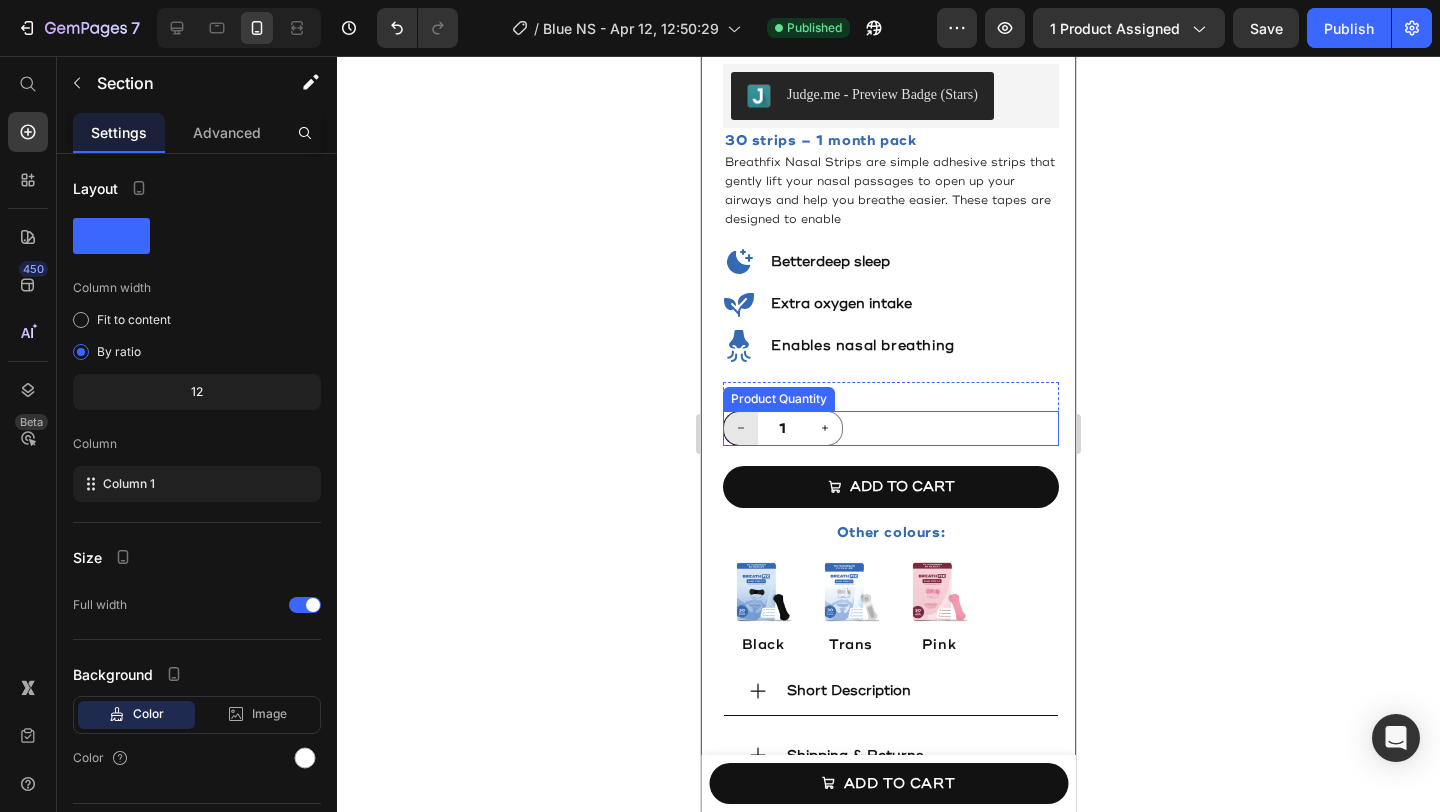 click at bounding box center (740, 428) 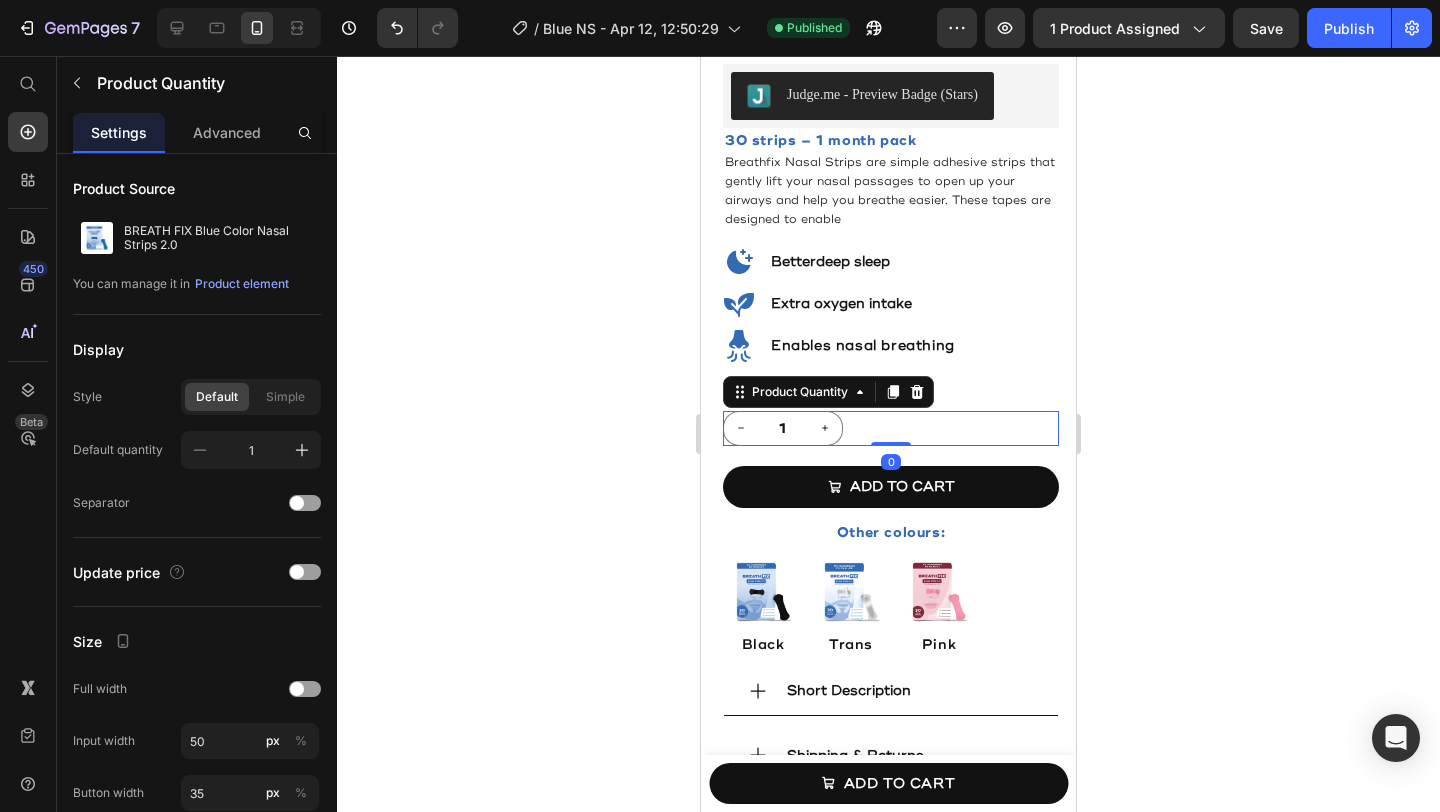click on "1" at bounding box center (891, 428) 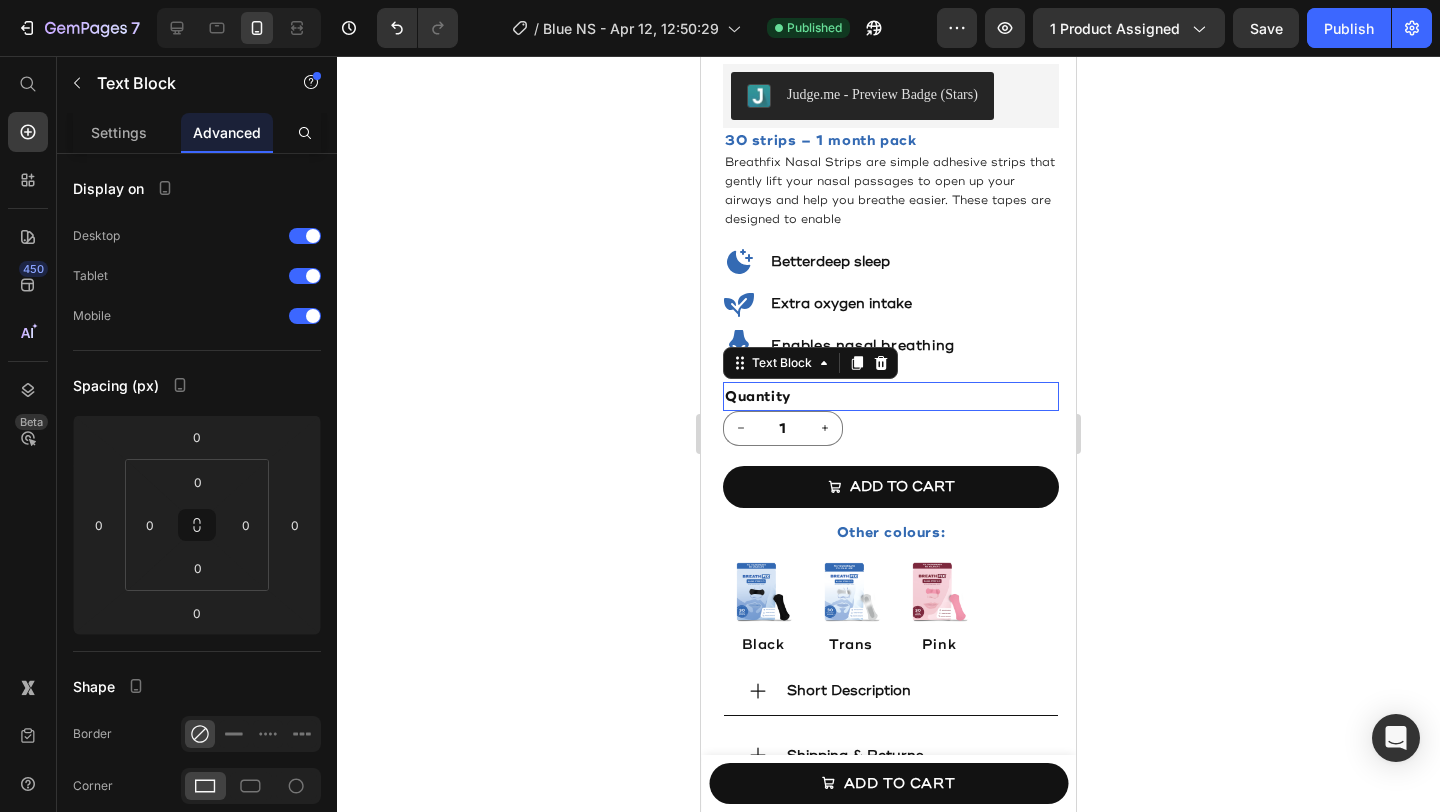 click on "Quantity" at bounding box center (891, 396) 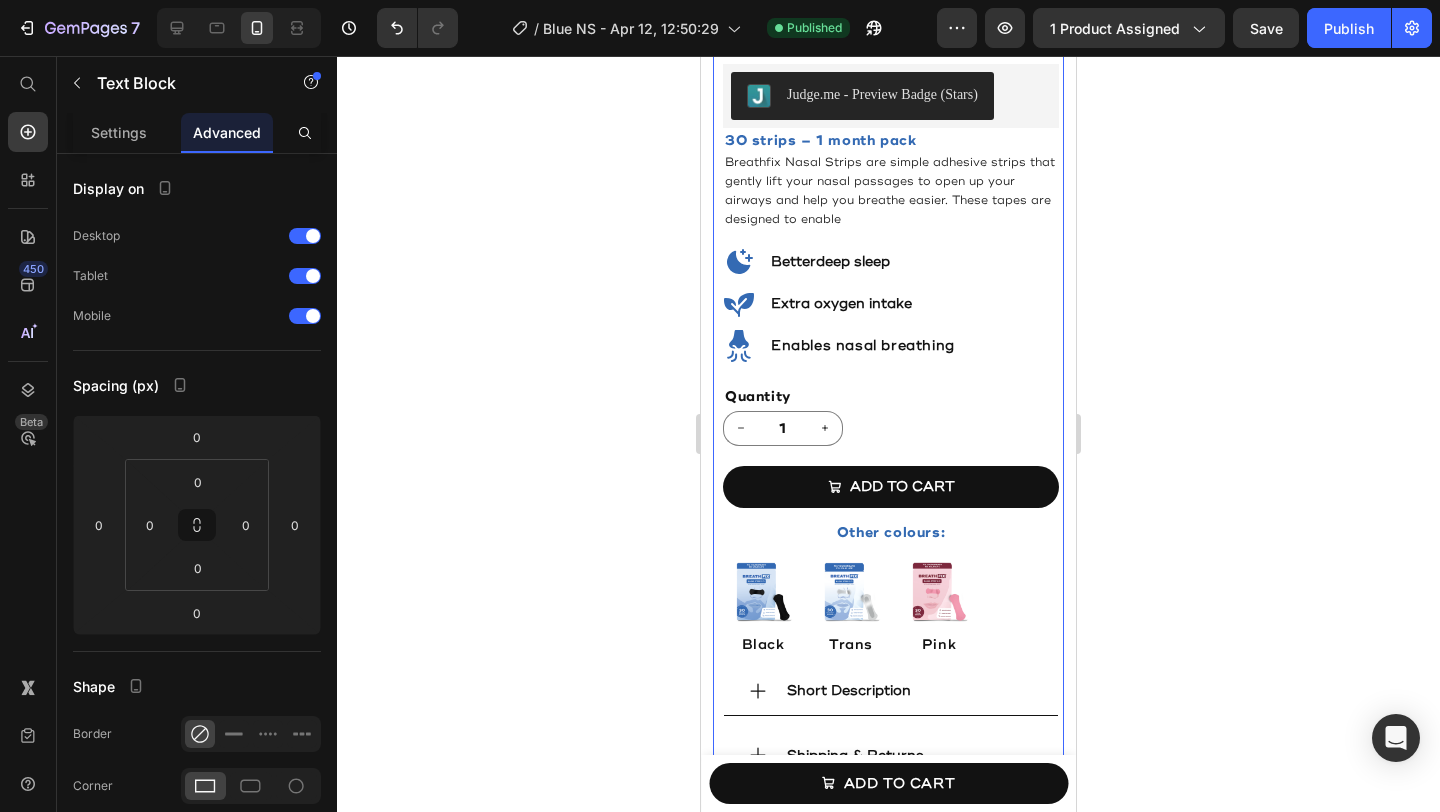 click on "Best Seller Text Block BREATH FIX Blue Color Nasal Strips 2.0 Product Title Rs. 599.00 Product Price Row Judge.me - Preview Badge (Stars) Judge.me Row 30 strips – 1 month pack Text Block Breathfix Nasal Strips are simple adhesive strips that gently lift your nasal passages to open up your airways and help you breathe easier. These tapes are designed to enable Text Block
Icon Better  deep sleep Heading Row
Icon Extra oxygen intake Heading Row
Icon Enables nasal breathing Heading Row Quantity Text Block 1 Product Quantity Row
Add to cart Add to Cart Other colours: Text Block Image Black Text Block Image Trans Text Block Image Pink Text Block Row
Short Description
Shipping & Returns Accordion We're also available on Text Block Image Image Row Row   0" at bounding box center [888, 470] 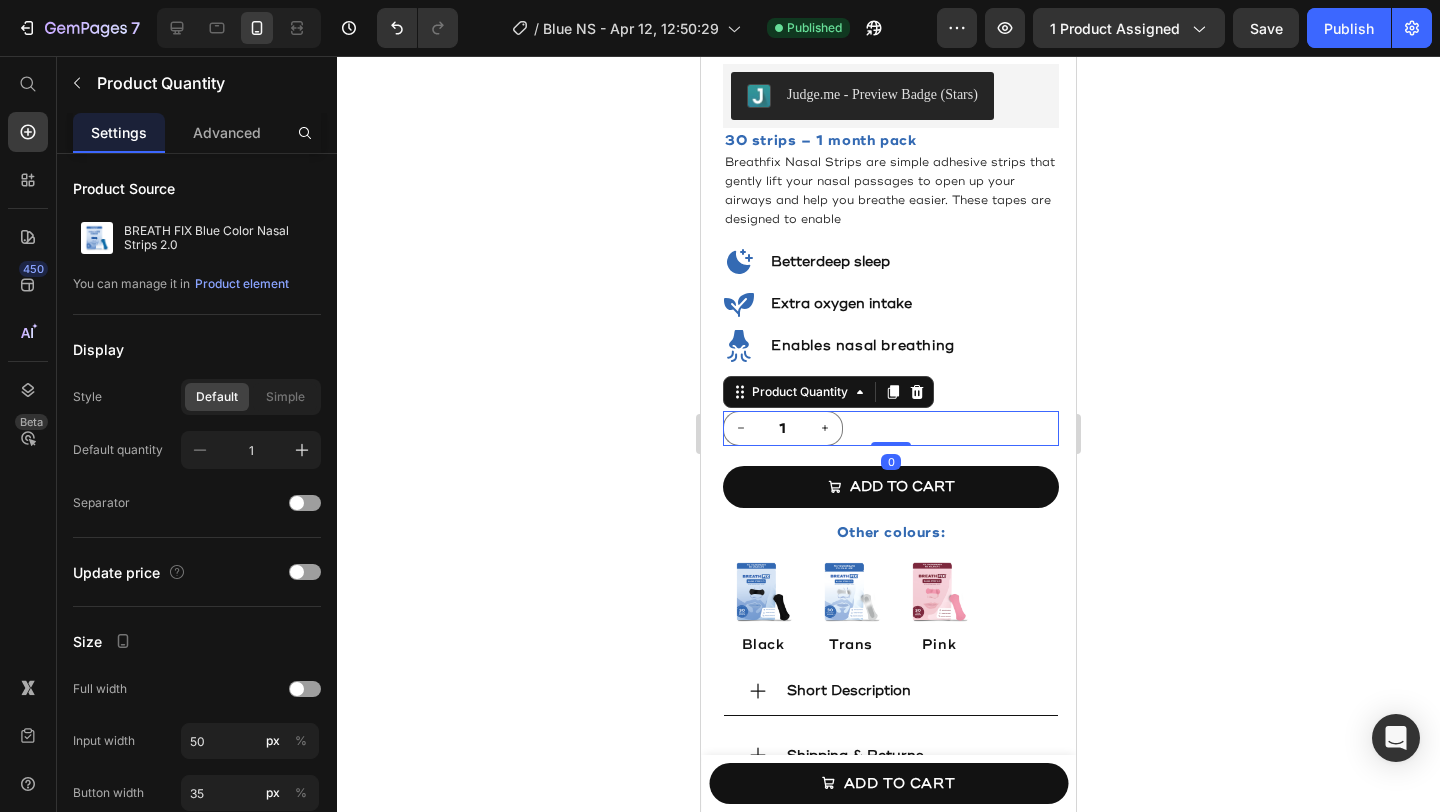 click on "1" at bounding box center [891, 428] 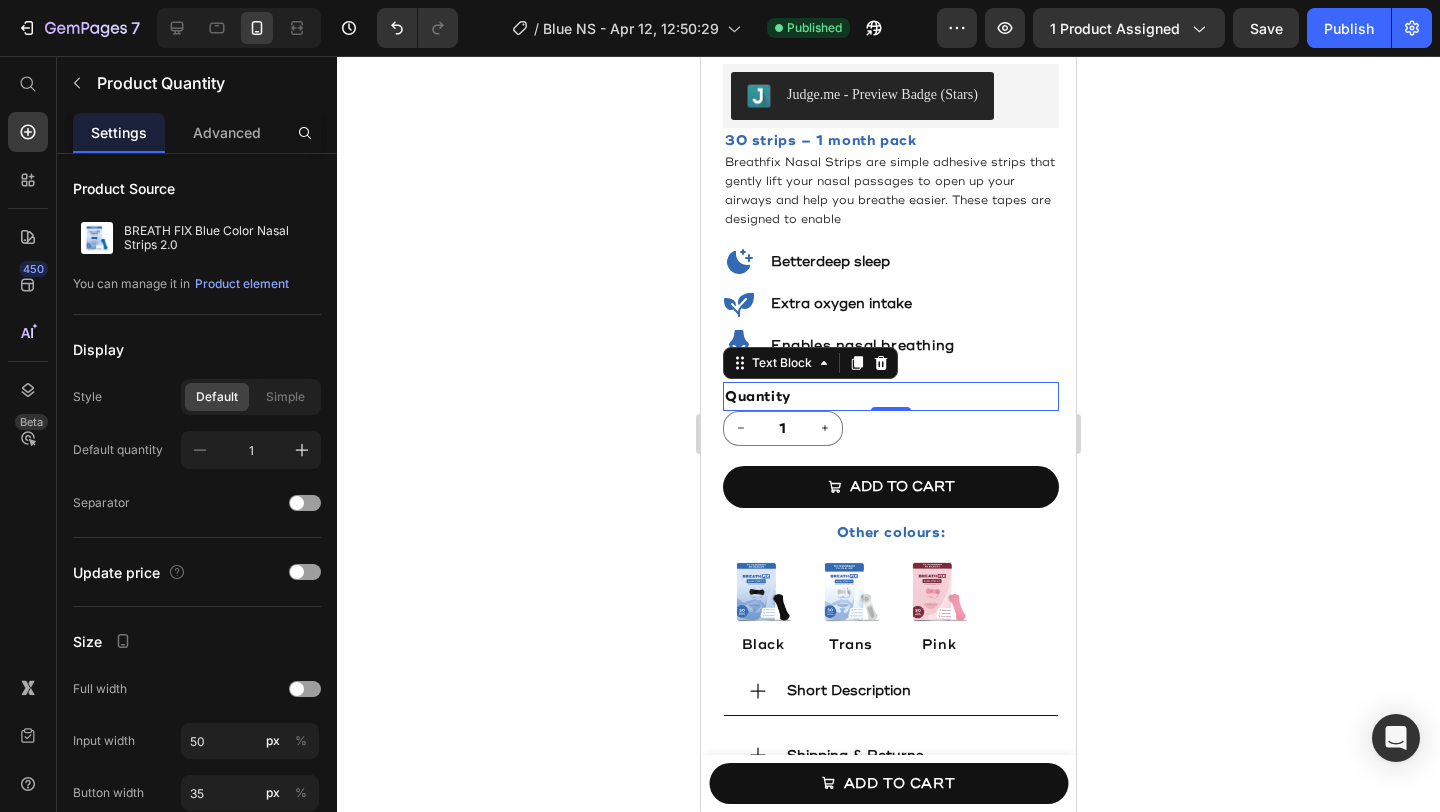 click on "Quantity" at bounding box center [891, 396] 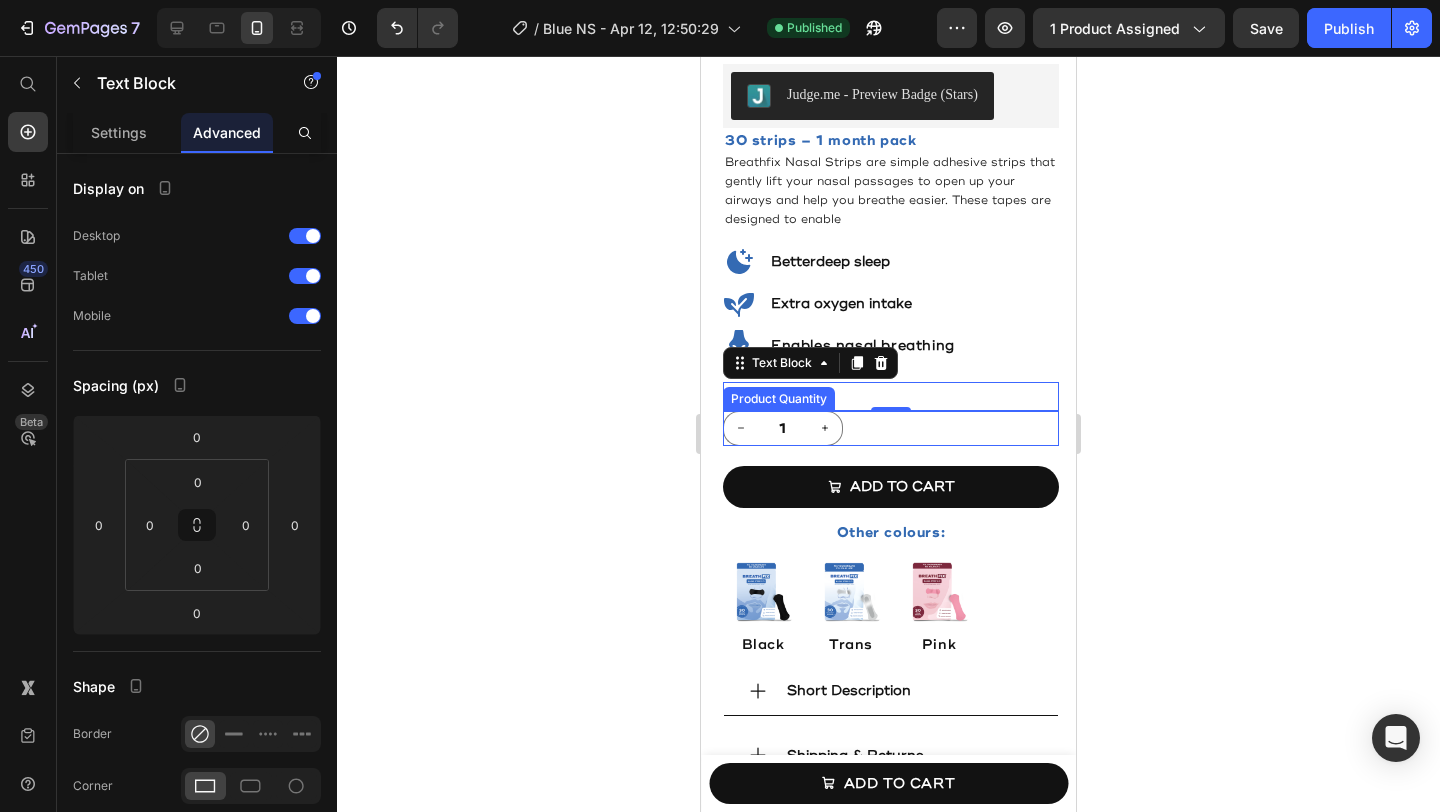 click on "1" at bounding box center [891, 428] 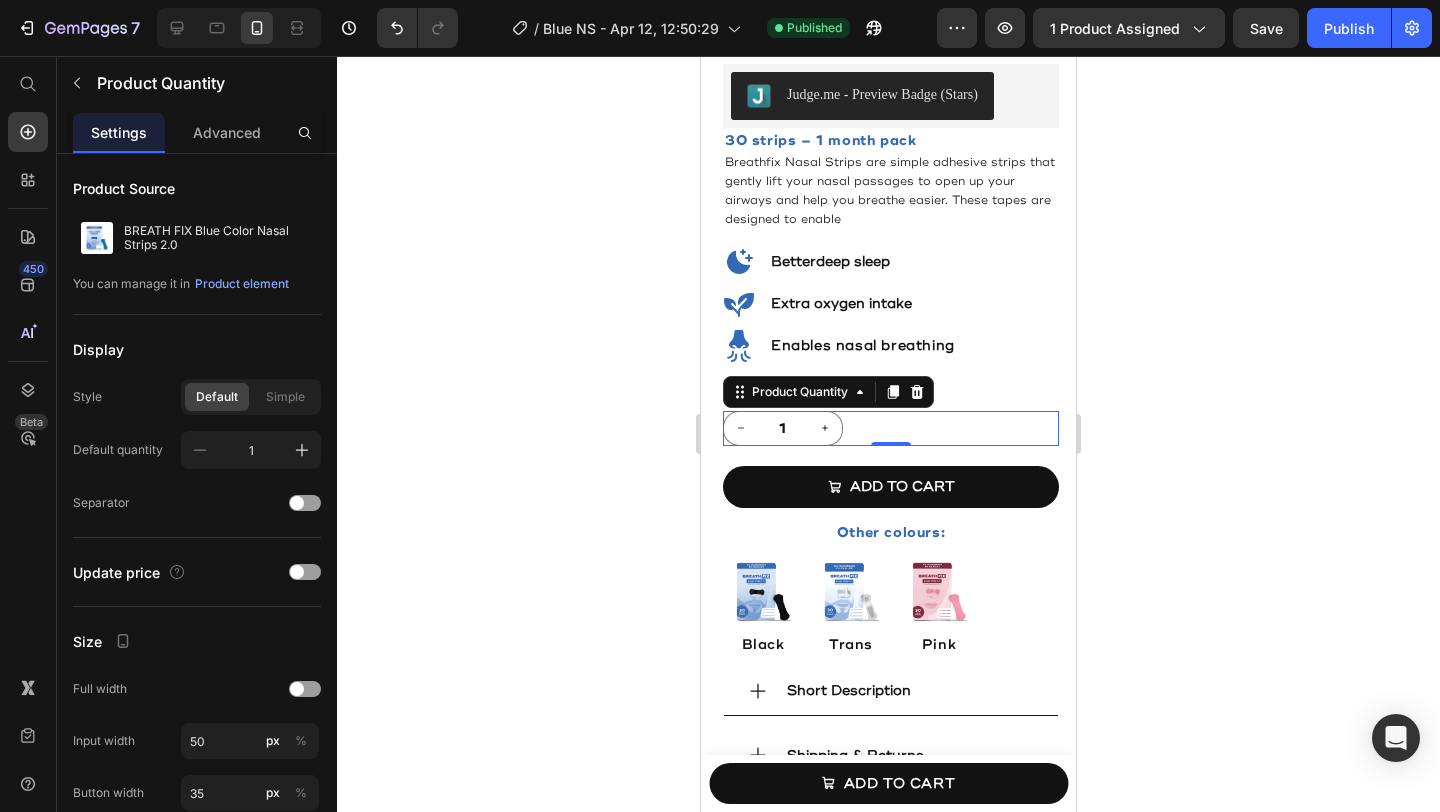 click on "1" at bounding box center (891, 428) 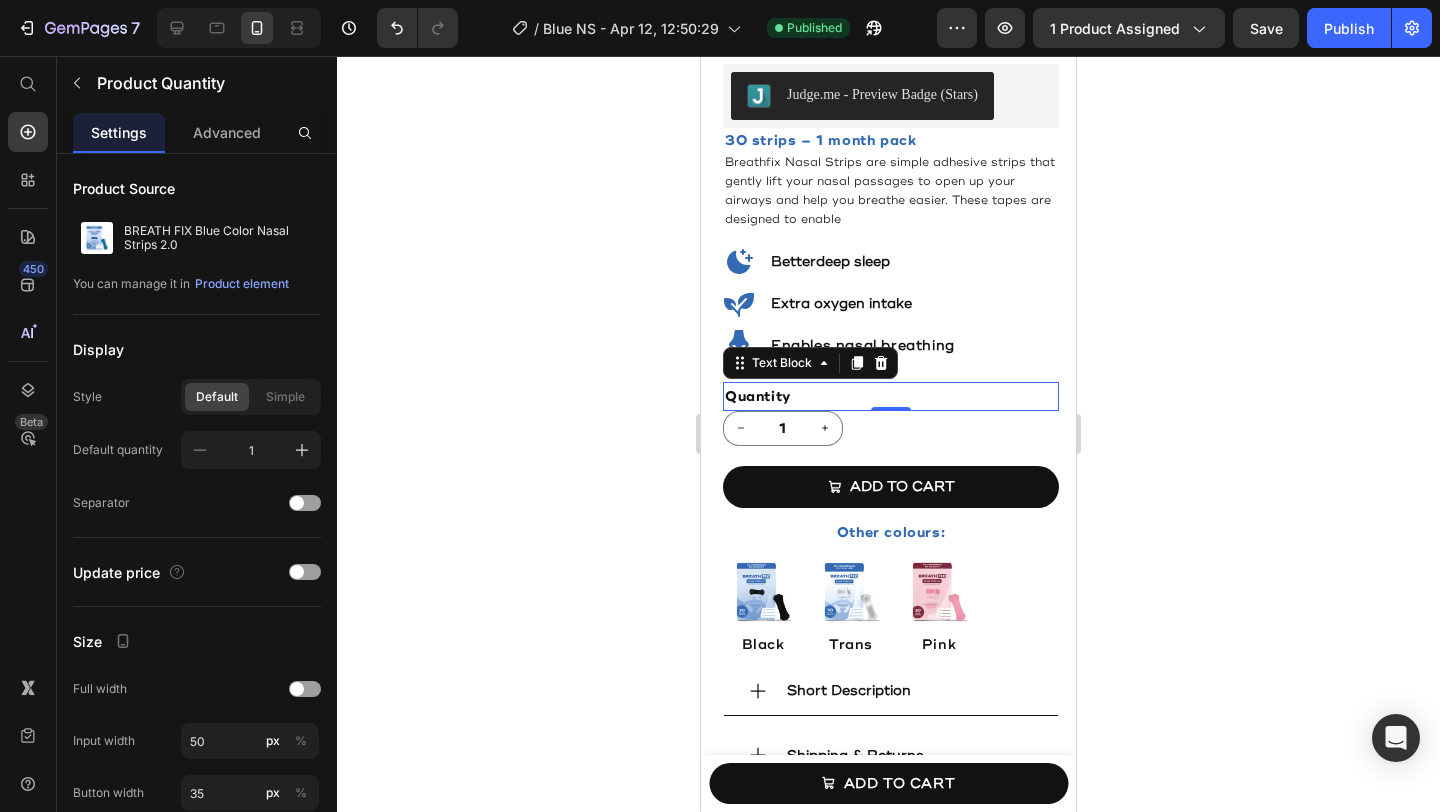 click on "Quantity" at bounding box center [891, 396] 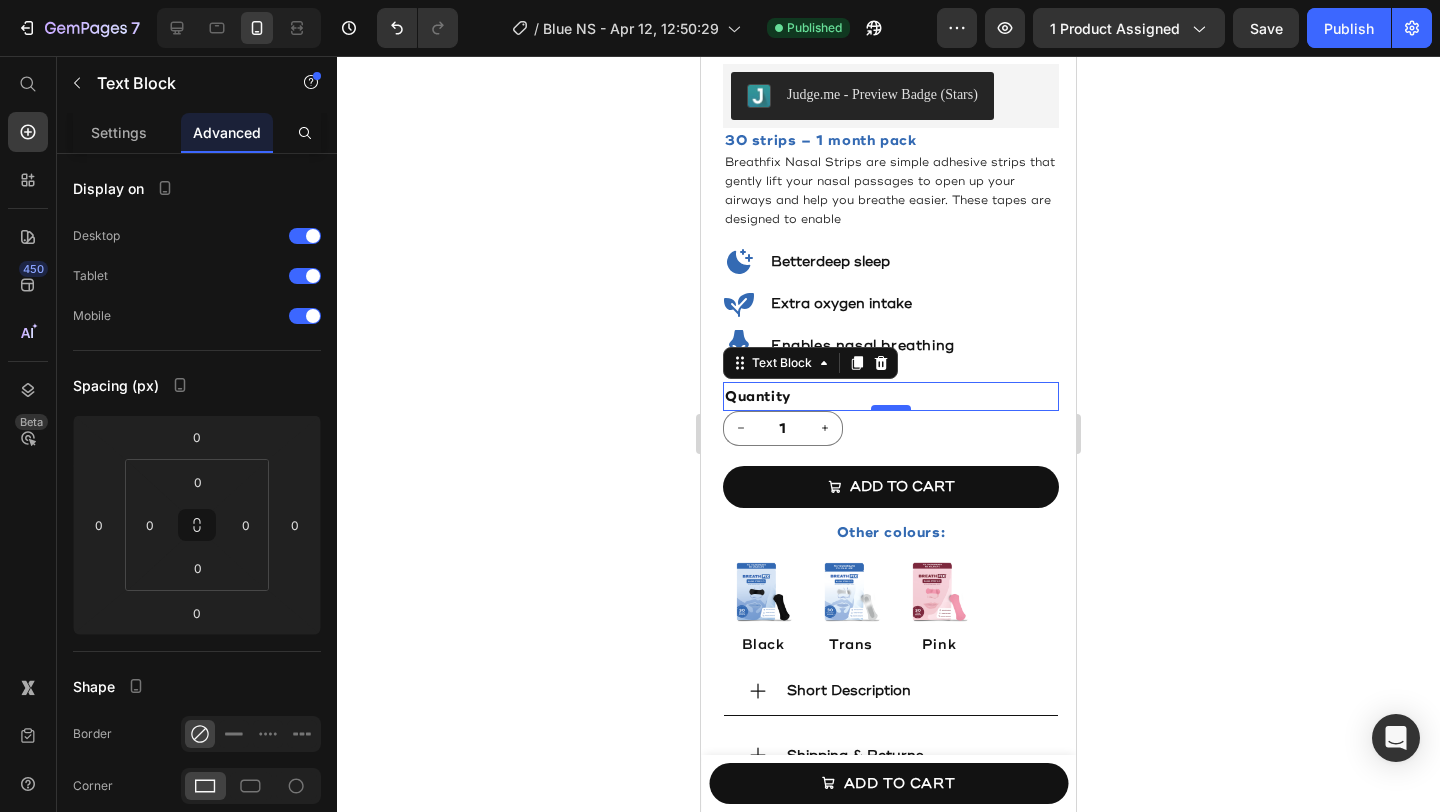 click at bounding box center (891, 408) 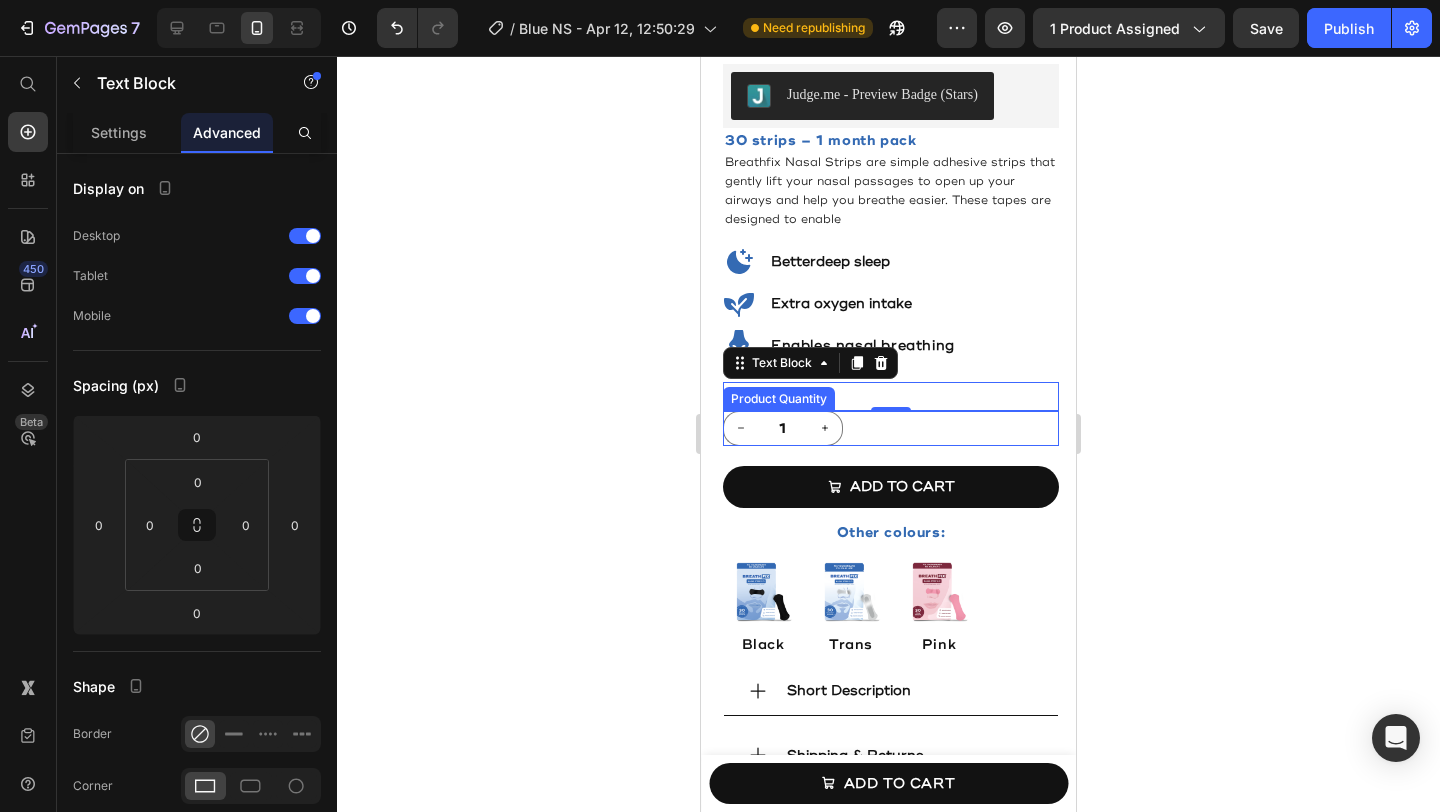click on "1" at bounding box center (891, 428) 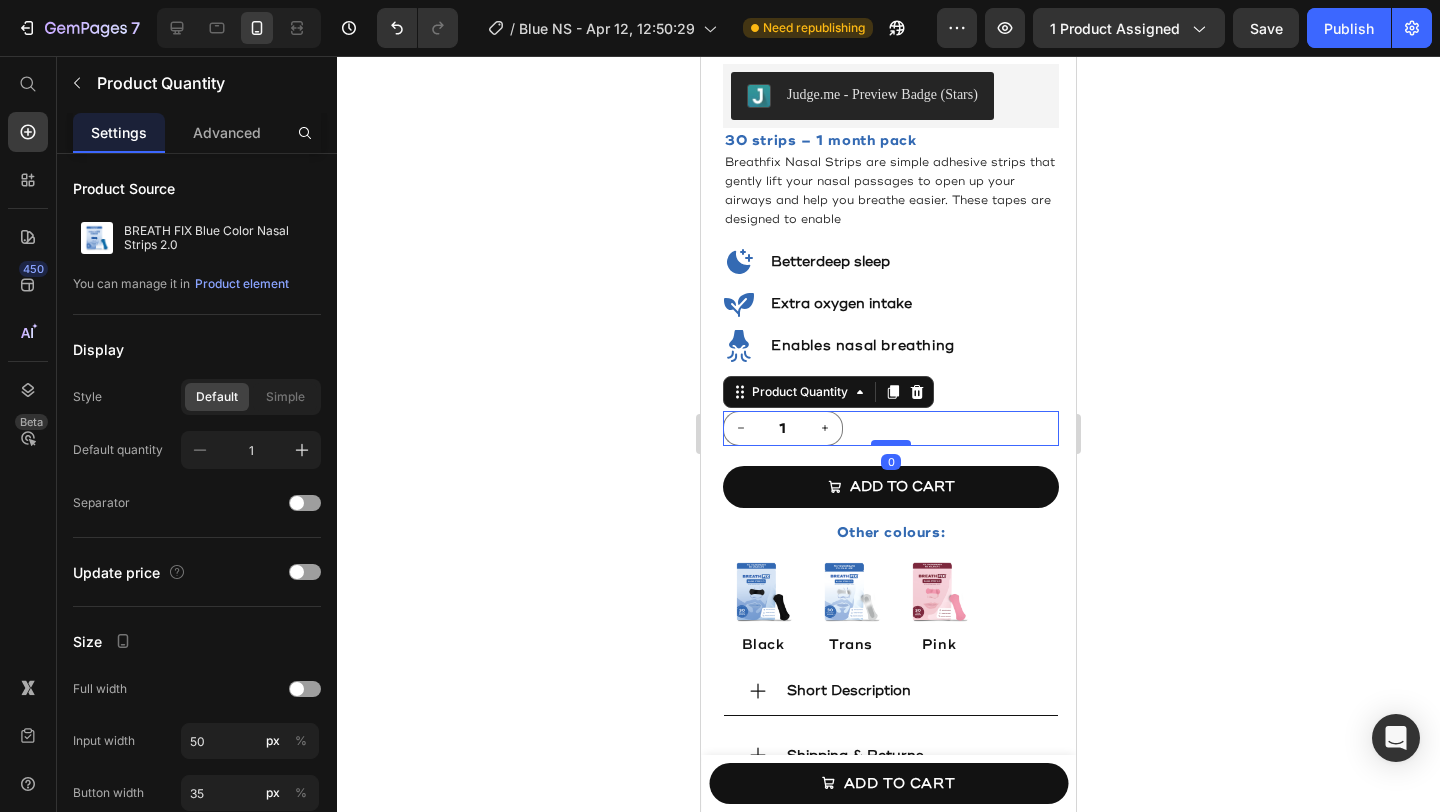 click at bounding box center [891, 443] 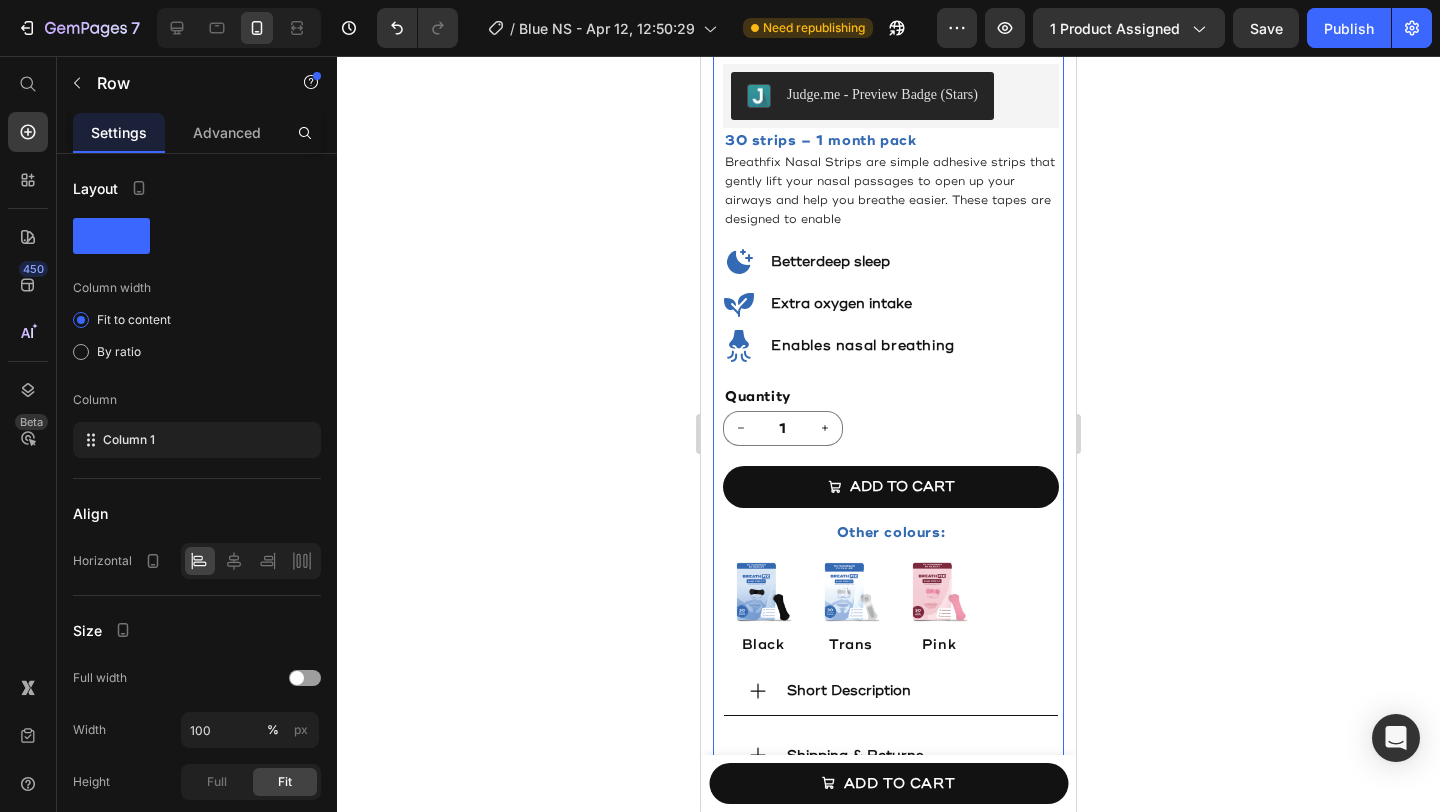 click on "Best Seller Text Block BREATH FIX Blue Color Nasal Strips 2.0 Product Title Rs. 599.00 Product Price Row Judge.me - Preview Badge (Stars) Judge.me Row 30 strips – 1 month pack Text Block Breathfix Nasal Strips are simple adhesive strips that gently lift your nasal passages to open up your airways and help you breathe easier. These tapes are designed to enable Text Block
Icon Better  deep sleep Heading Row
Icon Extra oxygen intake Heading Row
Icon Enables nasal breathing Heading Row Quantity Text Block 1 Product Quantity Row
Add to cart Add to Cart Other colours: Text Block Image Black Text Block Image Trans Text Block Image Pink Text Block Row
Short Description
Shipping & Returns Accordion We're also available on Text Block Image Image Row" at bounding box center [891, 470] 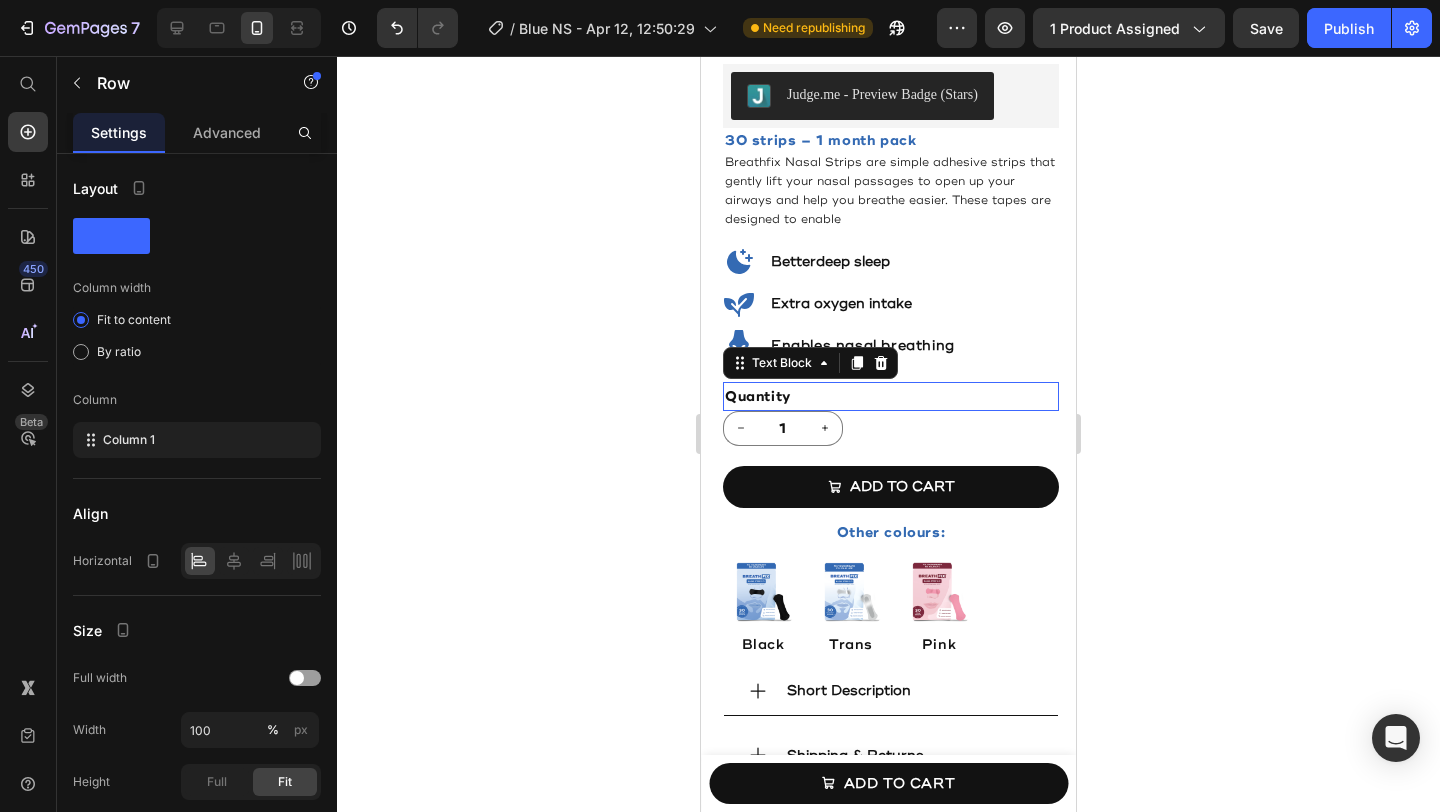 click on "Quantity" at bounding box center [891, 396] 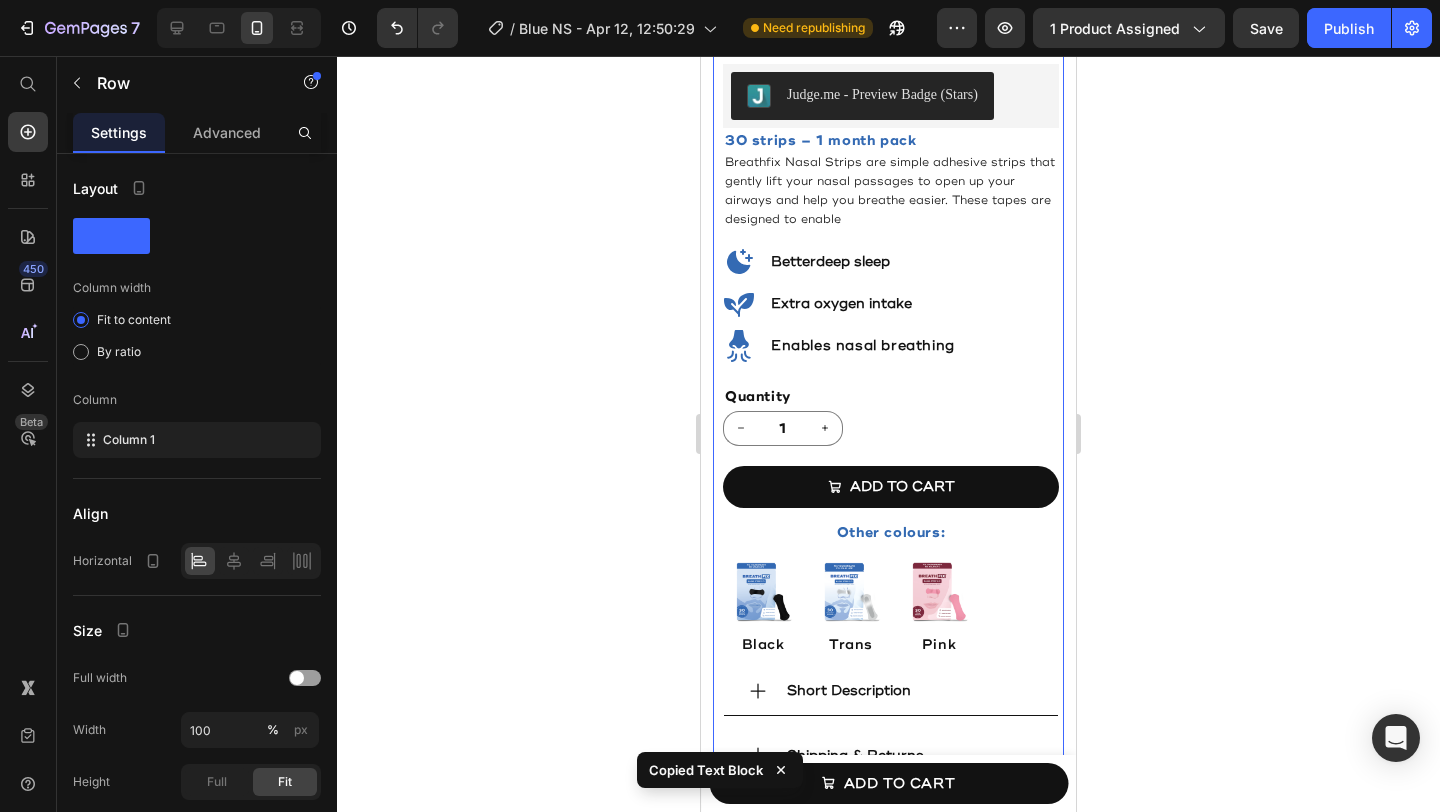 click on "Best Seller Text Block BREATH FIX Blue Color Nasal Strips 2.0 Product Title Rs. 599.00 Product Price Row Judge.me - Preview Badge (Stars) Judge.me Row 30 strips – 1 month pack Text Block Breathfix Nasal Strips are simple adhesive strips that gently lift your nasal passages to open up your airways and help you breathe easier. These tapes are designed to enable Text Block
Icon Better  deep sleep Heading Row
Icon Extra oxygen intake Heading Row
Icon Enables nasal breathing Heading Row Quantity Text Block 1 Product Quantity Row
Add to cart Add to Cart Other colours: Text Block Image Black Text Block Image Trans Text Block Image Pink Text Block Row
Short Description
Shipping & Returns Accordion We're also available on Text Block Image Image Row" at bounding box center [891, 470] 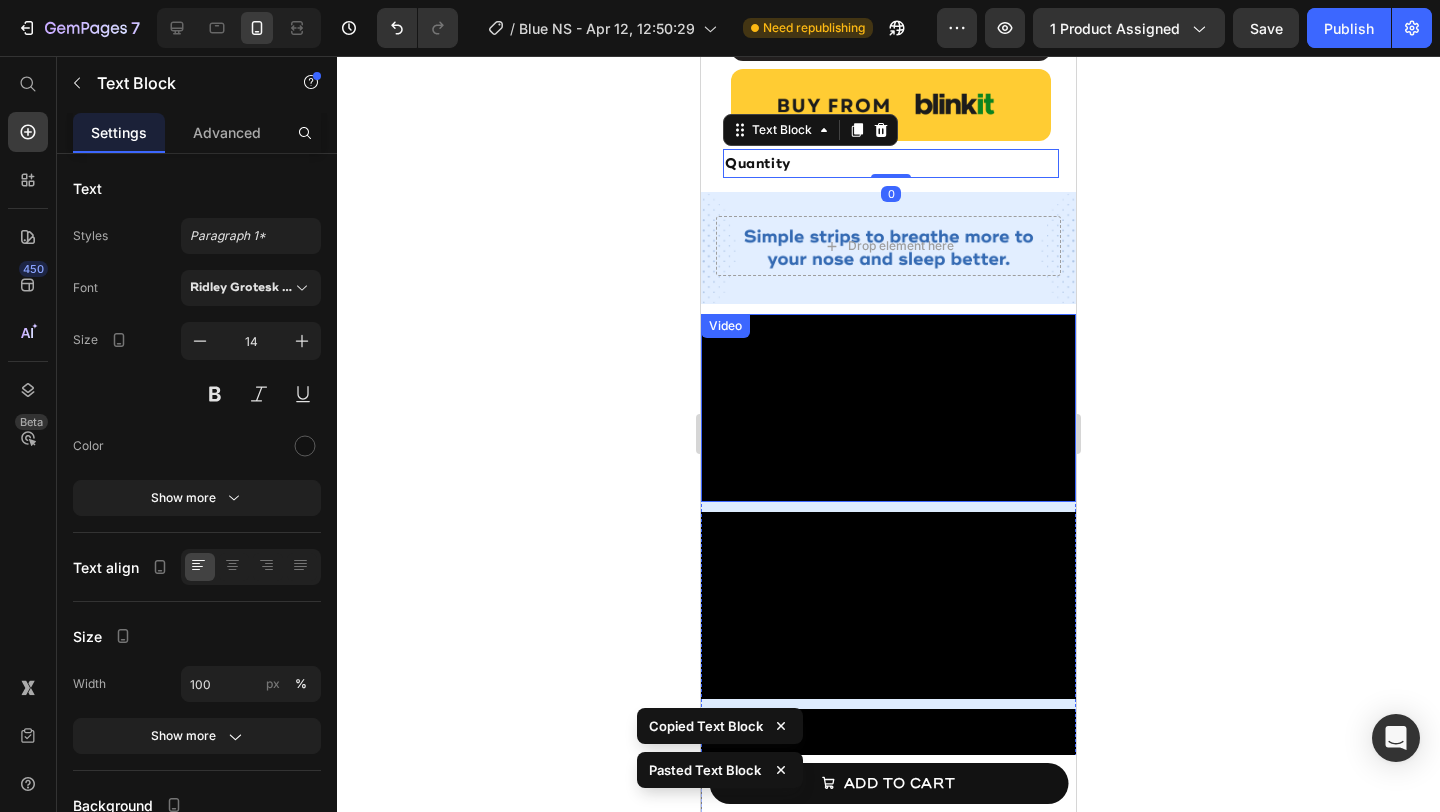 scroll, scrollTop: 1409, scrollLeft: 0, axis: vertical 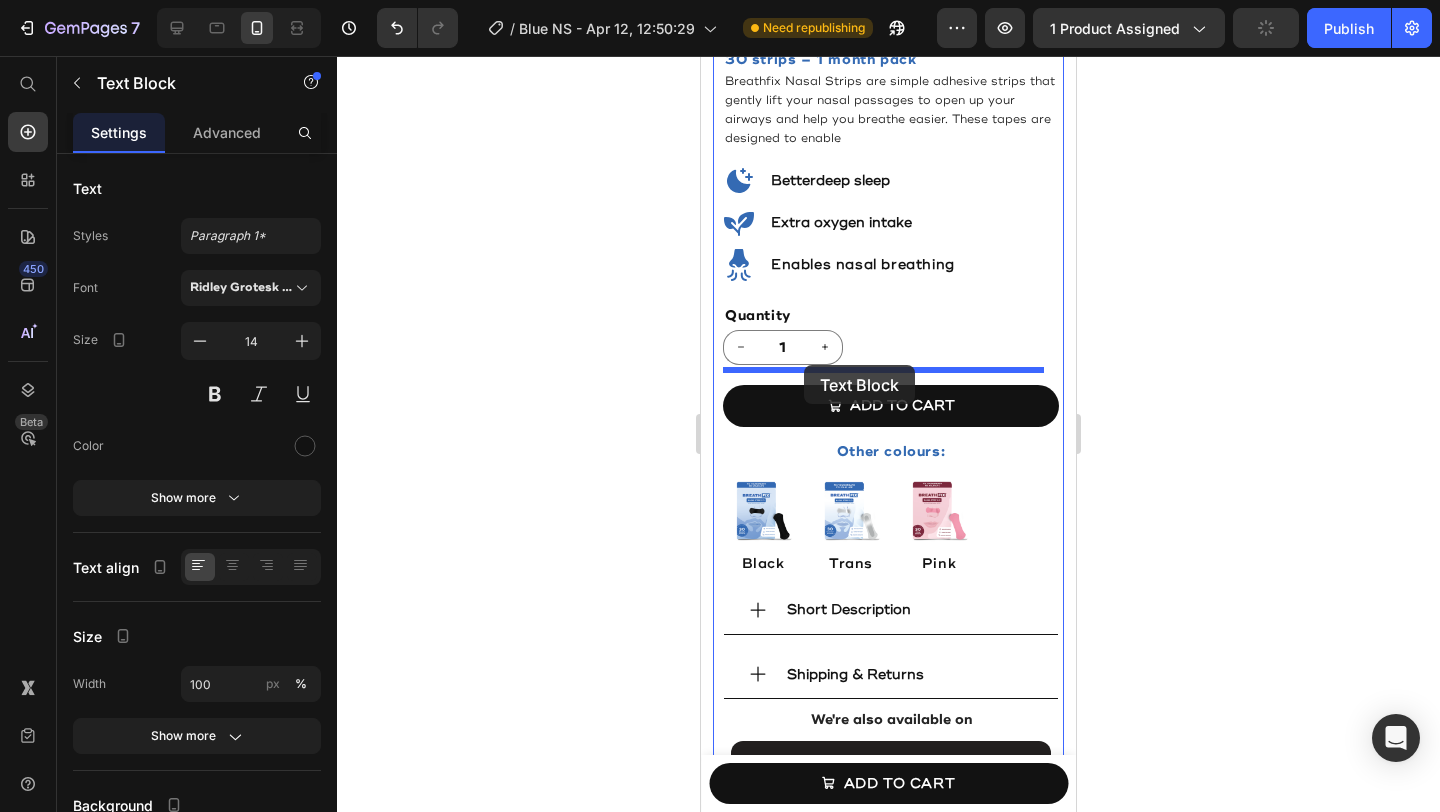 drag, startPoint x: 731, startPoint y: 109, endPoint x: 804, endPoint y: 365, distance: 266.2048 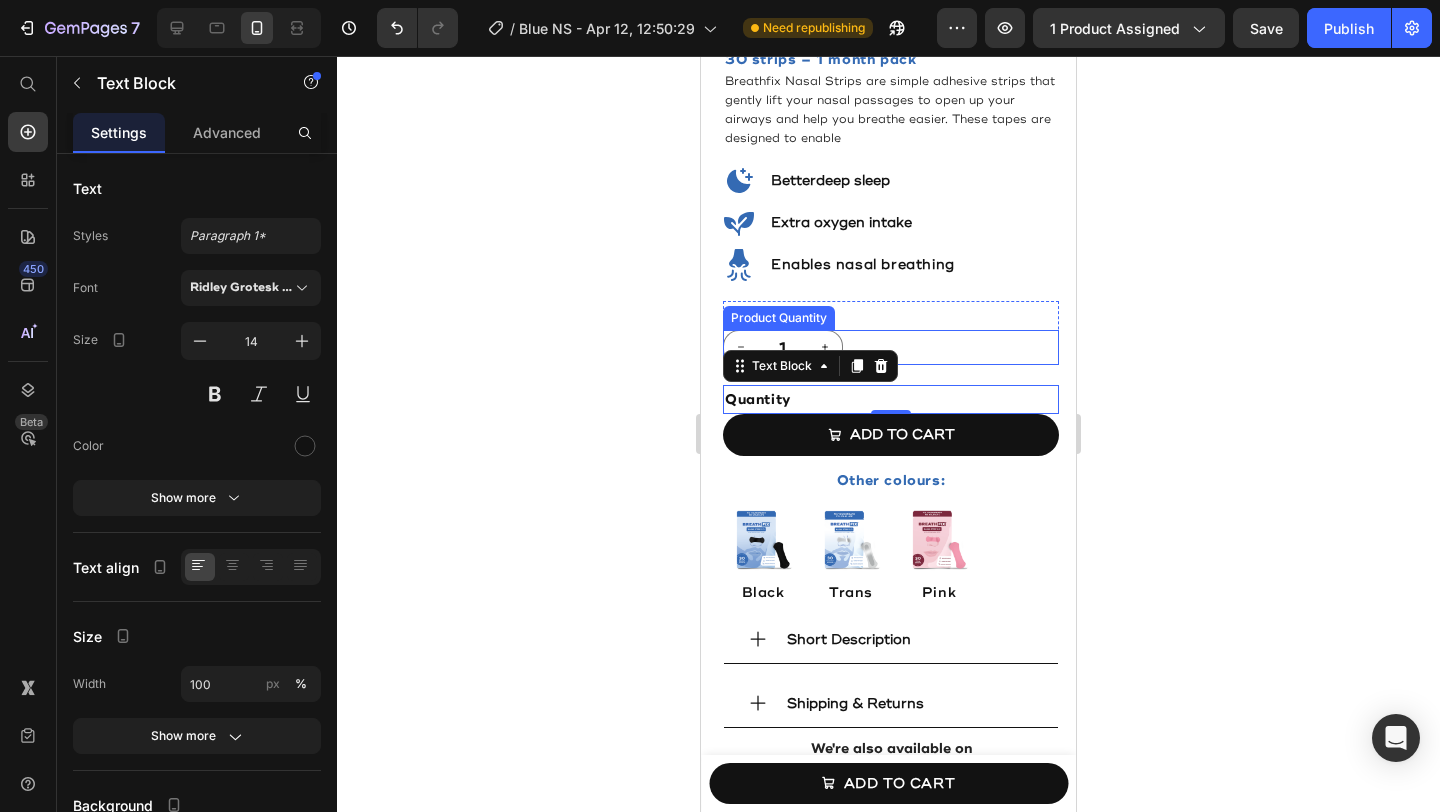 click on "1" at bounding box center (891, 347) 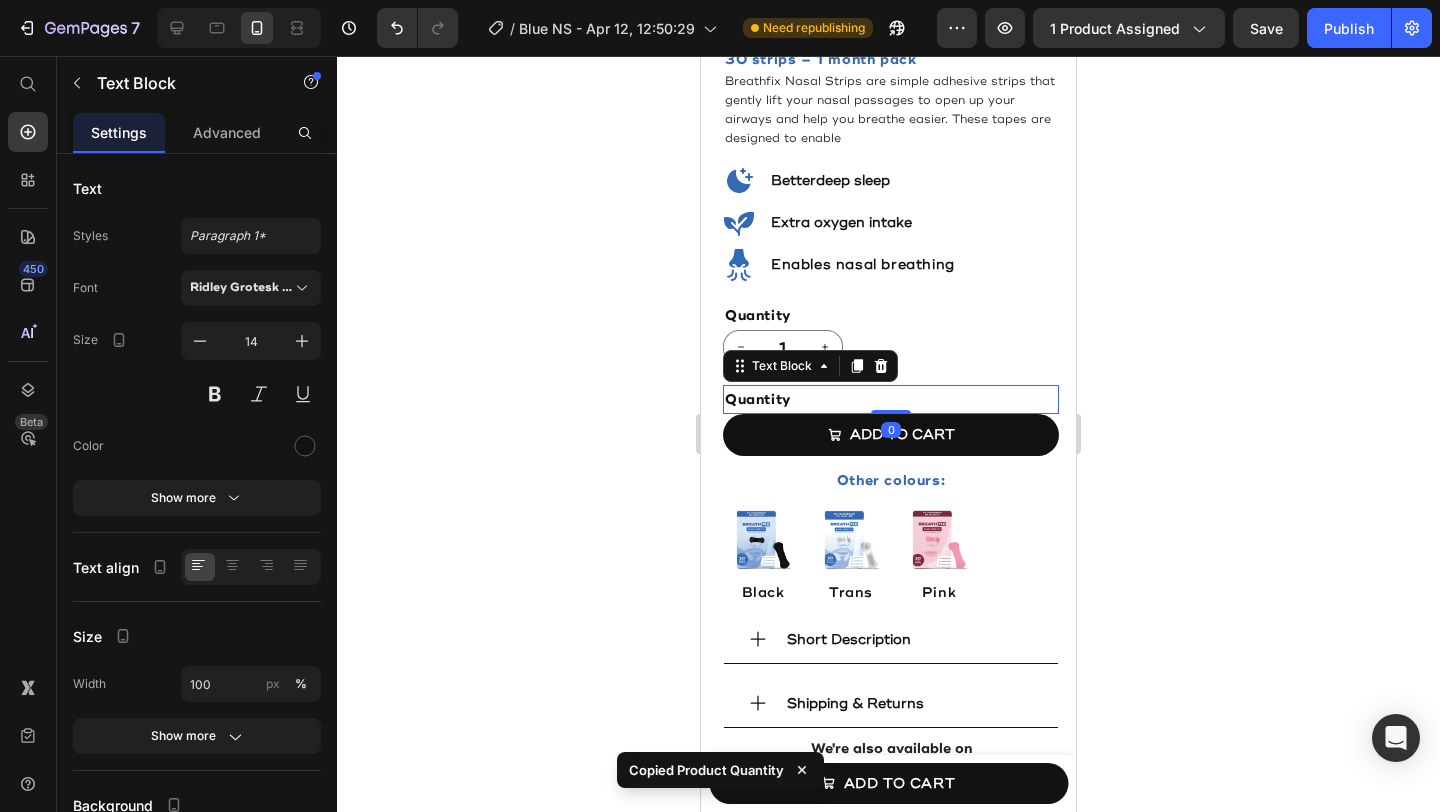 click on "Quantity" at bounding box center (891, 399) 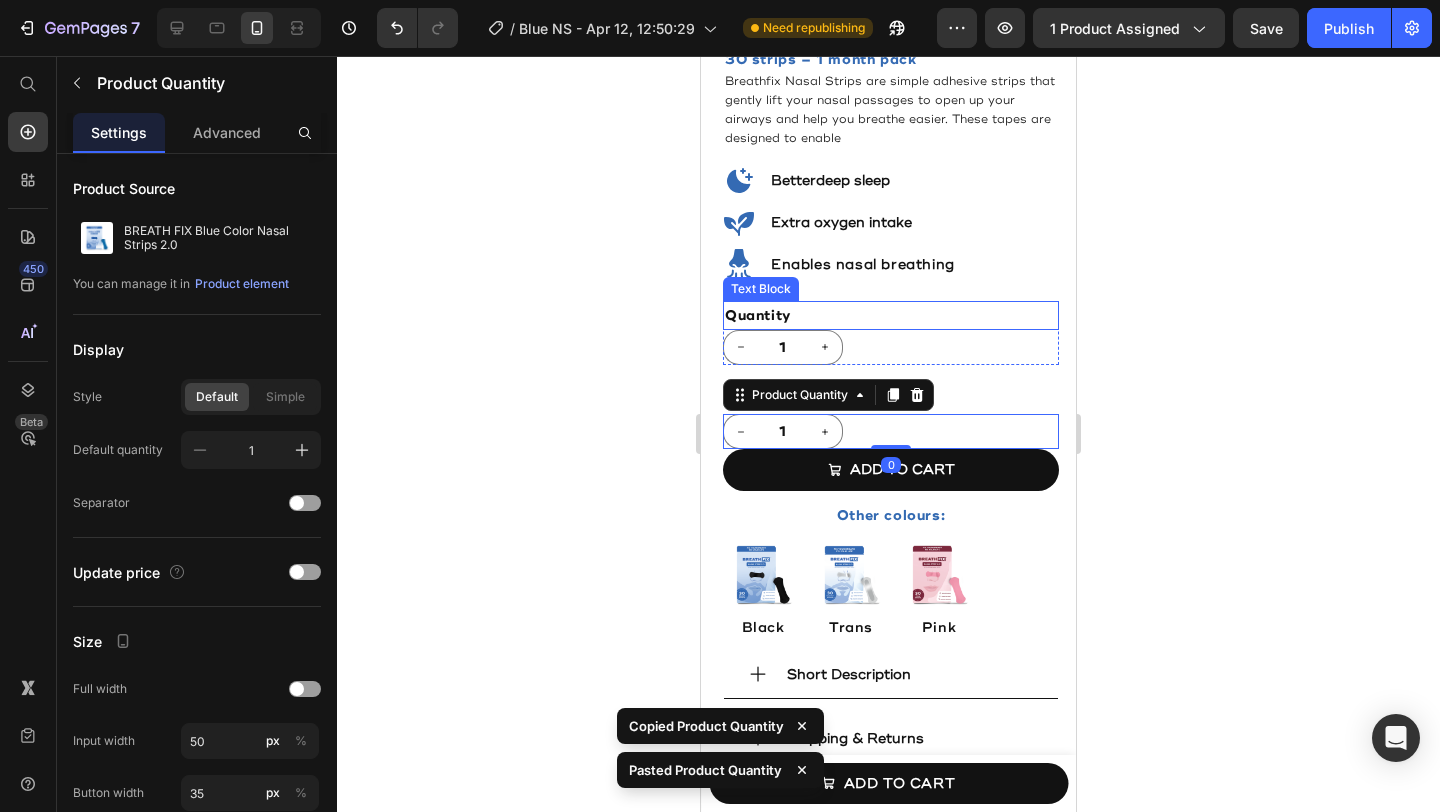 click on "Quantity" at bounding box center [891, 315] 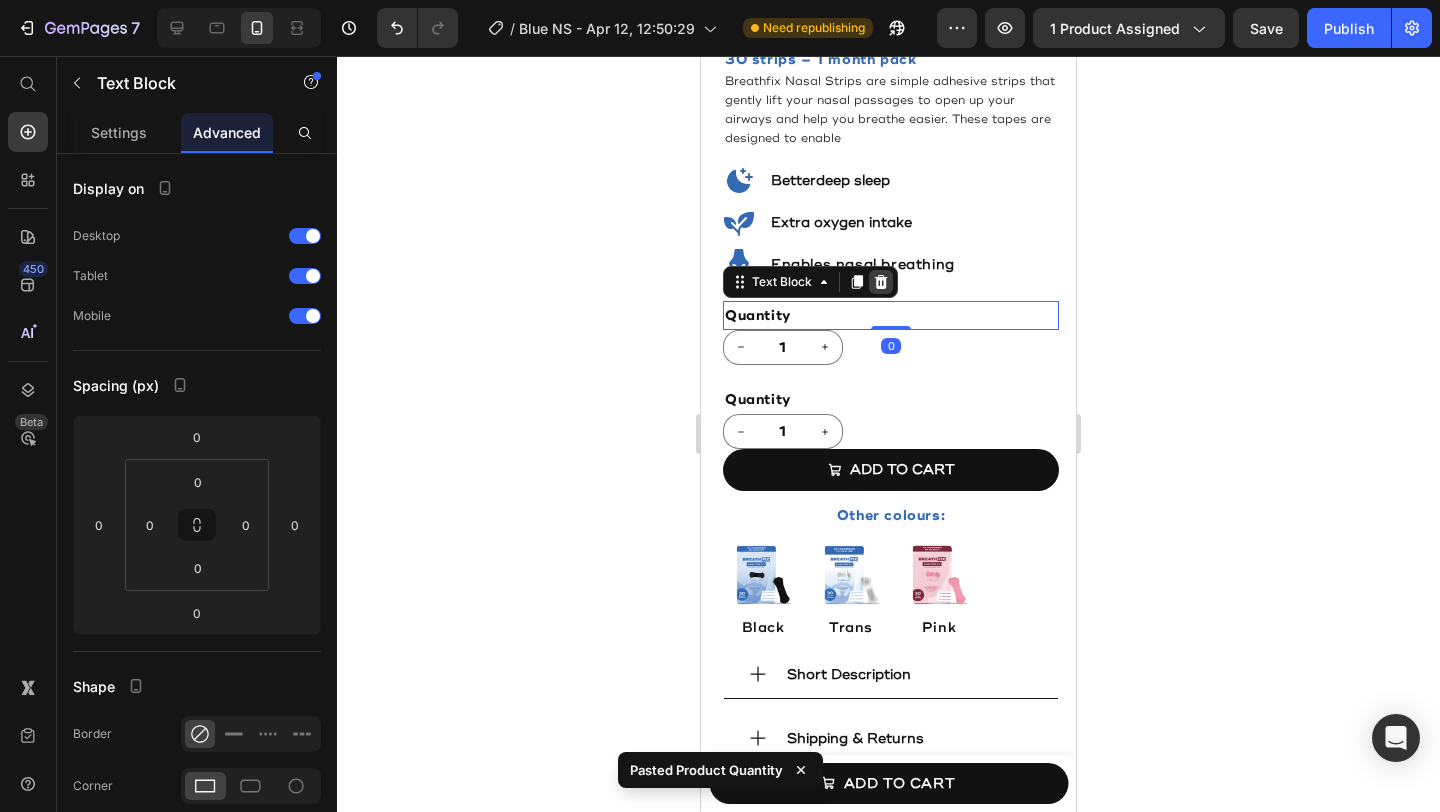 click 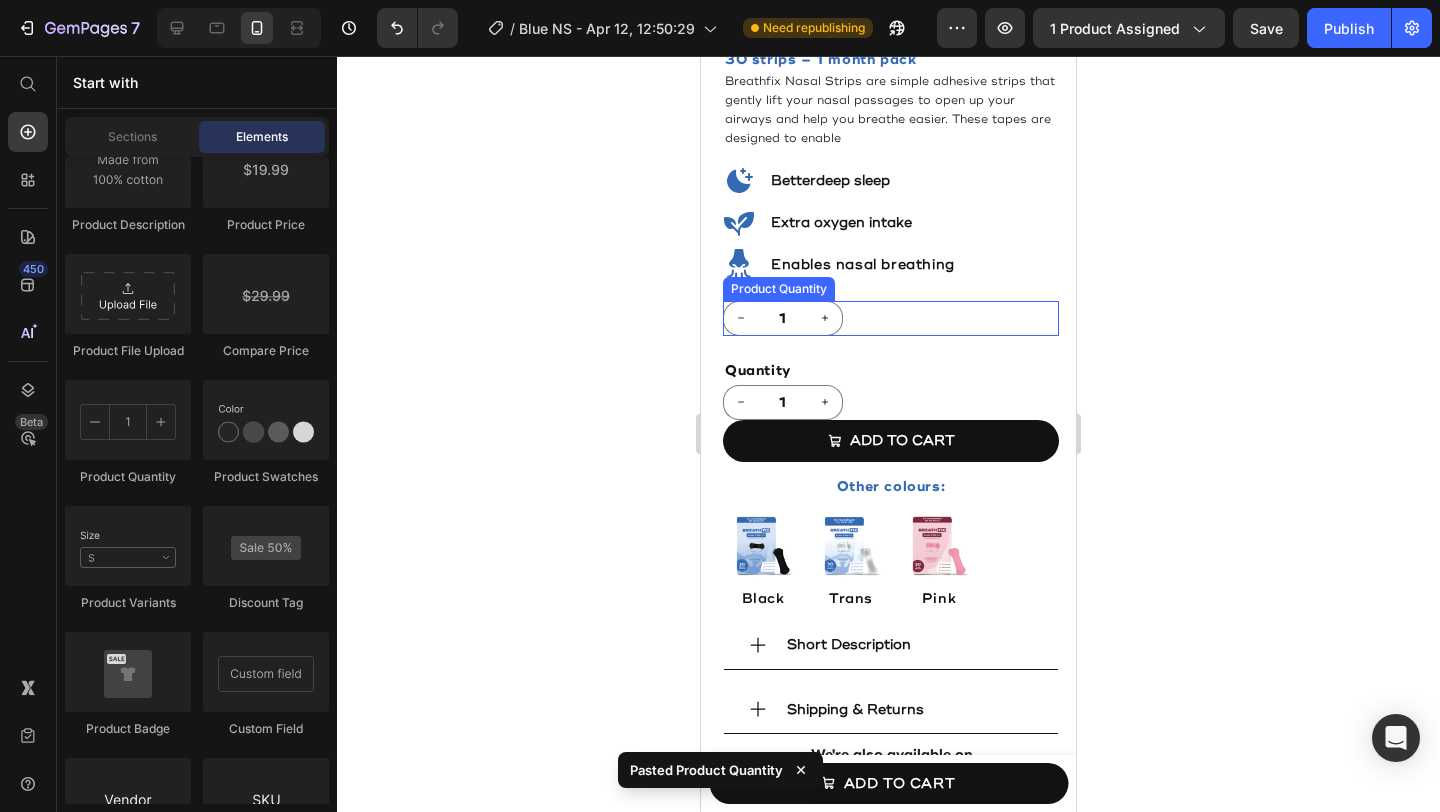 click on "1" at bounding box center [891, 318] 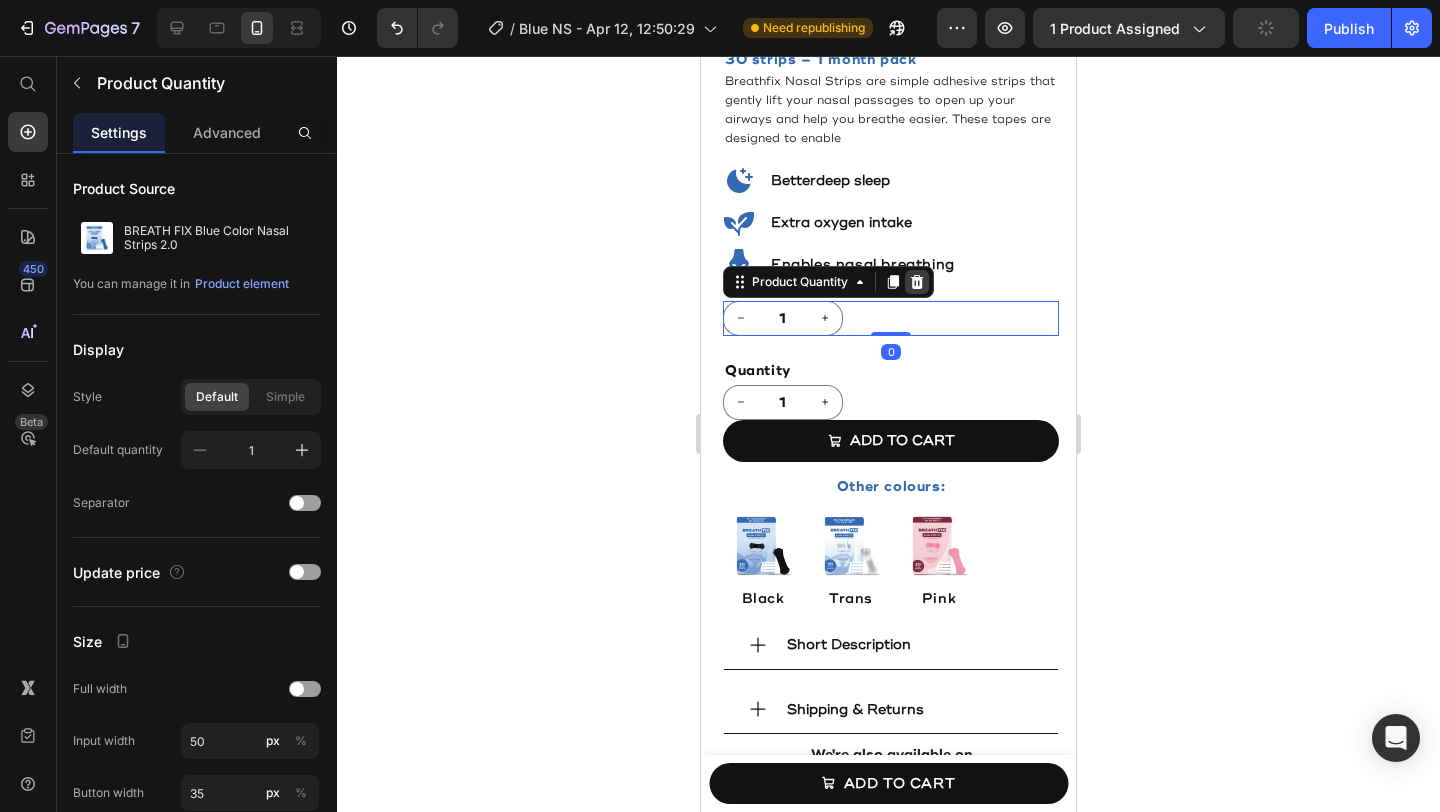click 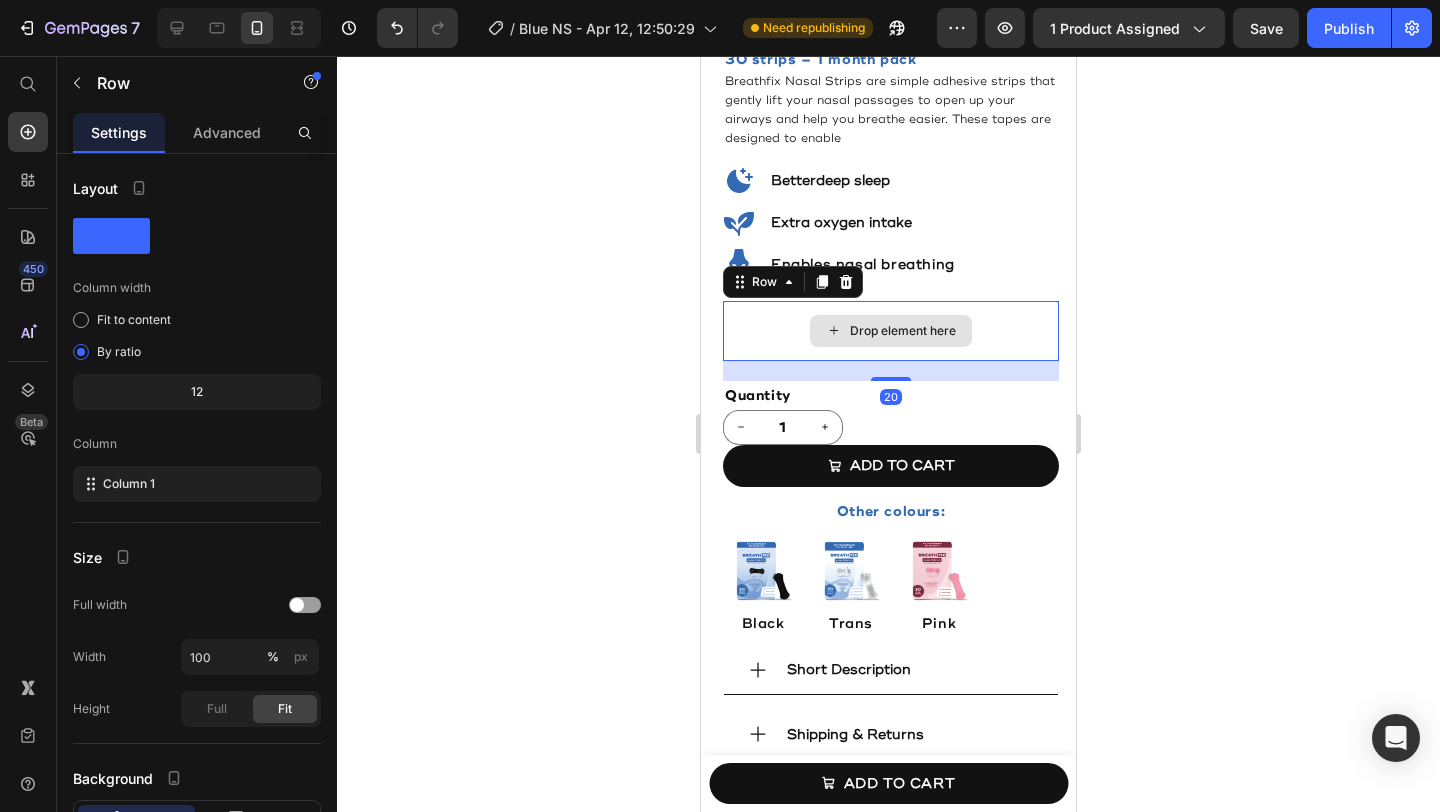 click on "Drop element here" at bounding box center [891, 331] 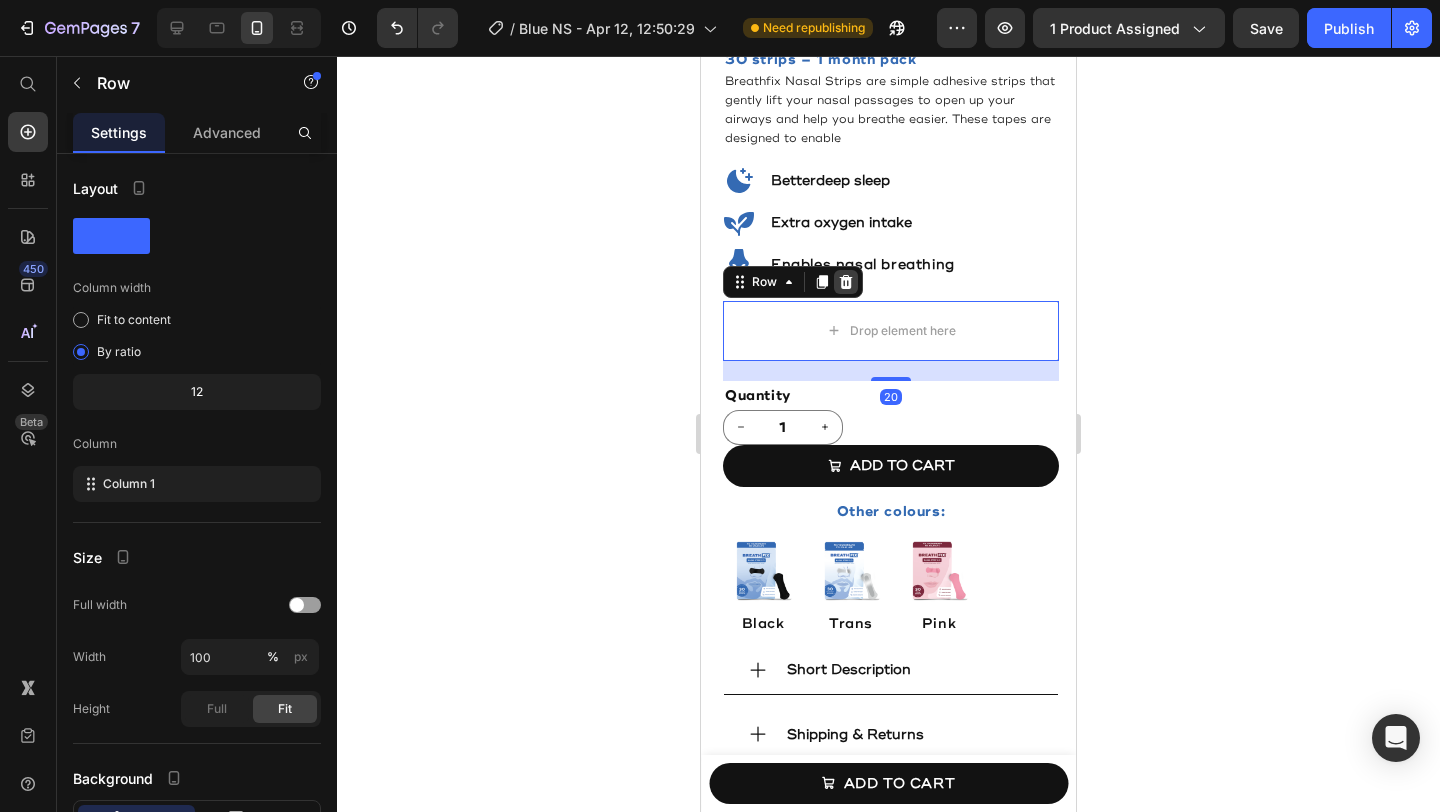 click 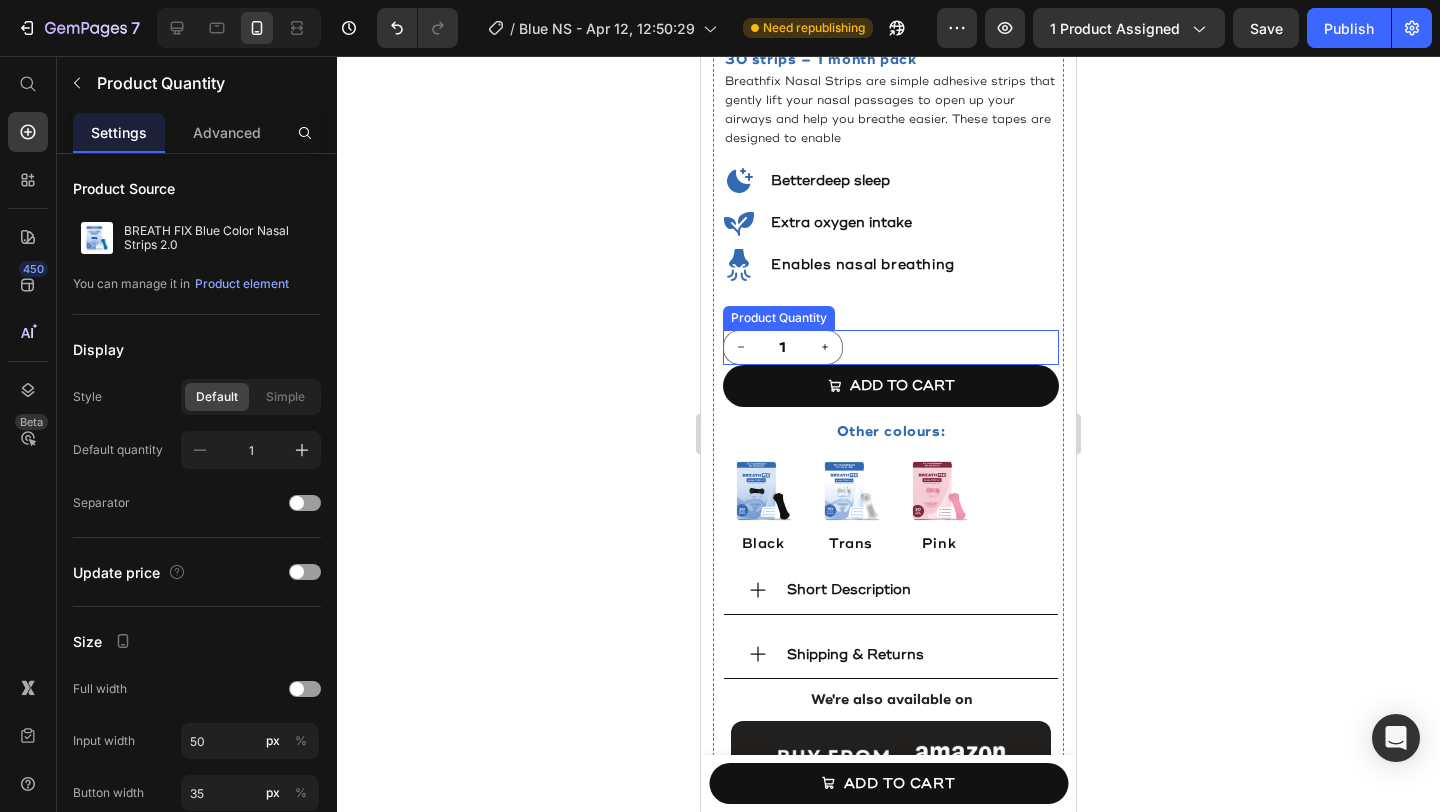 click on "1" at bounding box center (891, 347) 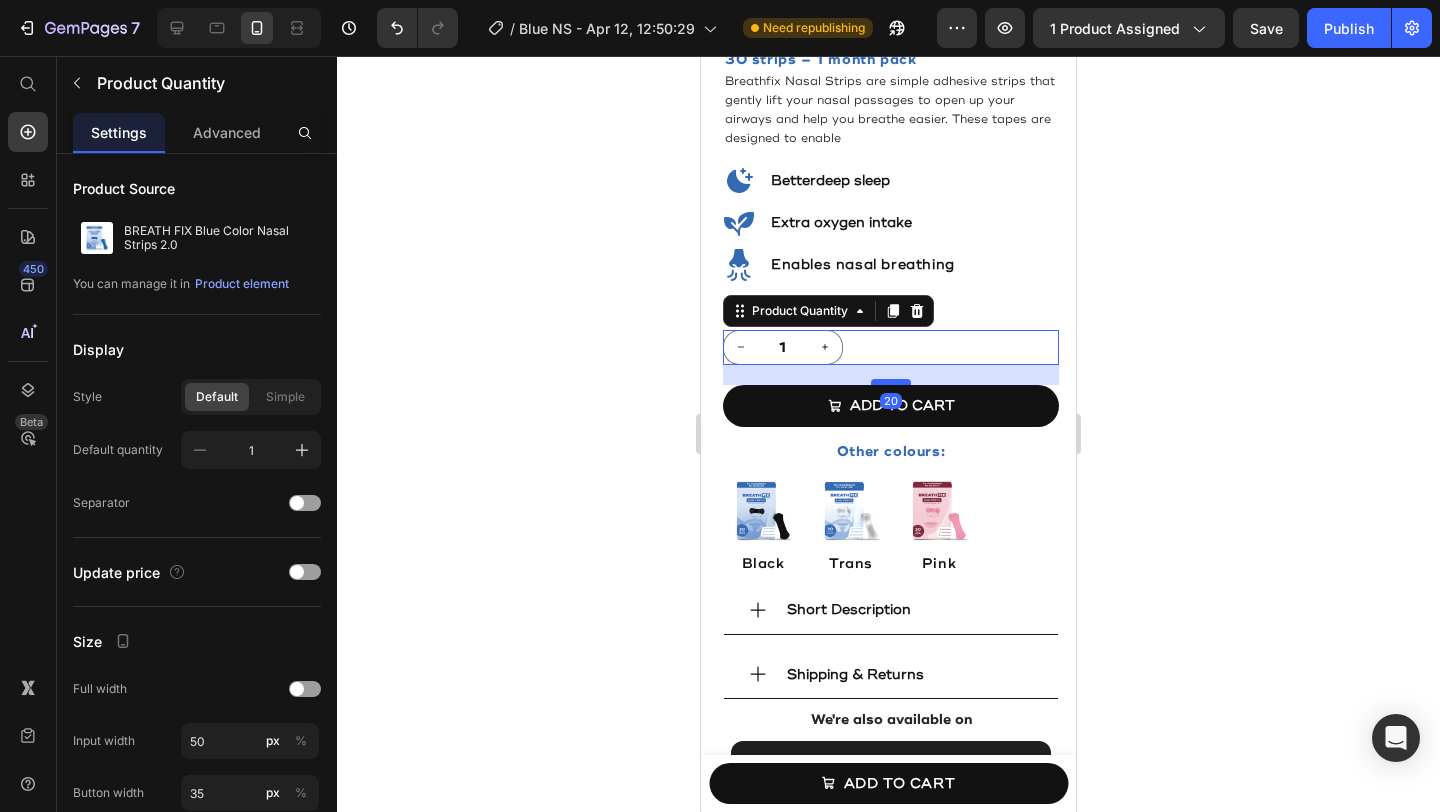 drag, startPoint x: 887, startPoint y: 345, endPoint x: 890, endPoint y: 363, distance: 18.248287 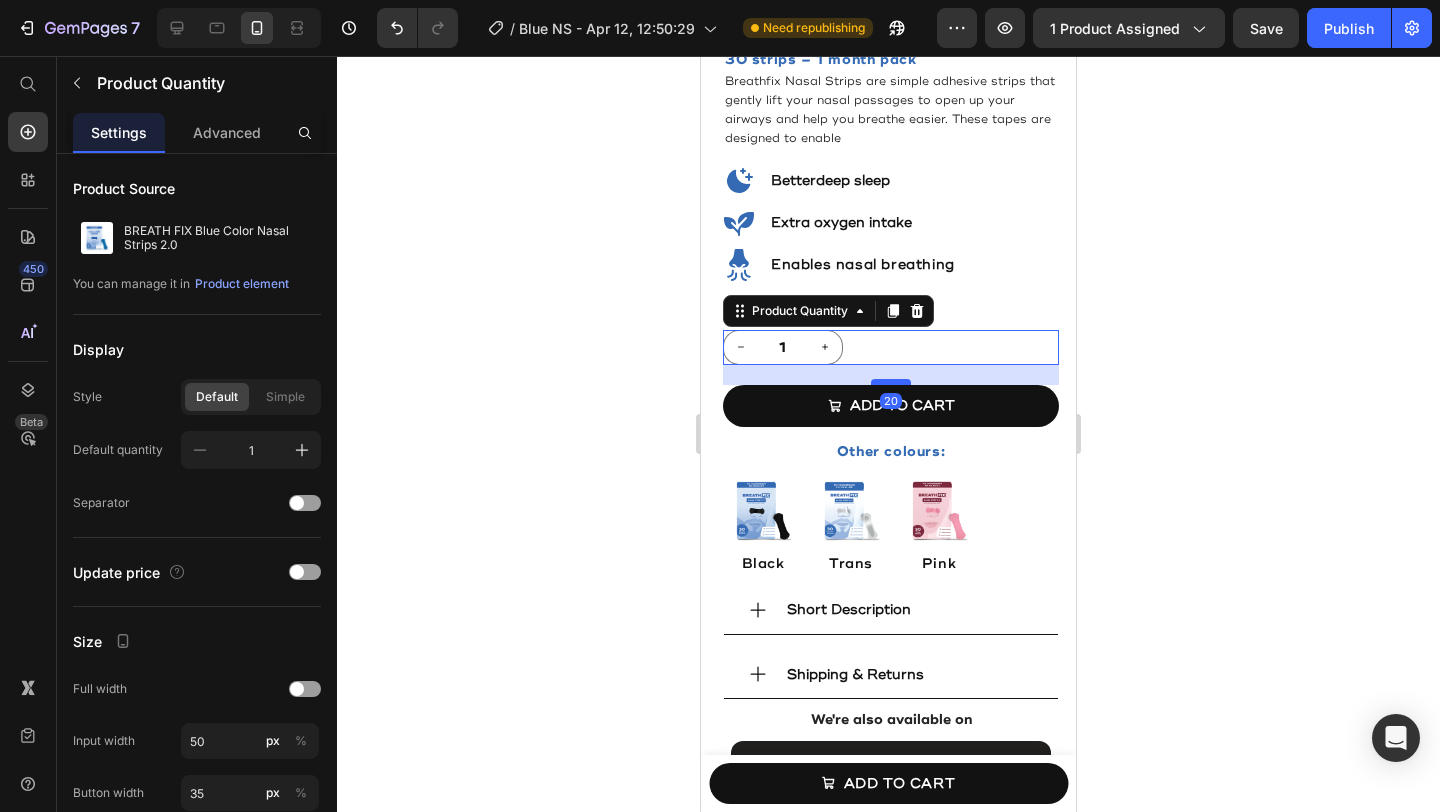 click at bounding box center (891, 382) 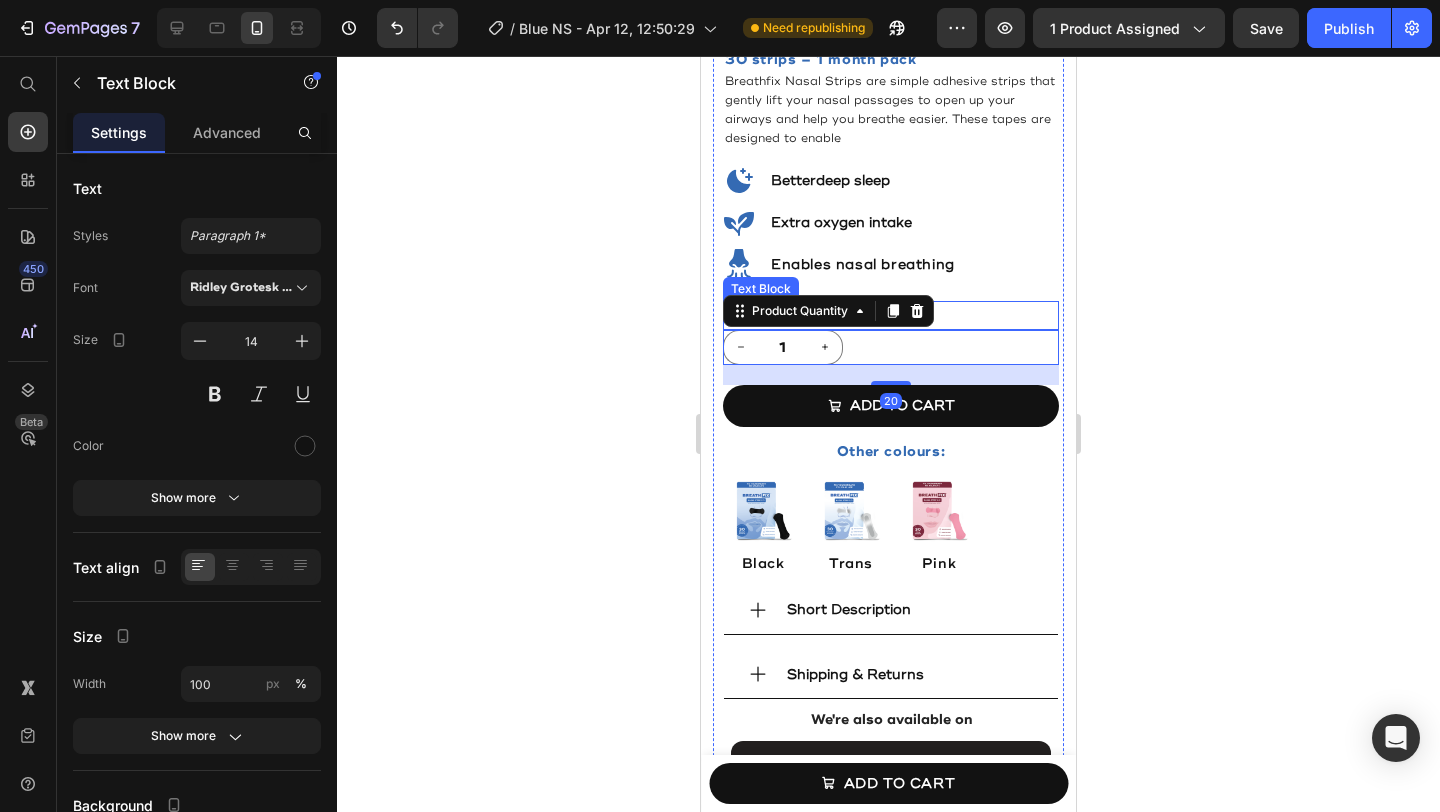 click on "Quantity" at bounding box center (891, 315) 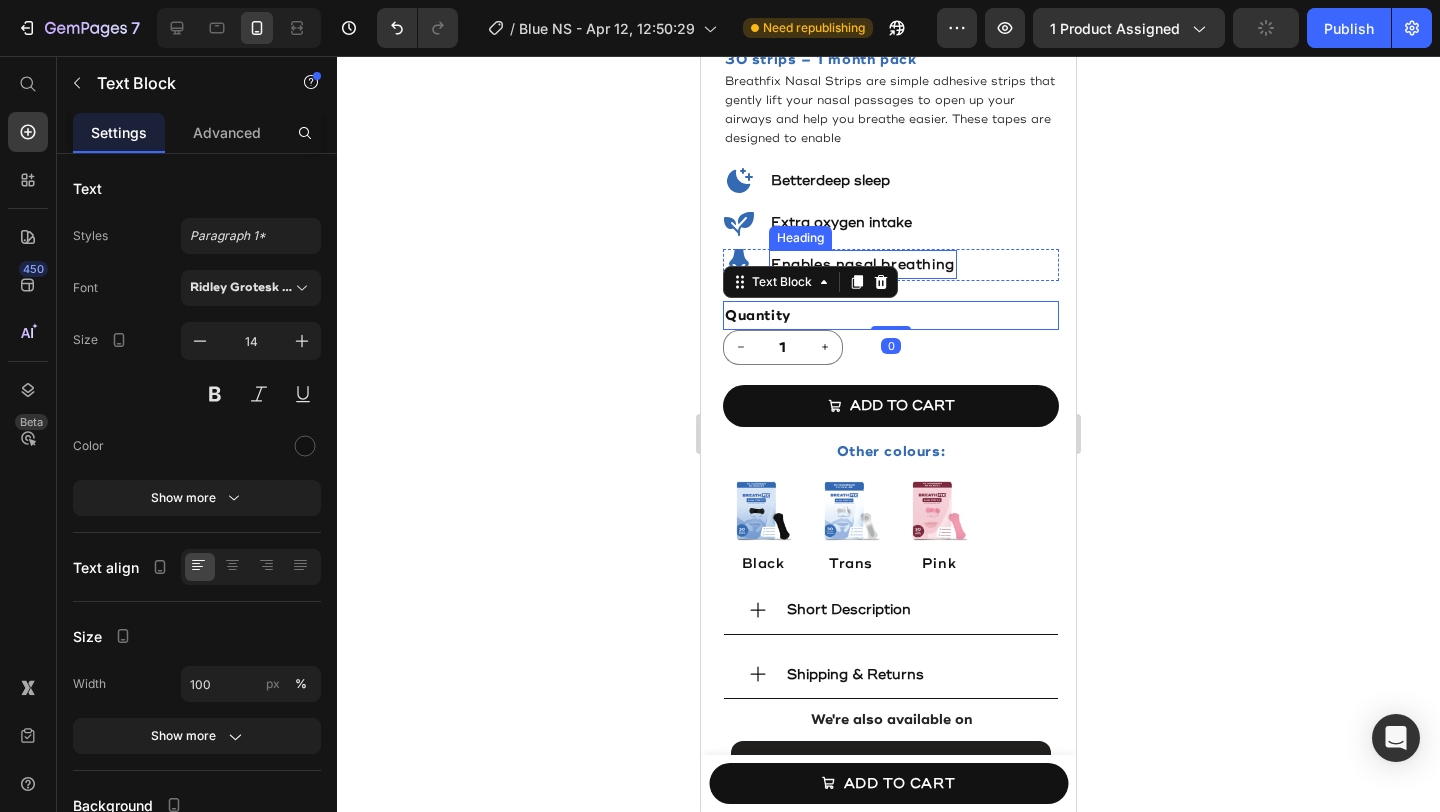 click on "Enables nasal breathing" at bounding box center [863, 264] 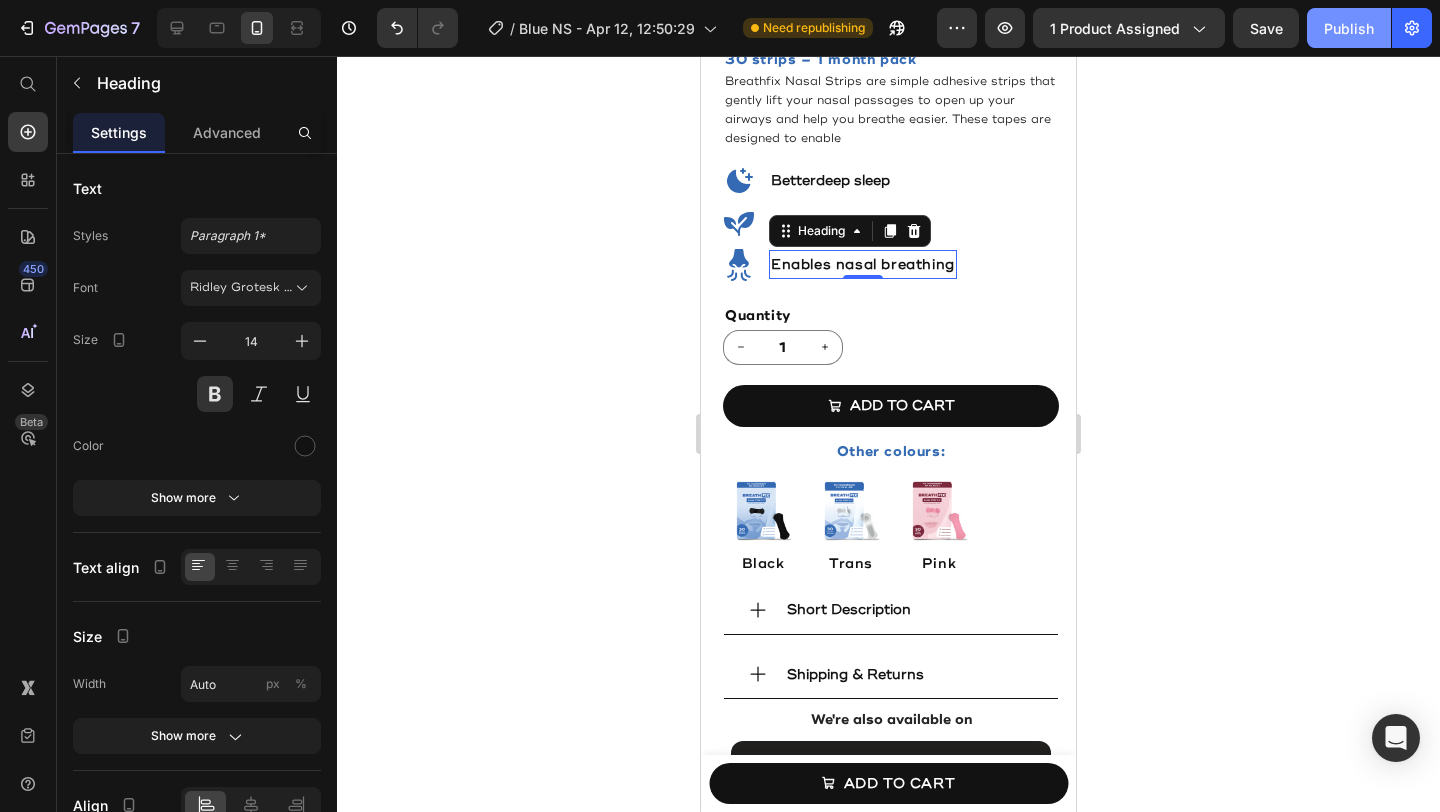 click on "Publish" 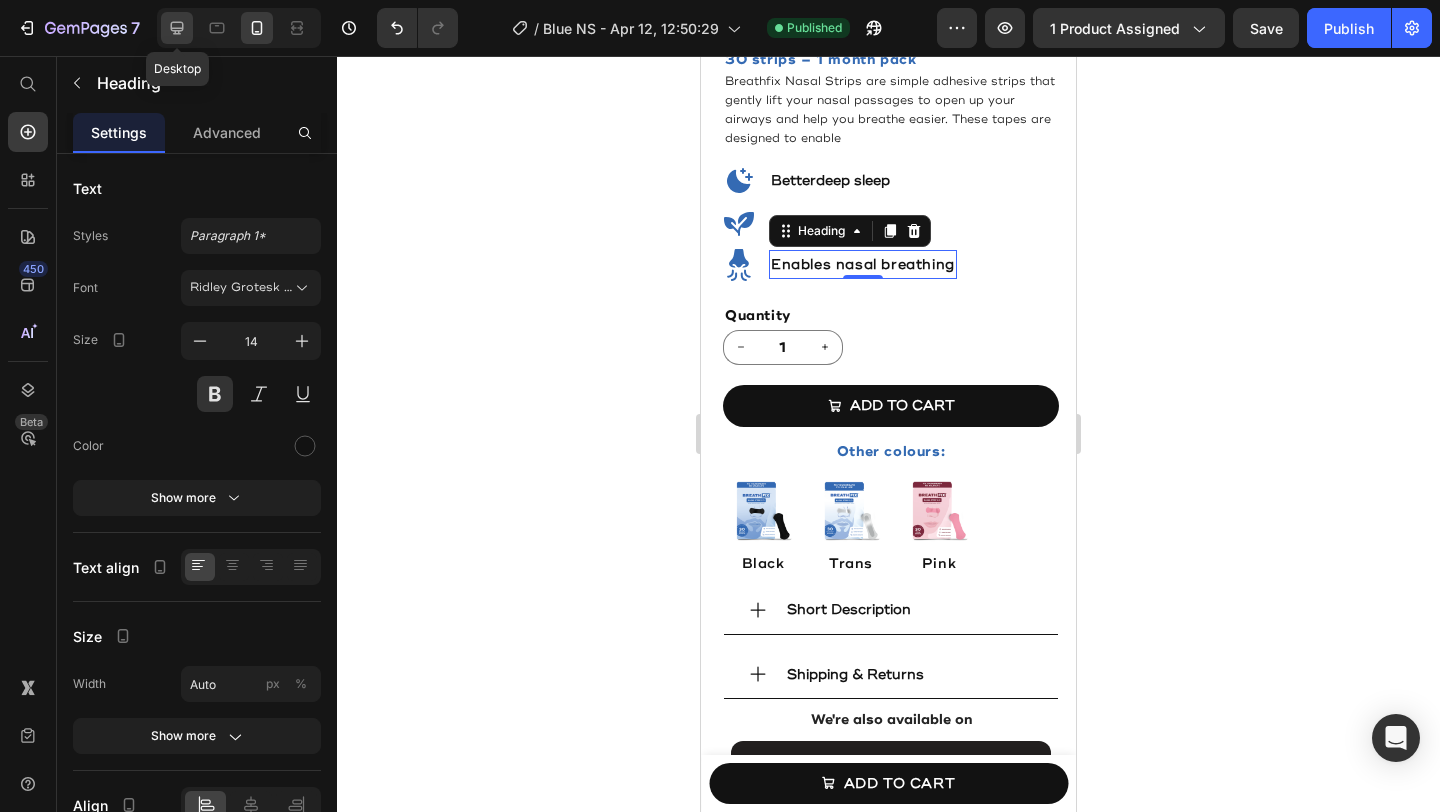 click 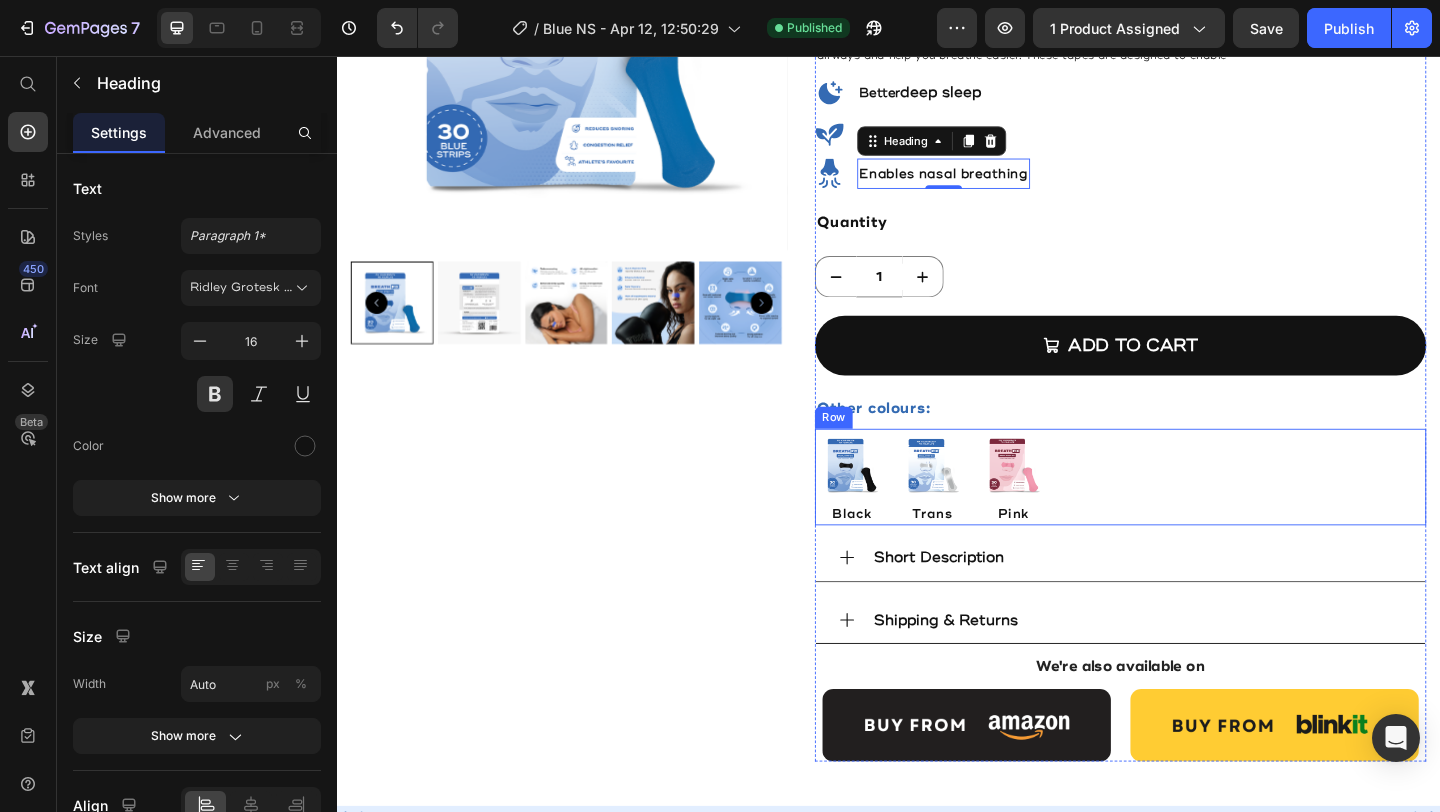 scroll, scrollTop: 301, scrollLeft: 0, axis: vertical 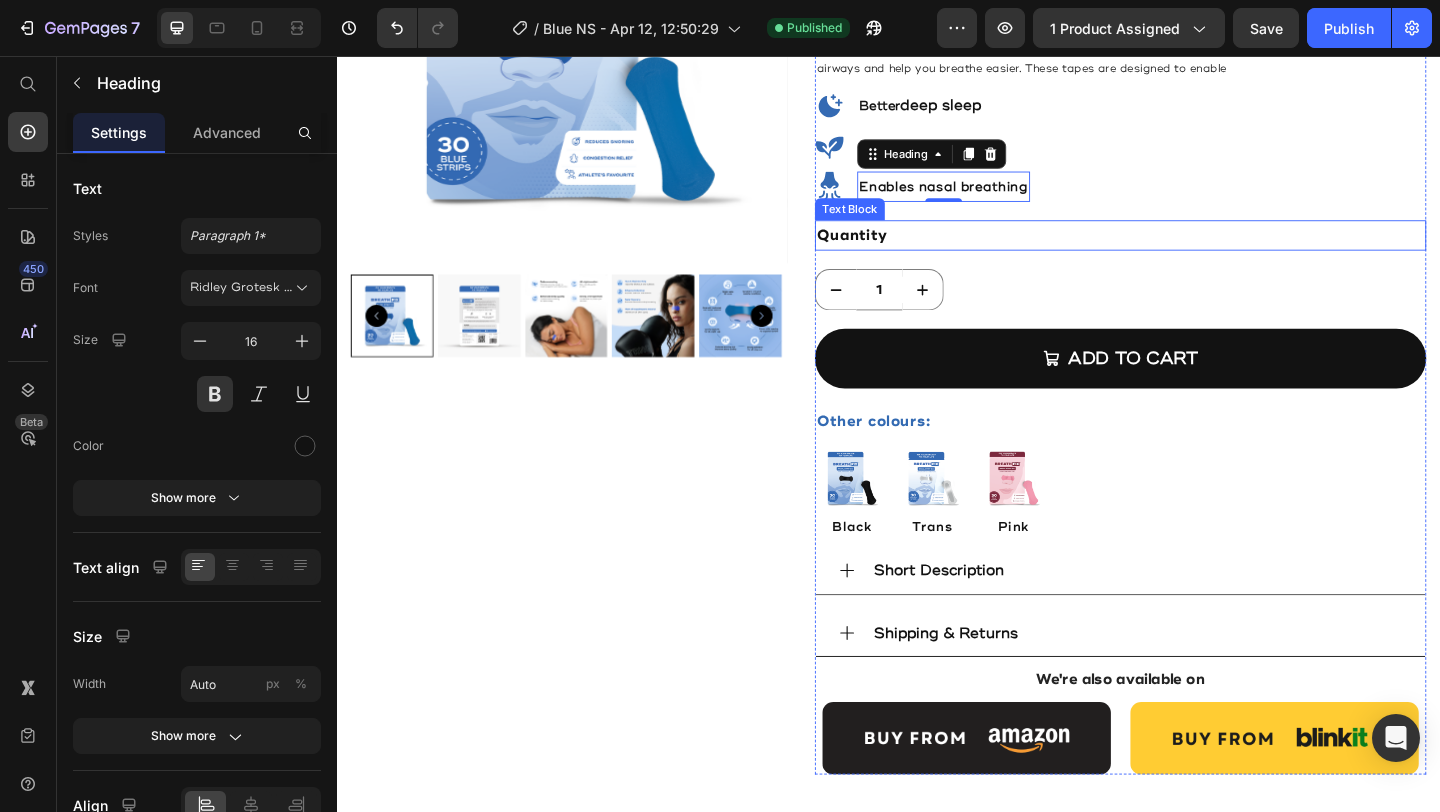 click on "Quantity" at bounding box center [1189, 250] 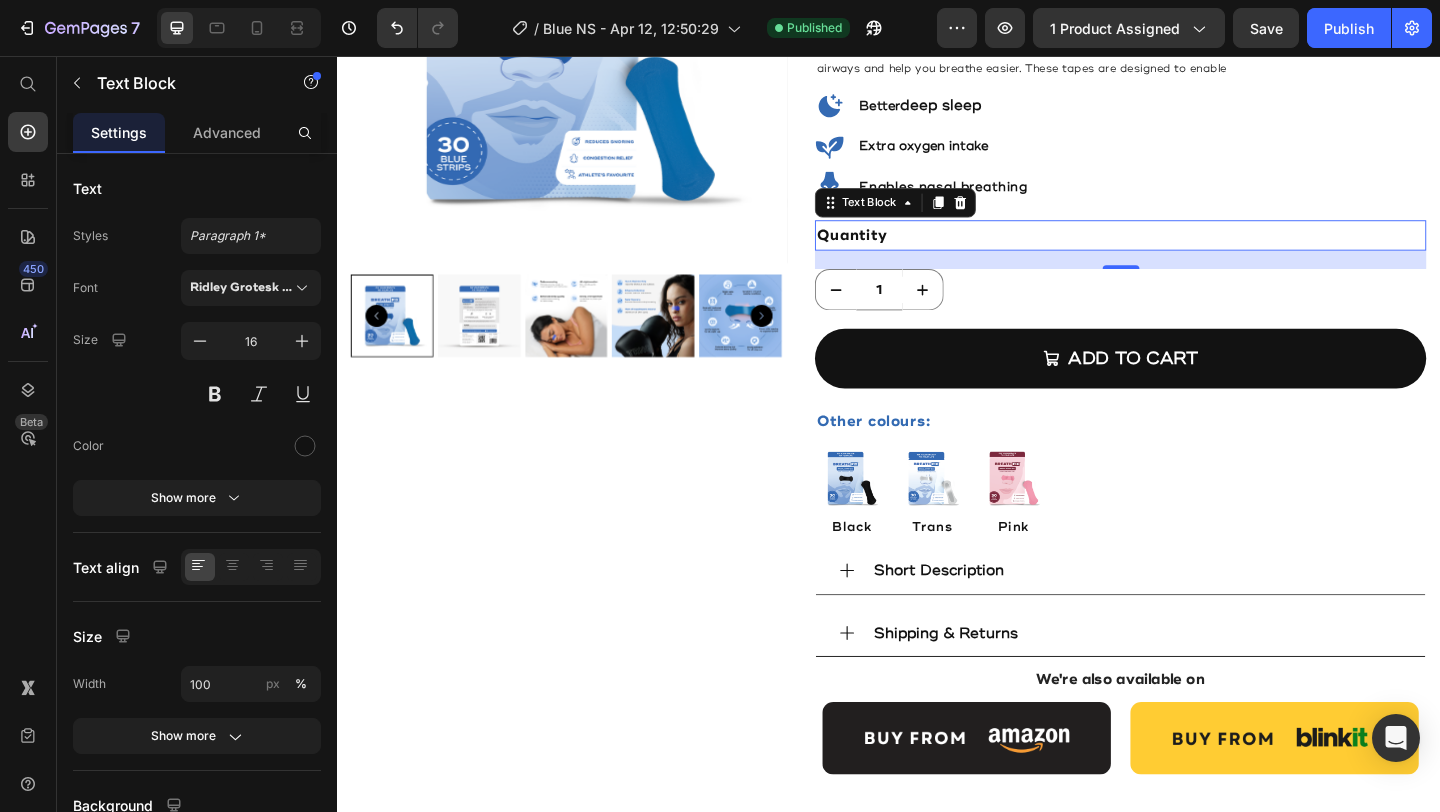click on "20" at bounding box center [1189, 277] 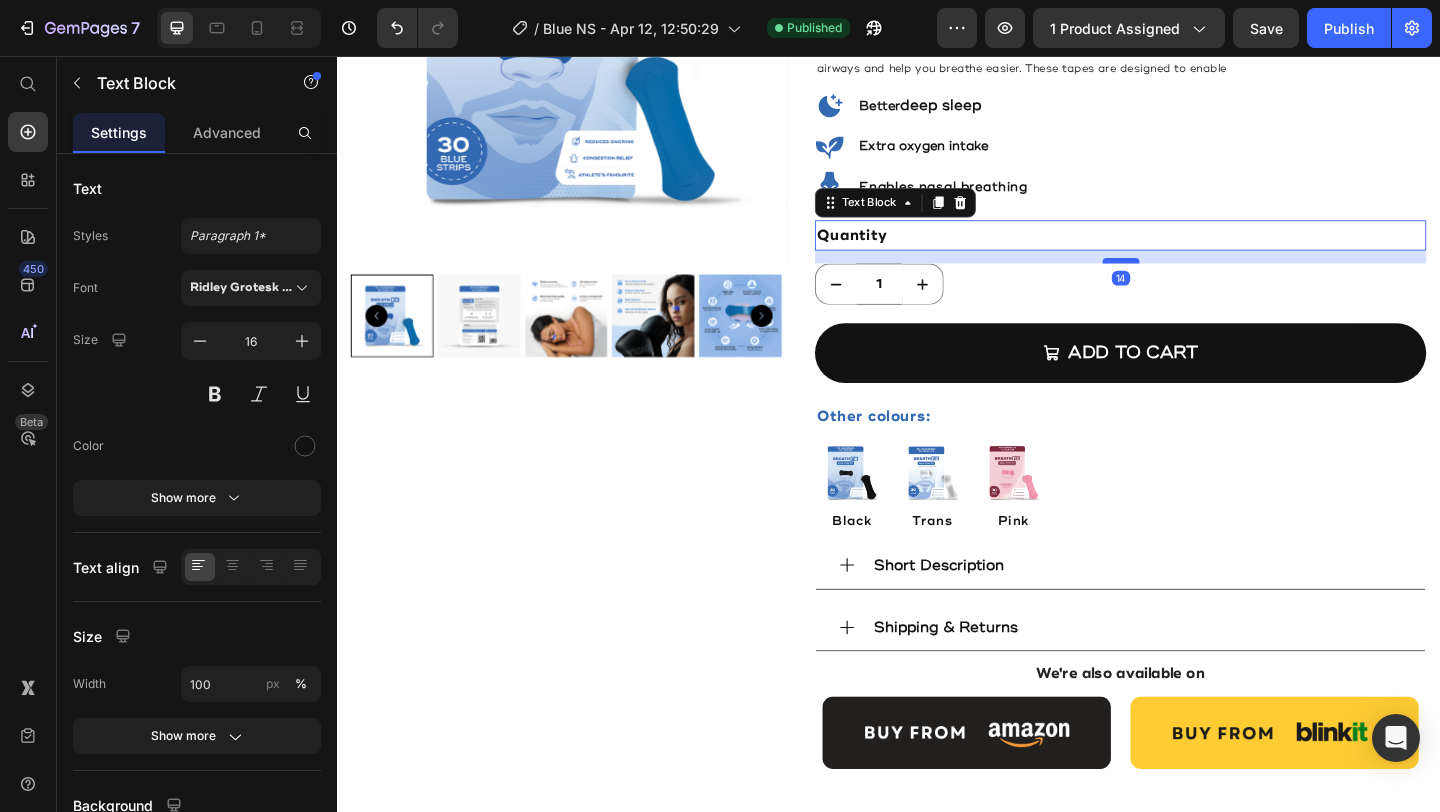 click at bounding box center [1190, 278] 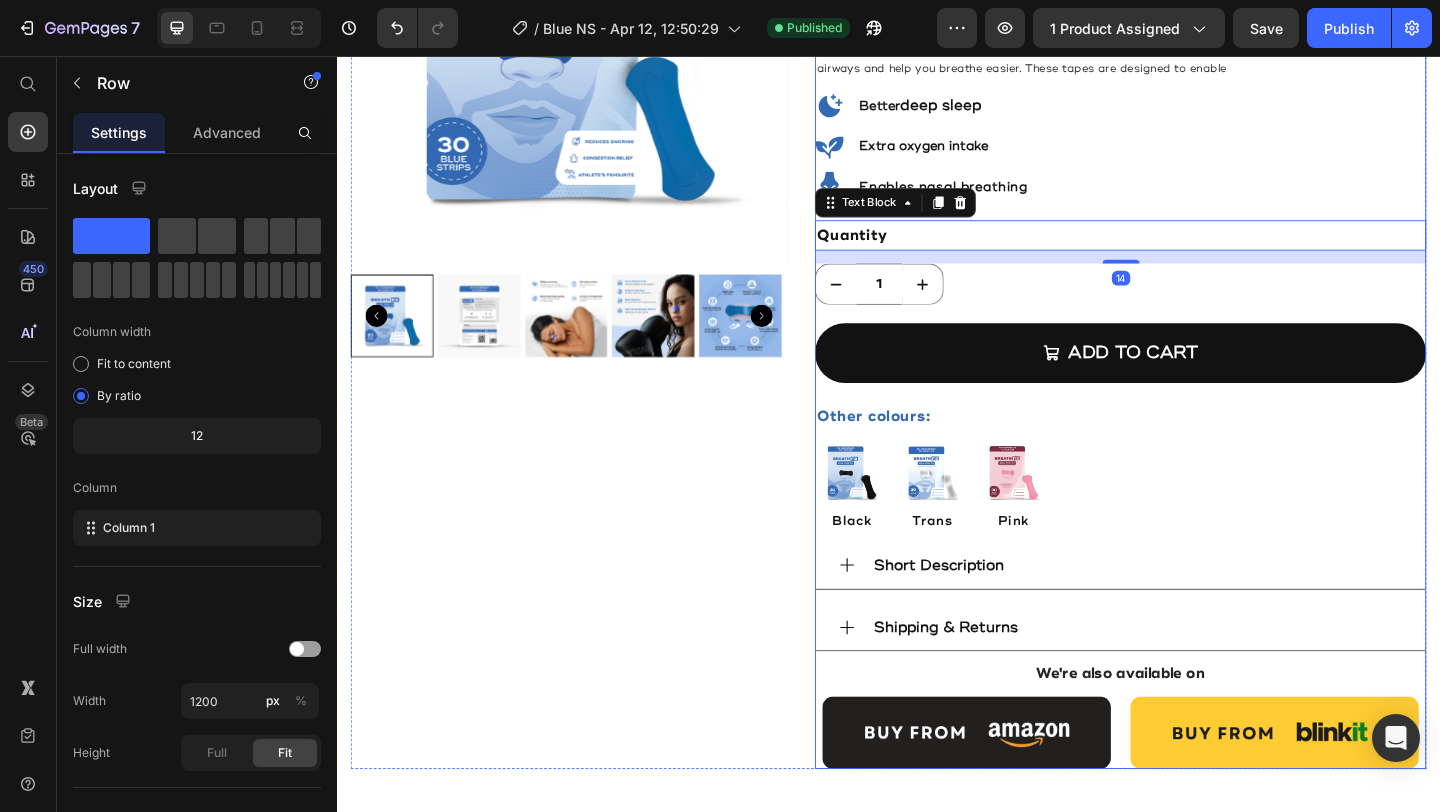 click on "Best Seller Text Block BREATH FIX Blue Color Nasal Strips 2.0 Product Title Rs. 599.00 Product Price Row Judge.me - Preview Badge (Stars) Judge.me Row 30 strips – 1 month pack Text Block Breathfix Nasal Strips are simple adhesive strips that gently lift your nasal passages to open up your airways and help you breathe easier. These tapes are designed to enable Text Block
Icon Better  deep sleep Heading Row
Icon Extra oxygen intake Heading Row
Icon Enables nasal breathing Heading Row Quantity Text Block   14 1 Product Quantity
Add to cart Add to Cart Other colours: Text Block Image Black Text Block Image Trans Text Block Image Pink Text Block Row
Short Description
Shipping & Returns Accordion We're also available on Text Block Image Image Row" at bounding box center (1189, 318) 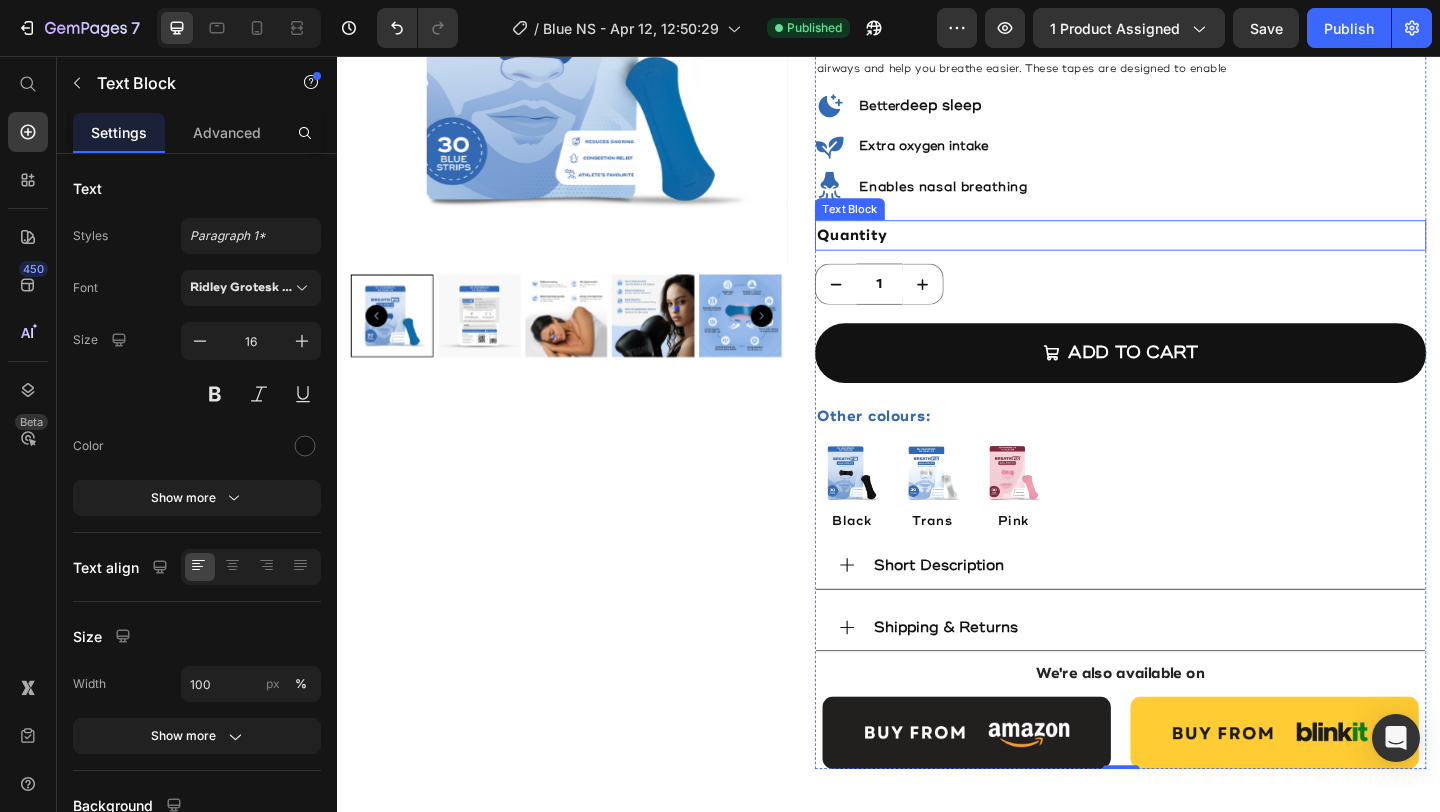 click on "Quantity" at bounding box center [1189, 250] 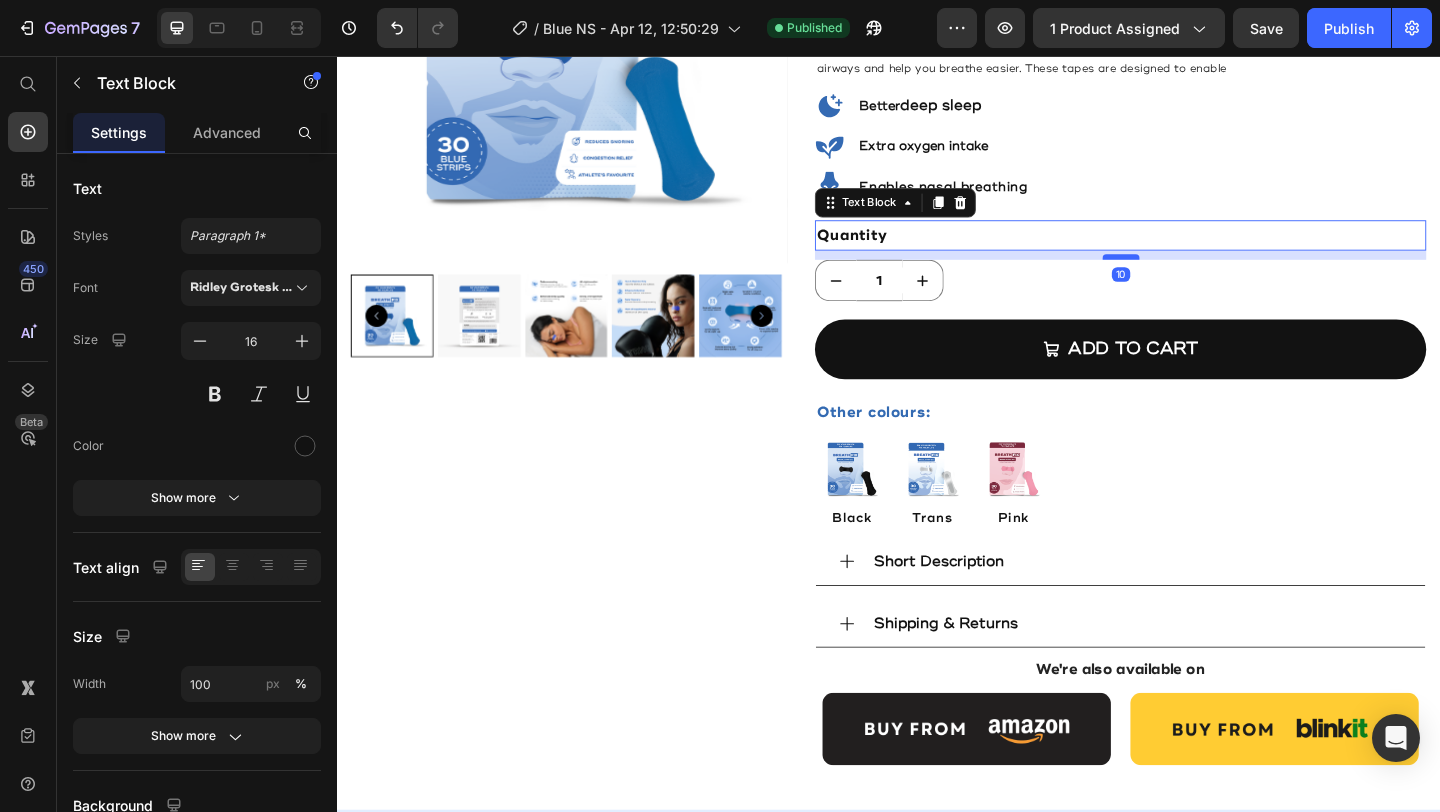 click at bounding box center (1190, 274) 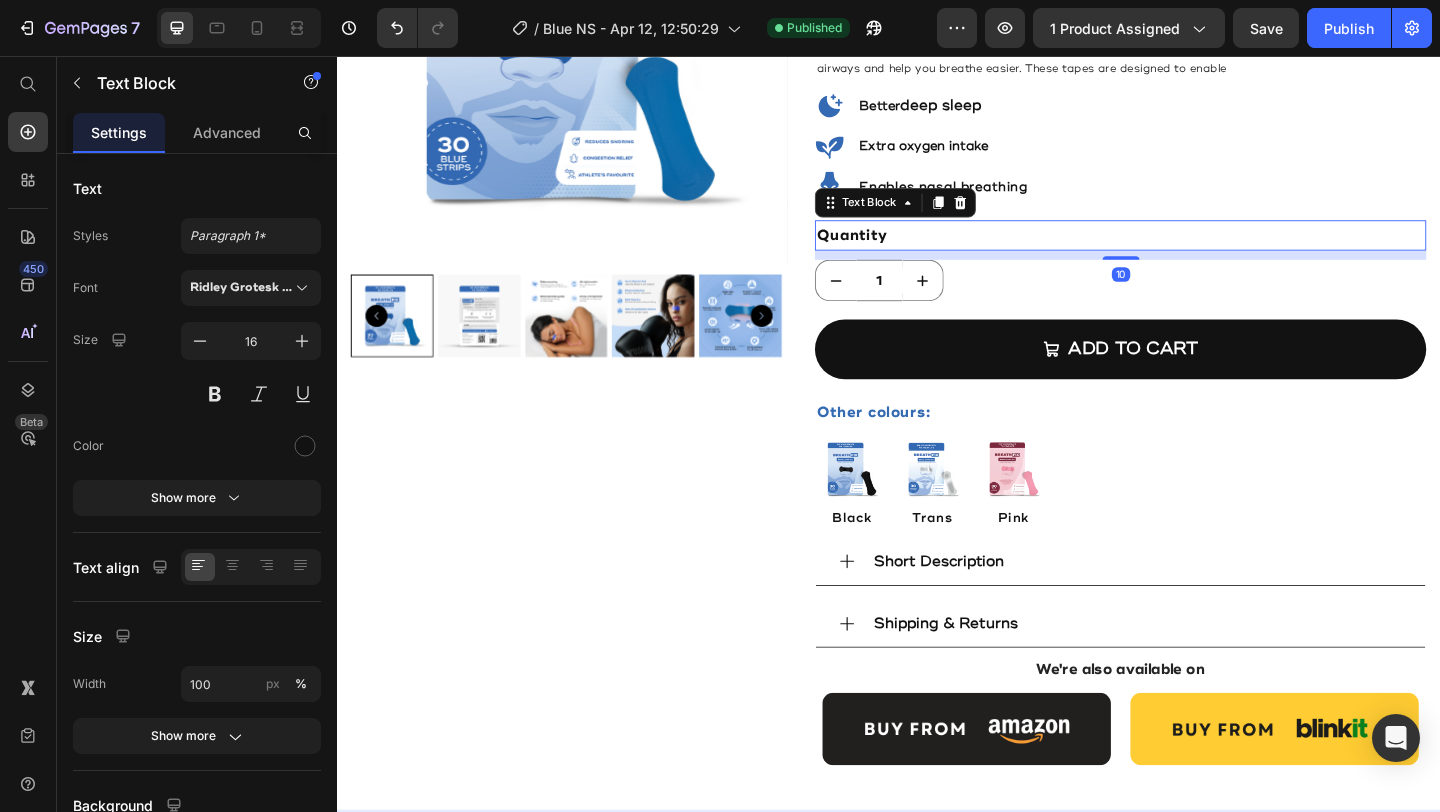 click on "Quantity" at bounding box center [1189, 250] 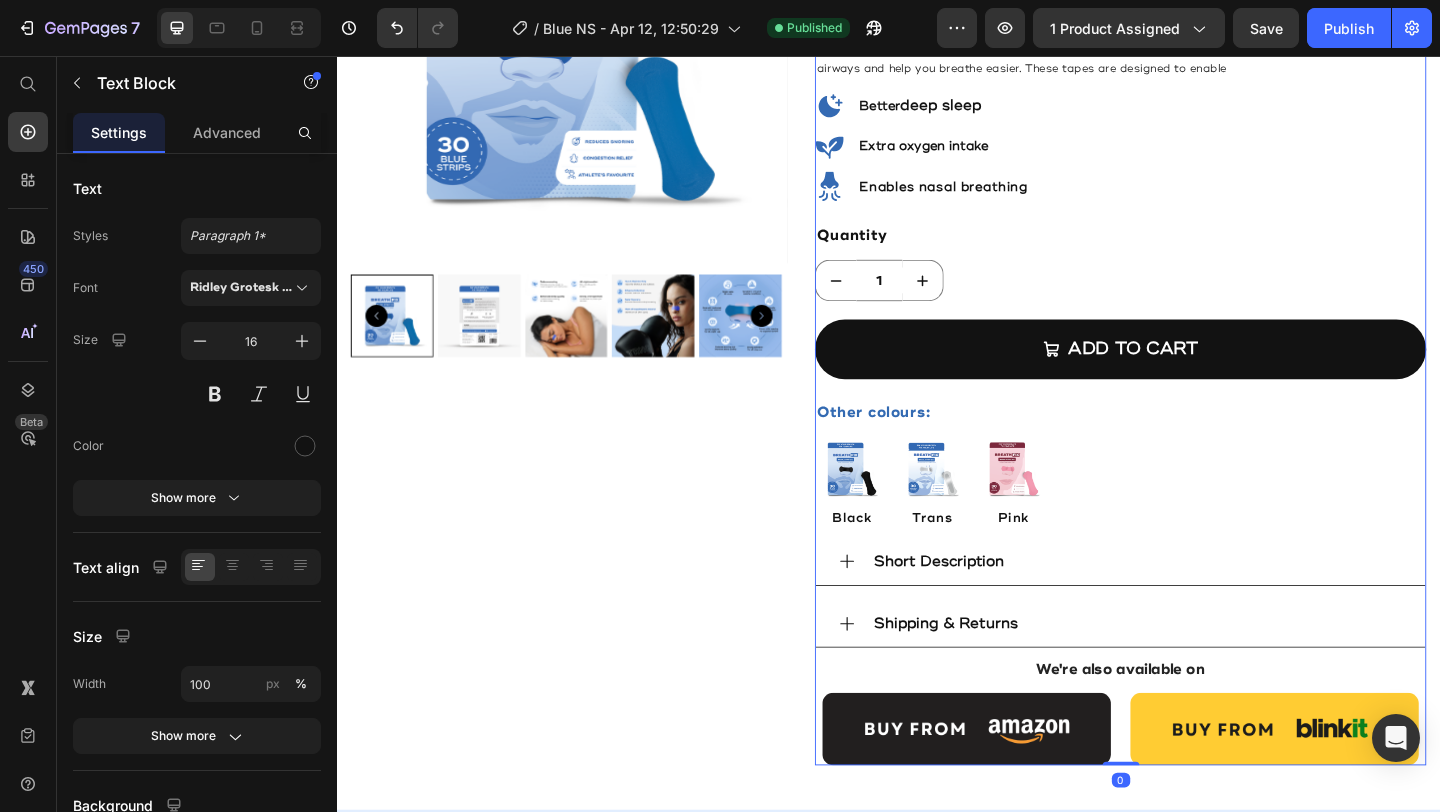 click on "Best Seller Text Block BREATH FIX Blue Color Nasal Strips 2.0 Product Title Rs. 599.00 Product Price Row Judge.me - Preview Badge (Stars) Judge.me Row 30 strips – 1 month pack Text Block Breathfix Nasal Strips are simple adhesive strips that gently lift your nasal passages to open up your airways and help you breathe easier. These tapes are designed to enable Text Block
Icon Better  deep sleep Heading Row
Icon Extra oxygen intake Heading Row
Icon Enables nasal breathing Heading Row Quantity Text Block 1 Product Quantity
Add to cart Add to Cart Other colours: Text Block Image Black Text Block Image Trans Text Block Image Pink Text Block Row
Short Description
Shipping & Returns Accordion We're also available on Text Block Image Image Row" at bounding box center (1189, 316) 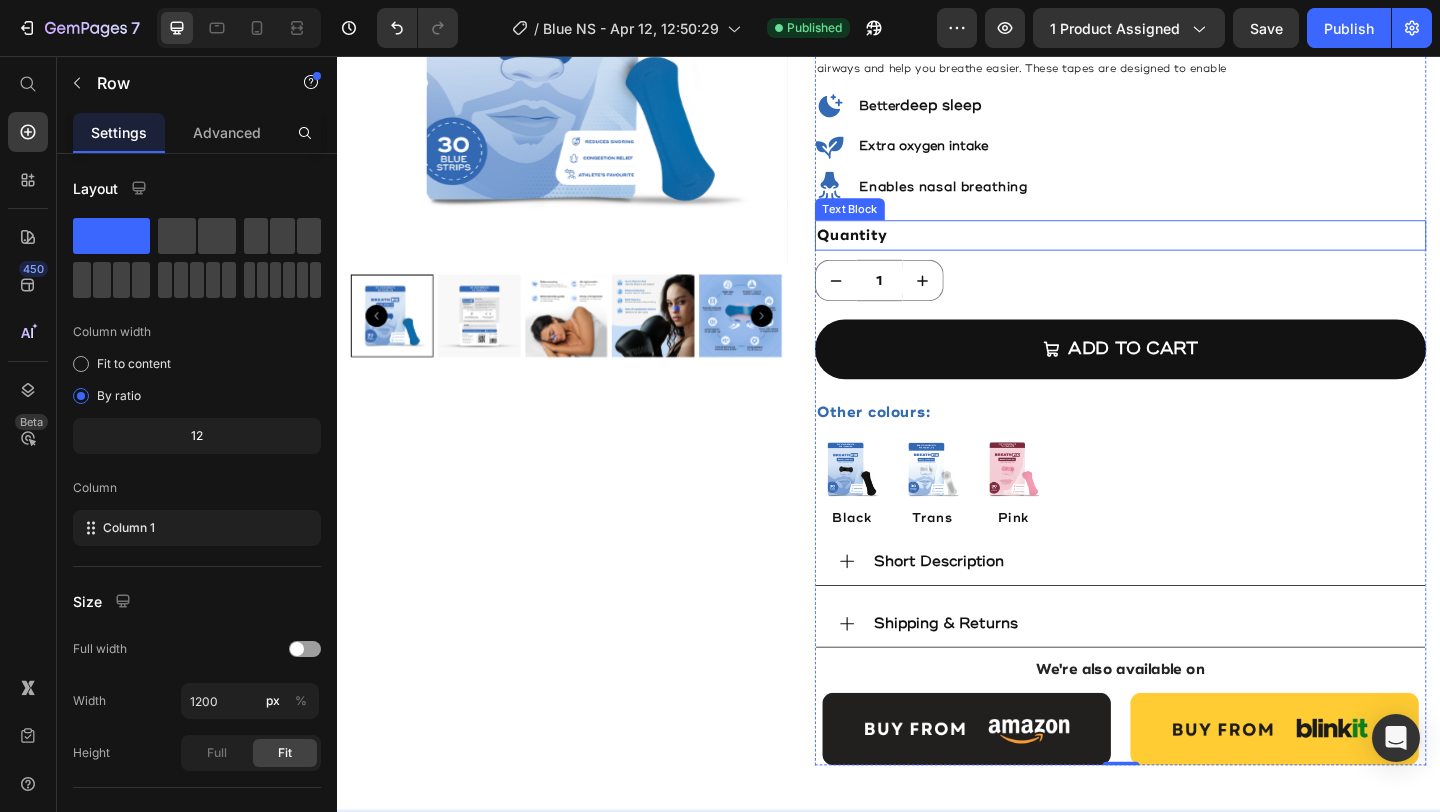click on "Quantity" at bounding box center [1189, 250] 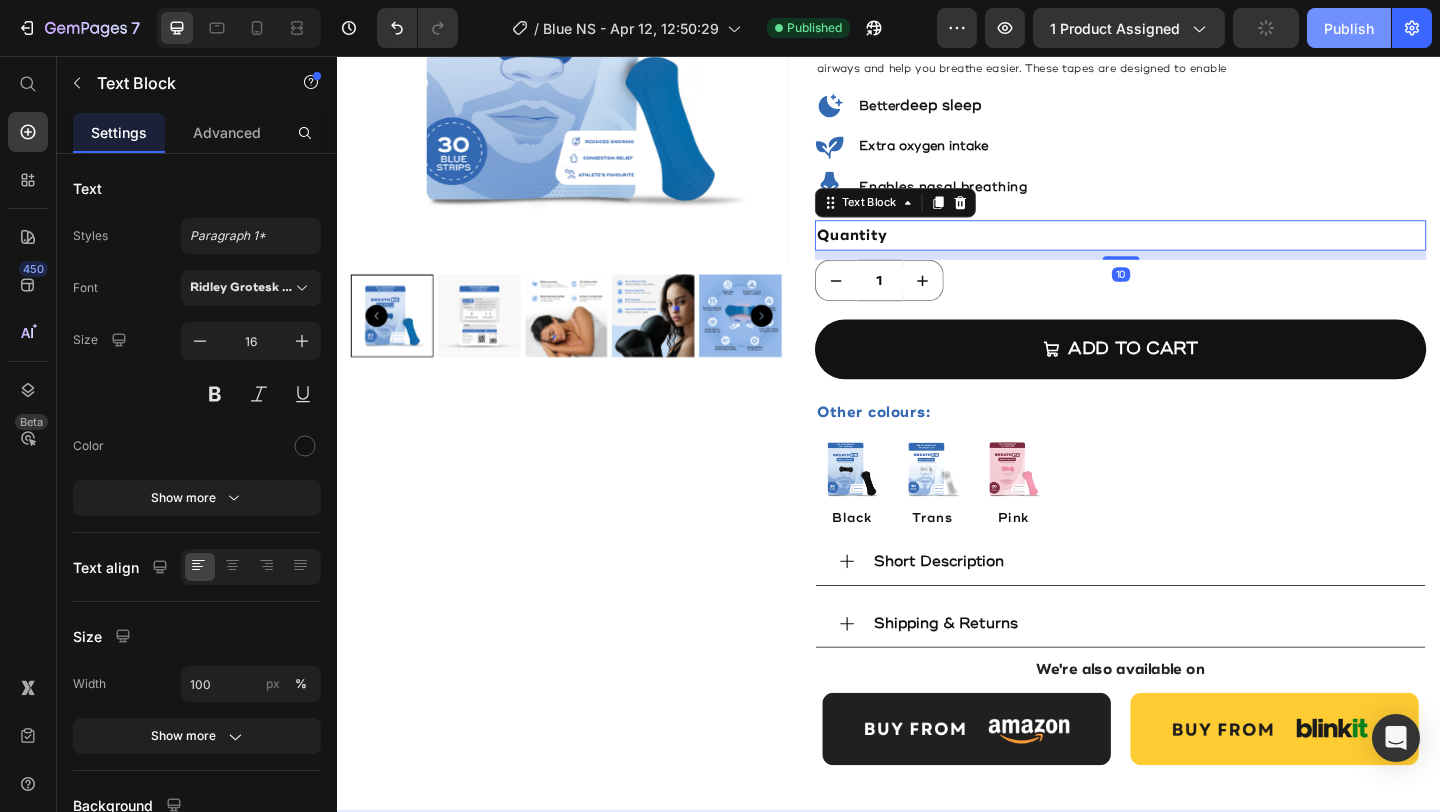 click on "Publish" at bounding box center (1349, 28) 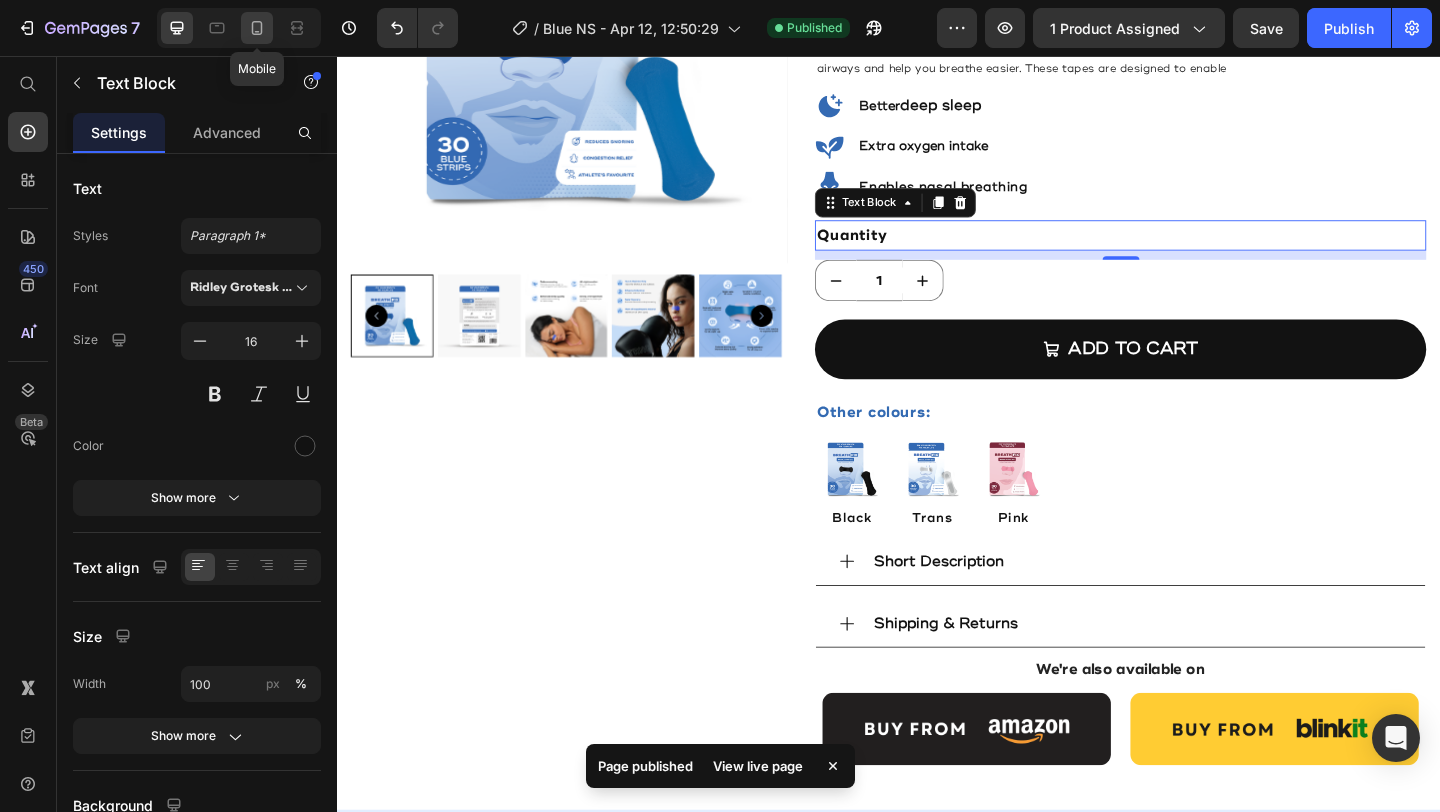 click 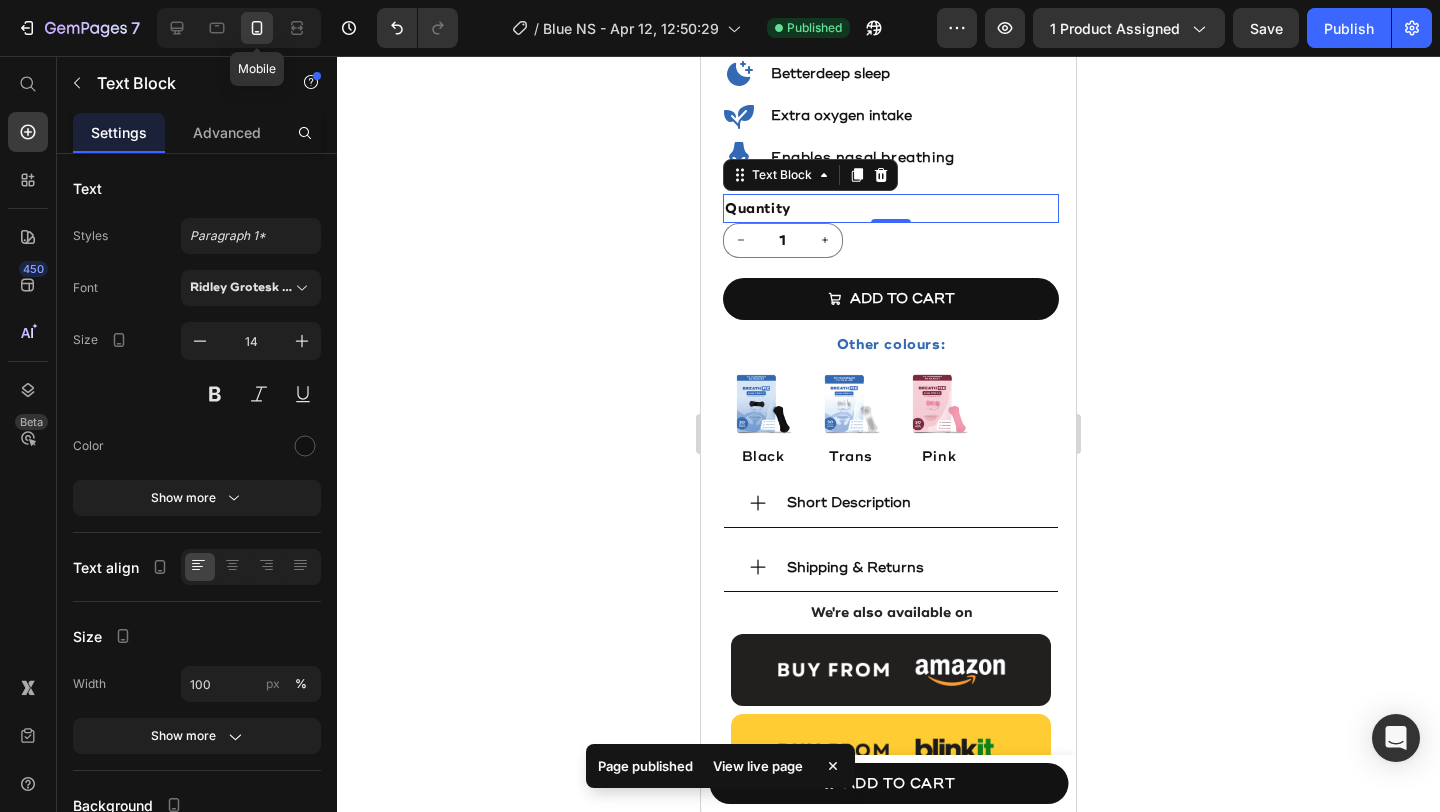 scroll, scrollTop: 816, scrollLeft: 0, axis: vertical 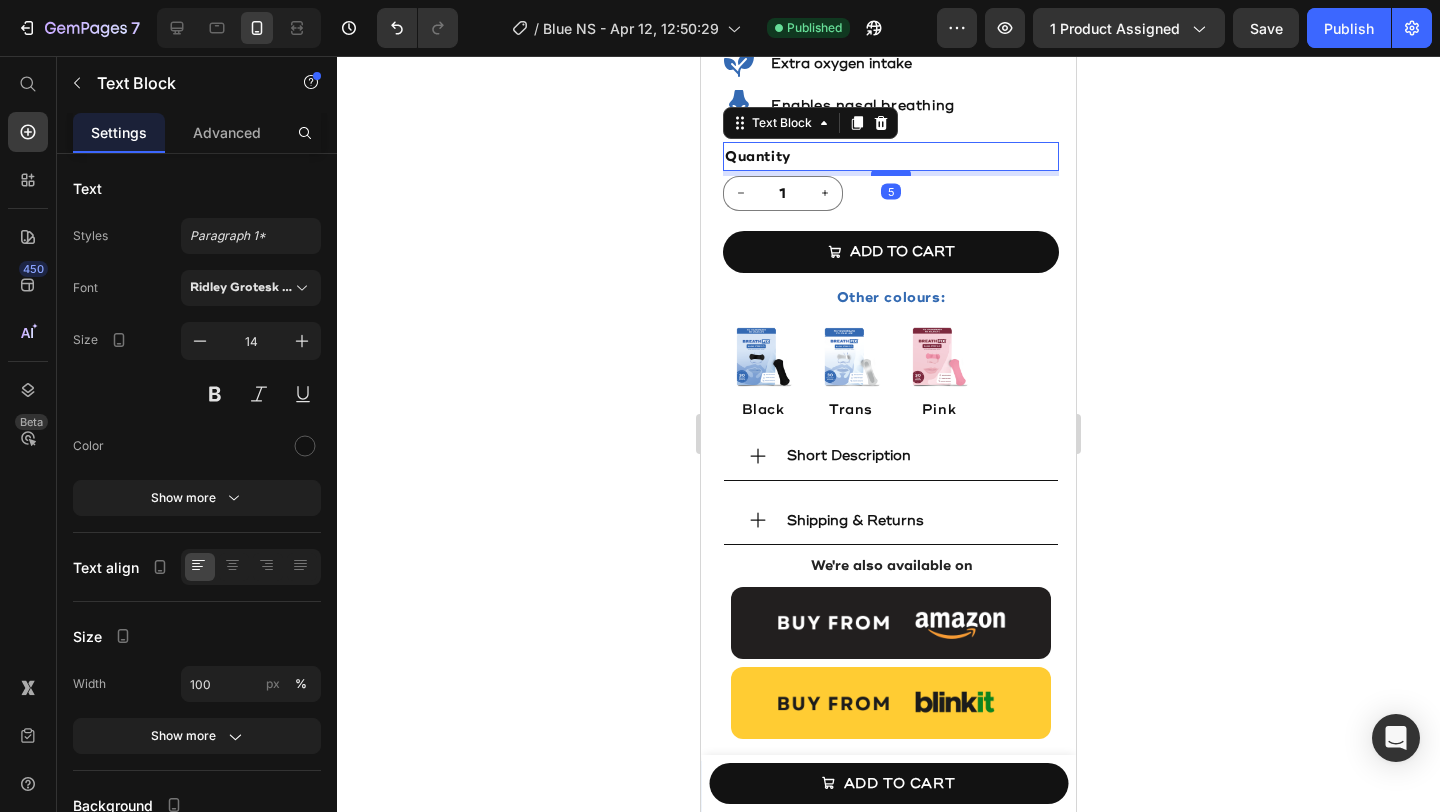 click at bounding box center [891, 173] 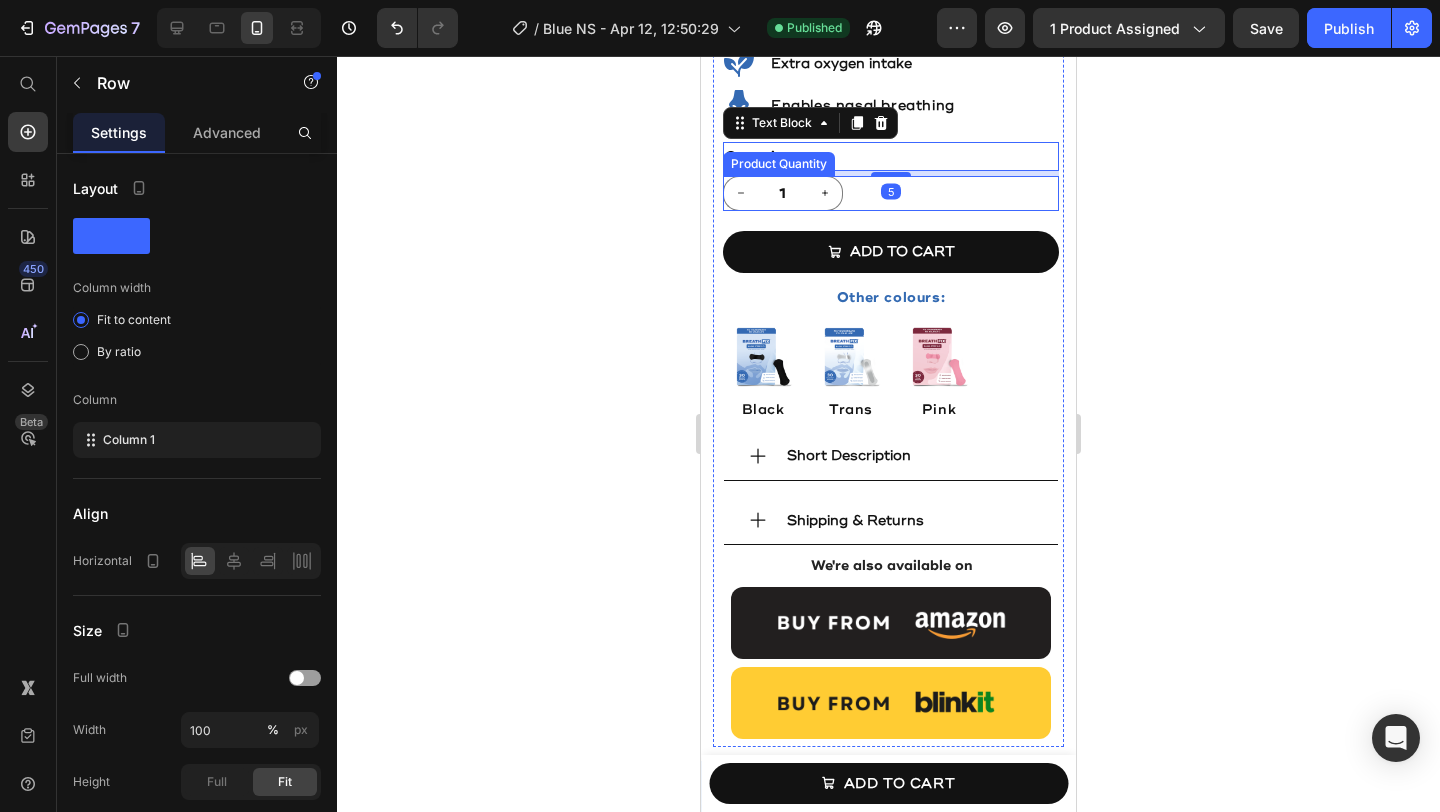 click on "Best Seller Text Block BREATH FIX Blue Color Nasal Strips 2.0 Product Title Rs. 599.00 Product Price Row Judge.me - Preview Badge (Stars) Judge.me Row 30 strips – 1 month pack Text Block Breathfix Nasal Strips are simple adhesive strips that gently lift your nasal passages to open up your airways and help you breathe easier. These tapes are designed to enable Text Block
Icon Better  deep sleep Heading Row
Icon Extra oxygen intake Heading Row
Icon Enables nasal breathing Heading Row Quantity Text Block   5 1 Product Quantity
Add to cart Add to Cart Other colours: Text Block Image Black Text Block Image Trans Text Block Image Pink Text Block Row
Short Description
Shipping & Returns Accordion We're also available on Text Block Image Image Row" at bounding box center (891, 233) 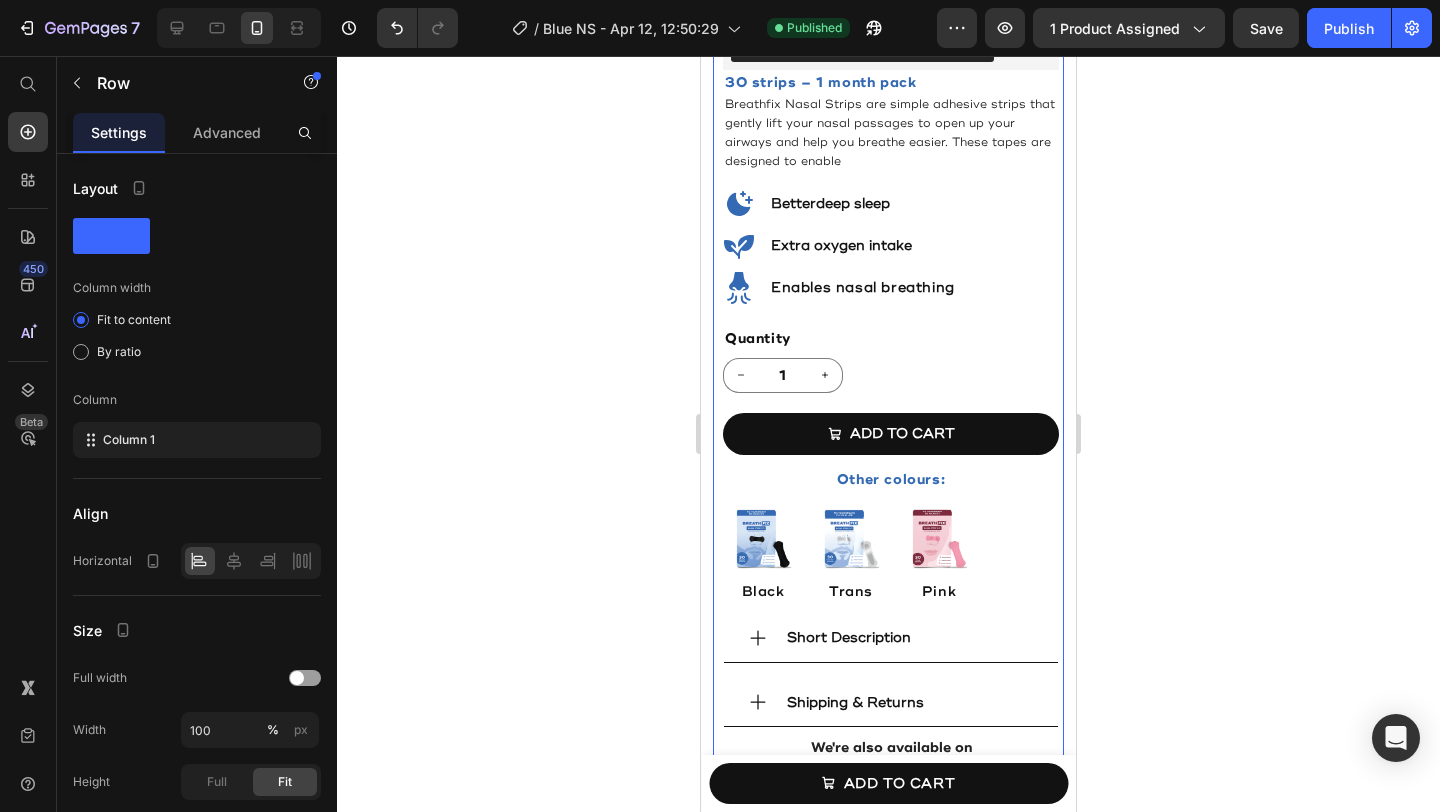 scroll, scrollTop: 607, scrollLeft: 0, axis: vertical 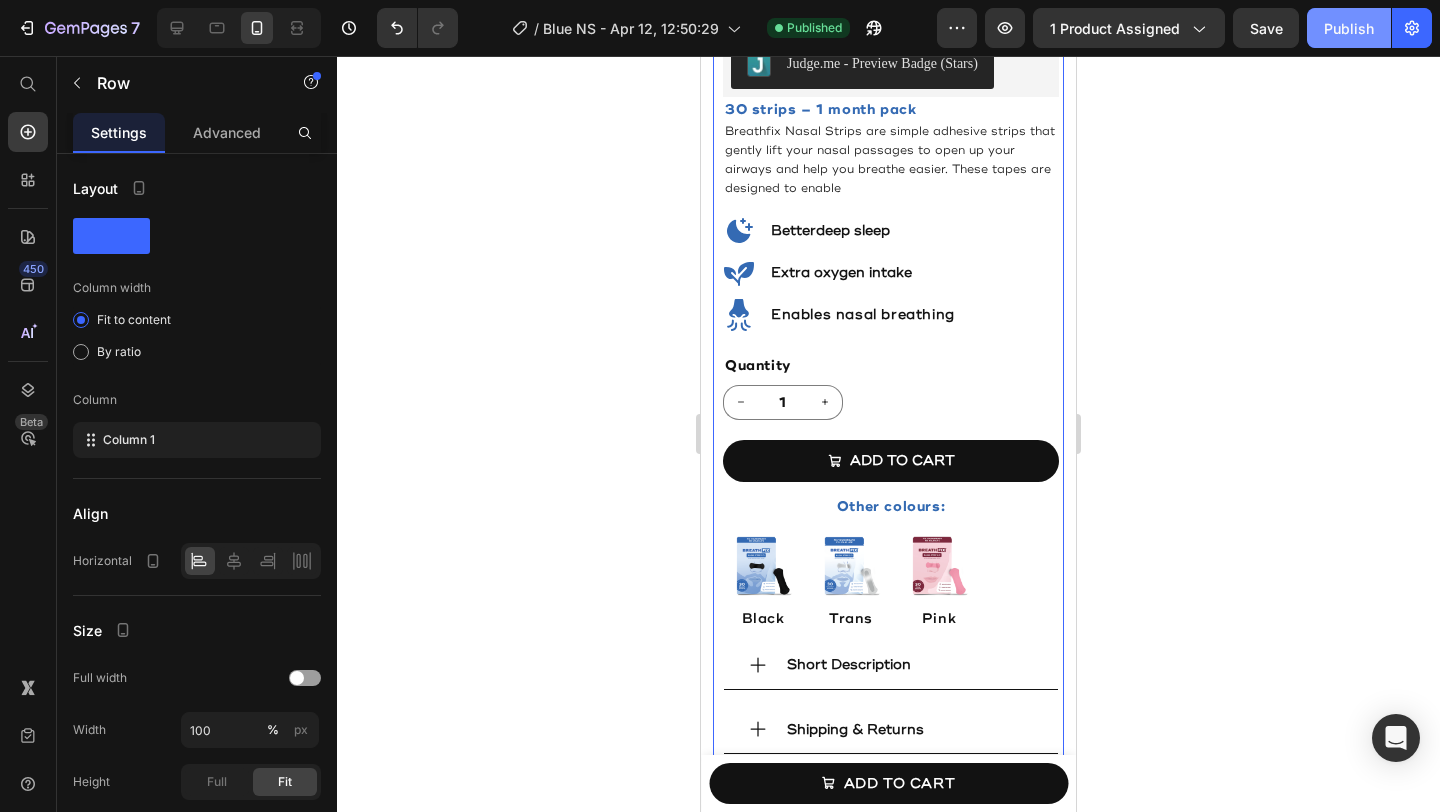 click on "Publish" at bounding box center (1349, 28) 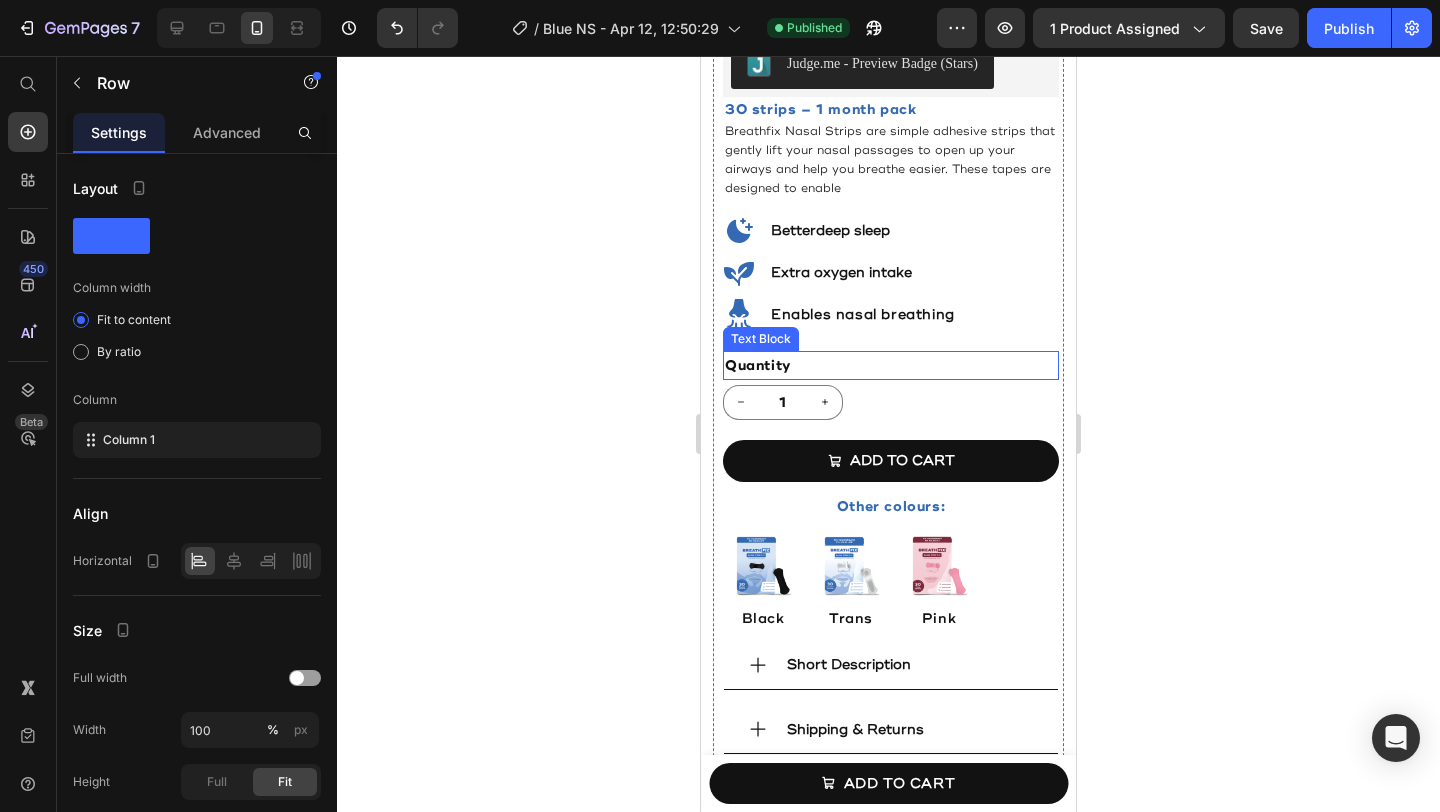 click on "Quantity" at bounding box center (891, 365) 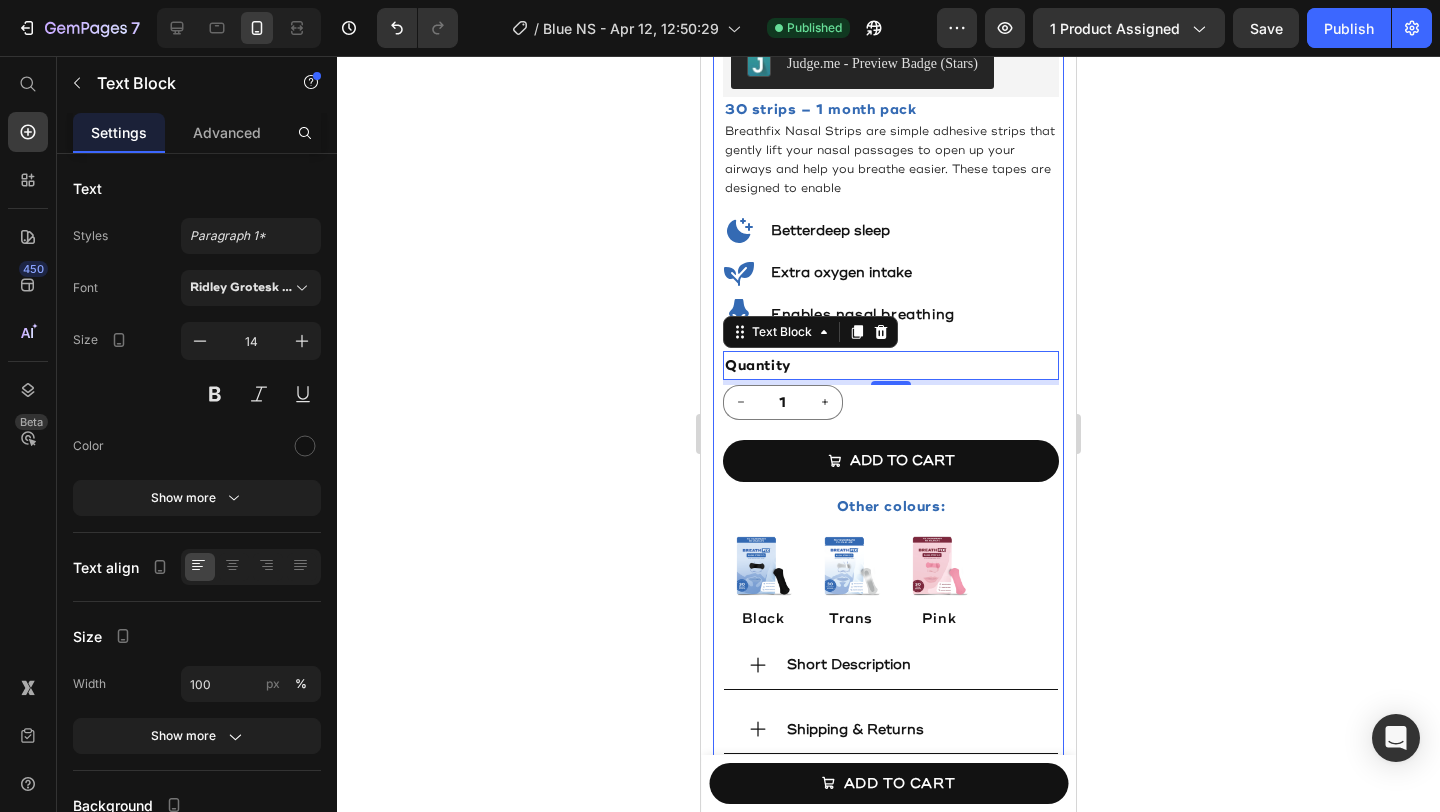 click on "1" at bounding box center [891, 402] 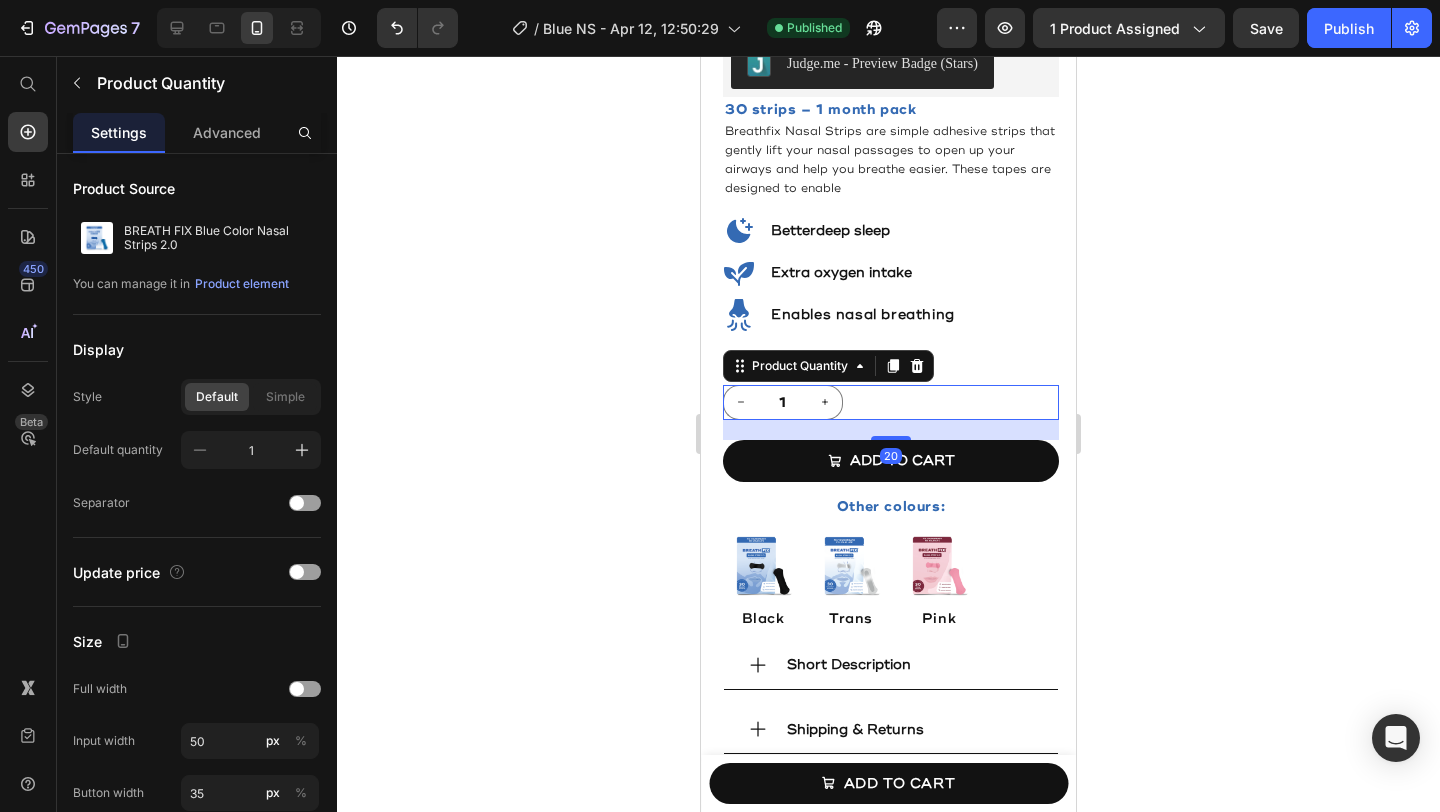 click on "20" at bounding box center (891, 430) 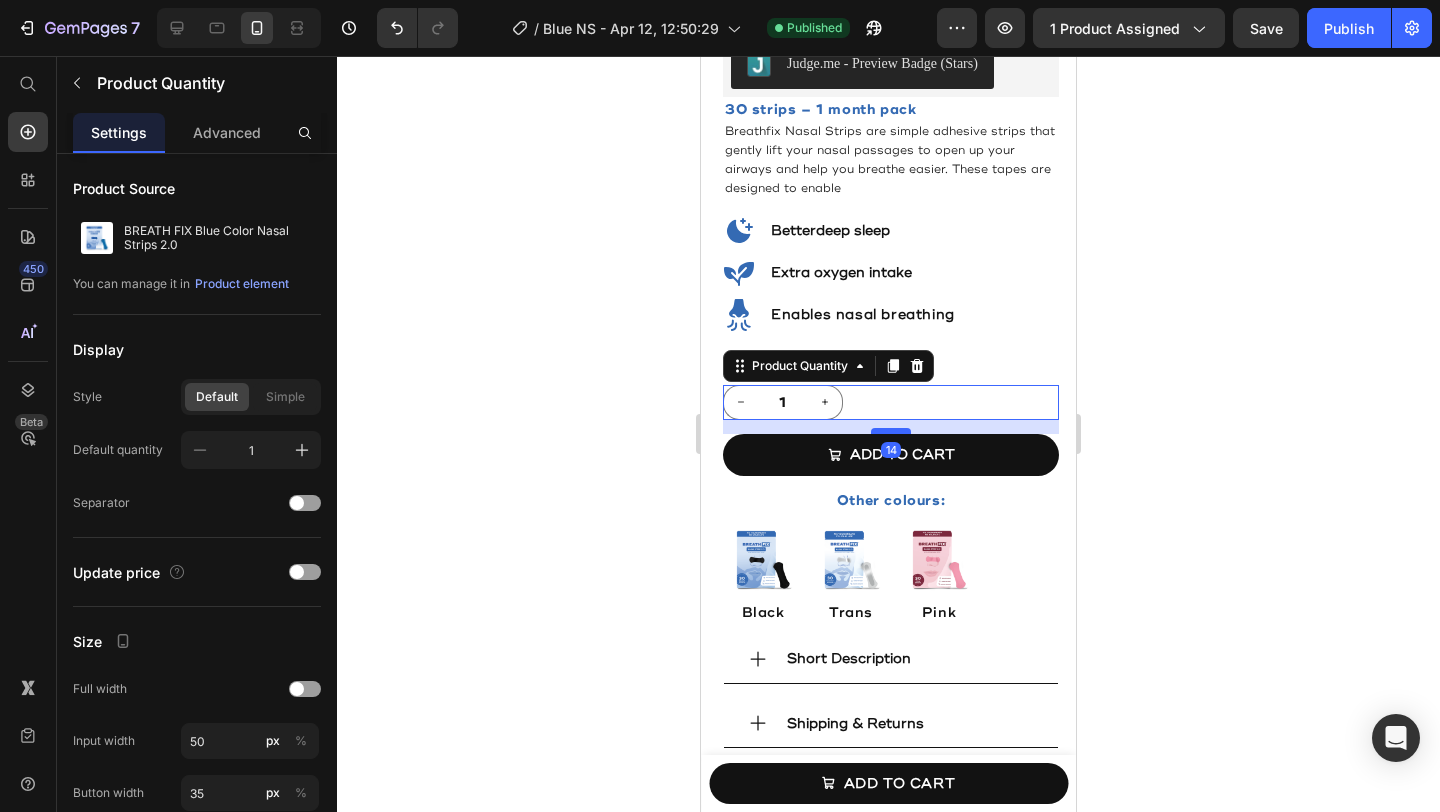 click at bounding box center [891, 431] 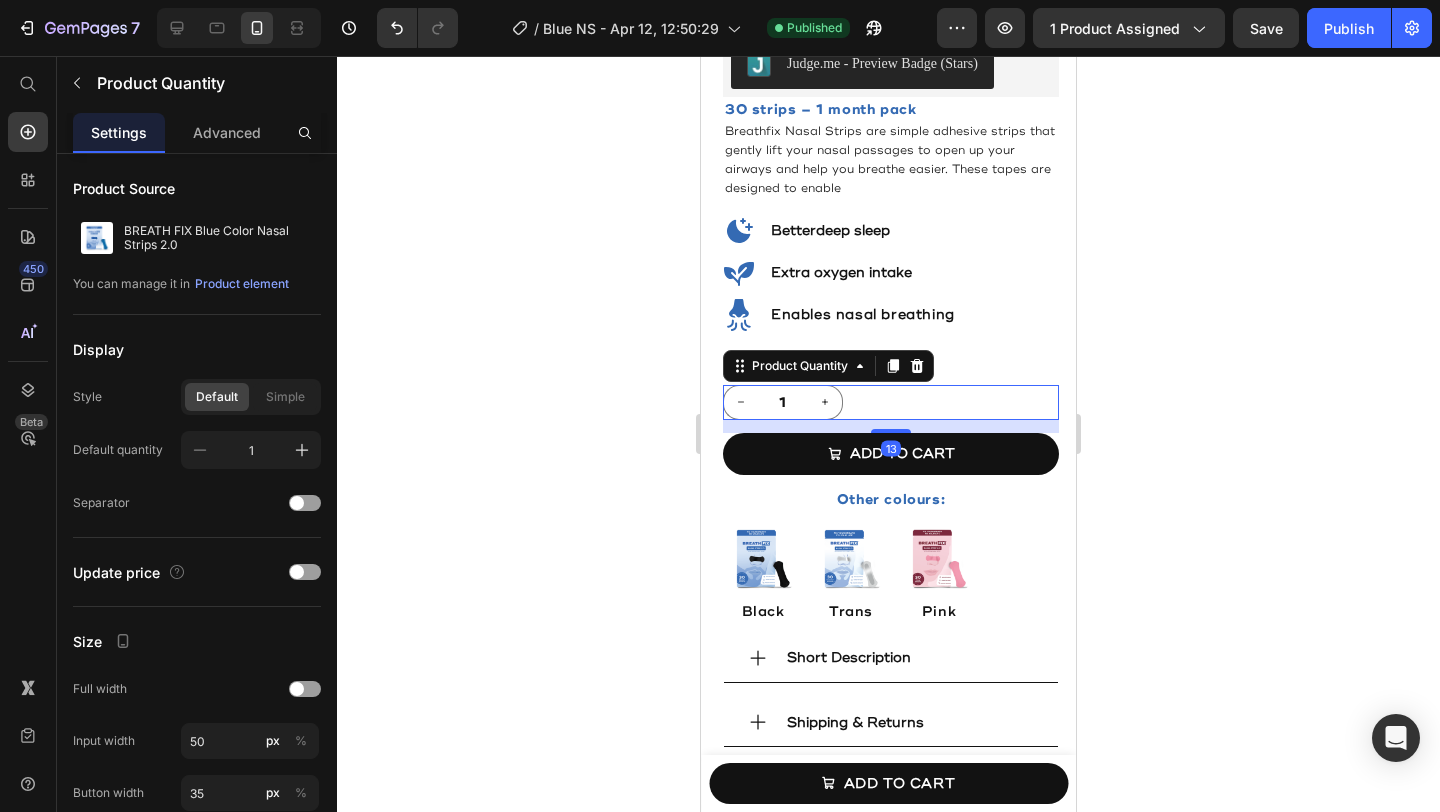 click on "1" at bounding box center [891, 402] 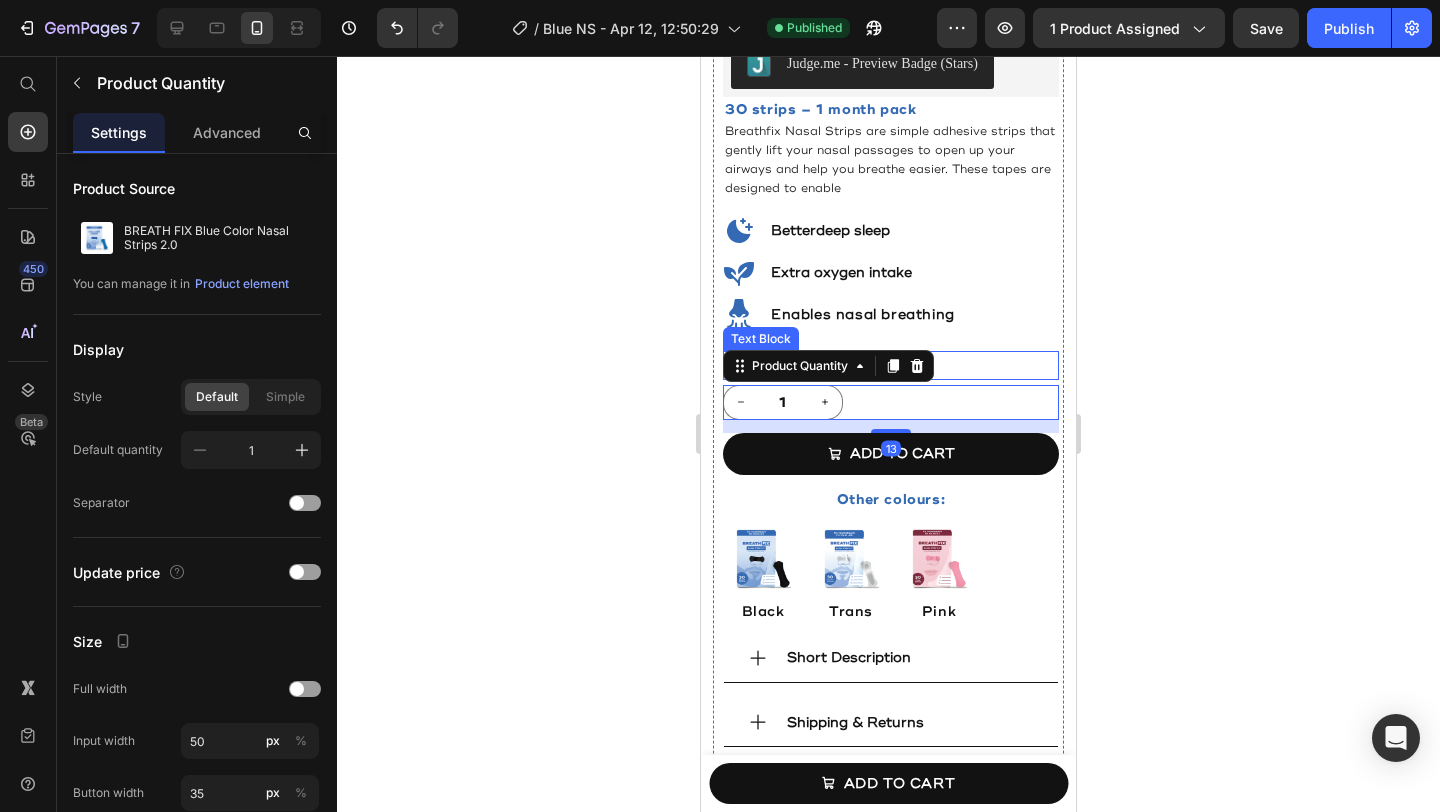 click on "Quantity" at bounding box center [891, 365] 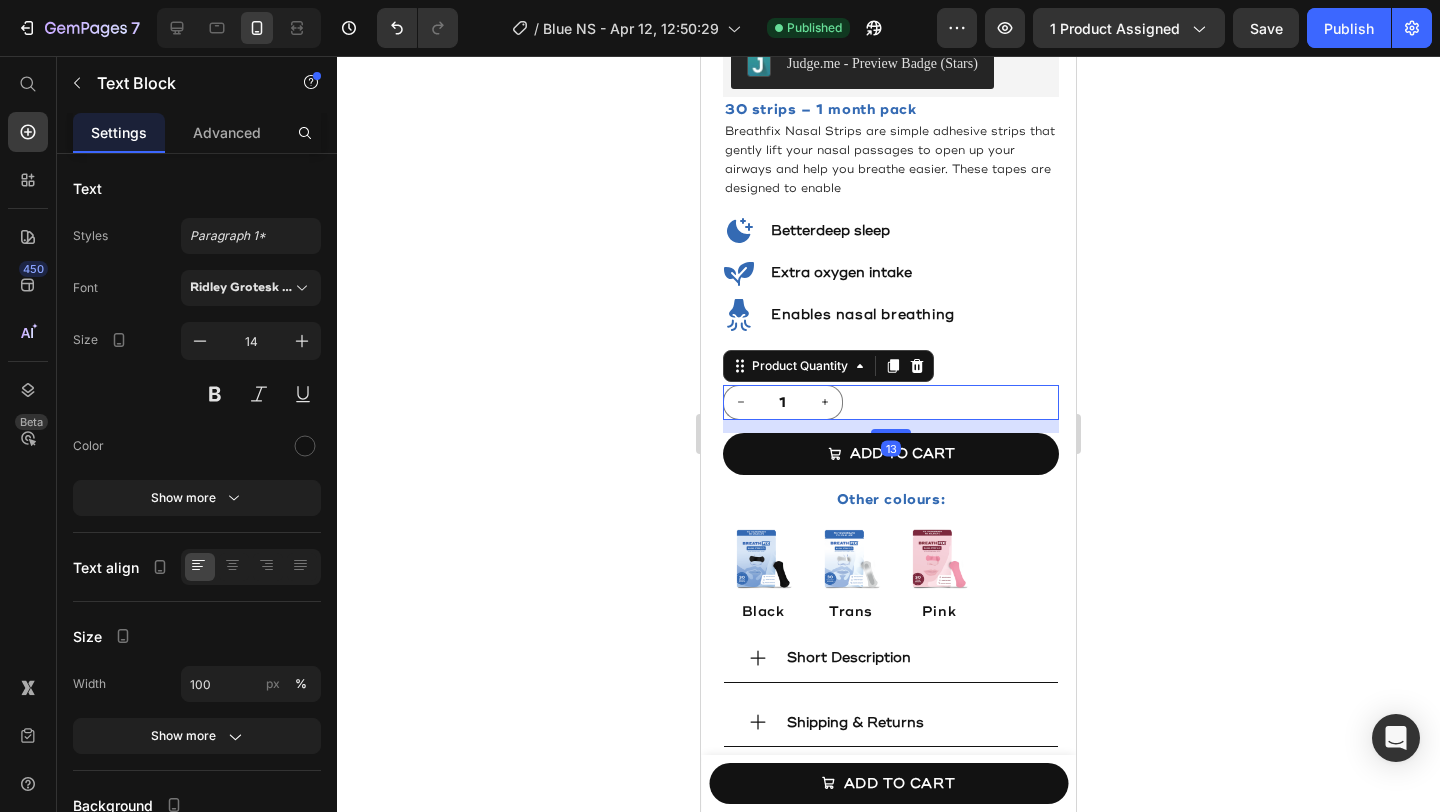 click on "1" at bounding box center (891, 402) 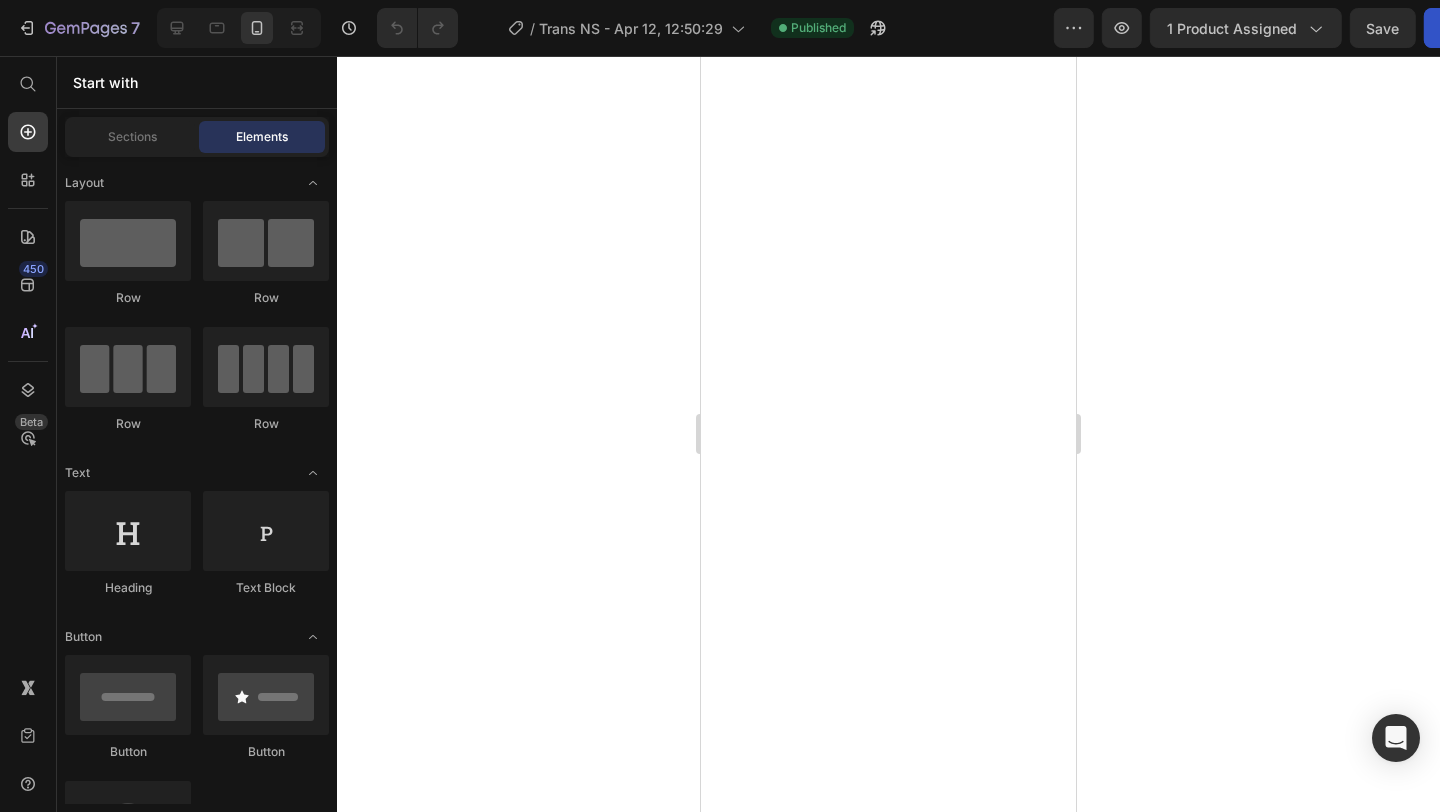 scroll, scrollTop: 0, scrollLeft: 0, axis: both 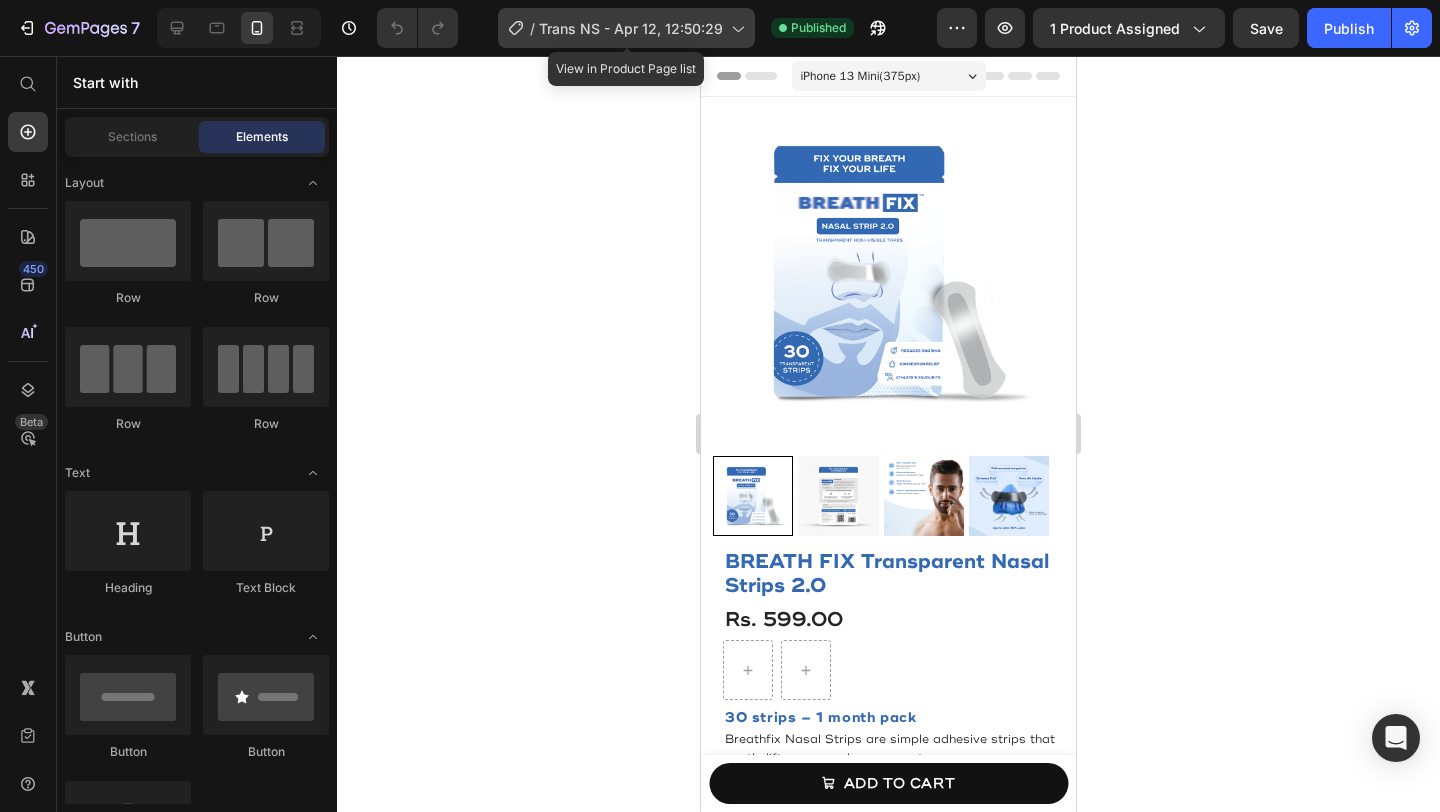 click on "Trans NS - Apr 12, 12:50:29" at bounding box center (631, 28) 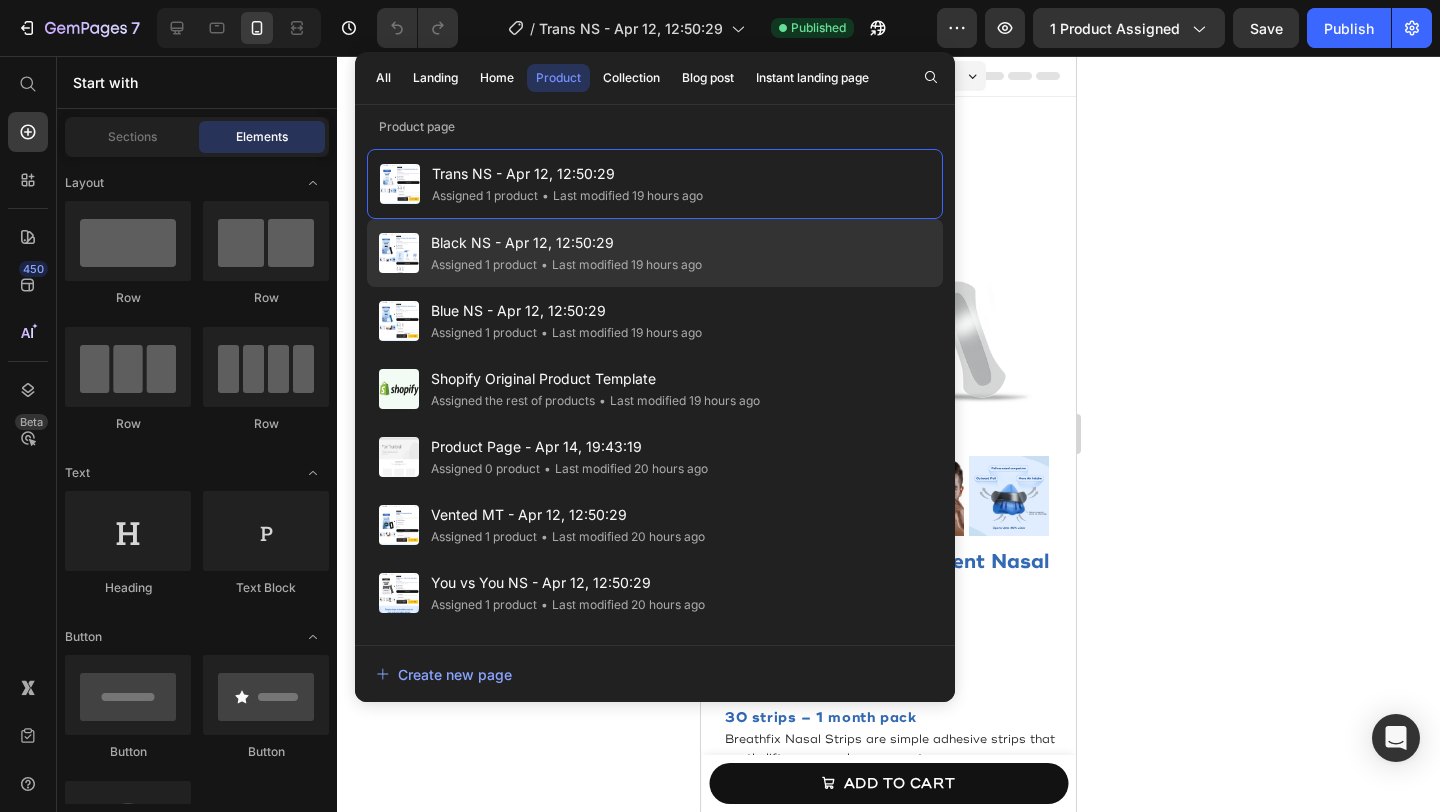 click on "• Last modified 19 hours ago" 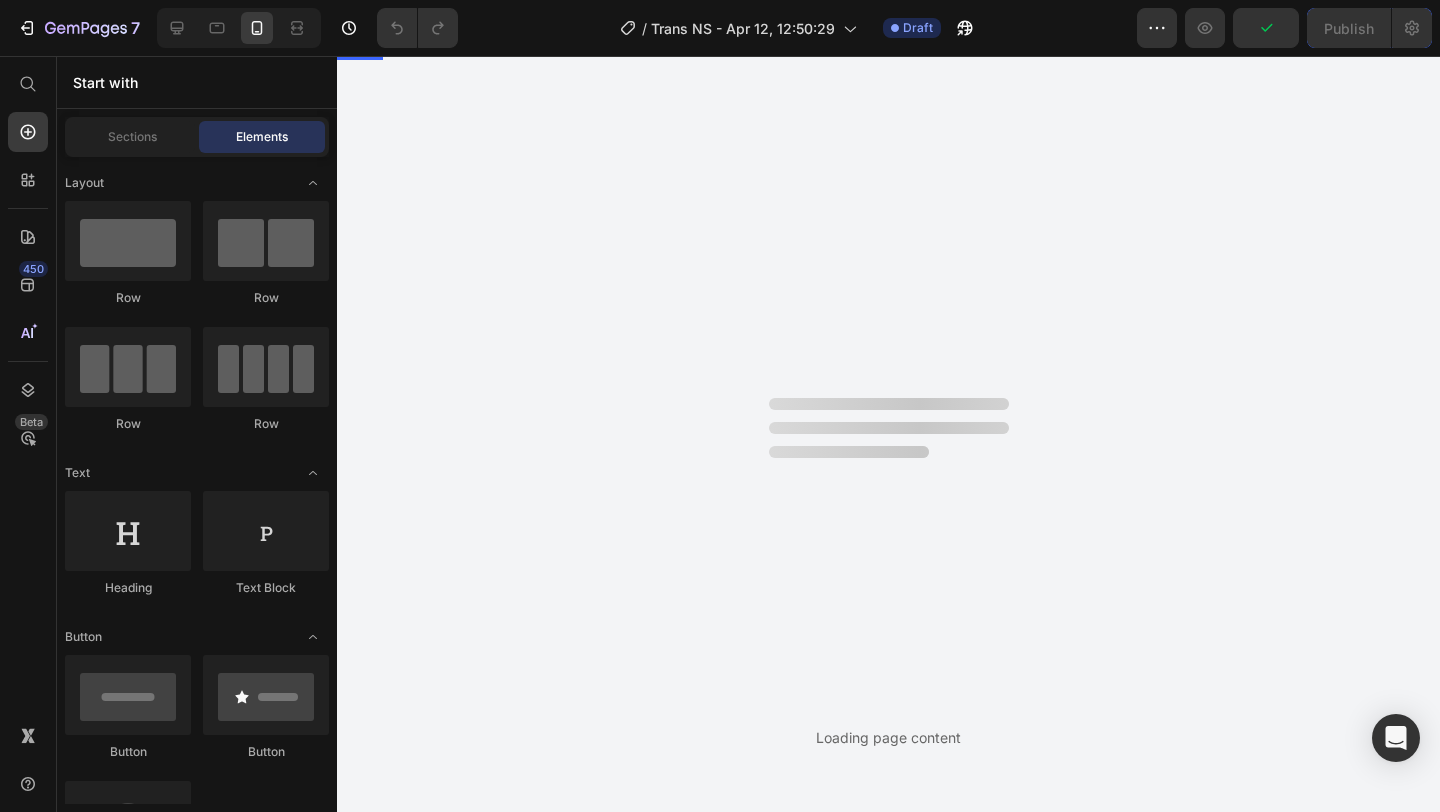 scroll, scrollTop: 0, scrollLeft: 0, axis: both 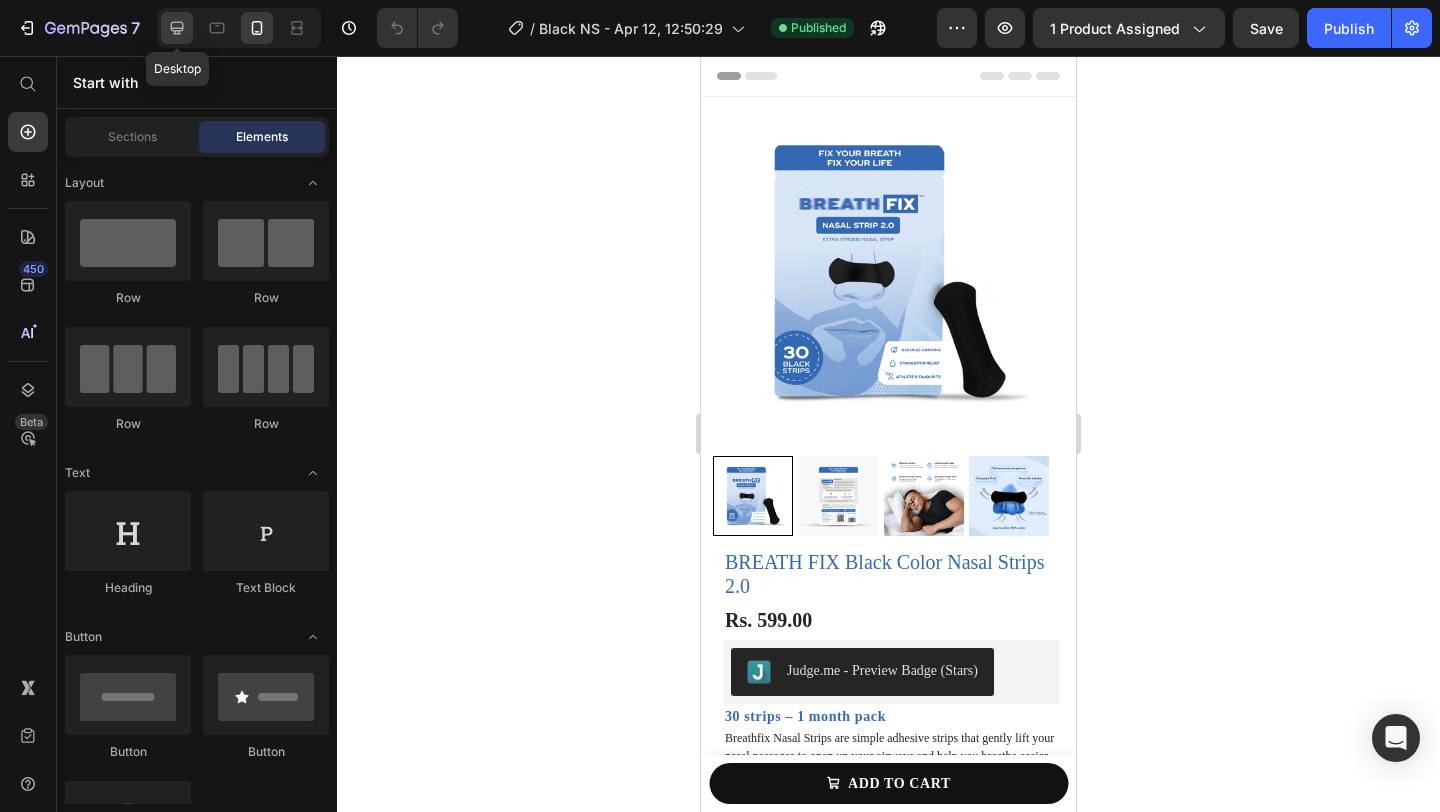 click 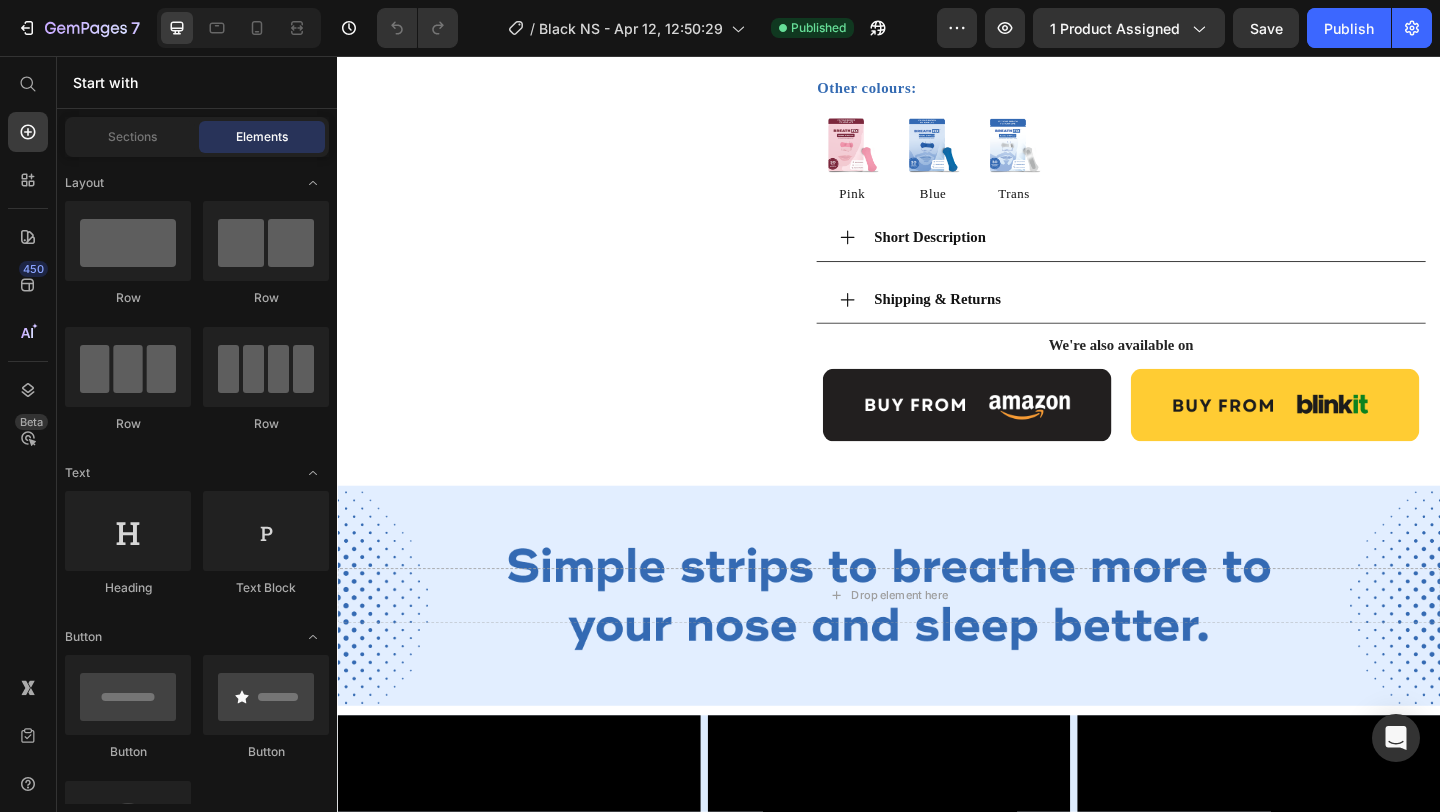 scroll, scrollTop: 0, scrollLeft: 0, axis: both 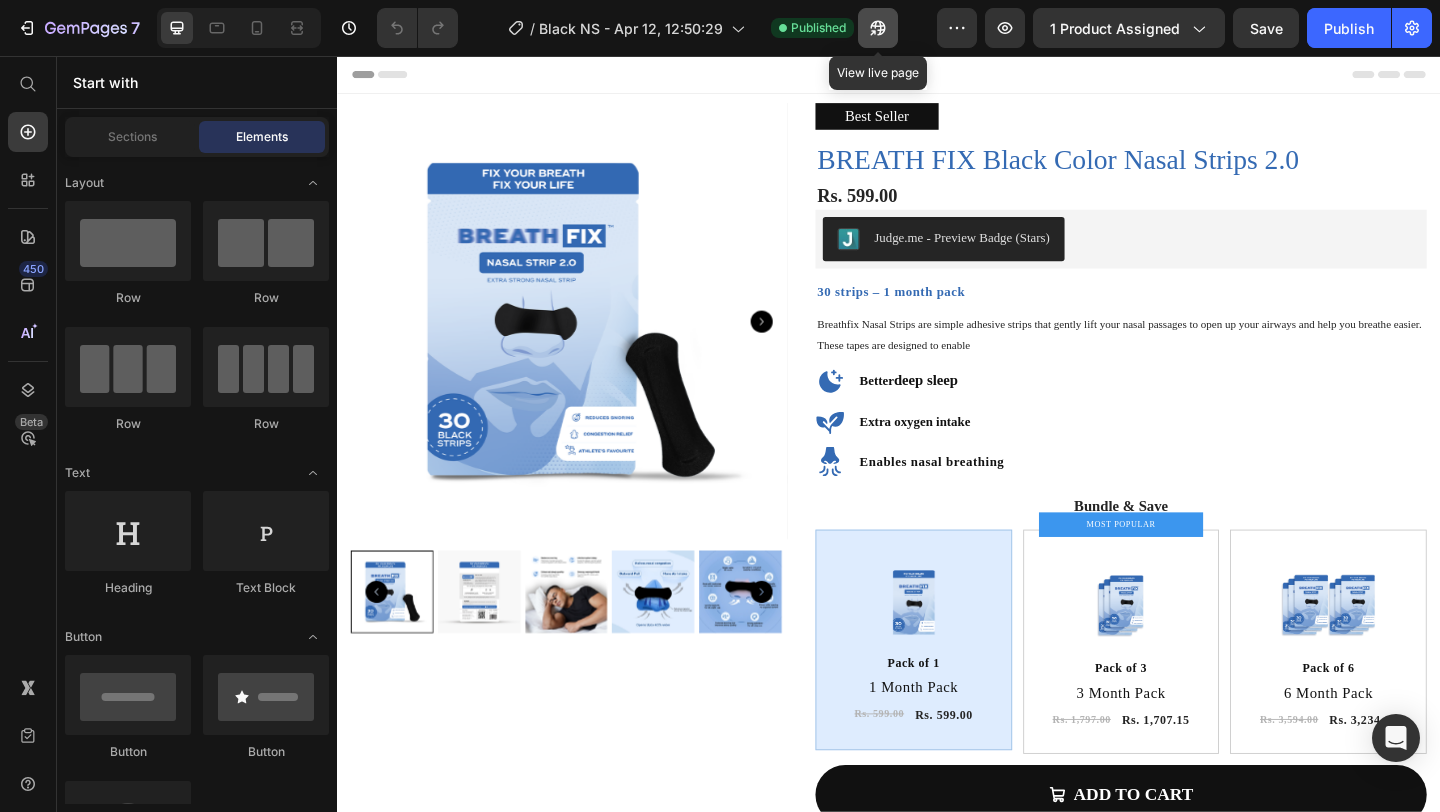 click 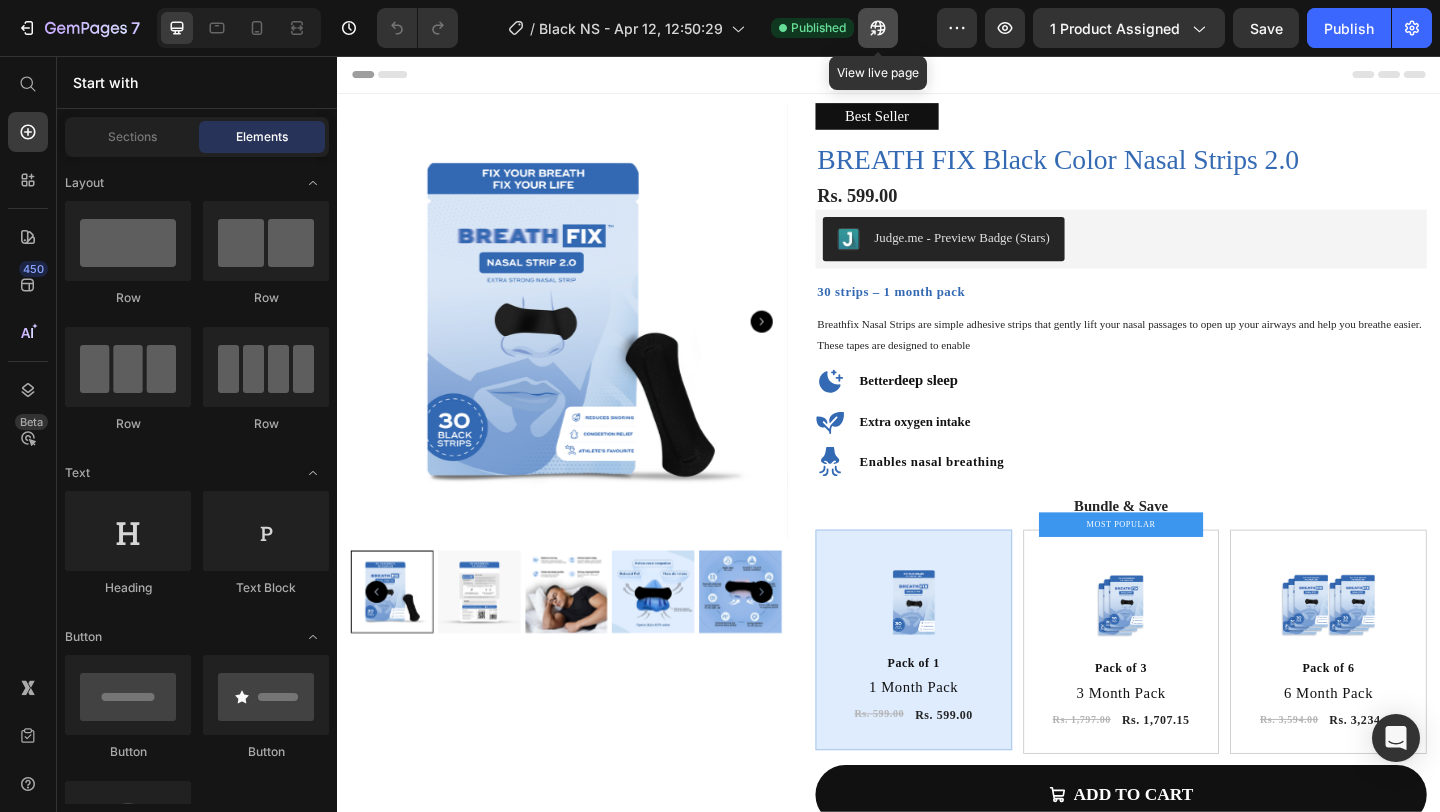 type 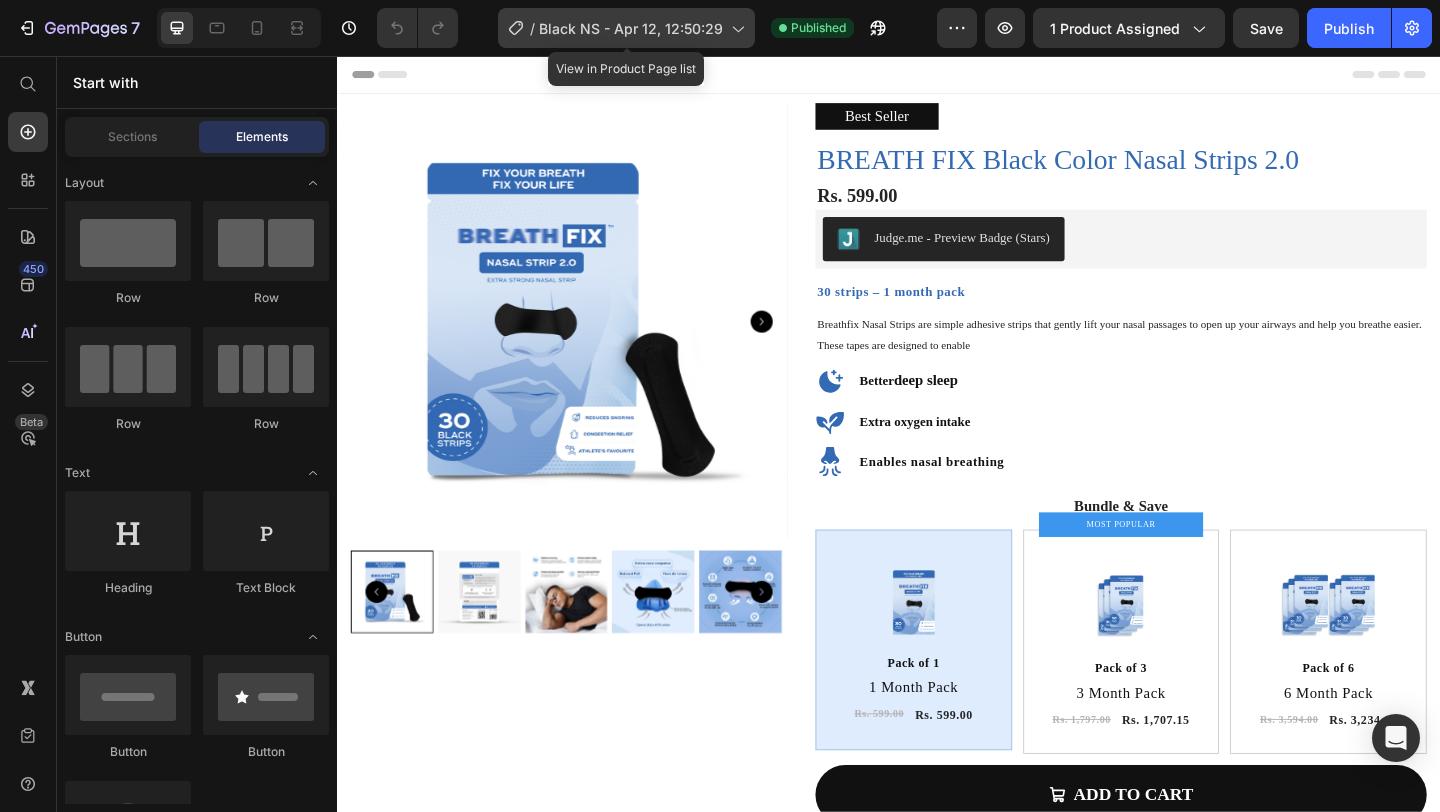 click on "/  Black NS - Apr 12, 12:50:29" 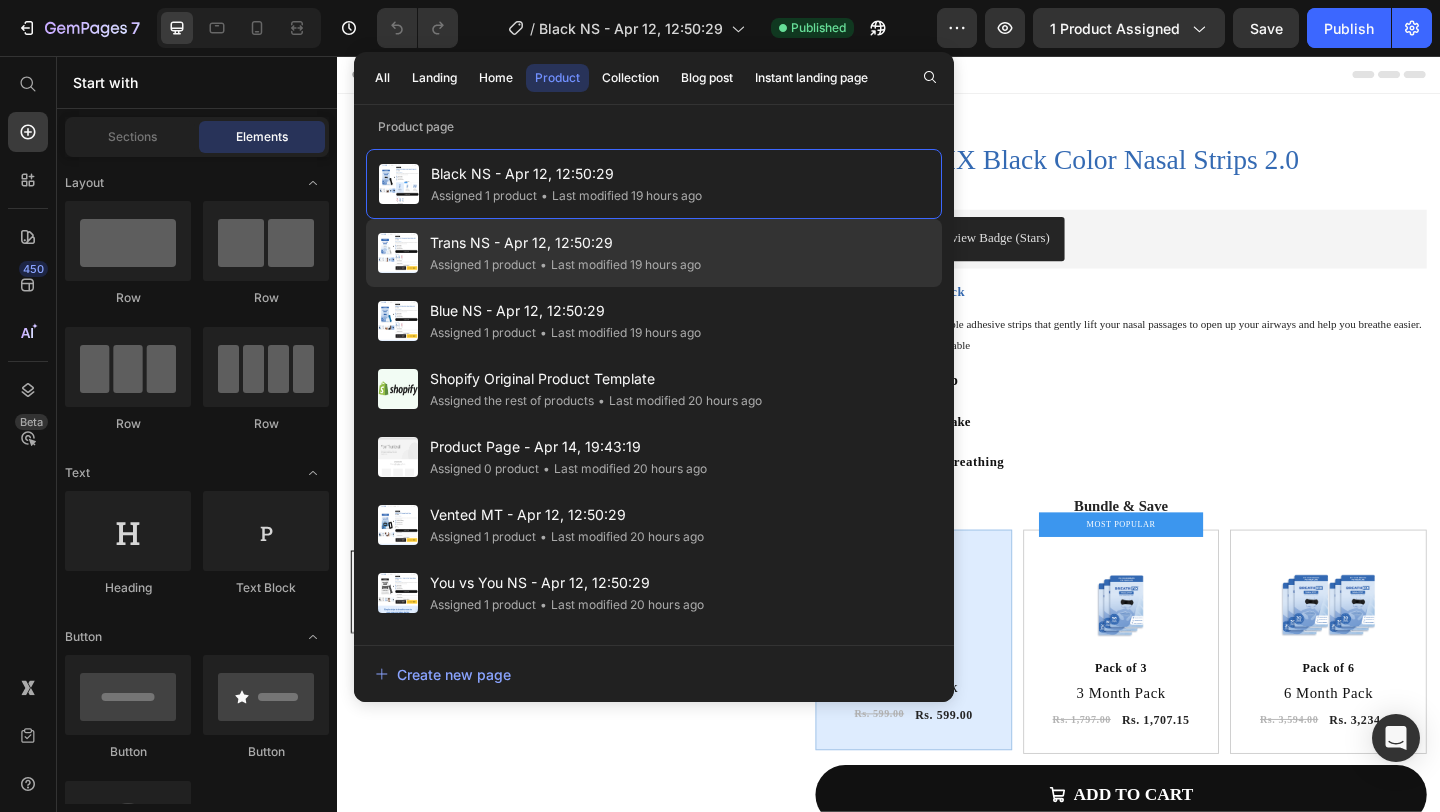click on "• Last modified 19 hours ago" 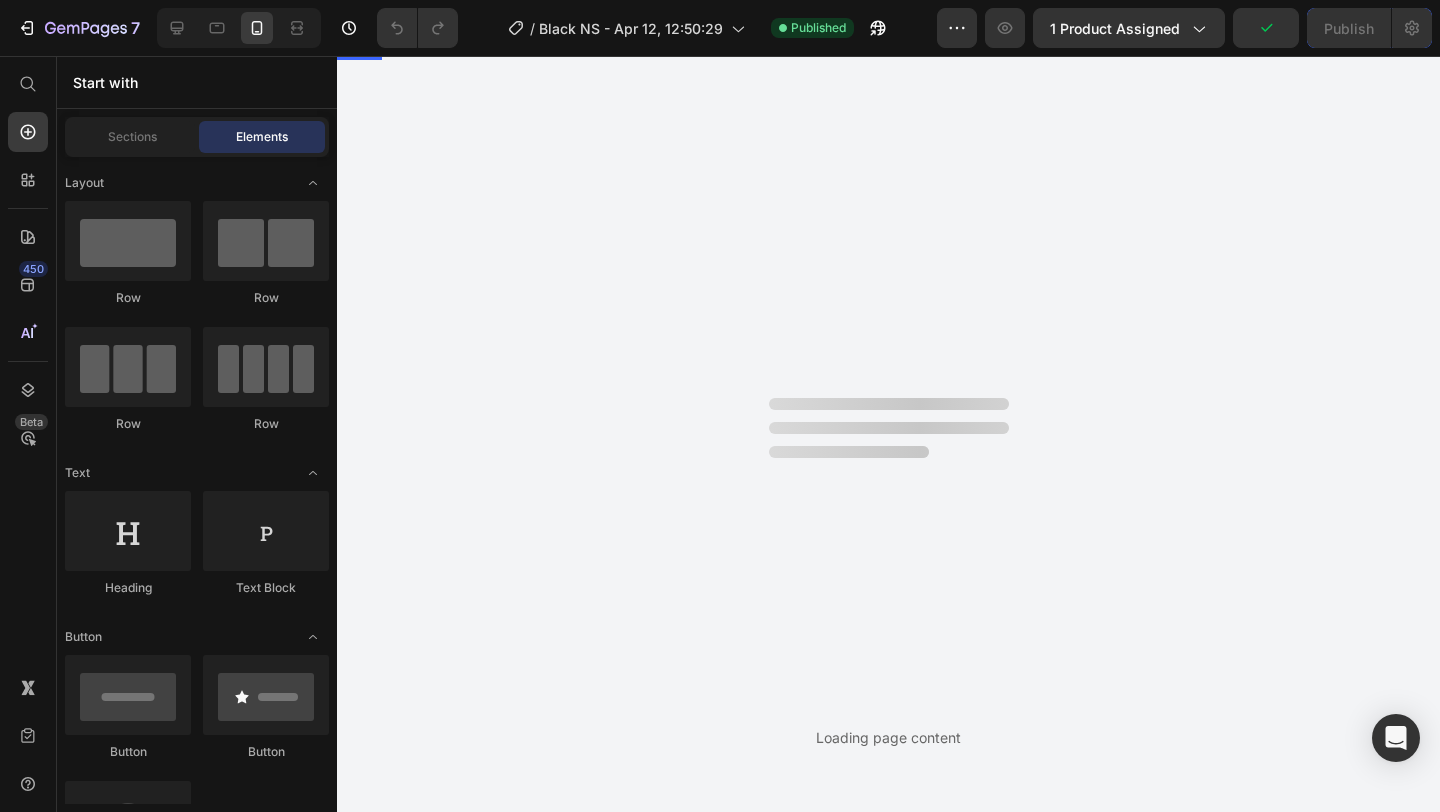 scroll, scrollTop: 0, scrollLeft: 0, axis: both 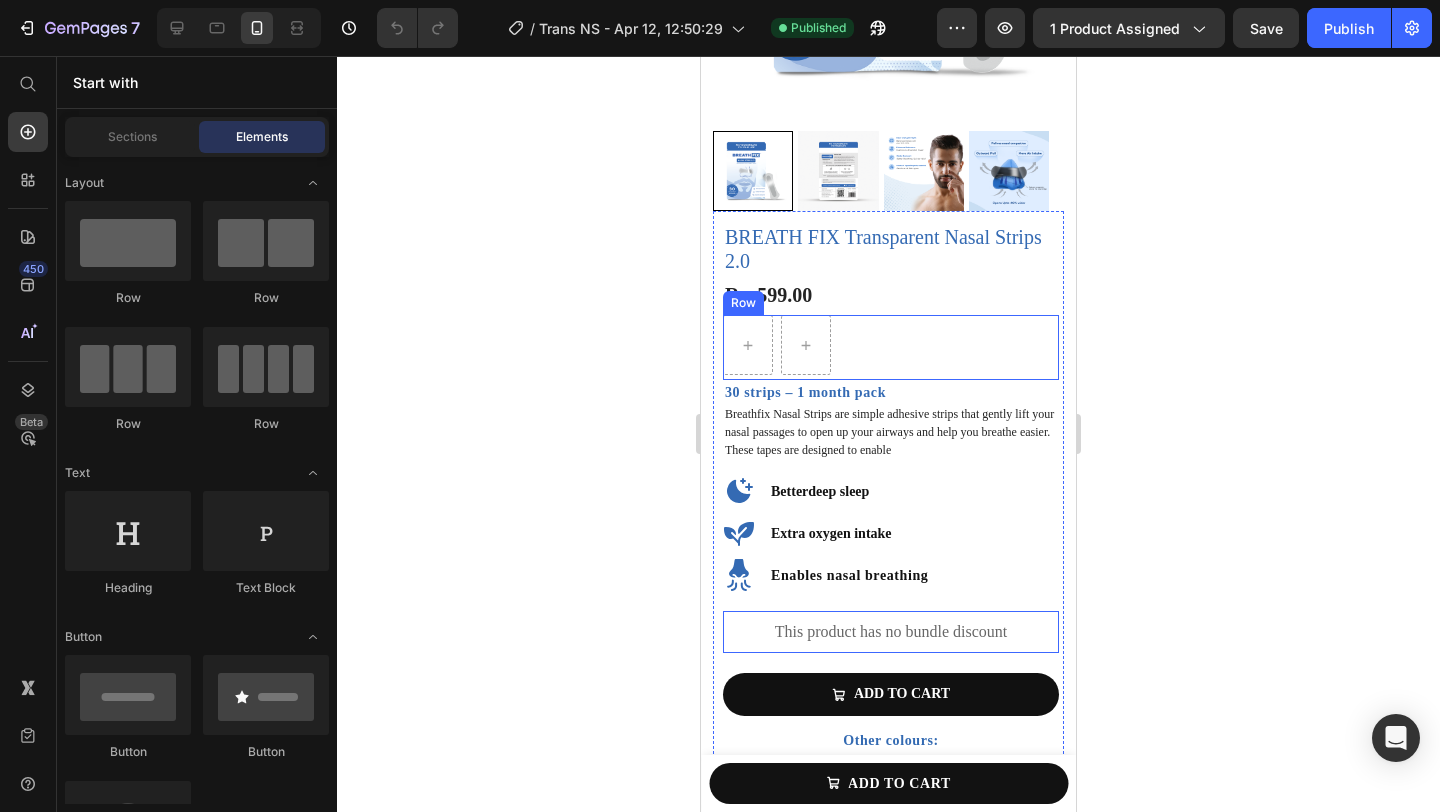 click on "Row" at bounding box center (891, 347) 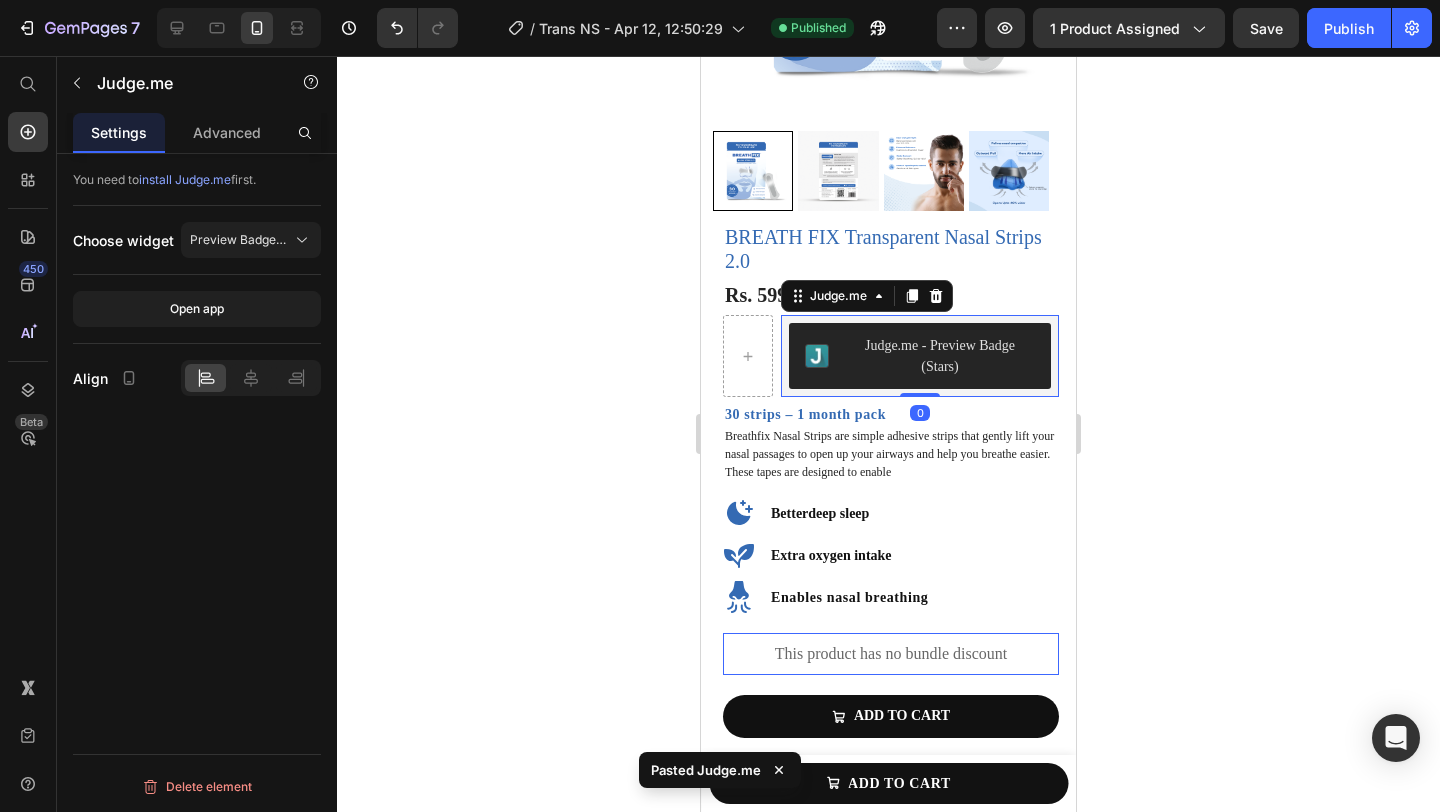 click on "Judge.me - Preview Badge (Stars) Judge.me   0 Row" at bounding box center (891, 358) 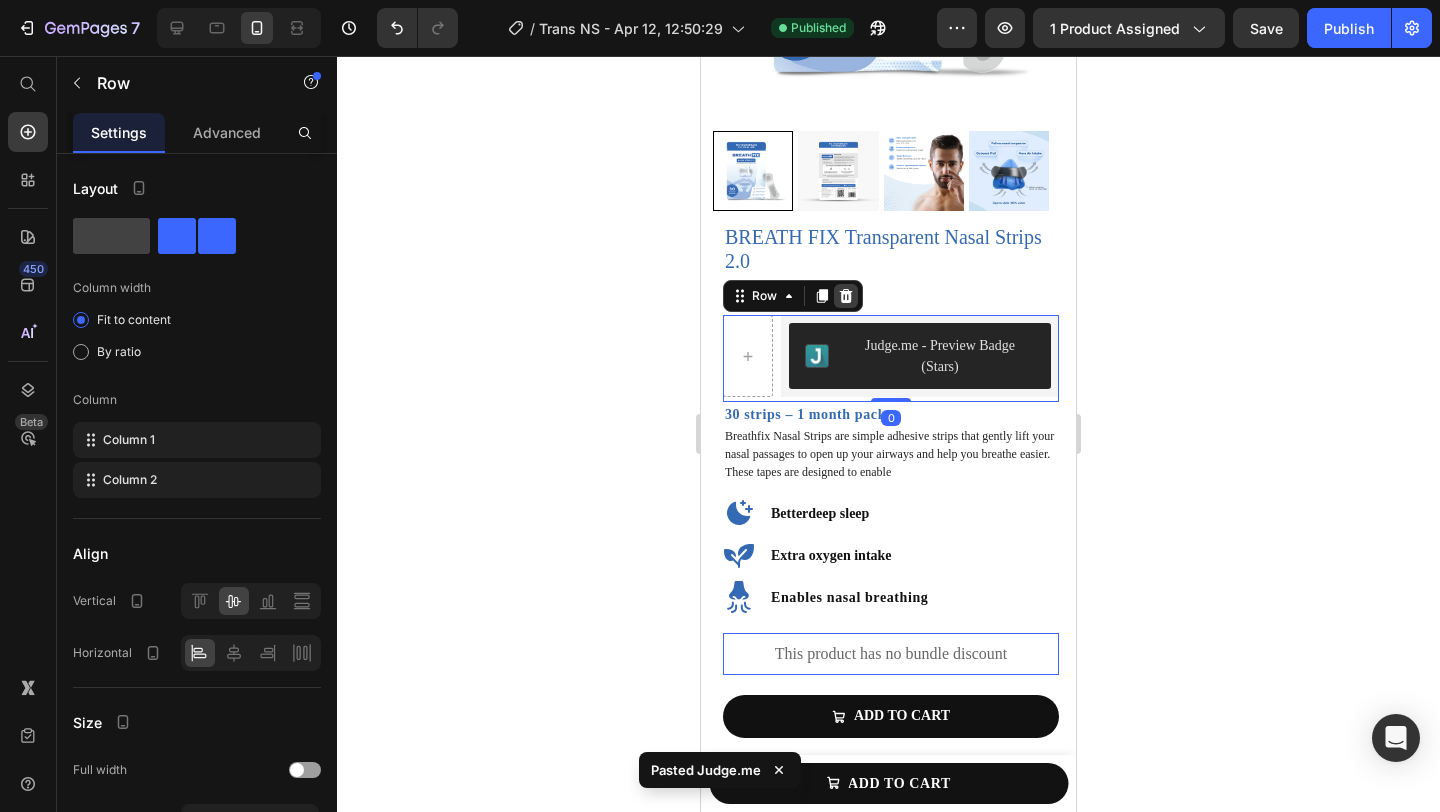 click 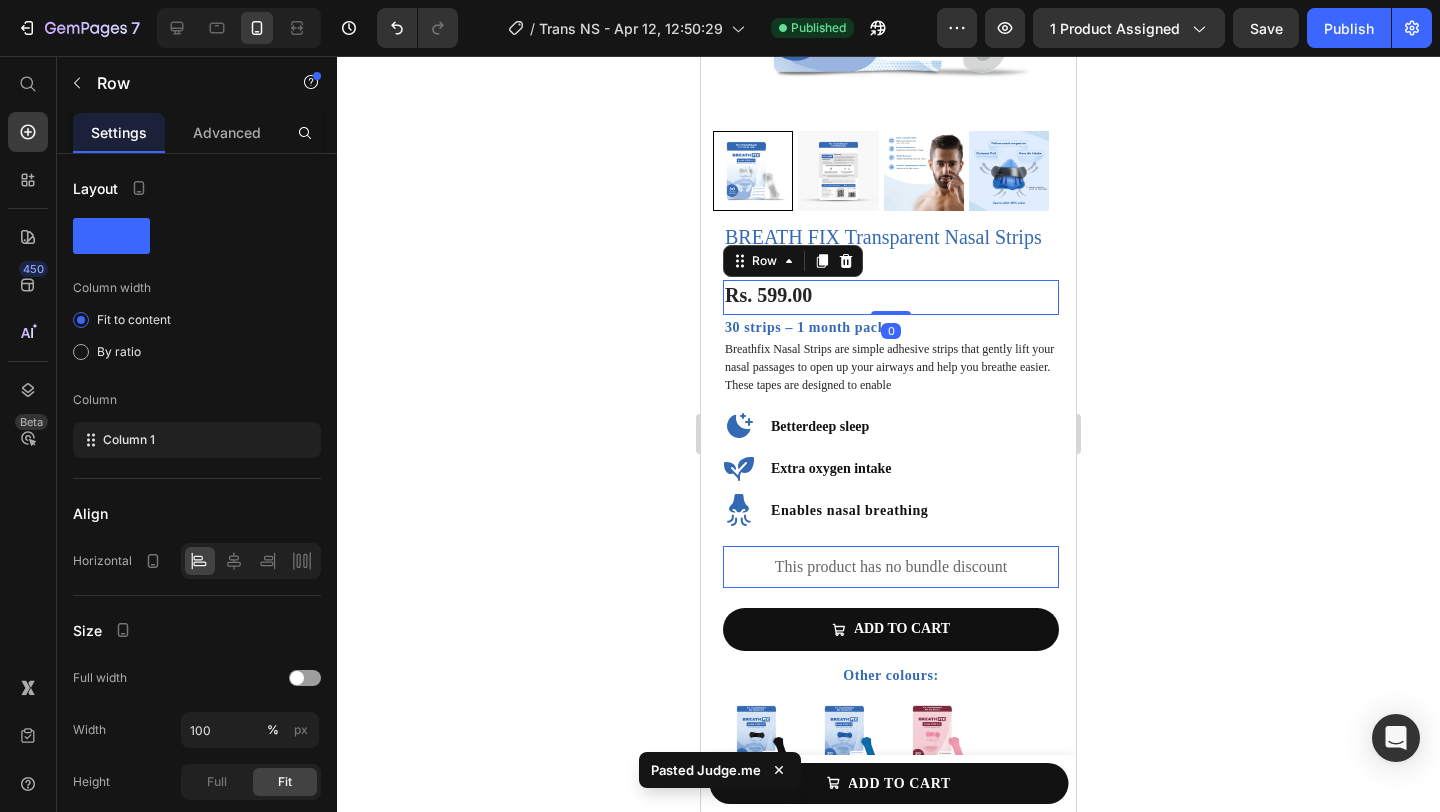click on "Rs. 599.00 Product Price Row   0" at bounding box center [891, 297] 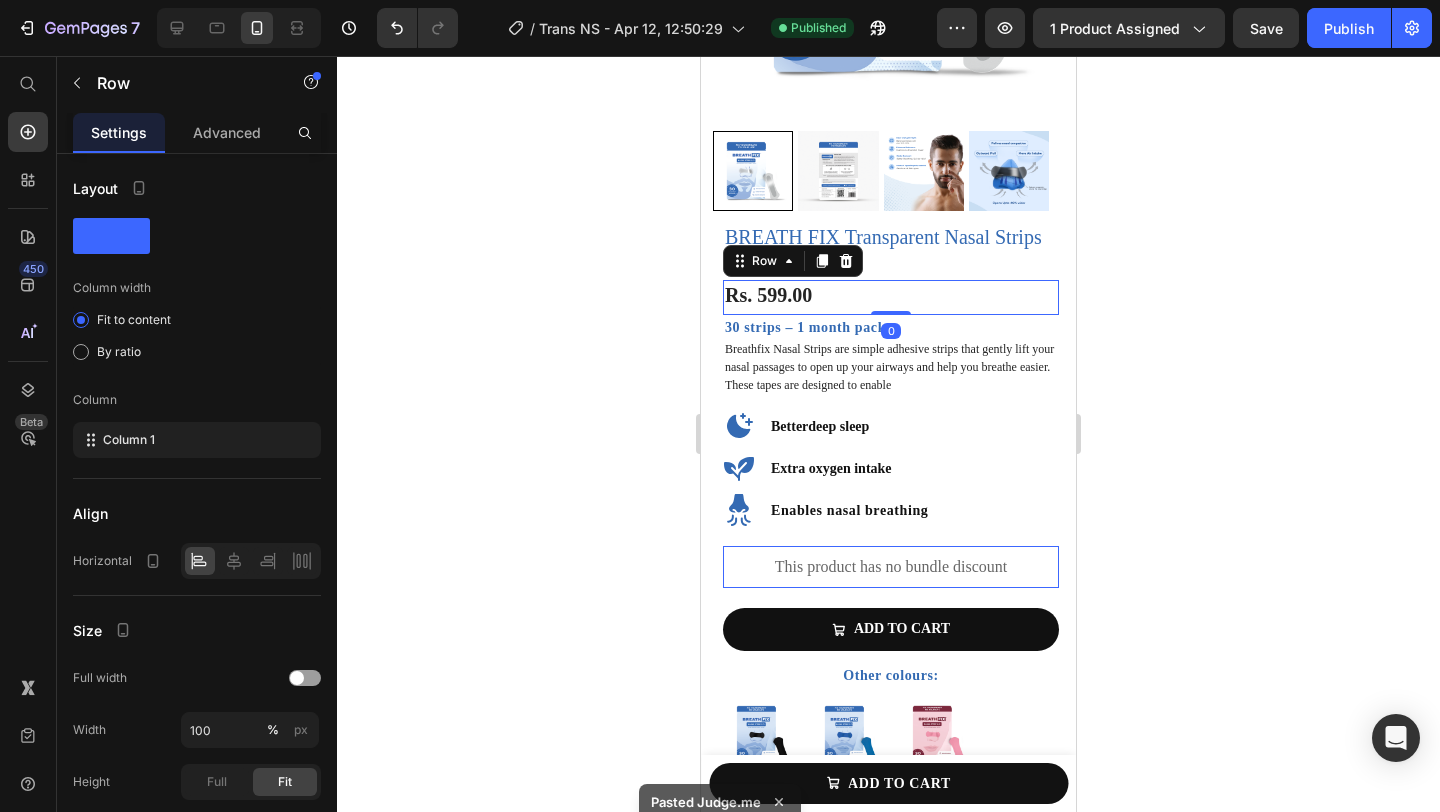 click on "Rs. 599.00 Product Price Row   0" at bounding box center (891, 297) 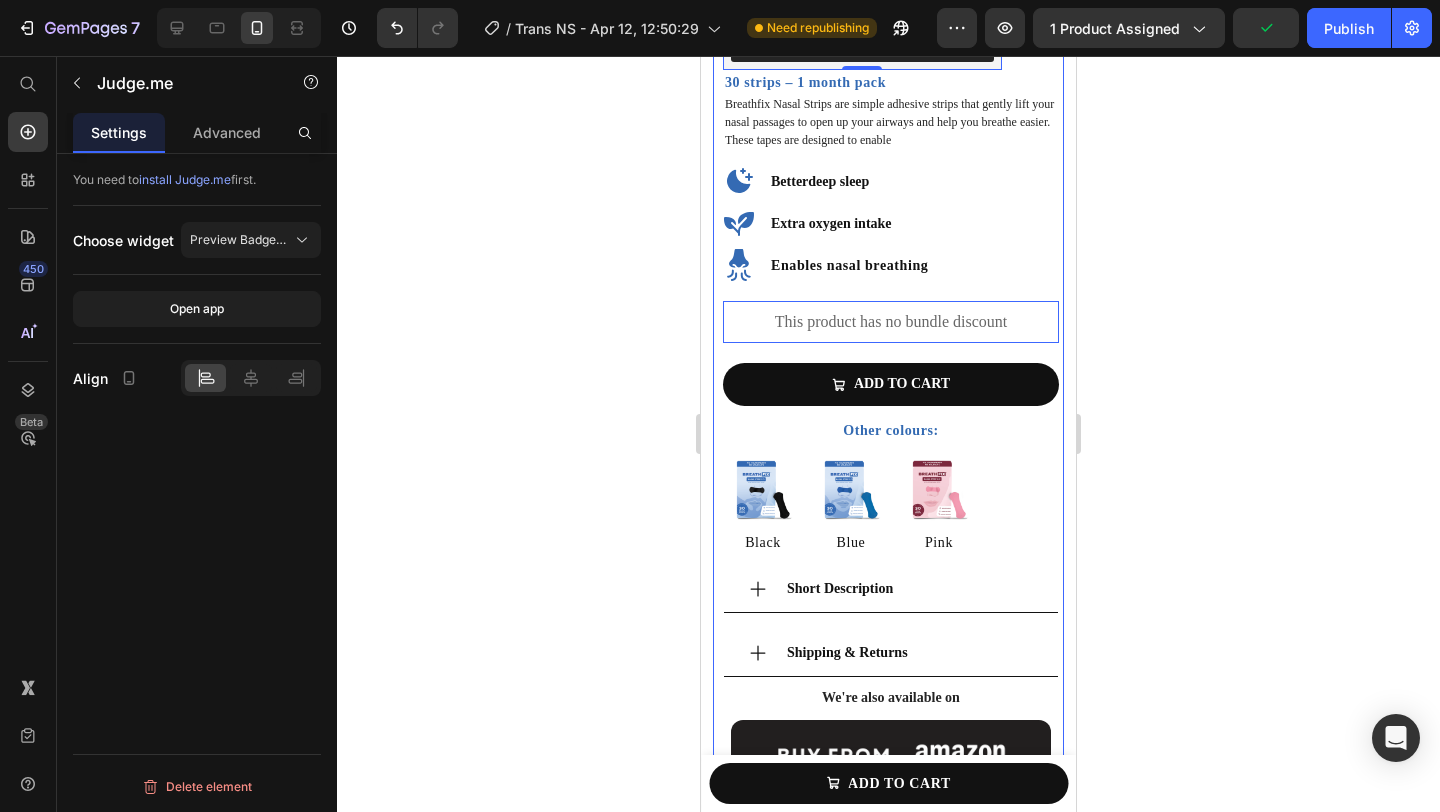 scroll, scrollTop: 693, scrollLeft: 0, axis: vertical 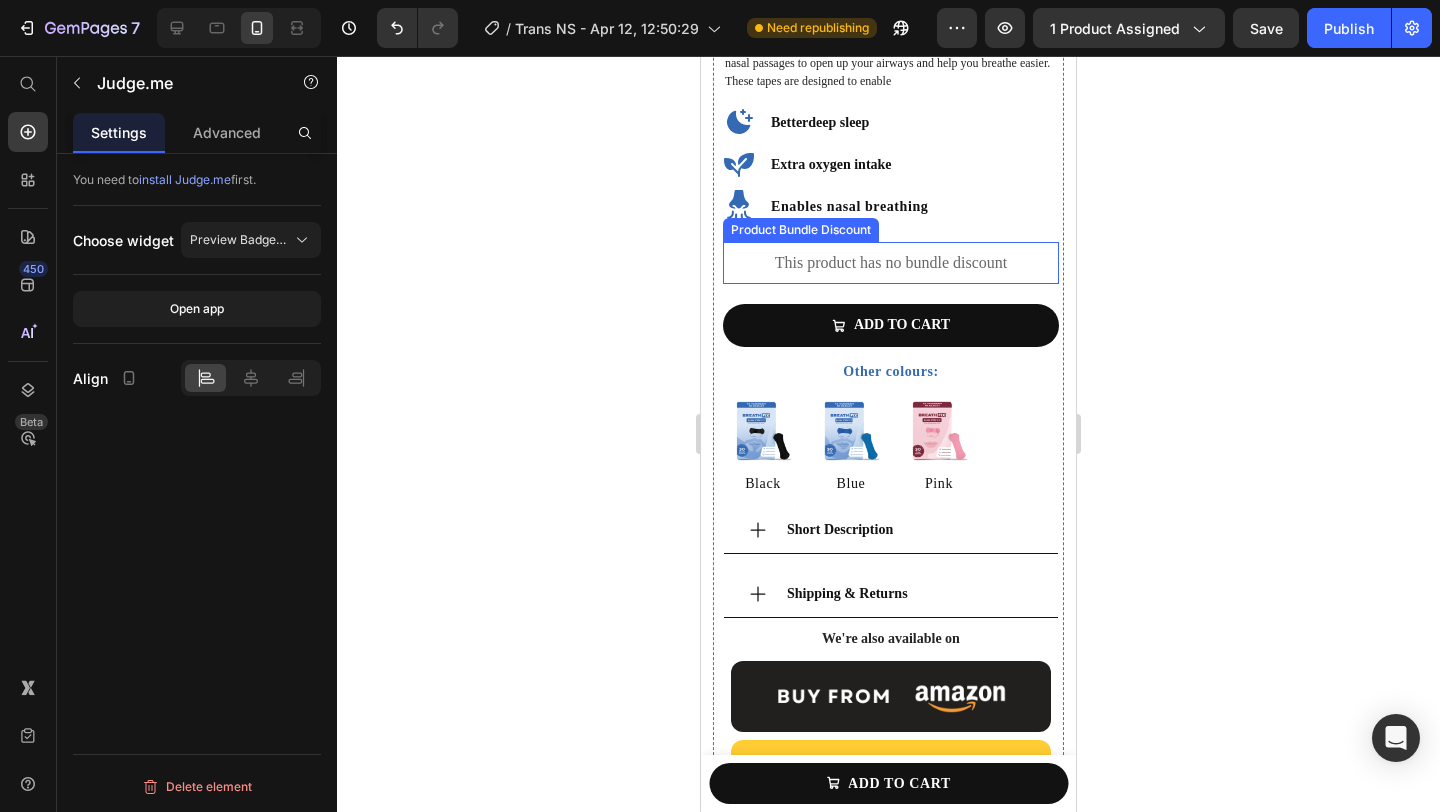 click on "This product has no bundle discount" at bounding box center [891, 263] 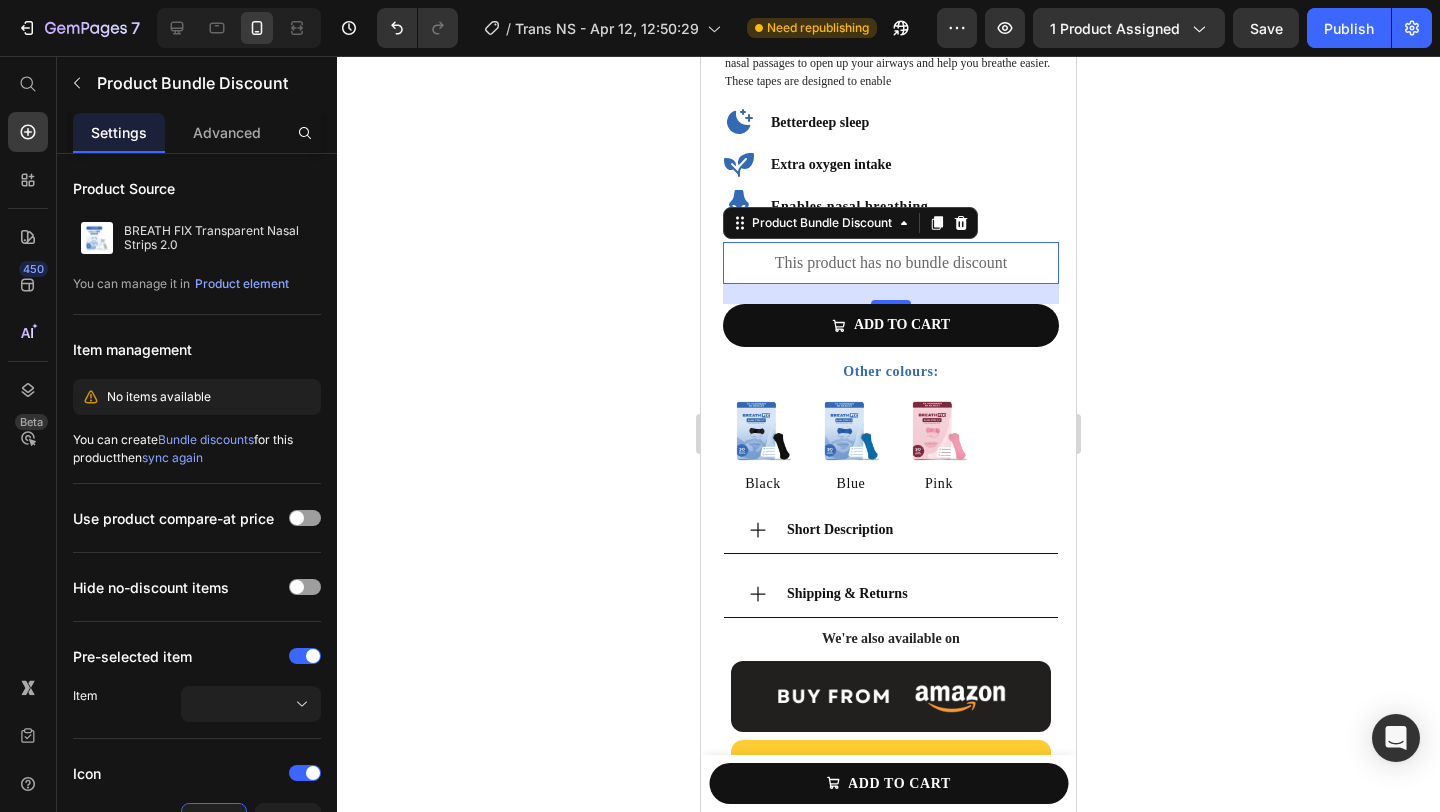 click on "This product has no bundle discount" at bounding box center [891, 263] 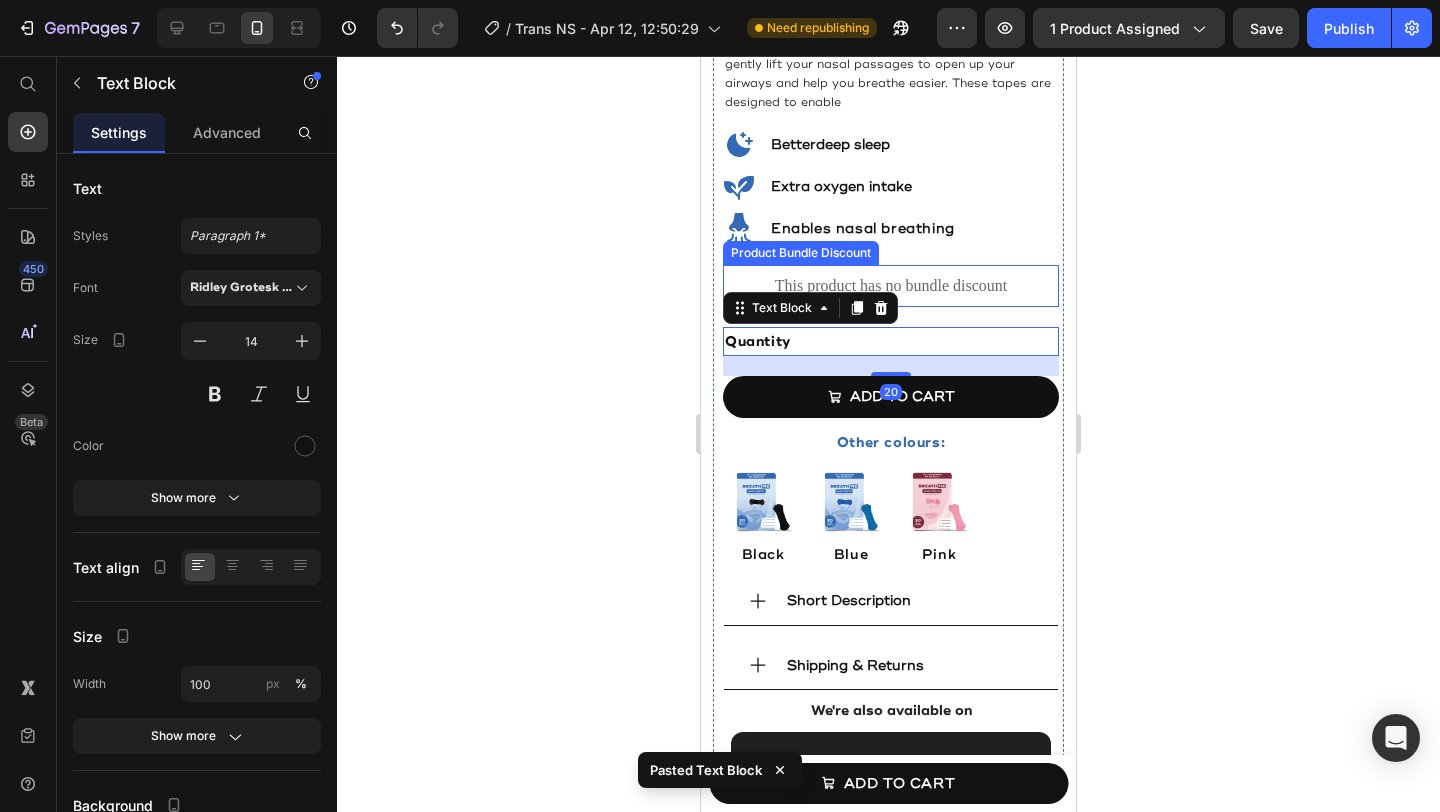 click on "This product has no bundle discount" at bounding box center [891, 286] 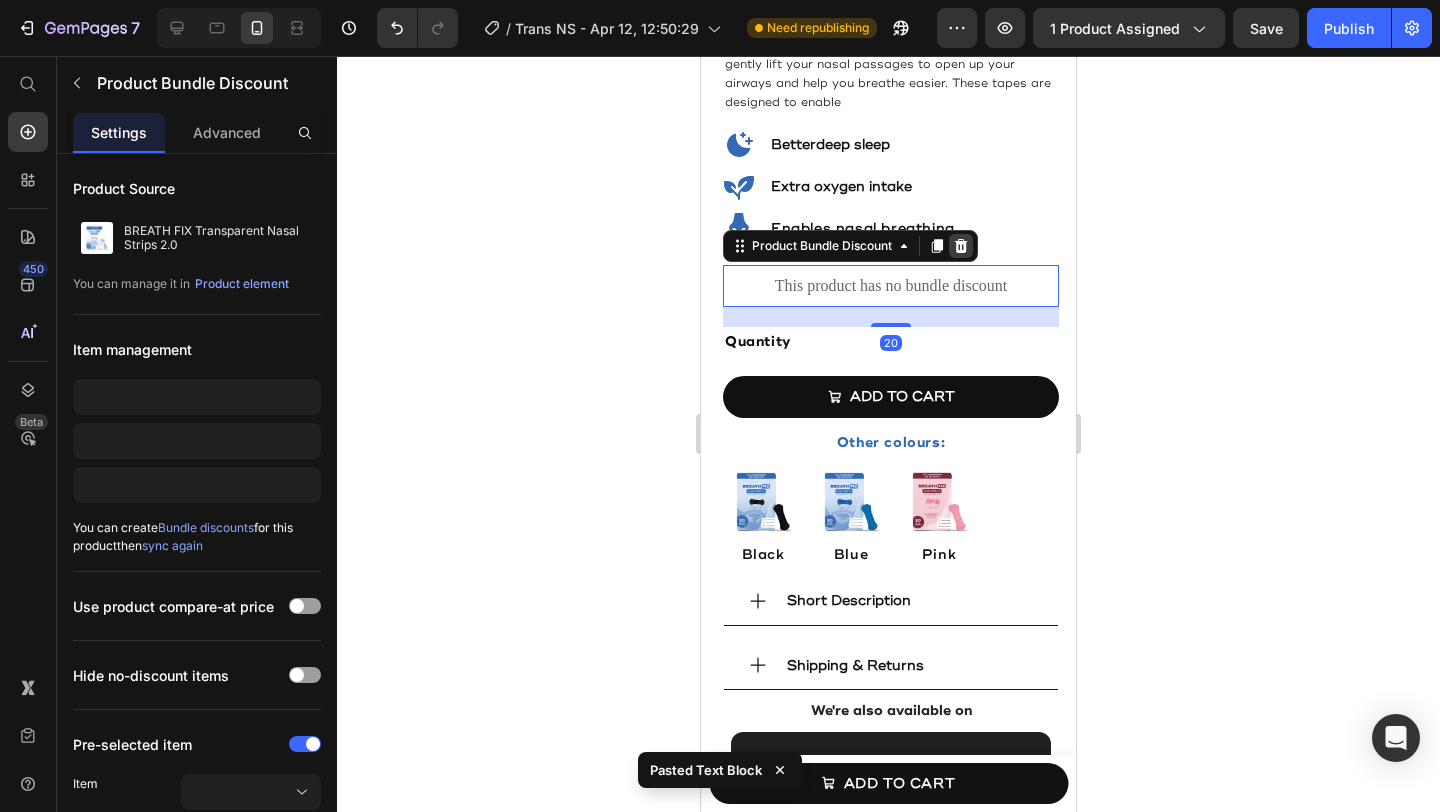 click 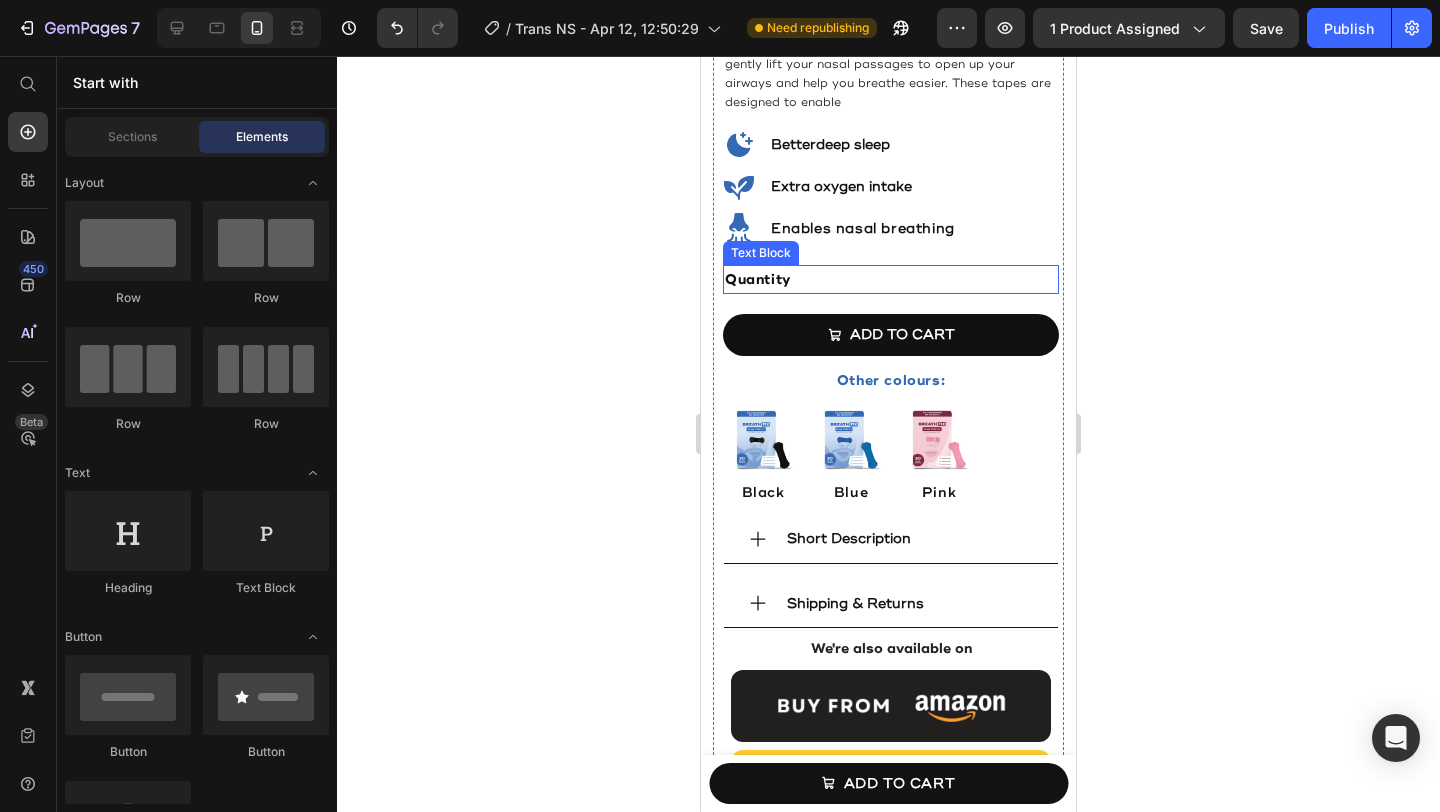 click on "Quantity" at bounding box center [891, 279] 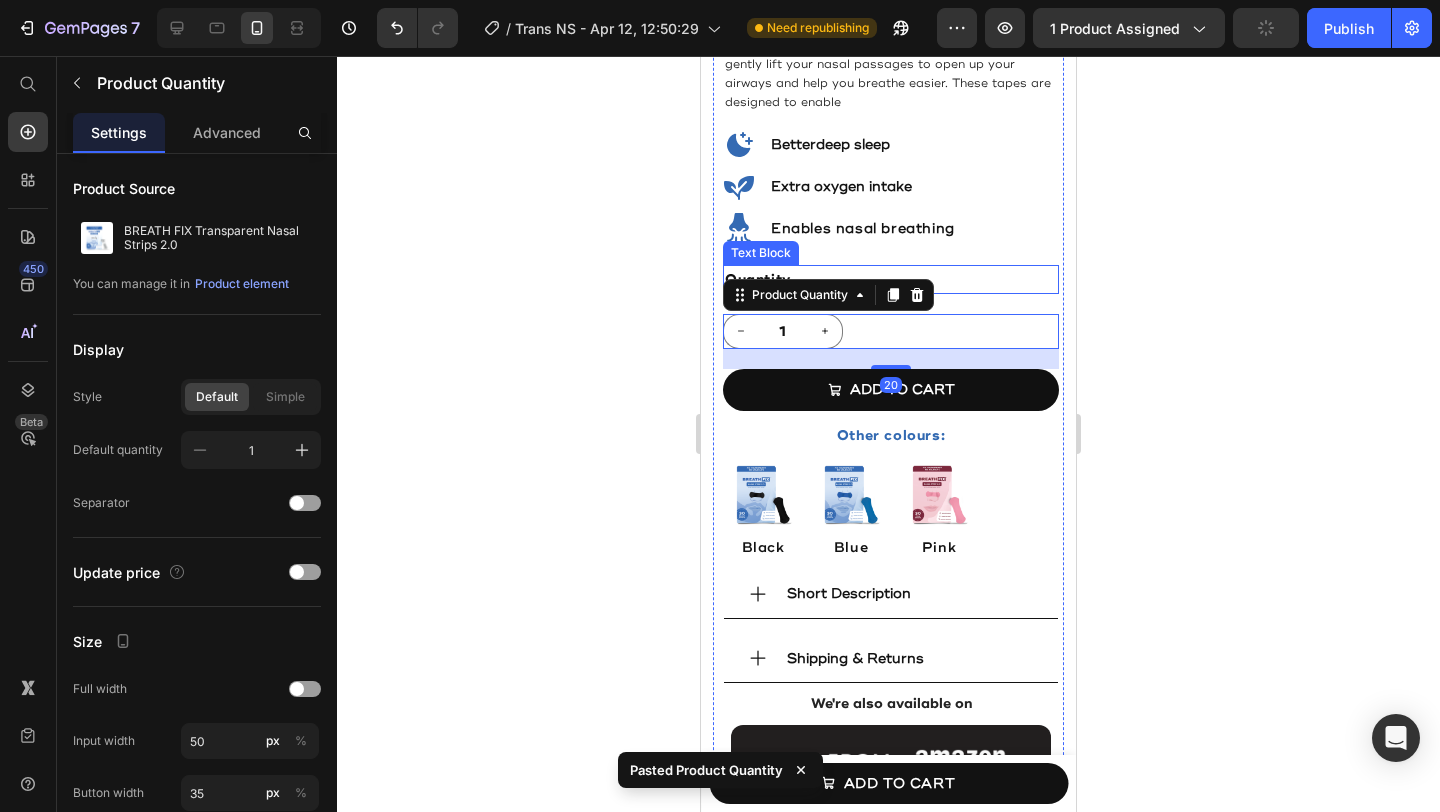 click on "Quantity" at bounding box center [891, 279] 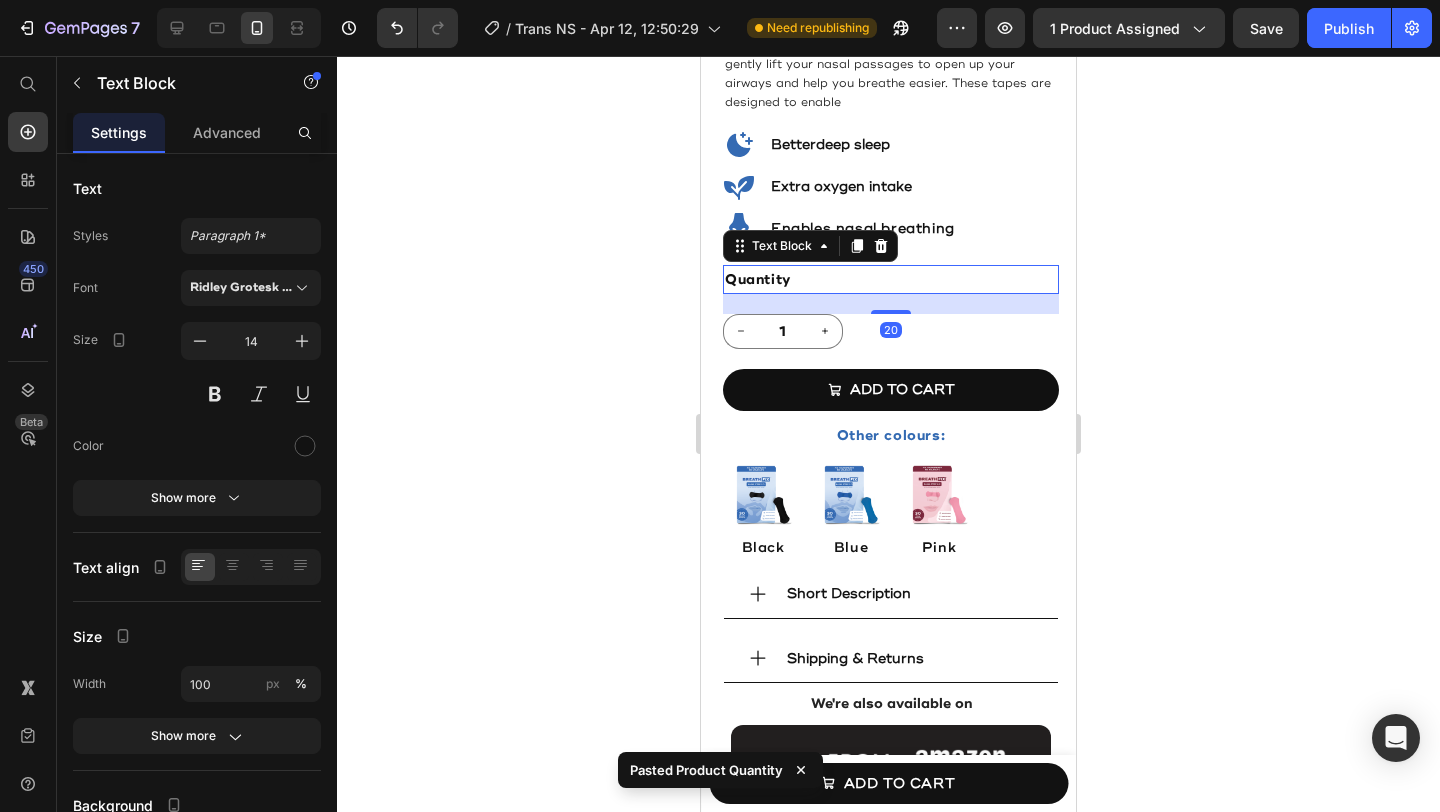 drag, startPoint x: 889, startPoint y: 291, endPoint x: 889, endPoint y: 278, distance: 13 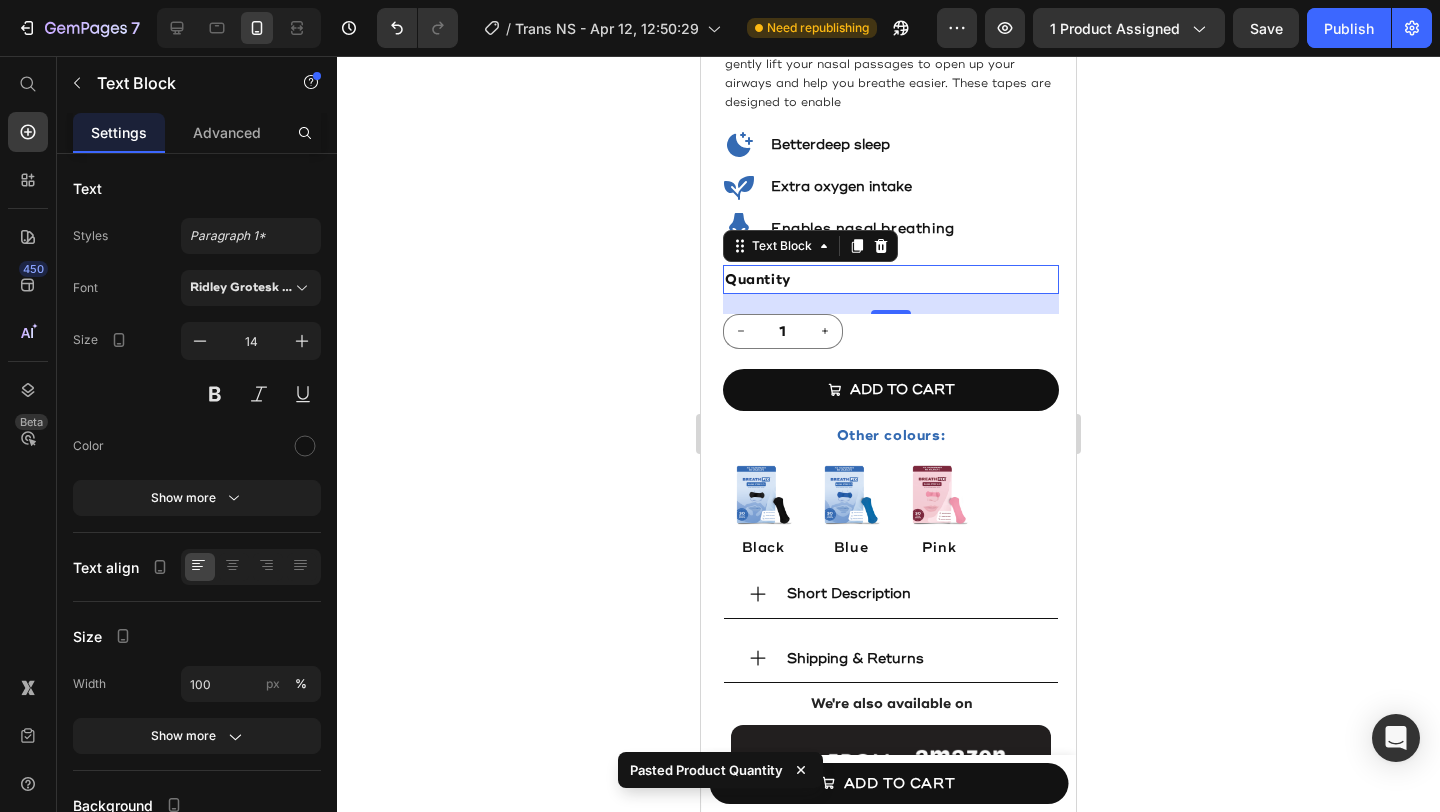 drag, startPoint x: 888, startPoint y: 293, endPoint x: 889, endPoint y: 276, distance: 17.029387 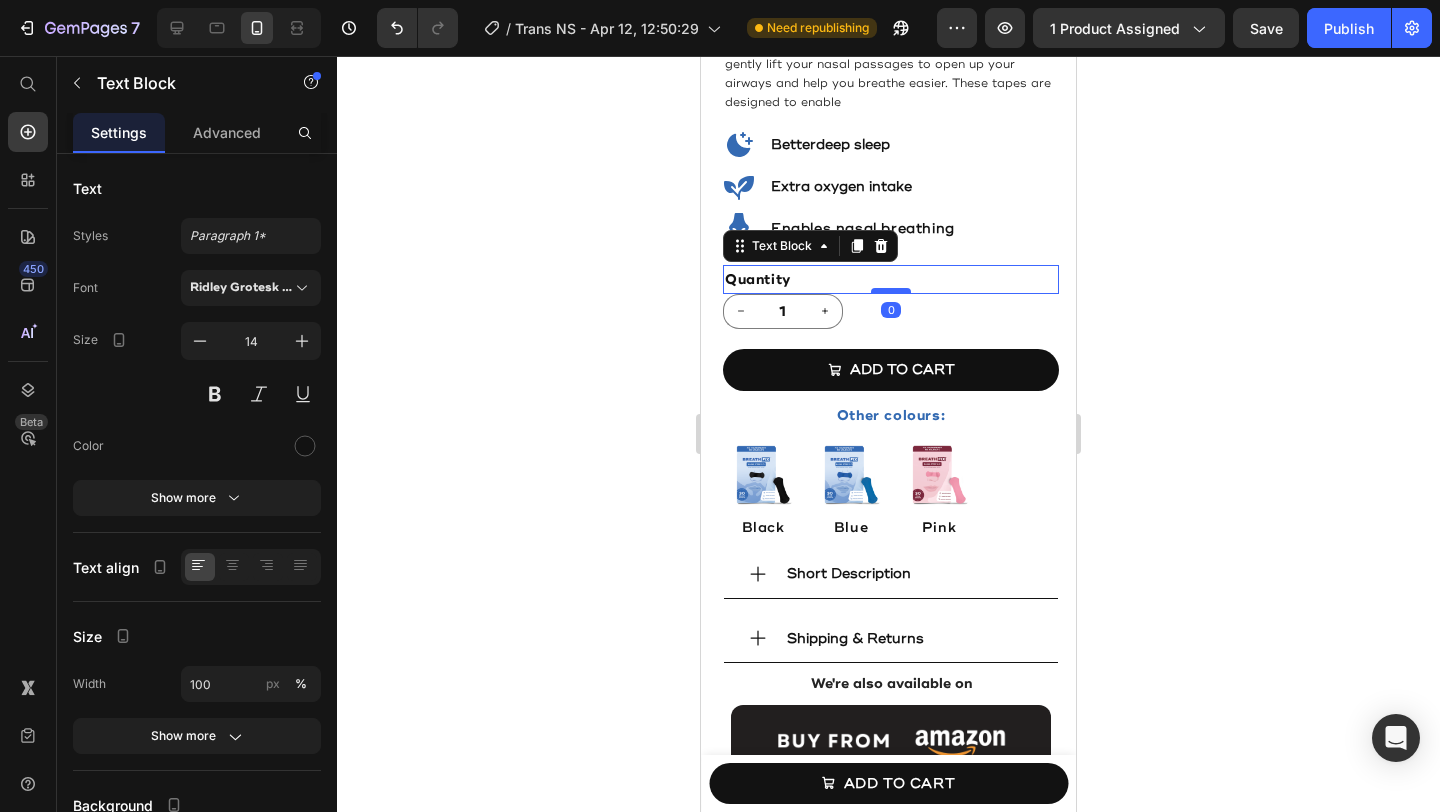 drag, startPoint x: 886, startPoint y: 298, endPoint x: 886, endPoint y: 273, distance: 25 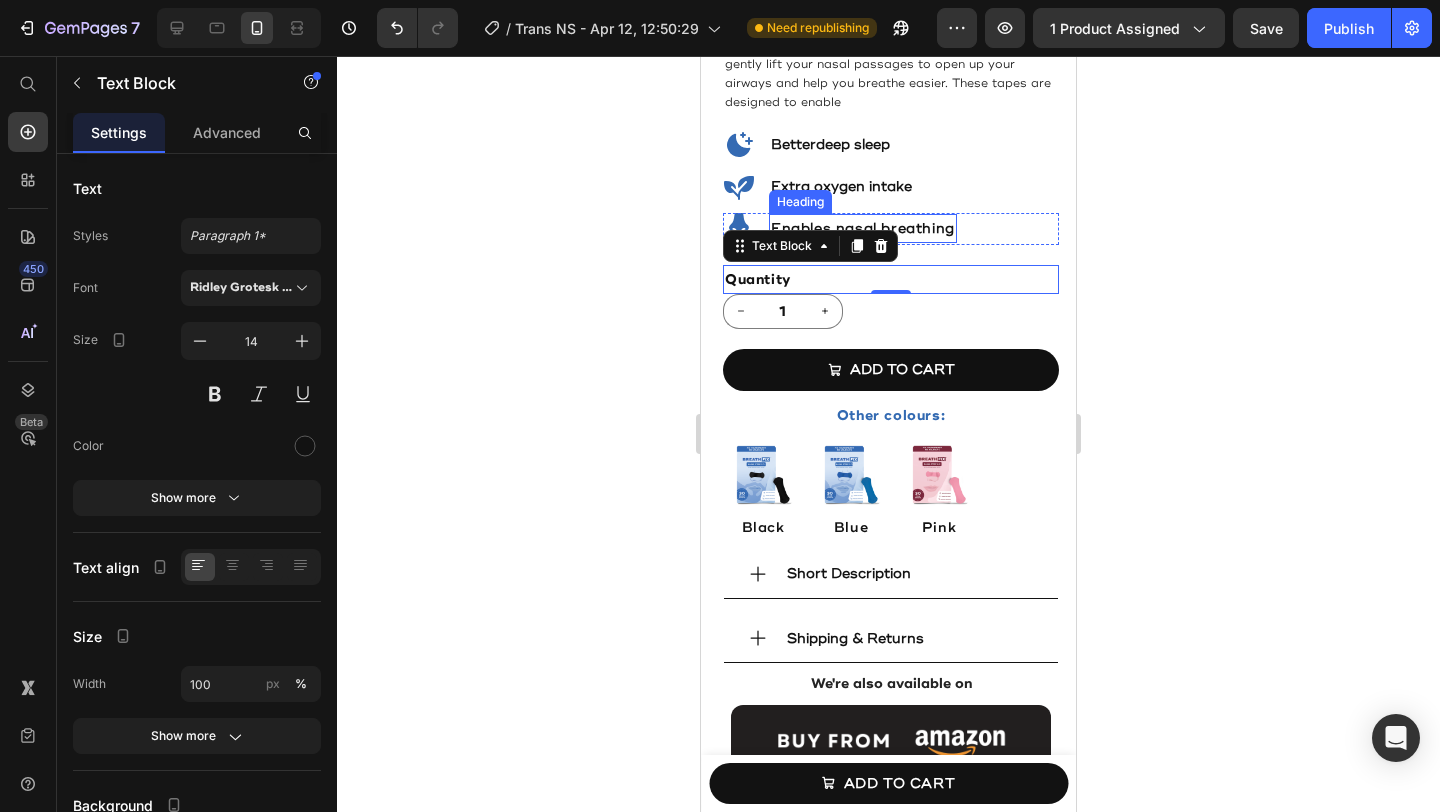 click on "Enables nasal breathing" at bounding box center (863, 228) 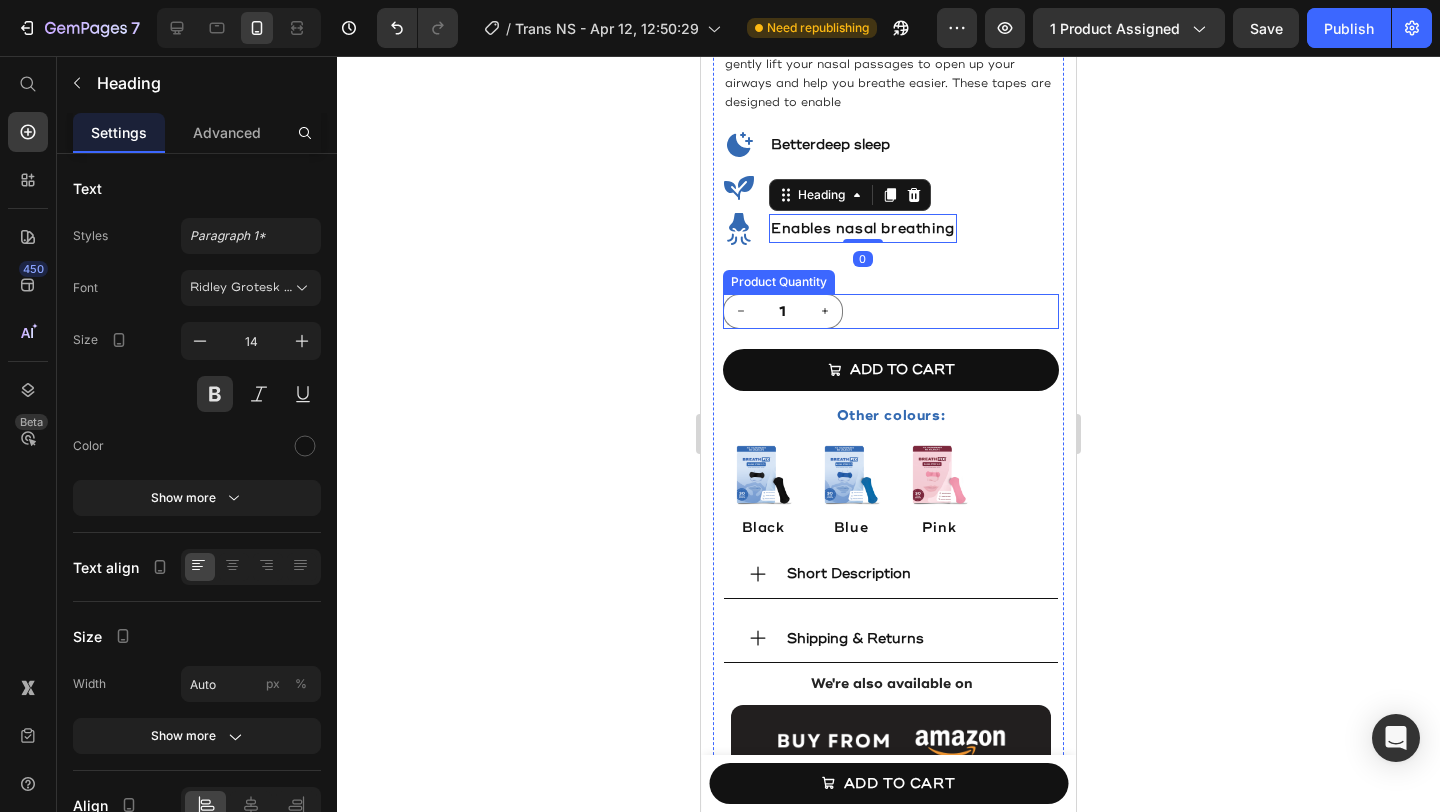 click on "1" at bounding box center [891, 311] 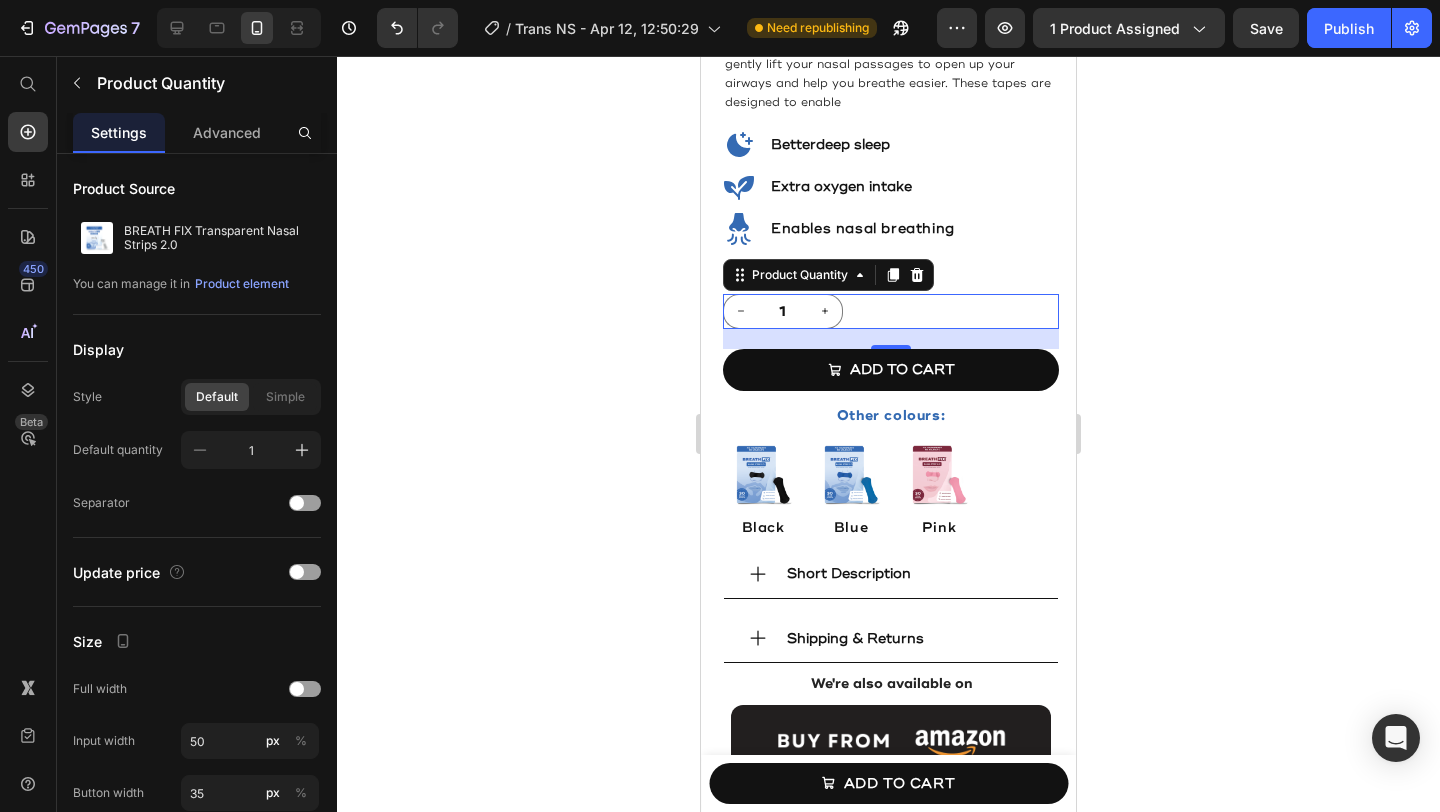 click on "20" at bounding box center [891, 339] 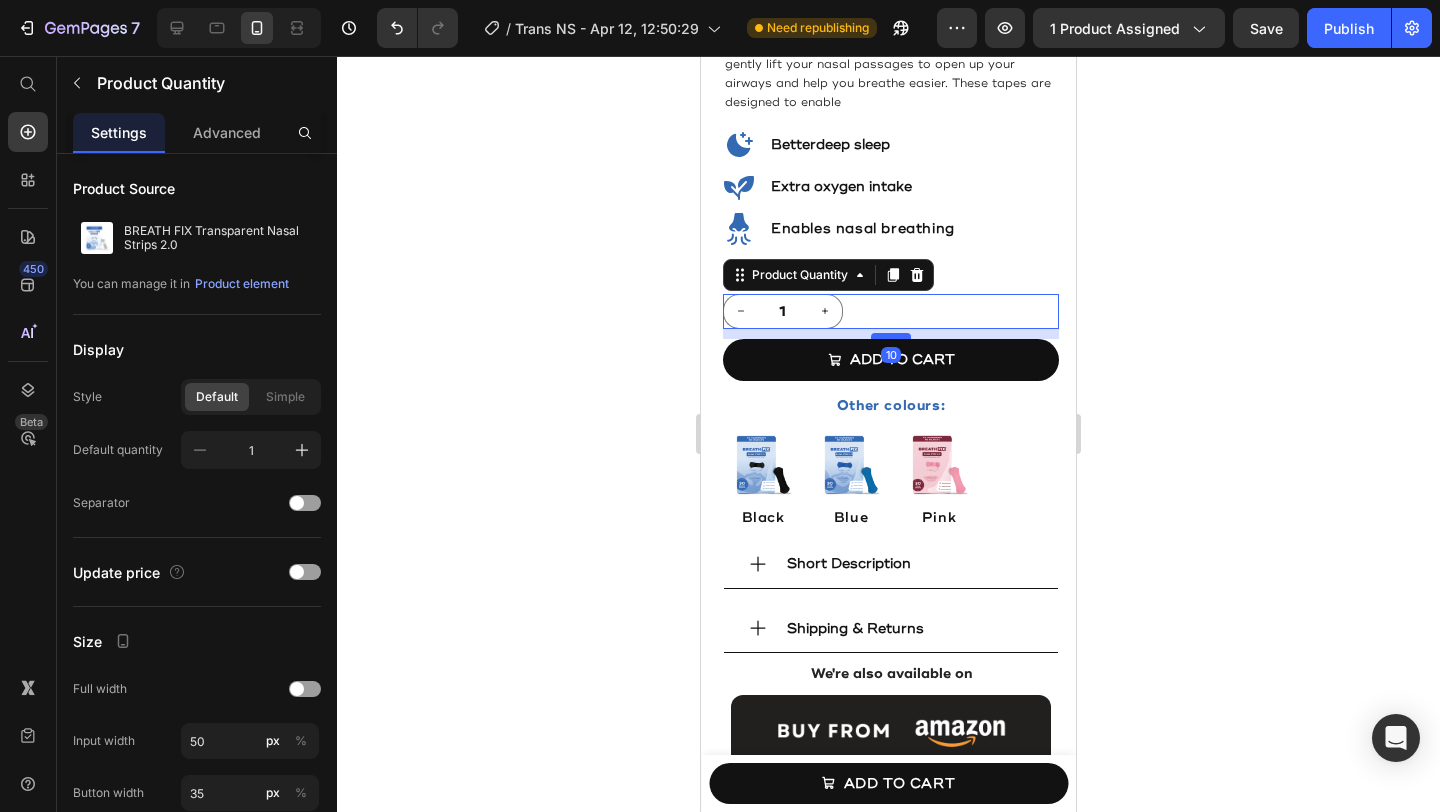 drag, startPoint x: 886, startPoint y: 330, endPoint x: 883, endPoint y: 320, distance: 10.440307 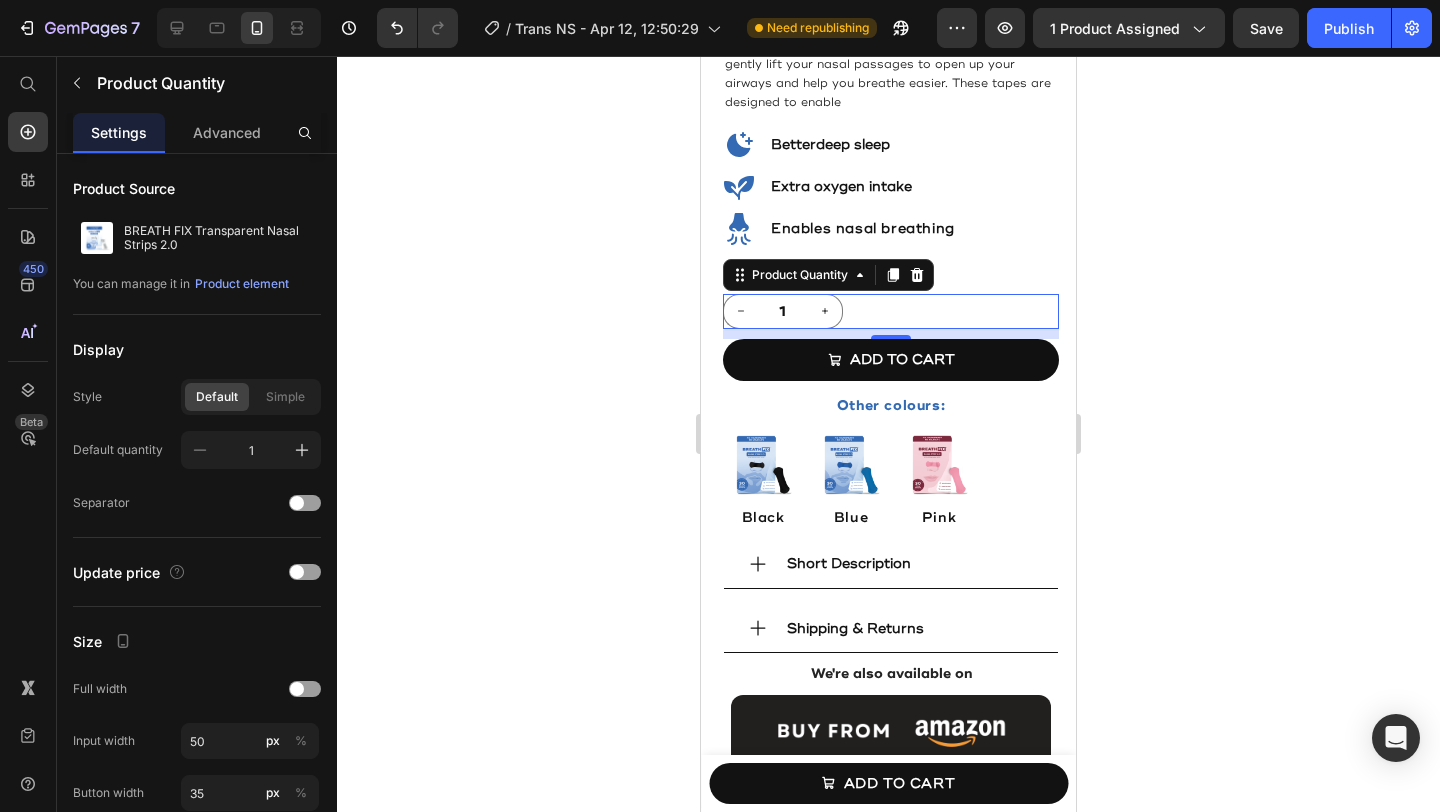 click on "1" at bounding box center [891, 311] 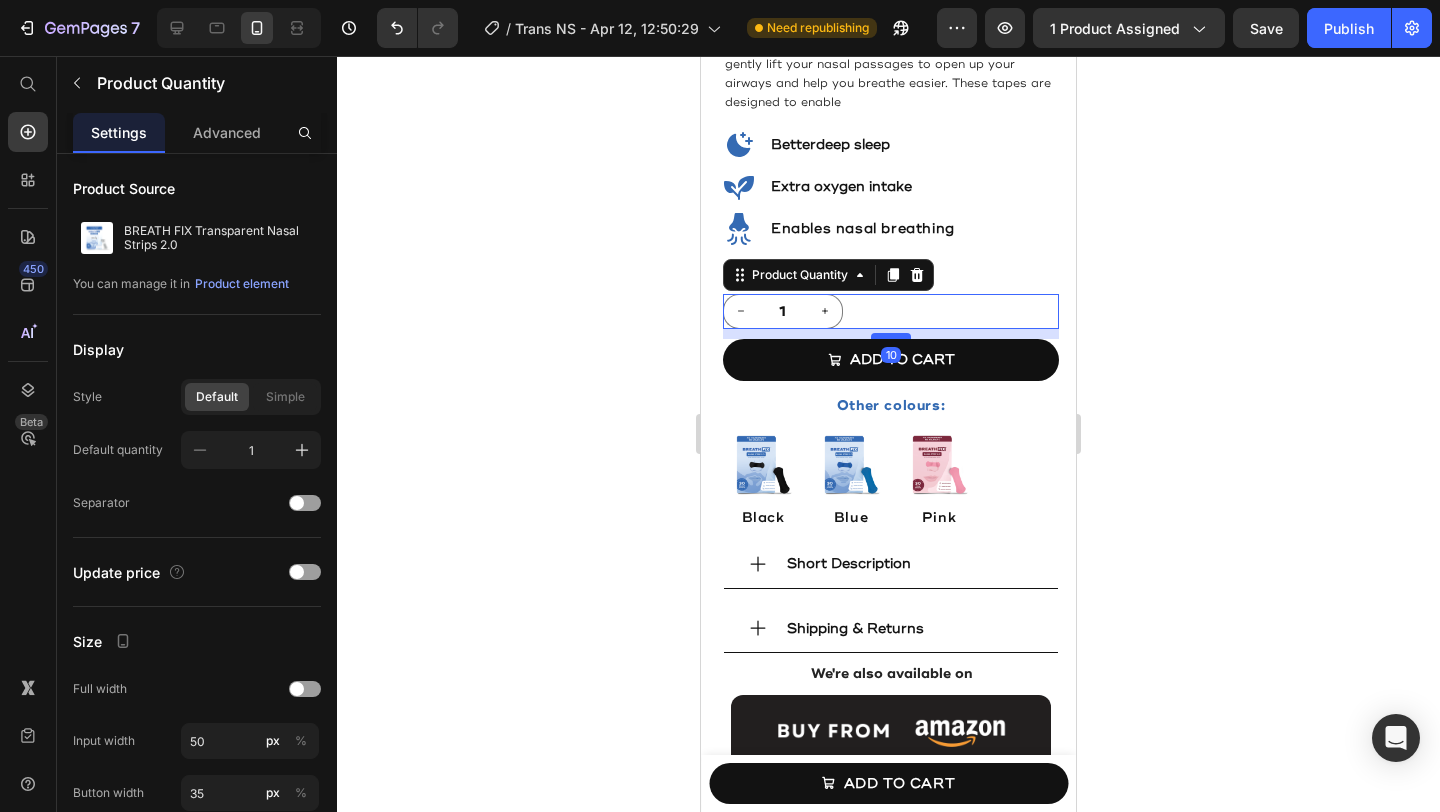 click at bounding box center (891, 336) 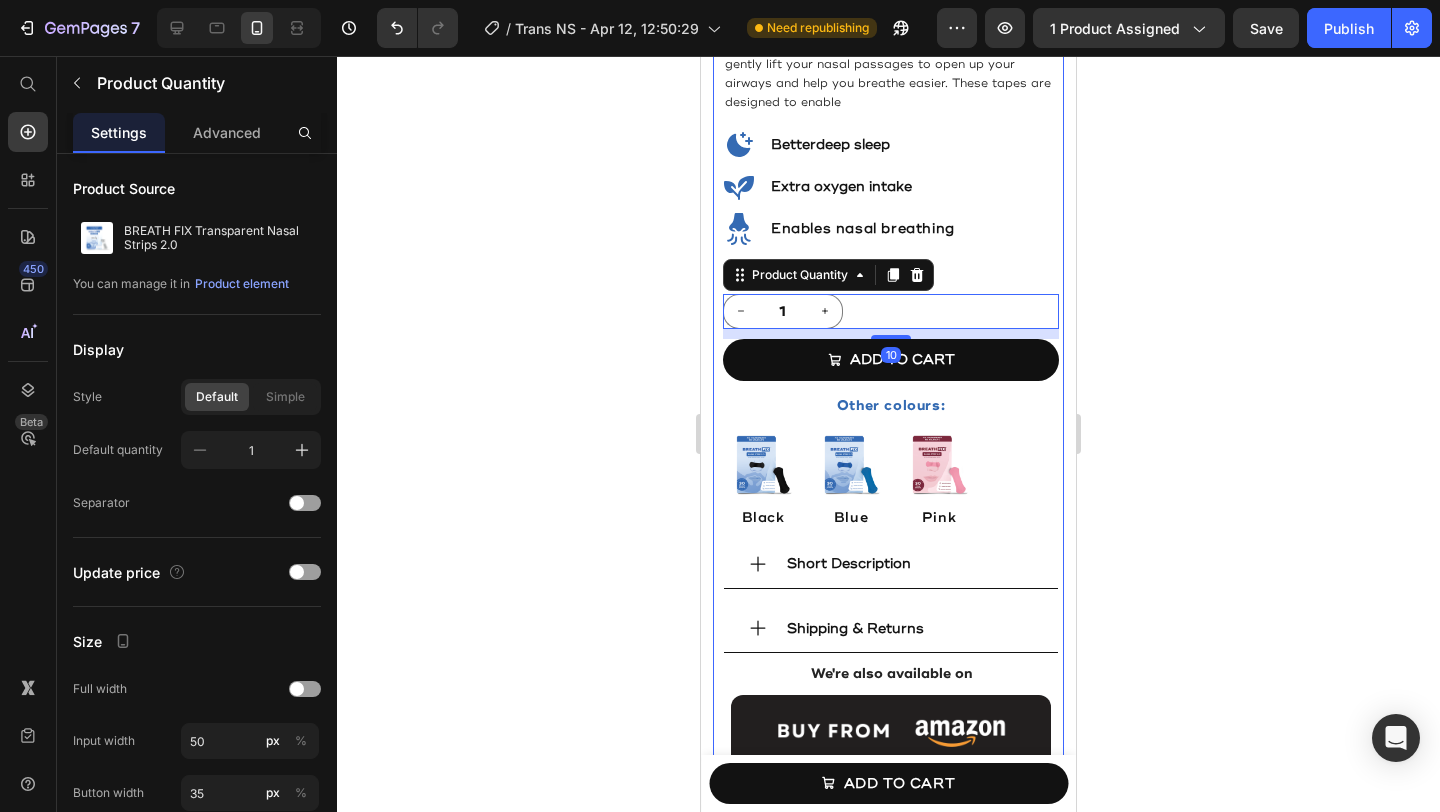 click on "Quantity" at bounding box center (891, 279) 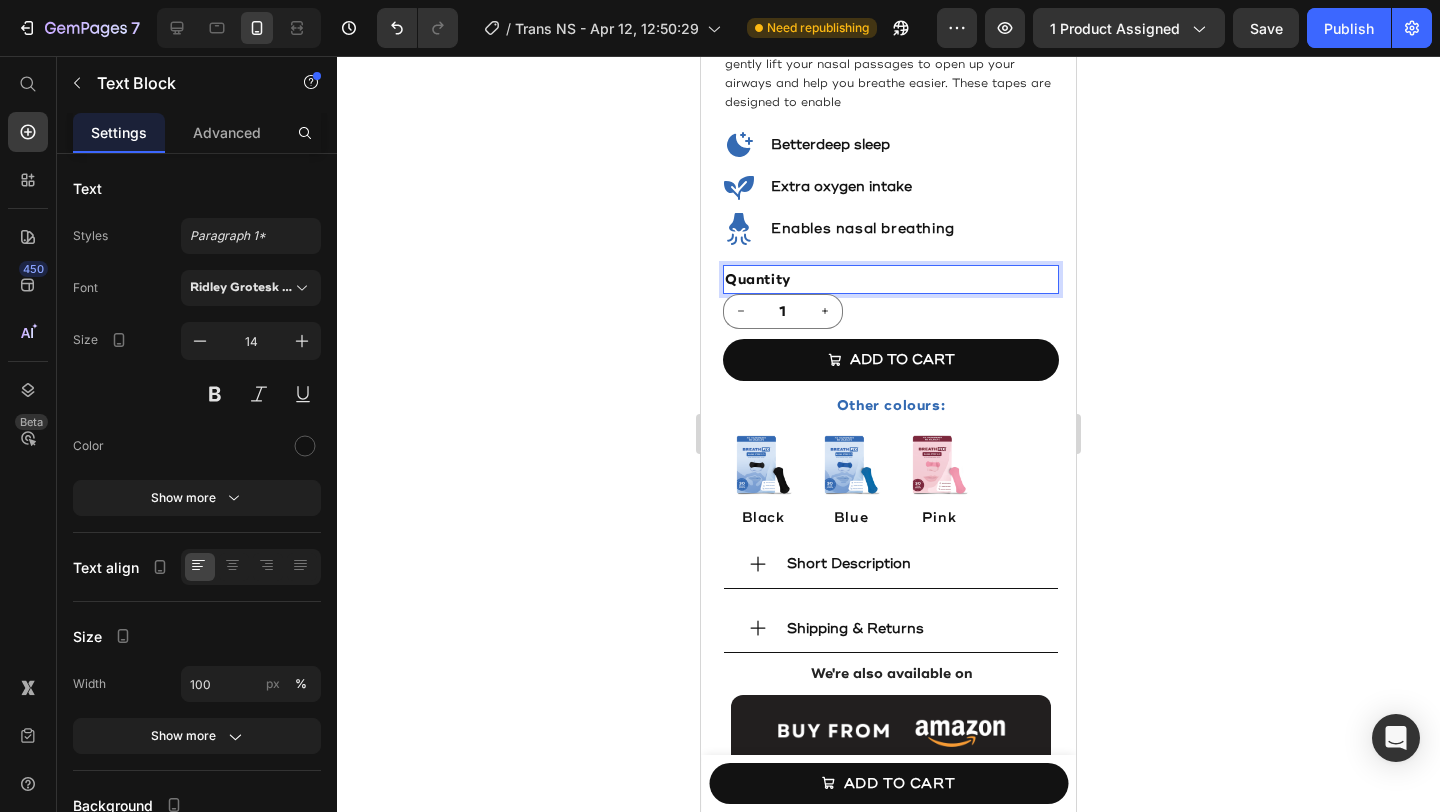 click on "Quantity" at bounding box center (891, 279) 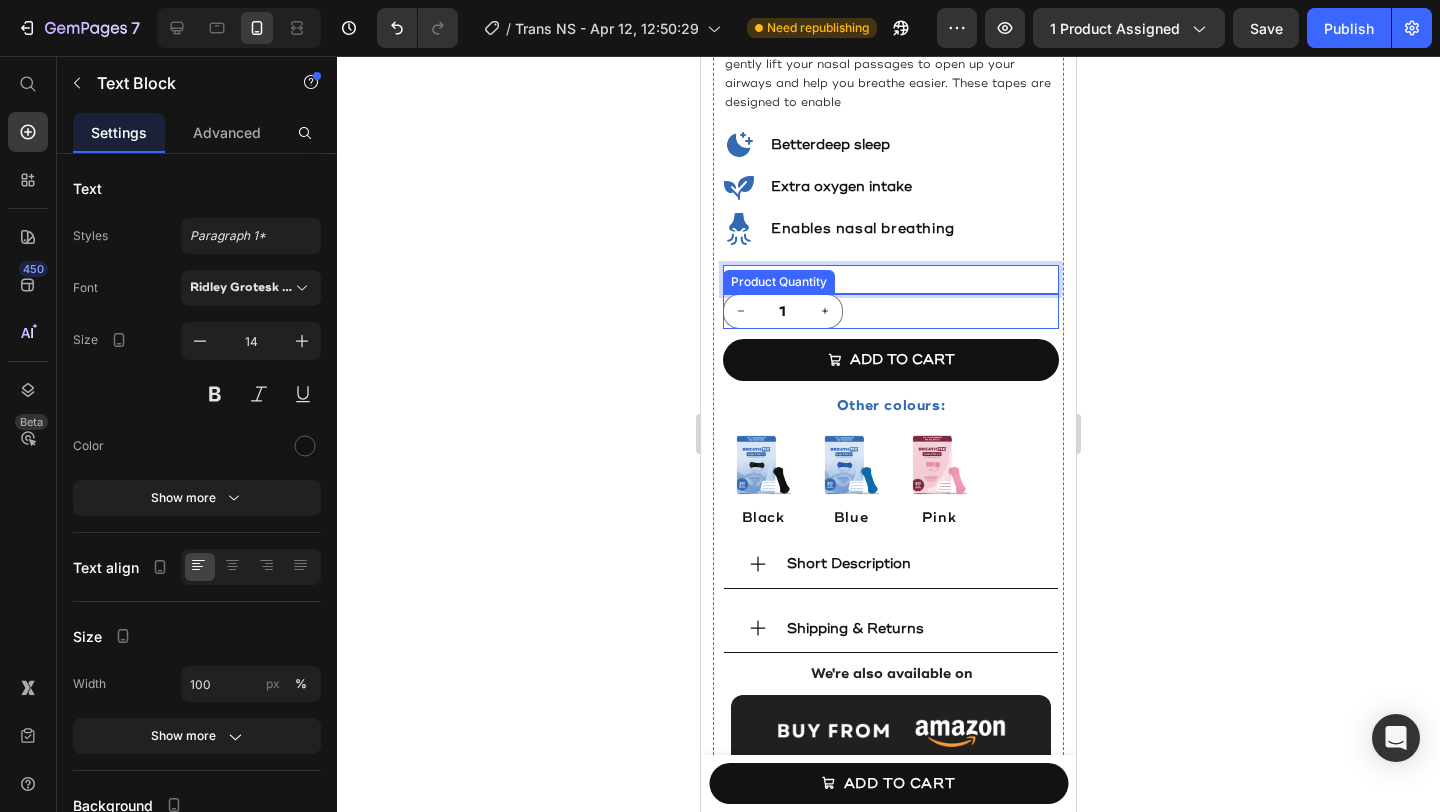 click on "1" at bounding box center (891, 311) 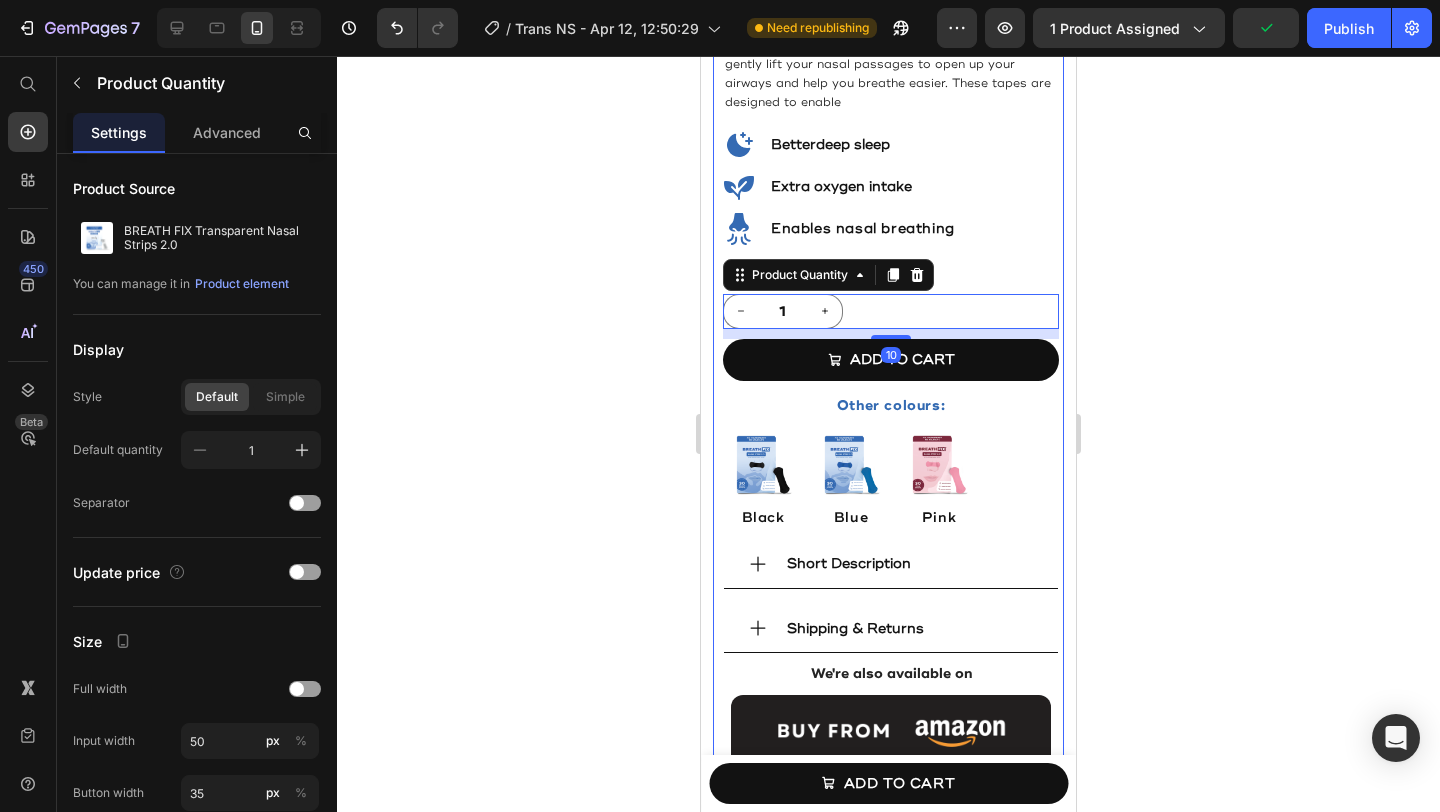 click on "Best Seller Text Block BREATH FIX Transparent Nasal Strips 2.0 Product Title Rs. 599.00 Product Price Judge.me - Preview Badge (Stars) Judge.me Row 30 strips – 1 month pack Text Block Breathfix Nasal Strips are simple adhesive strips that gently lift your nasal passages to open up your airways and help you breathe easier. These tapes are designed to enable Text Block
Icon Better  deep sleep Heading Row
Icon Extra oxygen intake Heading Row
Icon Enables nasal breathing Heading Row Quantity Text Block 1 Product Quantity   10
add to CaRT   Add to Cart Other colours: Text Block Image Black Text Block Image Blue Text Block Image Pink Text Block Row
Short Description
Shipping & Returns Accordion We're also available on Text Block Image Image Row" at bounding box center [891, 348] 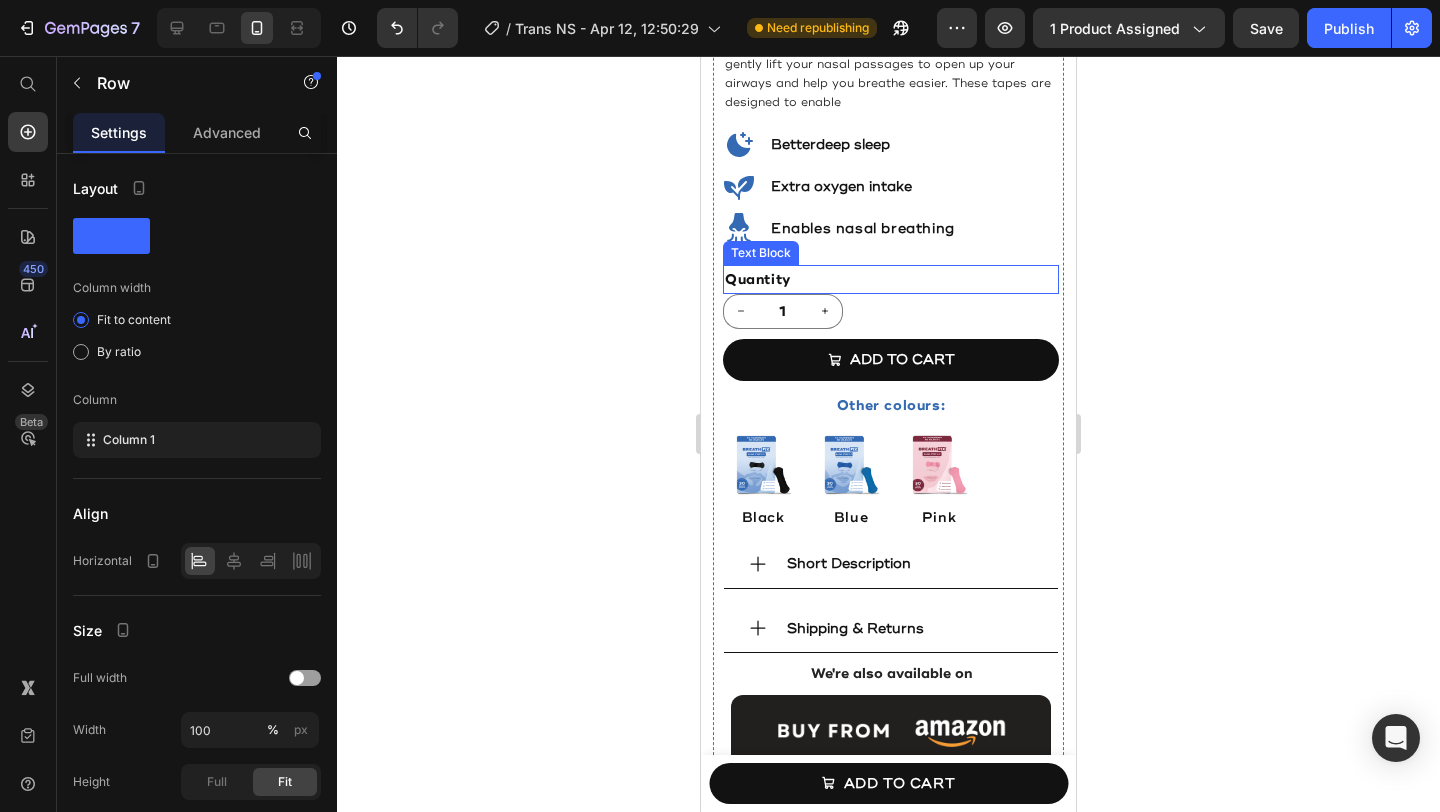 click on "Quantity" at bounding box center (891, 279) 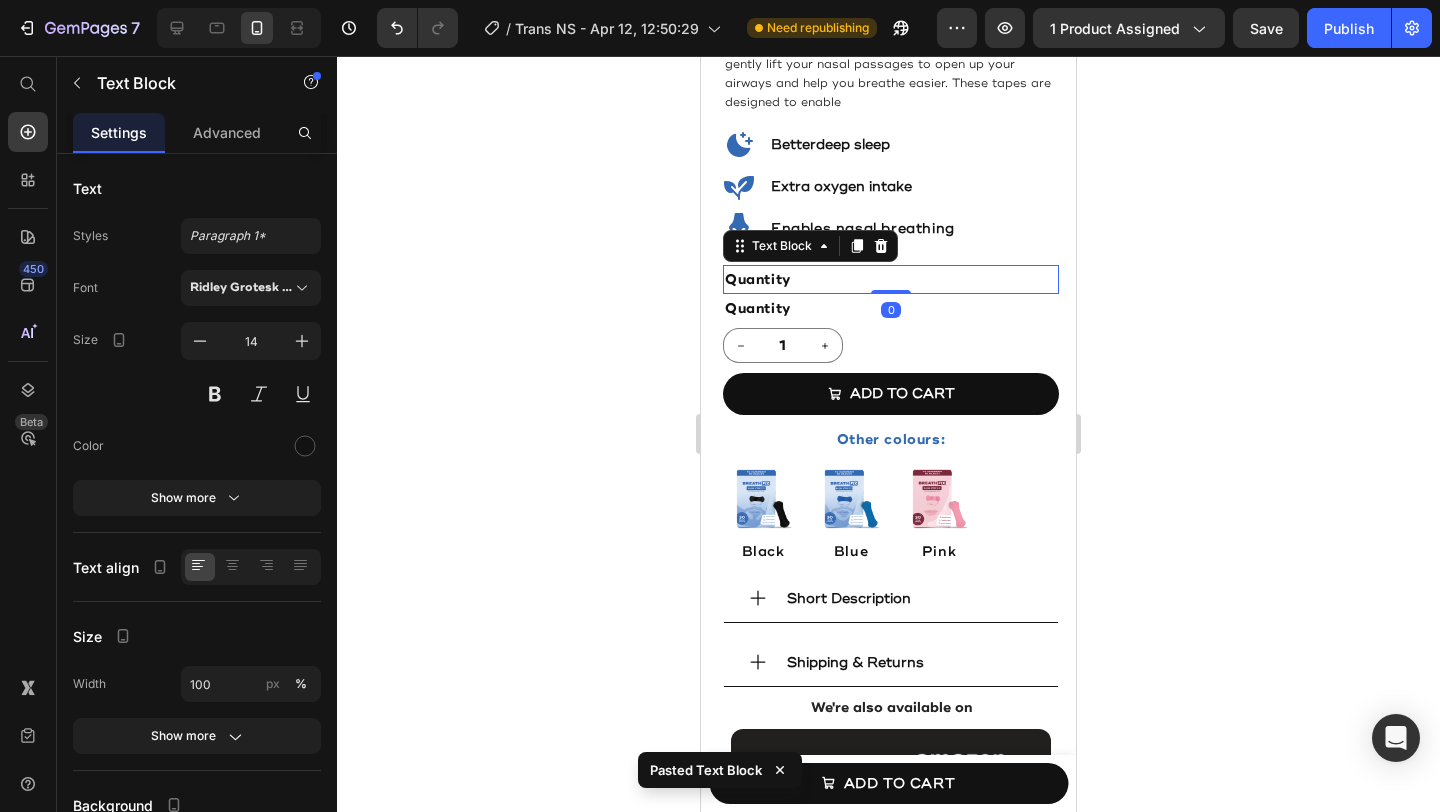 click on "Quantity" at bounding box center [891, 279] 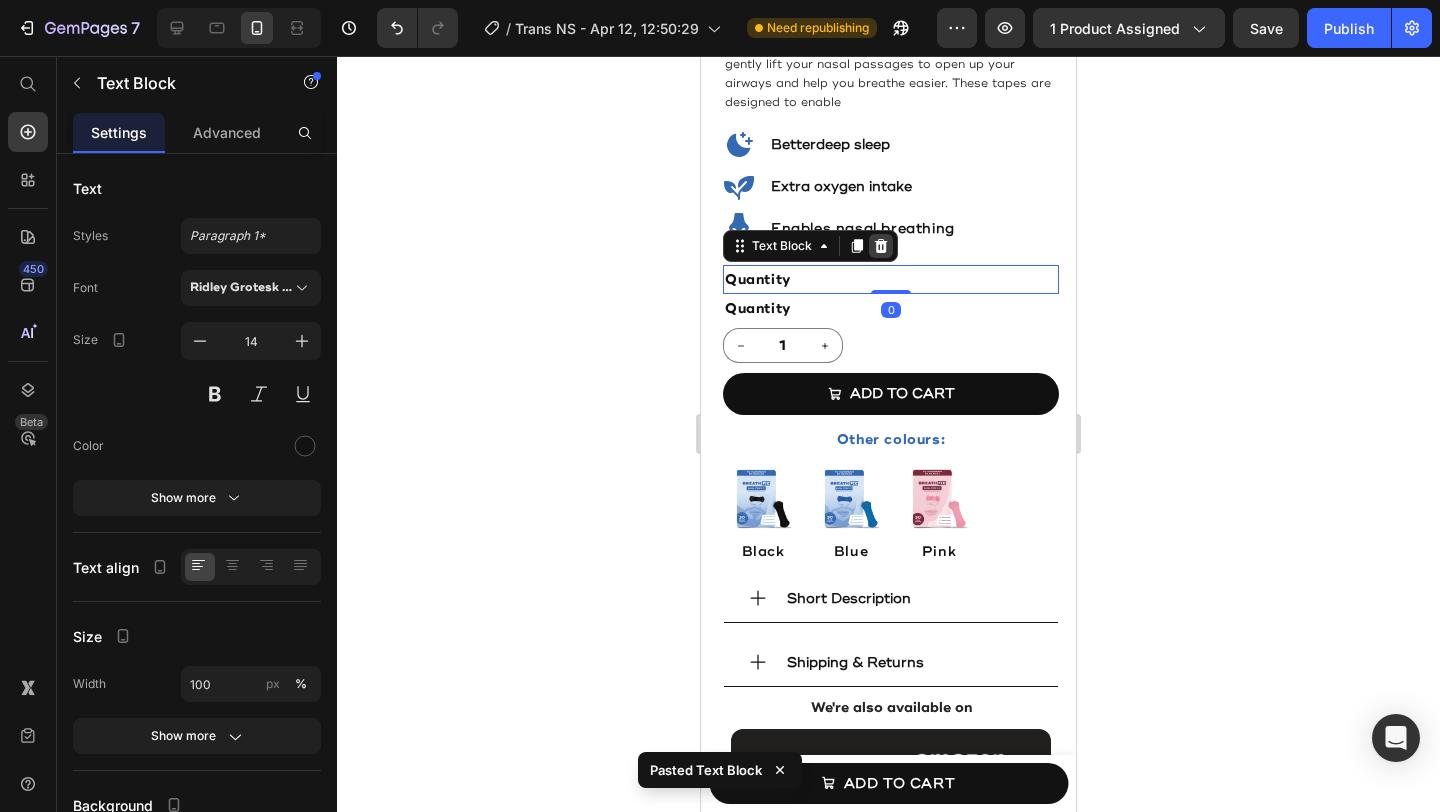 click 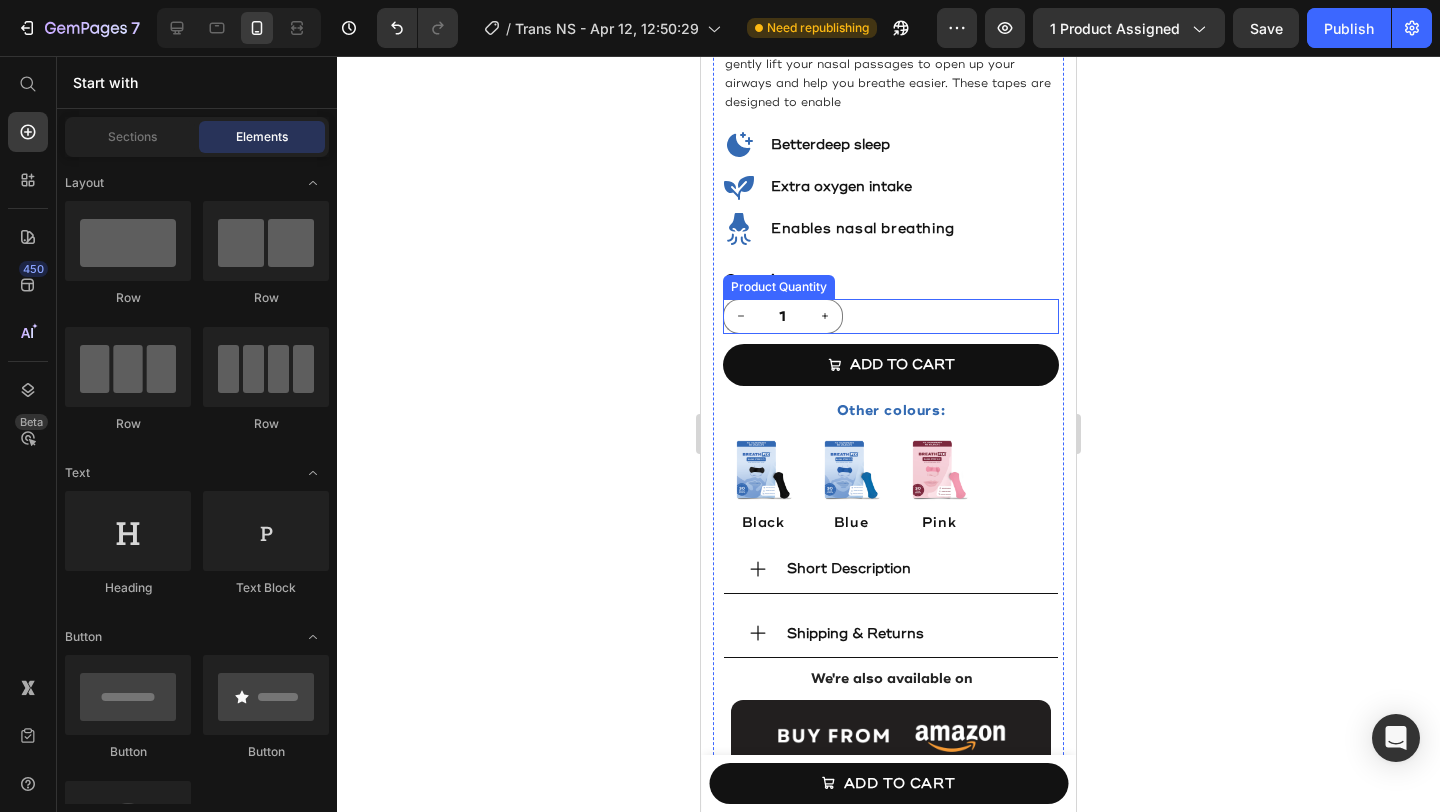 click on "1" at bounding box center (891, 316) 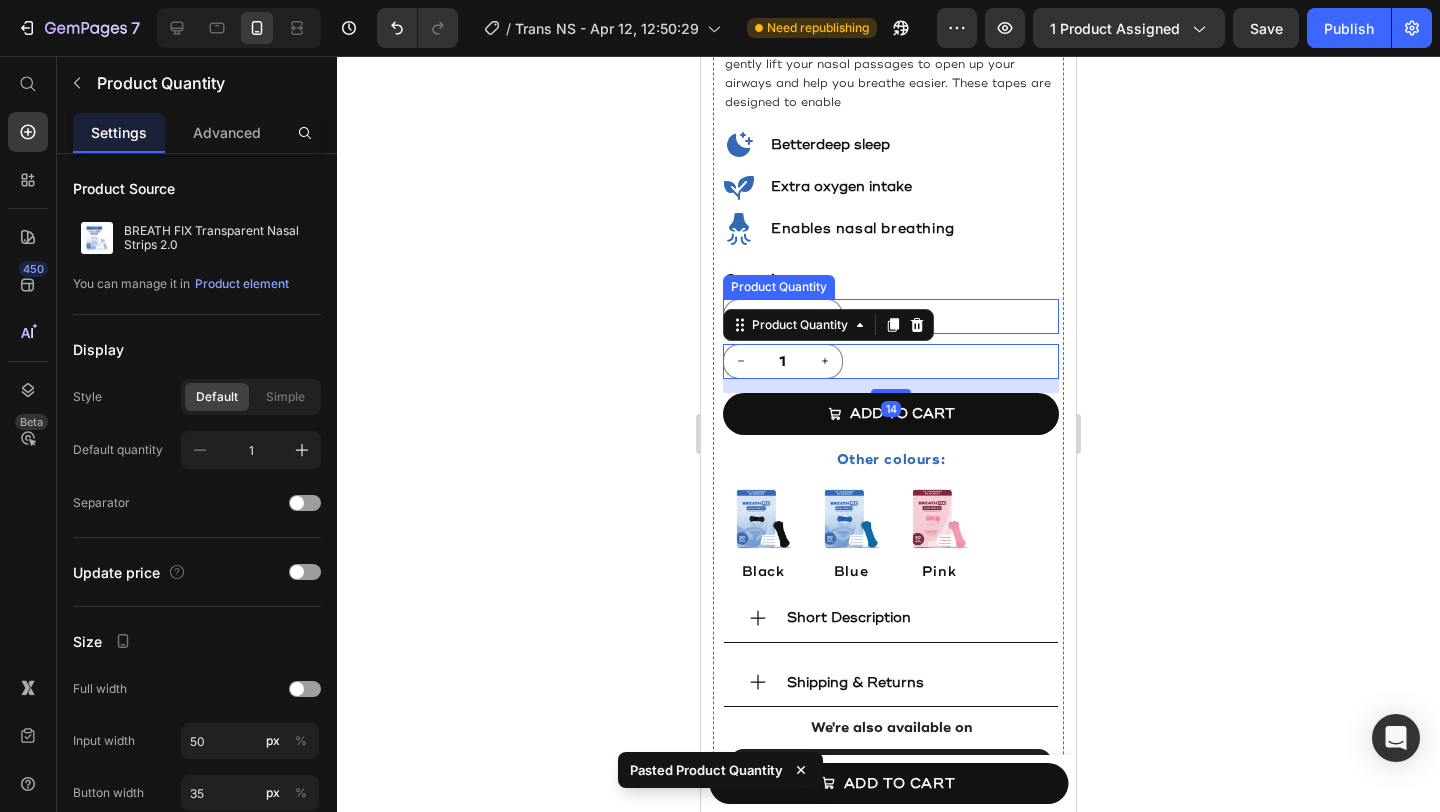 click on "1" at bounding box center (891, 316) 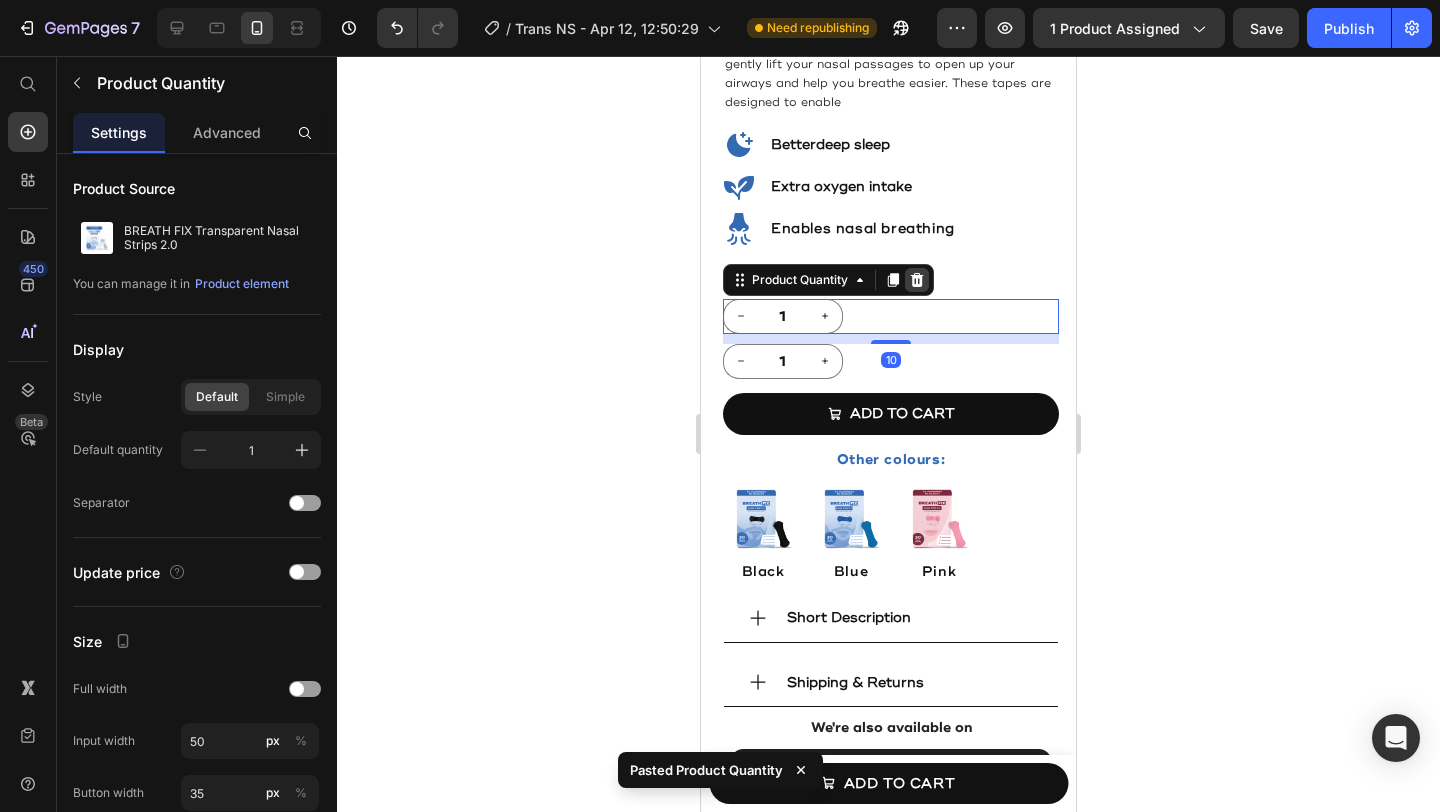 click 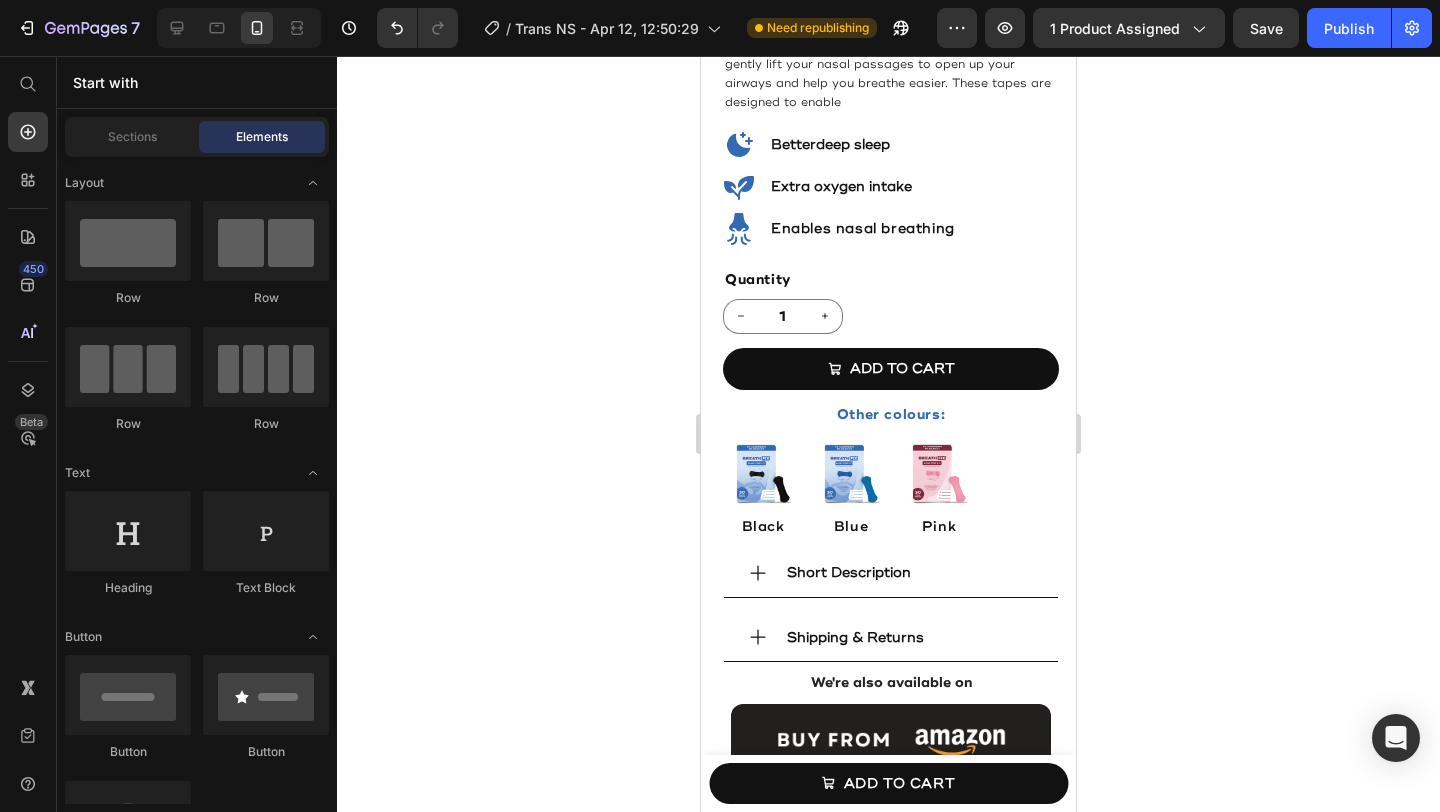click on "7  Version history  /  Trans NS - Apr 12, 12:50:29 Need republishing Preview 1 product assigned  Save   Publish" 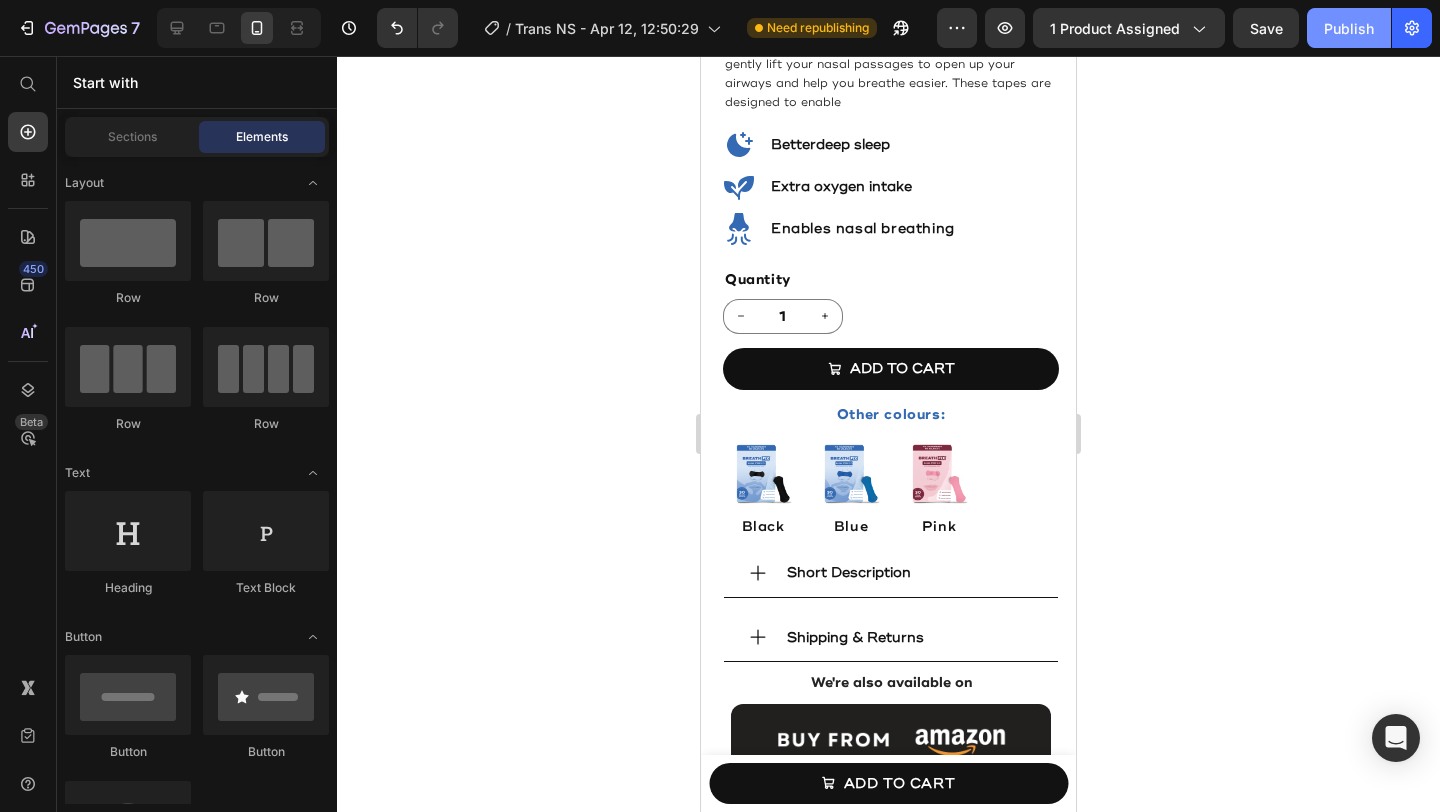 click on "Publish" at bounding box center (1349, 28) 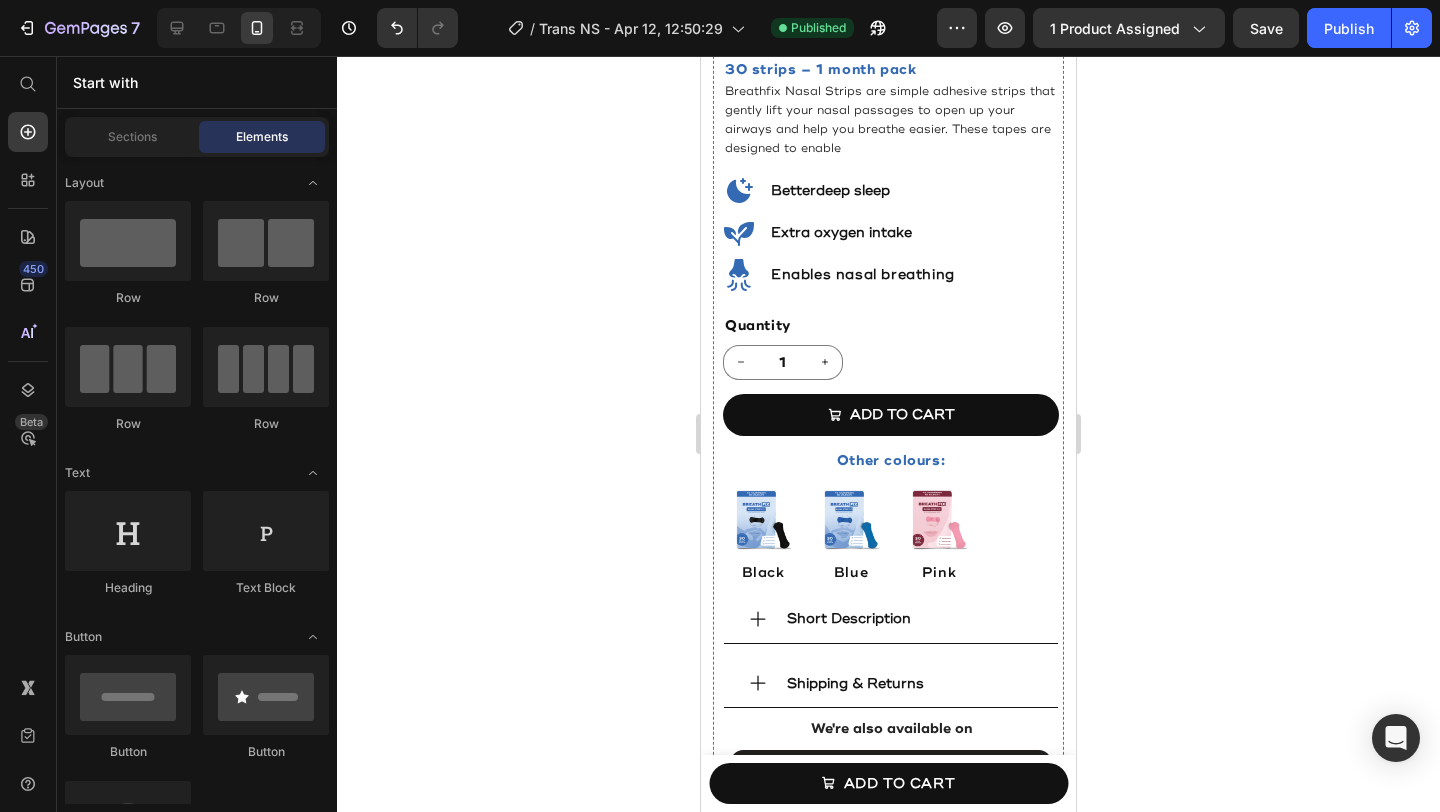 scroll, scrollTop: 633, scrollLeft: 0, axis: vertical 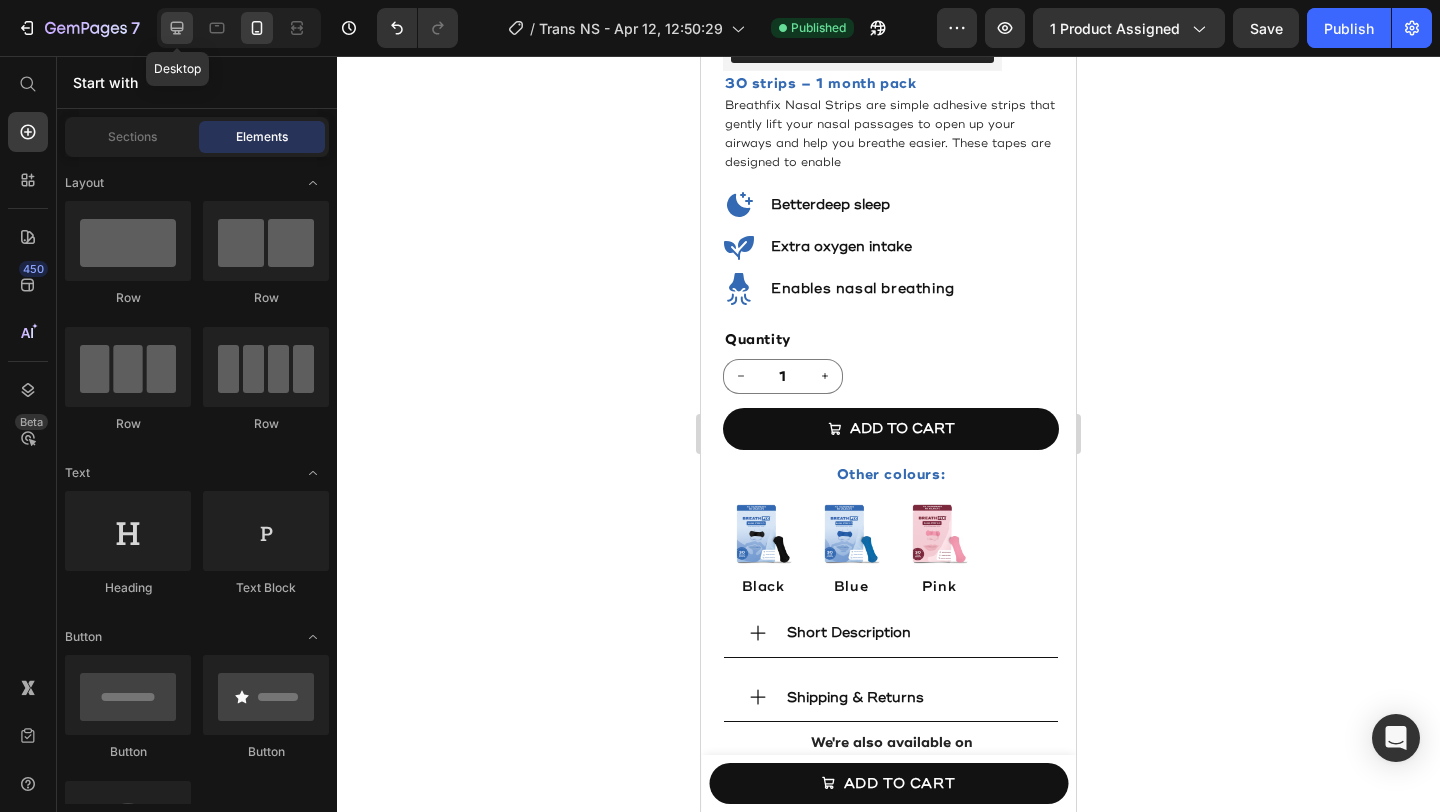 click 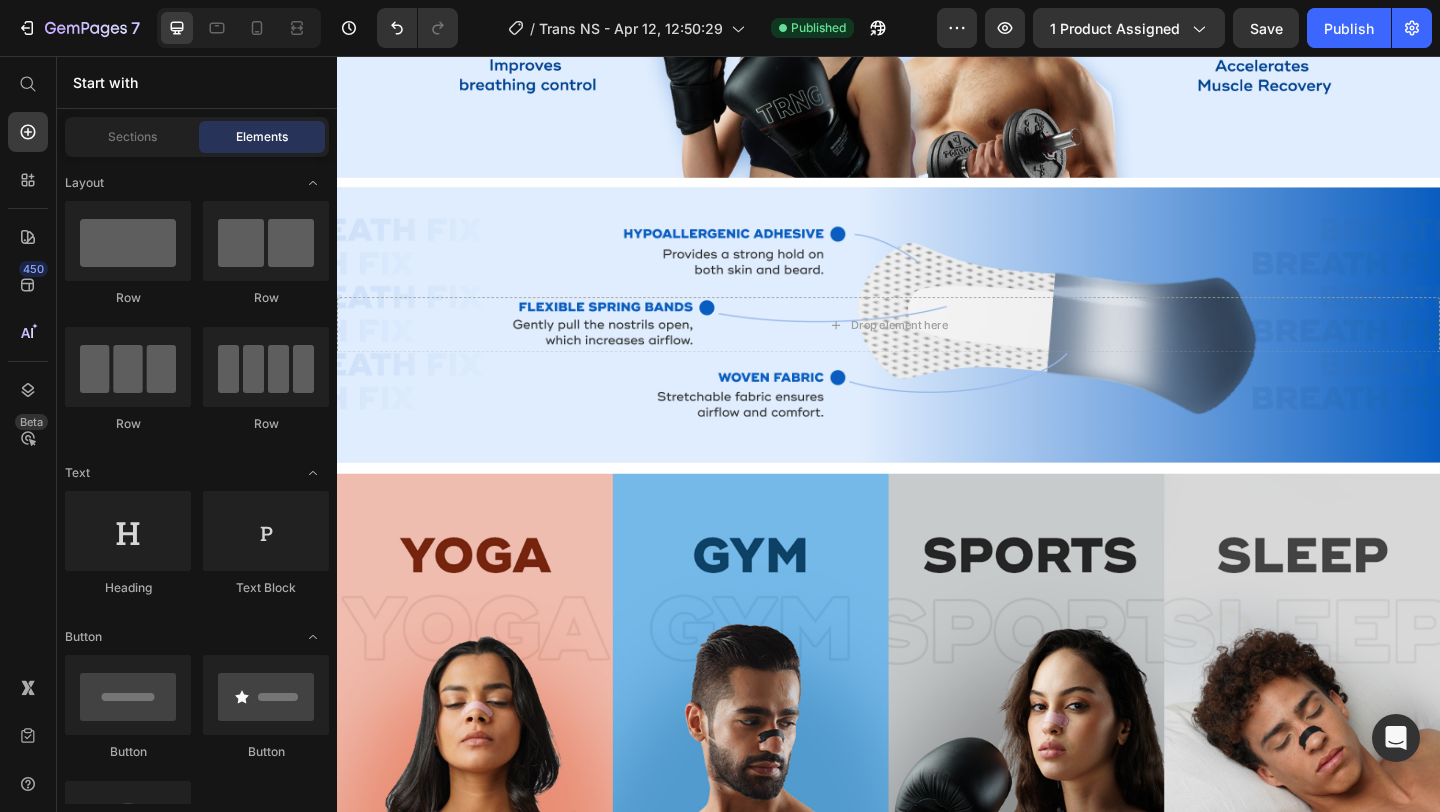 scroll, scrollTop: 2002, scrollLeft: 0, axis: vertical 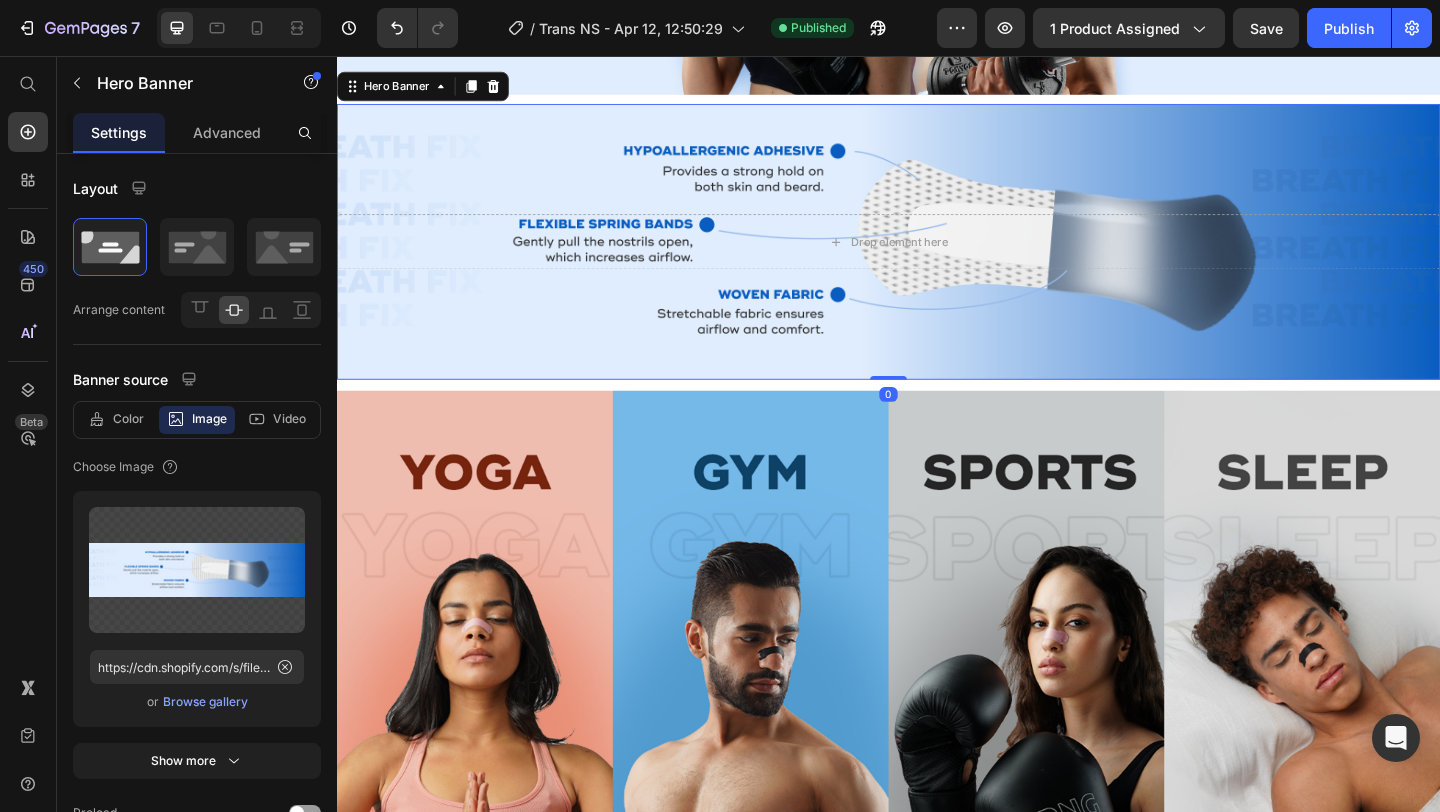 click on "Drop element here" at bounding box center (937, 258) 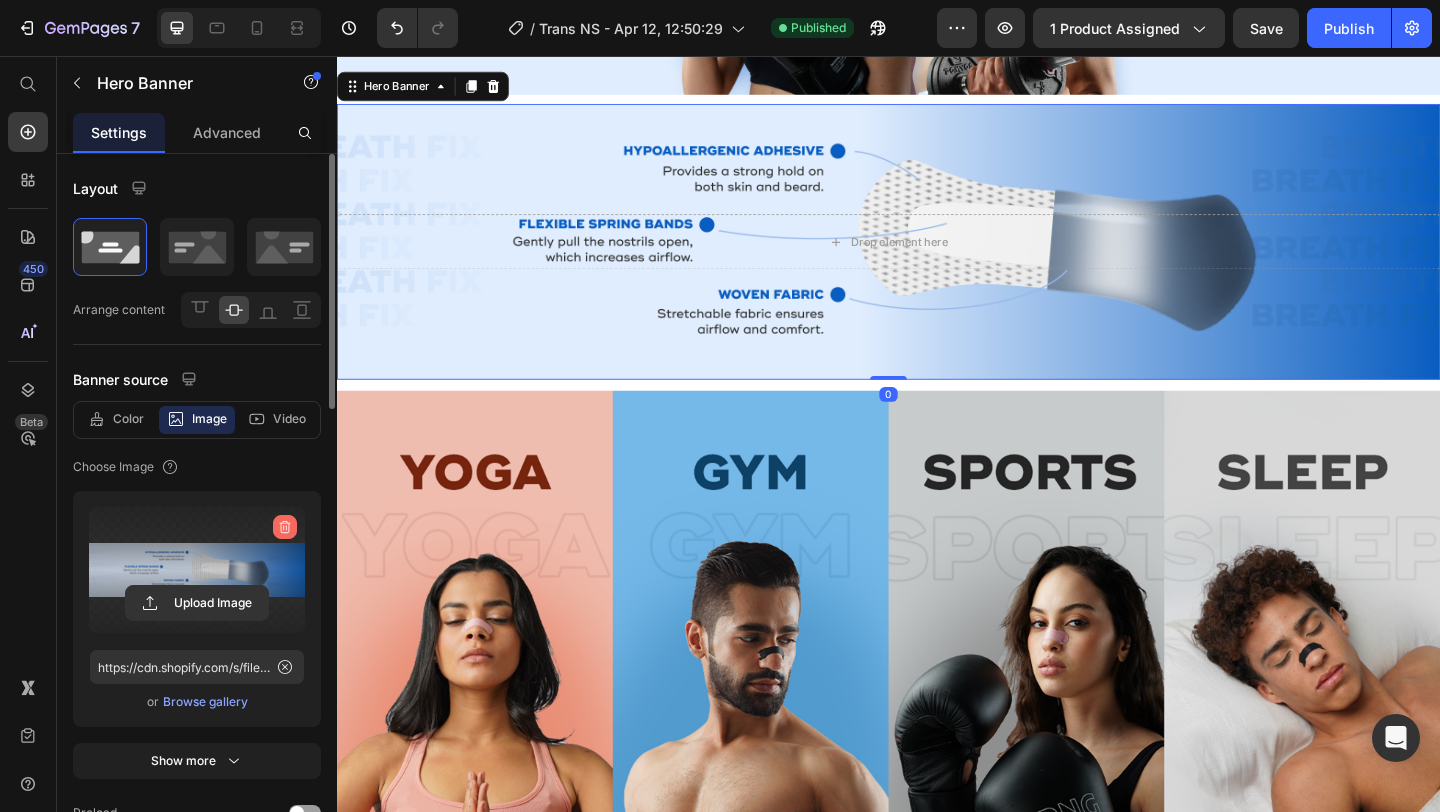 click 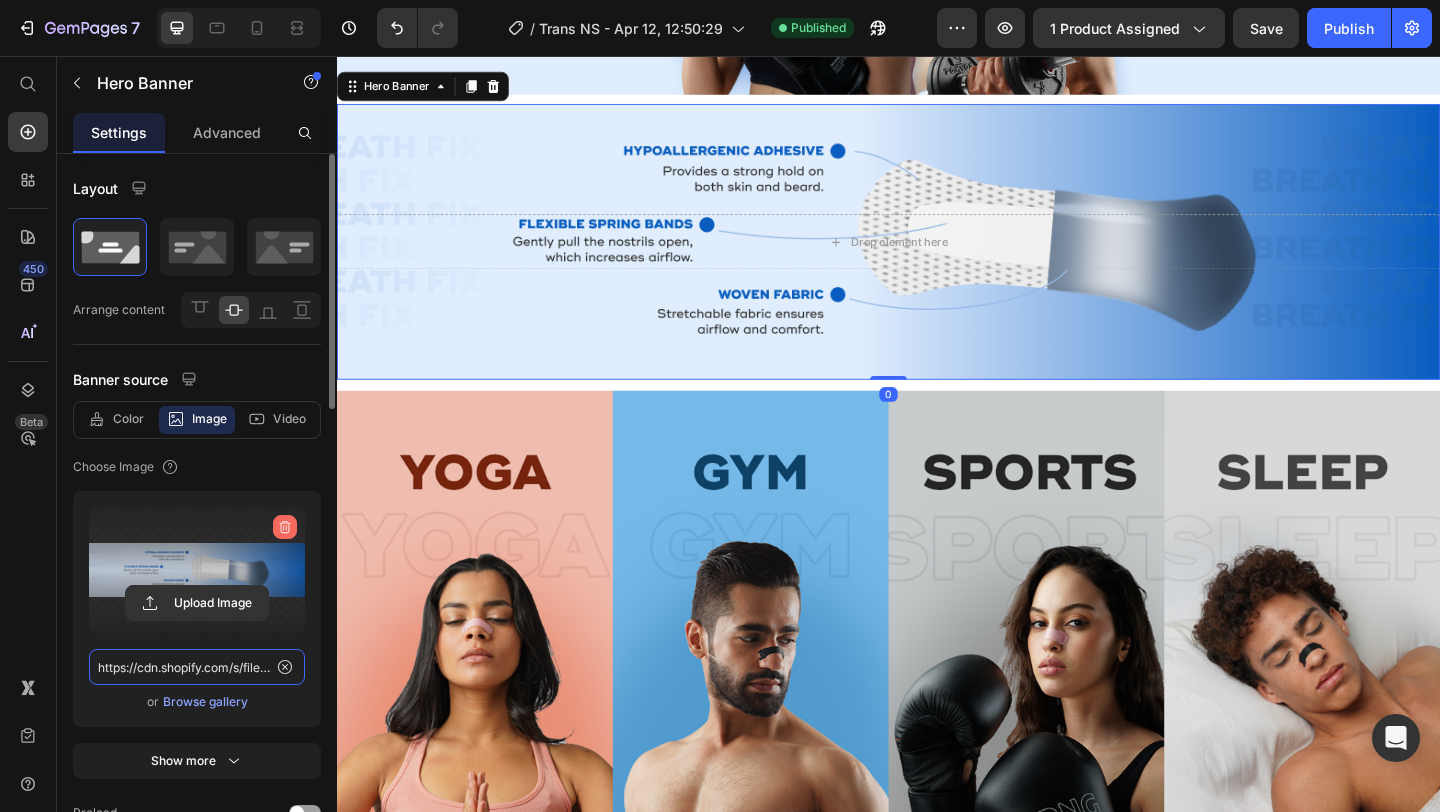 type 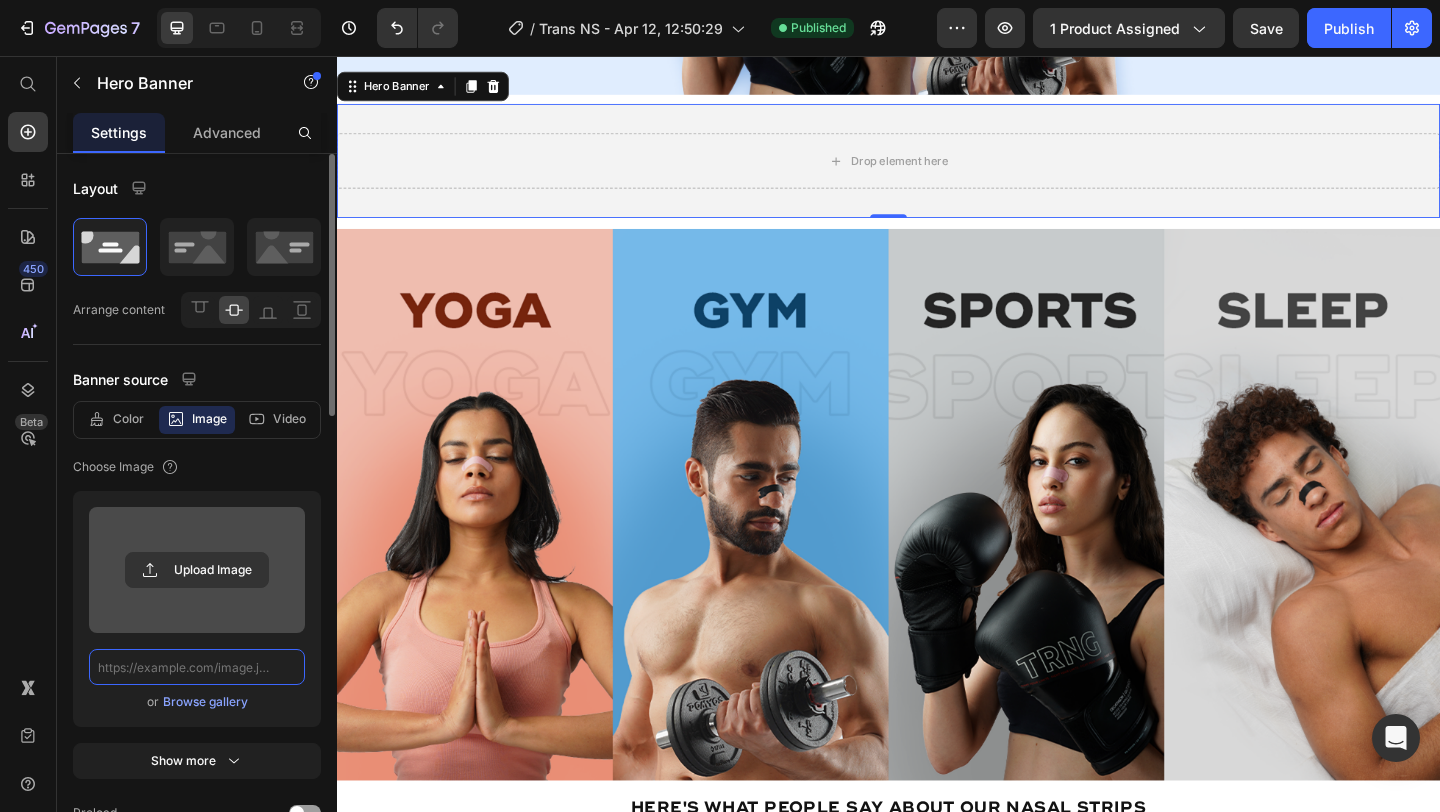 scroll, scrollTop: 0, scrollLeft: 0, axis: both 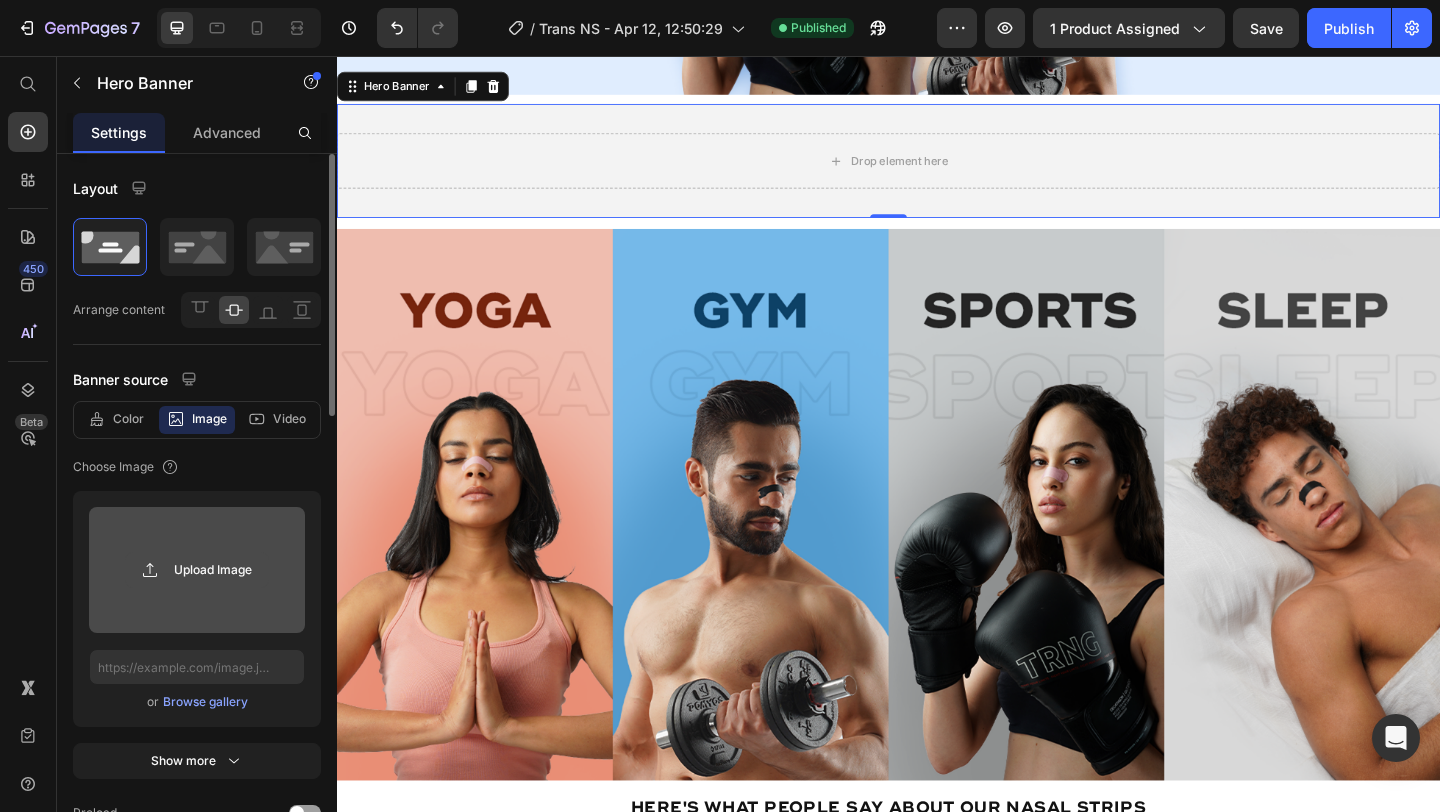 click 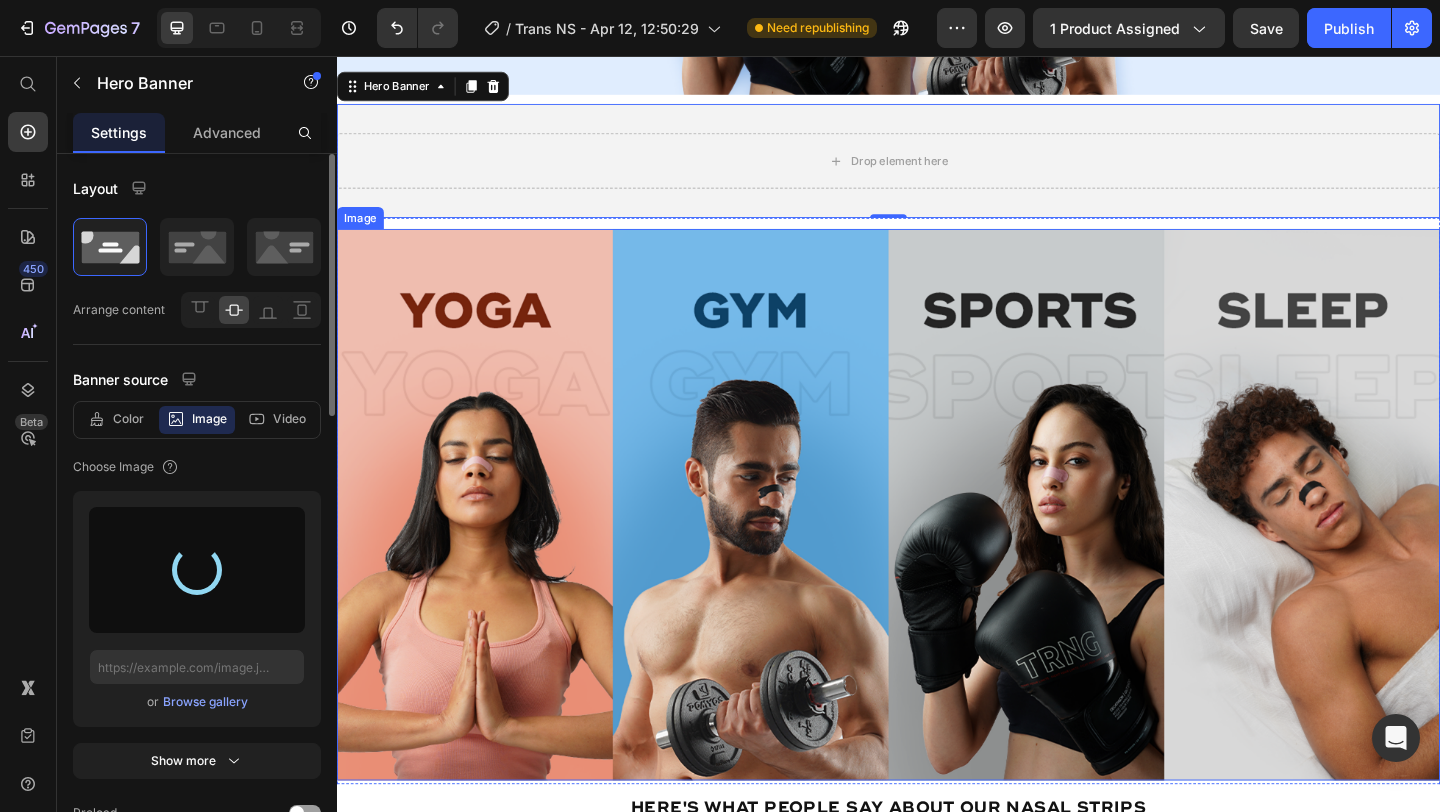 type on "https://cdn.shopify.com/s/files/1/0668/9492/1864/files/gempages_551003808356893569-87eb77cd-cb5f-4848-bb59-186c79658cc7.png" 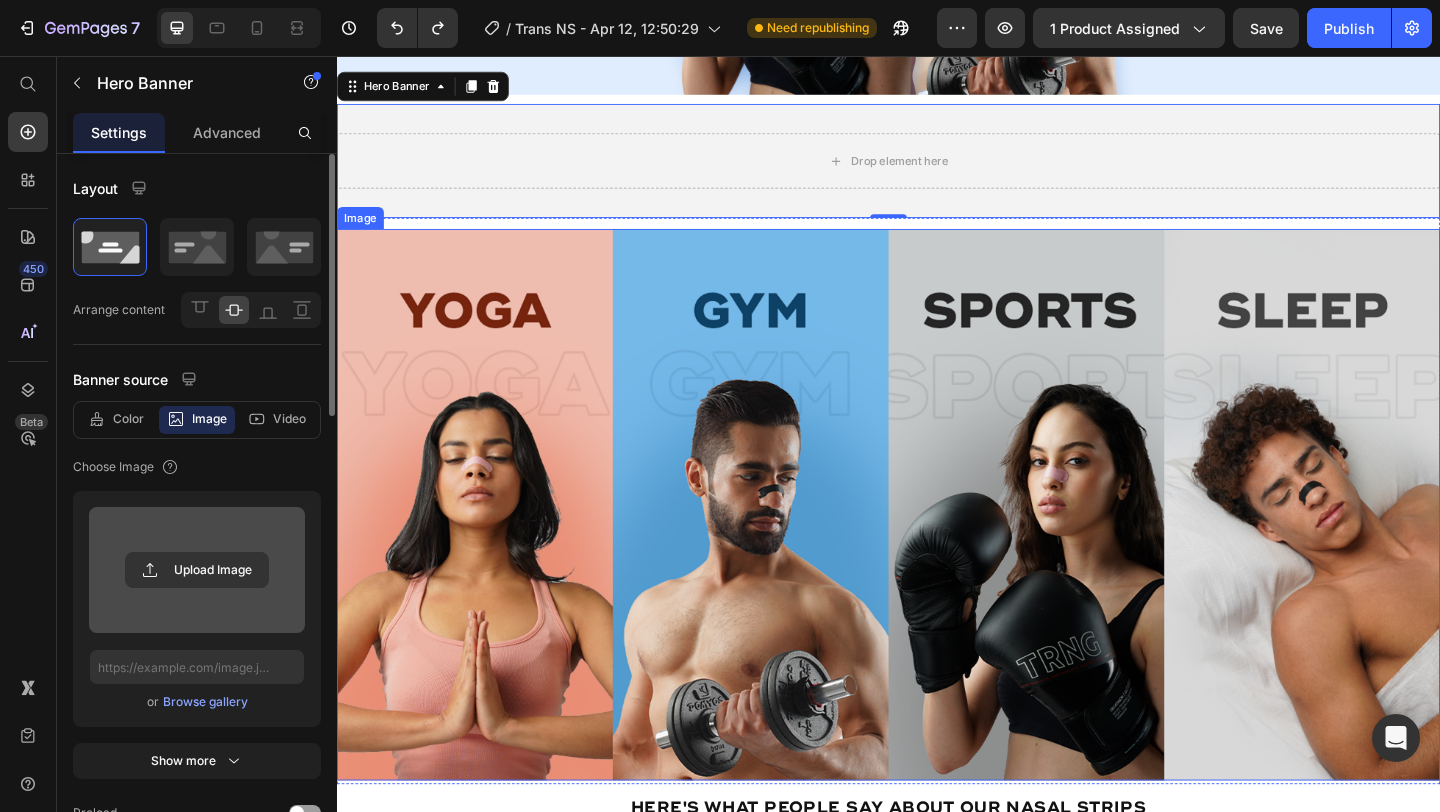 type on "https://cdn.shopify.com/s/files/1/0668/9492/1864/files/gempages_551003808356893569-87eb77cd-cb5f-4848-bb59-186c79658cc7.png" 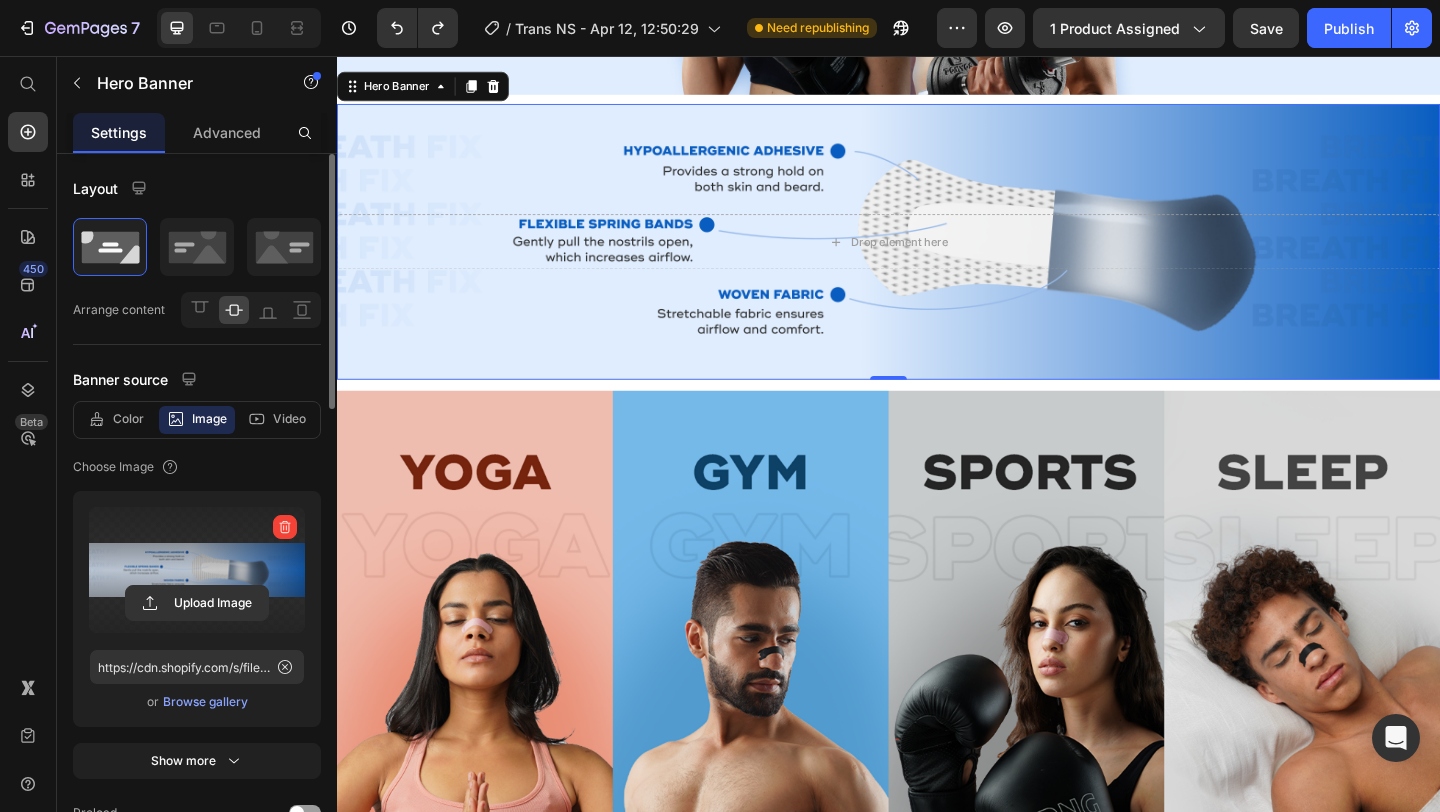 click on "Drop element here" at bounding box center [937, 258] 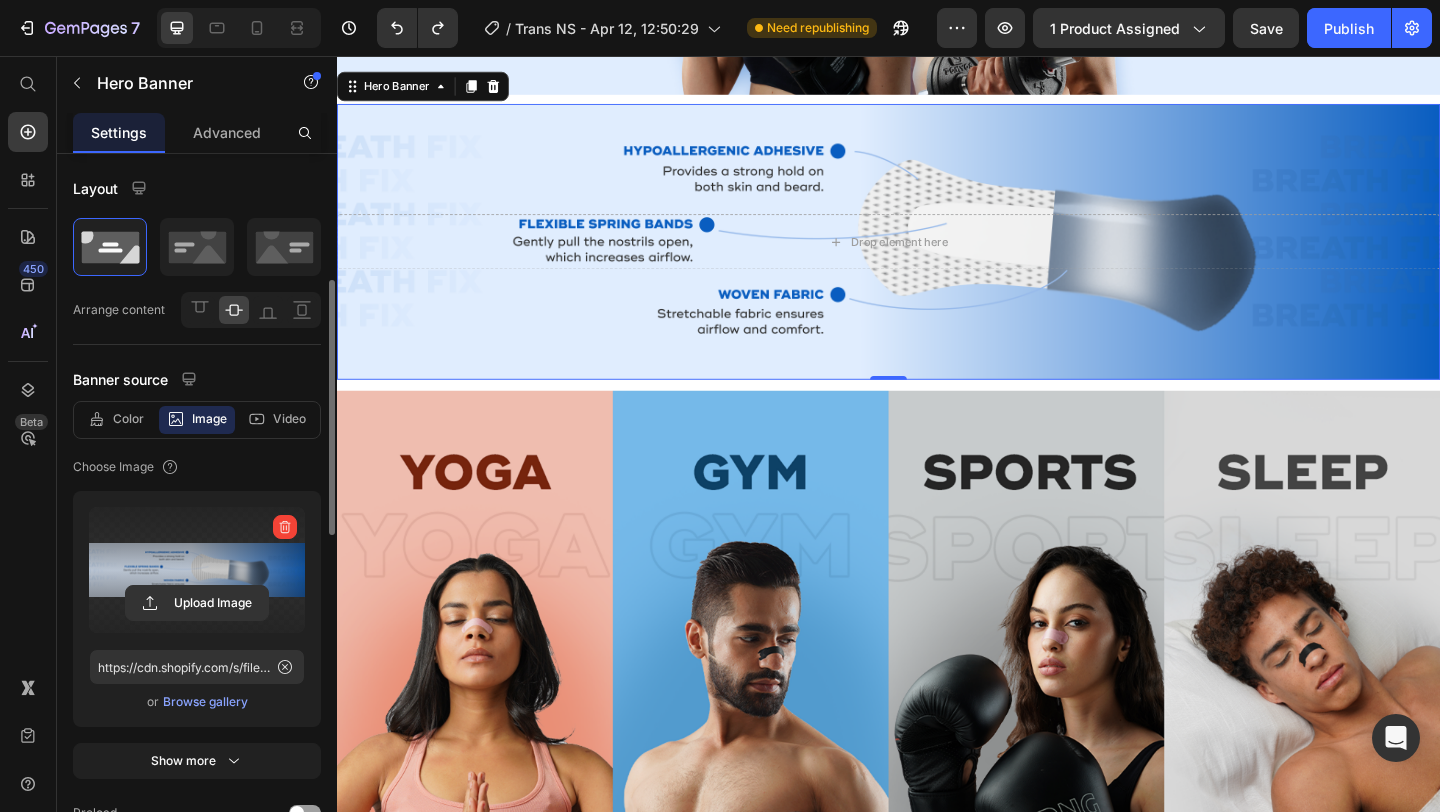 scroll, scrollTop: 126, scrollLeft: 0, axis: vertical 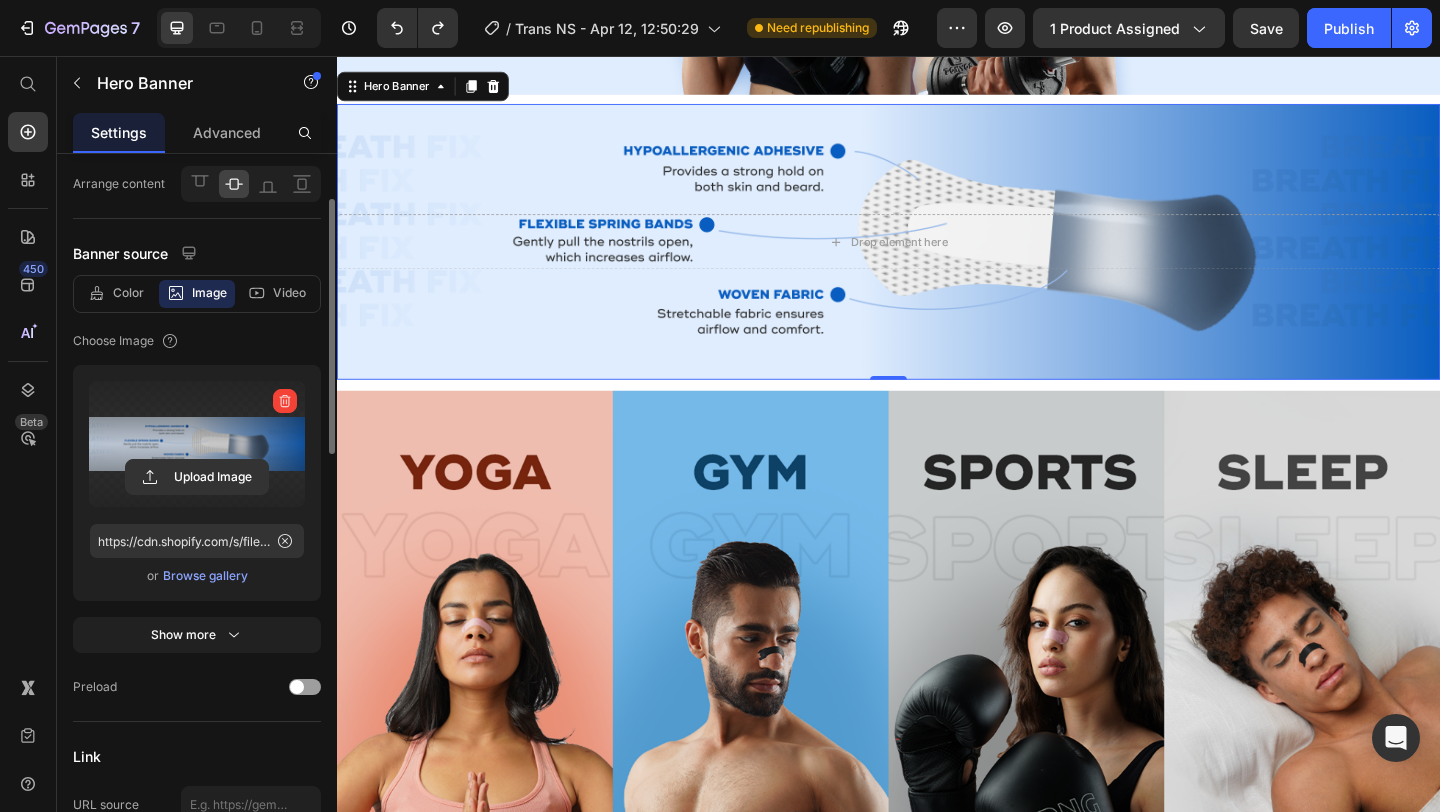 click on "Browse gallery" at bounding box center [205, 576] 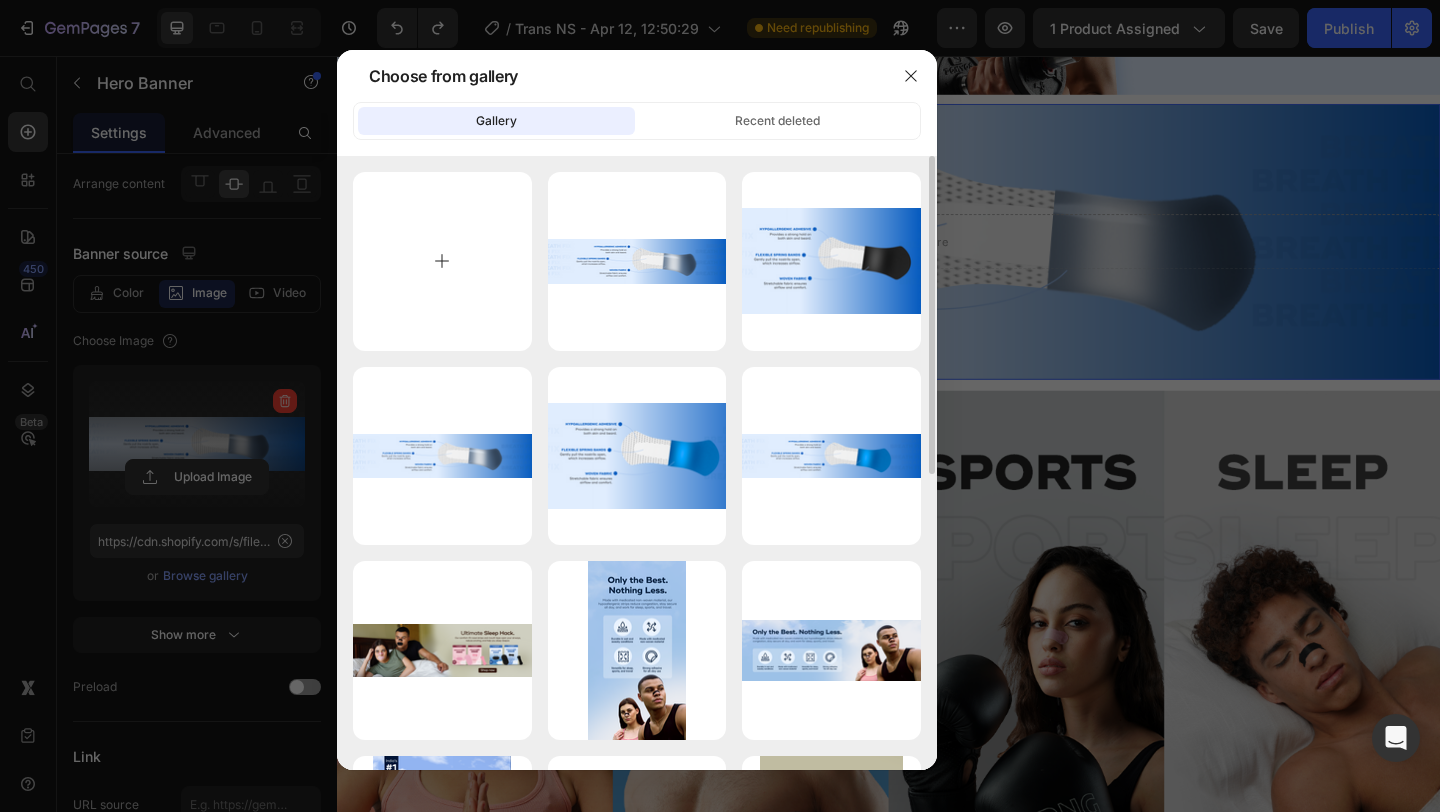 click at bounding box center (442, 261) 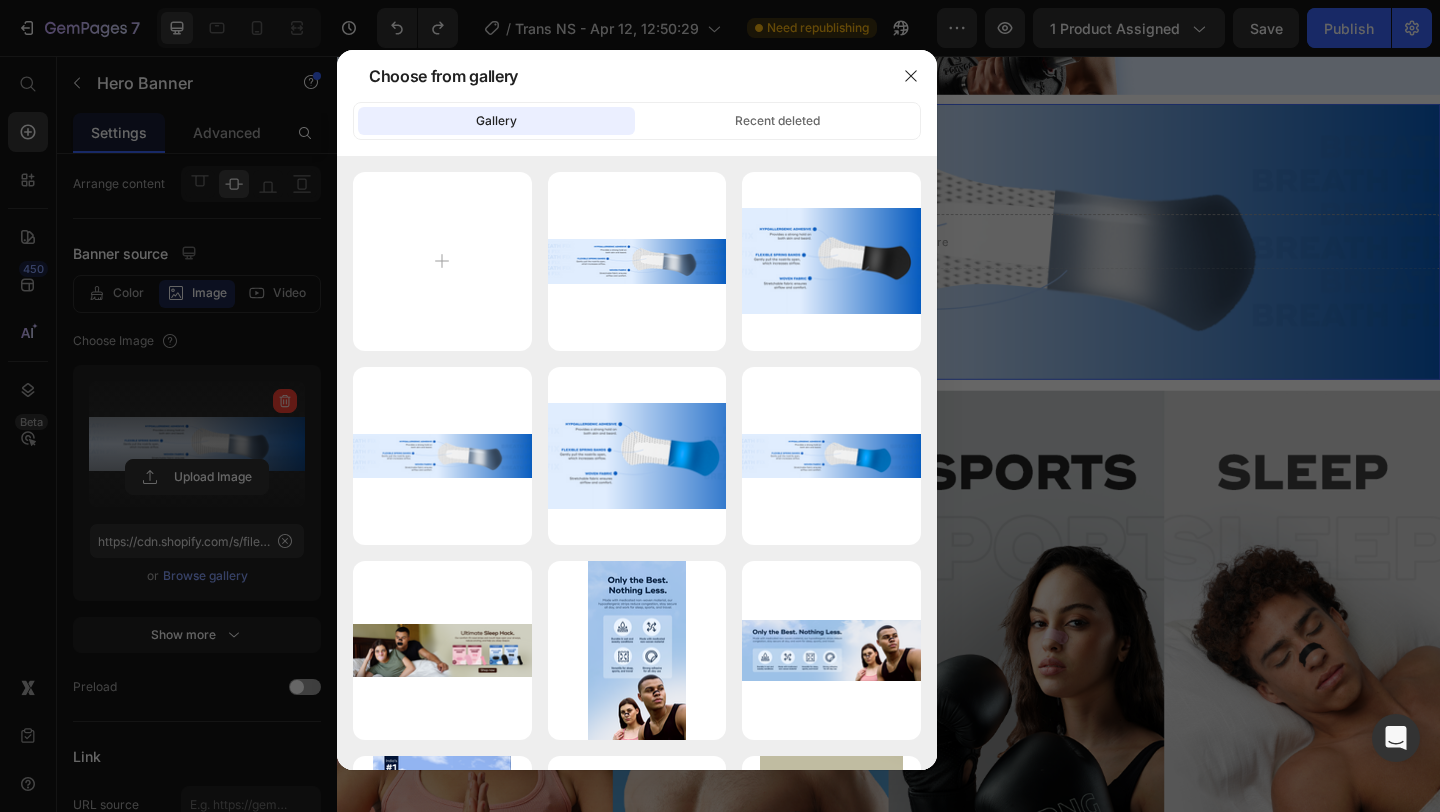 type on "C:\fakepath\Mask group-2.png" 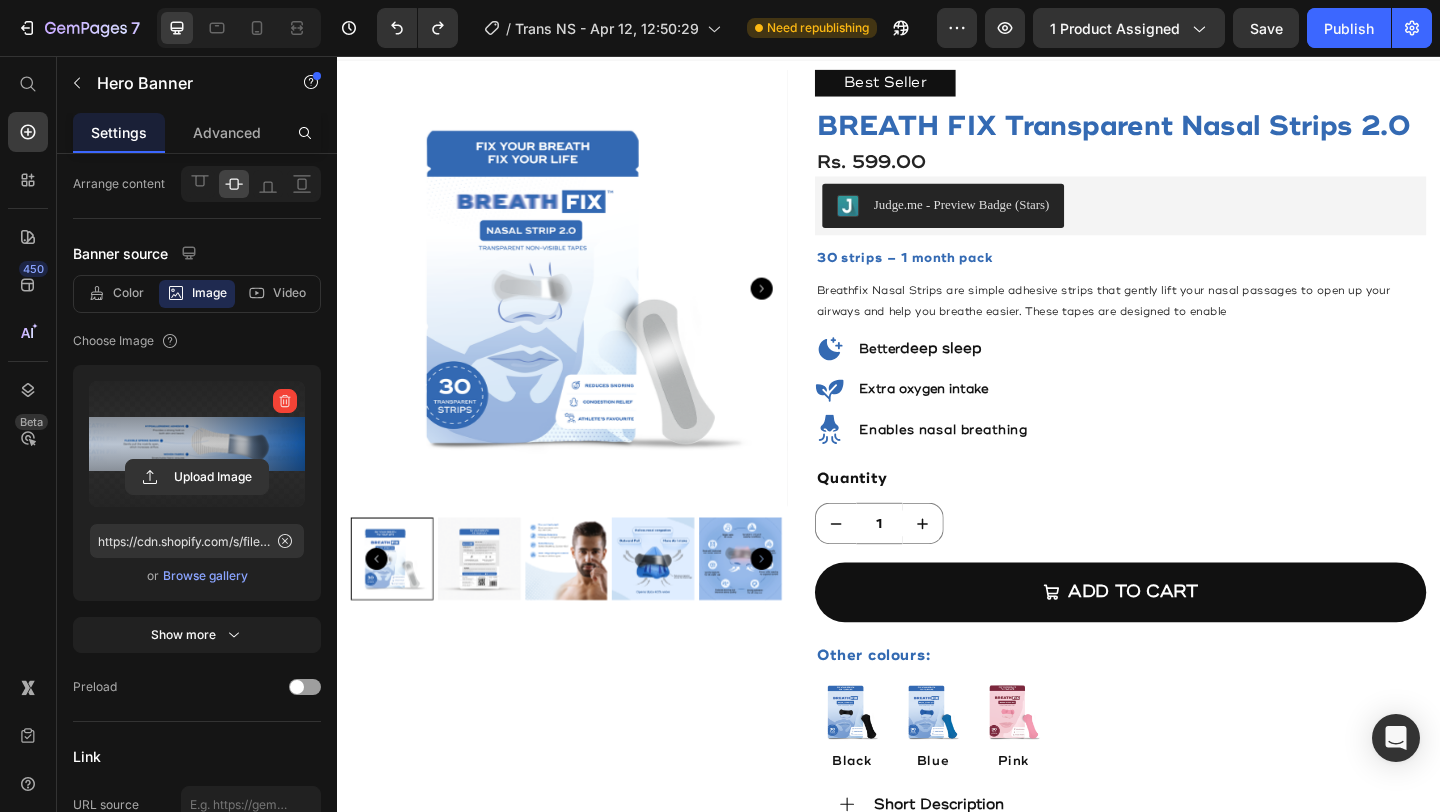 scroll, scrollTop: 0, scrollLeft: 0, axis: both 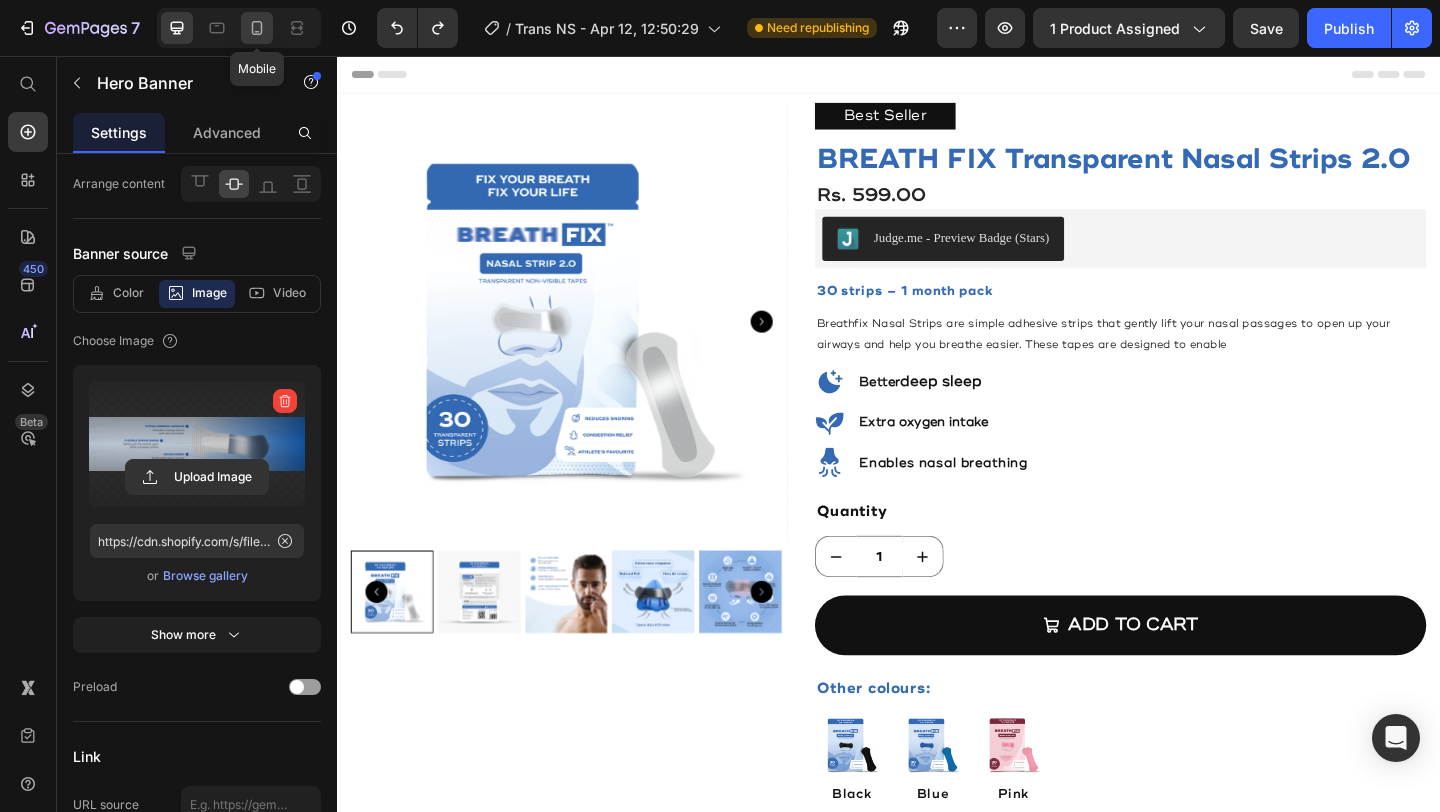 click 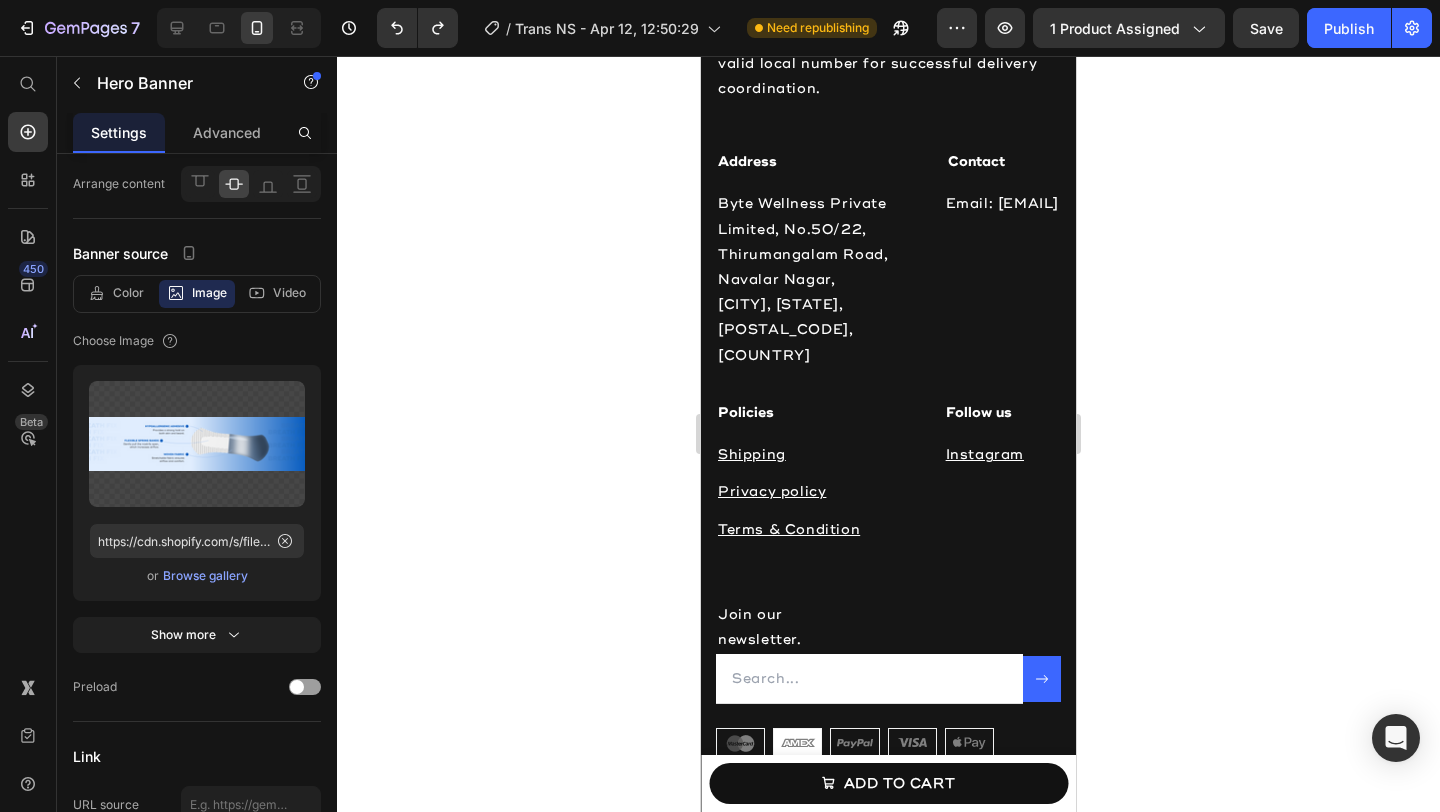scroll, scrollTop: 3745, scrollLeft: 0, axis: vertical 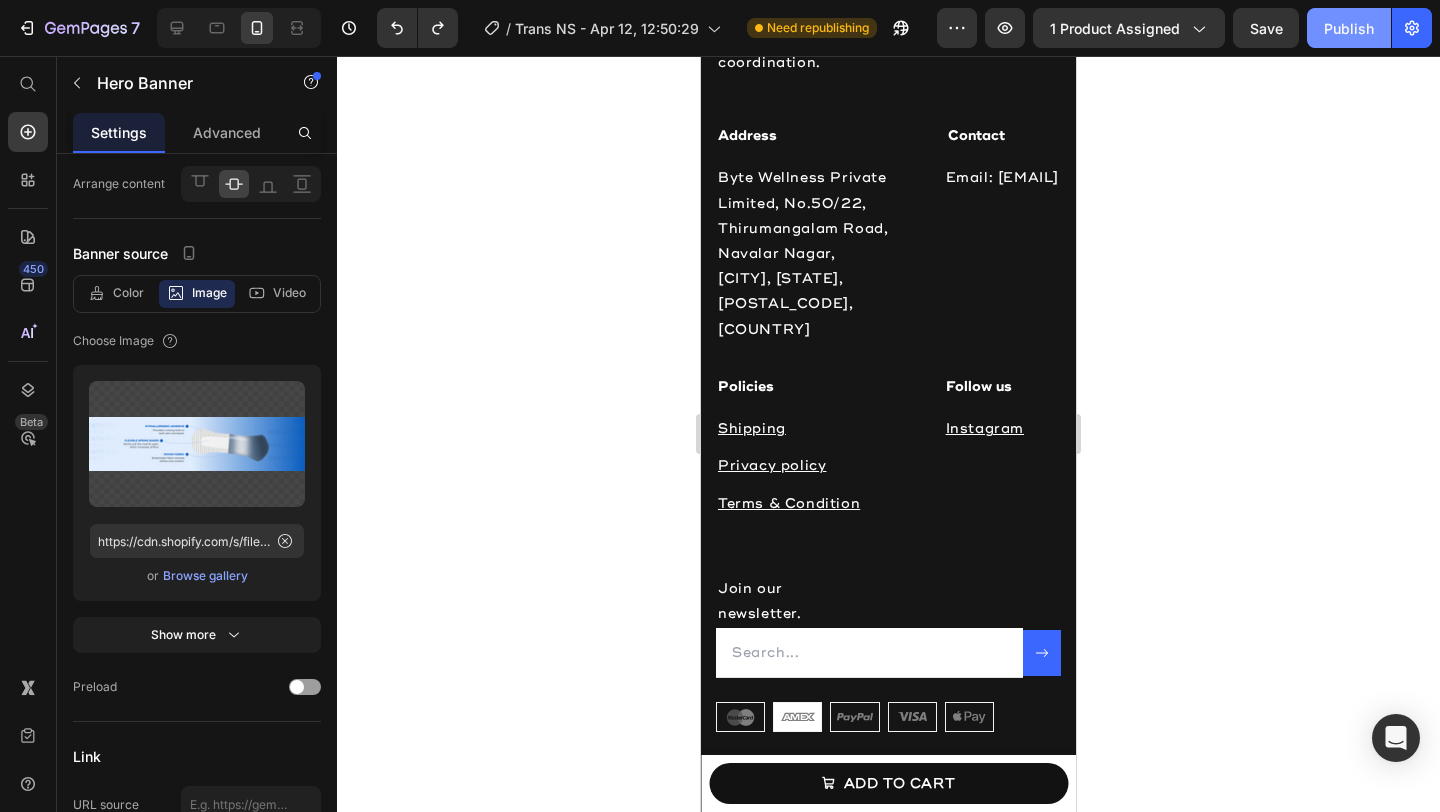 click on "Publish" at bounding box center [1349, 28] 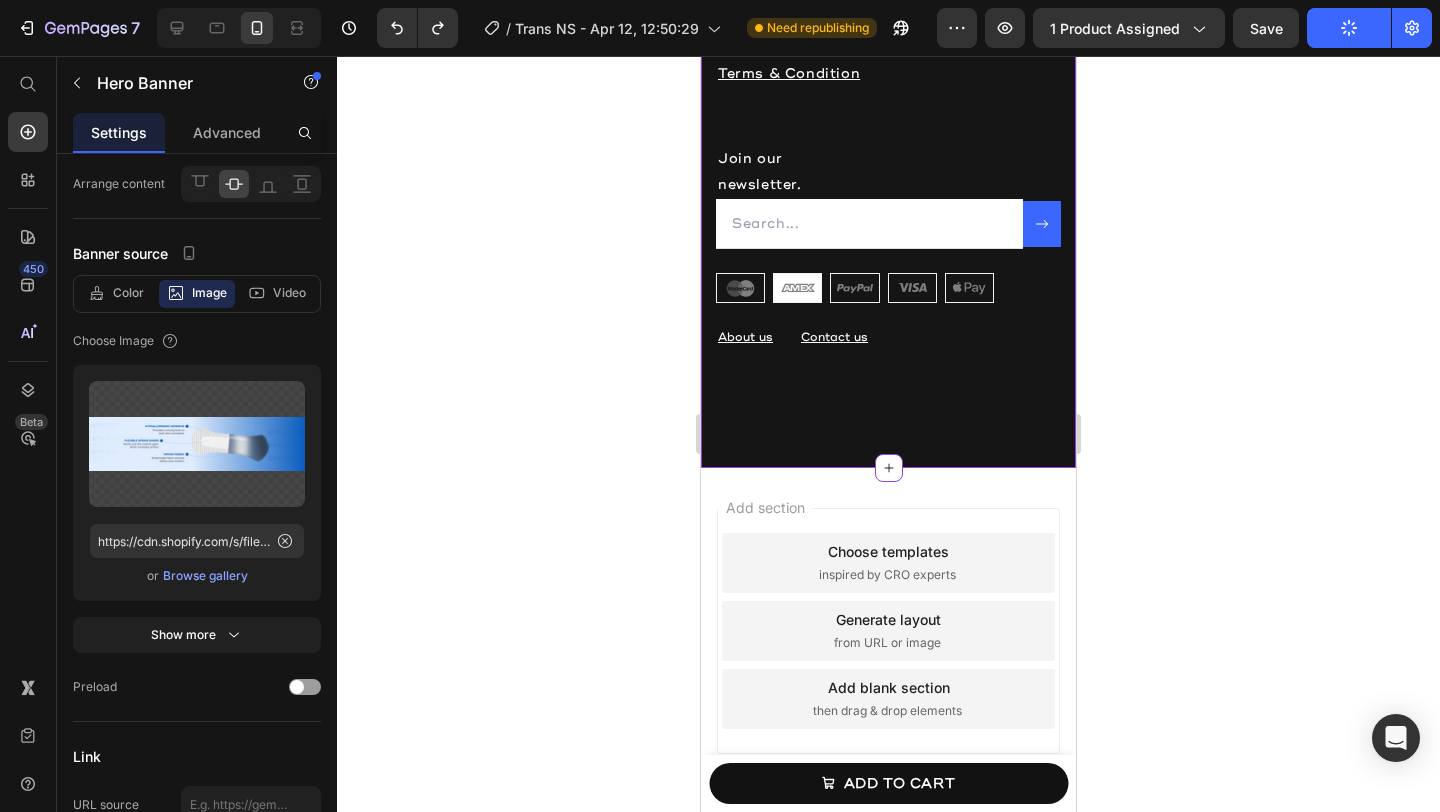 scroll, scrollTop: 4716, scrollLeft: 0, axis: vertical 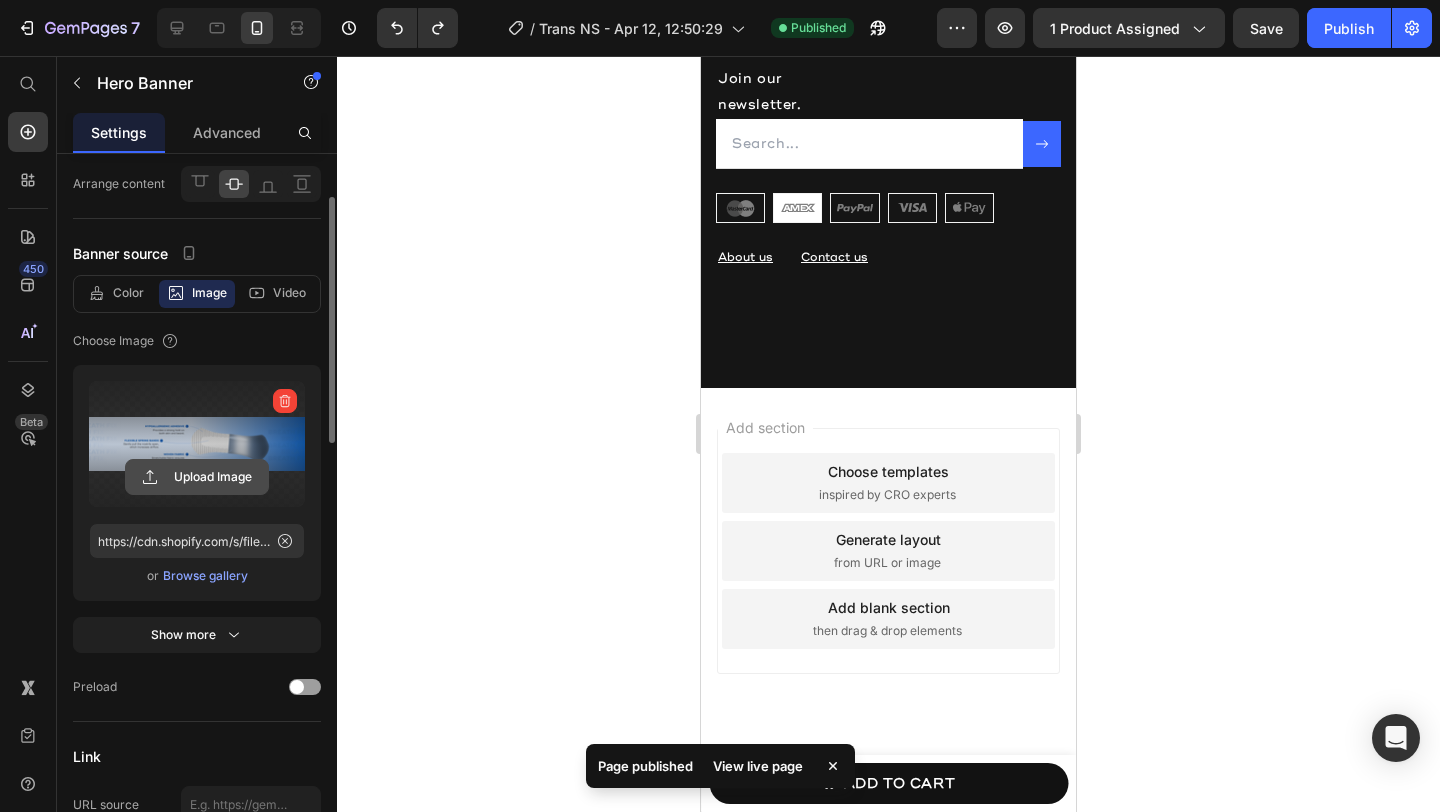 click 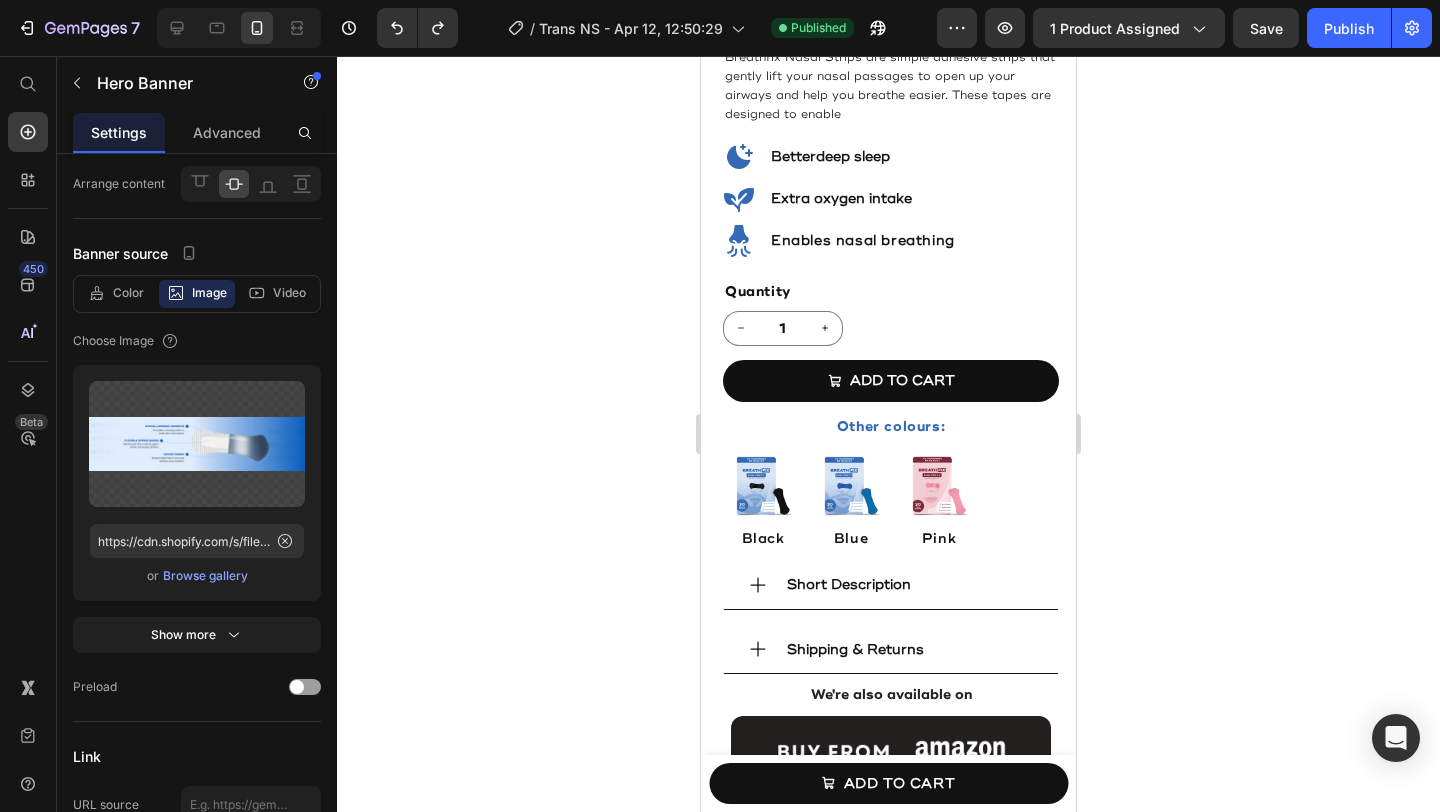scroll, scrollTop: 0, scrollLeft: 0, axis: both 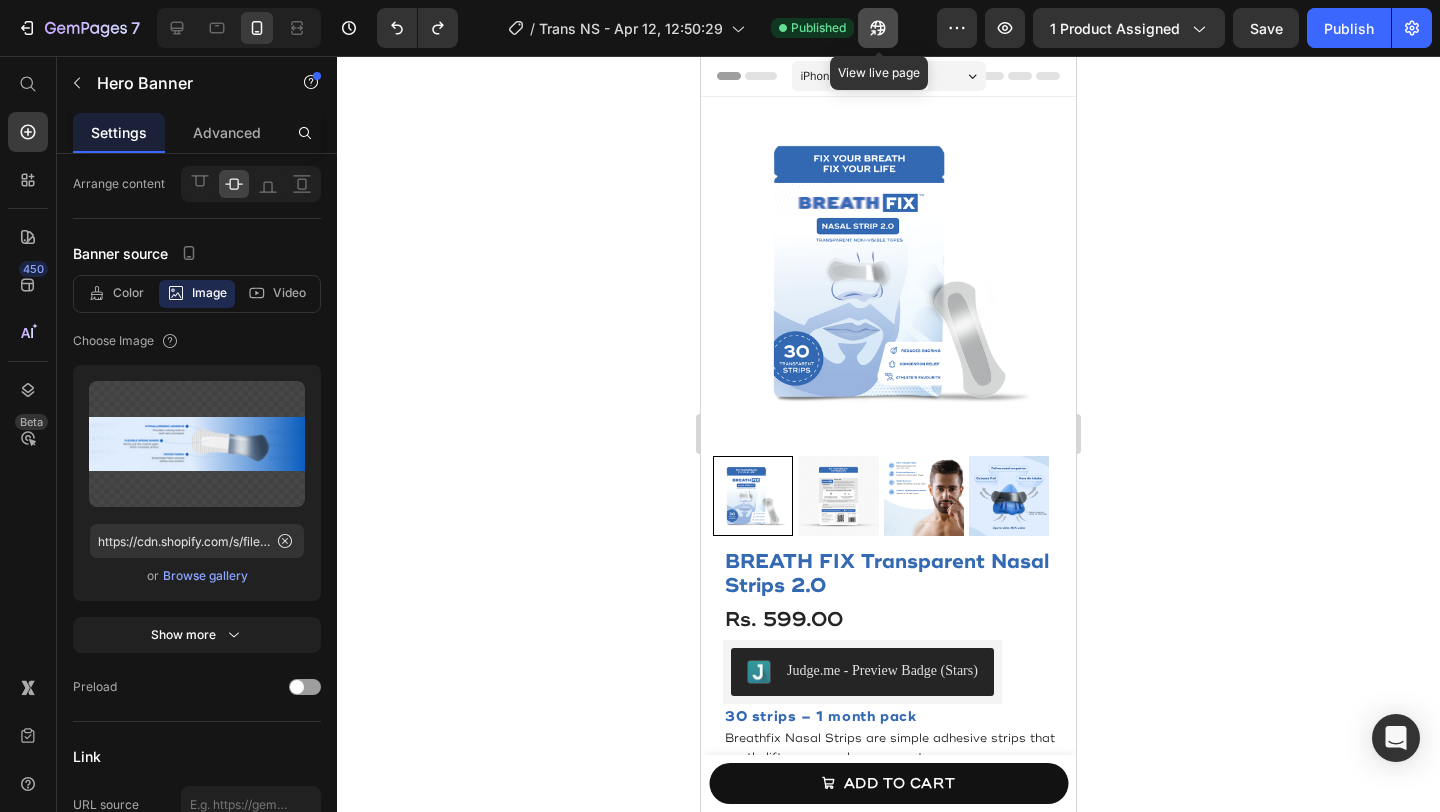 click 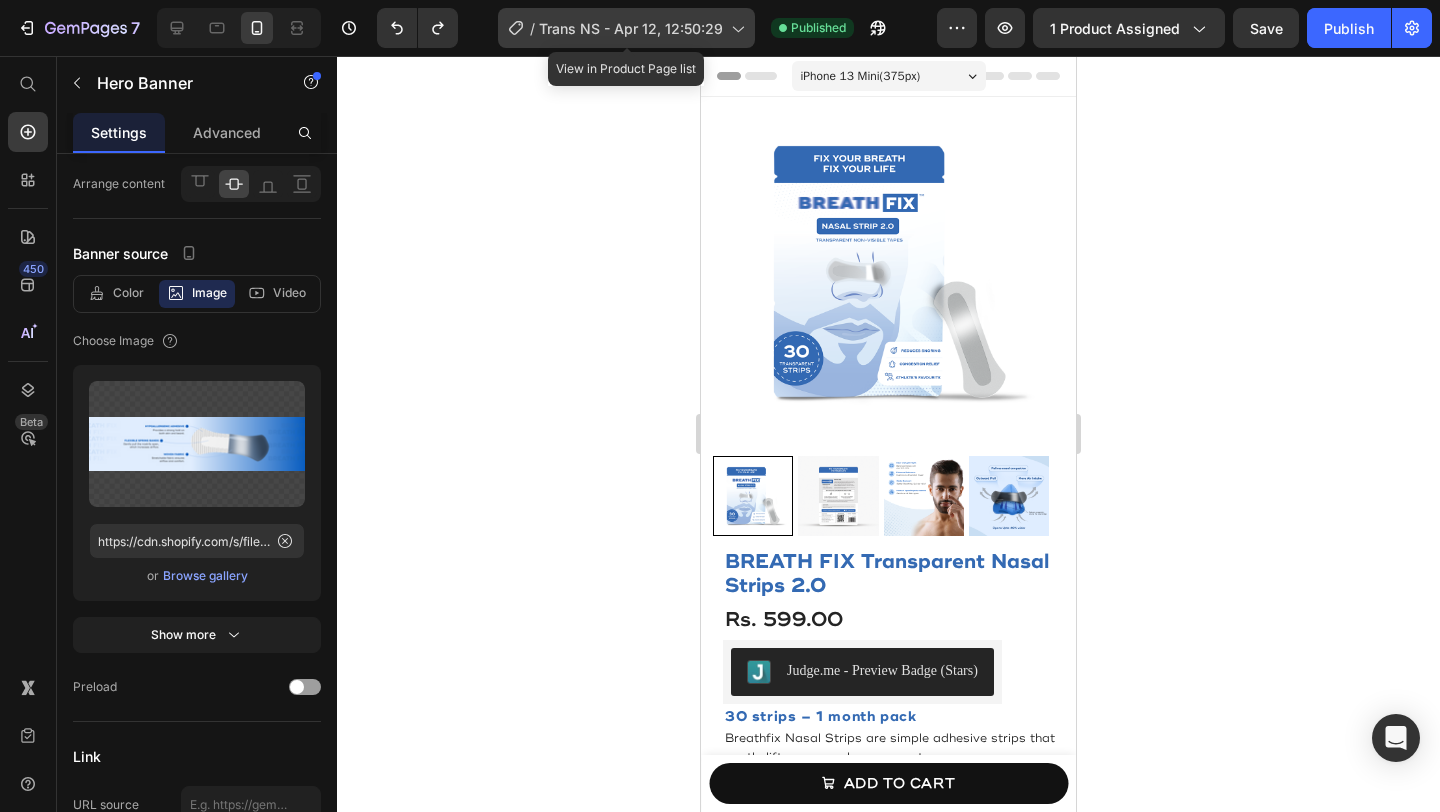 click on "Trans NS - Apr 12, 12:50:29" at bounding box center [631, 28] 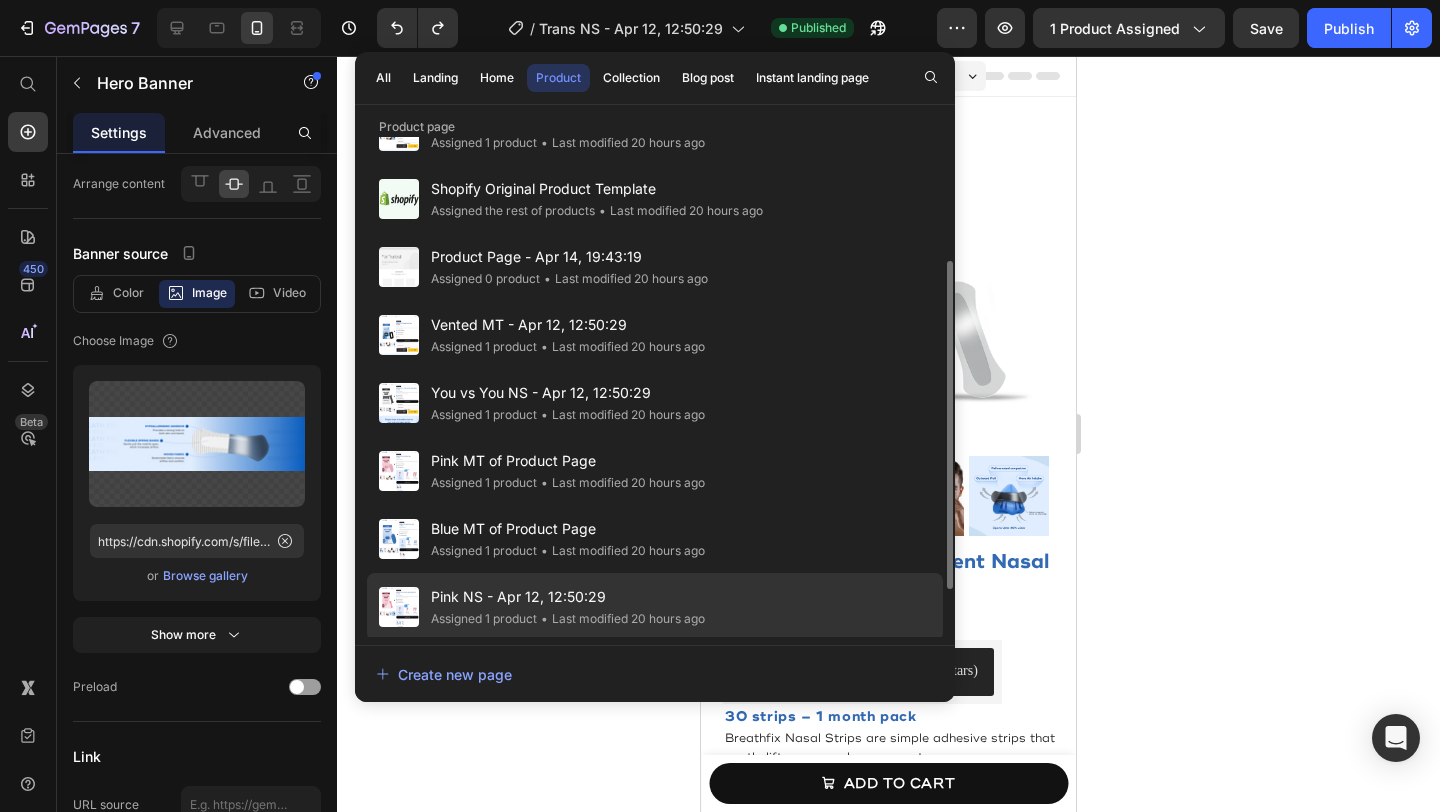 scroll, scrollTop: 262, scrollLeft: 0, axis: vertical 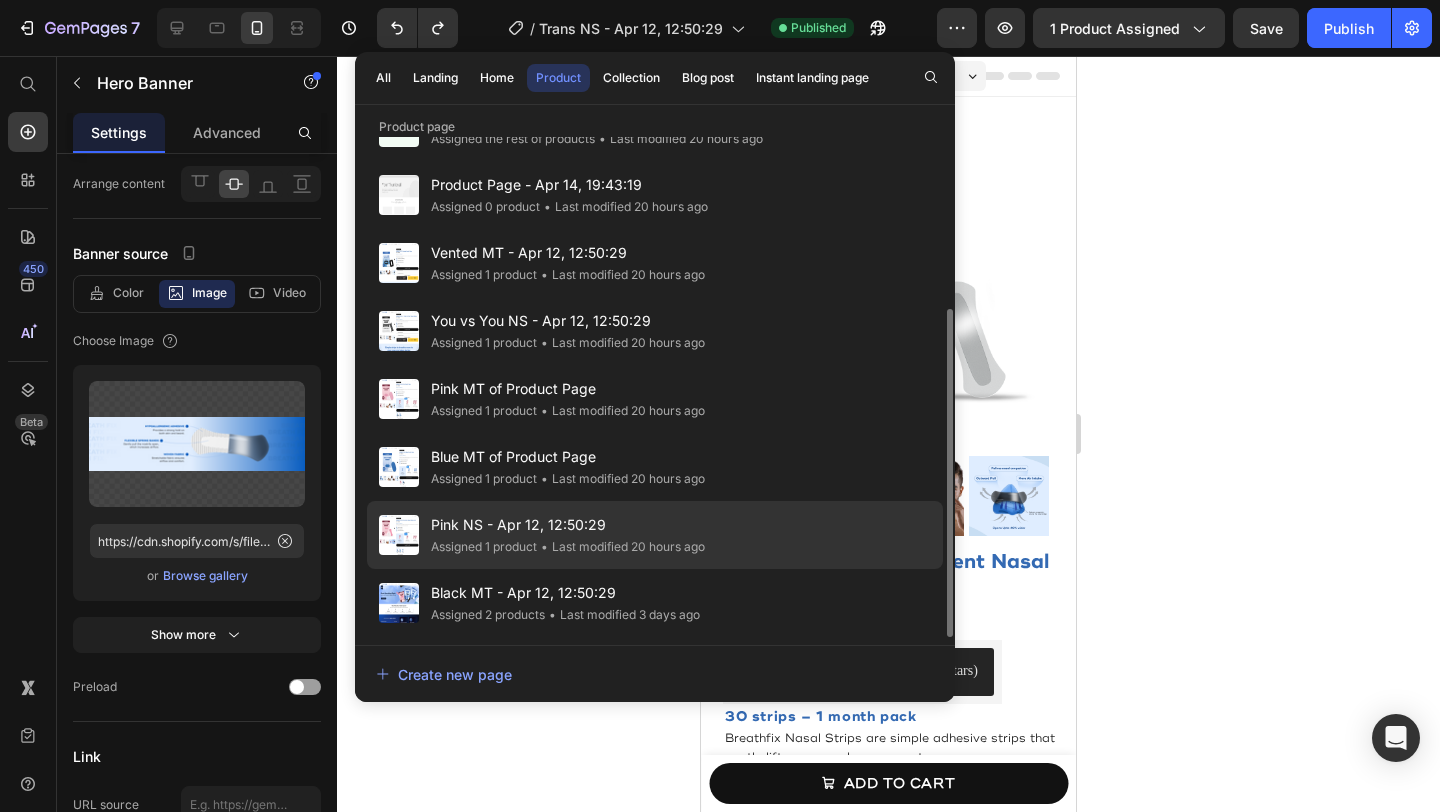 click on "Pink NS - Apr 12, 12:50:29" at bounding box center (568, 525) 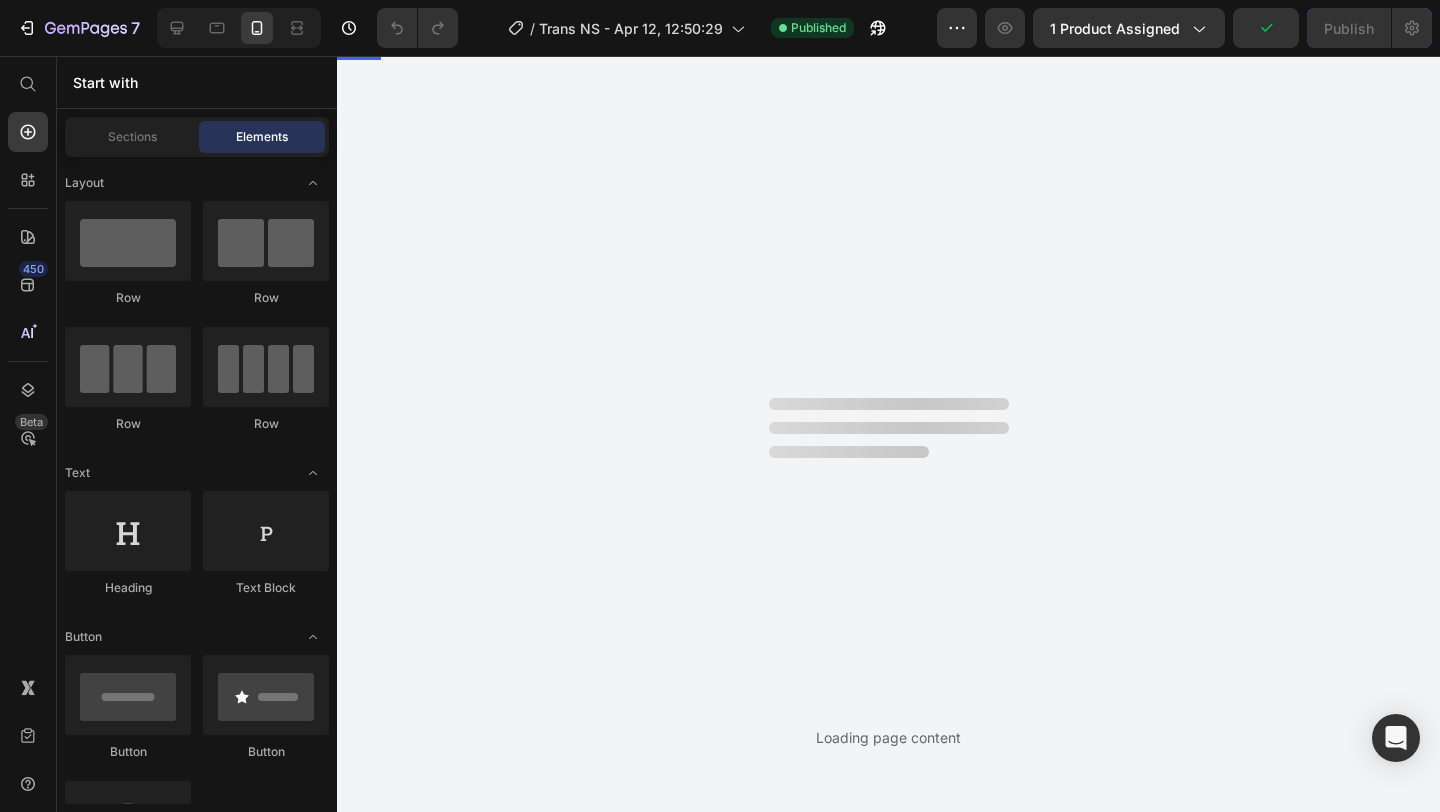 scroll, scrollTop: 0, scrollLeft: 0, axis: both 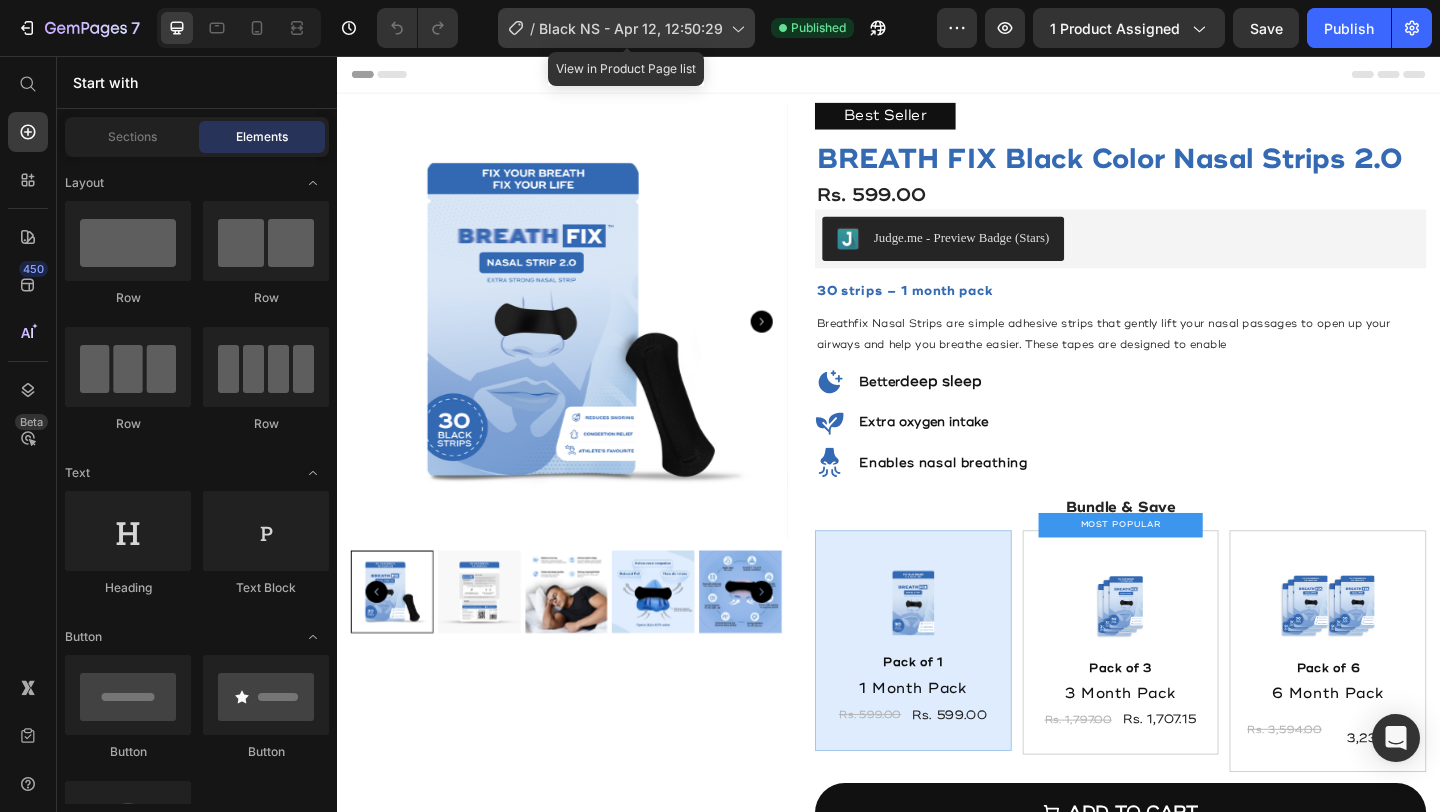 click on "Black NS - Apr 12, 12:50:29" at bounding box center (631, 28) 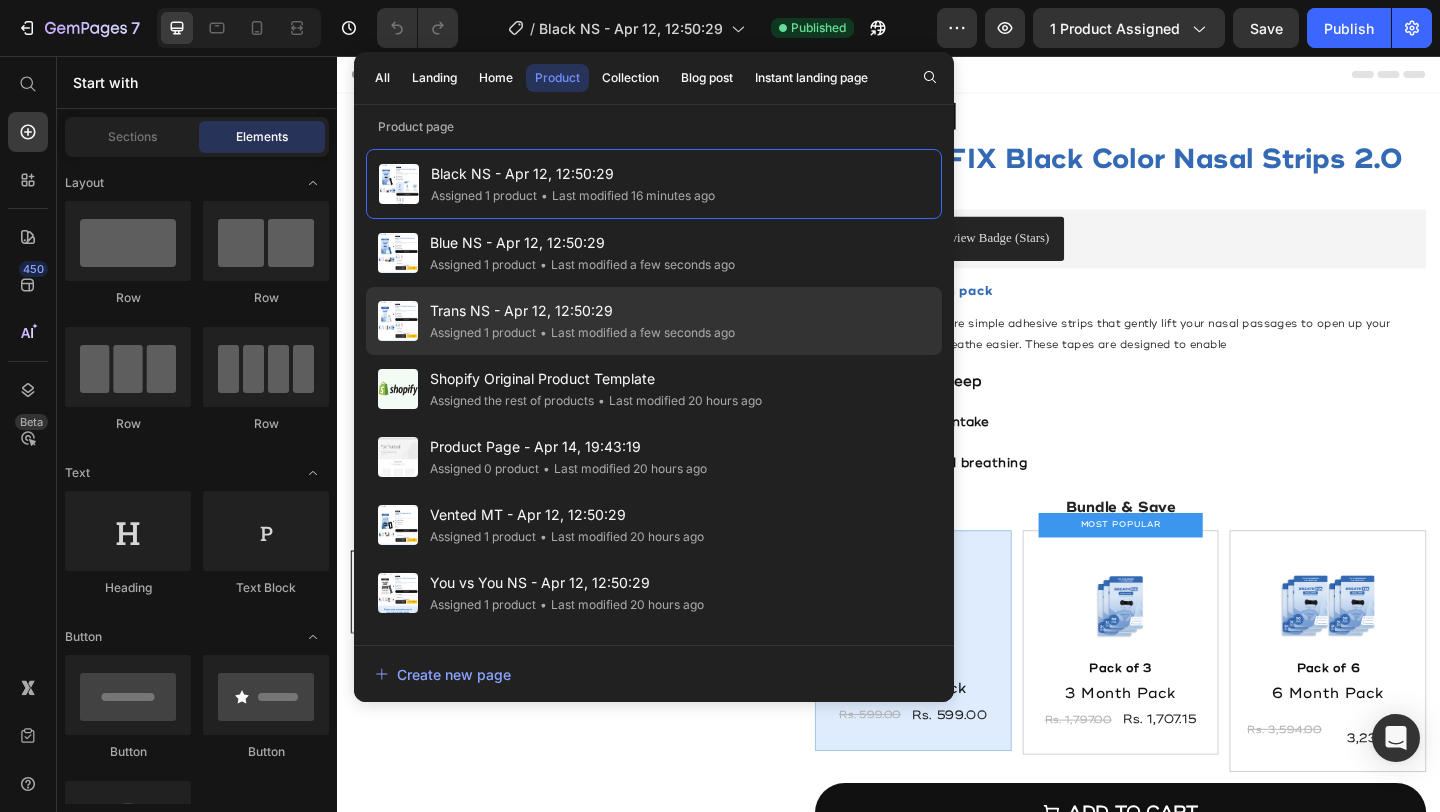 click on "Trans NS - Apr 12, 12:50:29 Assigned 1 product • Last modified a few seconds ago" 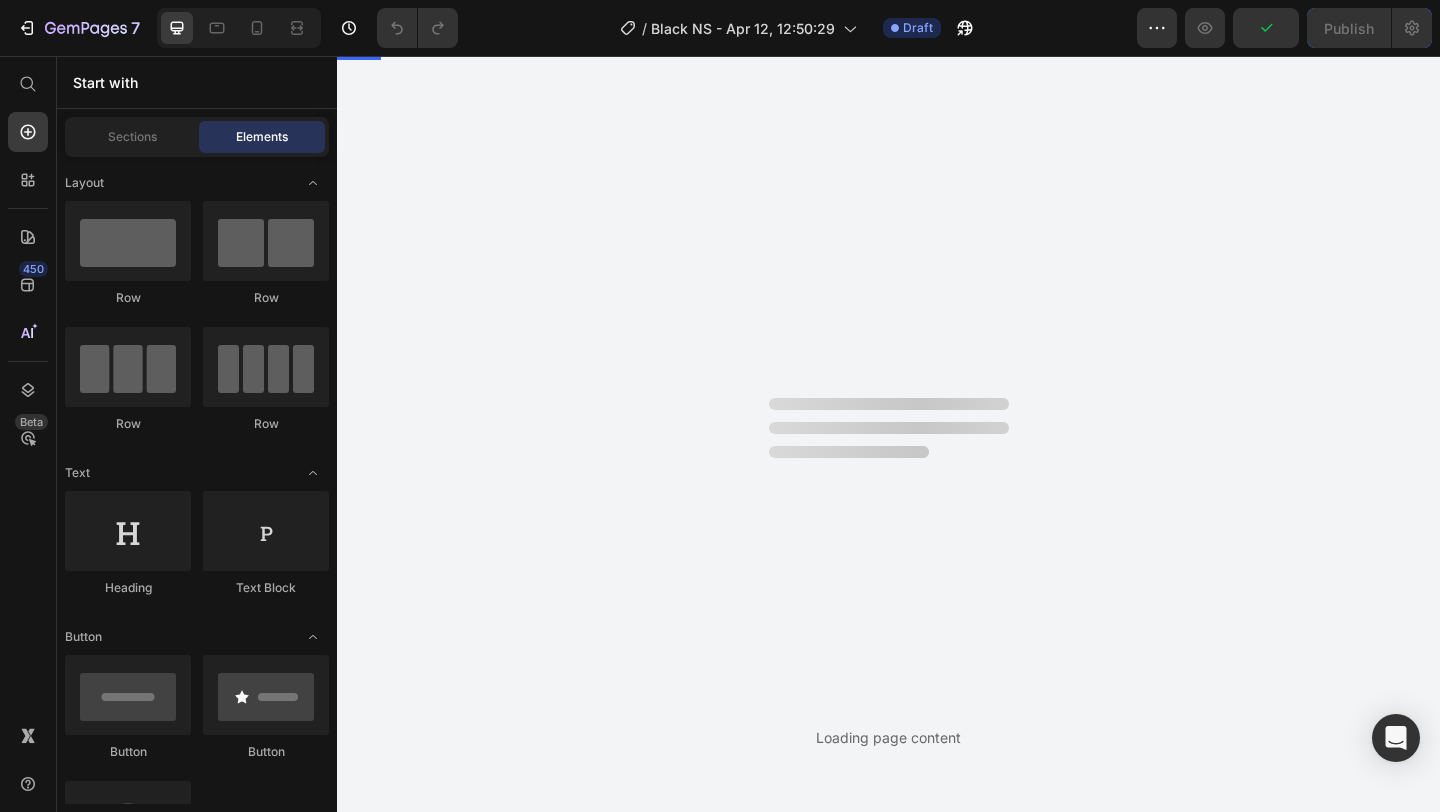 scroll, scrollTop: 0, scrollLeft: 0, axis: both 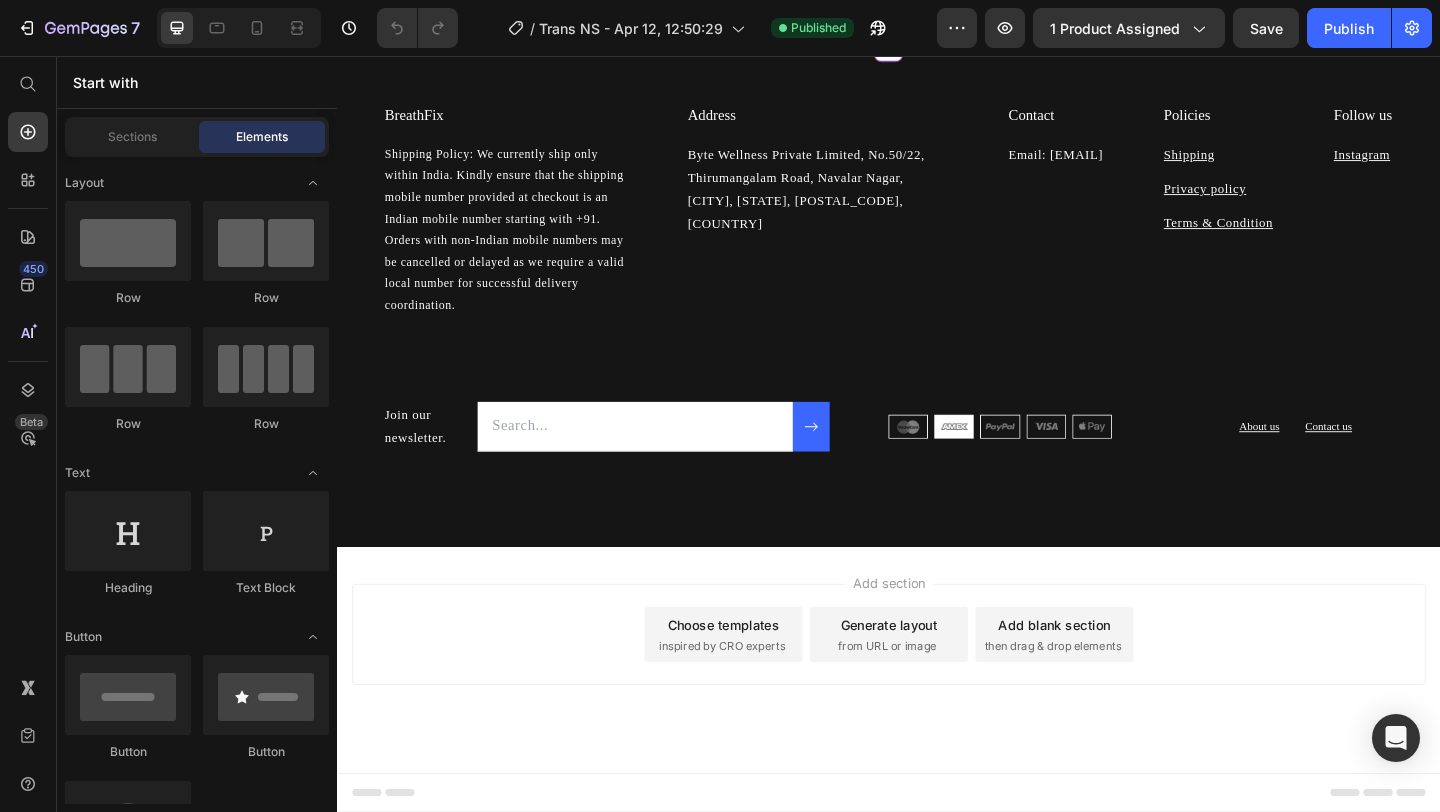 click on "HOW TO APPLY BREATHFIX MOUTH TAPE? Heading Row Video Video Video Carousel Row" at bounding box center [937, -116] 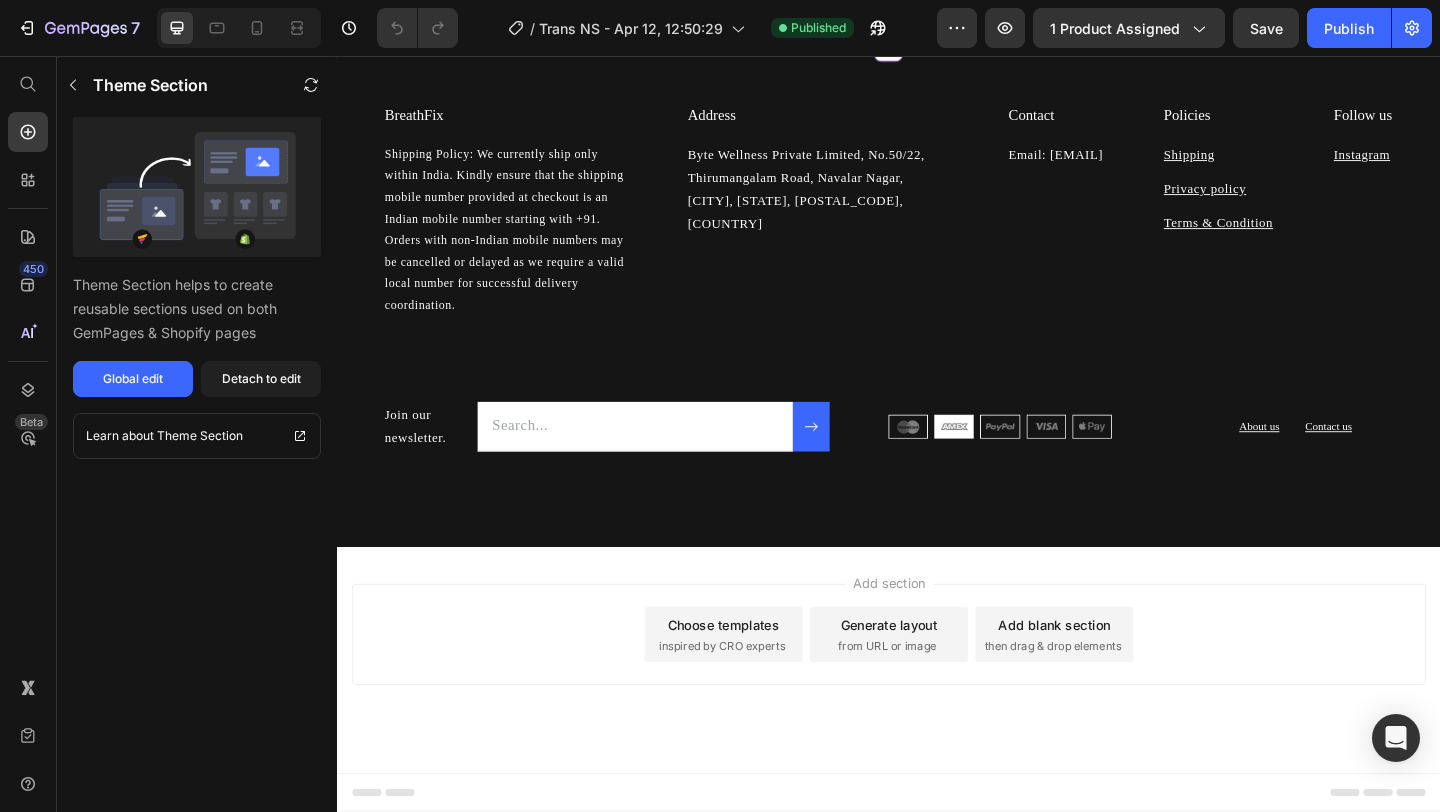 click at bounding box center (1521, -297) 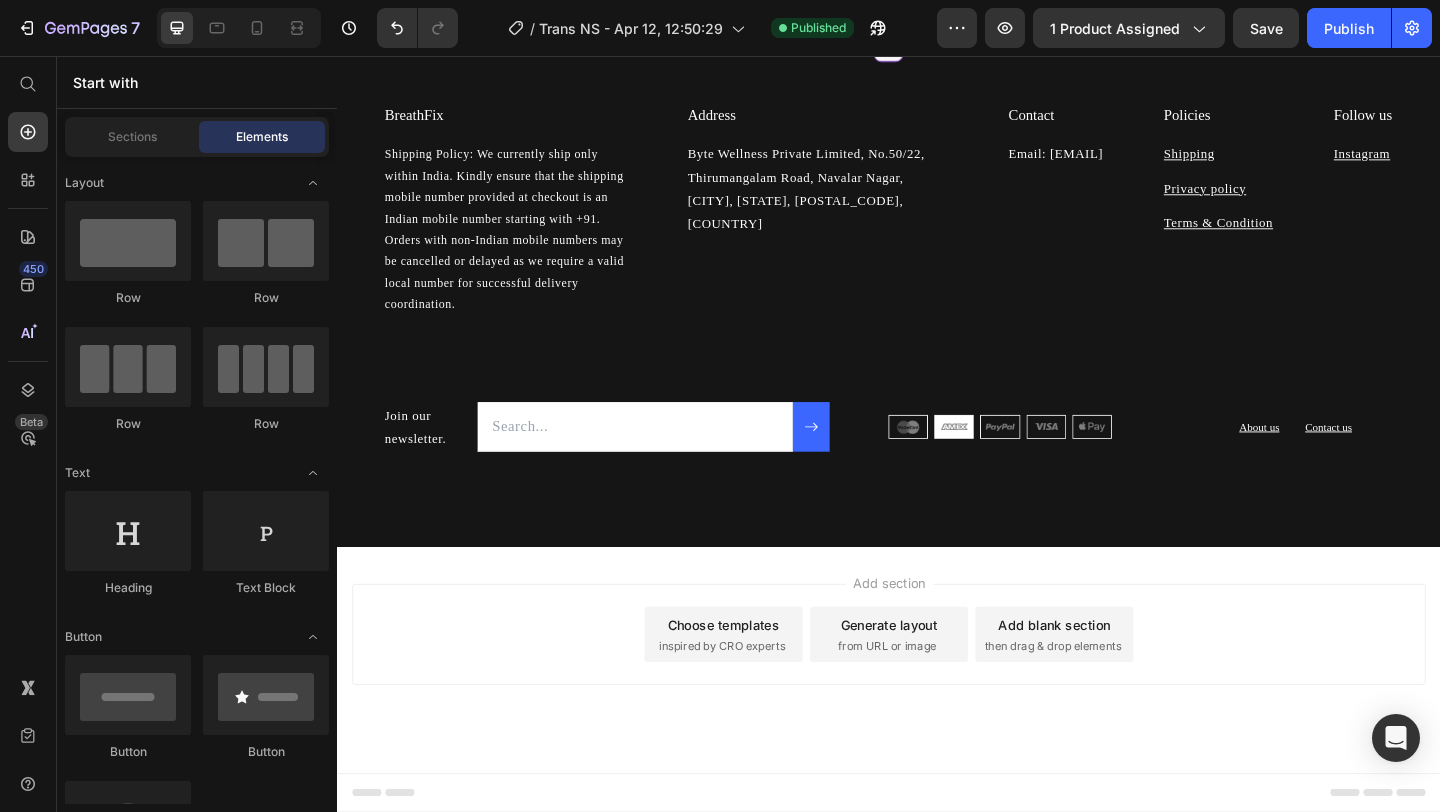 click 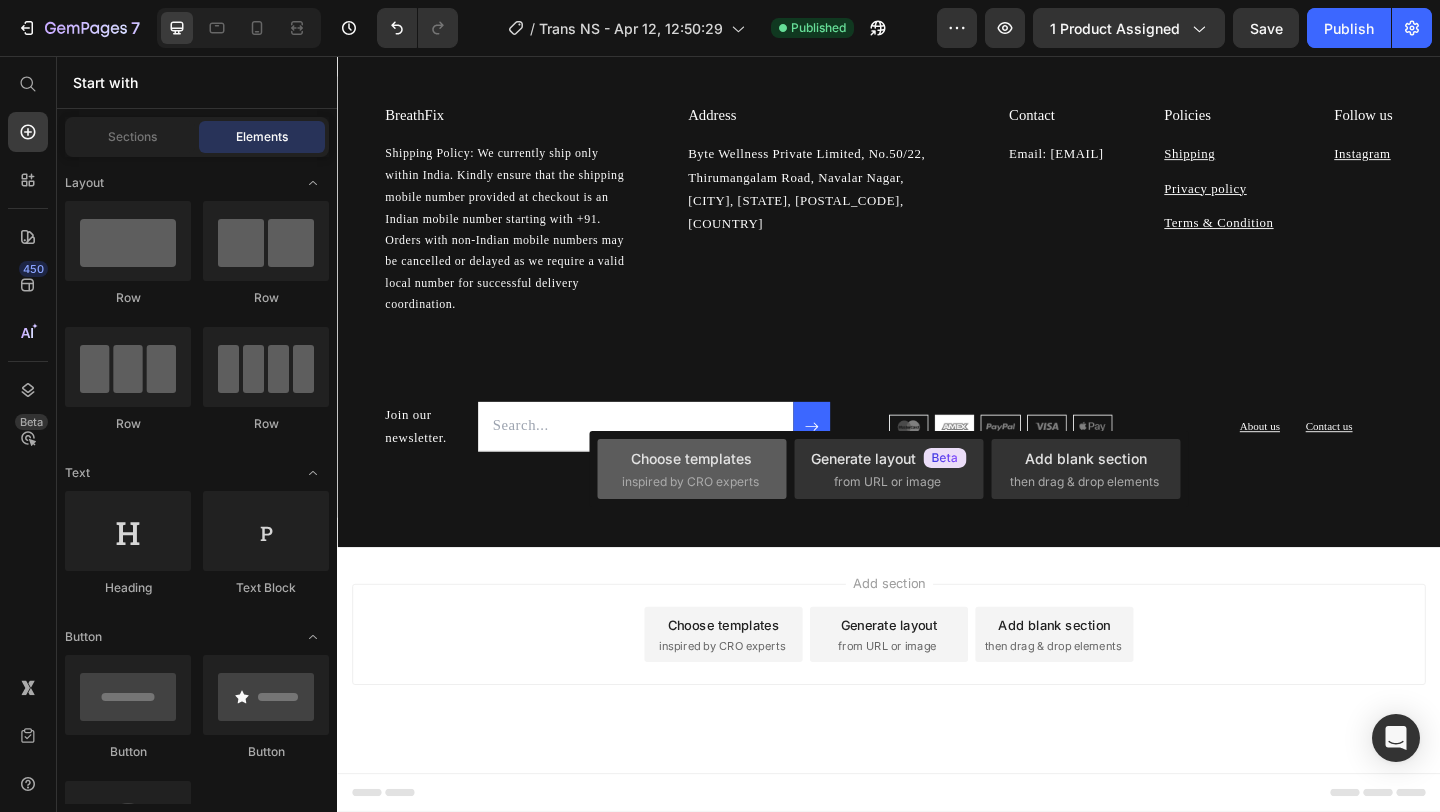 click on "Choose templates" at bounding box center [691, 458] 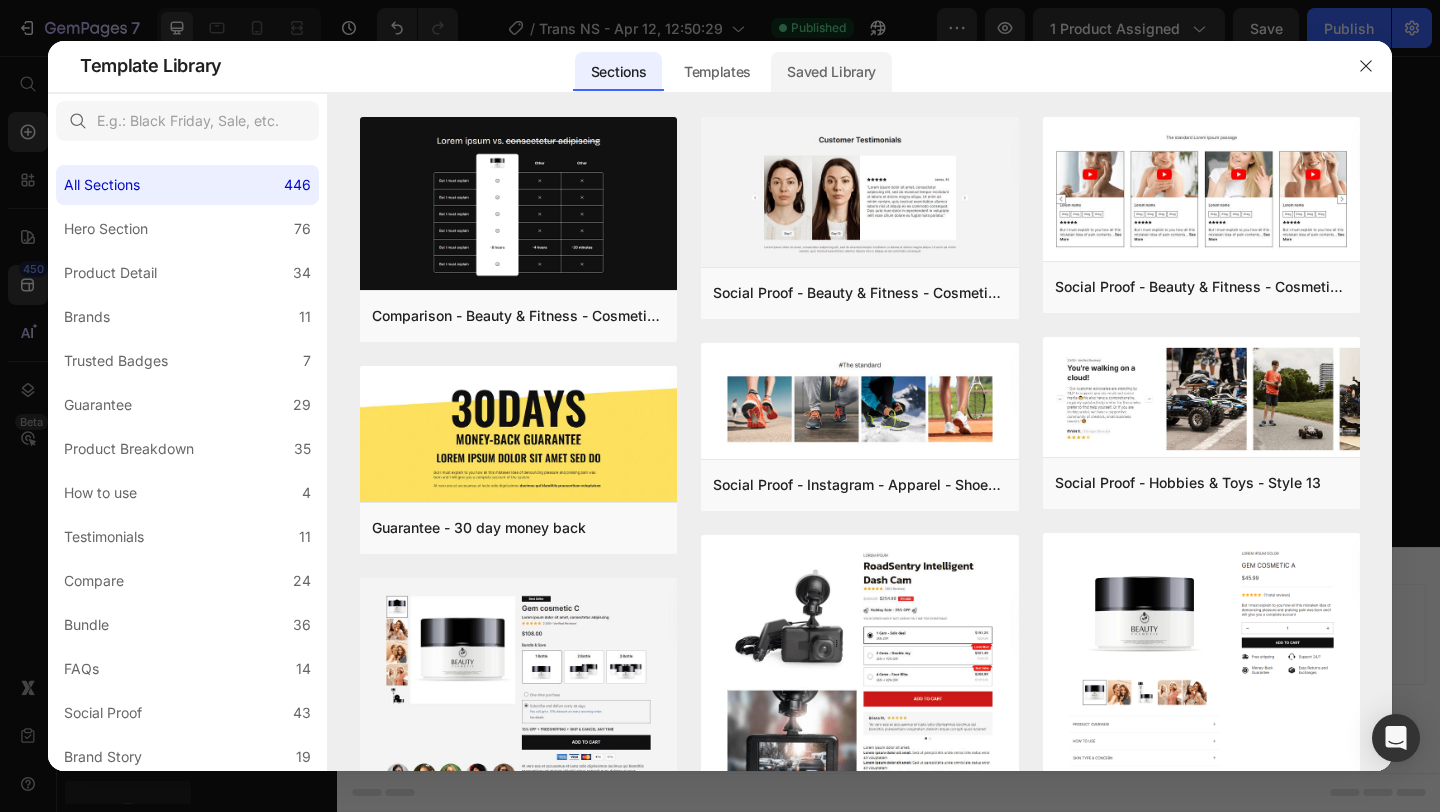 click on "Saved Library" 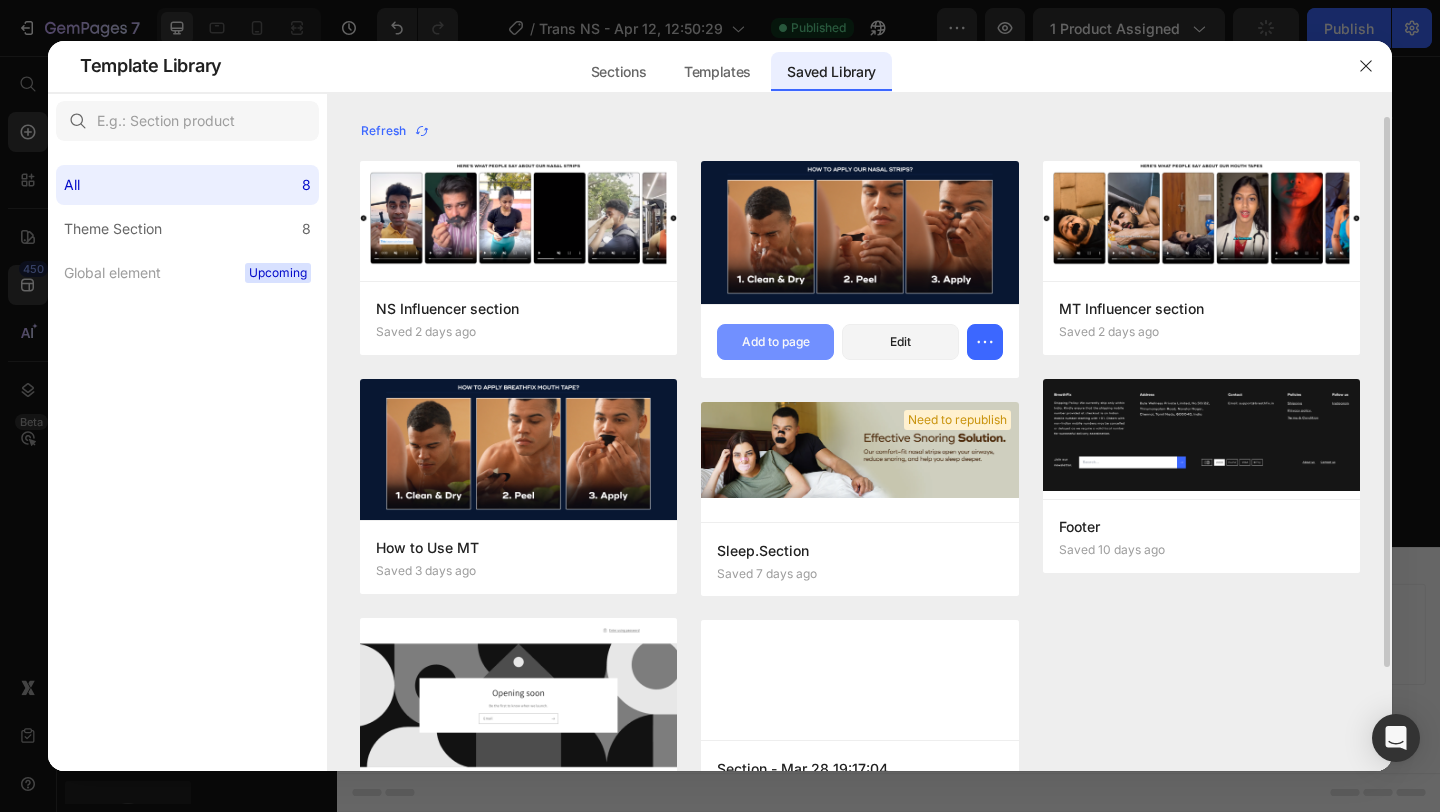 click on "Add to page" at bounding box center (776, 342) 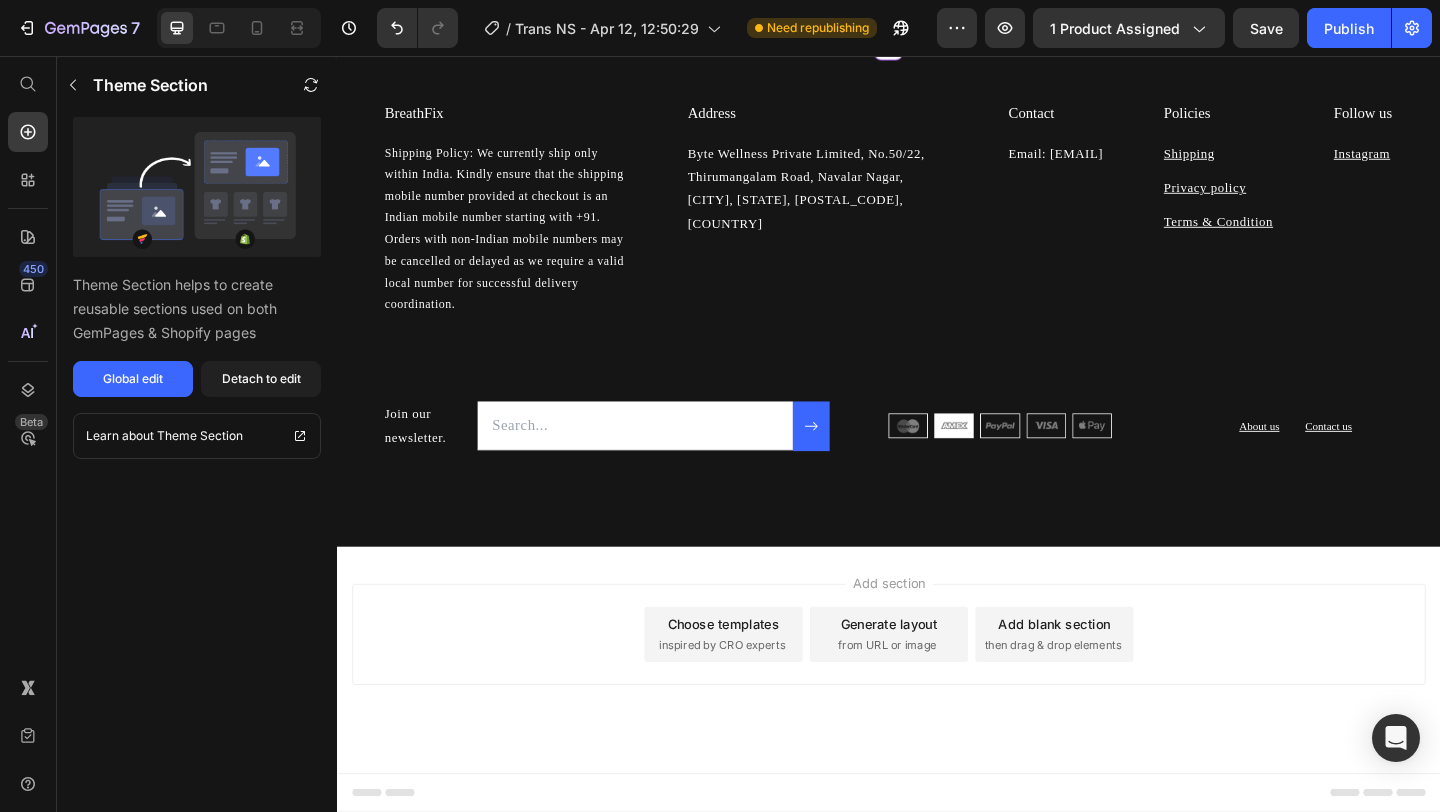 scroll, scrollTop: 3401, scrollLeft: 0, axis: vertical 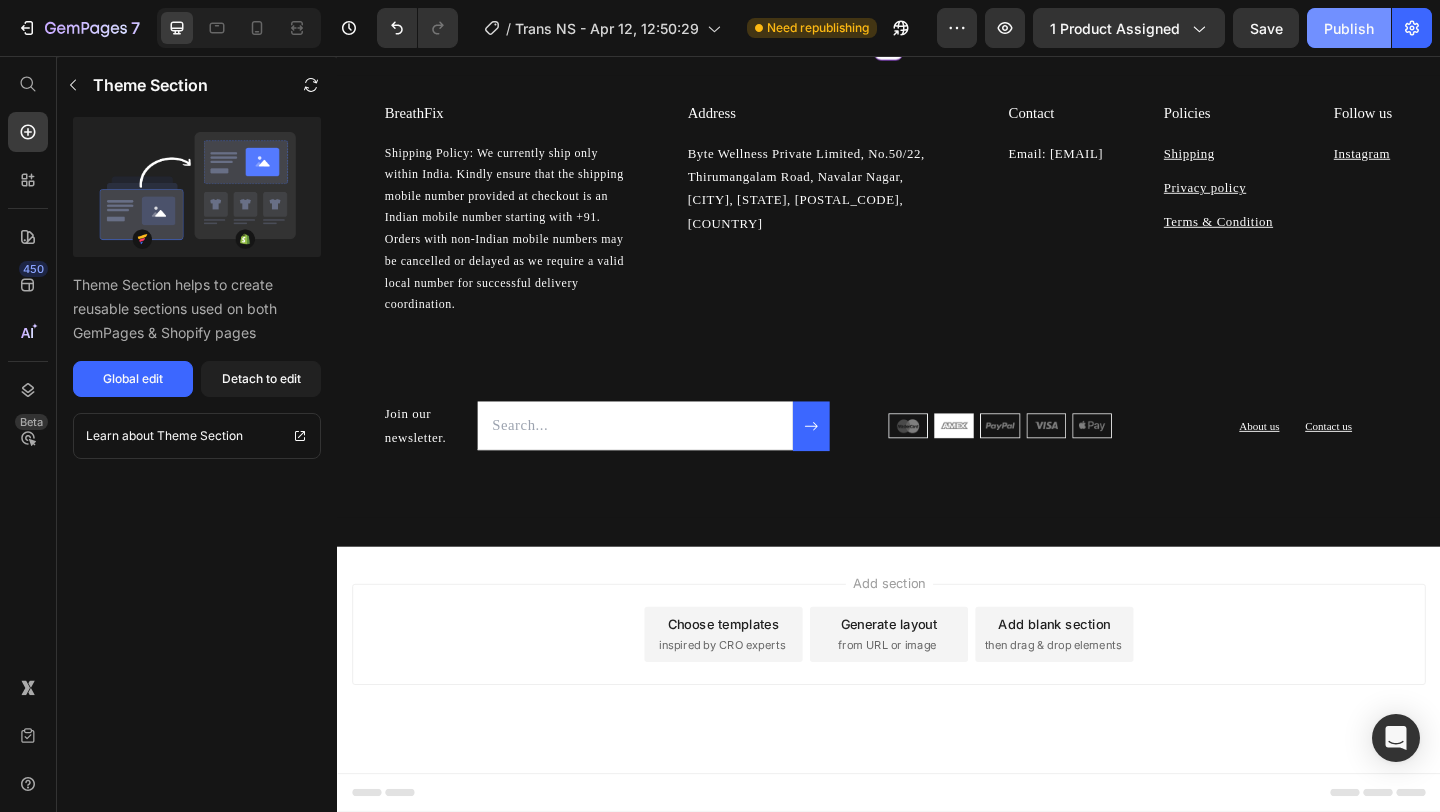click on "Publish" at bounding box center (1349, 28) 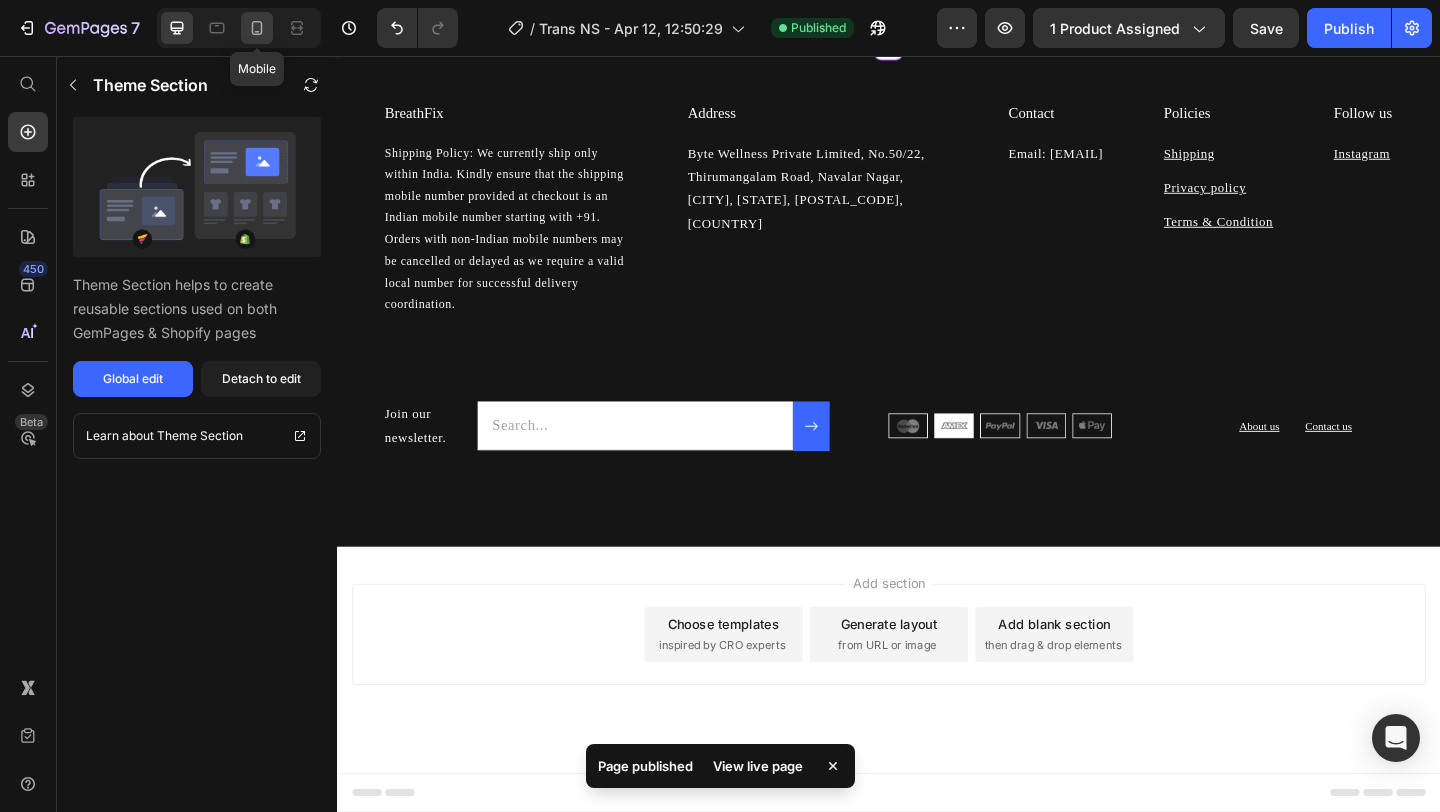 click 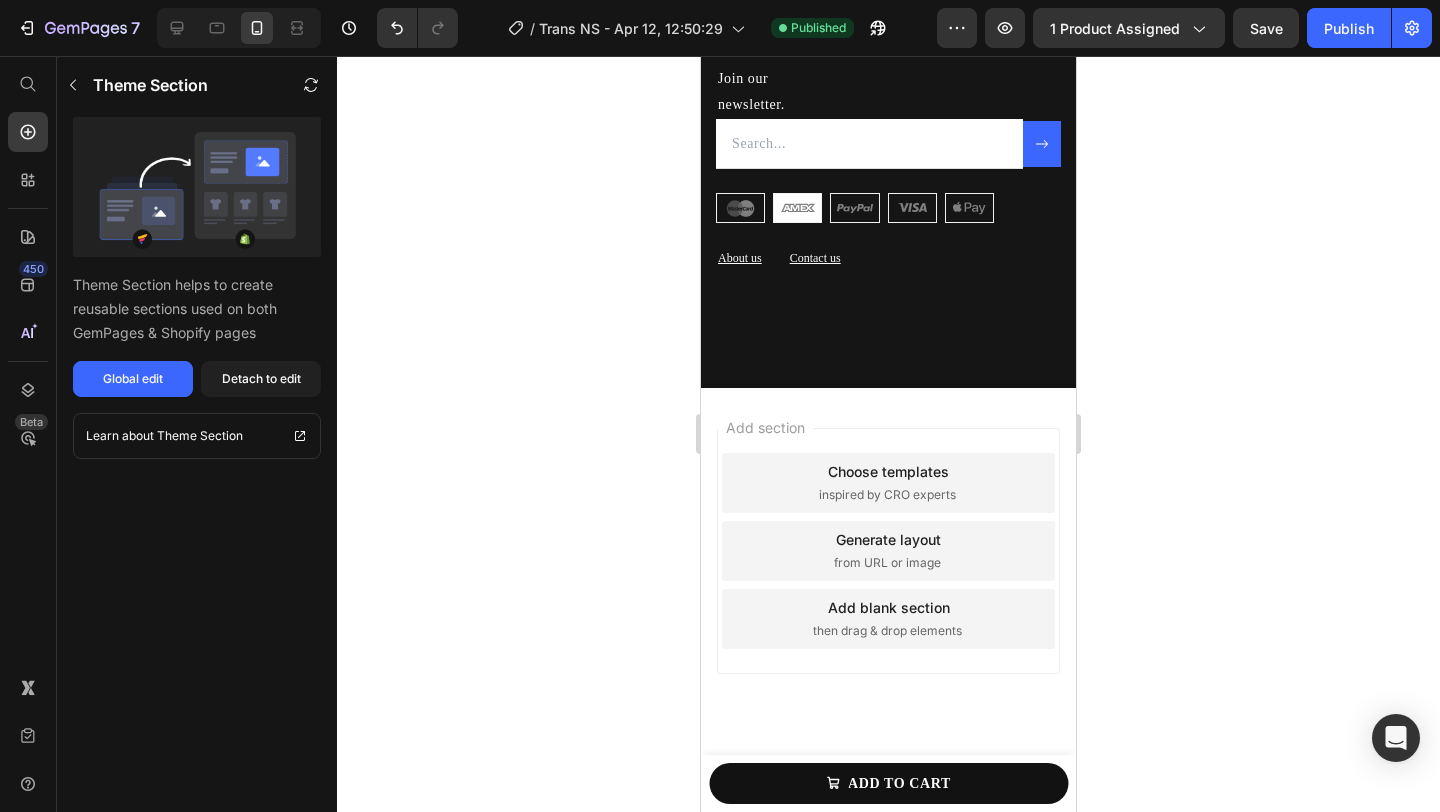 scroll, scrollTop: 4502, scrollLeft: 0, axis: vertical 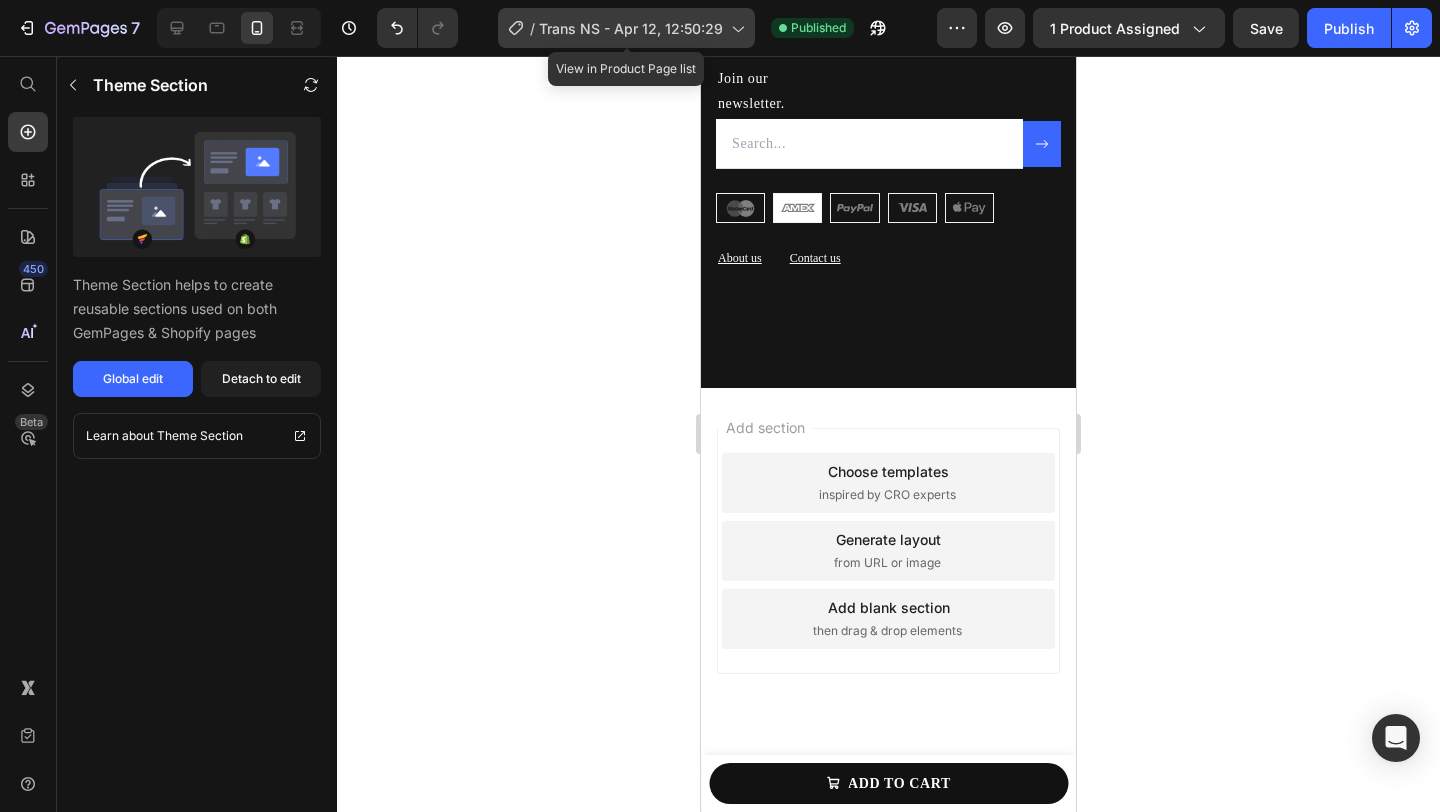 click on "Trans NS - Apr 12, 12:50:29" at bounding box center (631, 28) 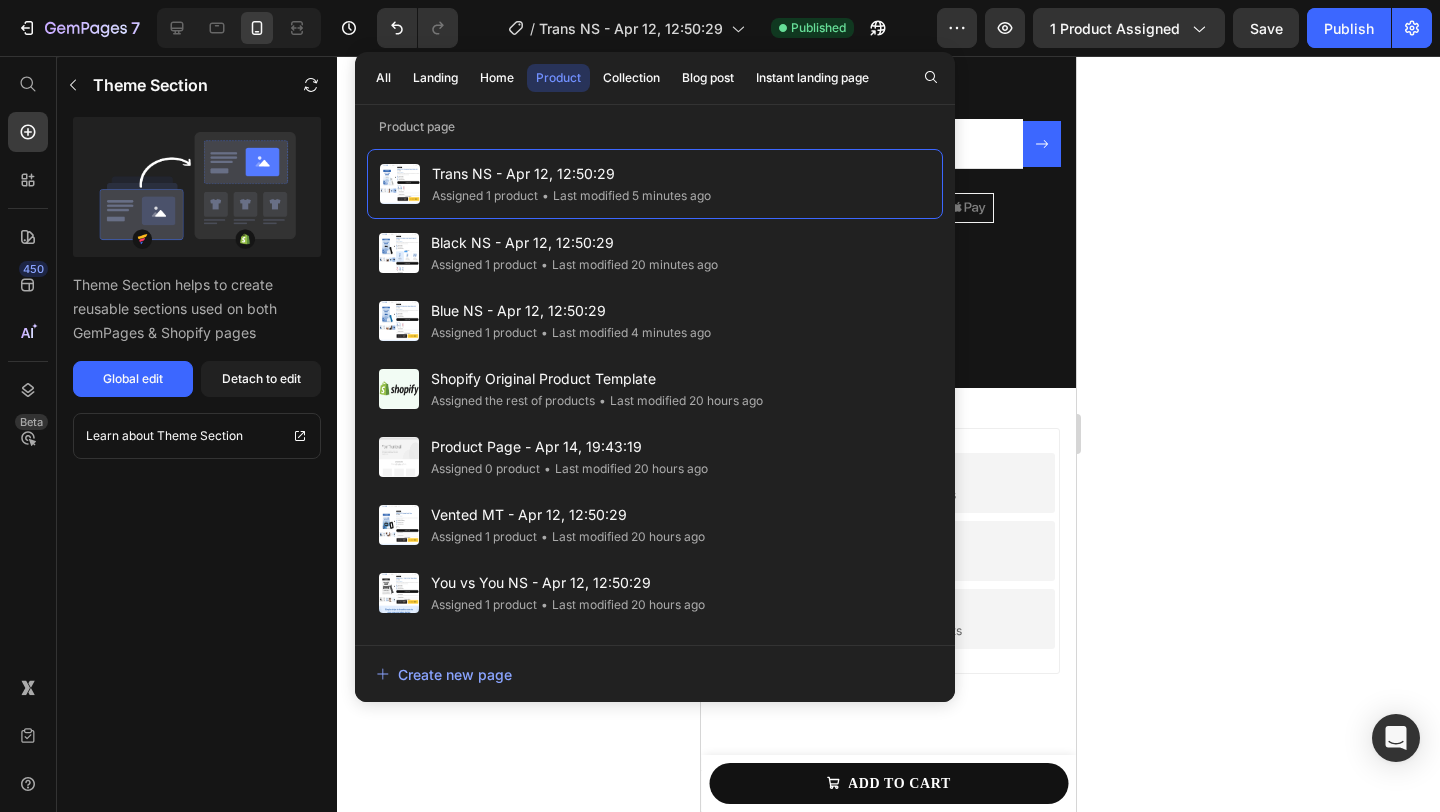 drag, startPoint x: 610, startPoint y: 232, endPoint x: 907, endPoint y: 122, distance: 316.71597 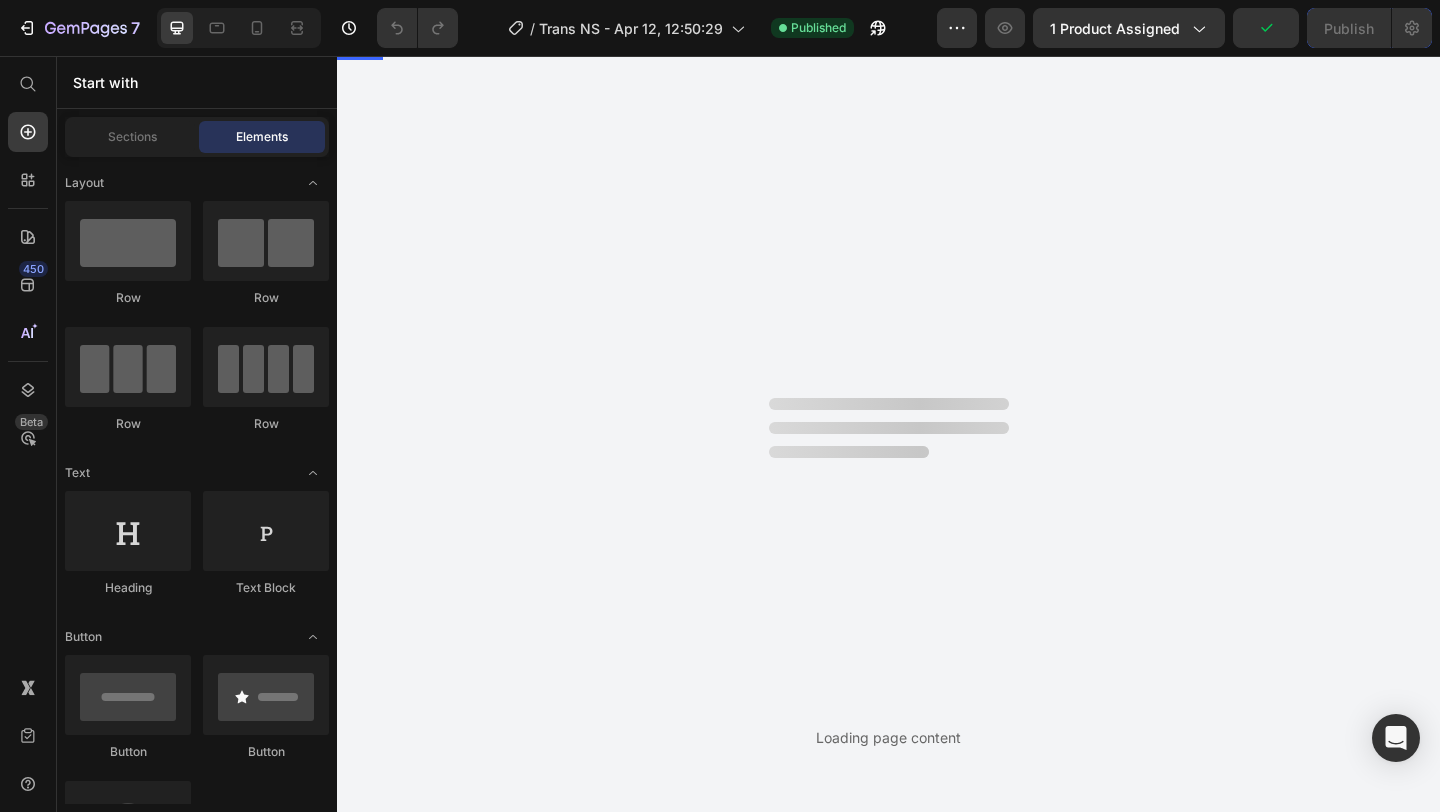 scroll, scrollTop: 0, scrollLeft: 0, axis: both 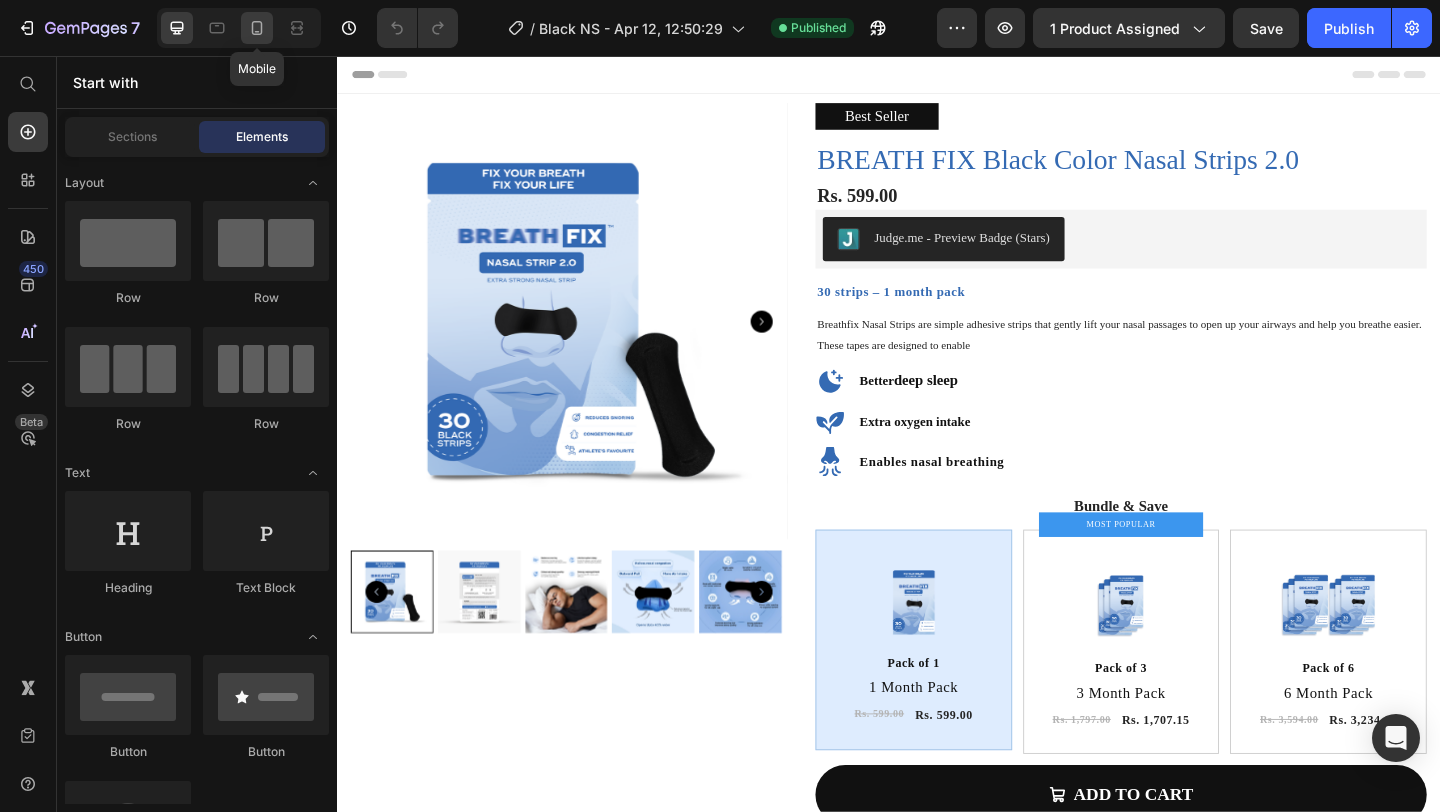 click 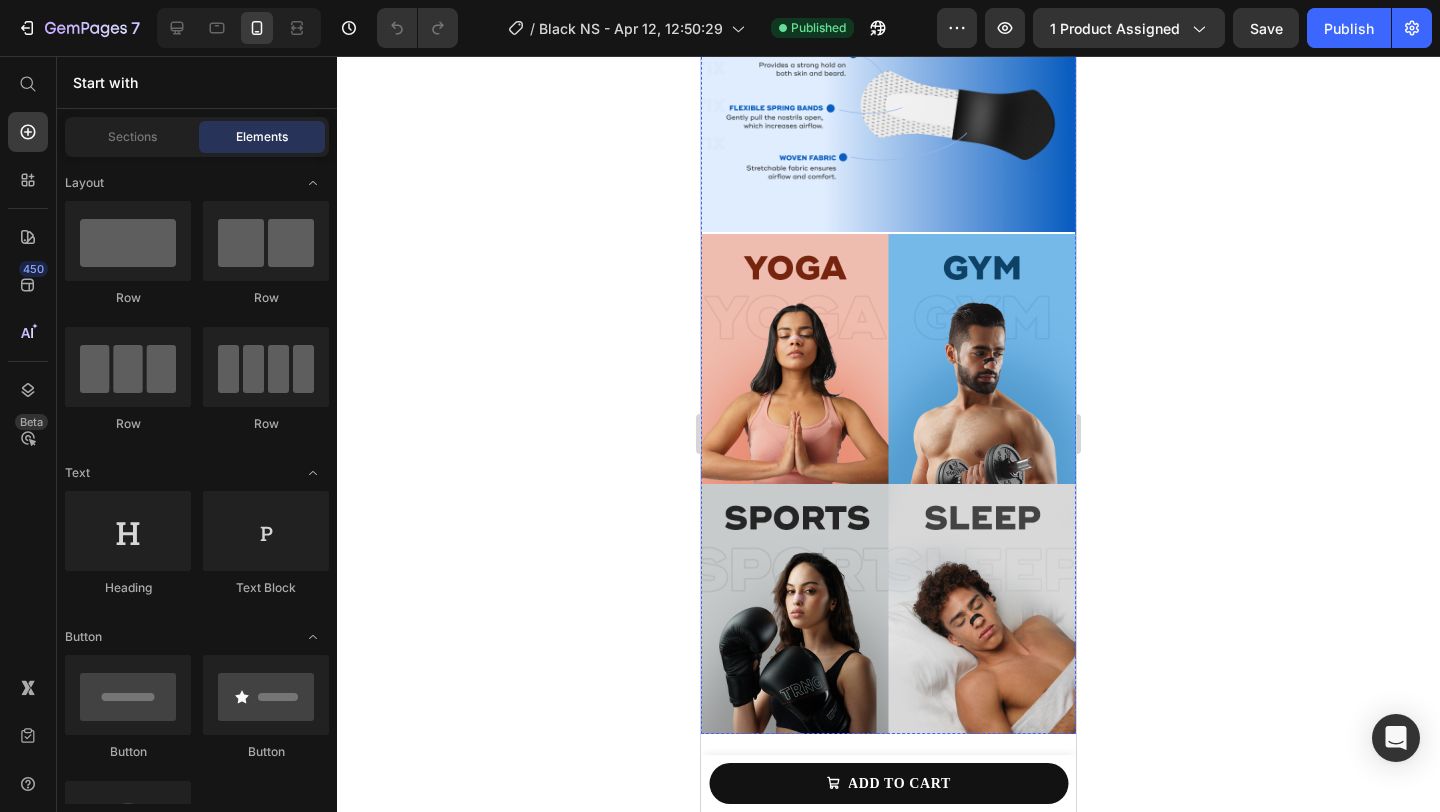 scroll, scrollTop: 2698, scrollLeft: 0, axis: vertical 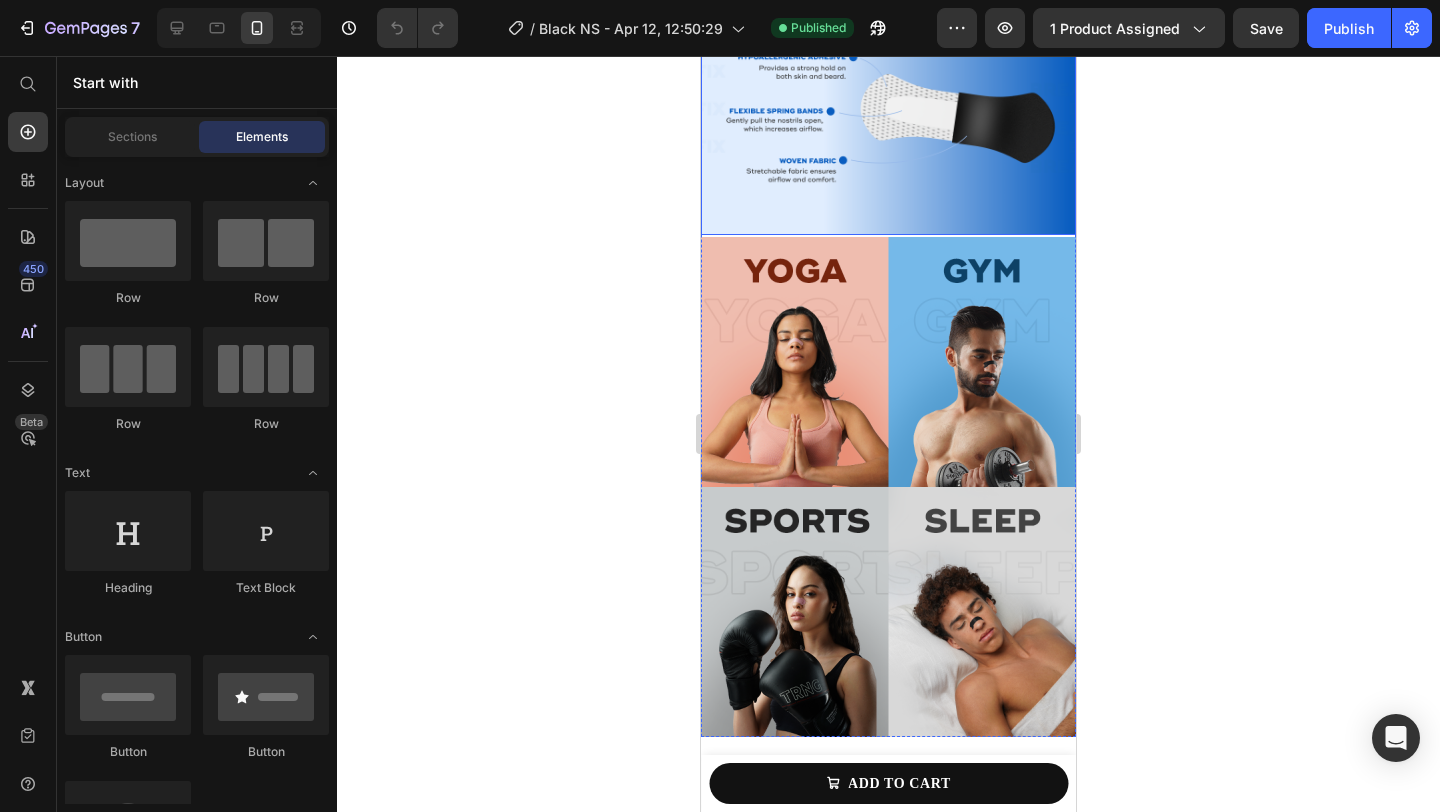 click at bounding box center (888, 124) 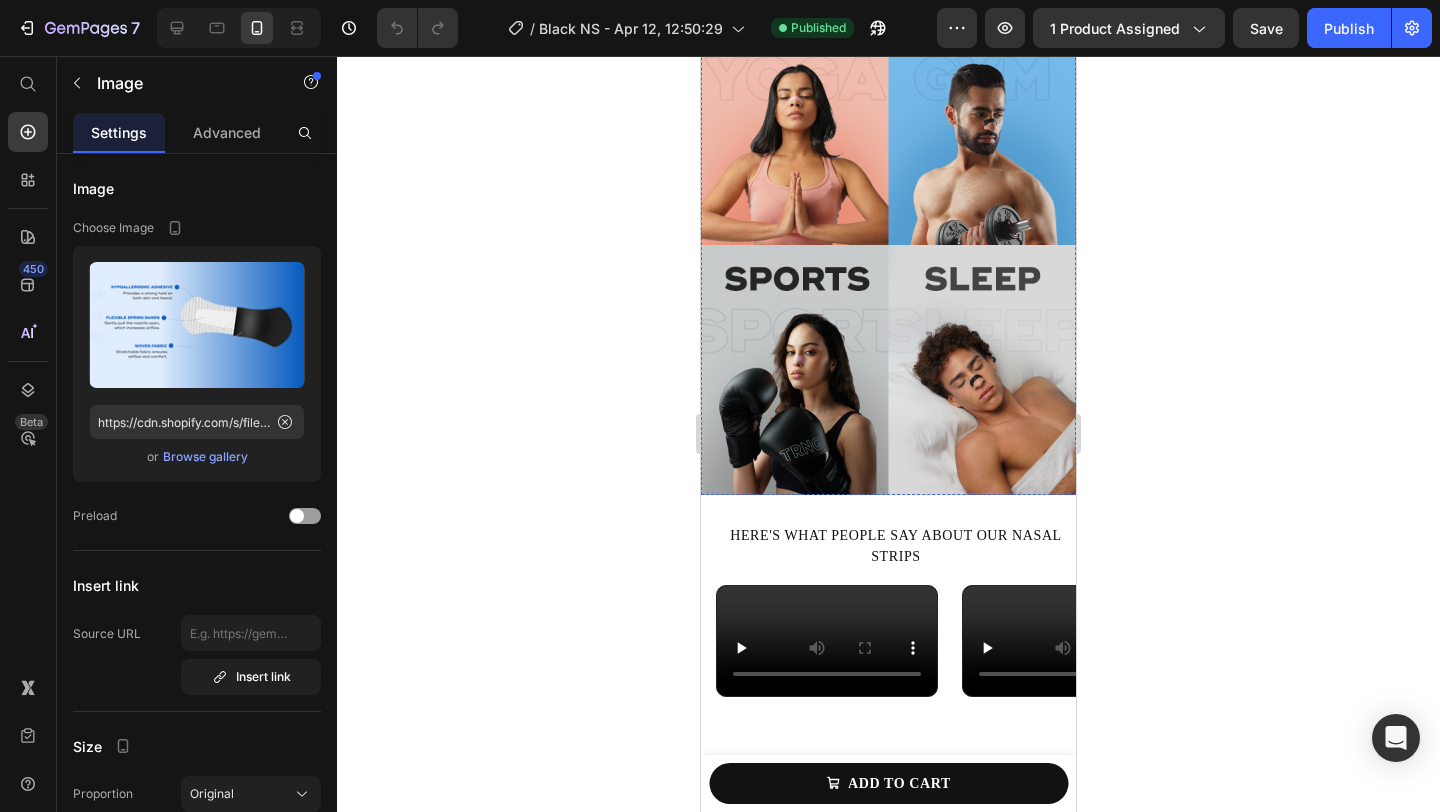 scroll, scrollTop: 3047, scrollLeft: 0, axis: vertical 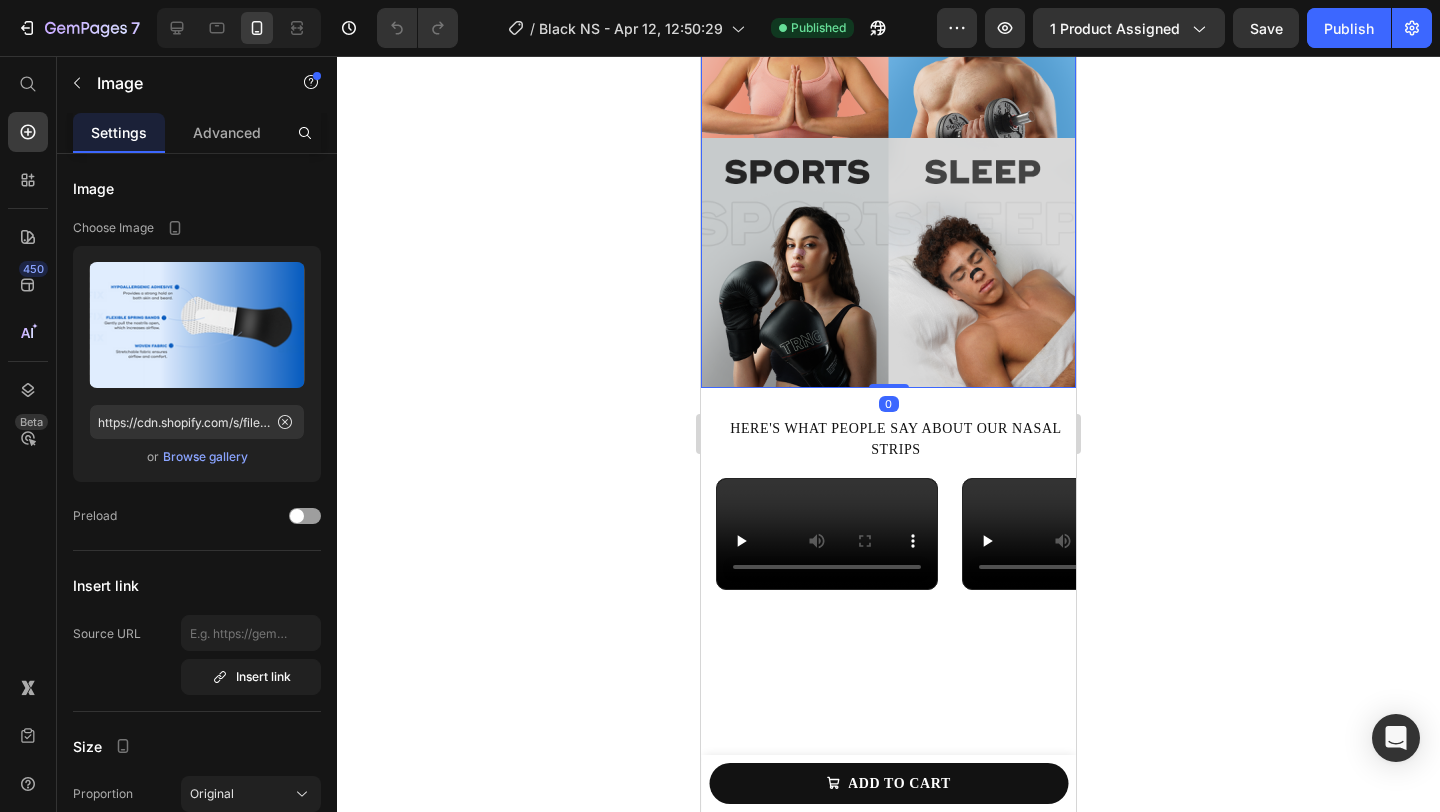 click at bounding box center [888, 138] 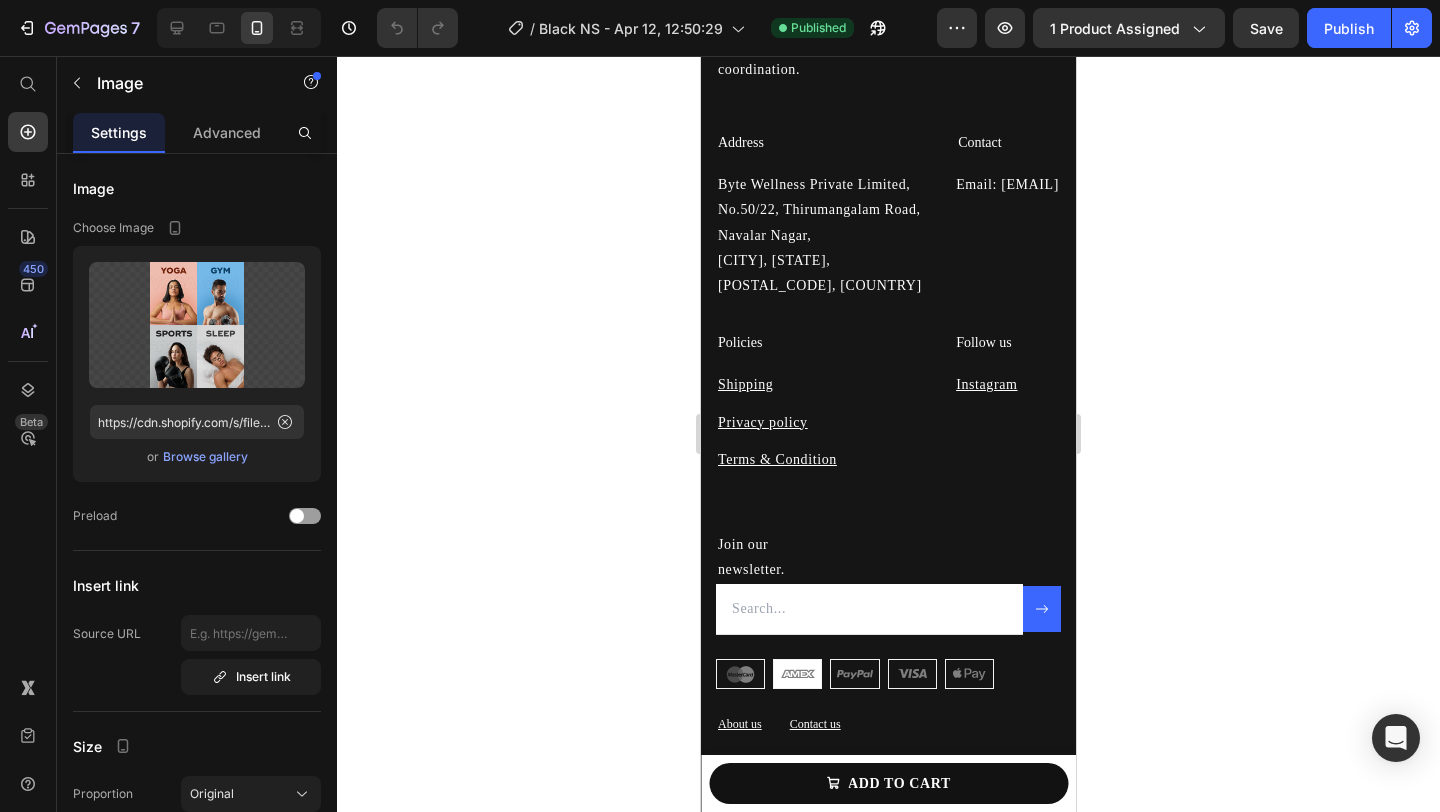scroll, scrollTop: 4145, scrollLeft: 0, axis: vertical 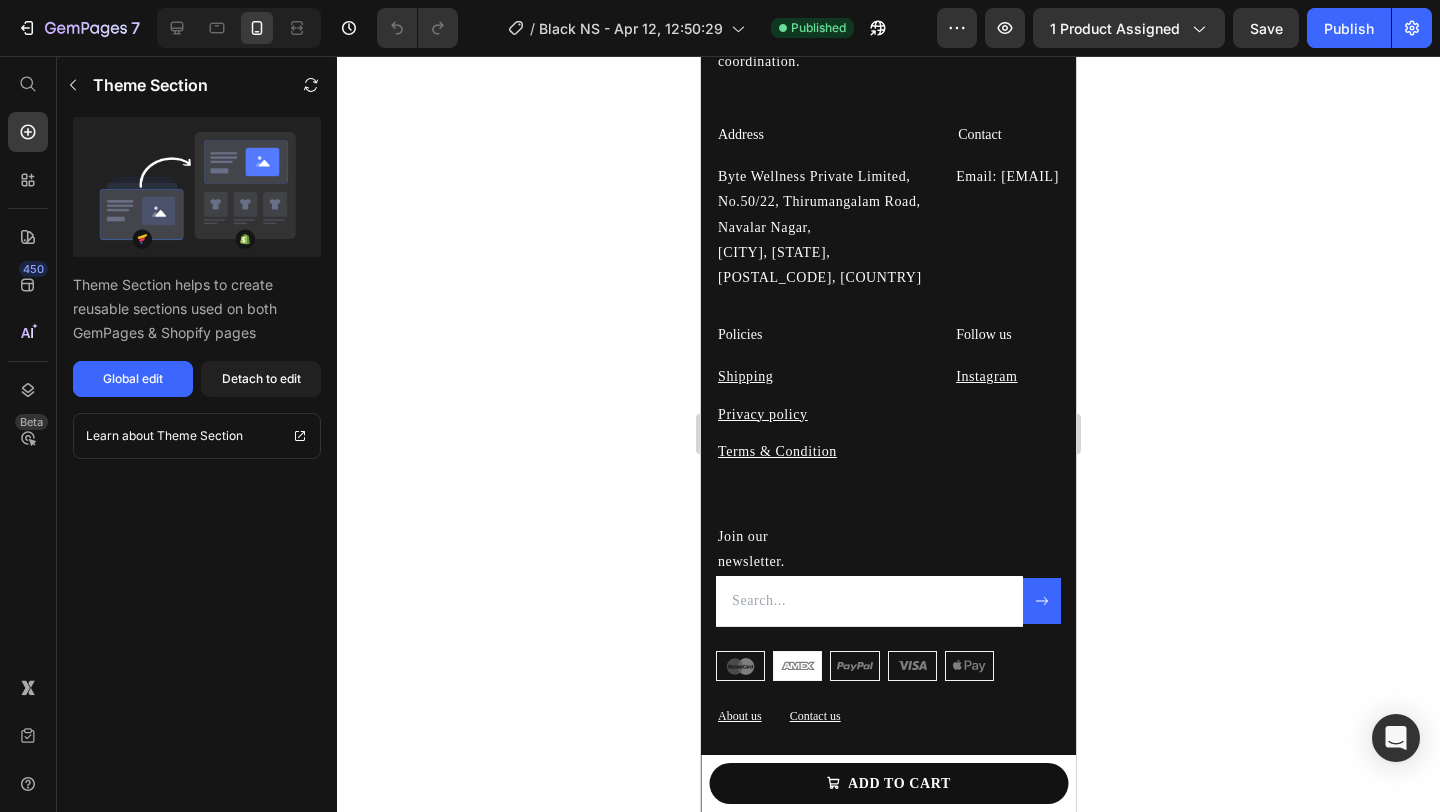 click on "HOW TO APPLY OUR NASAL STRIPS?" at bounding box center (888, -328) 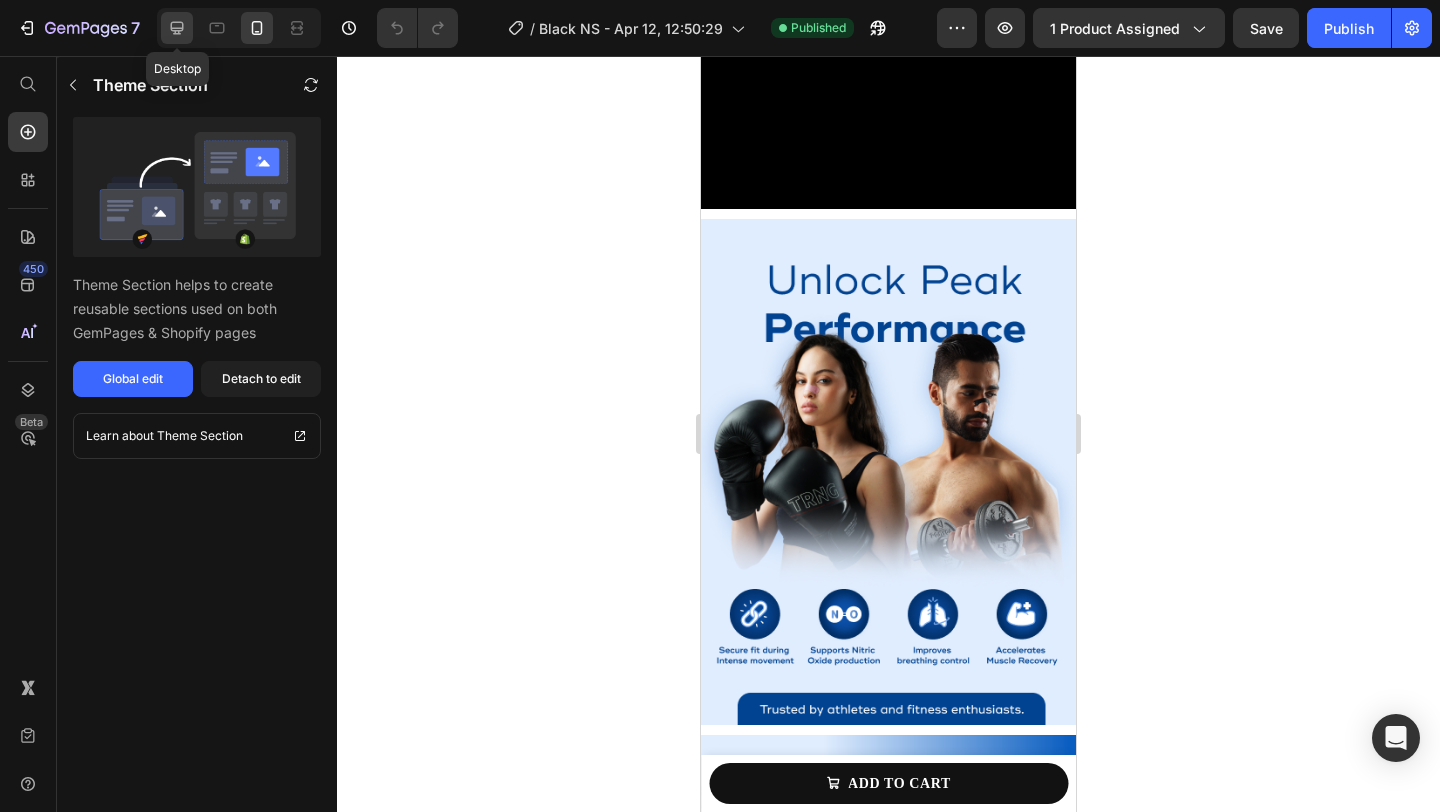 scroll, scrollTop: 2246, scrollLeft: 0, axis: vertical 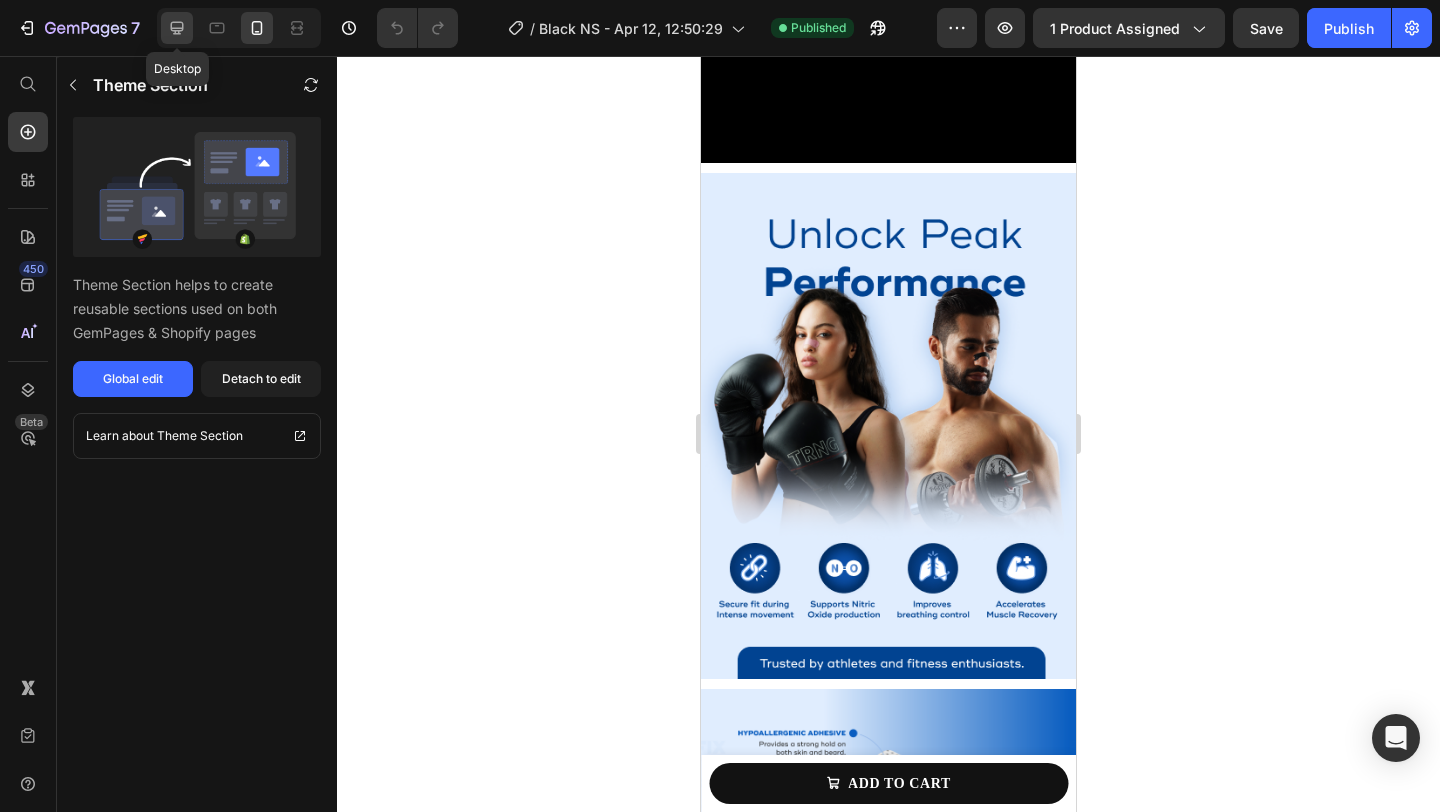 click 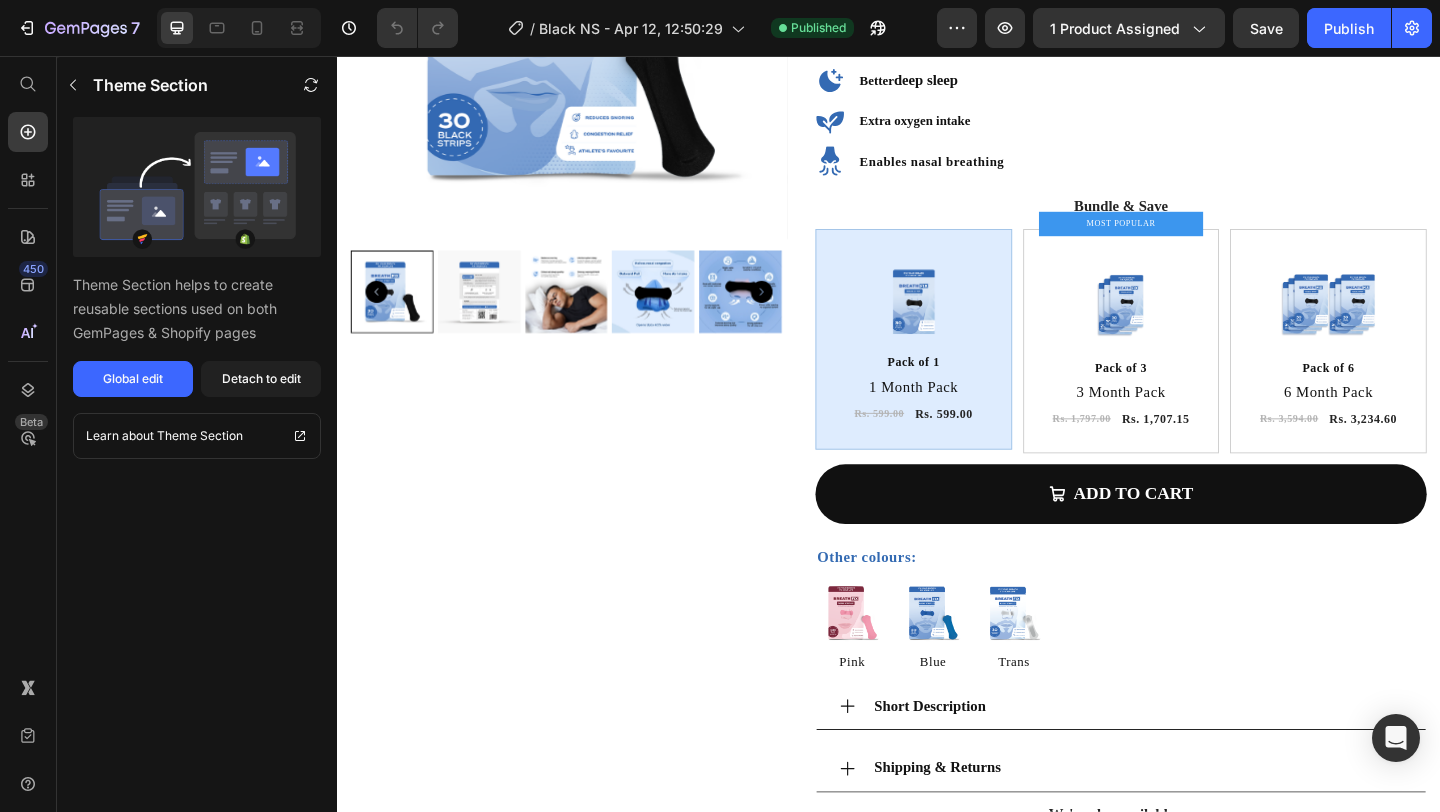 scroll, scrollTop: 352, scrollLeft: 0, axis: vertical 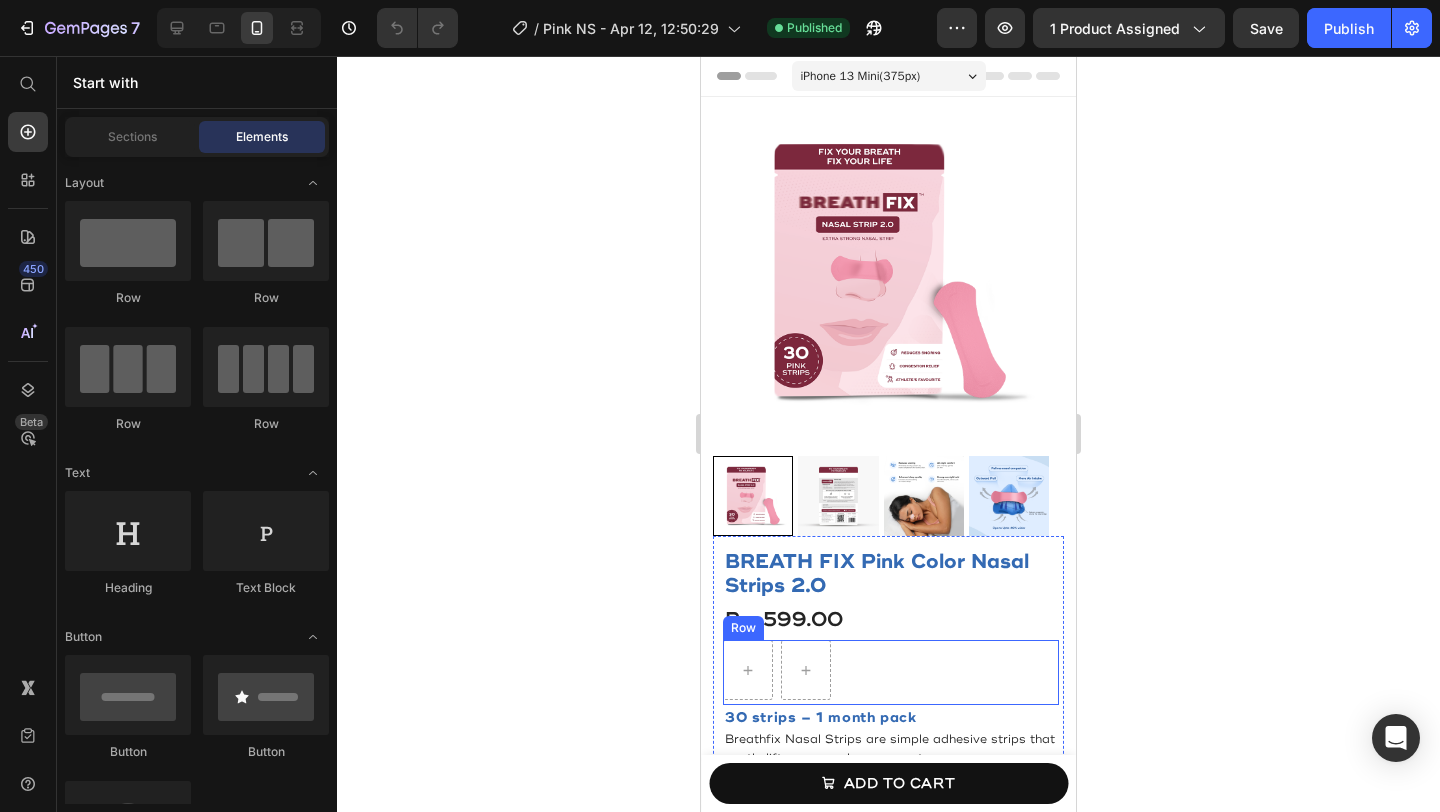 click on "Row" at bounding box center [891, 672] 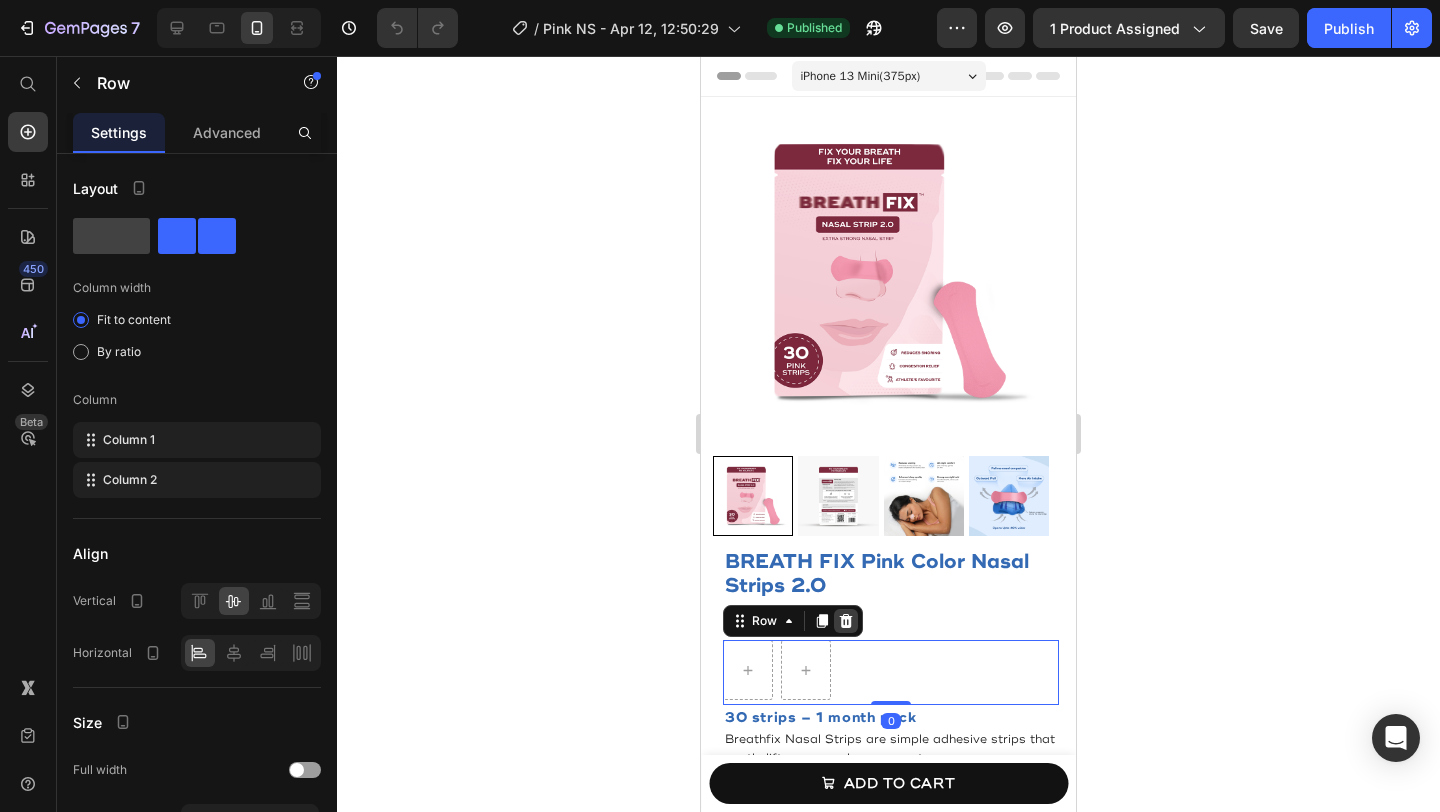 click 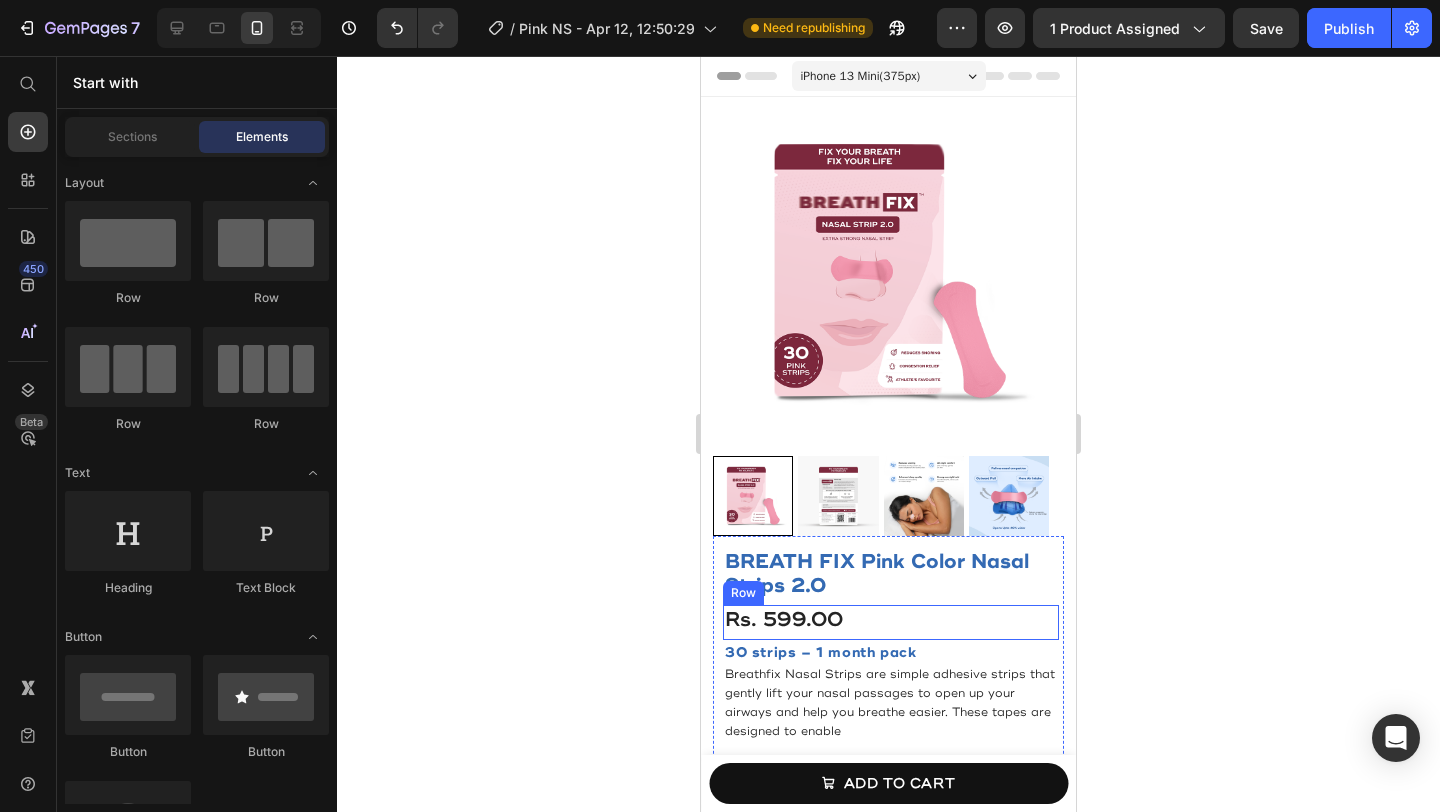 click on "Rs. 599.00 Product Price Row" at bounding box center (891, 622) 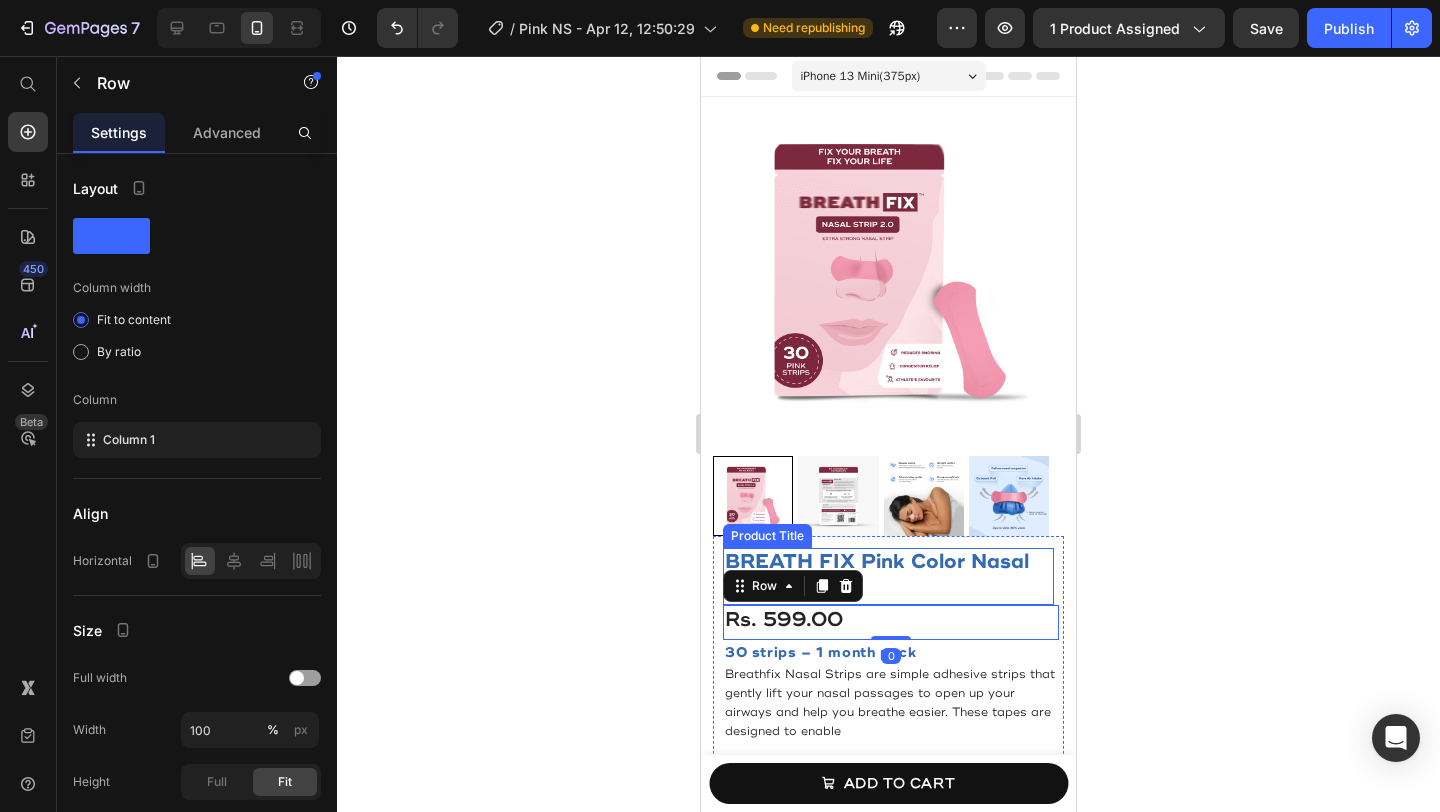 click on "BREATH FIX Pink Color Nasal Strips 2.0" at bounding box center (888, 574) 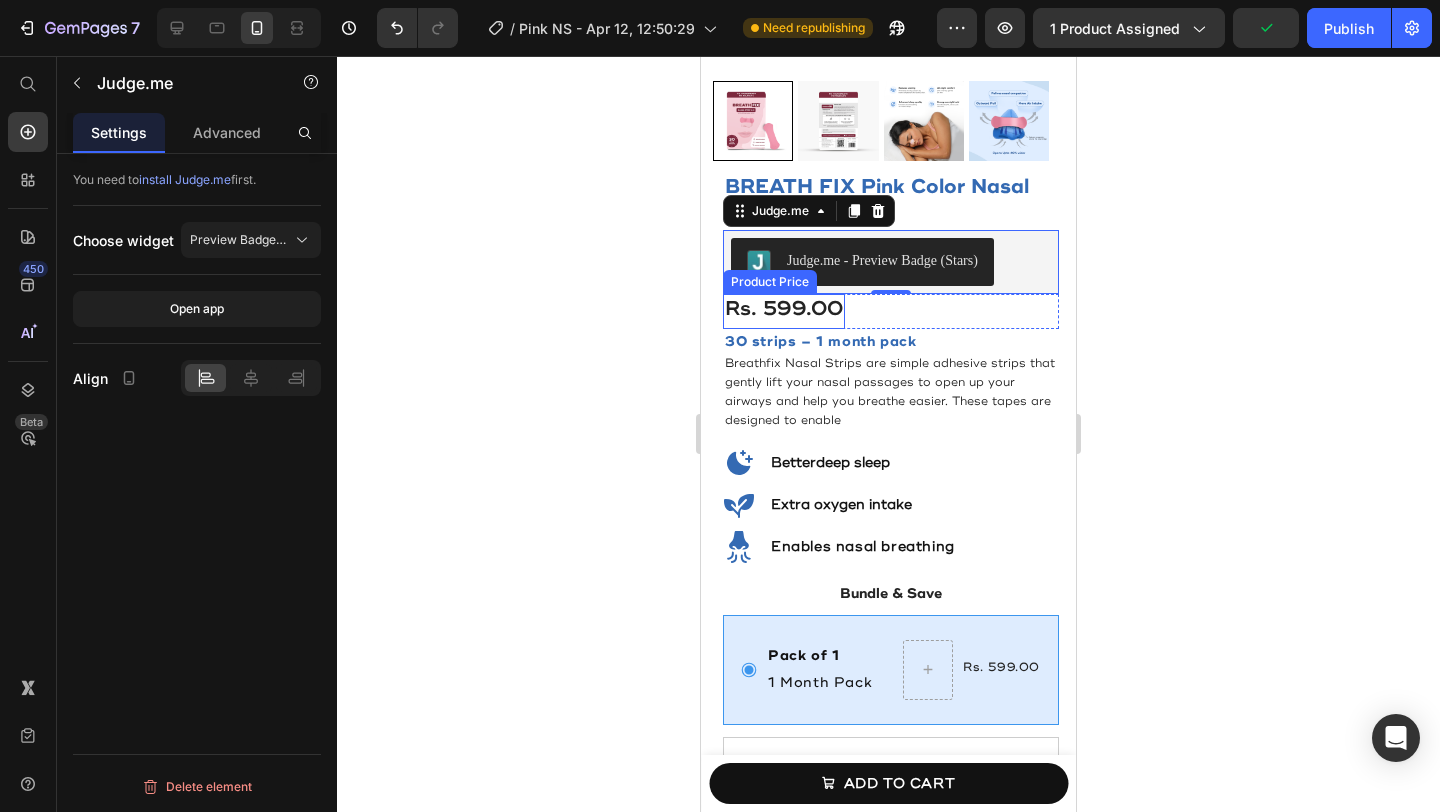 scroll, scrollTop: 366, scrollLeft: 0, axis: vertical 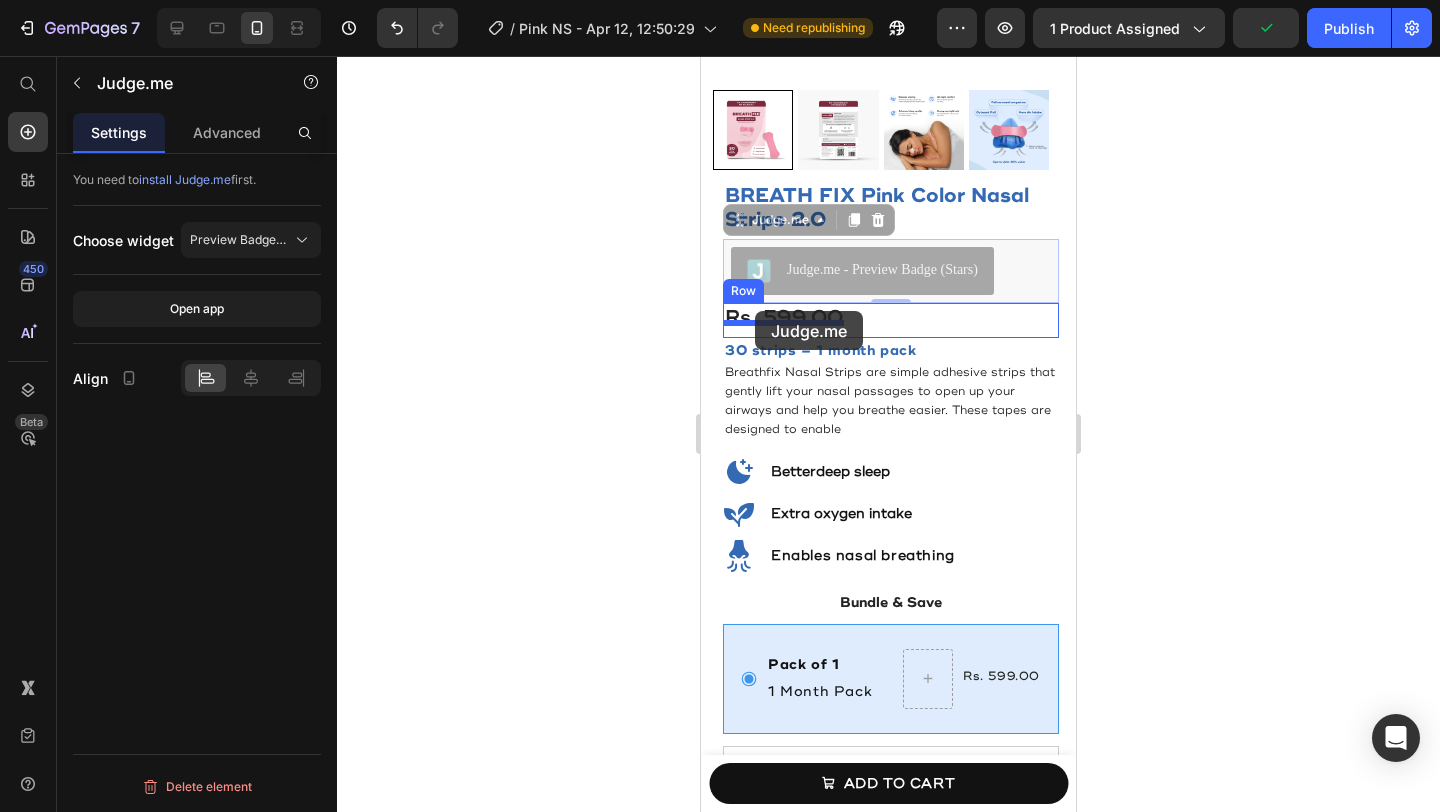 drag, startPoint x: 732, startPoint y: 204, endPoint x: 755, endPoint y: 310, distance: 108.46658 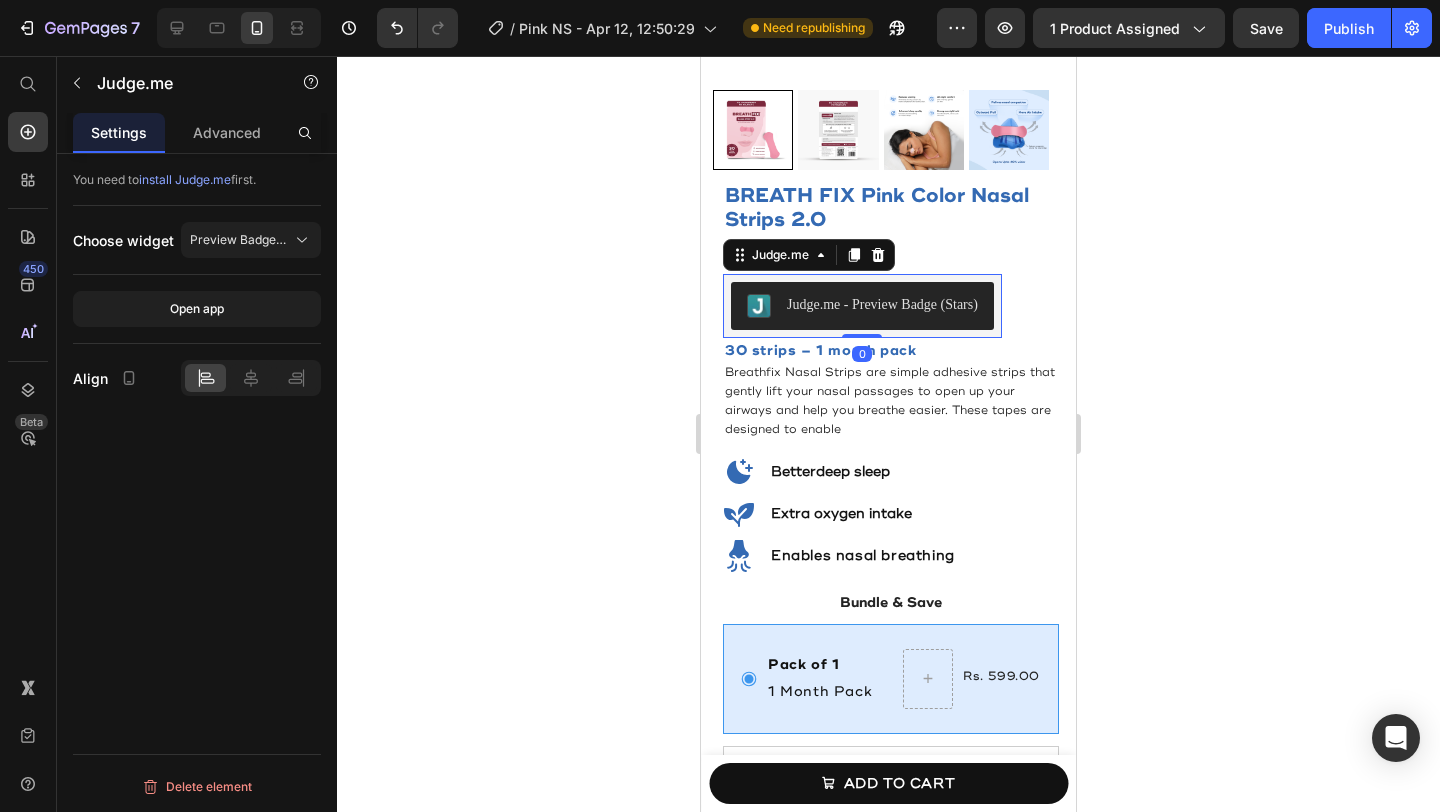 click on "Judge.me - Preview Badge (Stars)" at bounding box center [862, 306] 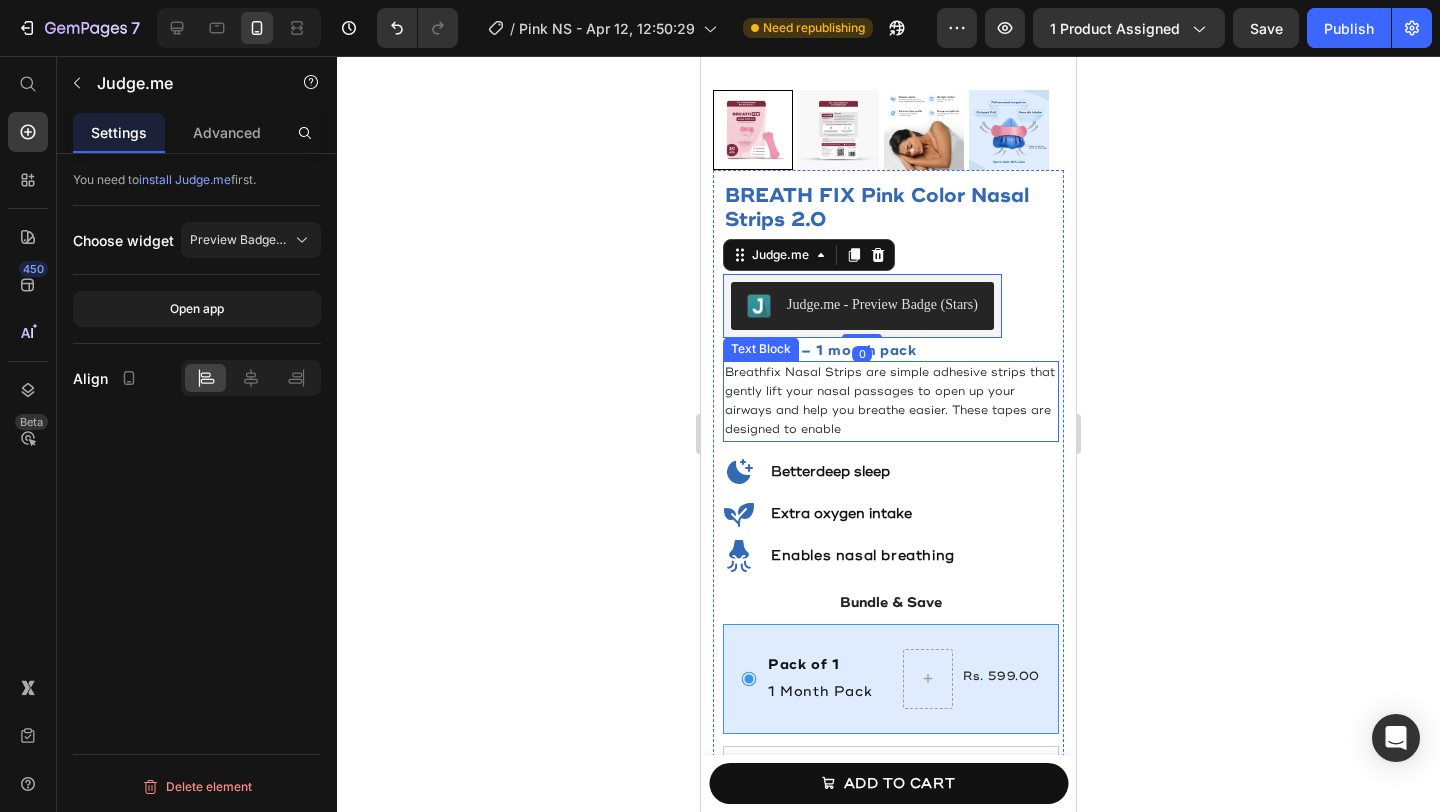 click on "Breathfix Nasal Strips are simple adhesive strips that gently lift your nasal passages to open up your airways and help you breathe easier. These tapes are designed to enable" at bounding box center [891, 401] 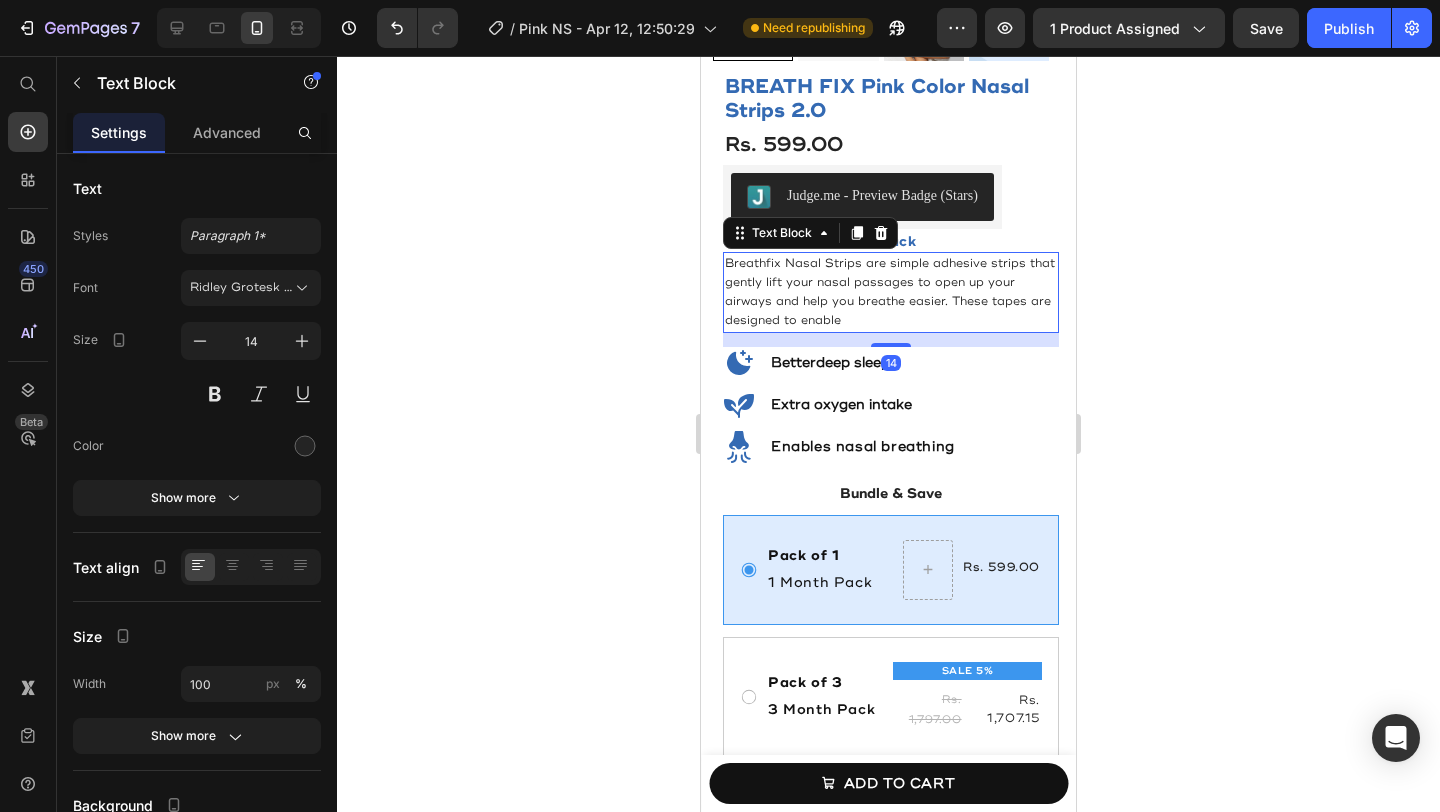scroll, scrollTop: 474, scrollLeft: 0, axis: vertical 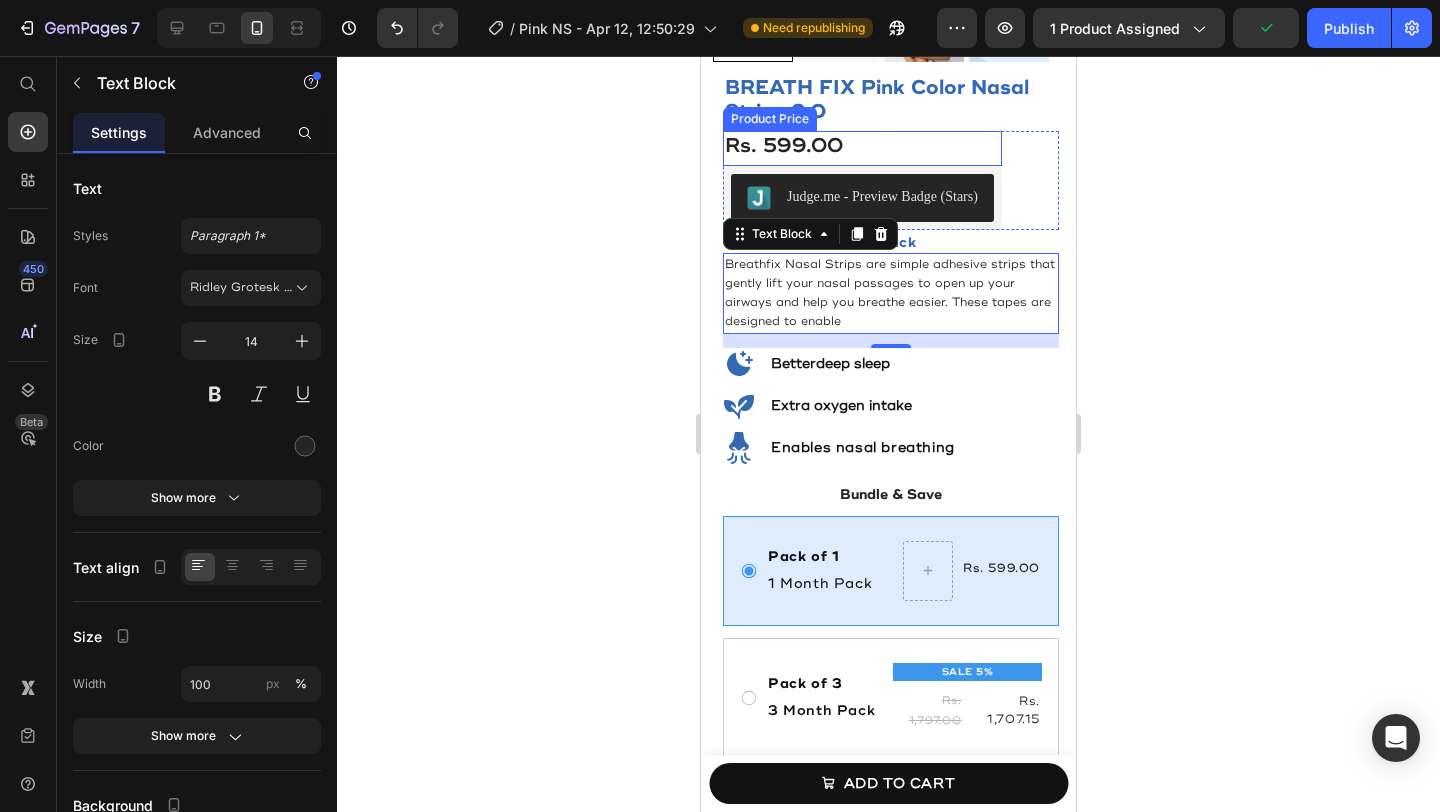 click on "Rs. 599.00" at bounding box center [862, 146] 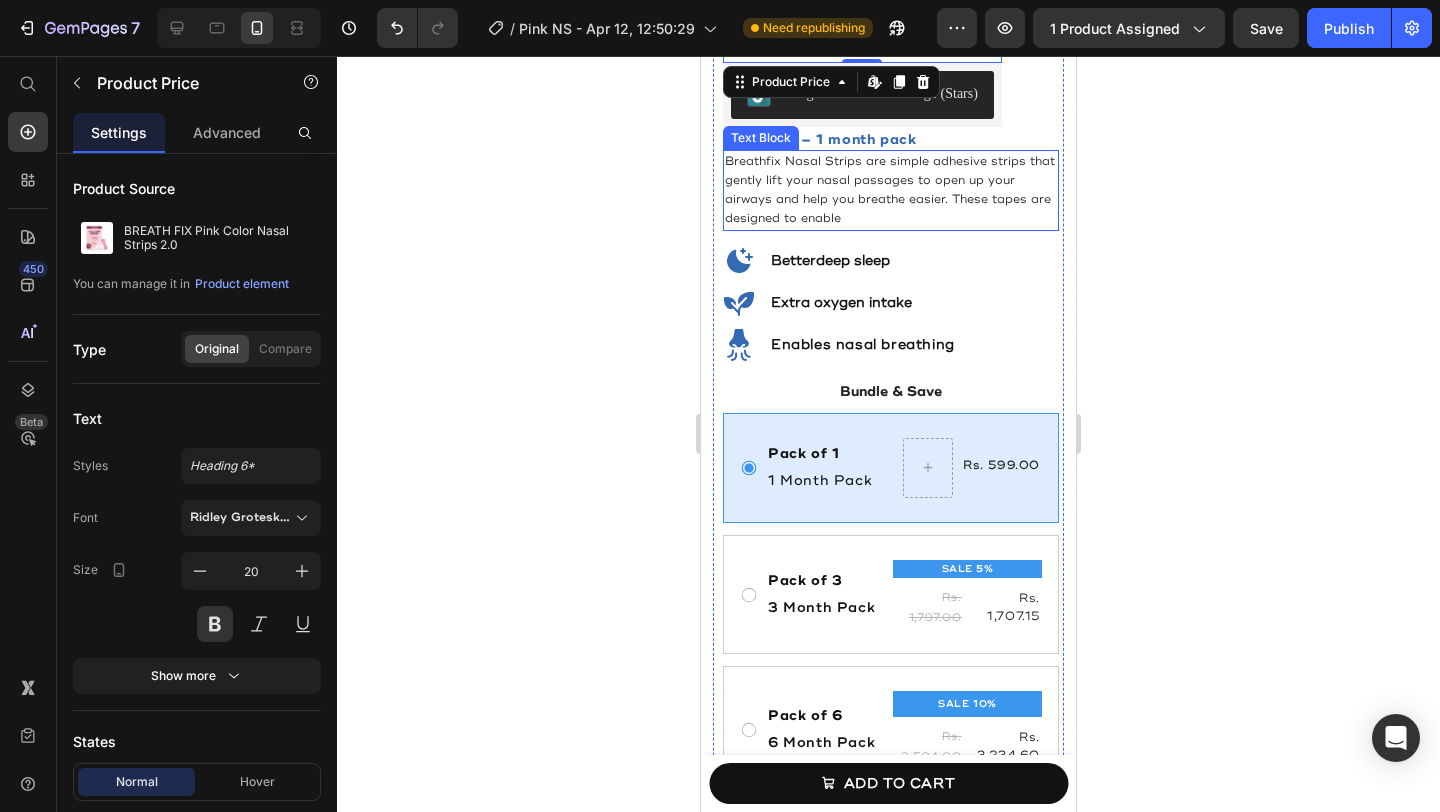 scroll, scrollTop: 580, scrollLeft: 0, axis: vertical 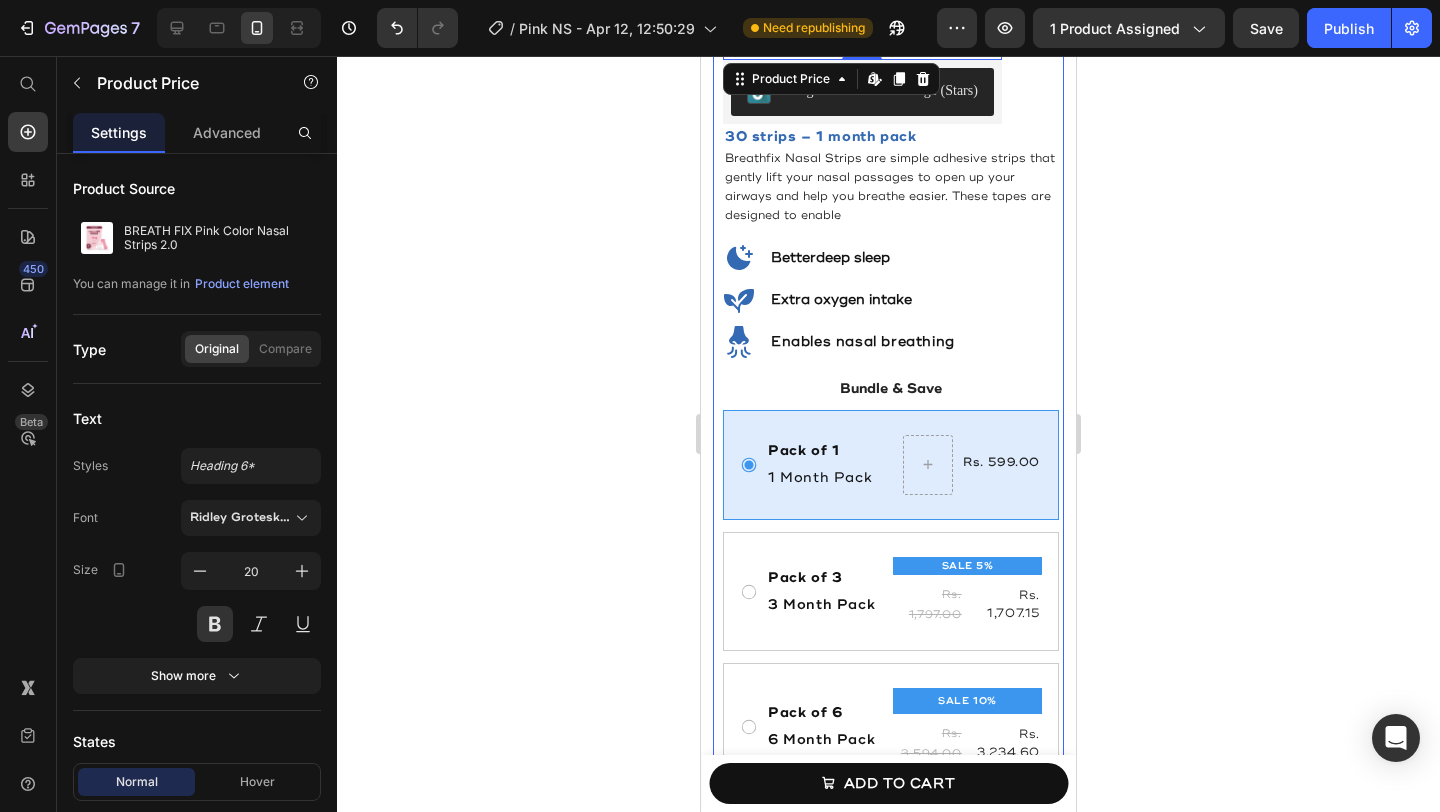 click on "Best Seller Text Block BREATH FIX Pink Color Nasal Strips 2.0 Product Title Rs. 599.00 Product Price   Edit content in Shopify 0 Judge.me - Preview Badge (Stars) Judge.me Row 30 strips – 1 month pack Text Block Breathfix Nasal Strips are simple adhesive strips that gently lift your nasal passages to open up your airways and help you breathe easier. These tapes are designed to enable Text Block
Icon Better  deep sleep Heading Row
Icon Extra oxygen intake Heading Row
Icon Enables nasal breathing Heading Row Bundle & Save Text Block Pack of 1 Text Block 1 Month Pack Text Block
Rs. 599.00" at bounding box center [891, 561] 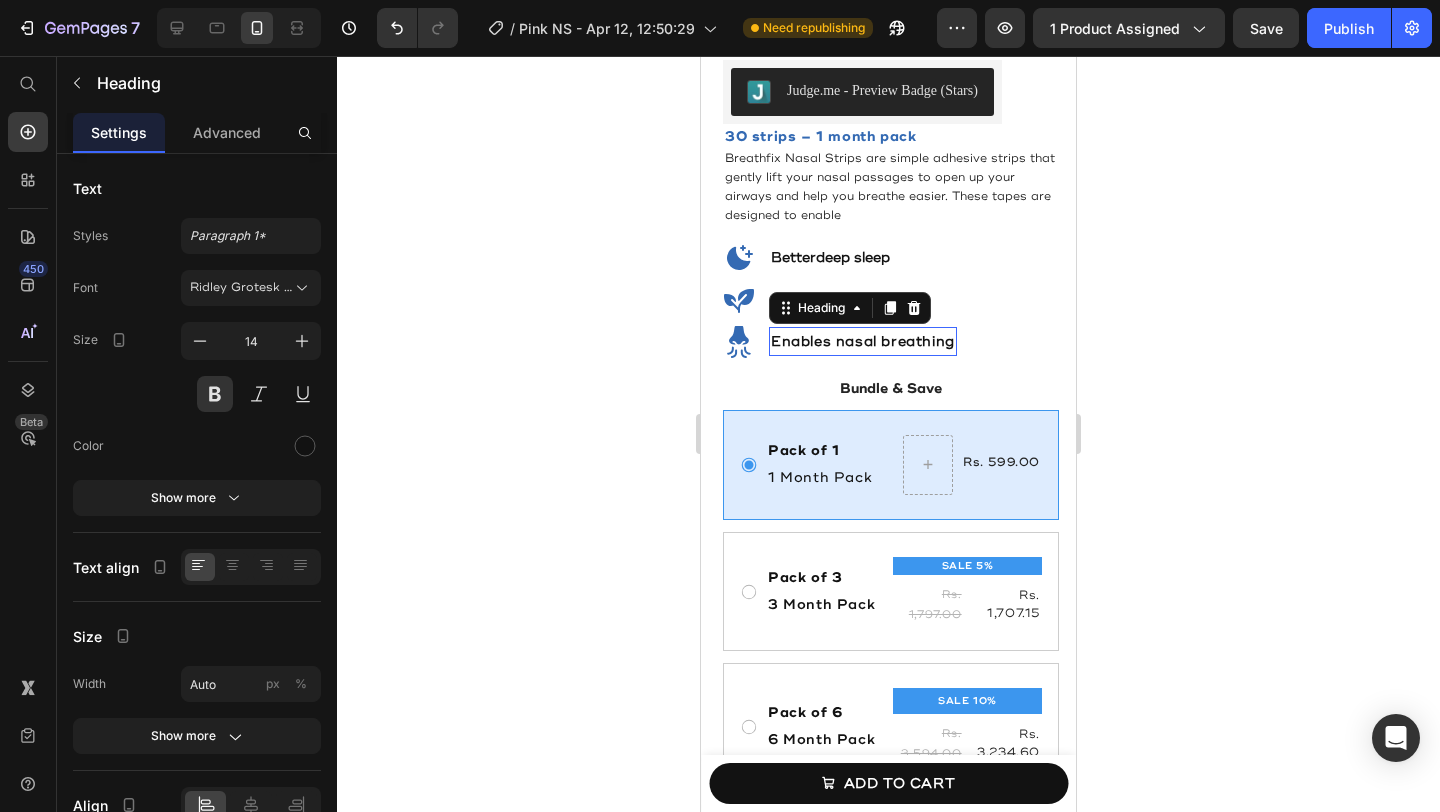 click on "Enables nasal breathing" at bounding box center (863, 341) 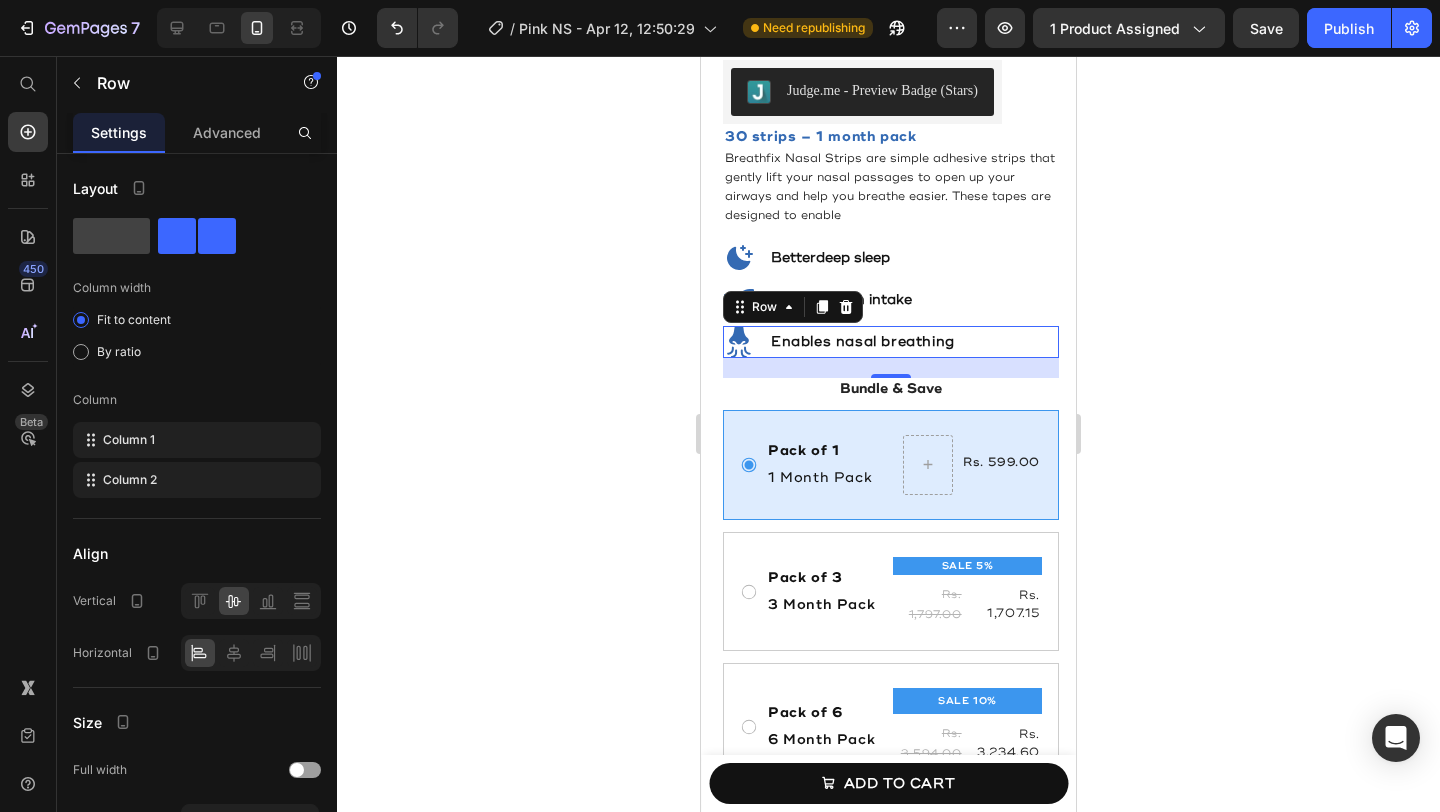 click on "Icon Enables nasal breathing Heading Row   0" at bounding box center [891, 342] 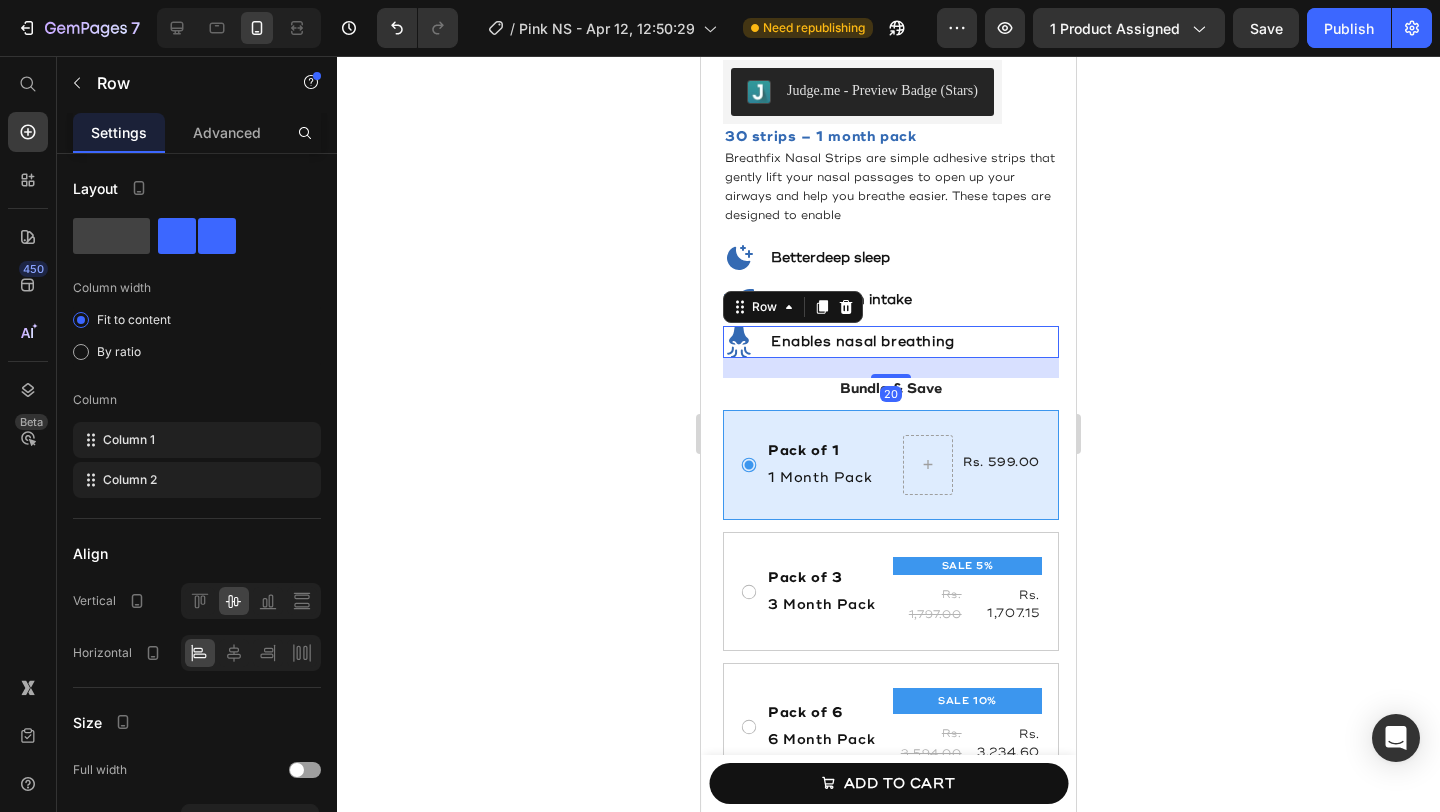 click on "20" at bounding box center [891, 368] 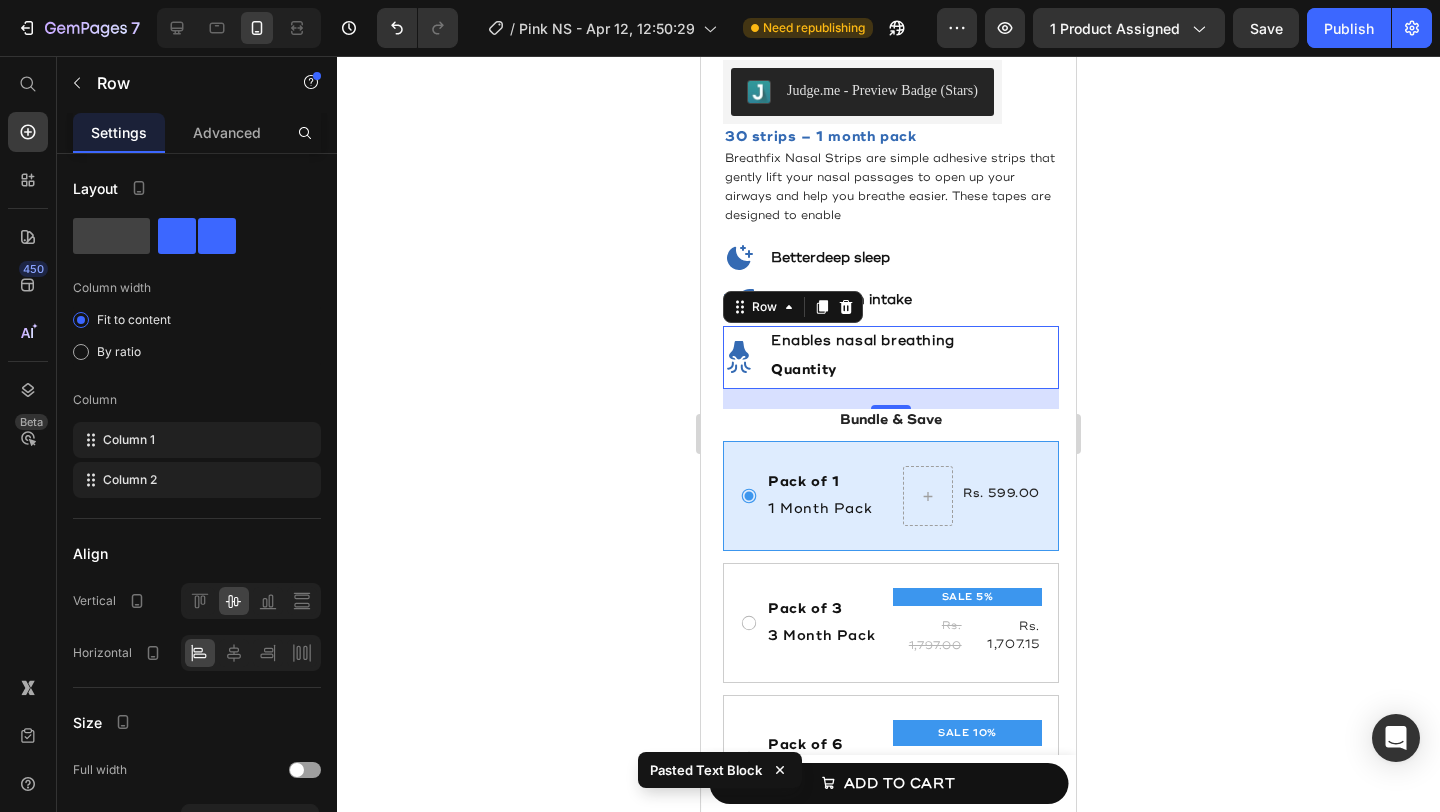 click on "Icon Enables nasal breathing Heading Quantity Text Block Row   0" at bounding box center (891, 357) 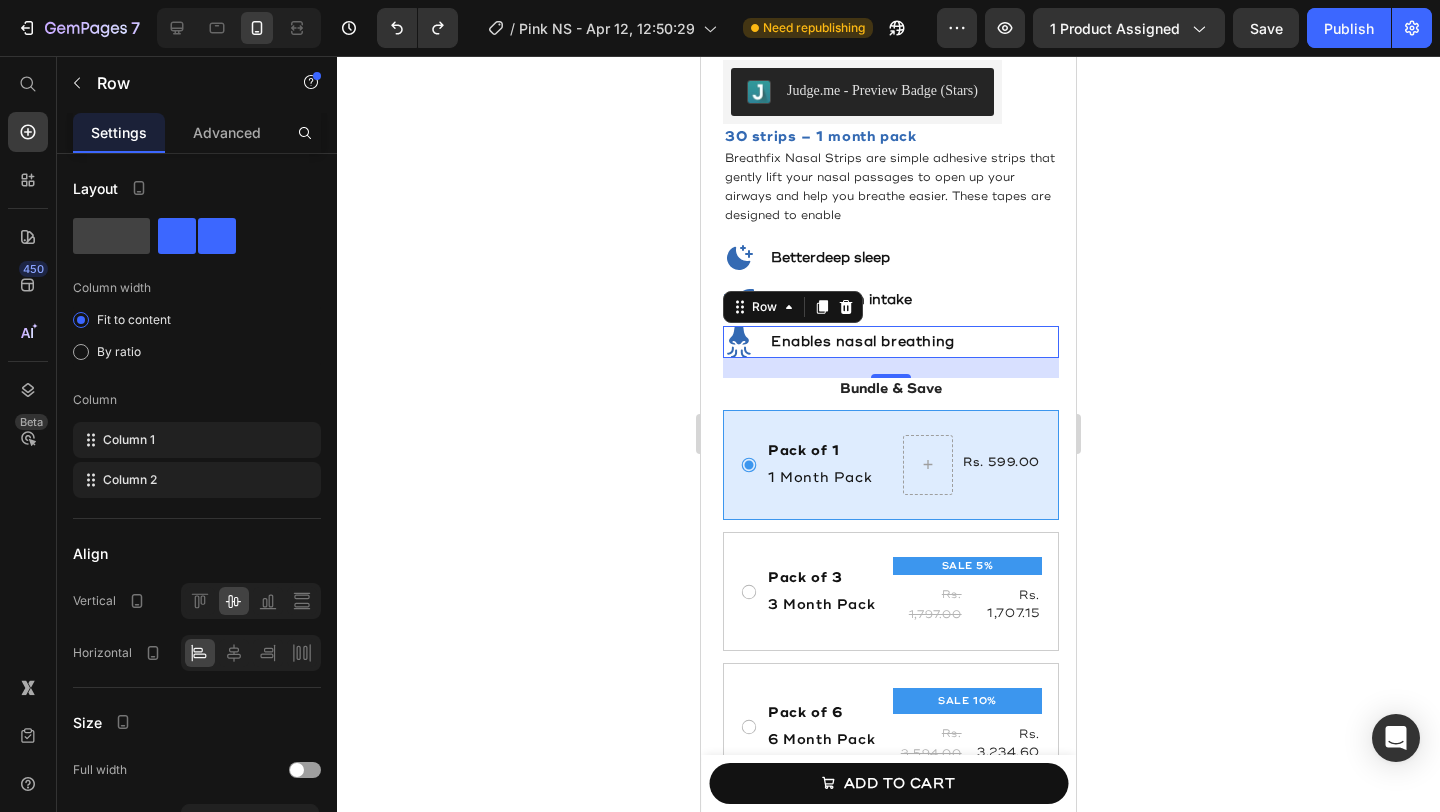 click on "20" at bounding box center (891, 368) 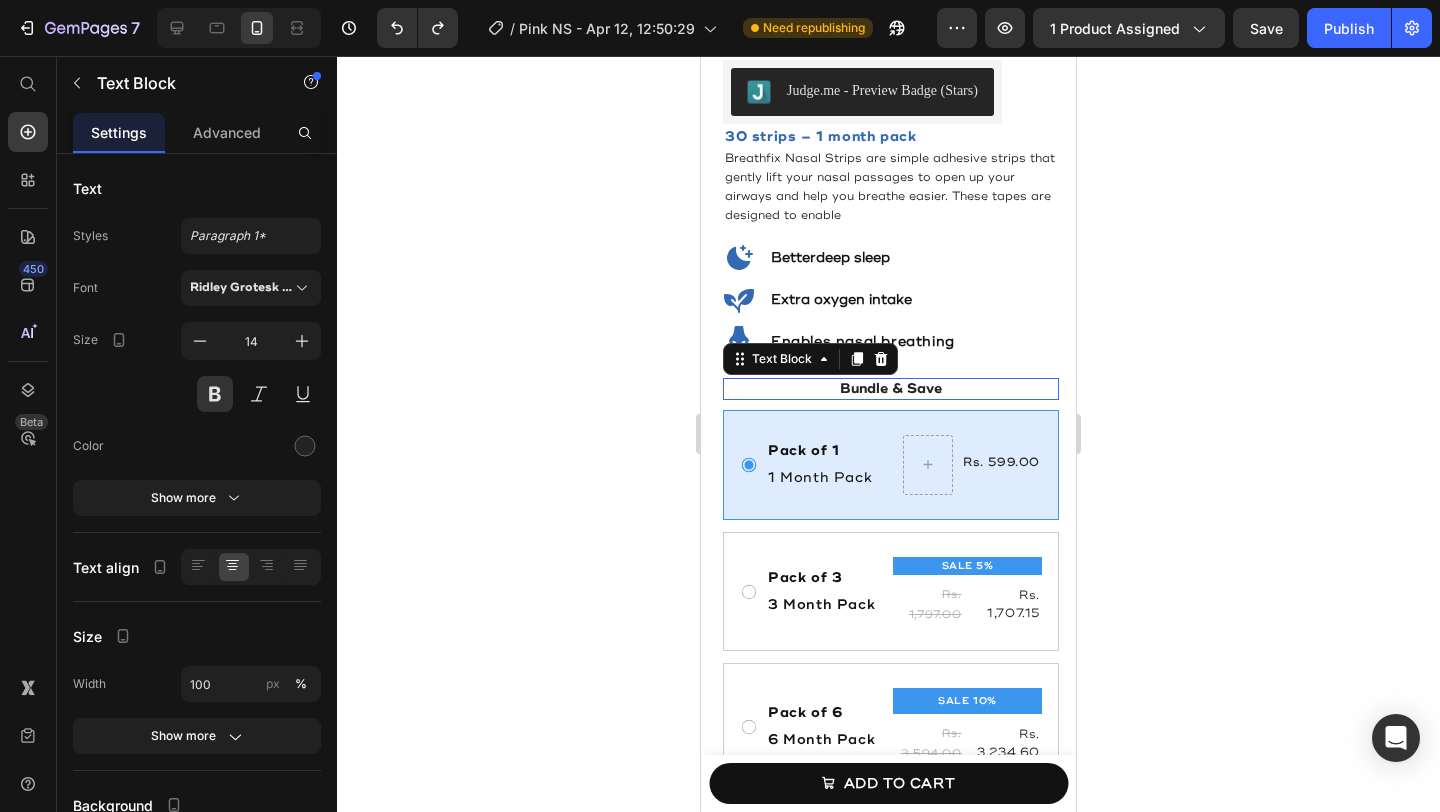 click on "Bundle & Save" at bounding box center (891, 389) 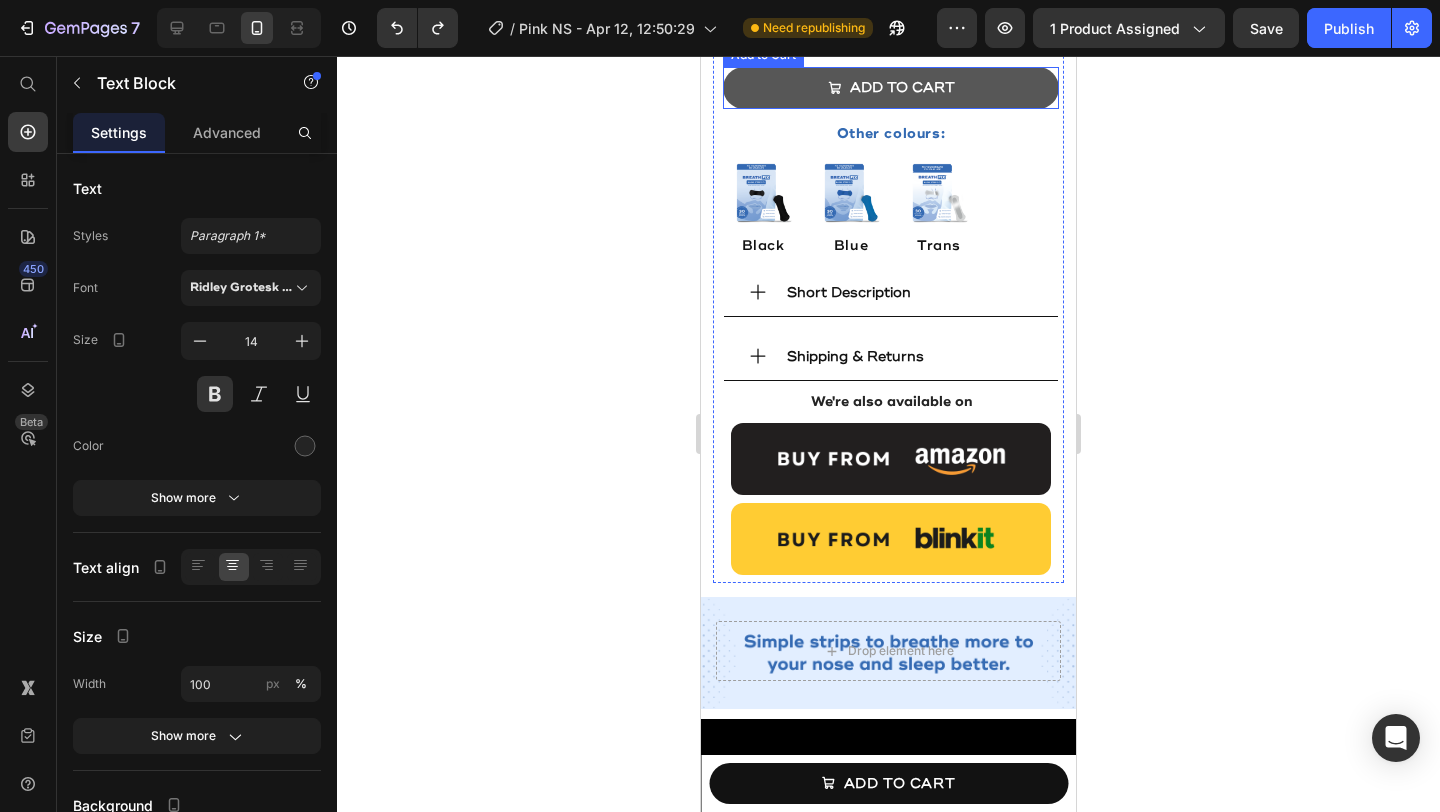 scroll, scrollTop: 1323, scrollLeft: 0, axis: vertical 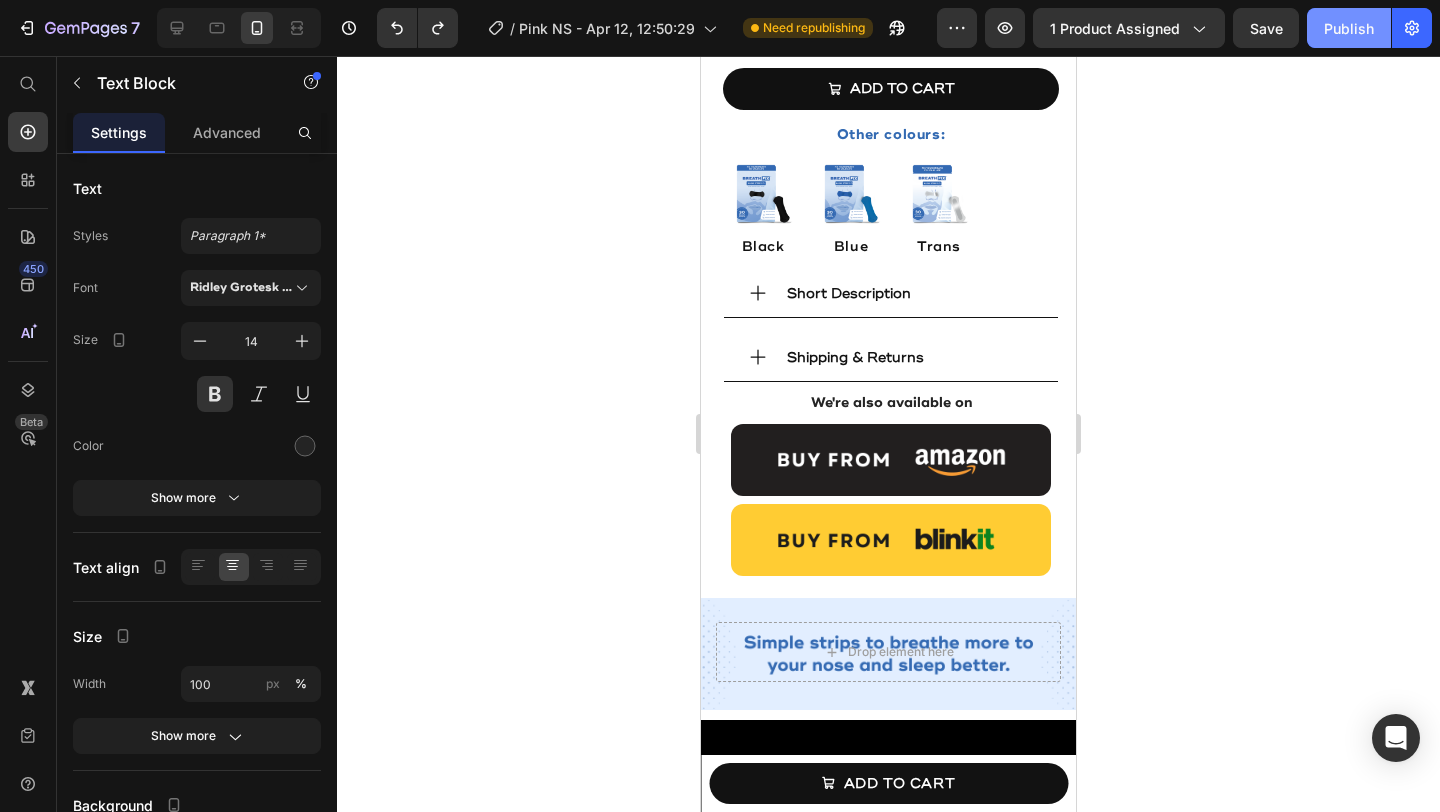 click on "Publish" at bounding box center (1349, 28) 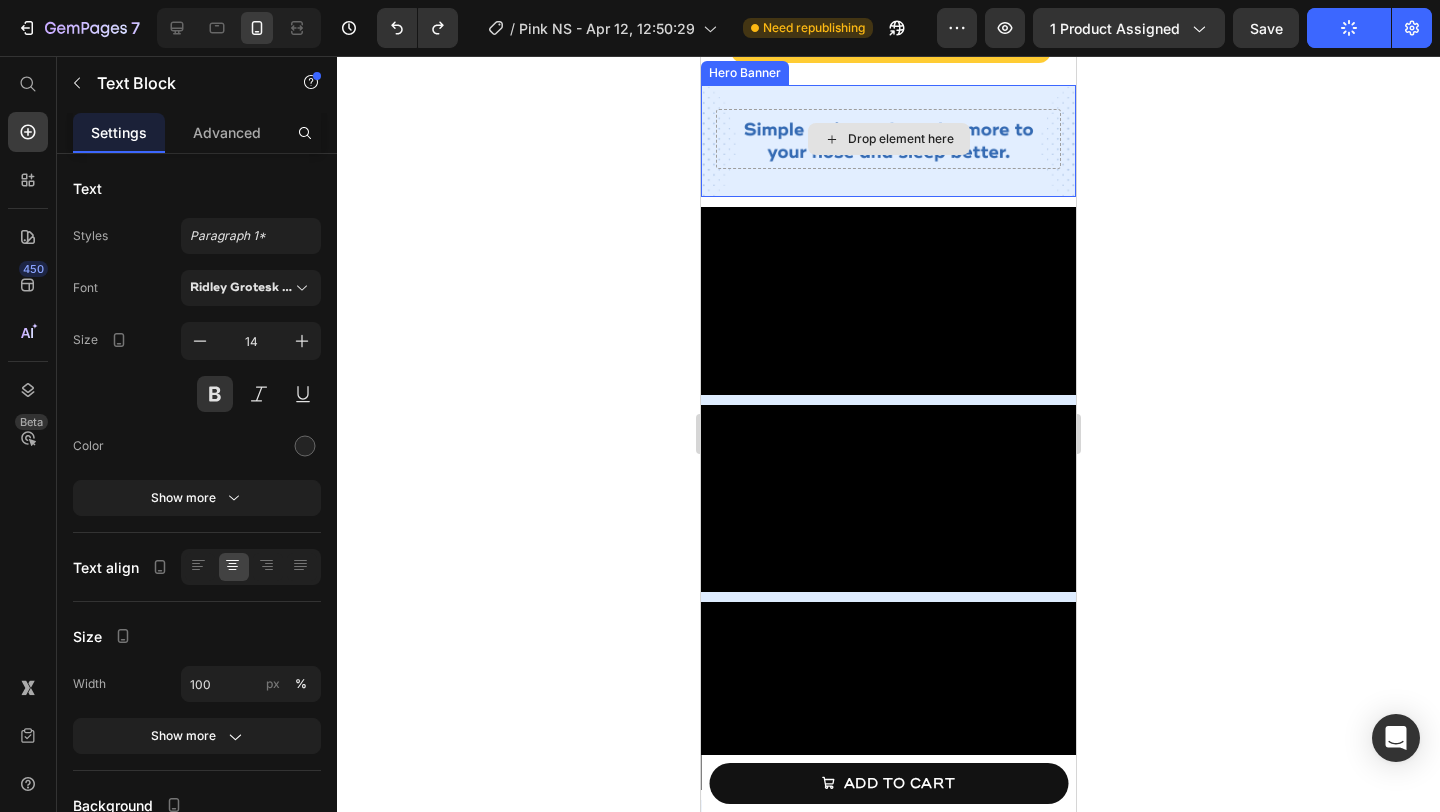 scroll, scrollTop: 1998, scrollLeft: 0, axis: vertical 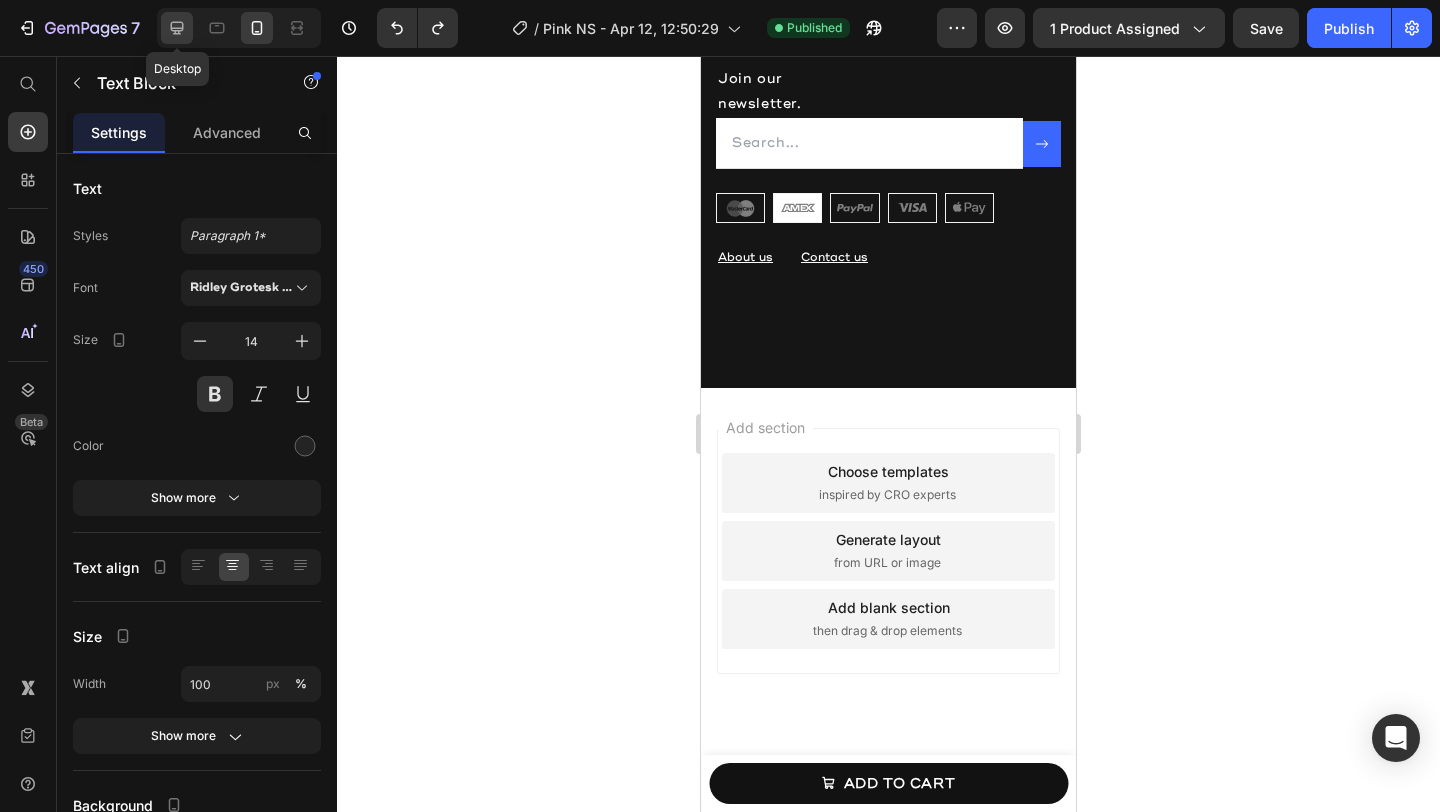 click 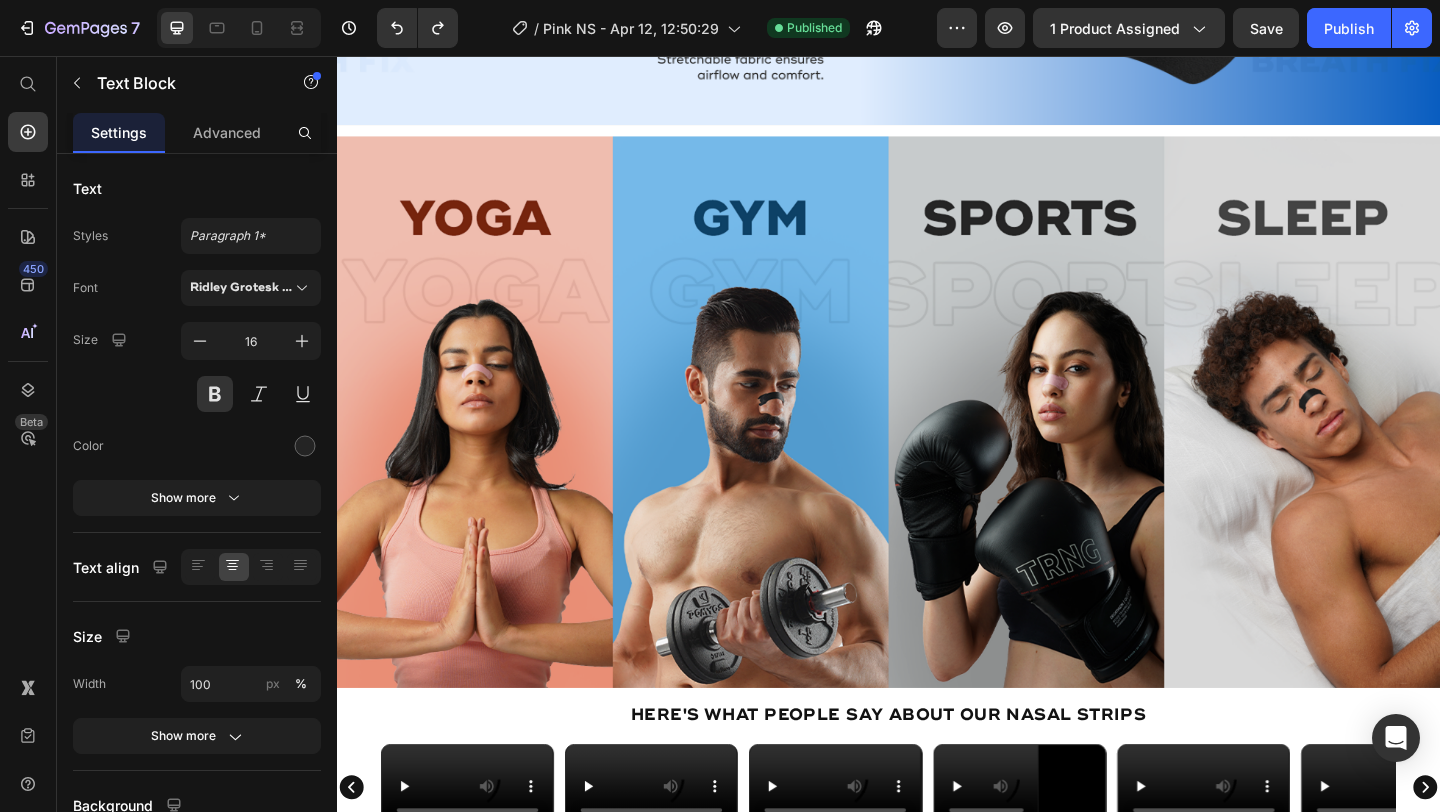 scroll, scrollTop: 2154, scrollLeft: 0, axis: vertical 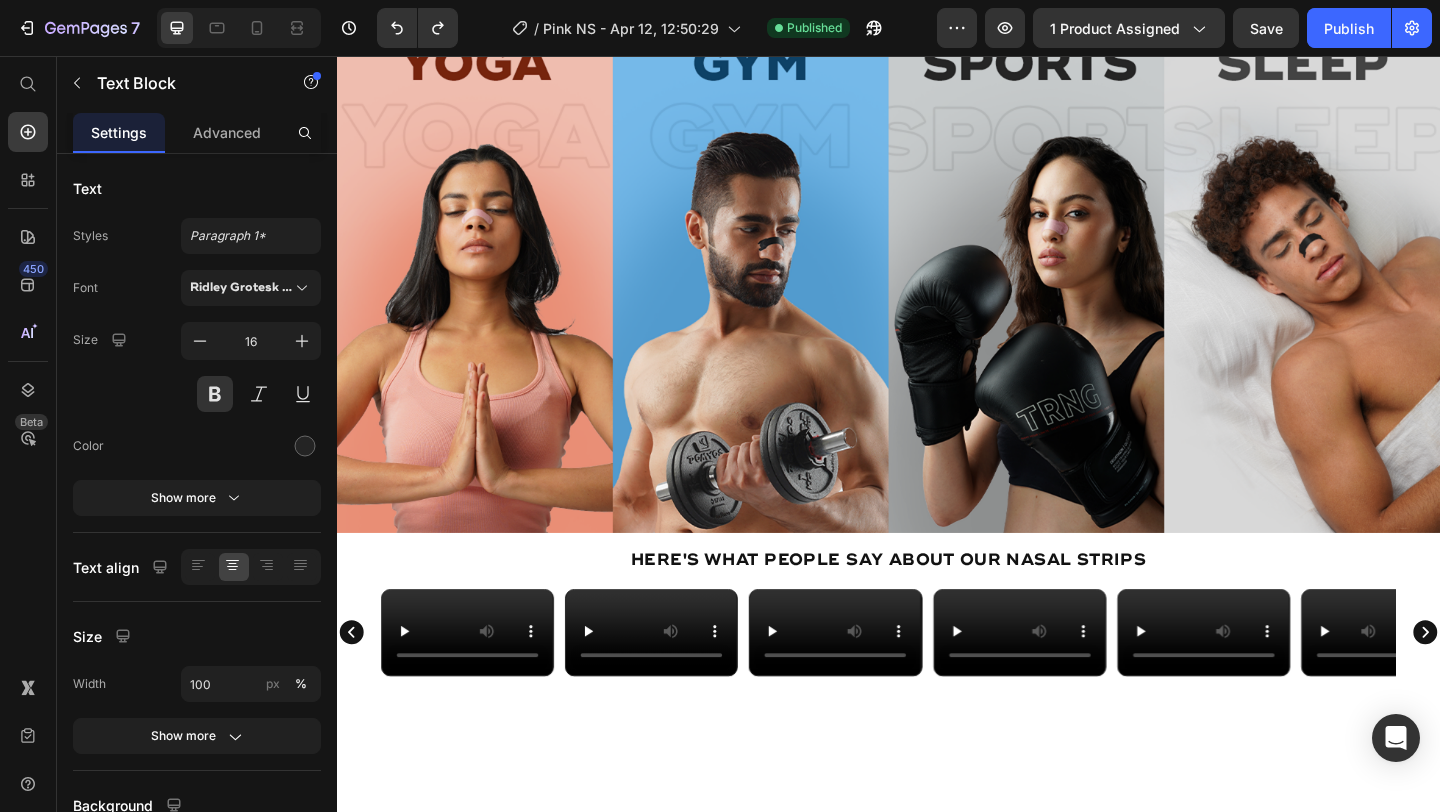 click on "Drop element here" at bounding box center (937, -187) 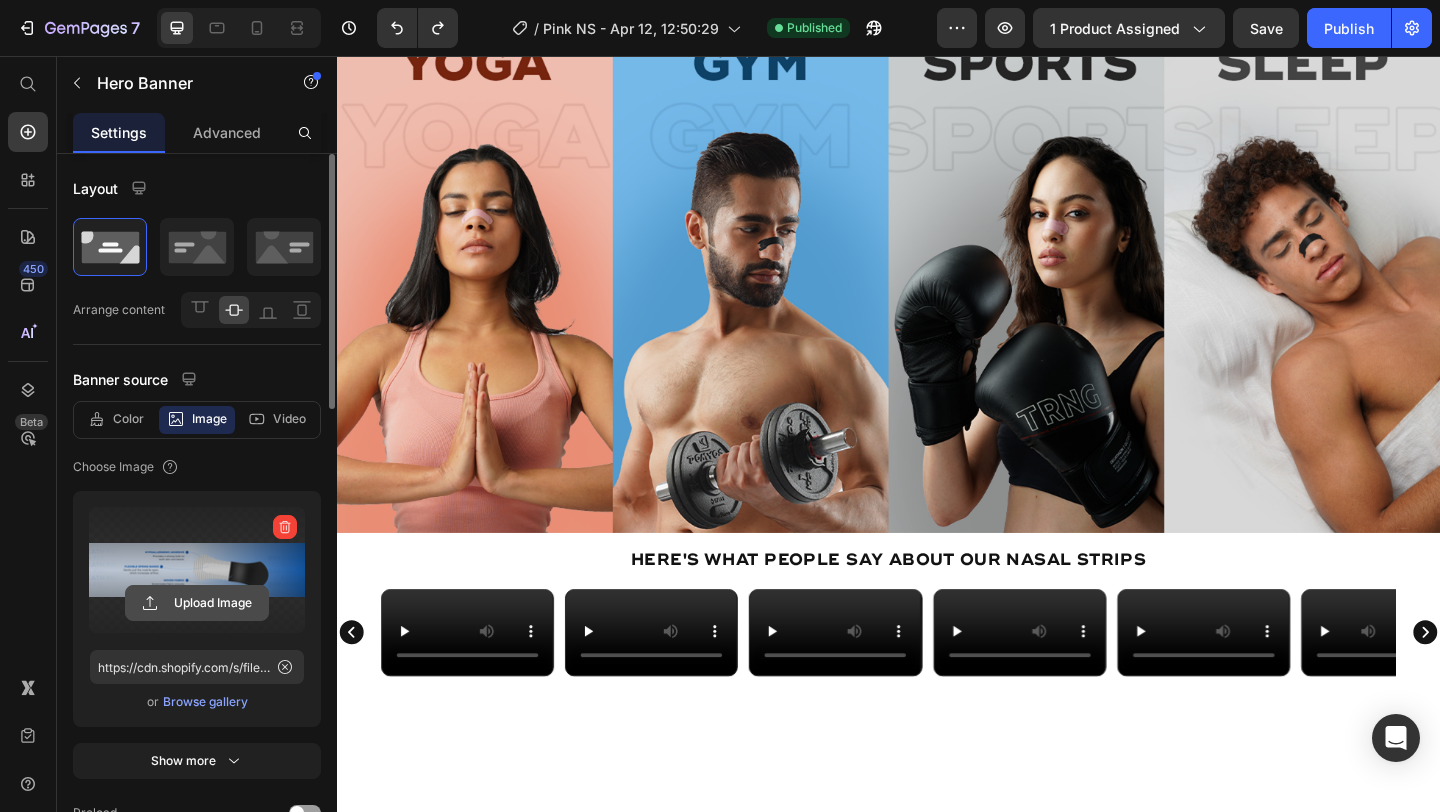 click 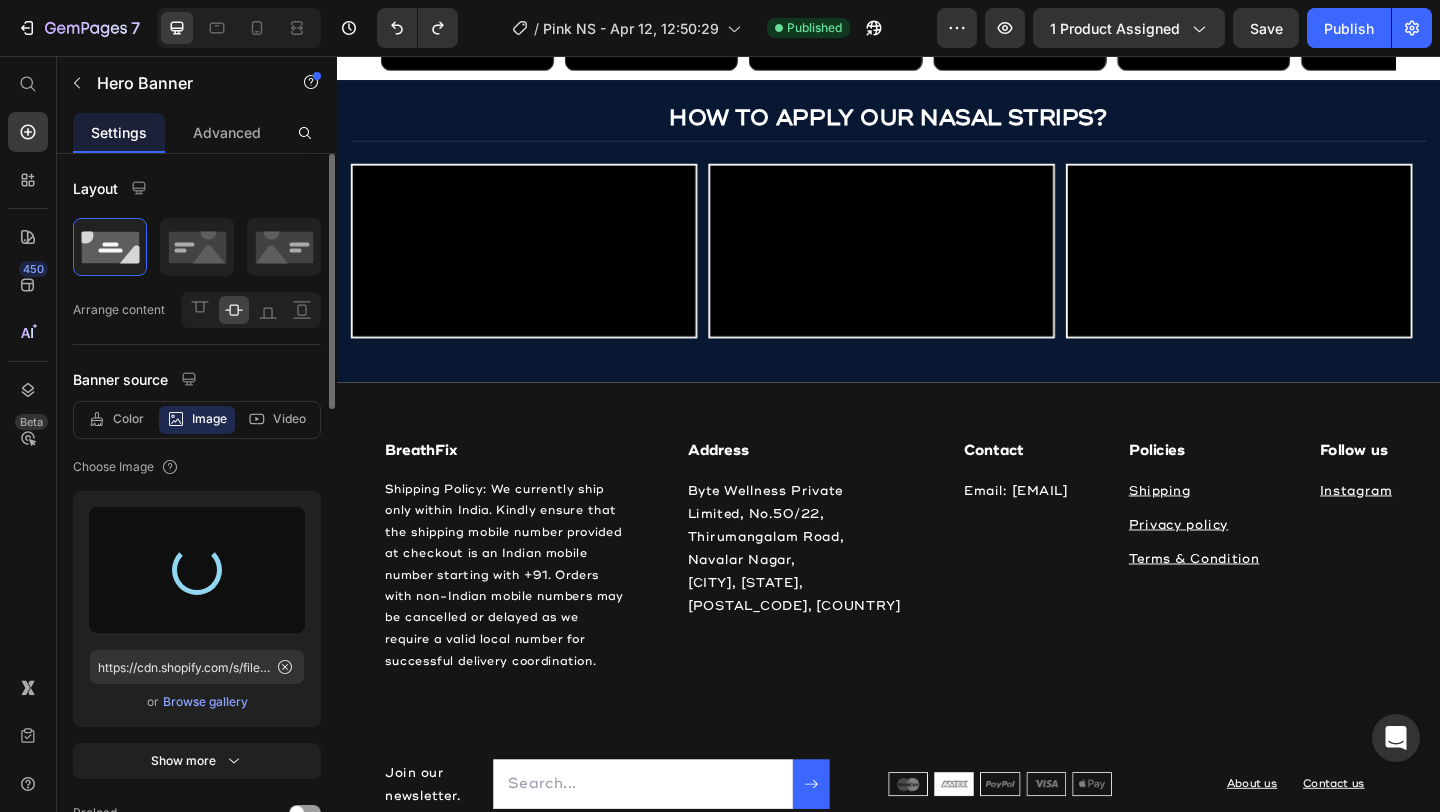 scroll, scrollTop: 2897, scrollLeft: 0, axis: vertical 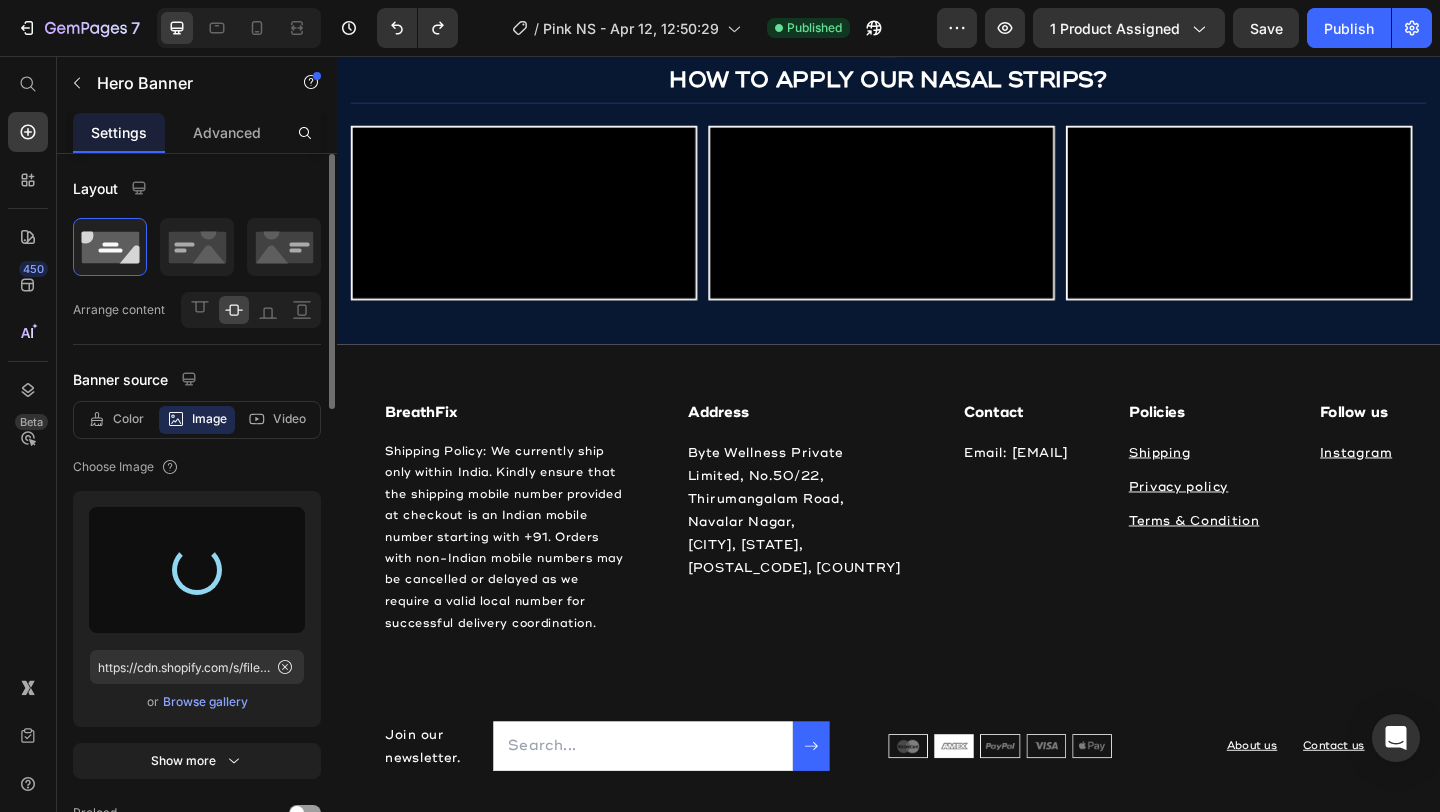 type on "https://cdn.shopify.com/s/files/1/0668/9492/1864/files/gempages_551003808356893569-d8d95ec6-e379-4b83-8a6b-8825fb5a631b.png" 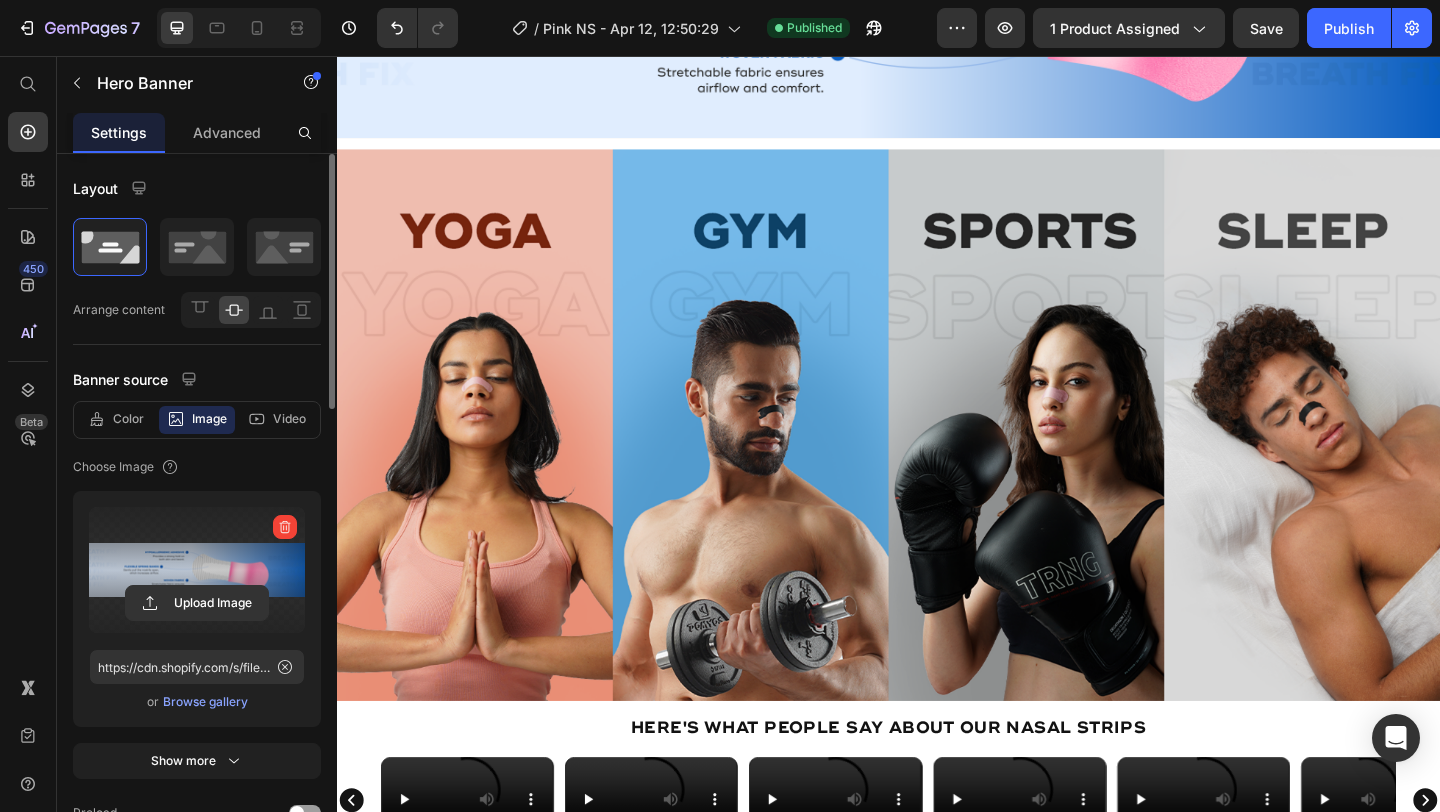 scroll, scrollTop: 2300, scrollLeft: 0, axis: vertical 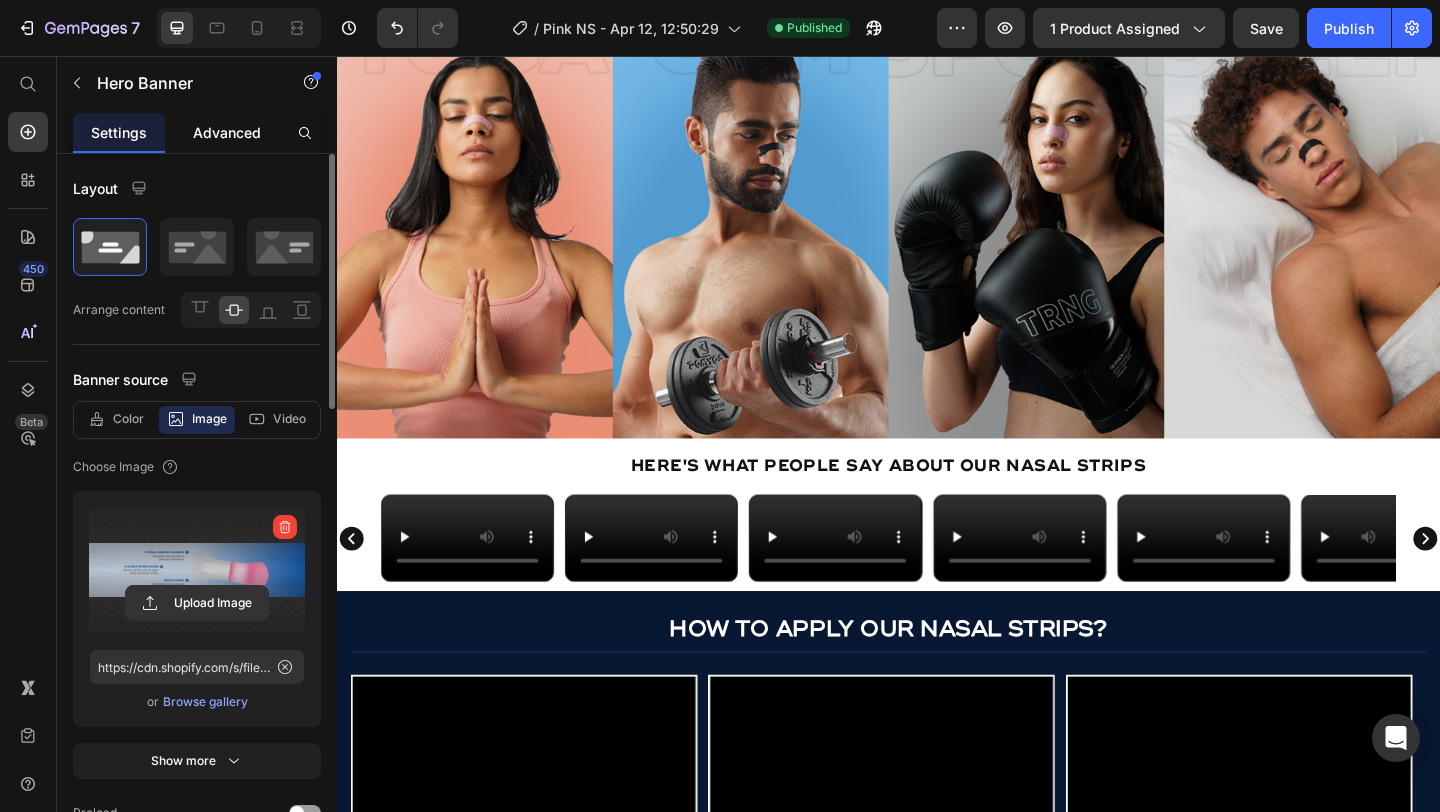 click on "Advanced" 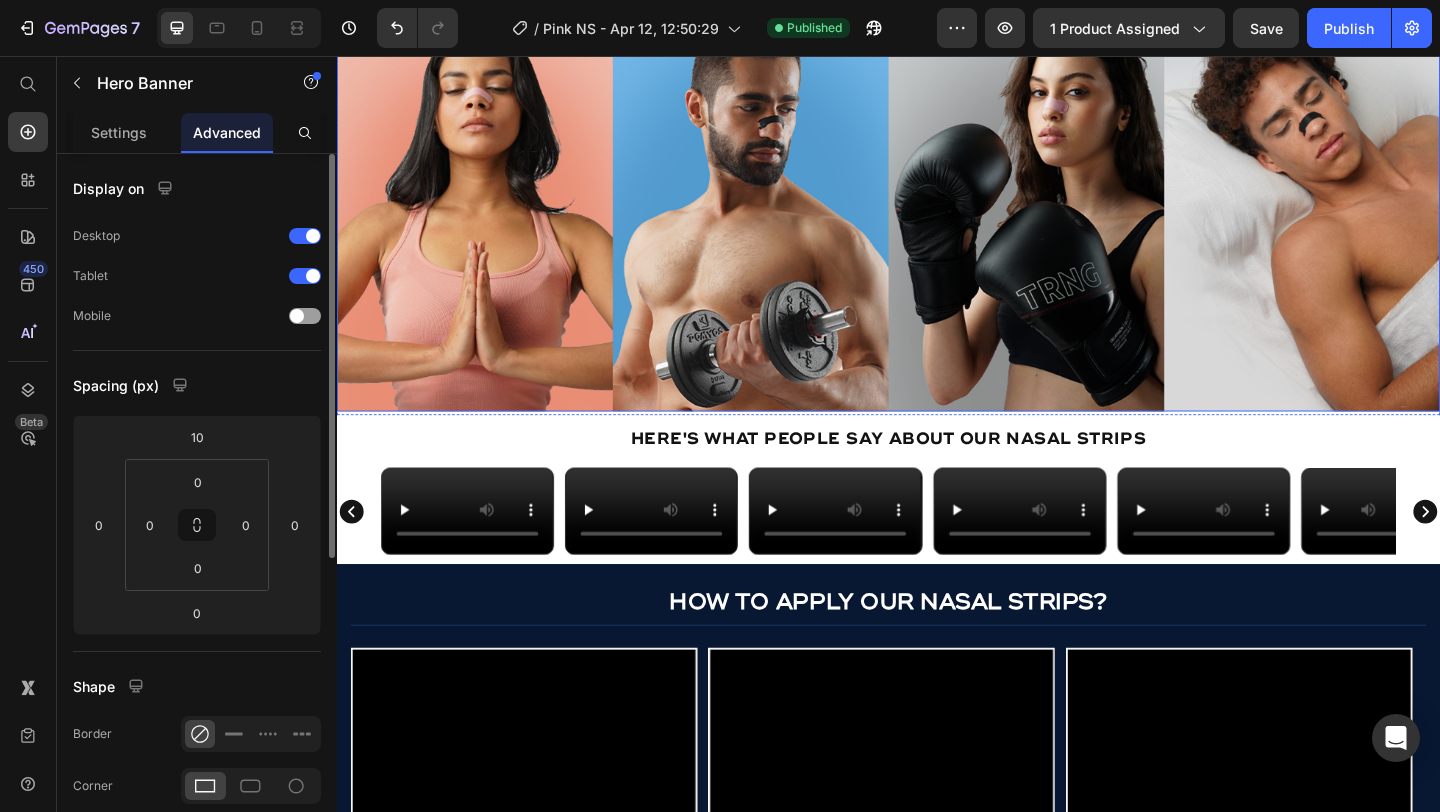 scroll, scrollTop: 2325, scrollLeft: 0, axis: vertical 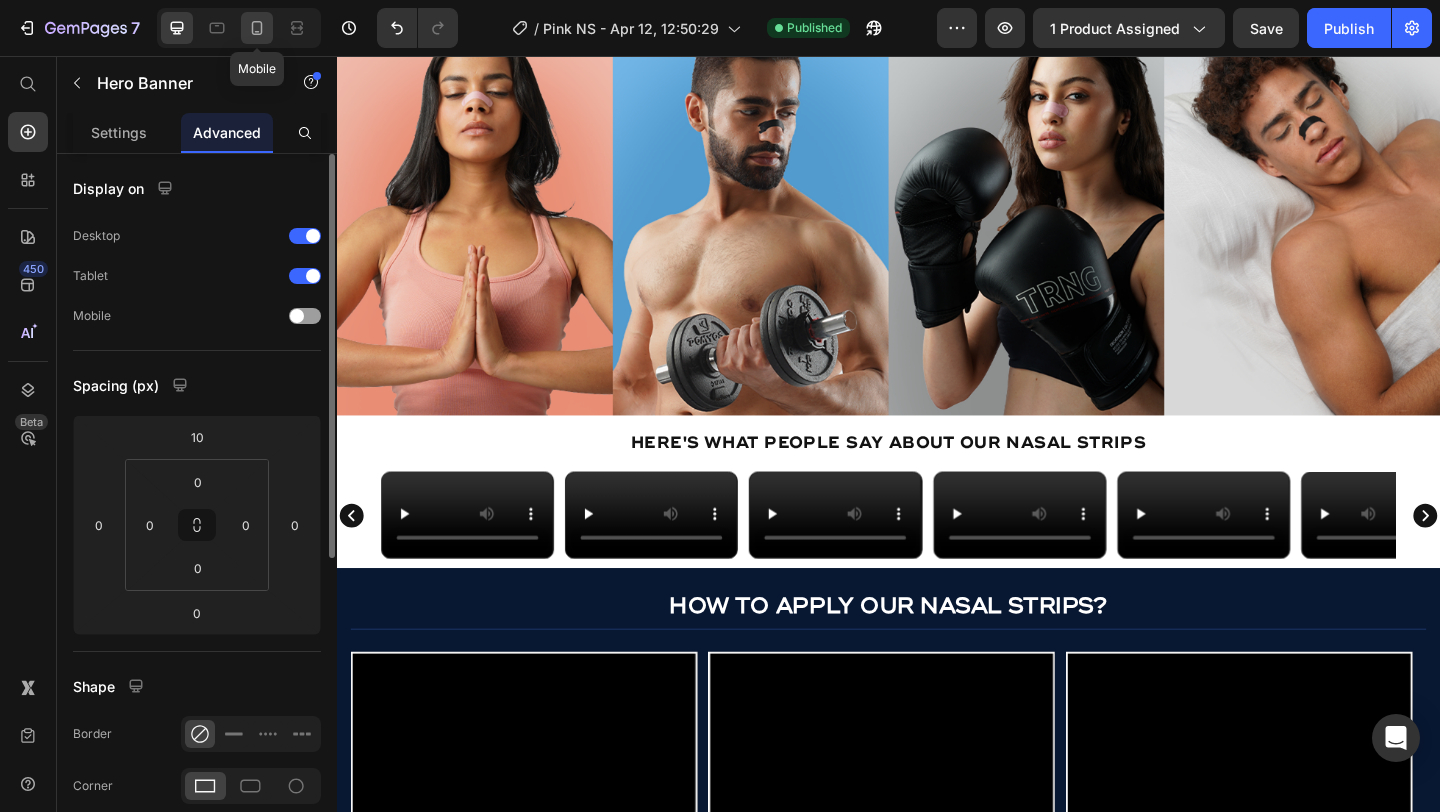 click 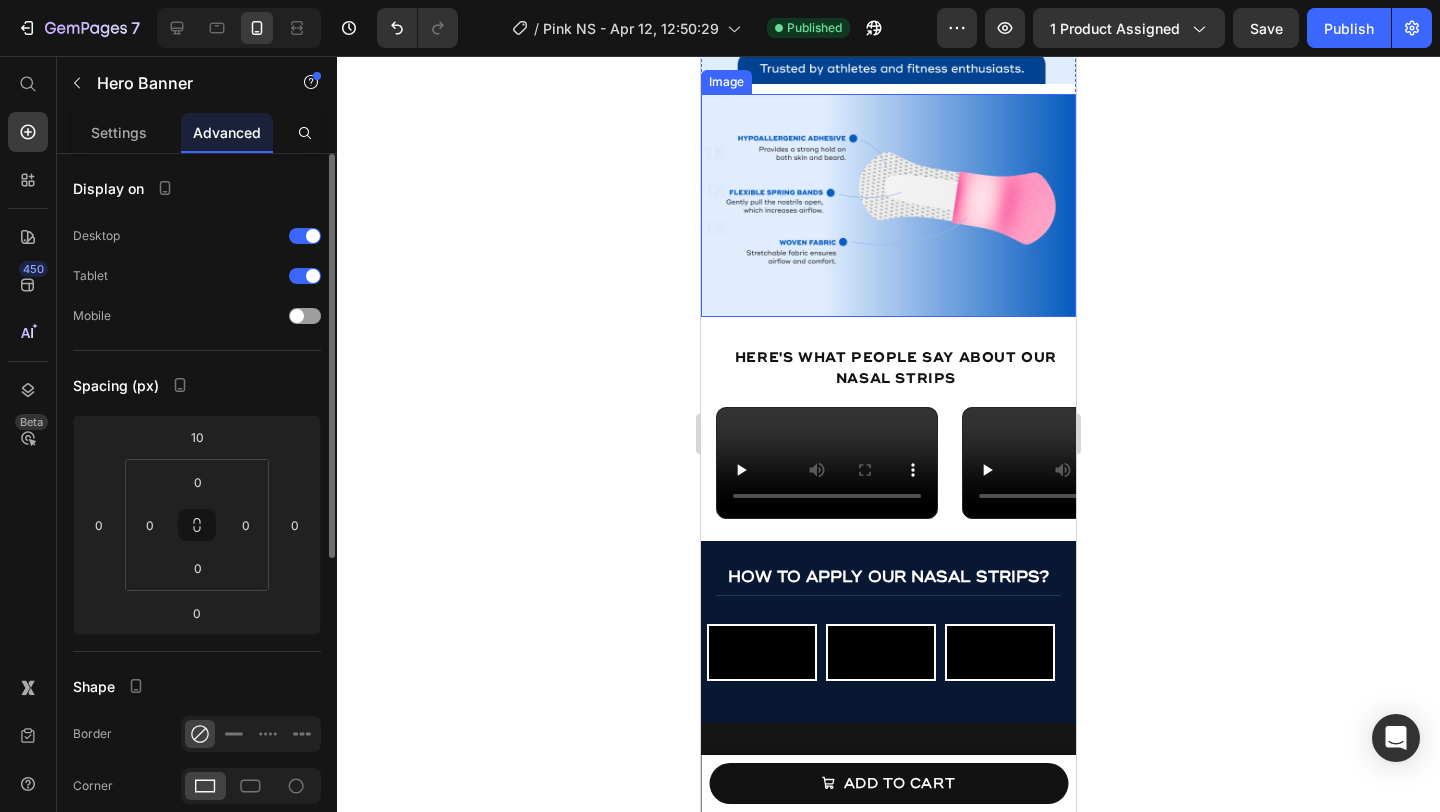 scroll, scrollTop: 2886, scrollLeft: 0, axis: vertical 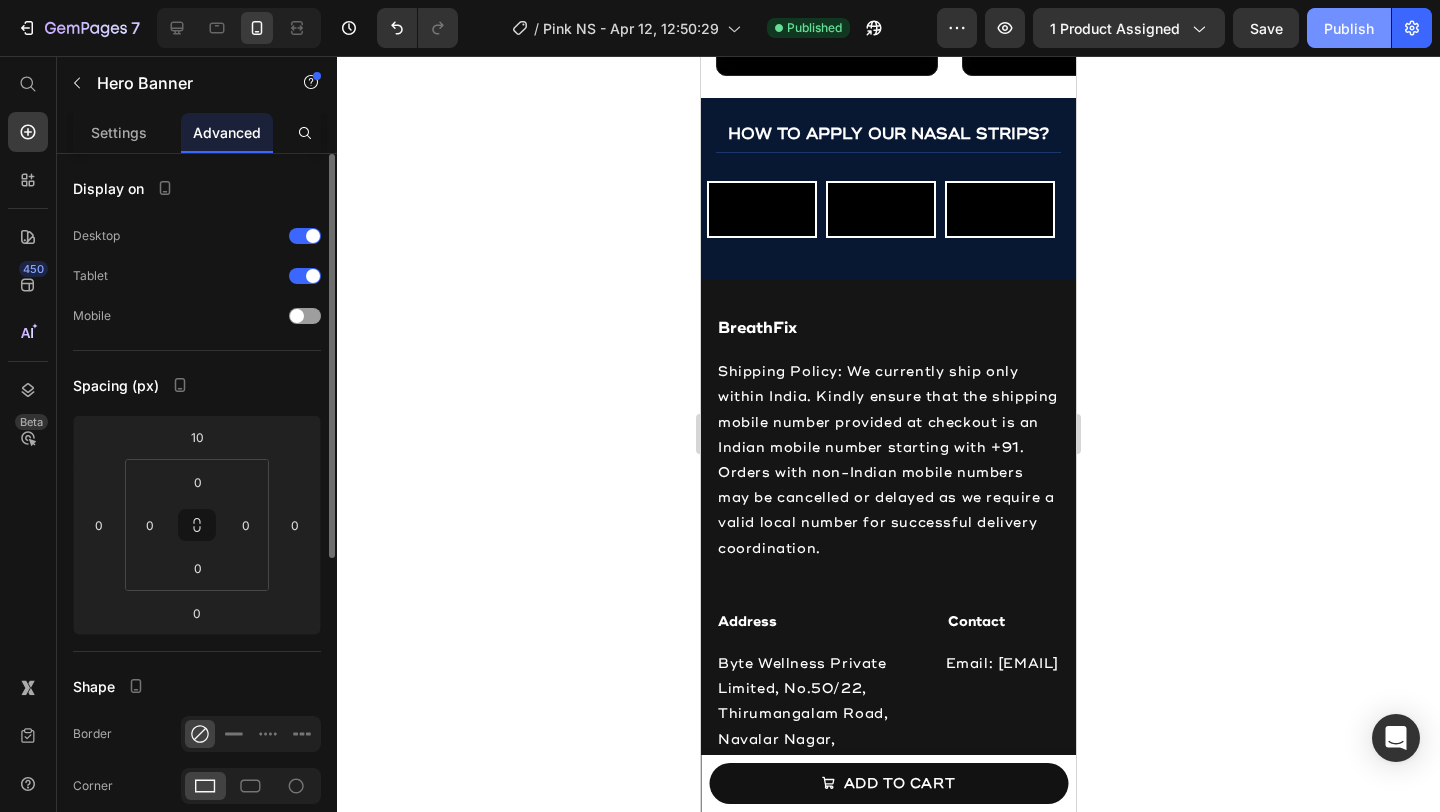 click on "Publish" 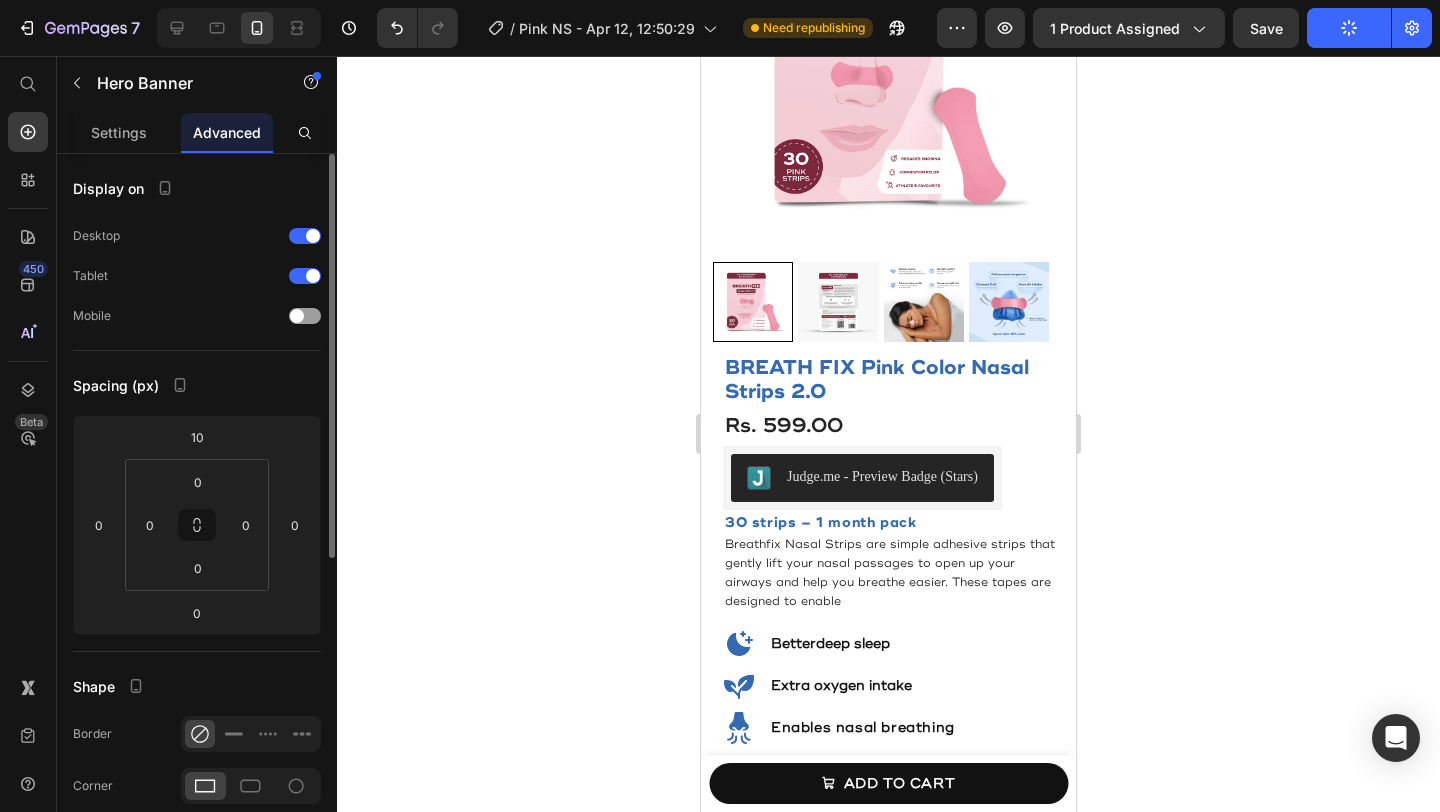 scroll, scrollTop: 0, scrollLeft: 0, axis: both 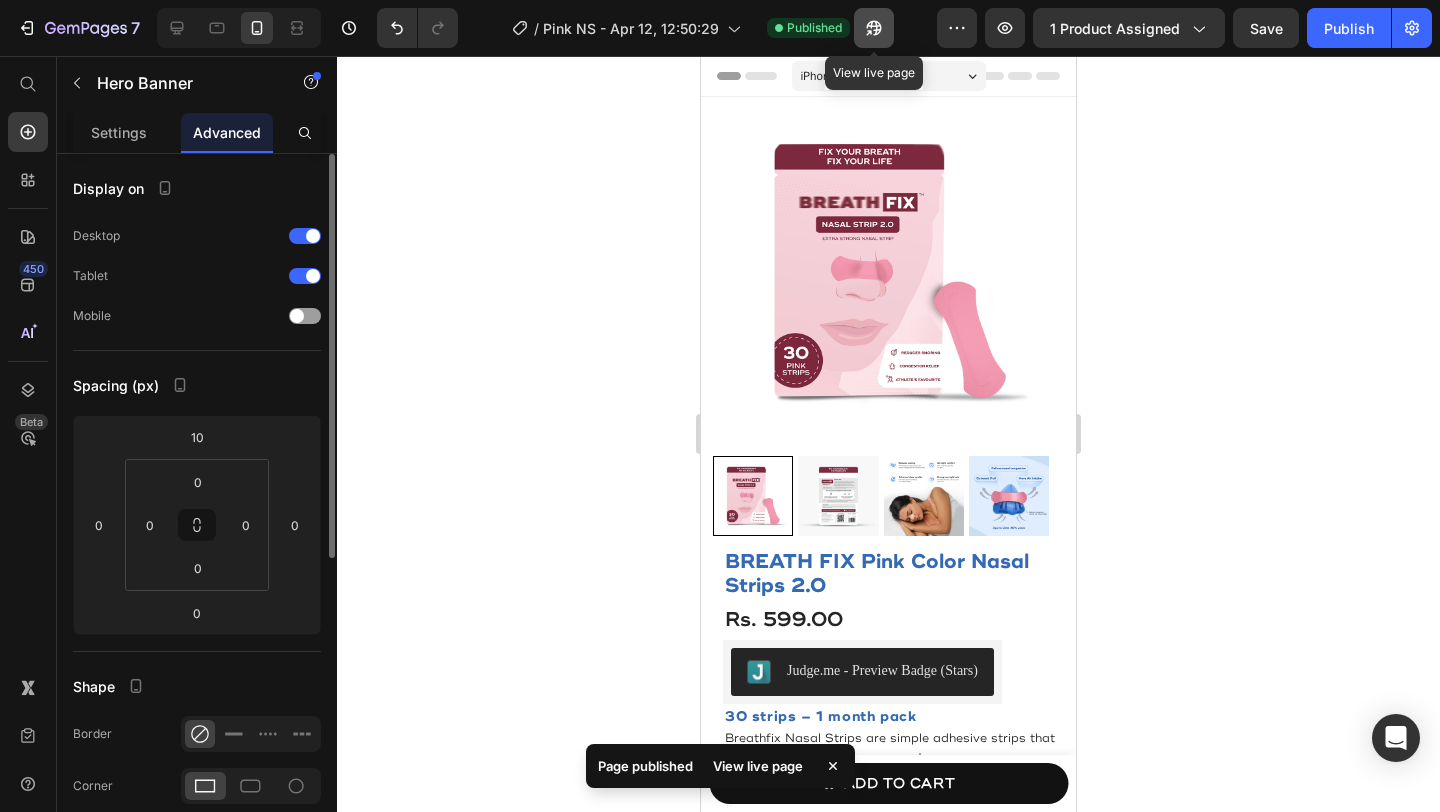 click 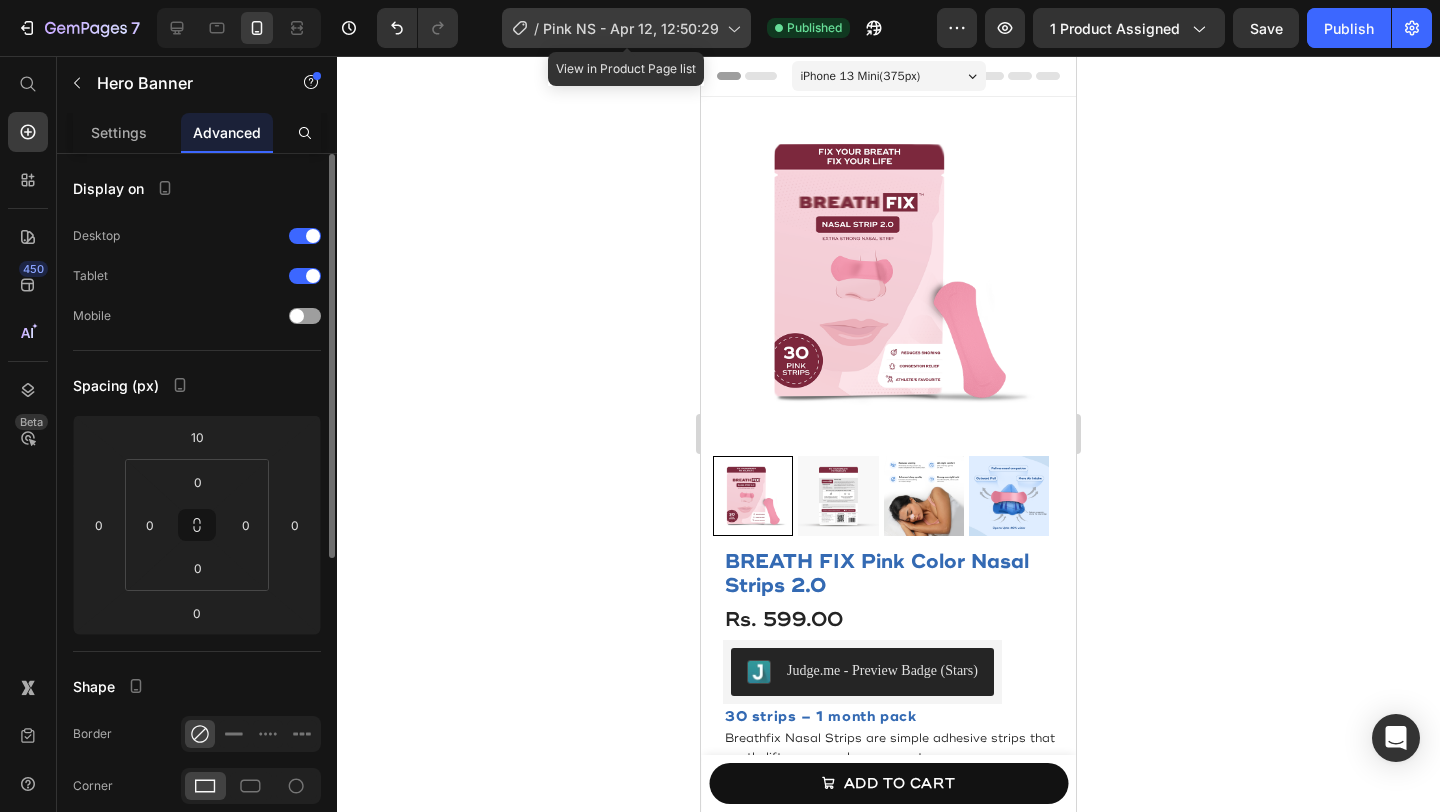 click on "Pink NS - Apr 12, 12:50:29" at bounding box center (631, 28) 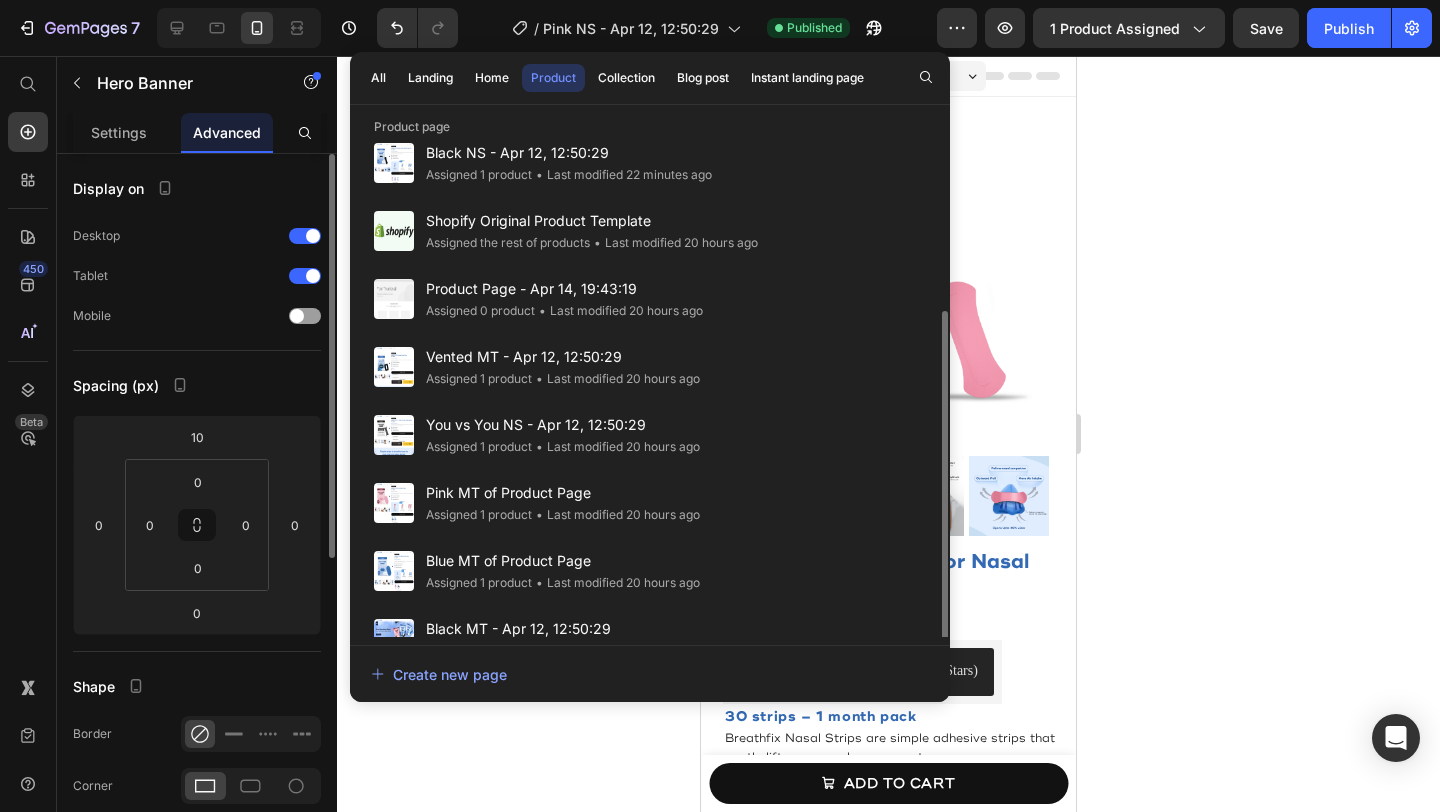 scroll, scrollTop: 257, scrollLeft: 0, axis: vertical 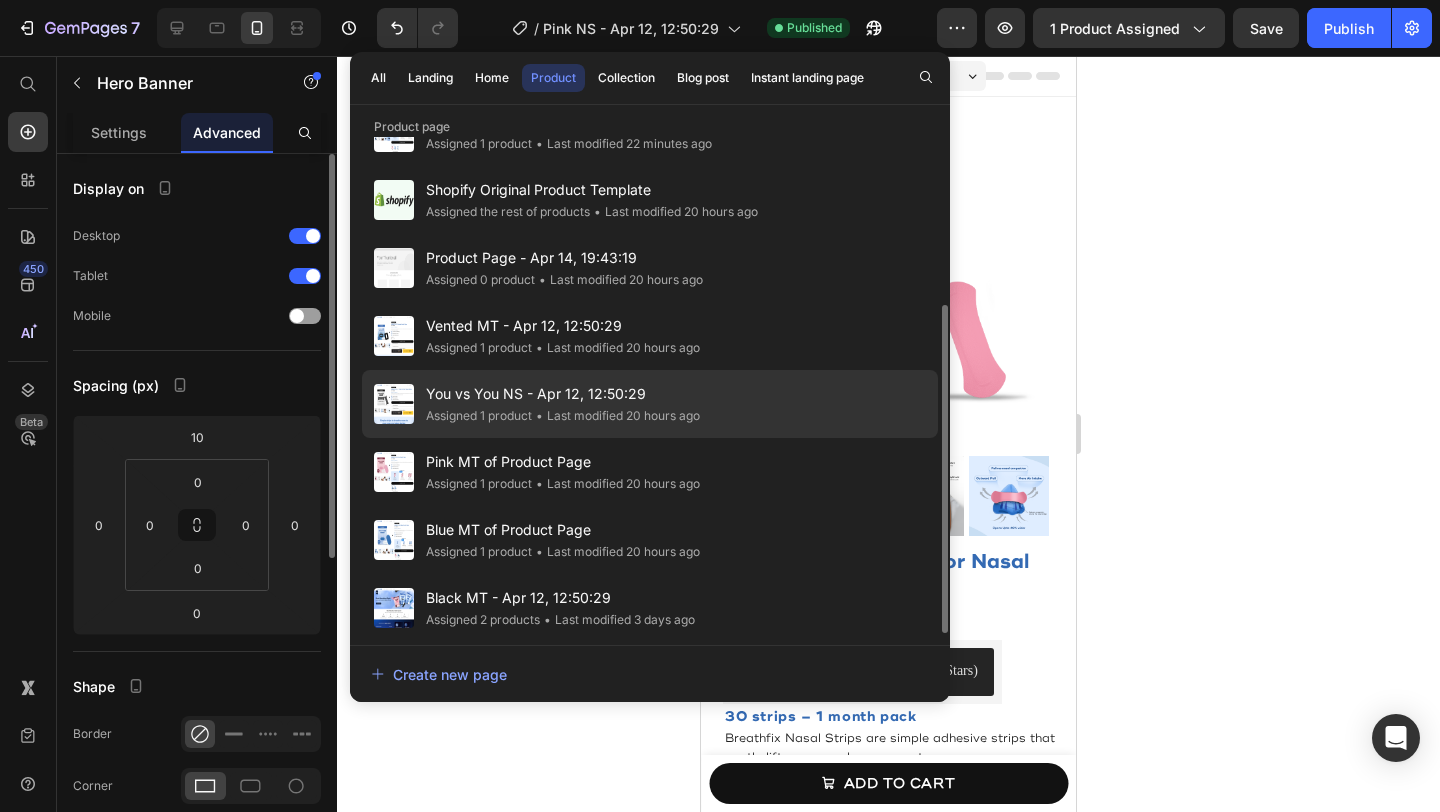 click on "You vs You NS - Apr 12, 12:50:29 Assigned 1 product • Last modified 20 hours ago" 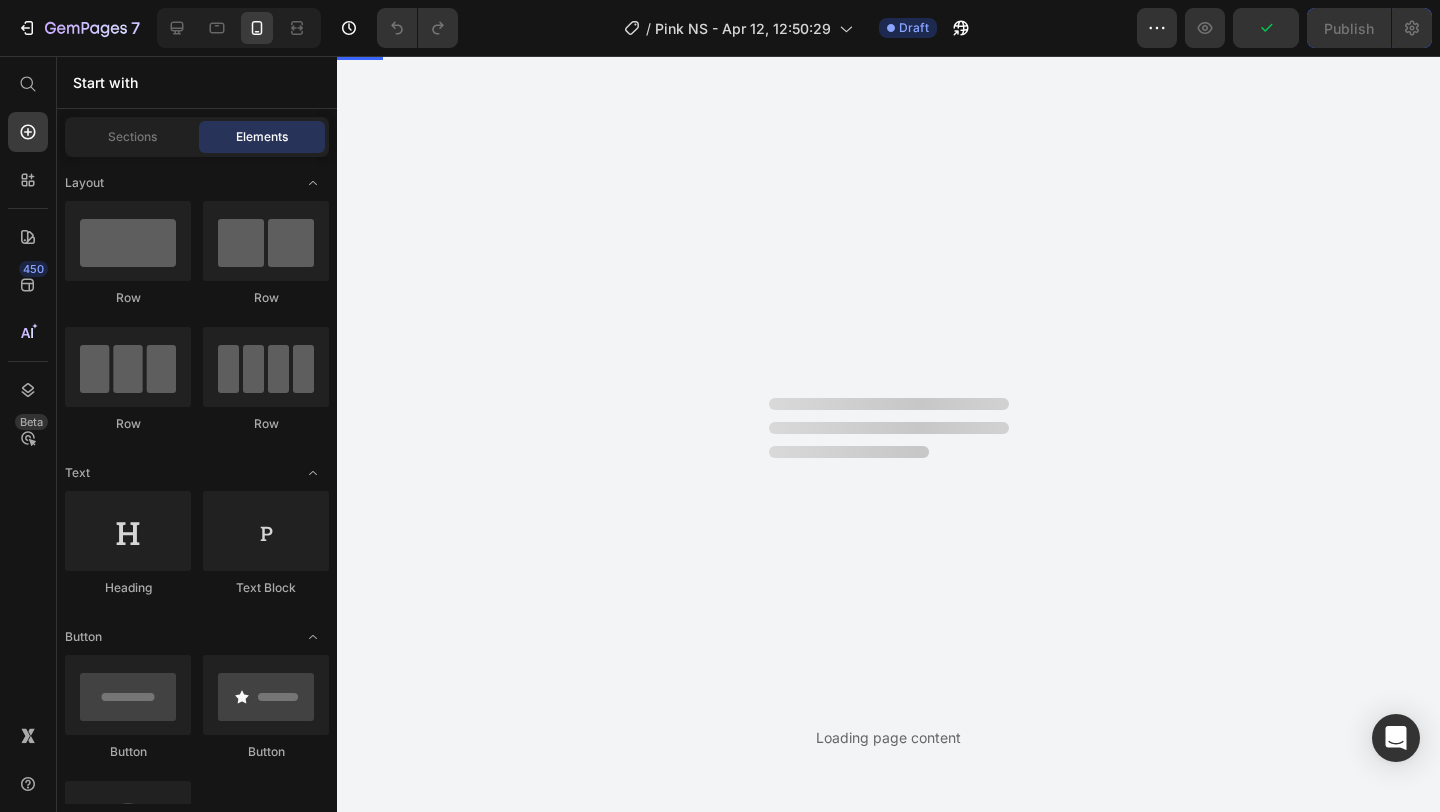 scroll, scrollTop: 0, scrollLeft: 0, axis: both 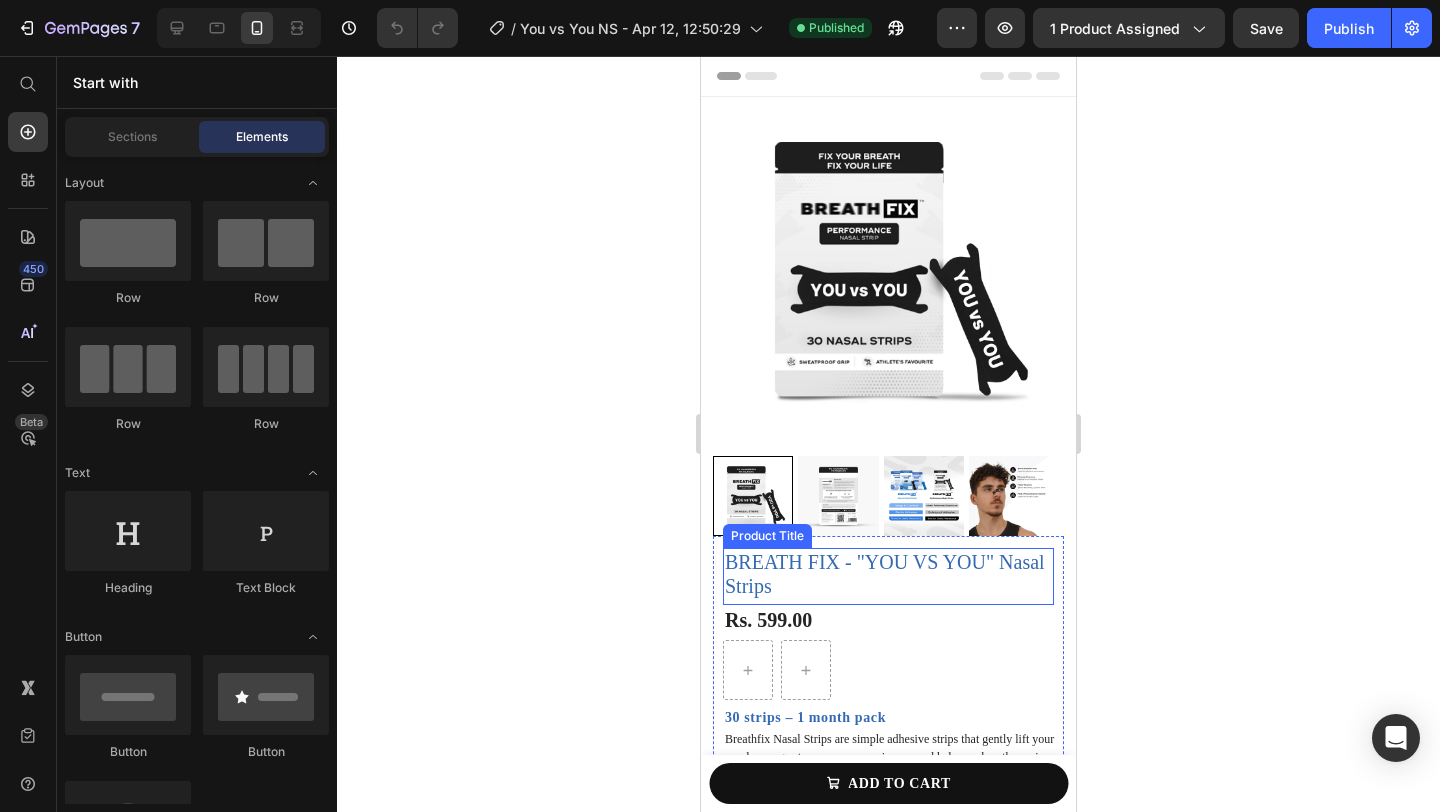 click on "BREATH FIX - "YOU VS YOU" Nasal Strips" at bounding box center [888, 574] 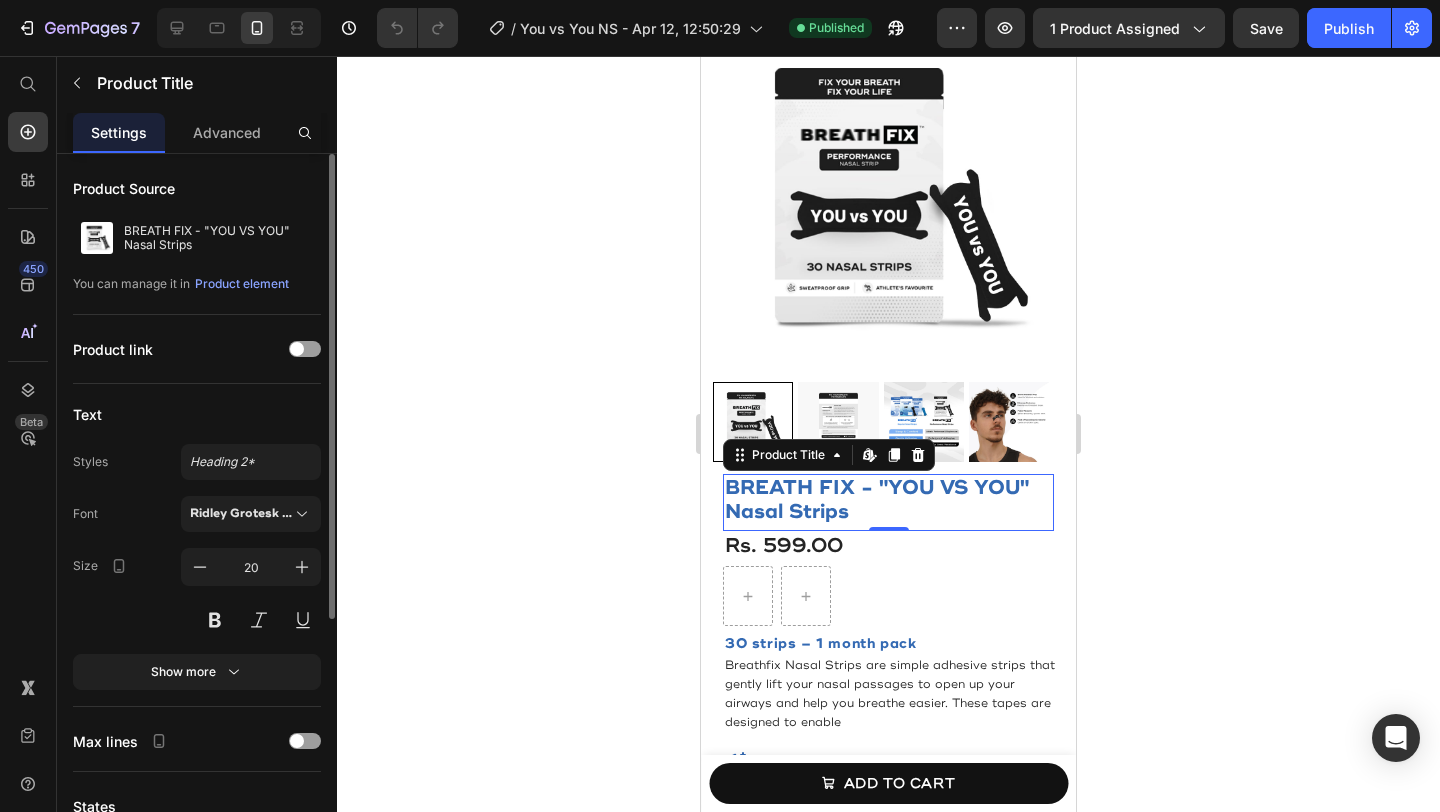 scroll, scrollTop: 87, scrollLeft: 0, axis: vertical 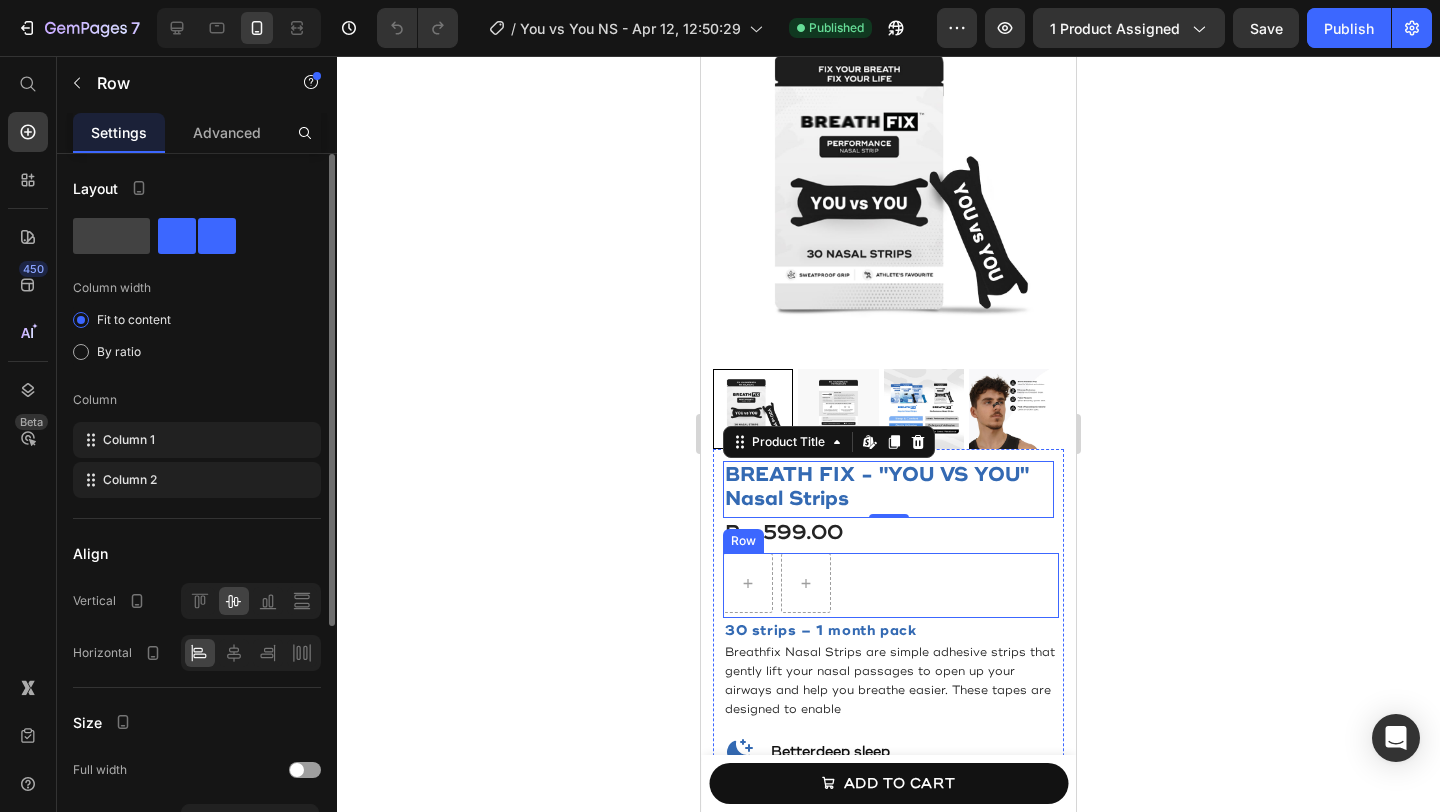 click on "Row" at bounding box center [891, 585] 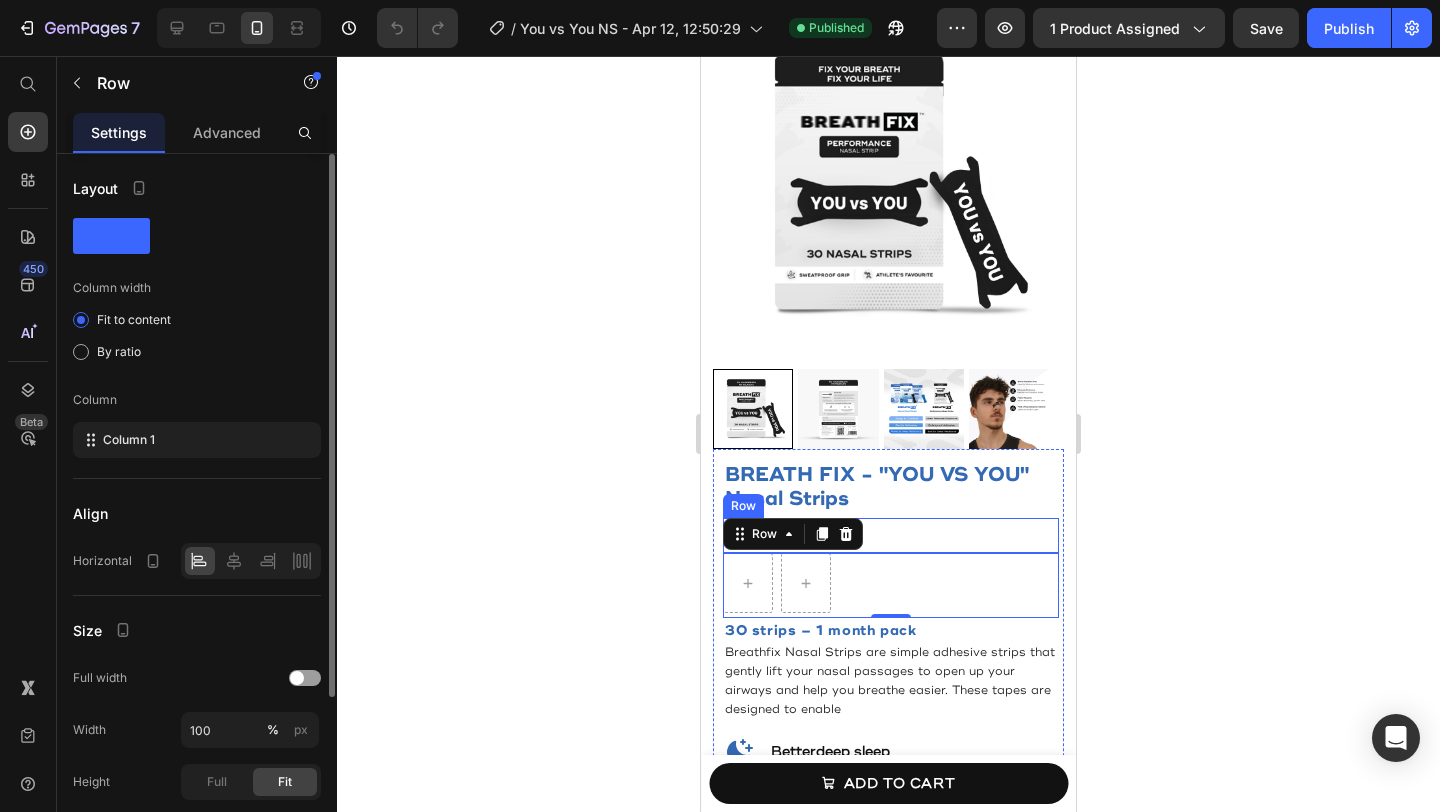 click on "Rs. 599.00 Product Price Row" at bounding box center [891, 535] 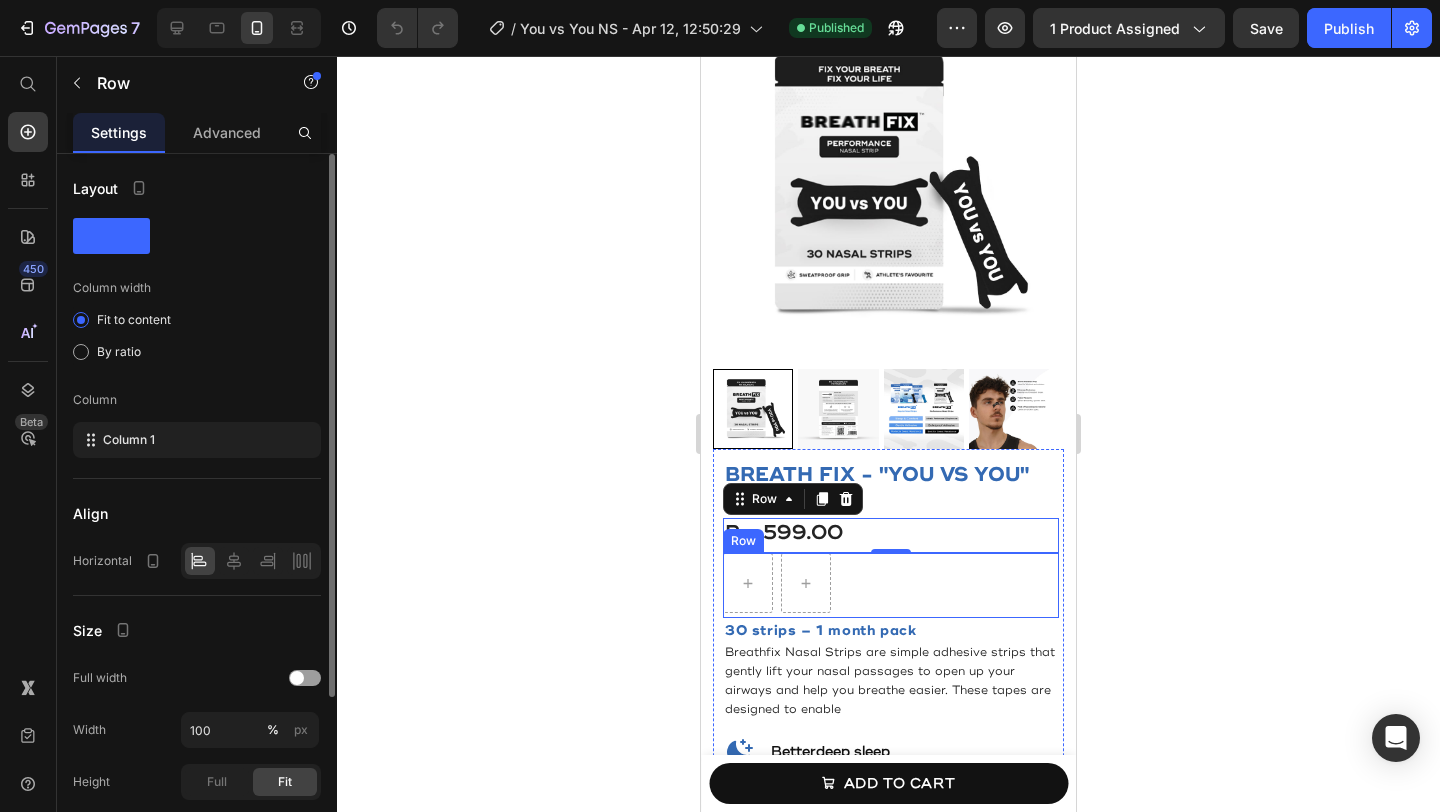 click on "Row" at bounding box center (891, 585) 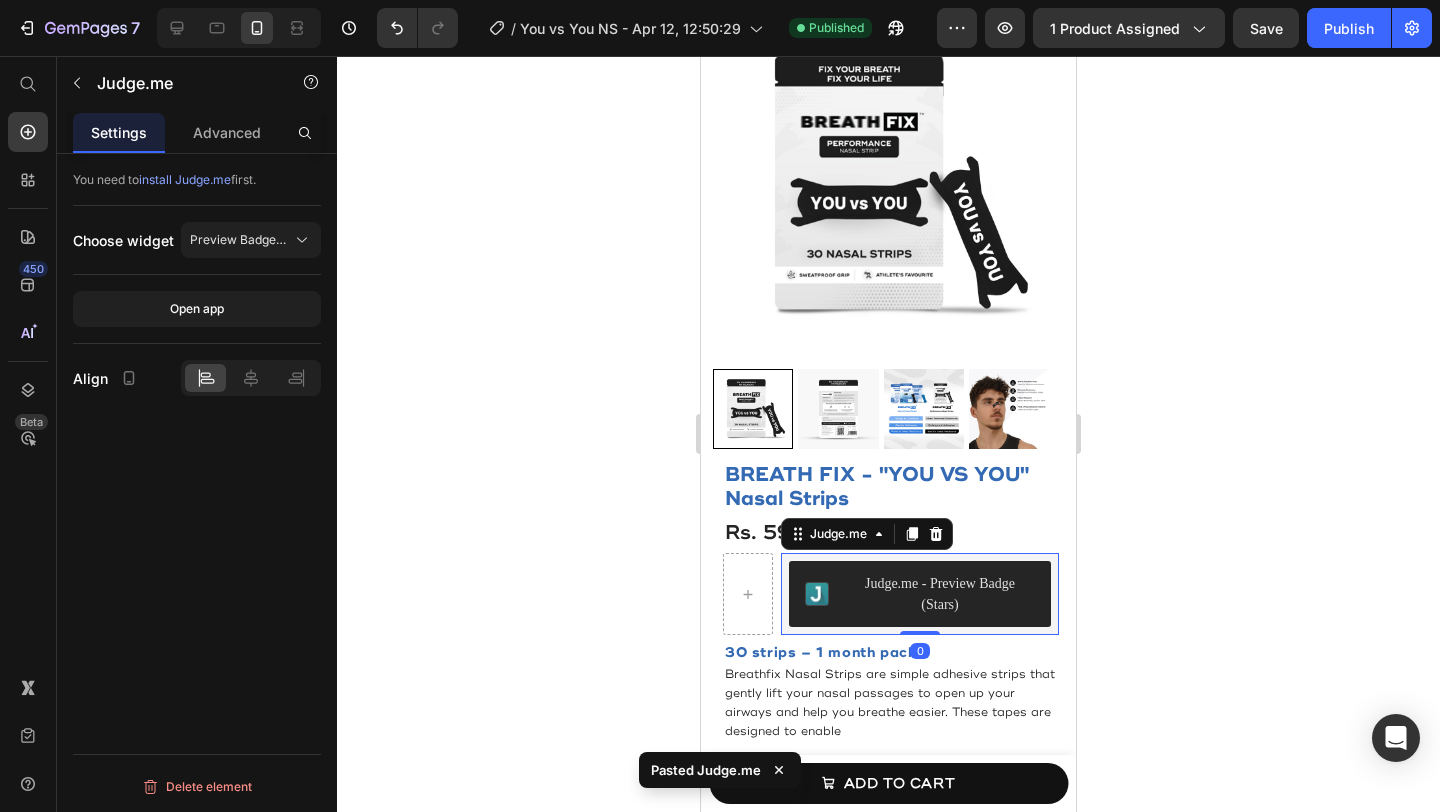 click on "Judge.me" at bounding box center (867, 534) 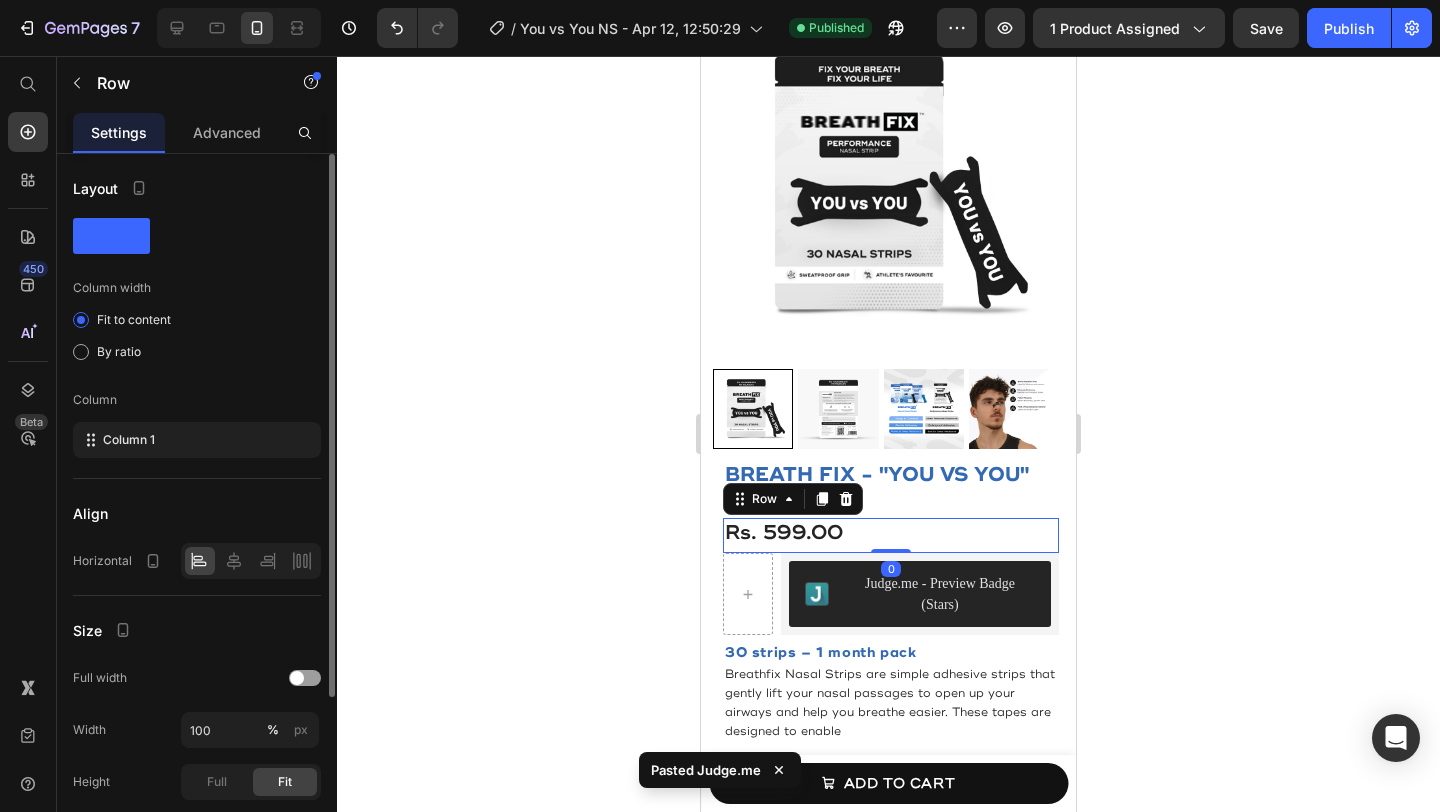 click on "Rs. 599.00 Product Price Row   0" at bounding box center [891, 535] 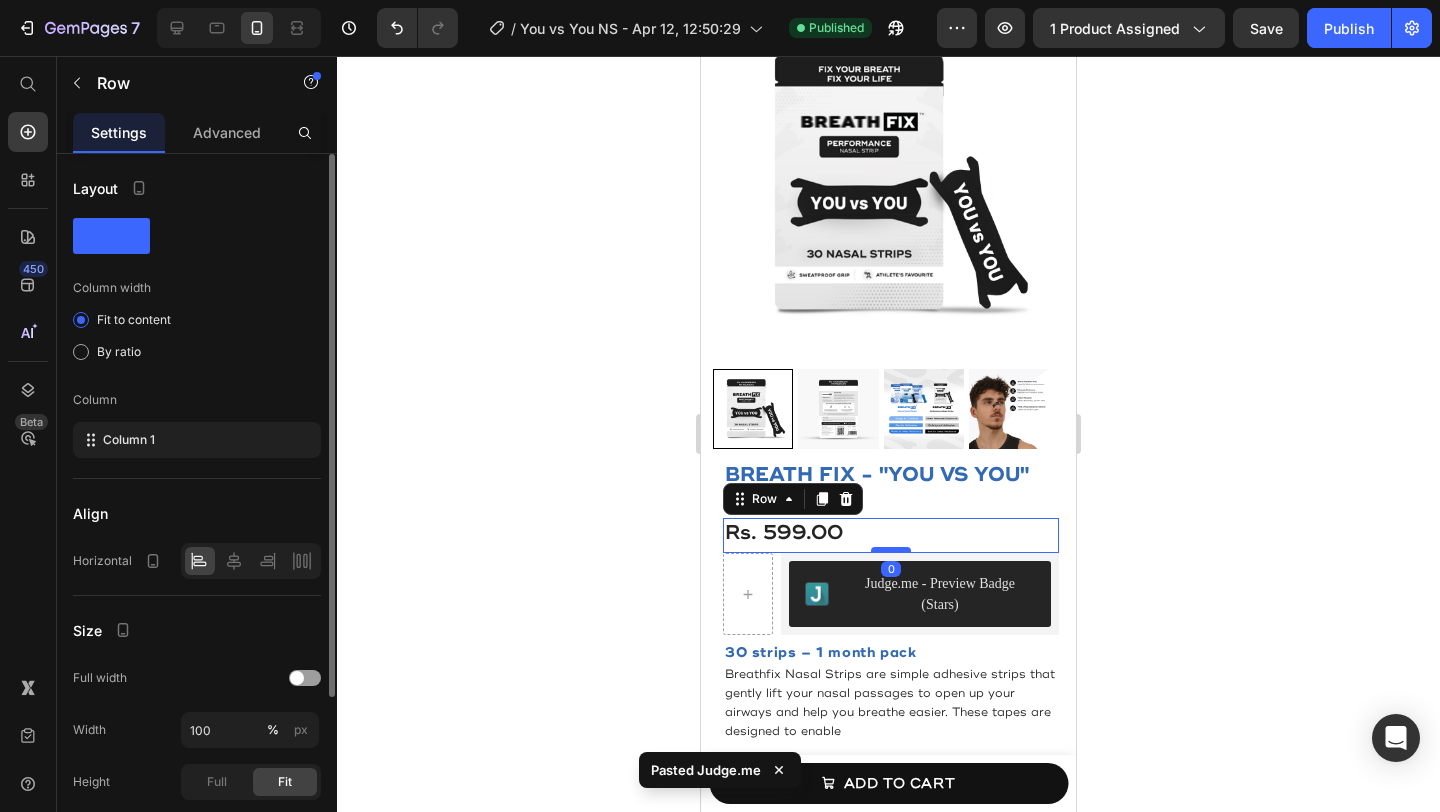 click at bounding box center (891, 550) 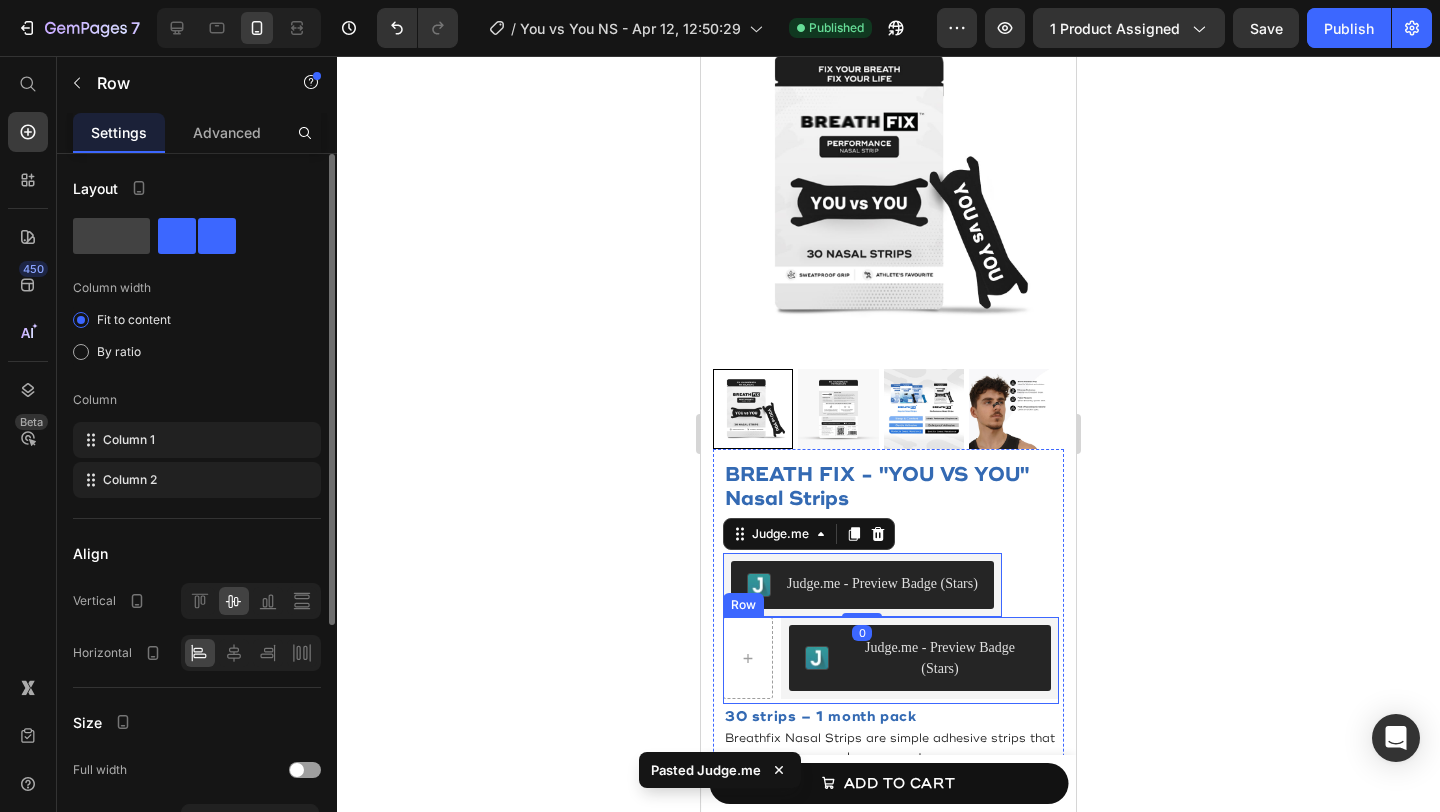 click on "Judge.me - Preview Badge (Stars) Judge.me Row" at bounding box center [891, 660] 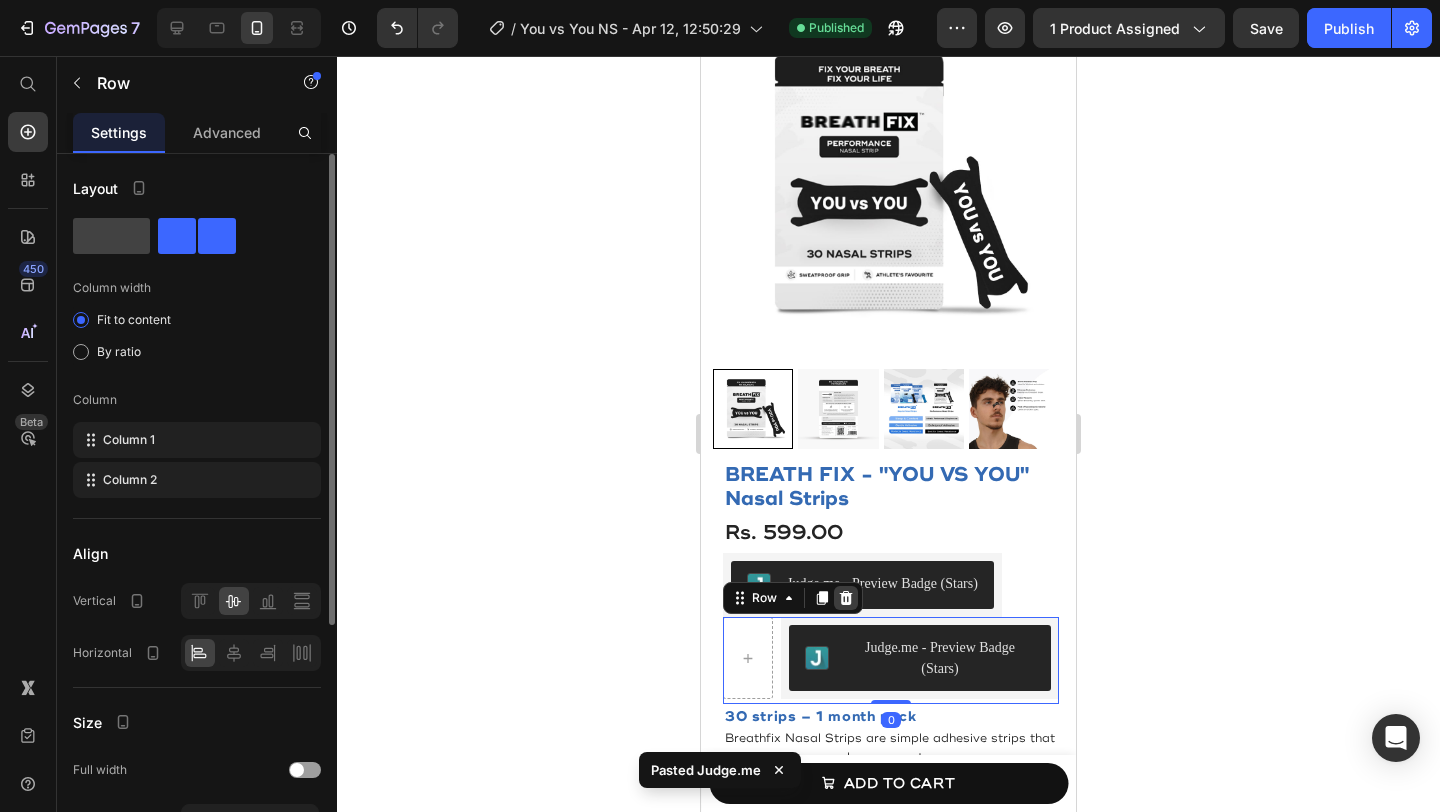 click 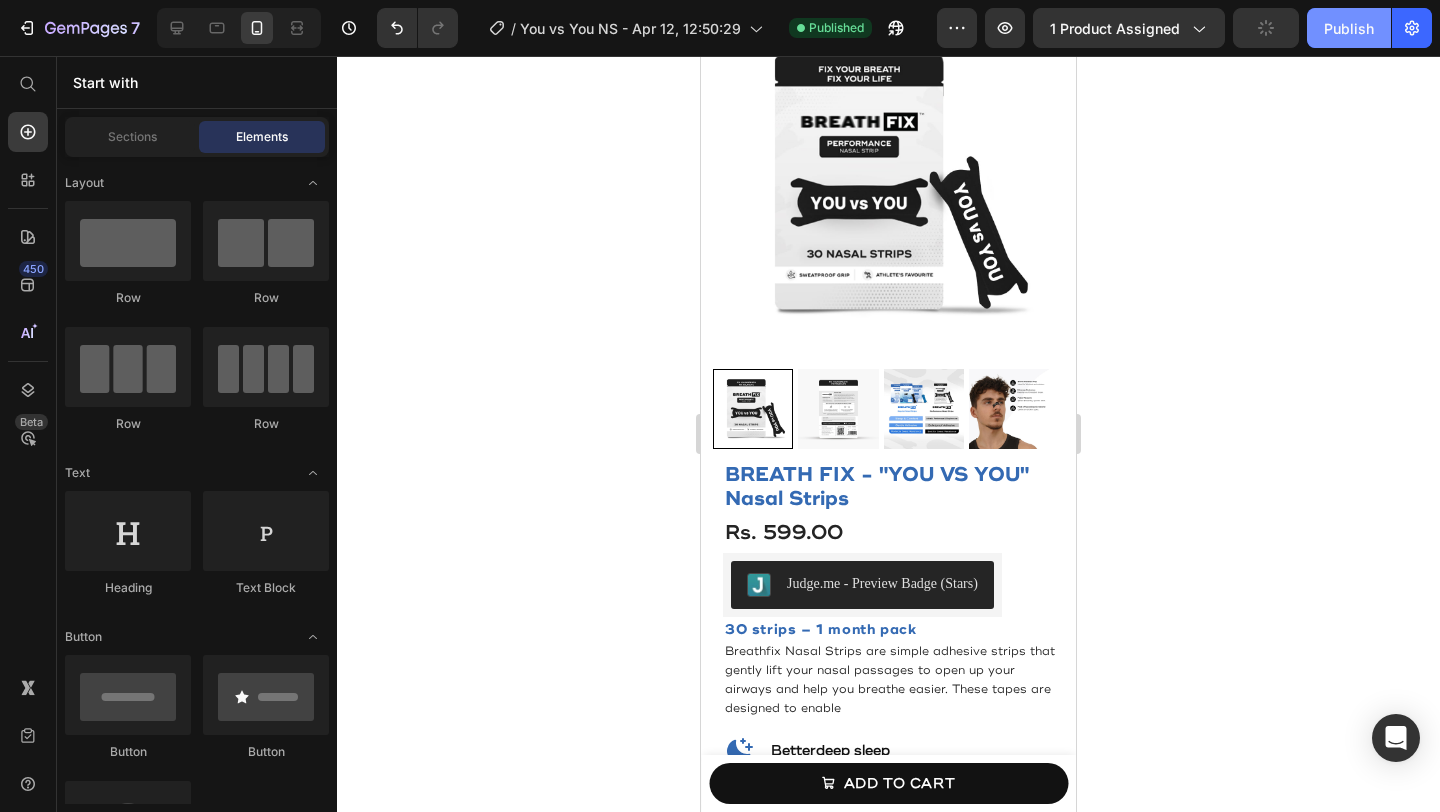 click on "Publish" 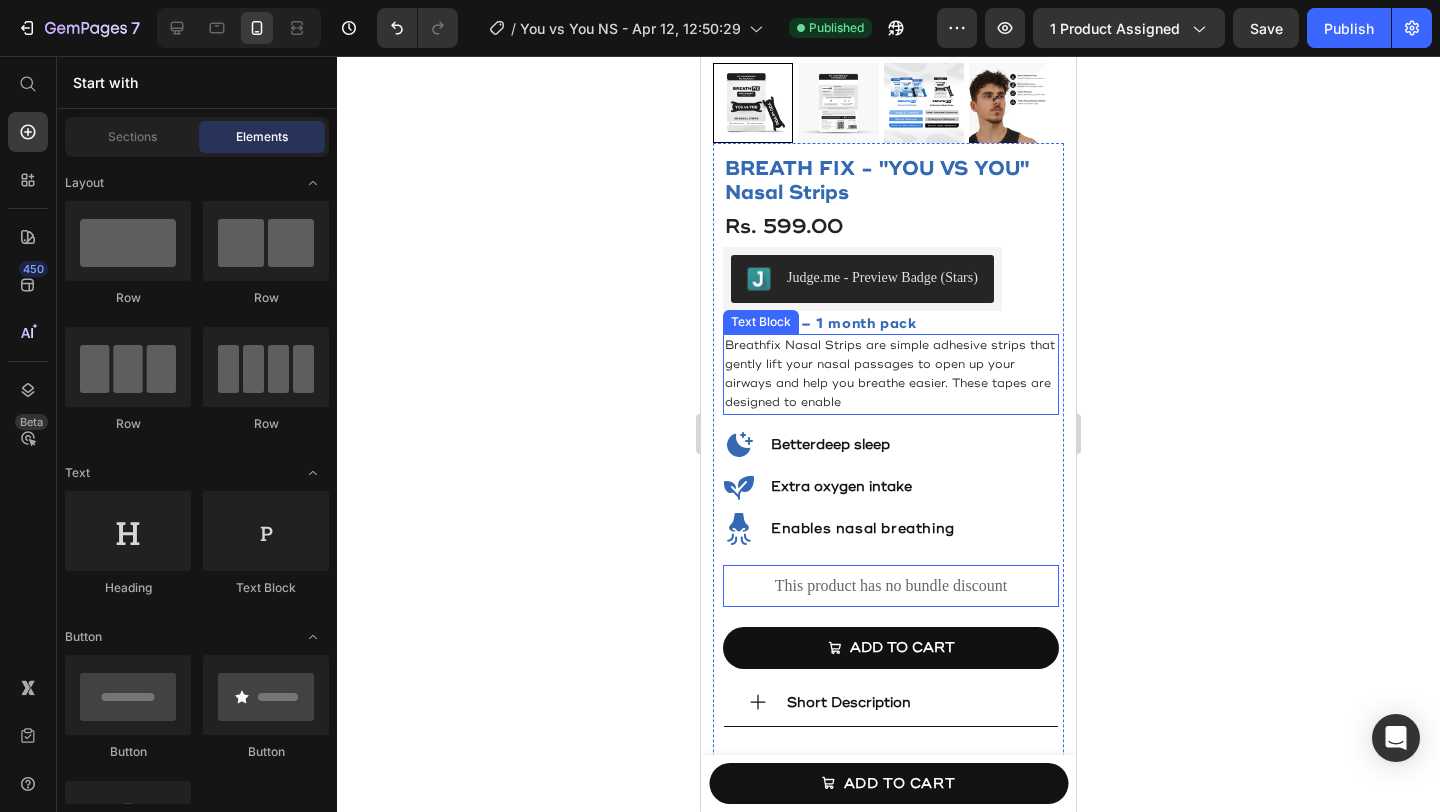 scroll, scrollTop: 507, scrollLeft: 0, axis: vertical 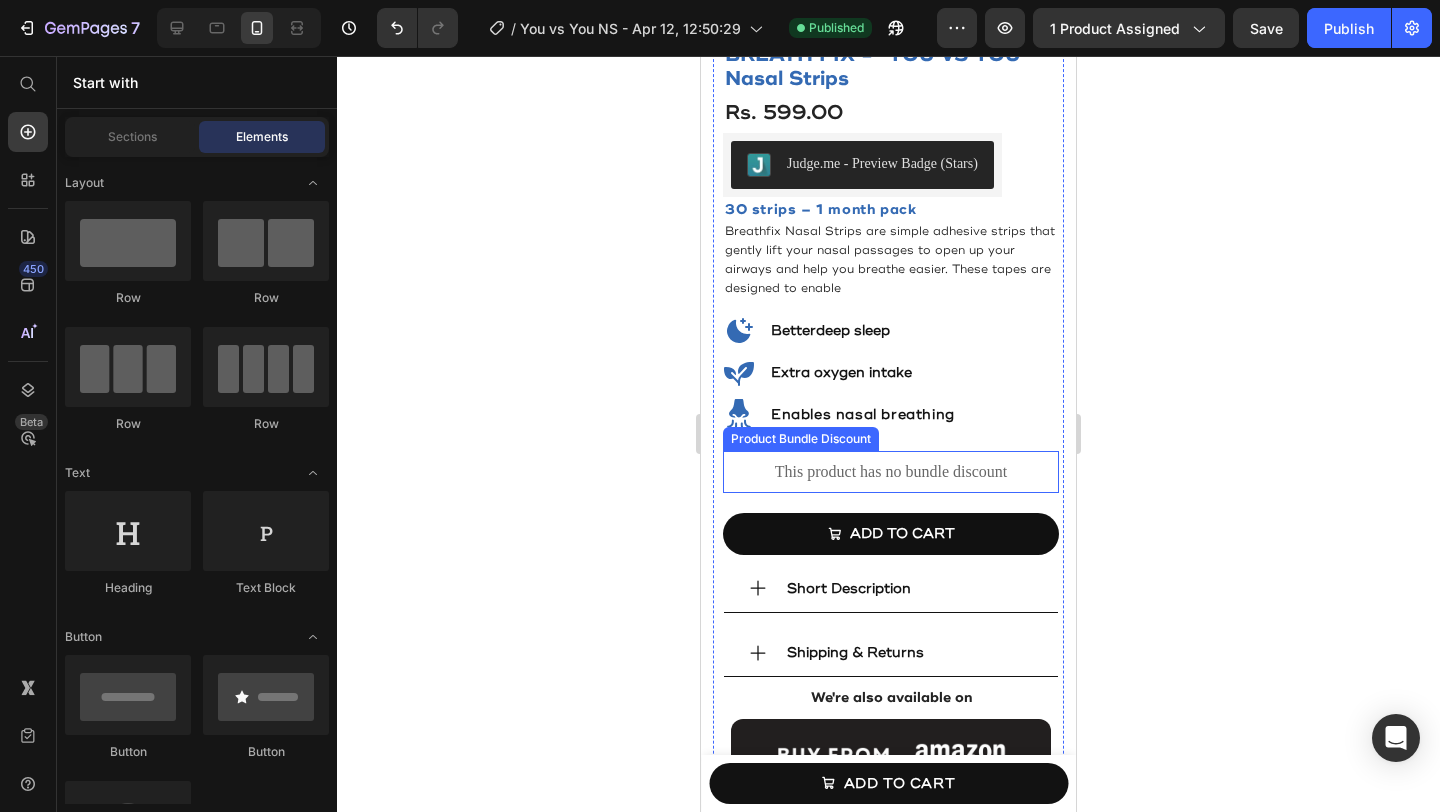 click on "This product has no bundle discount" at bounding box center [891, 472] 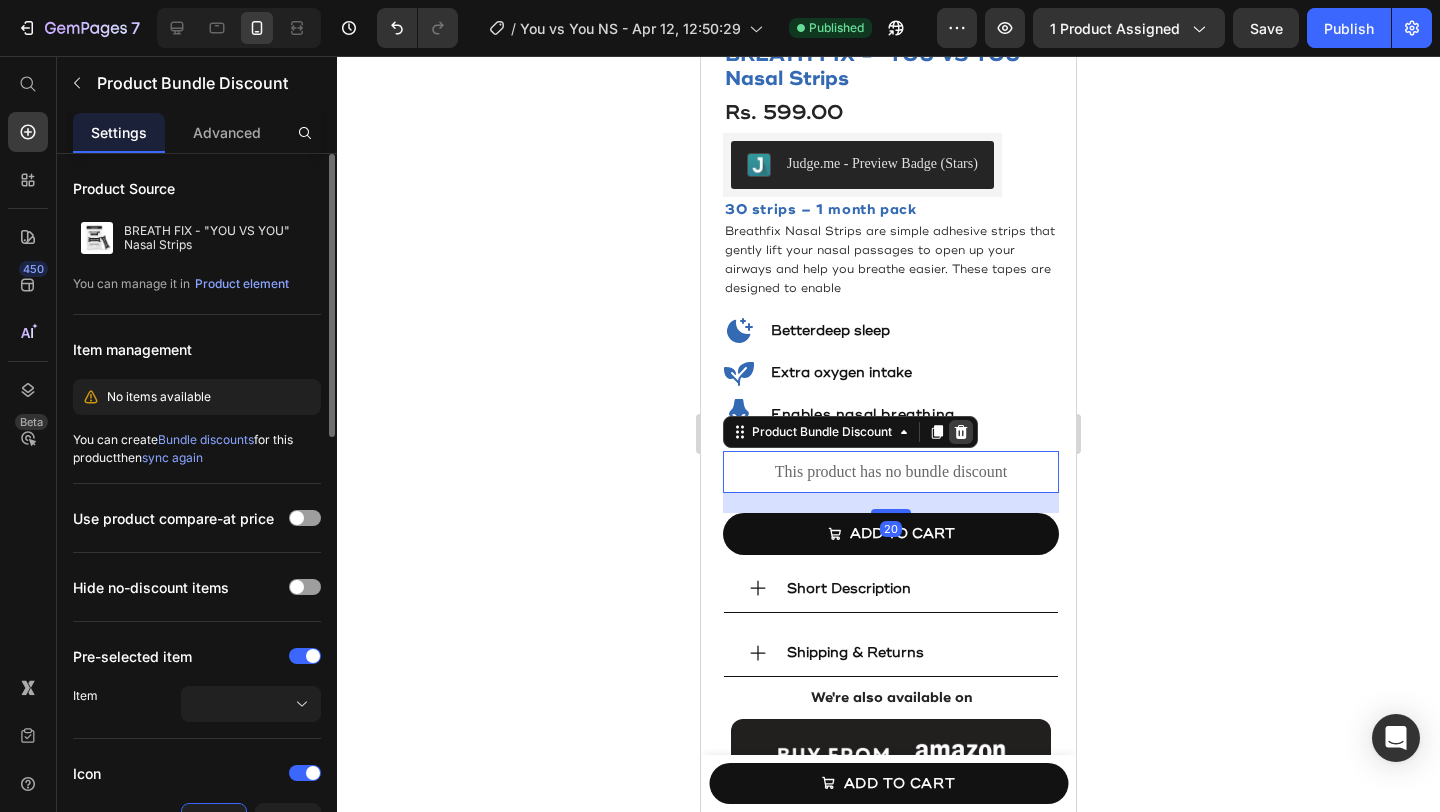 click 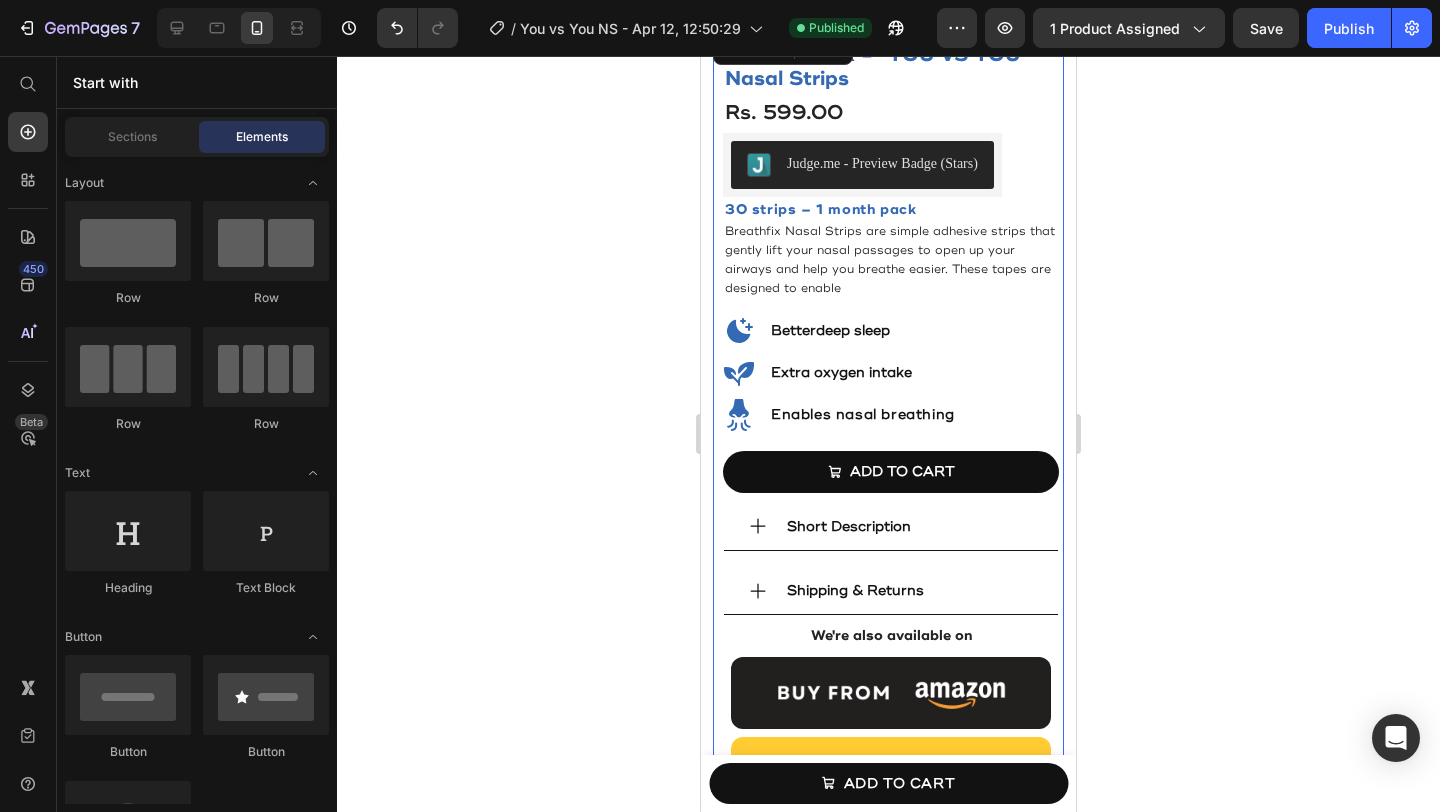 click on "Best Seller Text Block BREATH FIX - "YOU VS YOU" Nasal Strips Product Title Rs. 599.00 Product Price Judge.me - Preview Badge (Stars) Judge.me Row 30 strips – 1 month pack Text Block Breathfix Nasal Strips are simple adhesive strips that gently lift your nasal passages to open up your airways and help you breathe easier. These tapes are designed to enable Text Block
Icon Better  deep sleep Heading Row
Icon Extra oxygen intake Heading Row
Icon Enables nasal breathing Heading Row
add to CaRT   Add to Cart
Short Description
Shipping & Returns Accordion We're also available on Text Block Image Image Row" at bounding box center [891, 423] 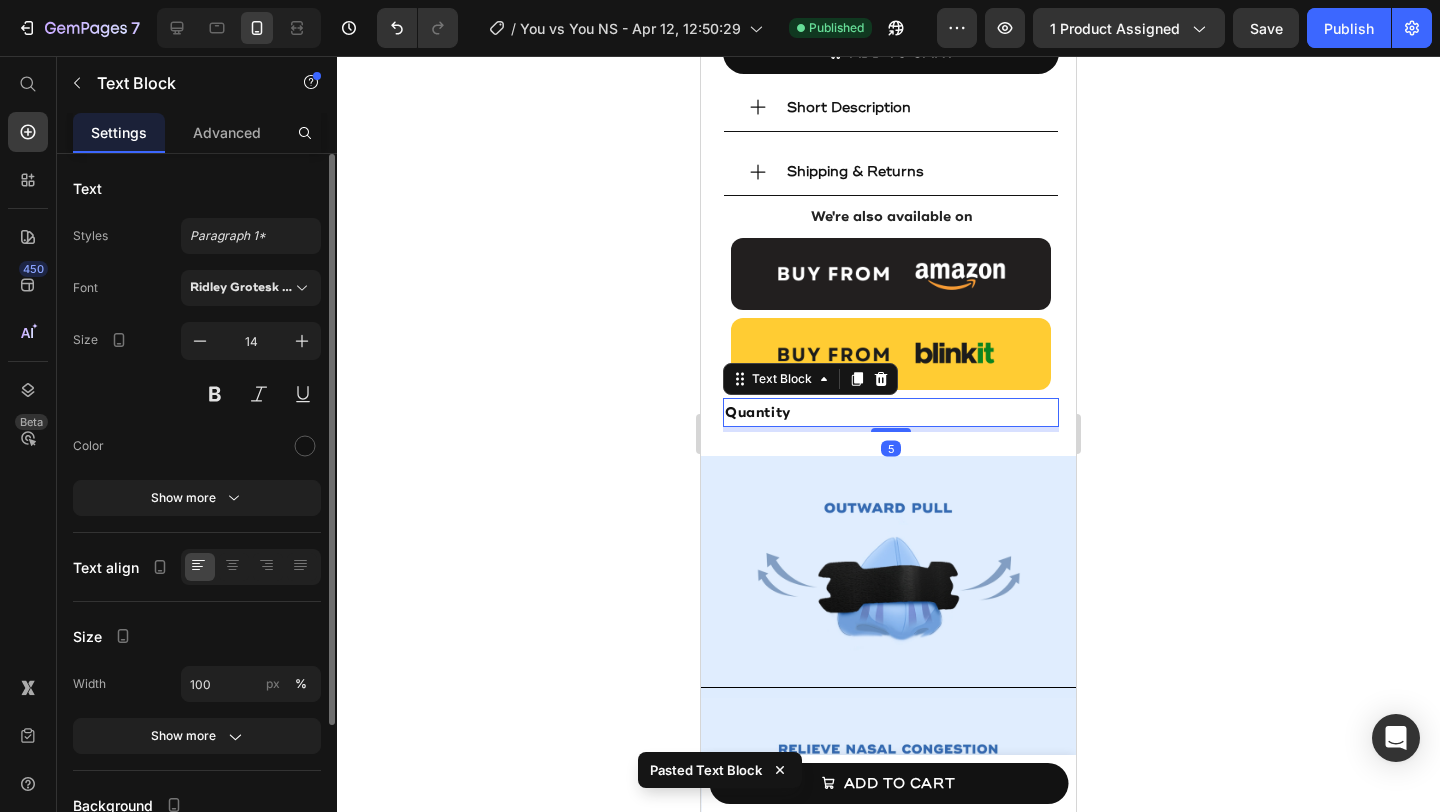 scroll, scrollTop: 1176, scrollLeft: 0, axis: vertical 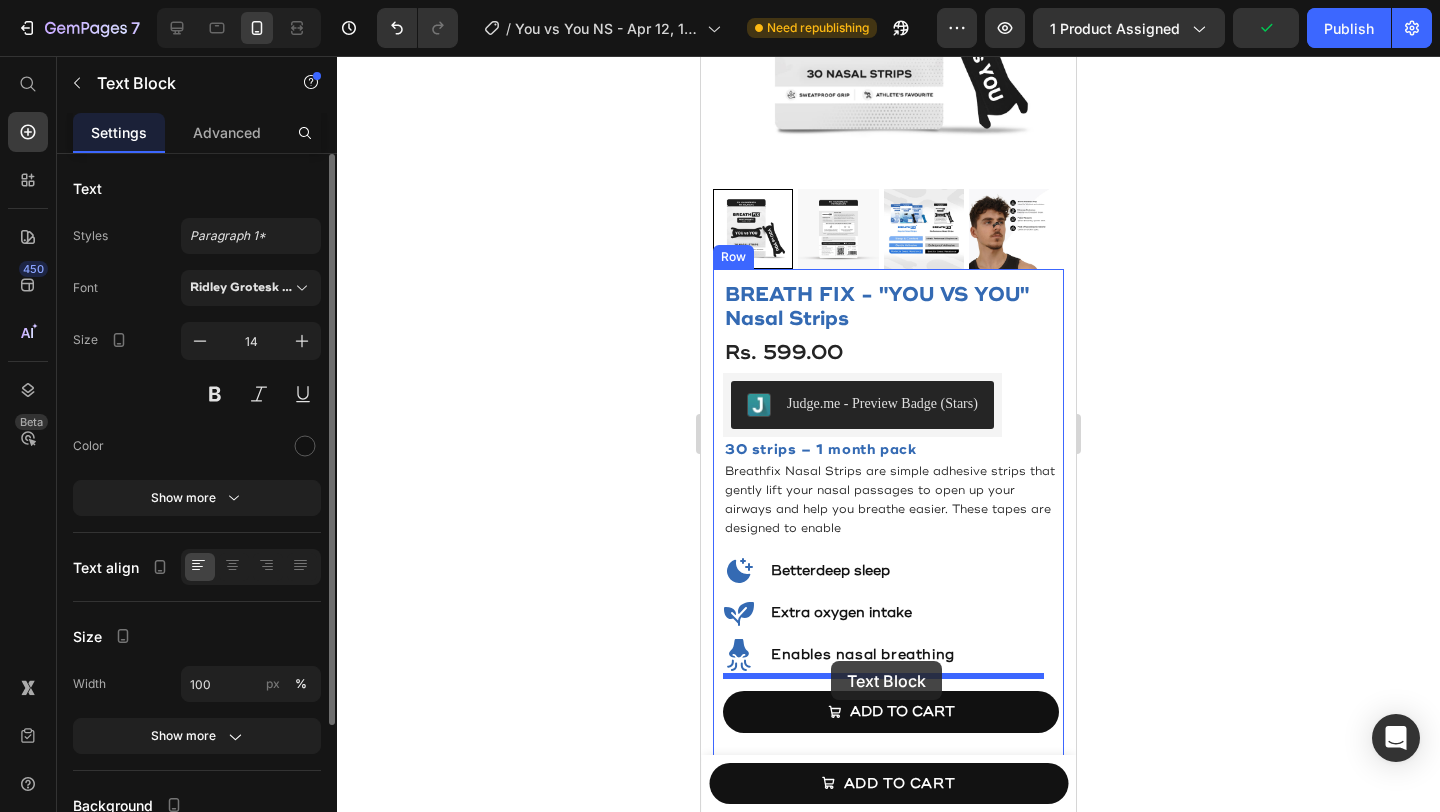 drag, startPoint x: 738, startPoint y: 106, endPoint x: 831, endPoint y: 661, distance: 562.738 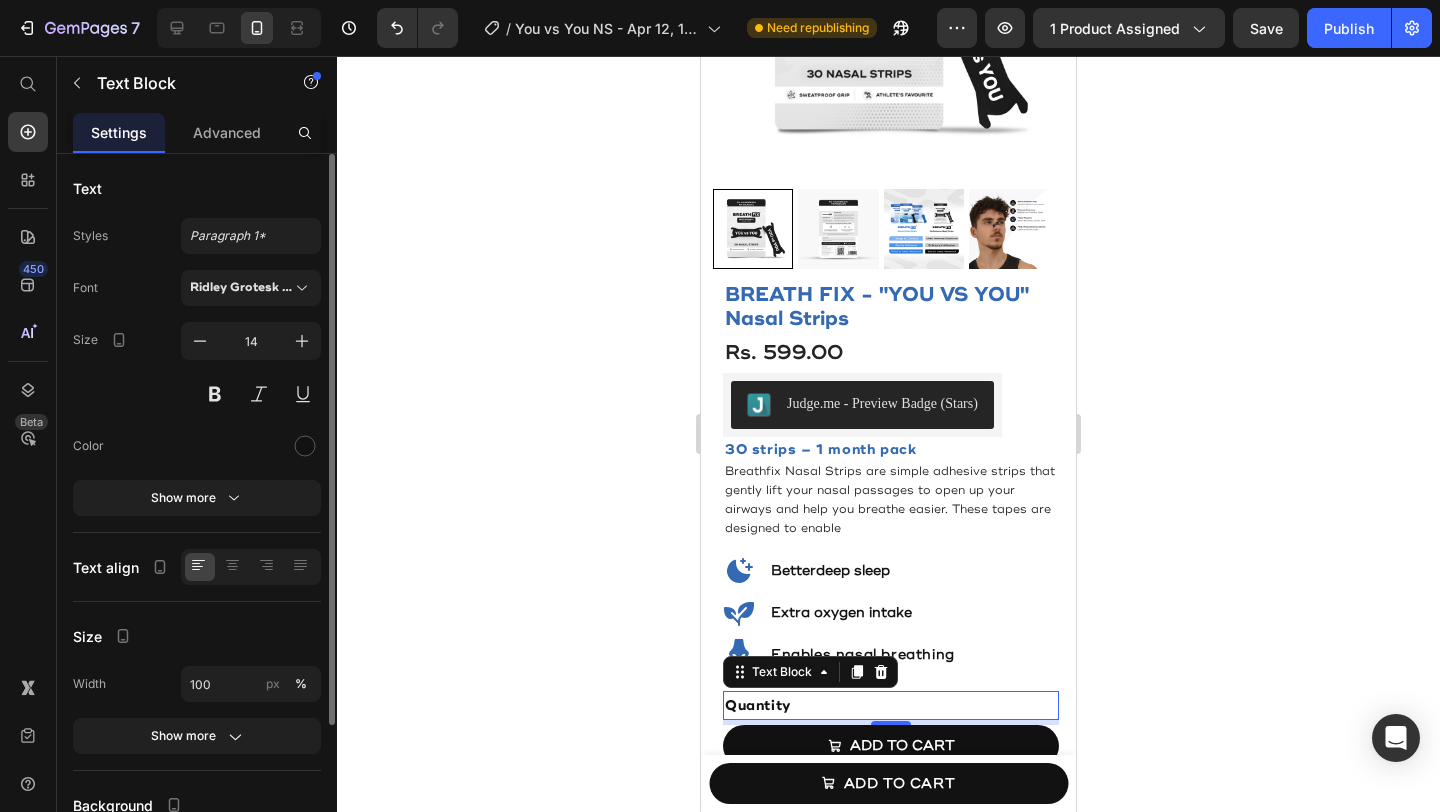scroll, scrollTop: 489, scrollLeft: 0, axis: vertical 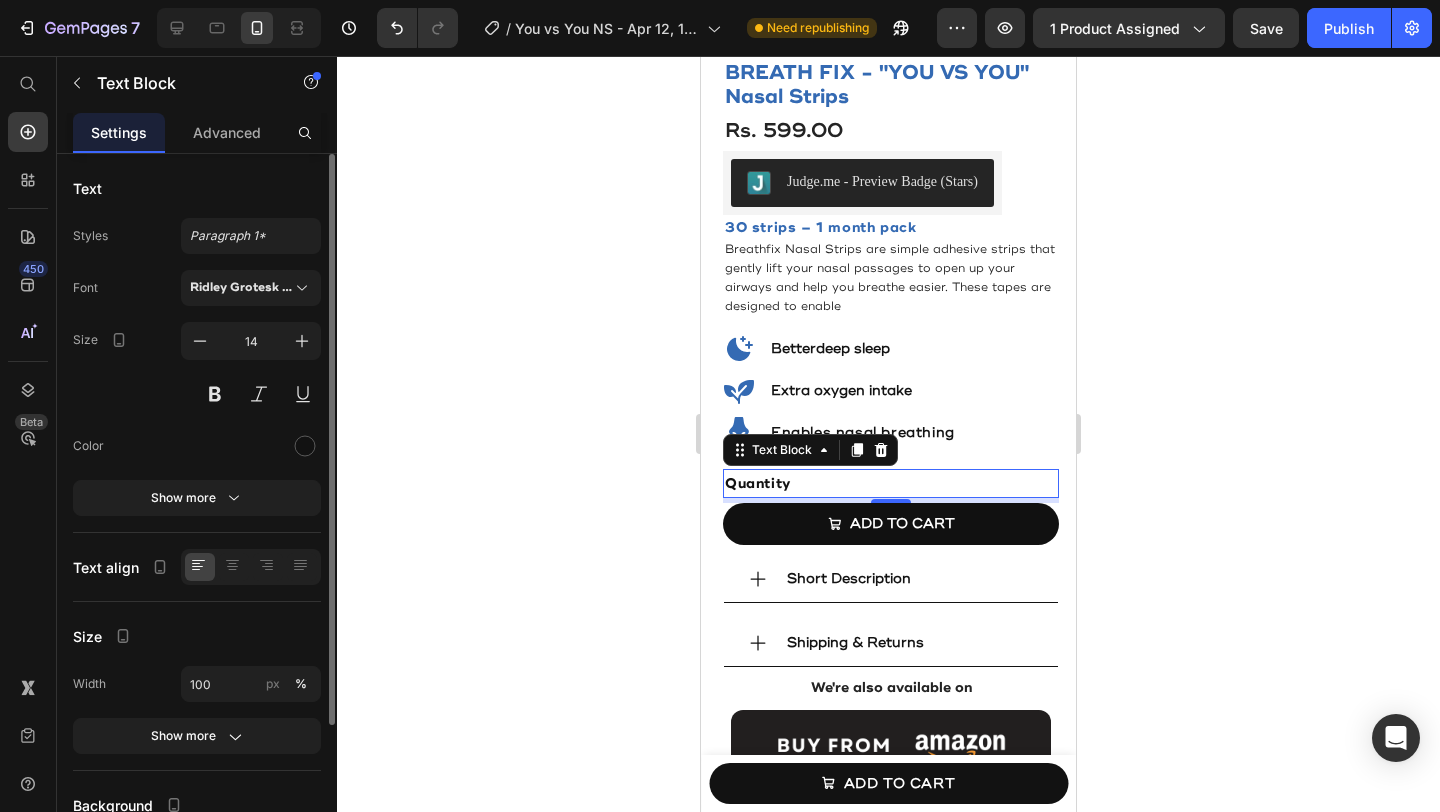click on "Quantity" at bounding box center (891, 483) 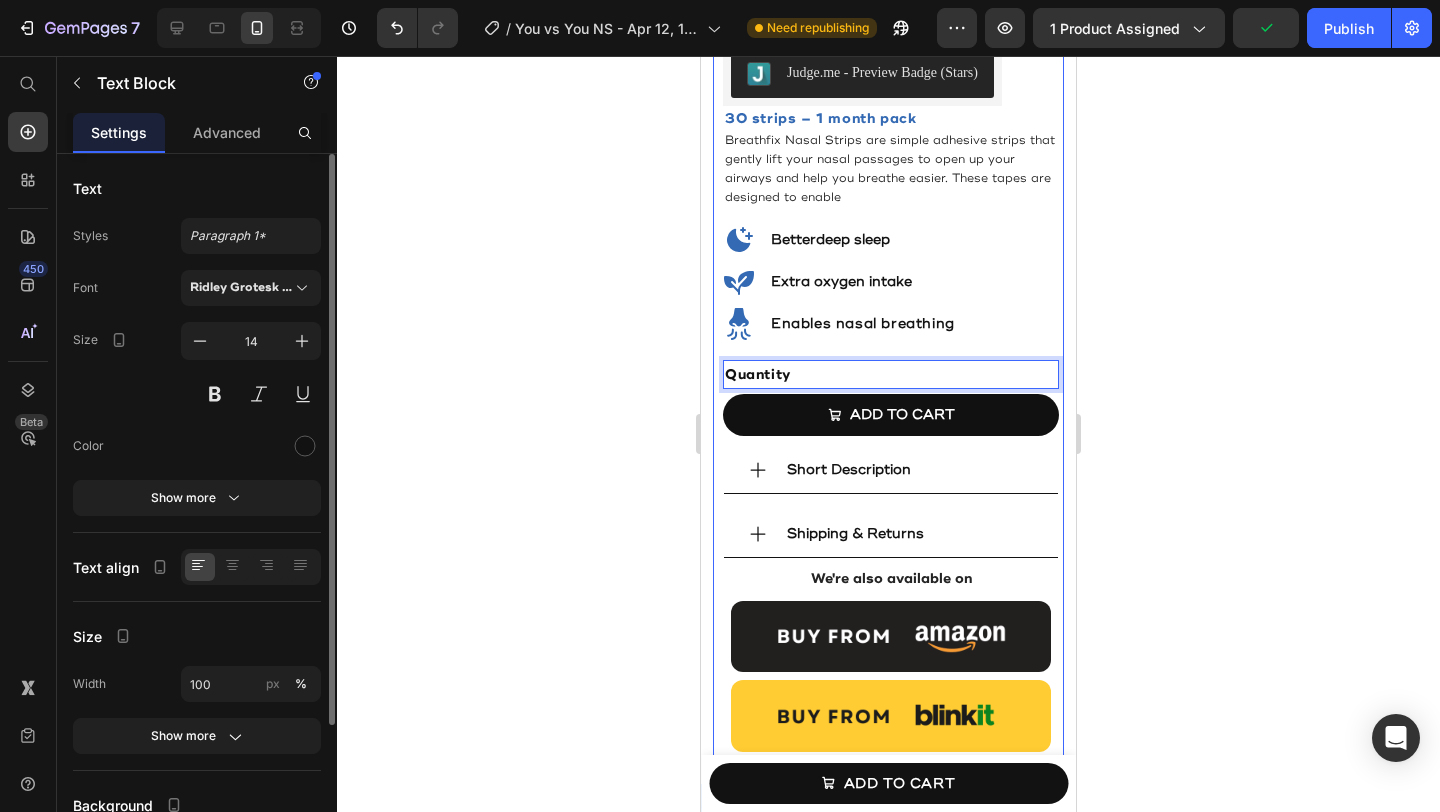 scroll, scrollTop: 592, scrollLeft: 0, axis: vertical 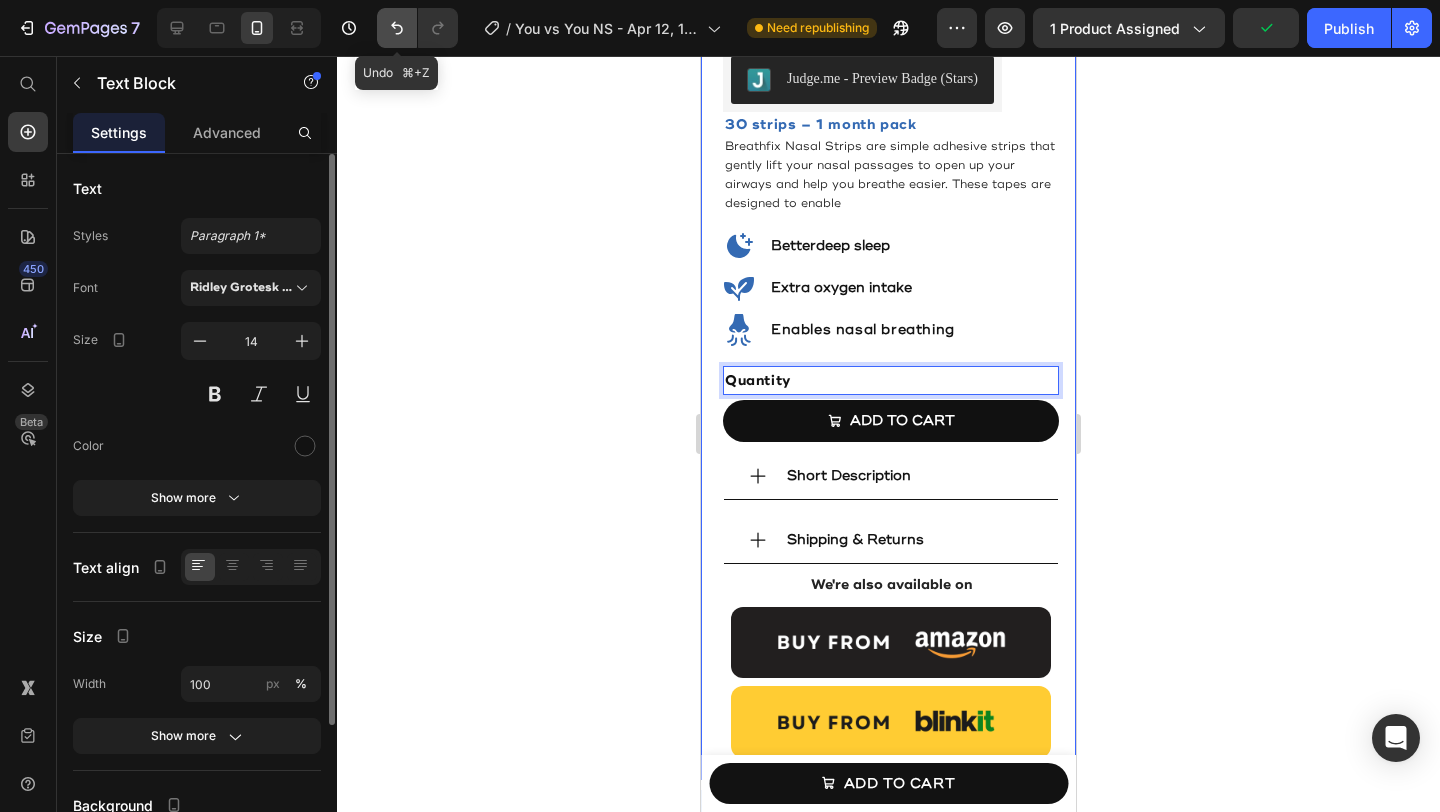 click 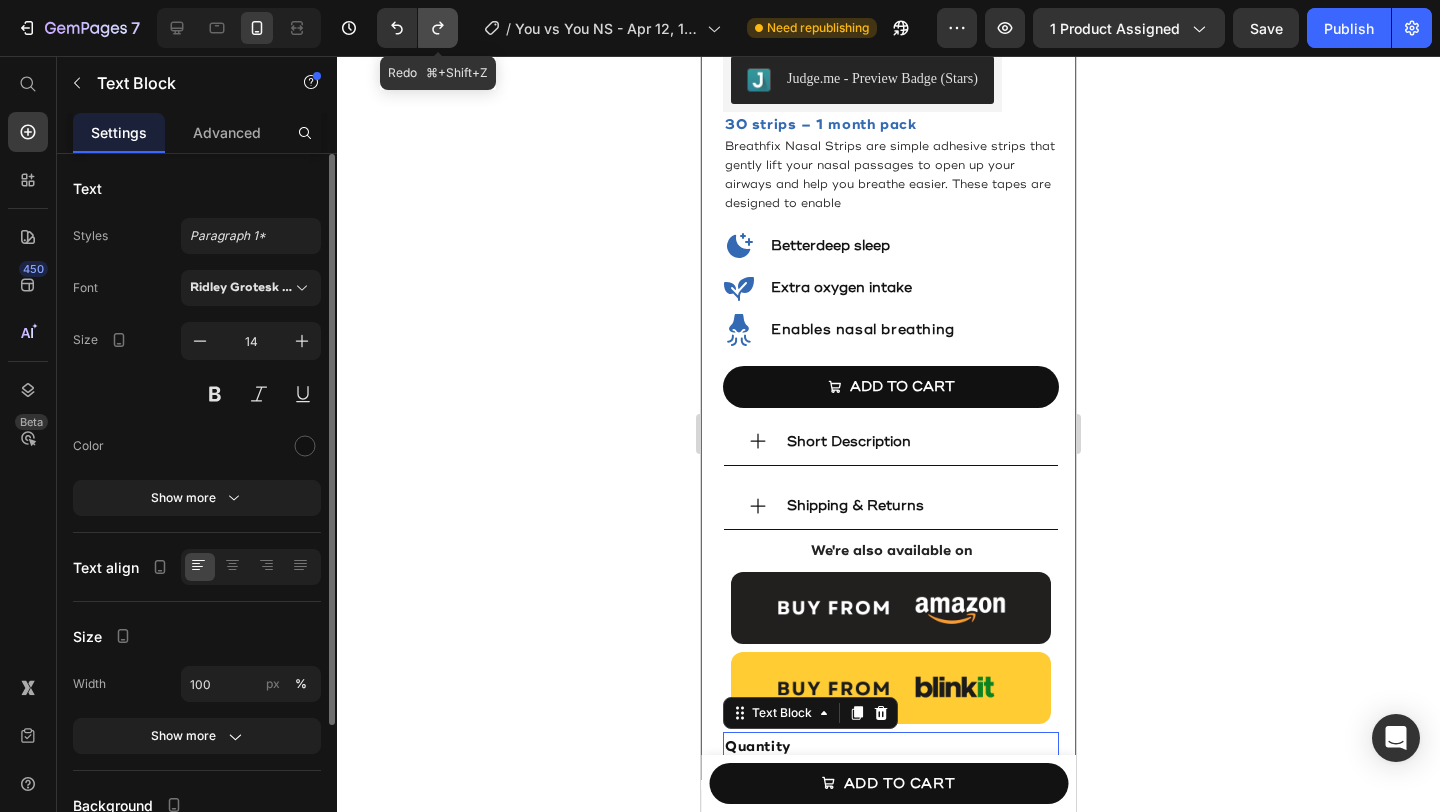 click 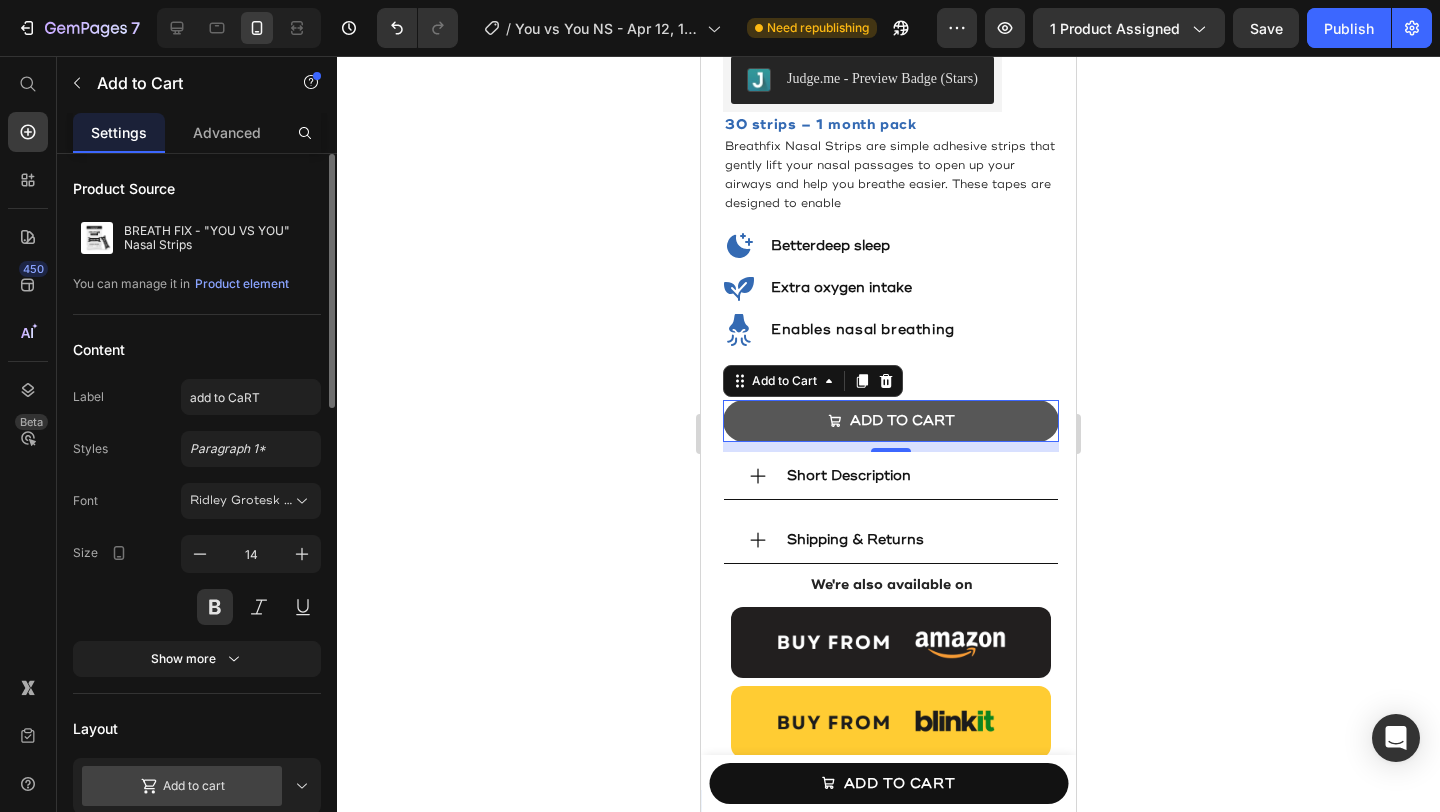 click on "add to CaRT" at bounding box center [891, 421] 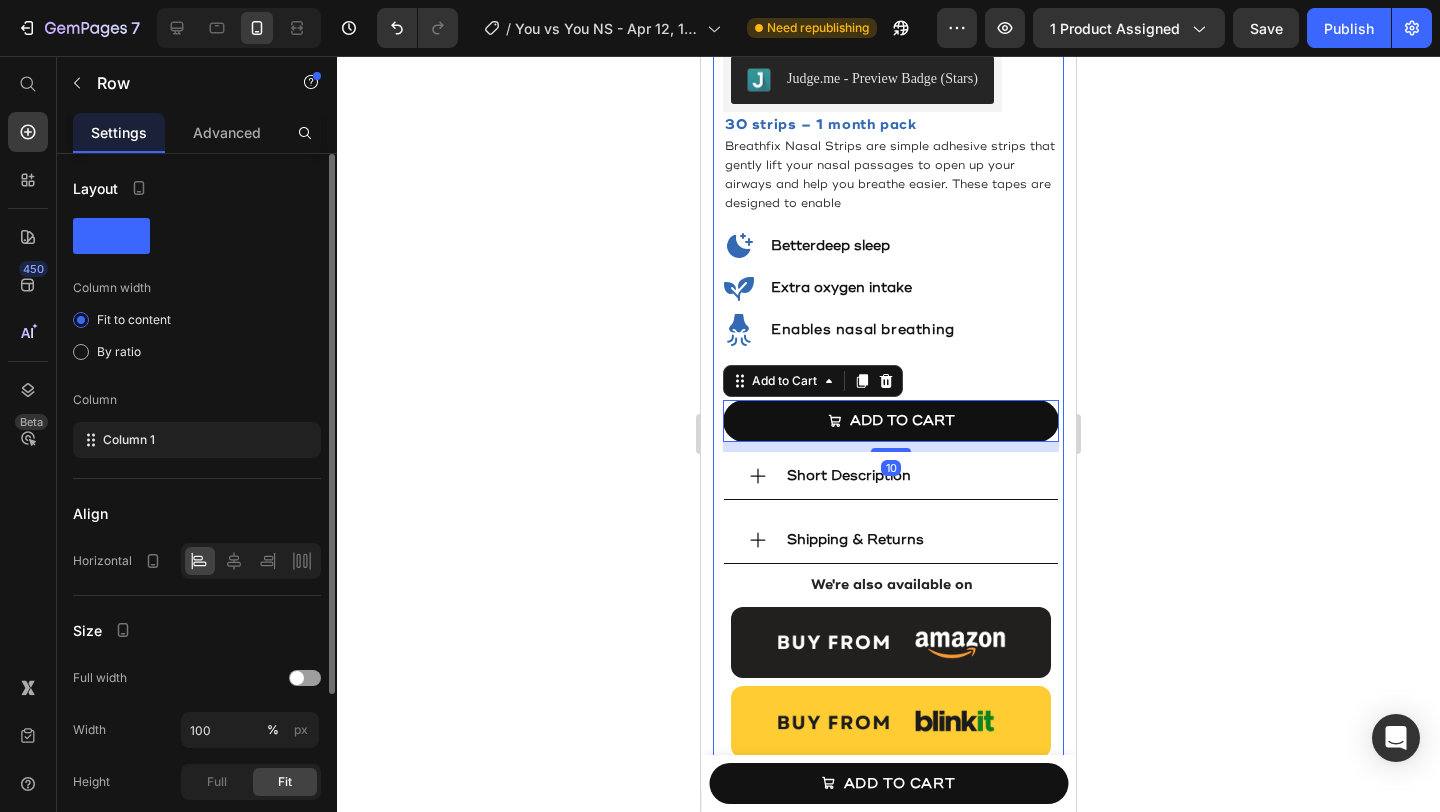 click on "Best Seller Text Block BREATH FIX - "YOU VS YOU" Nasal Strips Product Title Rs. 599.00 Product Price Judge.me - Preview Badge (Stars) Judge.me Row 30 strips – 1 month pack Text Block Breathfix Nasal Strips are simple adhesive strips that gently lift your nasal passages to open up your airways and help you breathe easier. These tapes are designed to enable Text Block
Icon Better  deep sleep Heading Row
Icon Extra oxygen intake Heading Row
Icon Enables nasal breathing Heading Row Quantity Text Block
add to CaRT   Add to Cart   10
Short Description
Shipping & Returns Accordion We're also available on Text Block Image Image Row" at bounding box center [891, 355] 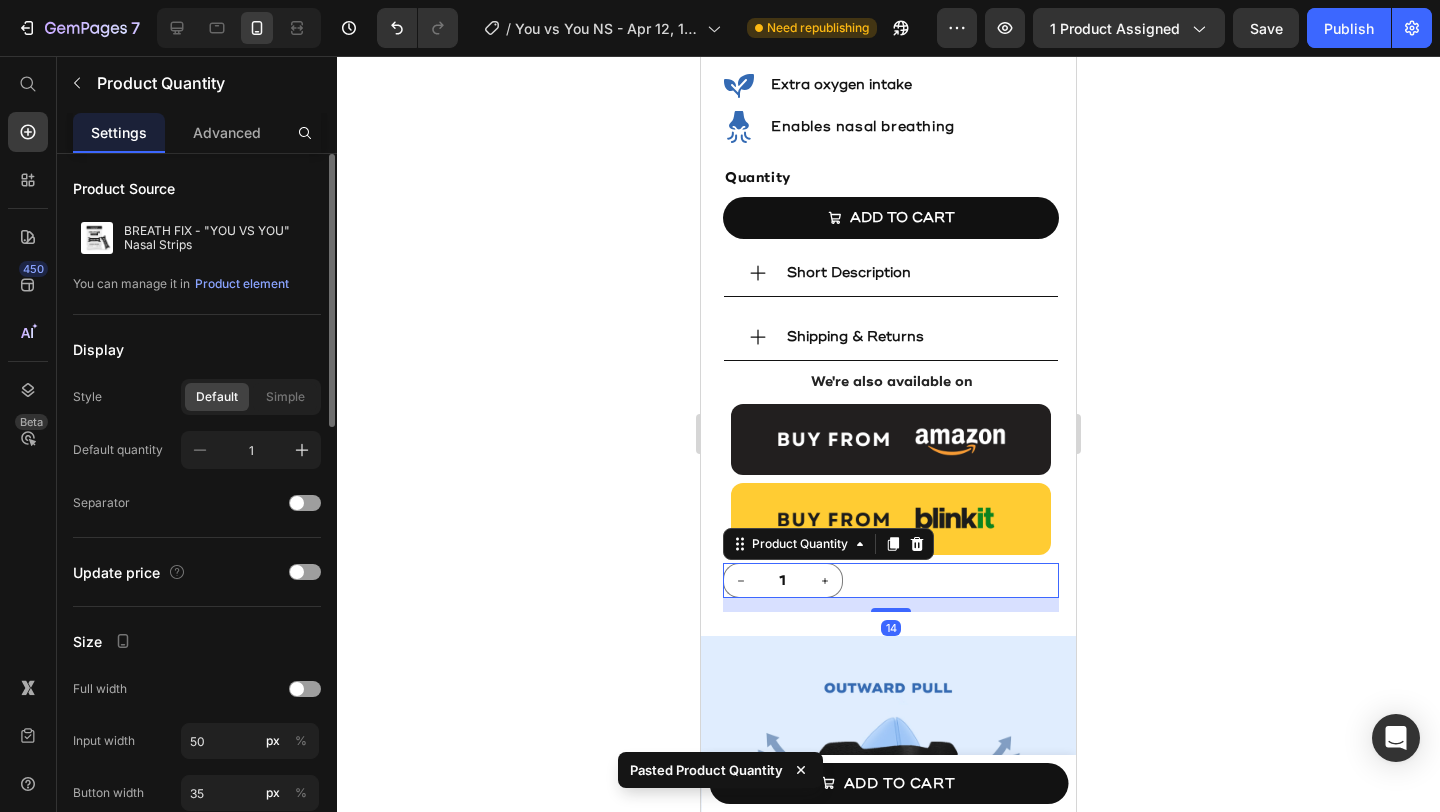 scroll, scrollTop: 801, scrollLeft: 0, axis: vertical 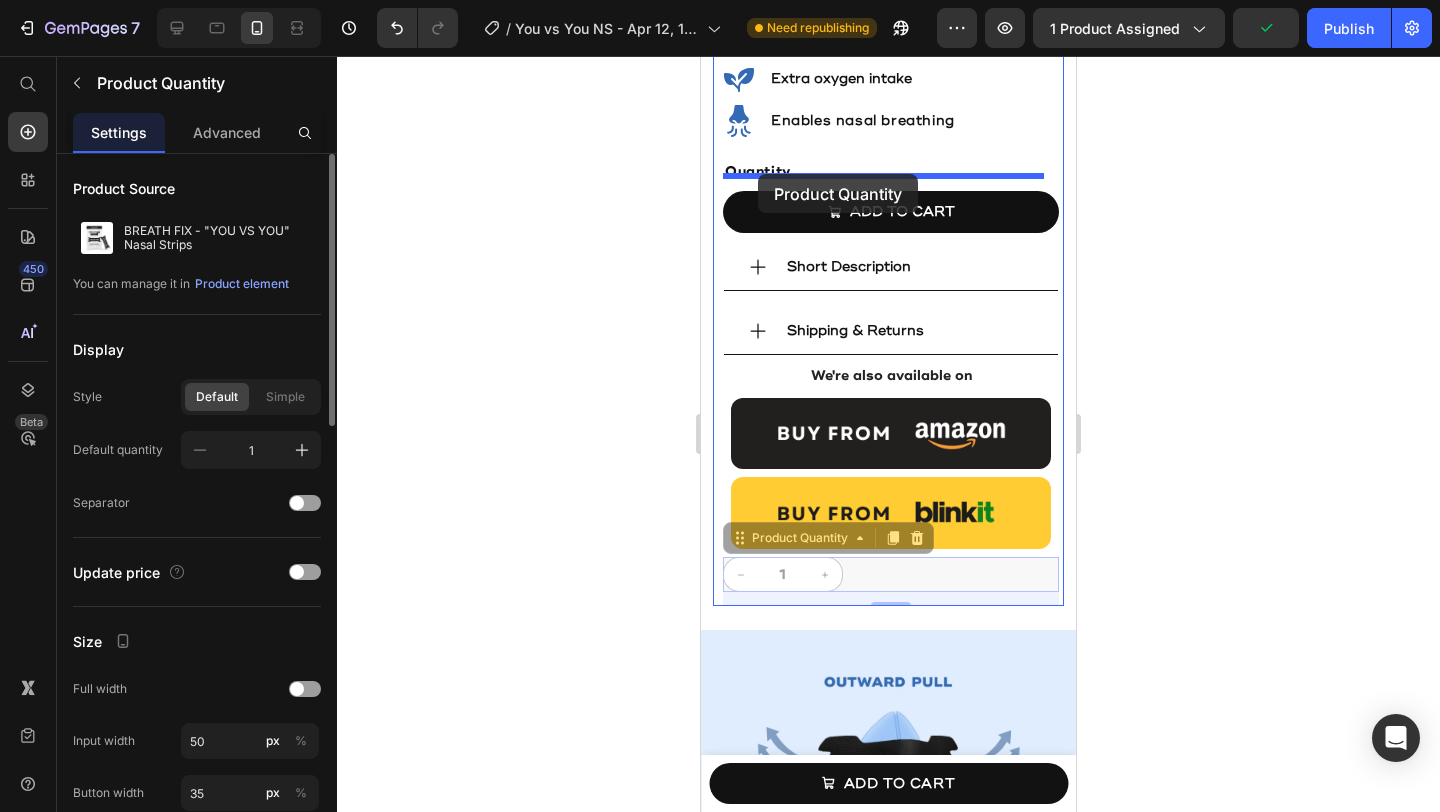 drag, startPoint x: 743, startPoint y: 519, endPoint x: 758, endPoint y: 174, distance: 345.32593 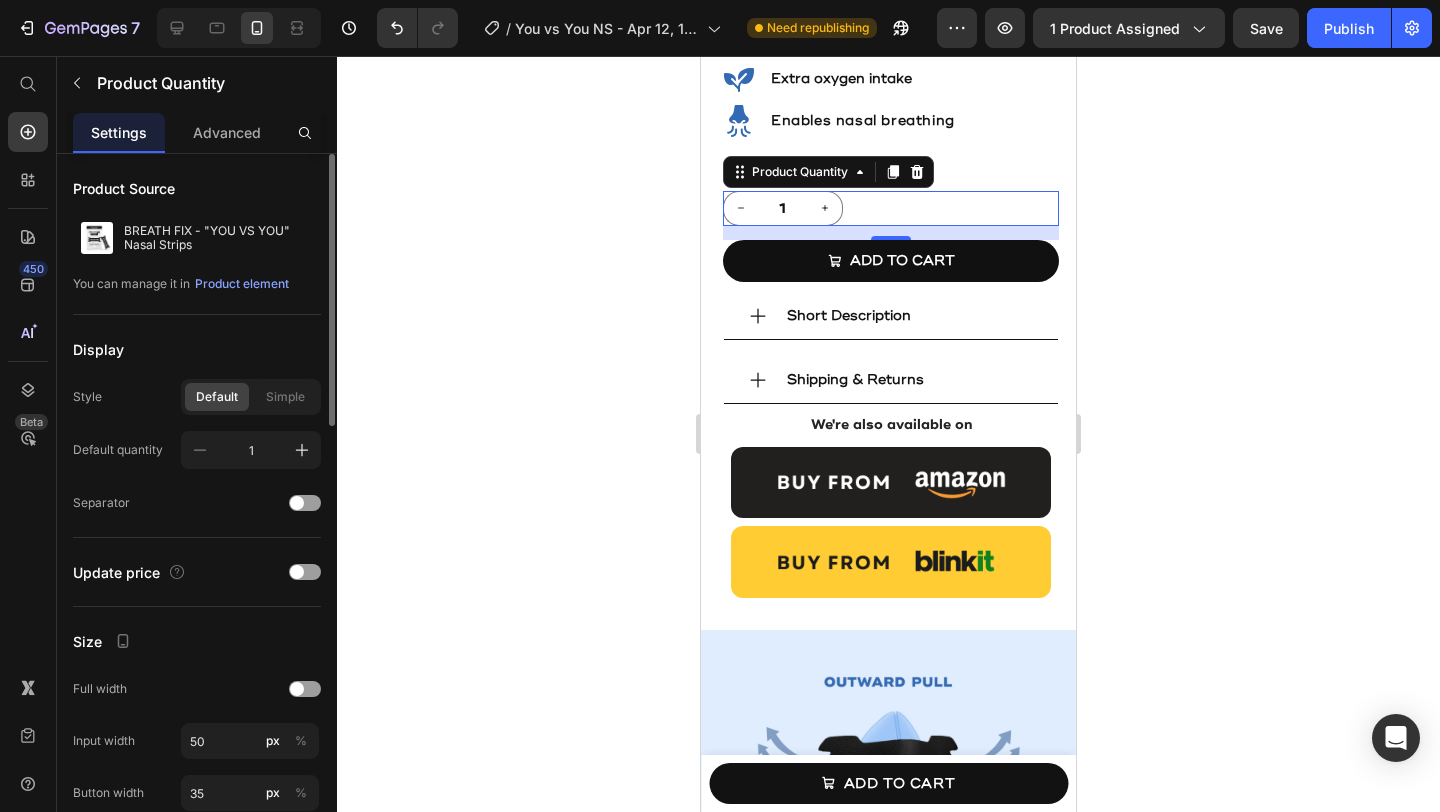 click on "14" at bounding box center [891, 233] 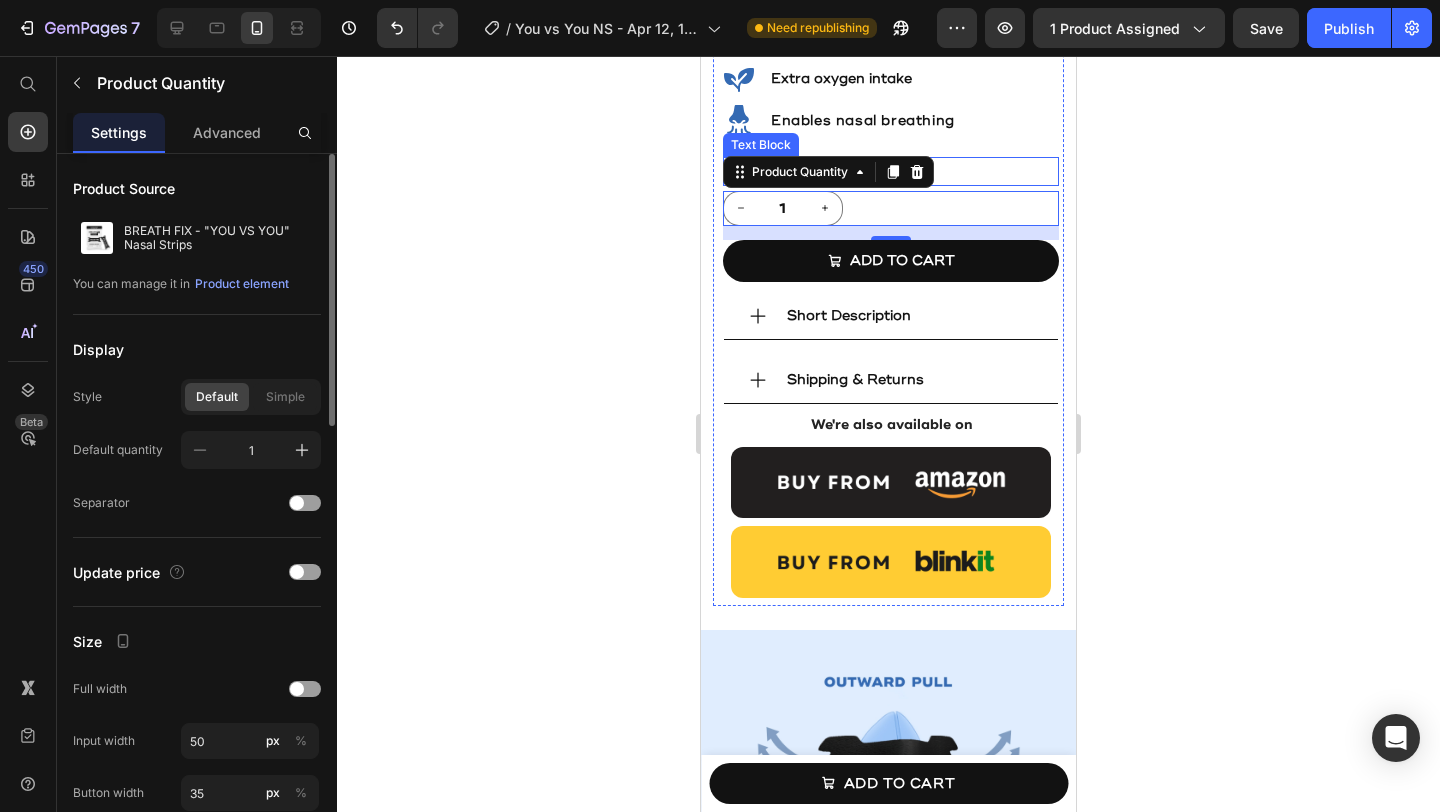 click on "Quantity" at bounding box center [891, 171] 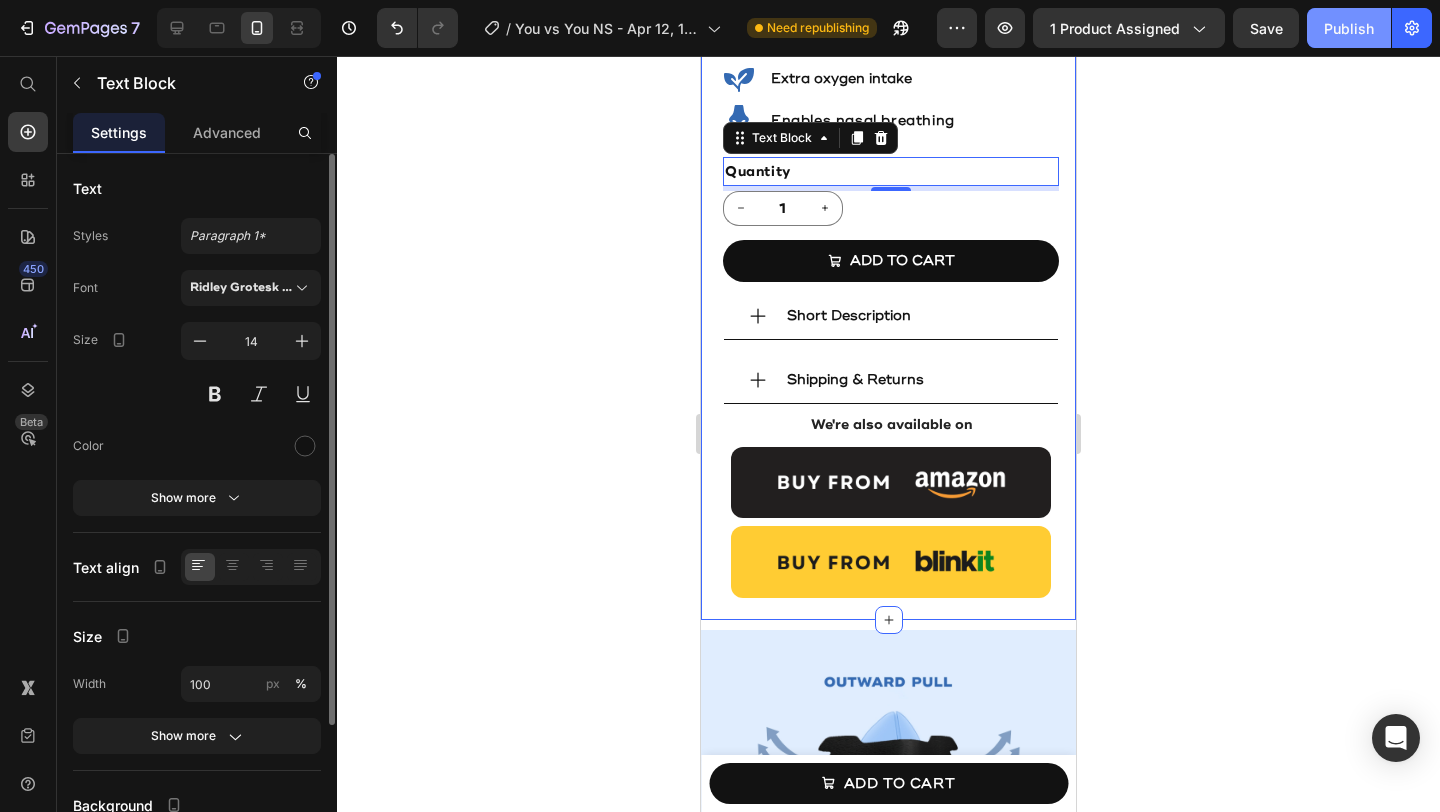 click on "Publish" at bounding box center [1349, 28] 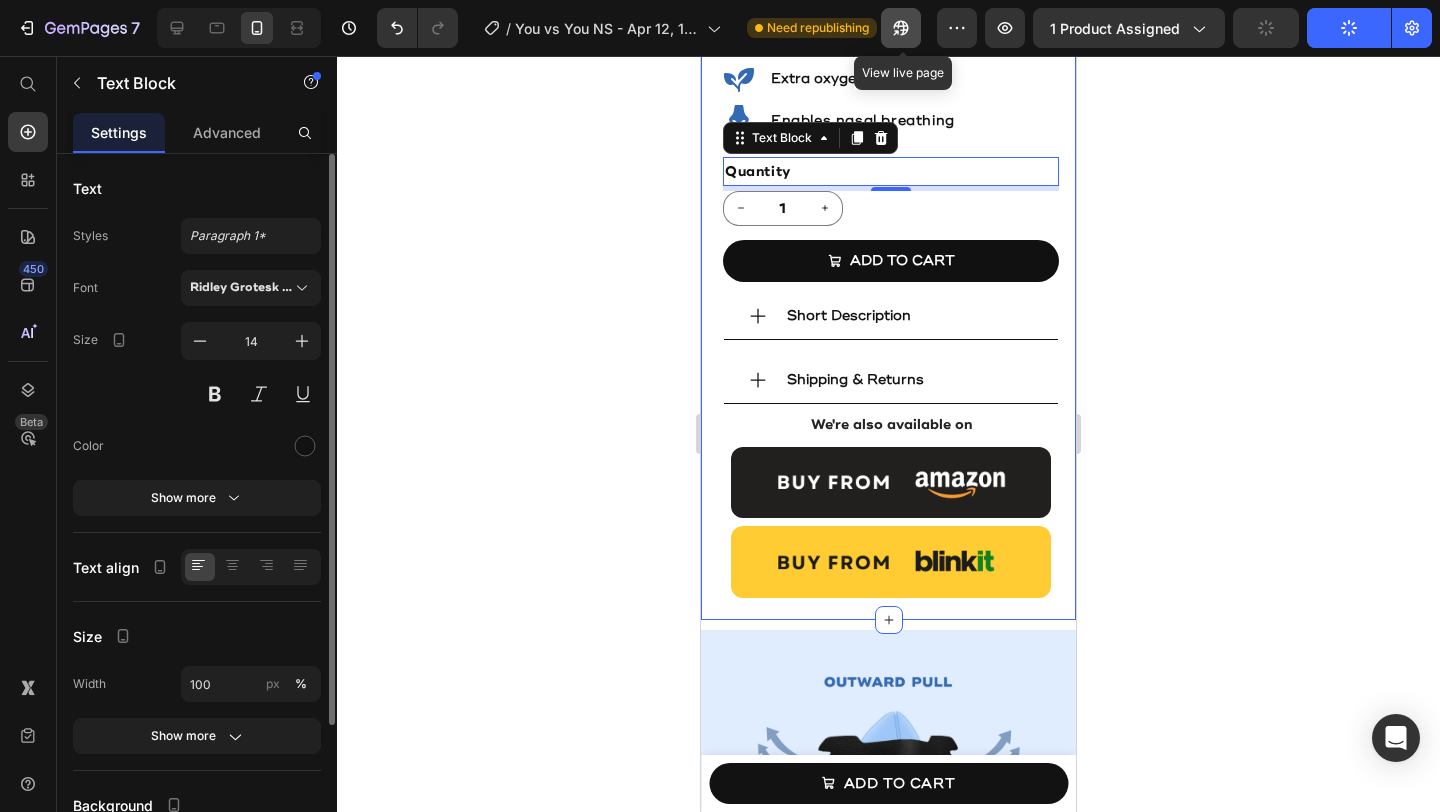 click 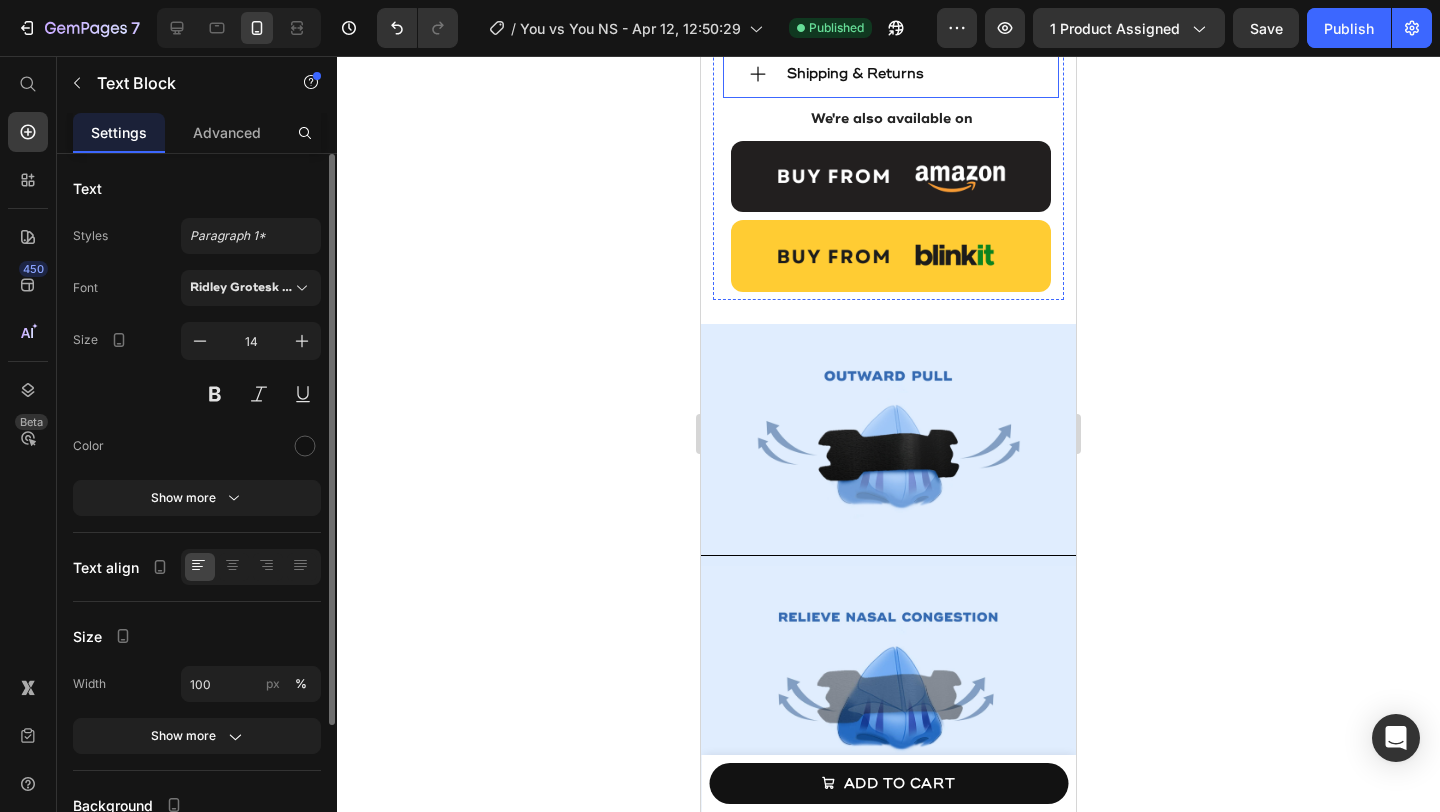 scroll, scrollTop: 1106, scrollLeft: 0, axis: vertical 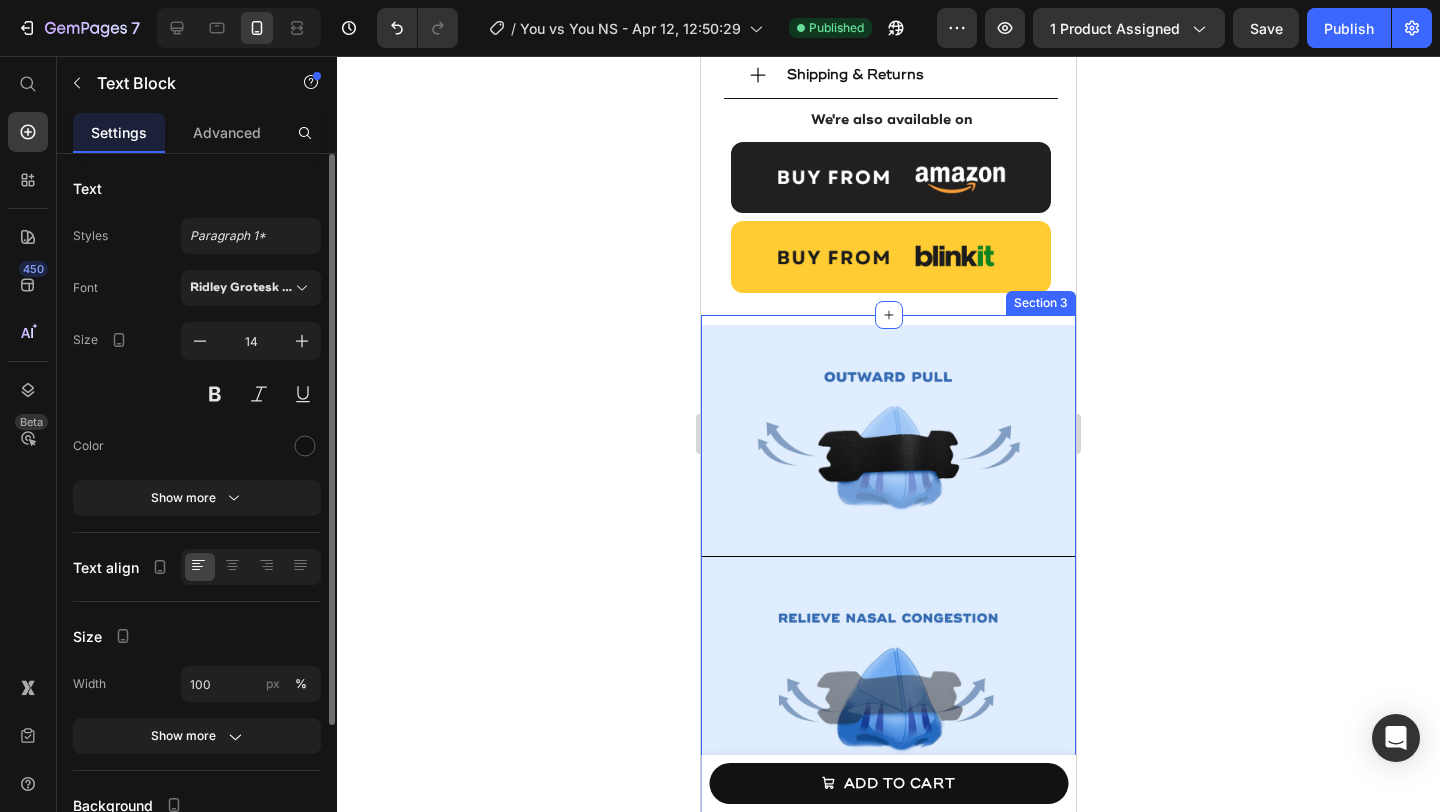 click on "Hero Banner Video Video Video Row" at bounding box center (888, 677) 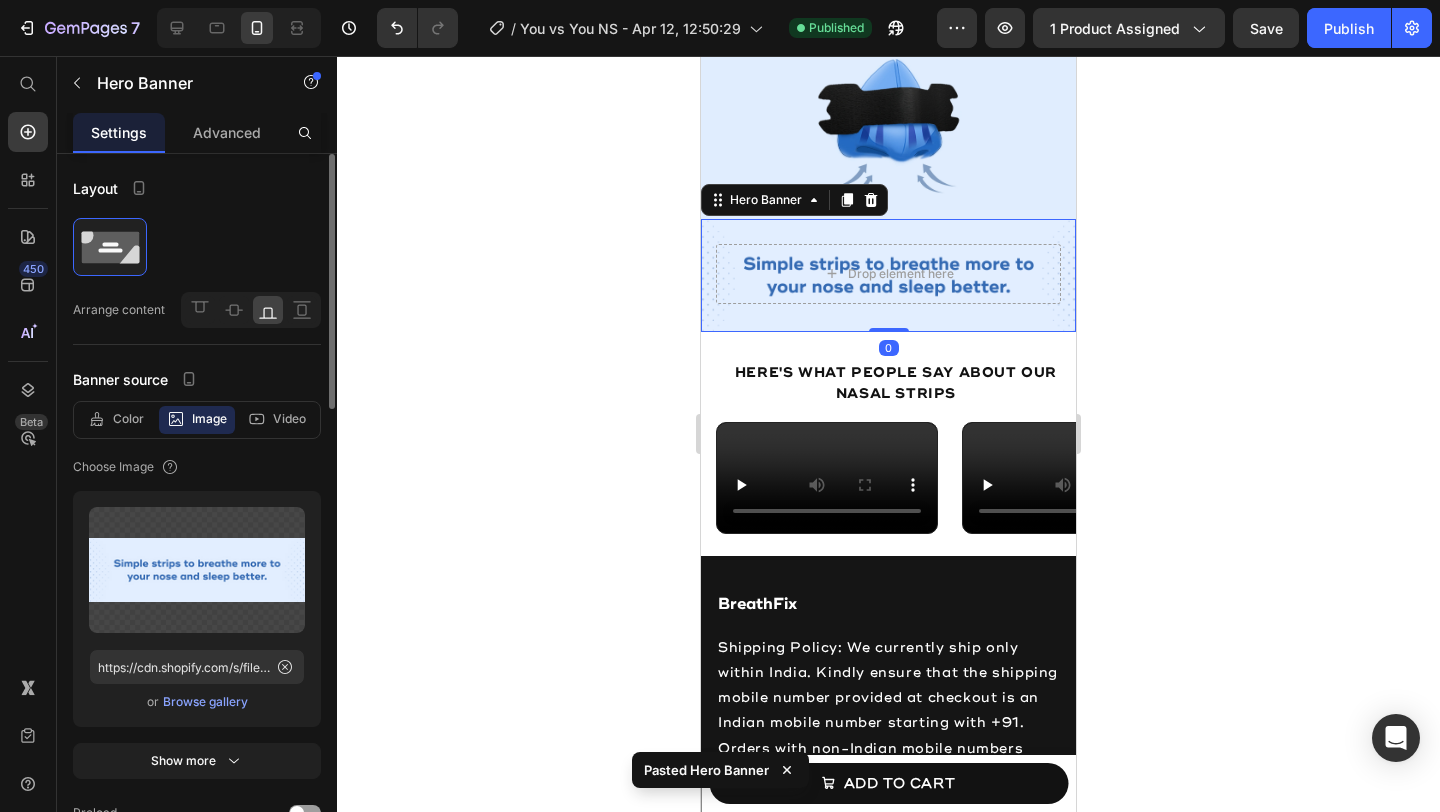 scroll, scrollTop: 1987, scrollLeft: 0, axis: vertical 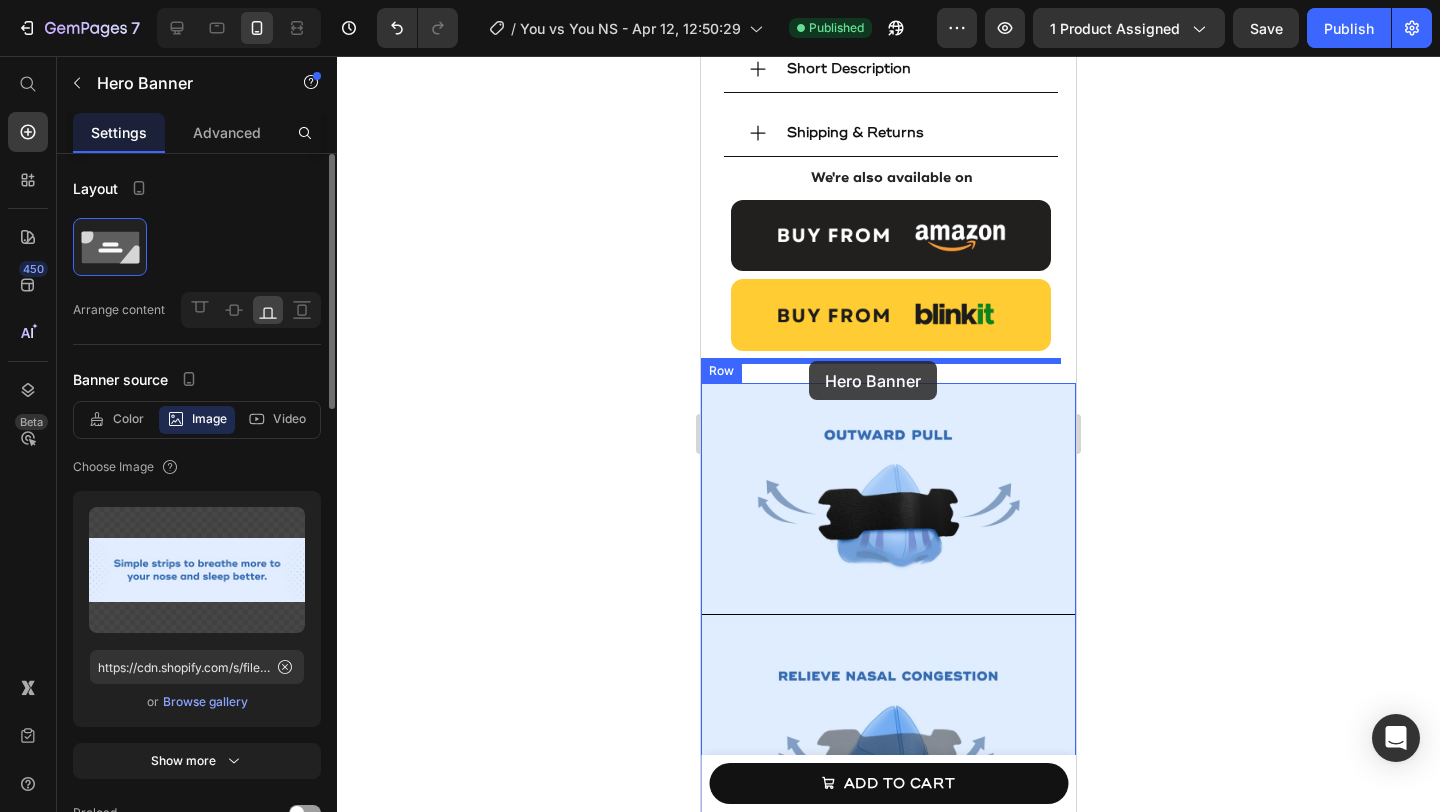 drag, startPoint x: 714, startPoint y: 109, endPoint x: 808, endPoint y: 357, distance: 265.2169 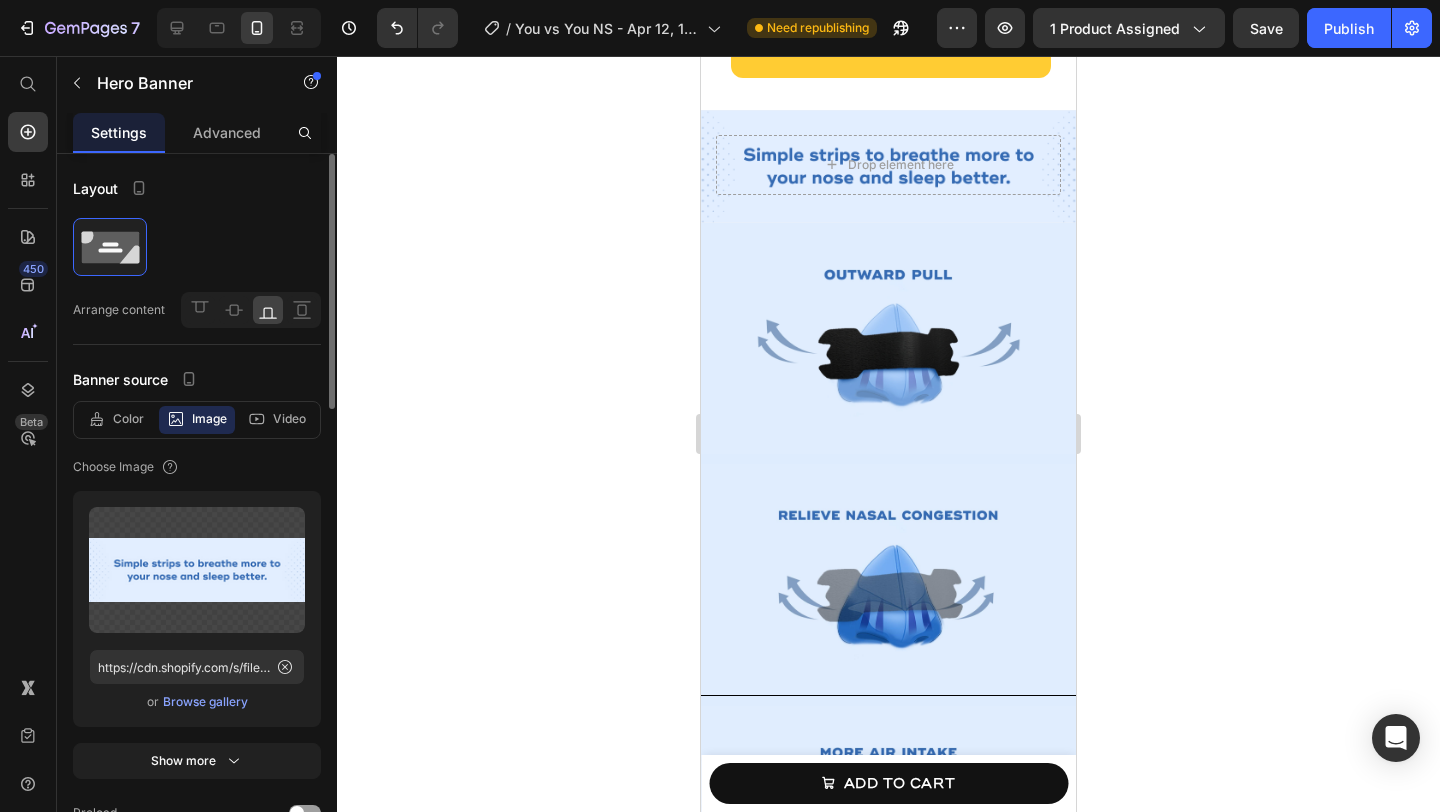 scroll, scrollTop: 1260, scrollLeft: 0, axis: vertical 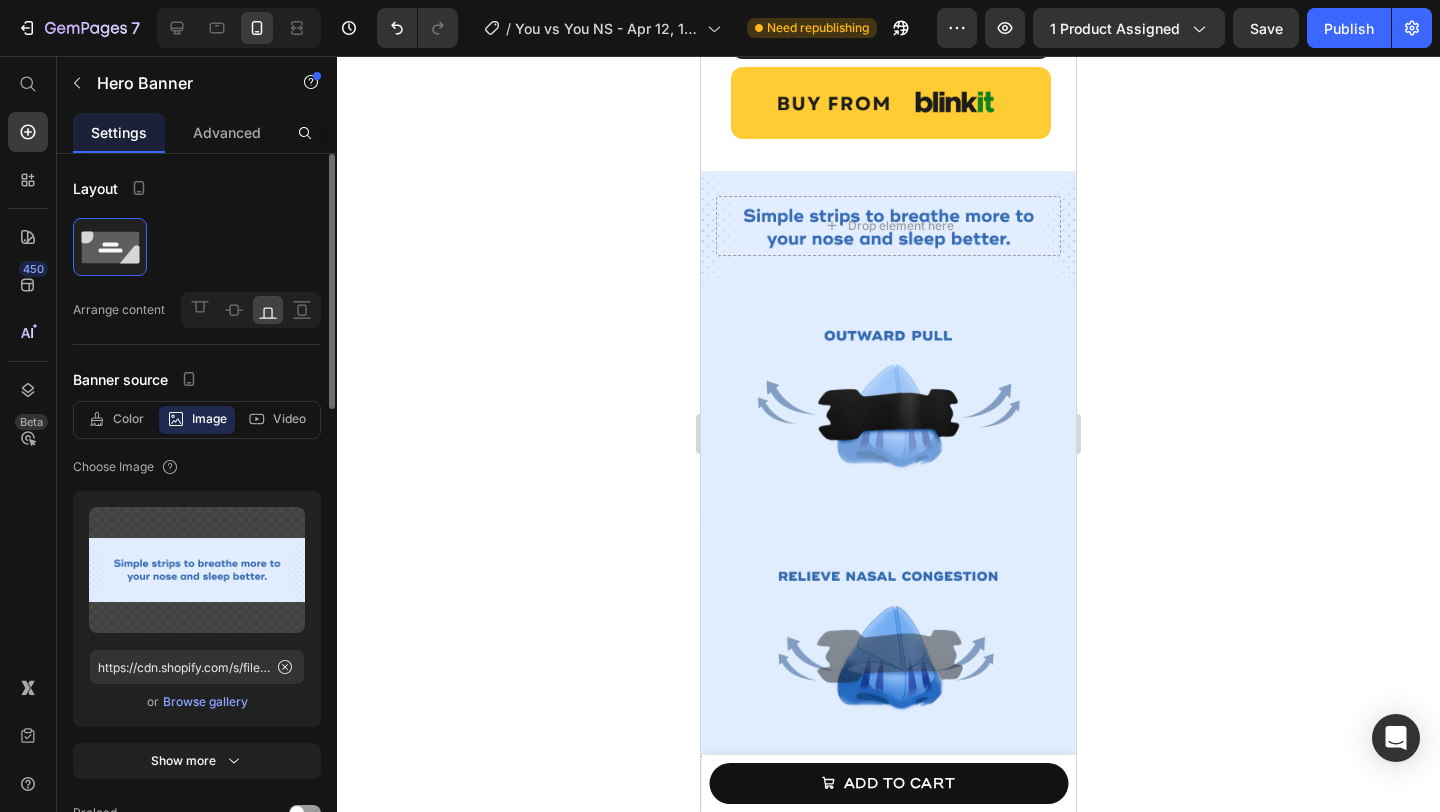 click at bounding box center [888, 399] 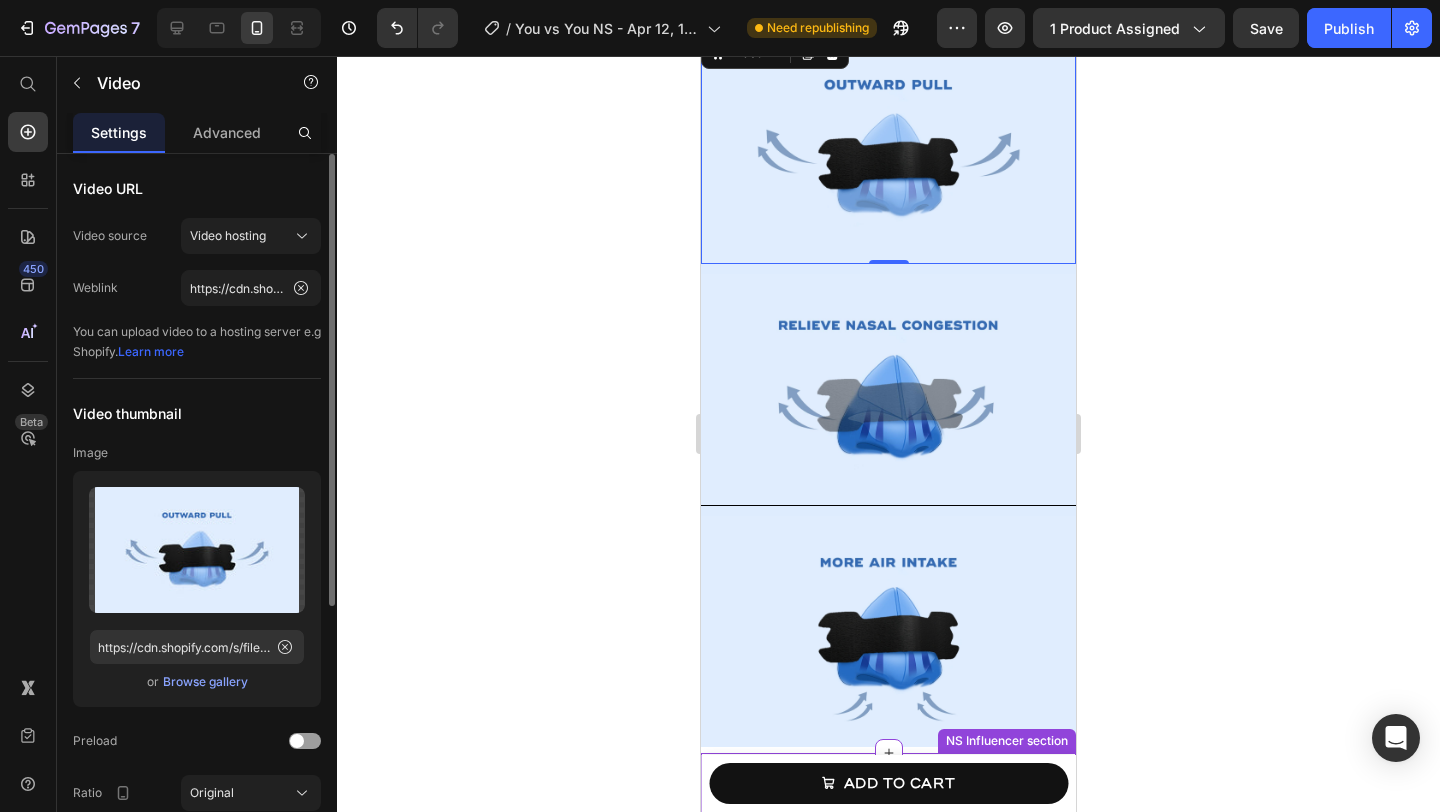 scroll, scrollTop: 1663, scrollLeft: 0, axis: vertical 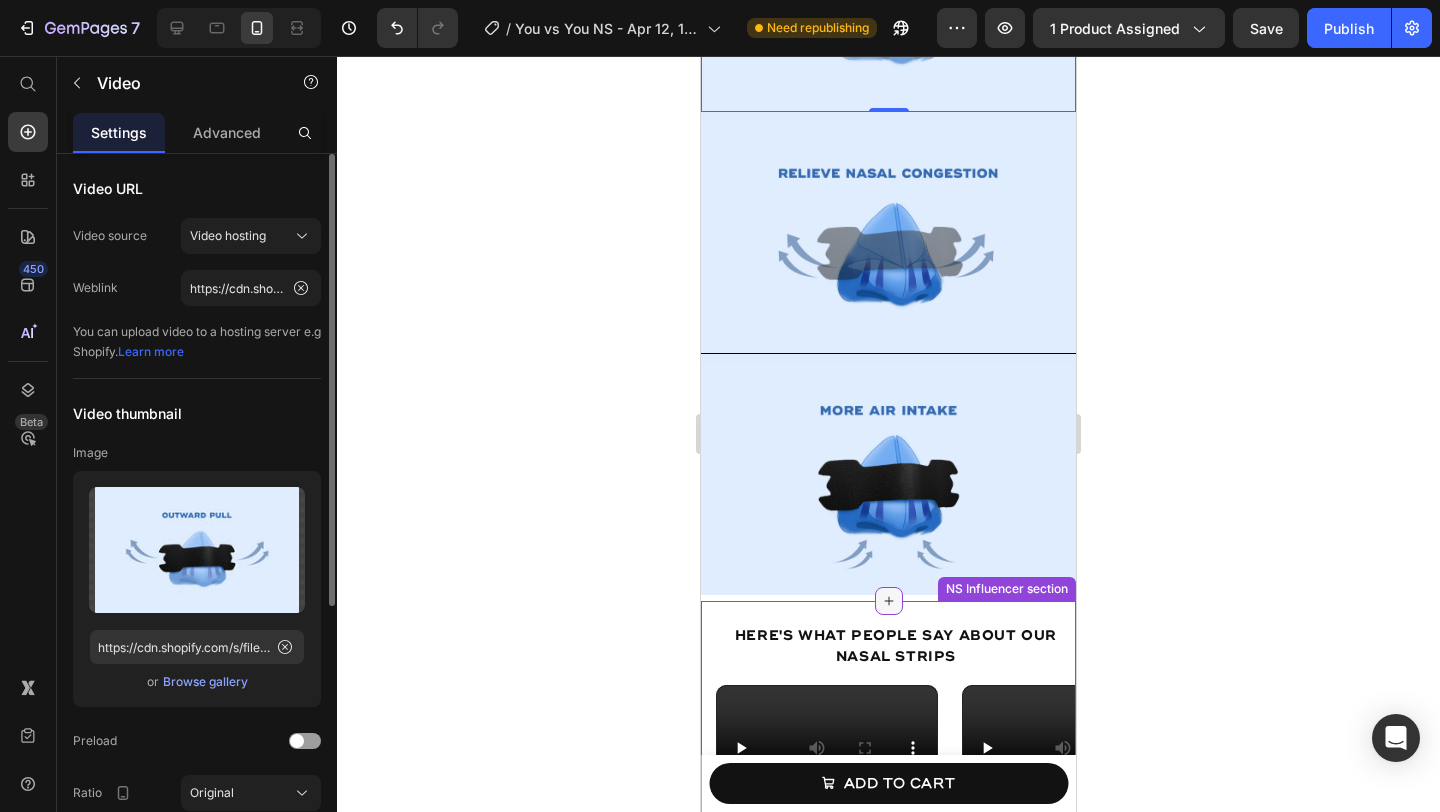 click 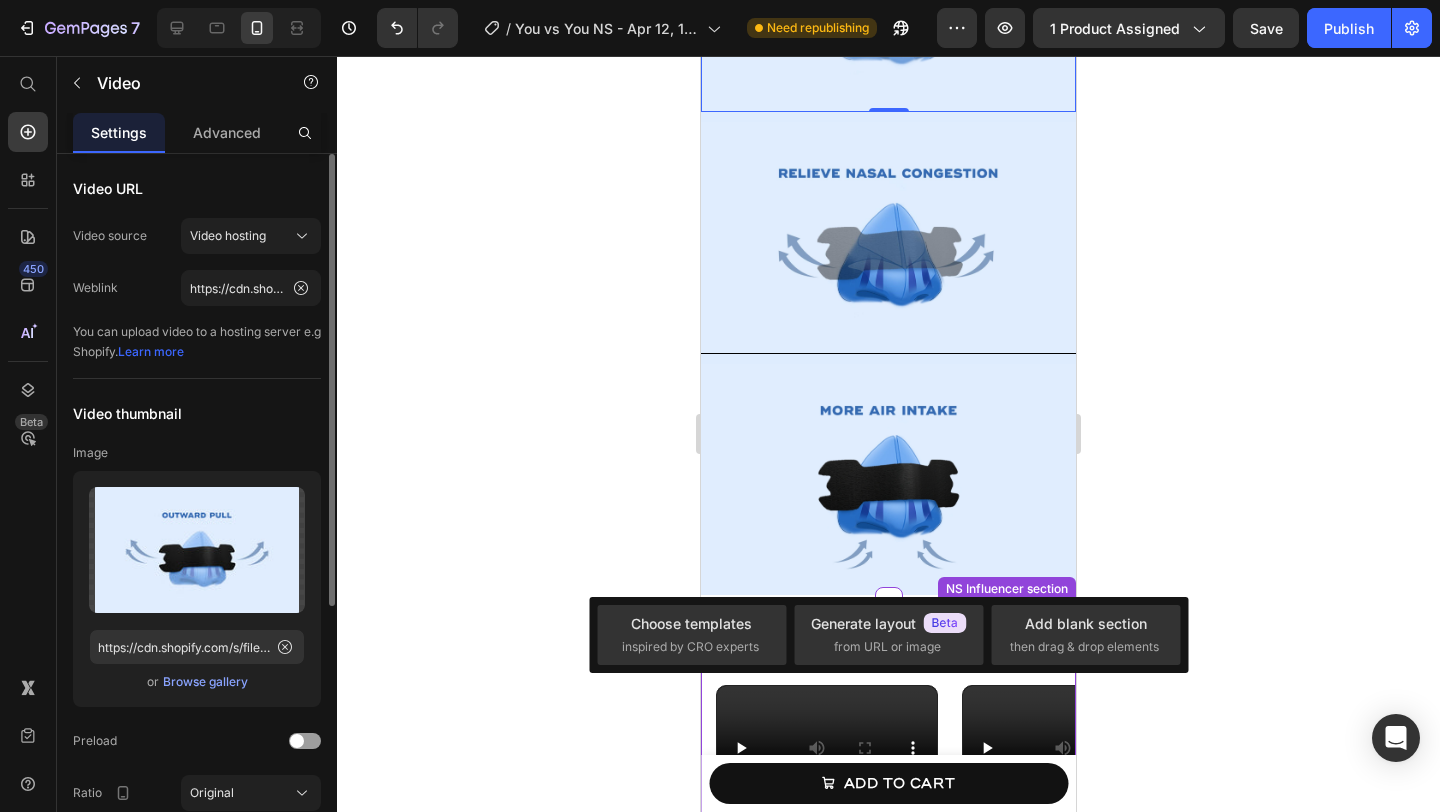 click on "Here's what people say about our Nasal Strips Text Block Video Row Video Video Video Video Row Video Video Video Video Carousel Row" at bounding box center (888, 710) 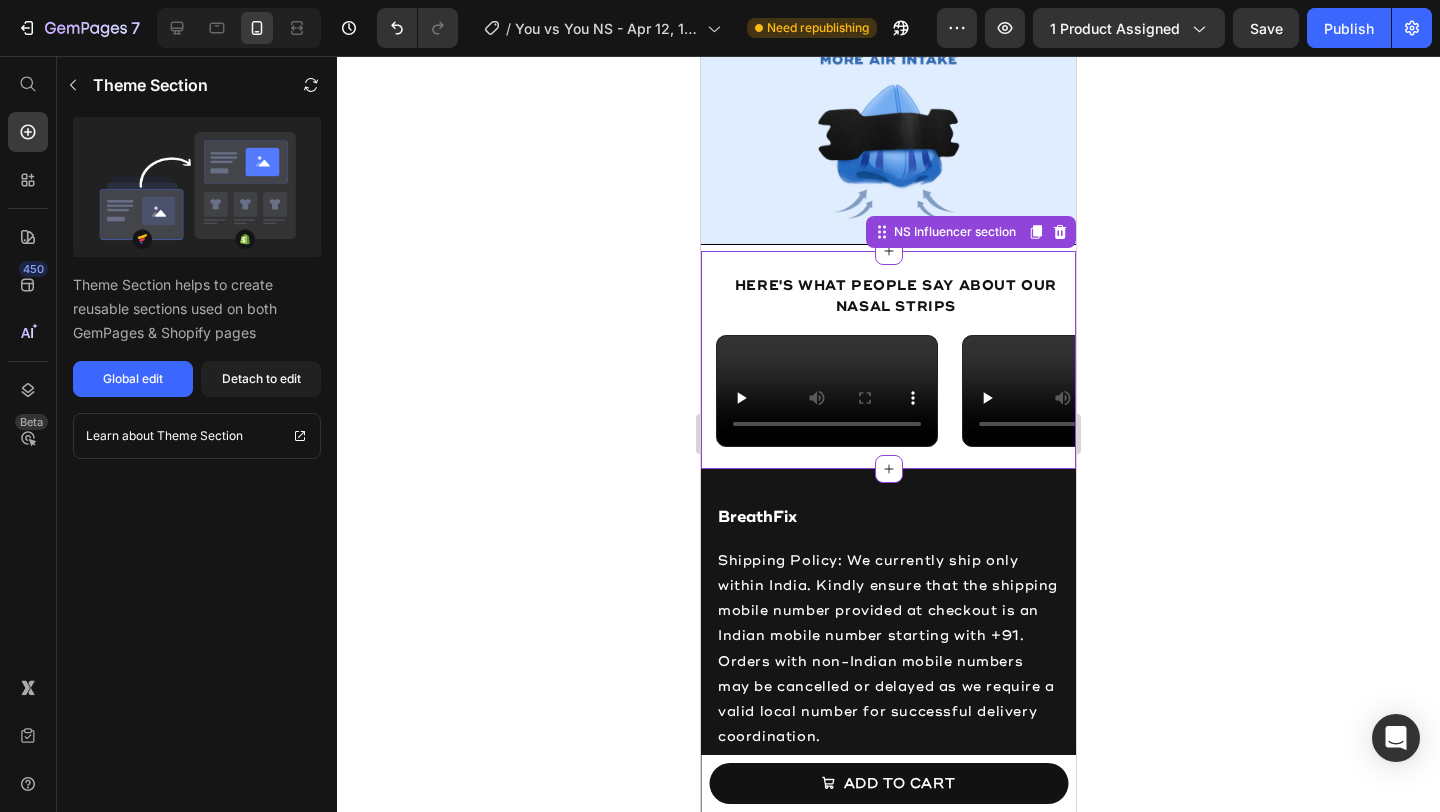 scroll, scrollTop: 1675, scrollLeft: 0, axis: vertical 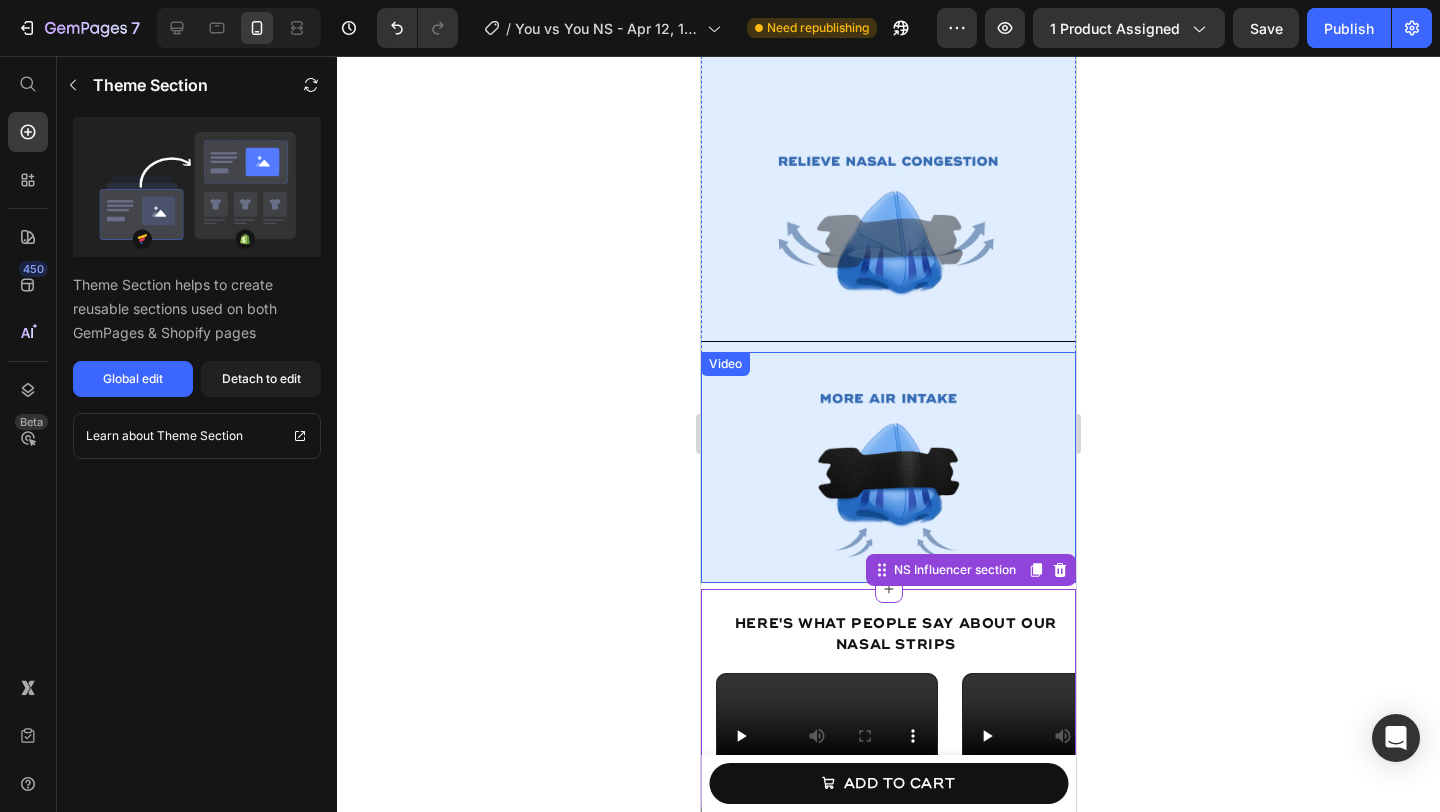 click at bounding box center (888, 467) 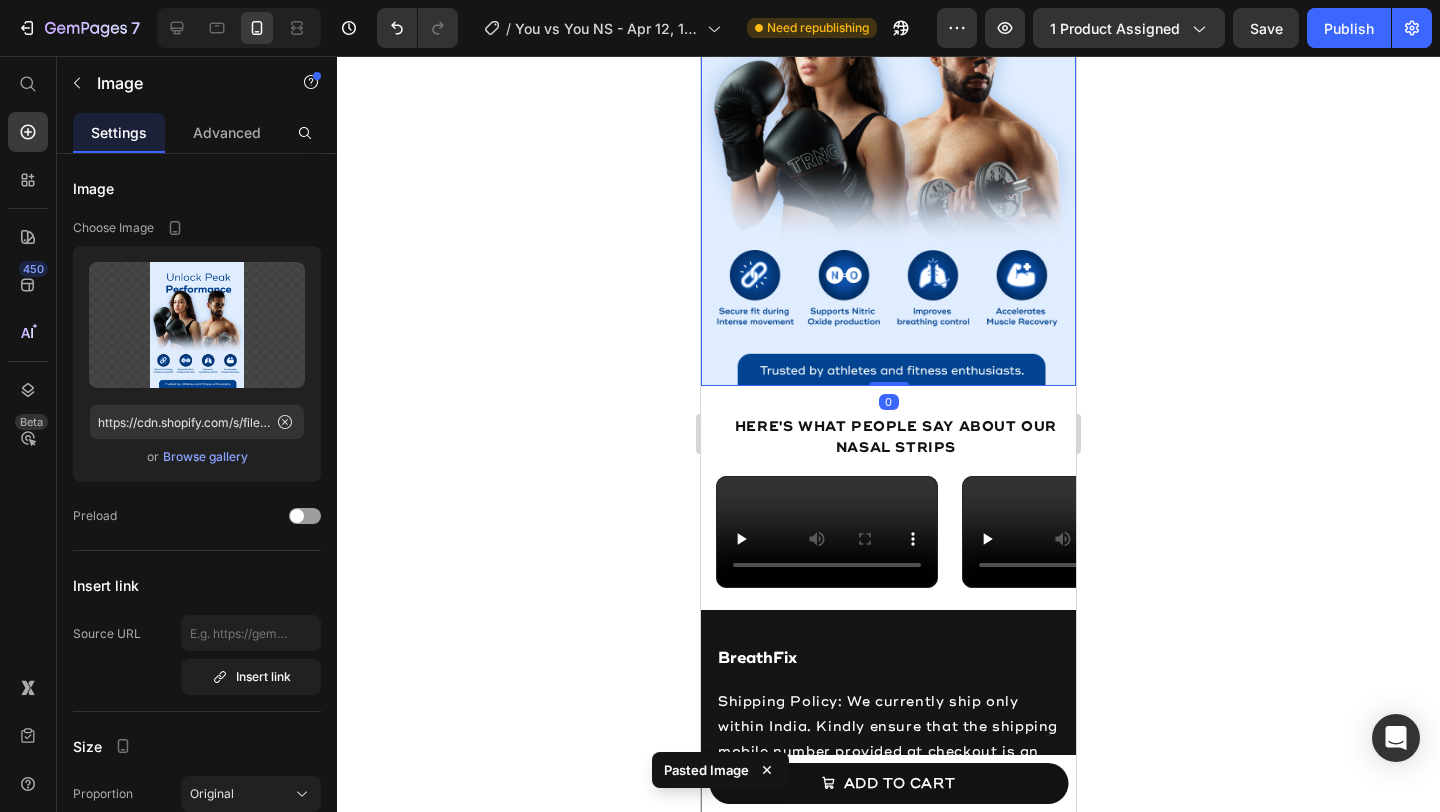 scroll, scrollTop: 2362, scrollLeft: 0, axis: vertical 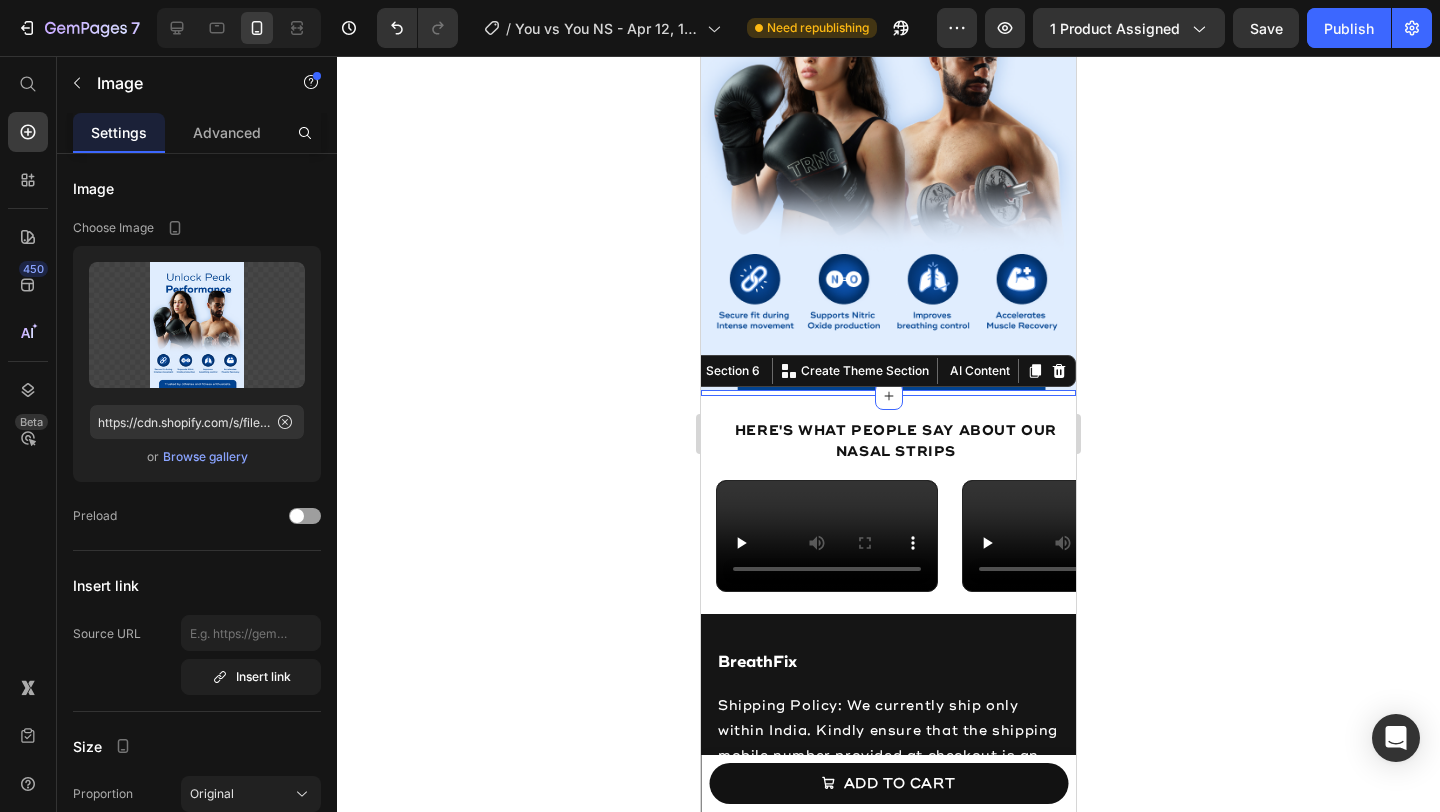 click on "Image Section 6   You can create reusable sections Create Theme Section AI Content Write with GemAI What would you like to describe here? Tone and Voice Persuasive Product BREATH FIX Deep Sleep Biohacking Combo – Blue Nasal Strips 2.0 (30 Strips) + Mouth Tape (30 Tapes) Show more Generate" at bounding box center [888, 393] 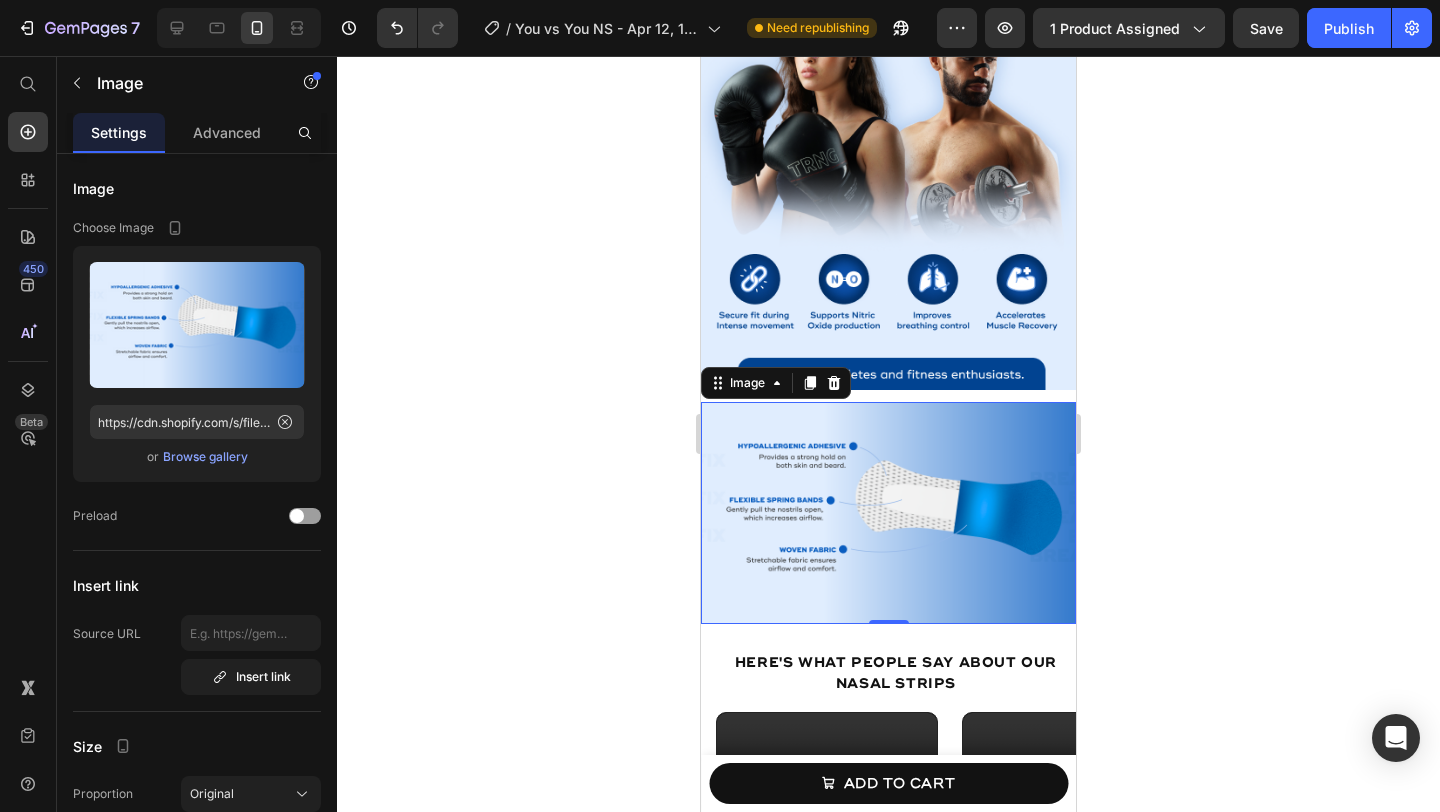 click at bounding box center [888, 513] 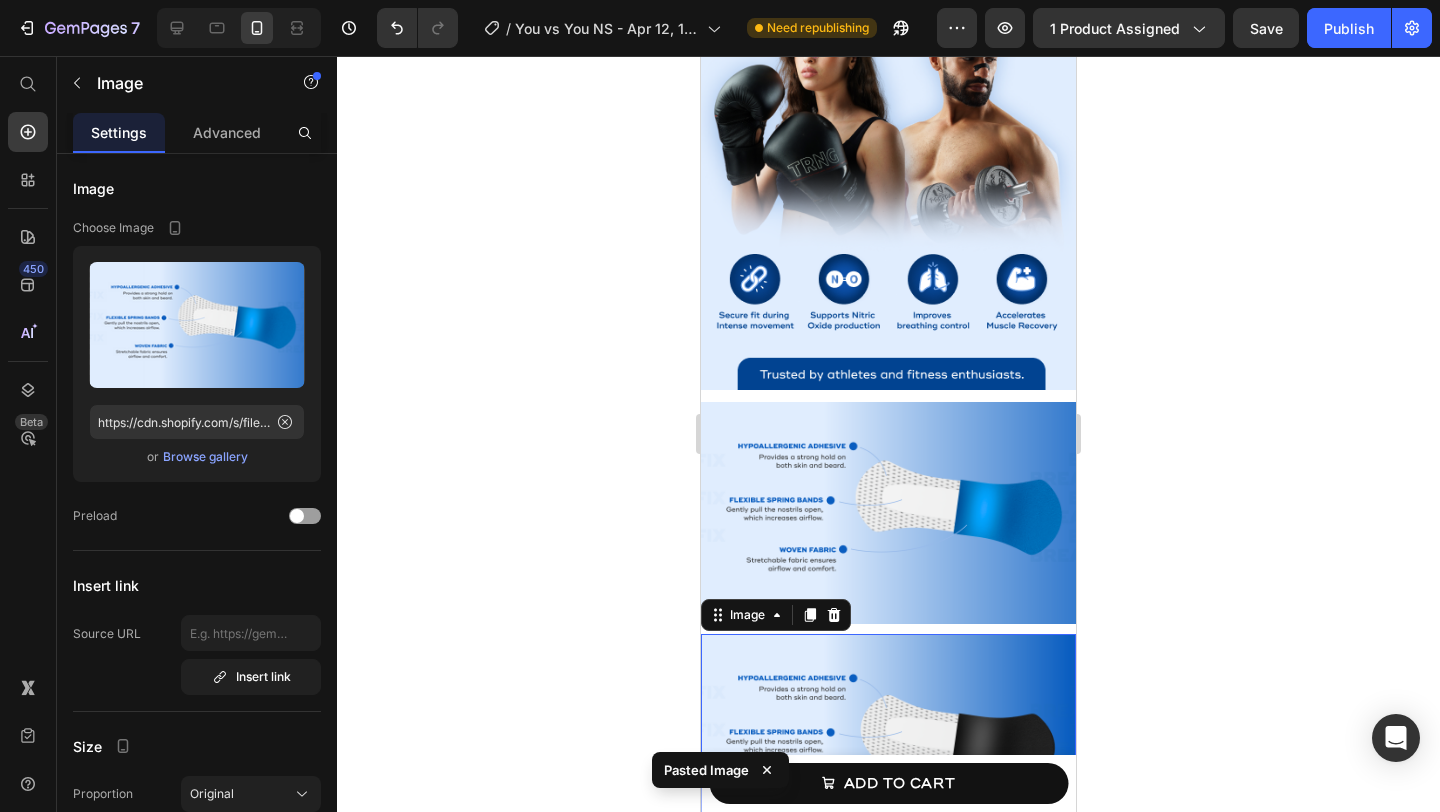 click at bounding box center [888, 513] 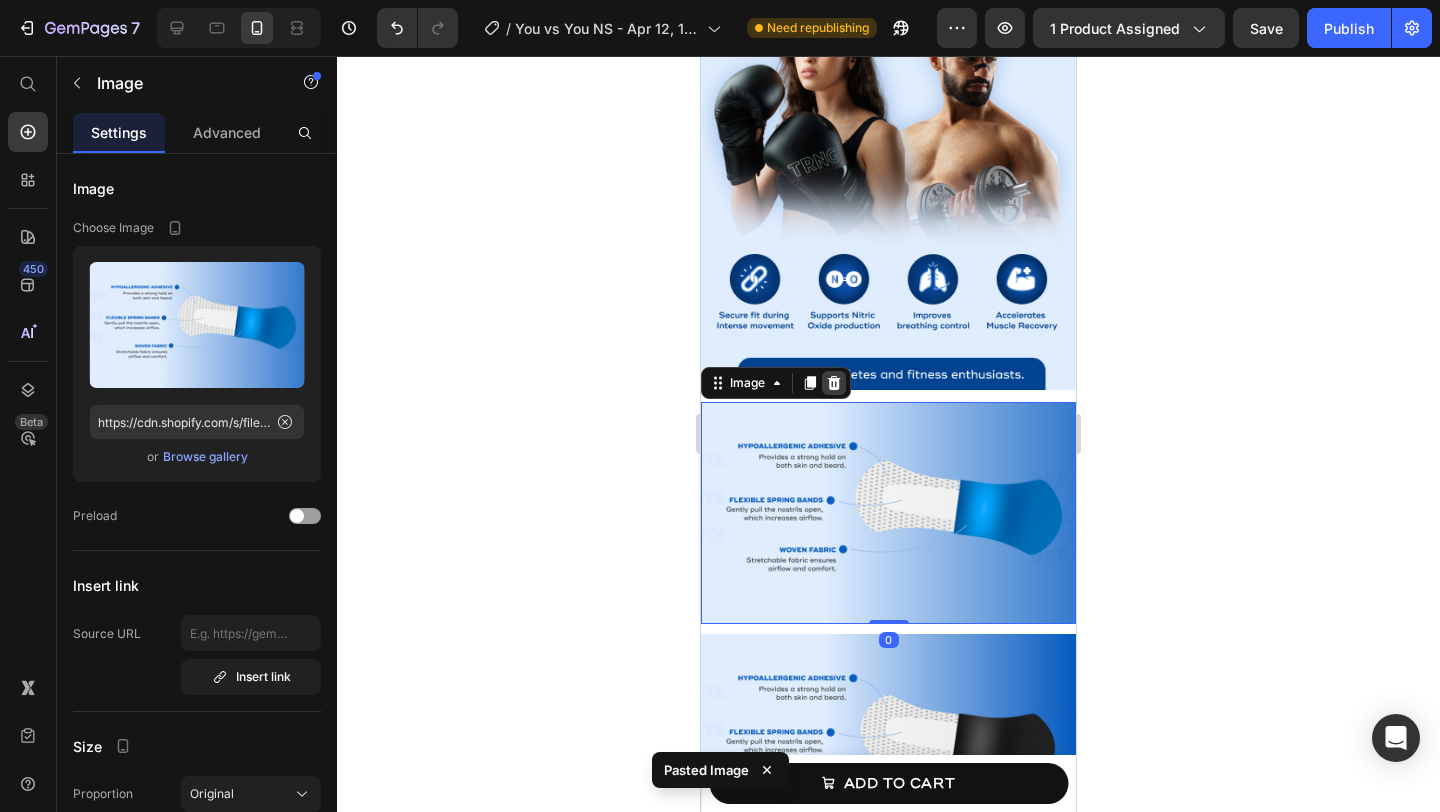 click 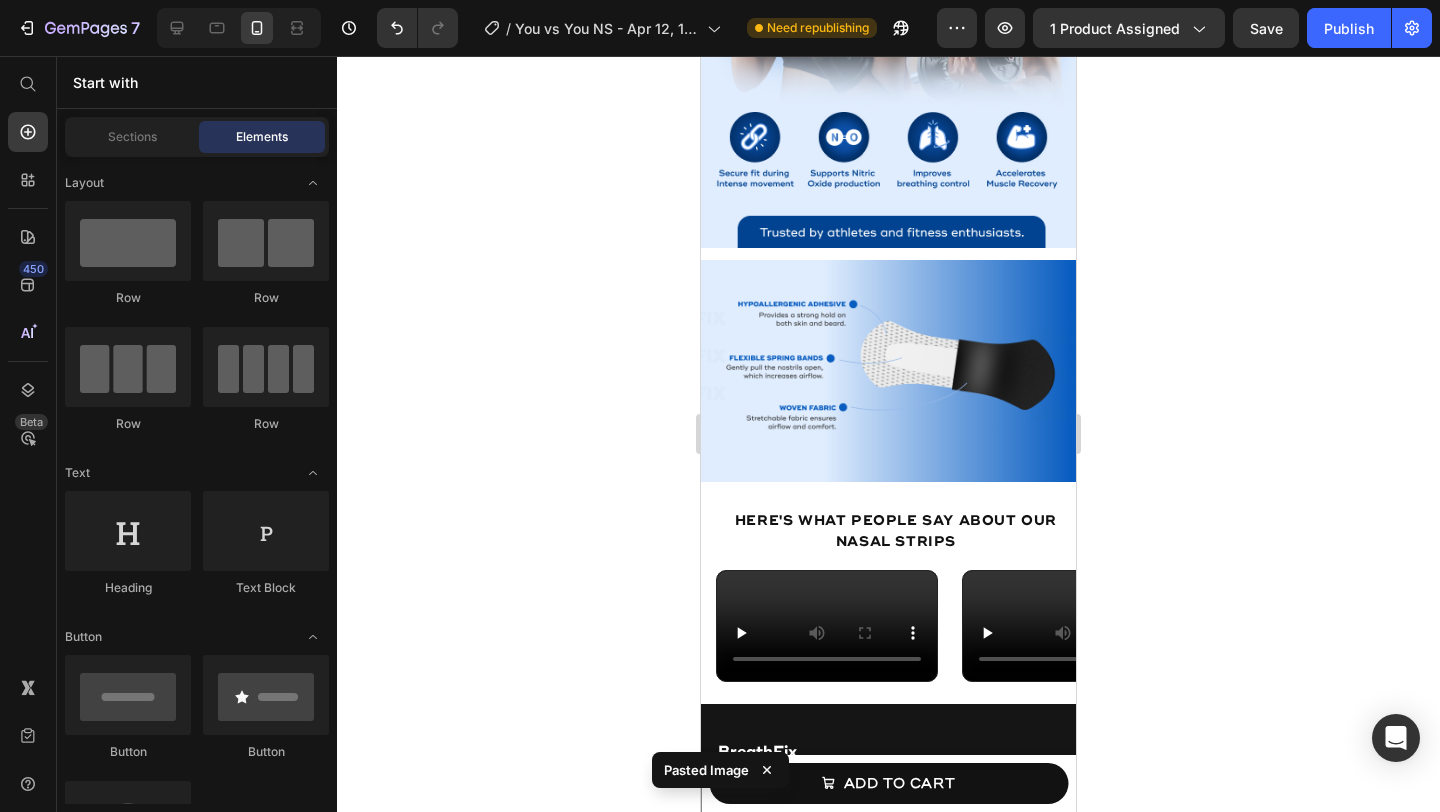 scroll, scrollTop: 2503, scrollLeft: 0, axis: vertical 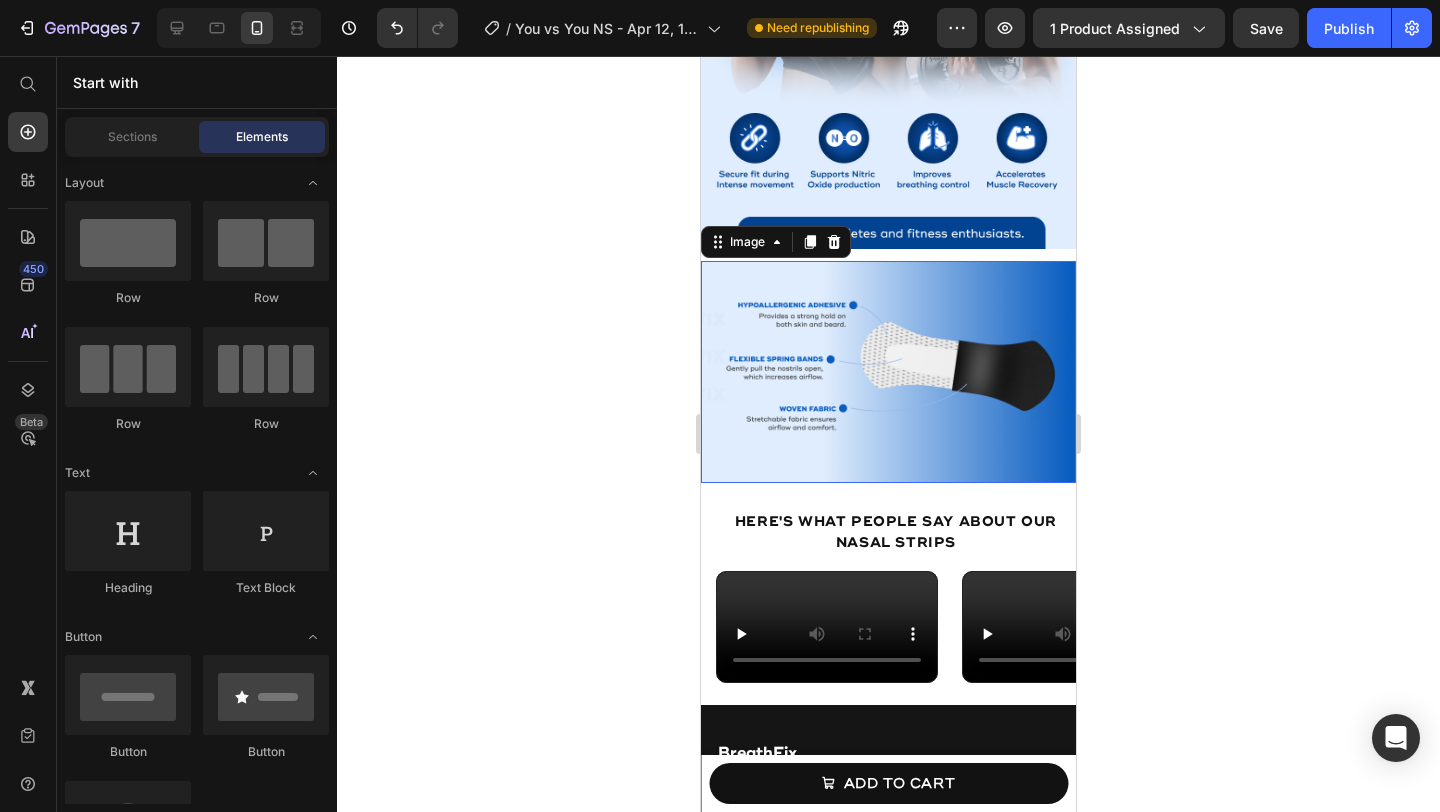 click at bounding box center [888, 372] 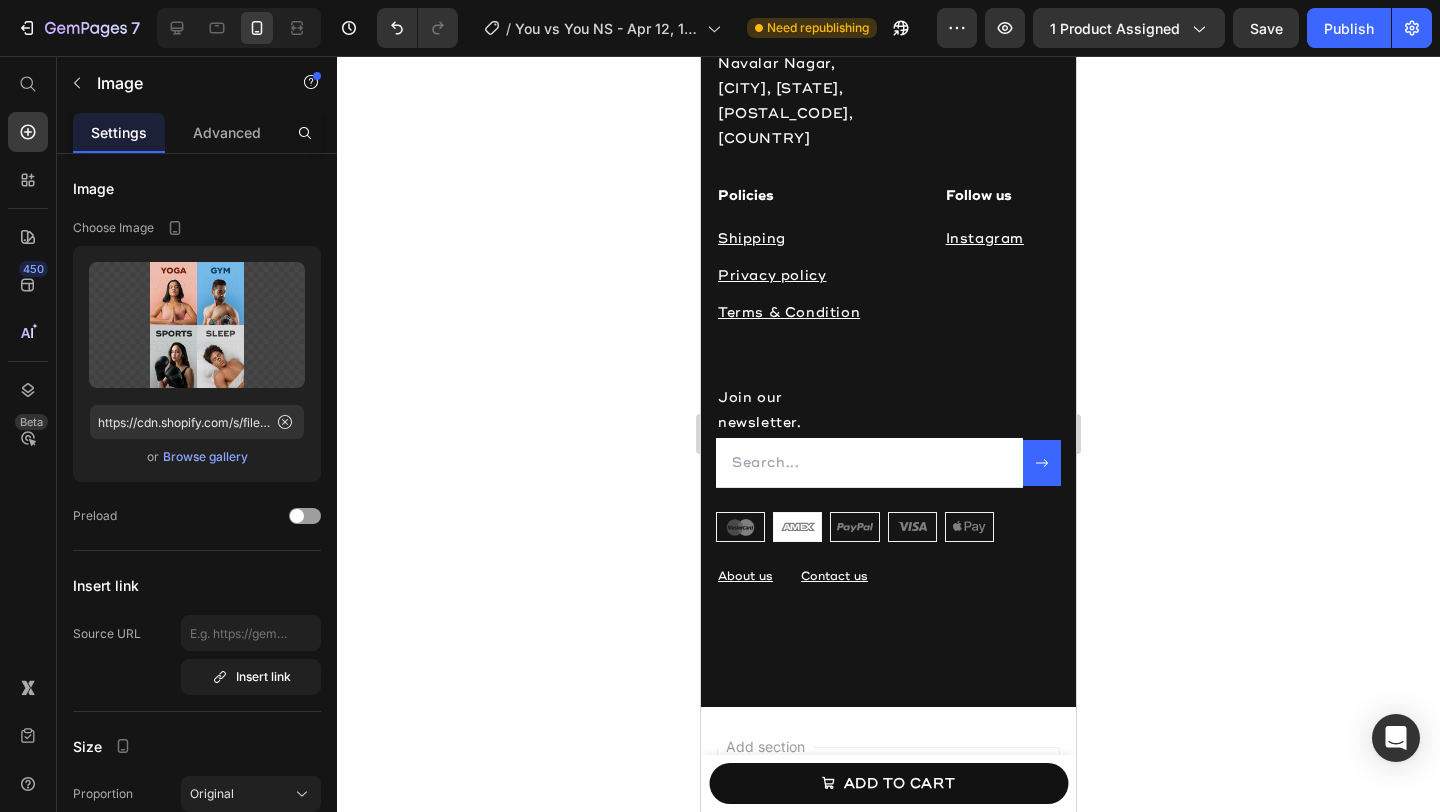 scroll, scrollTop: 3576, scrollLeft: 0, axis: vertical 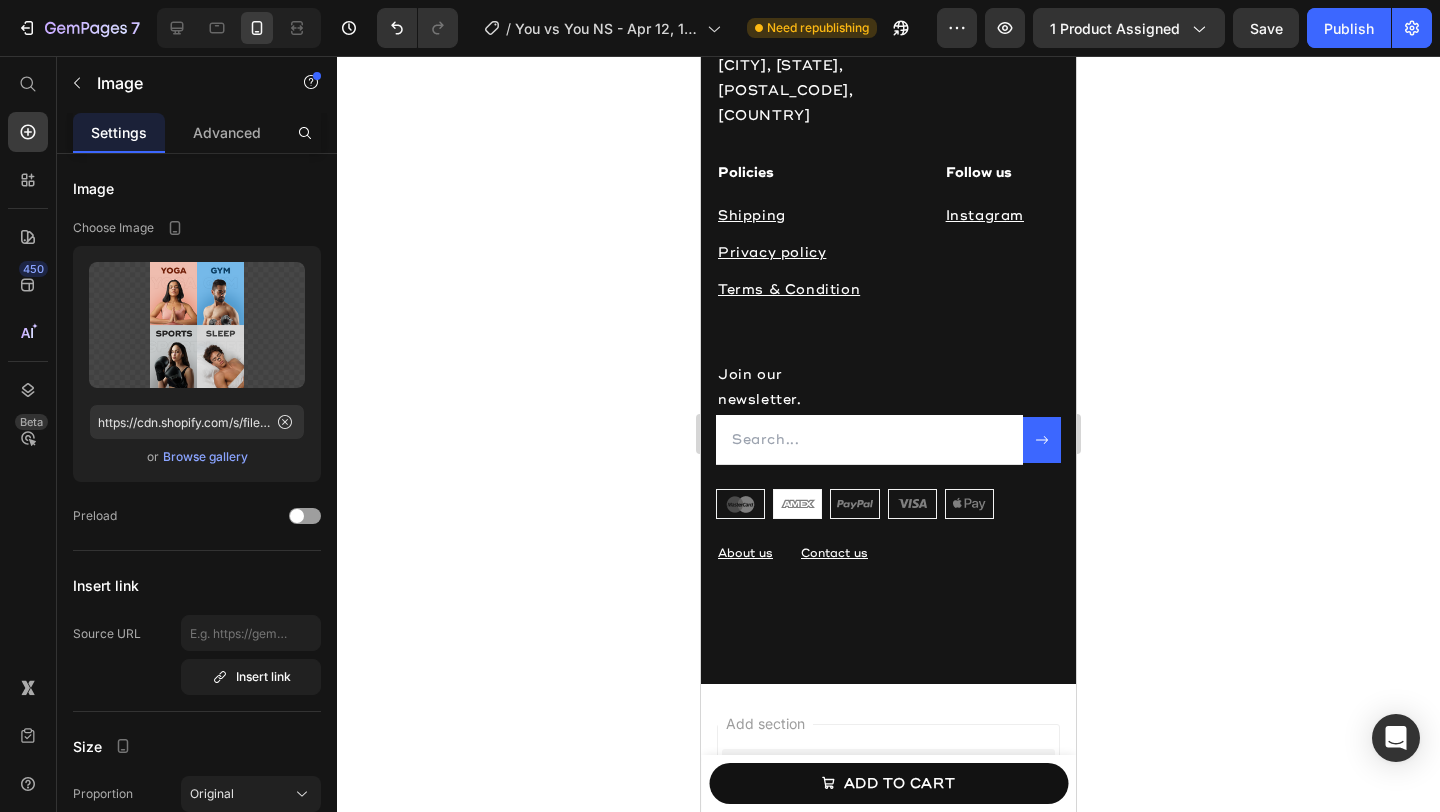 click on "Here's what people say about our Nasal Strips Text Block Video Row Video Video Video Video Row Video Video Video Video Carousel Row NS Influencer section" at bounding box center (888, -528) 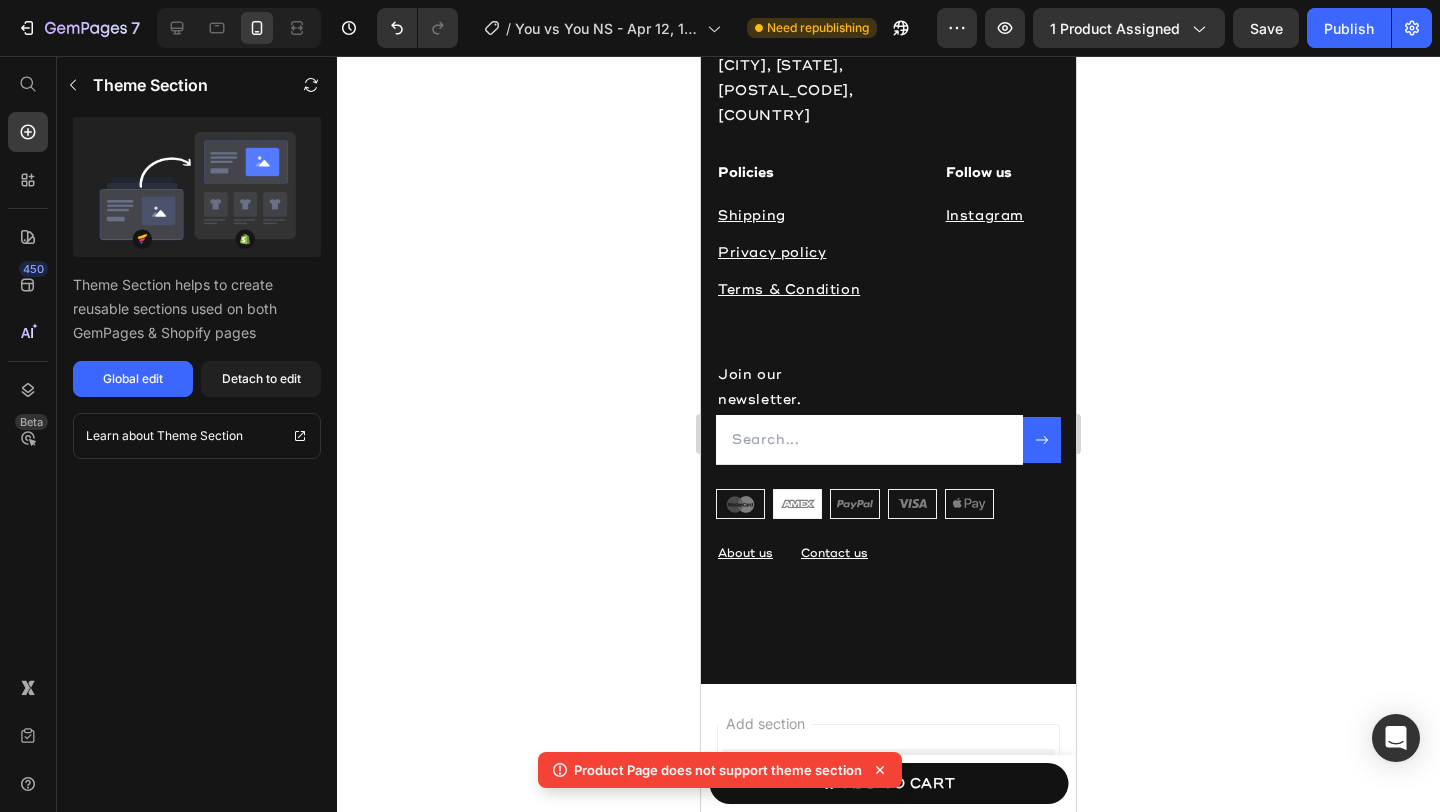 click on "Here's what people say about our Nasal Strips Text Block Video Row Video Video Video Video Row Video Video Video Video Carousel Row NS Influencer section" at bounding box center (888, -528) 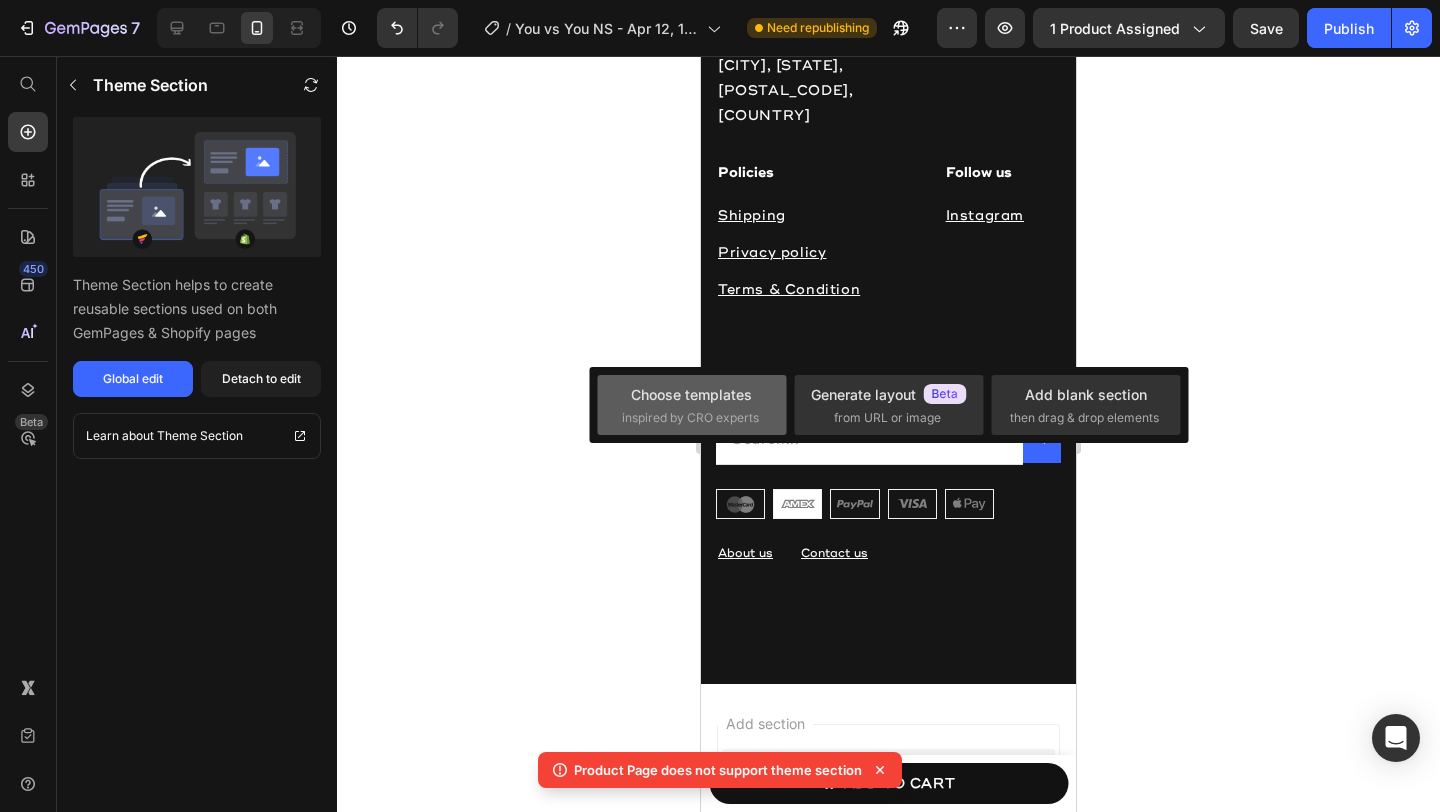 click on "Choose templates" at bounding box center (691, 394) 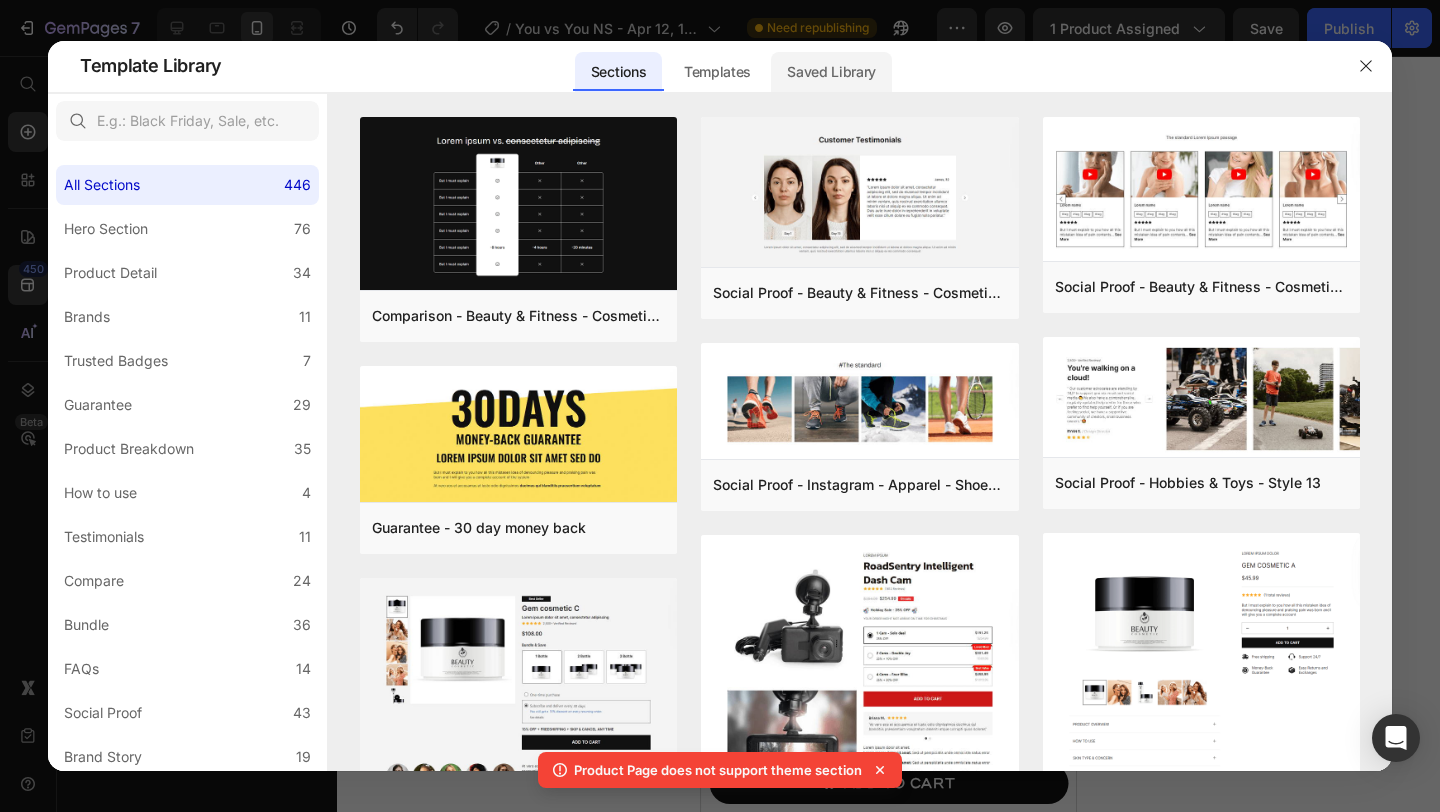 click on "Saved Library" 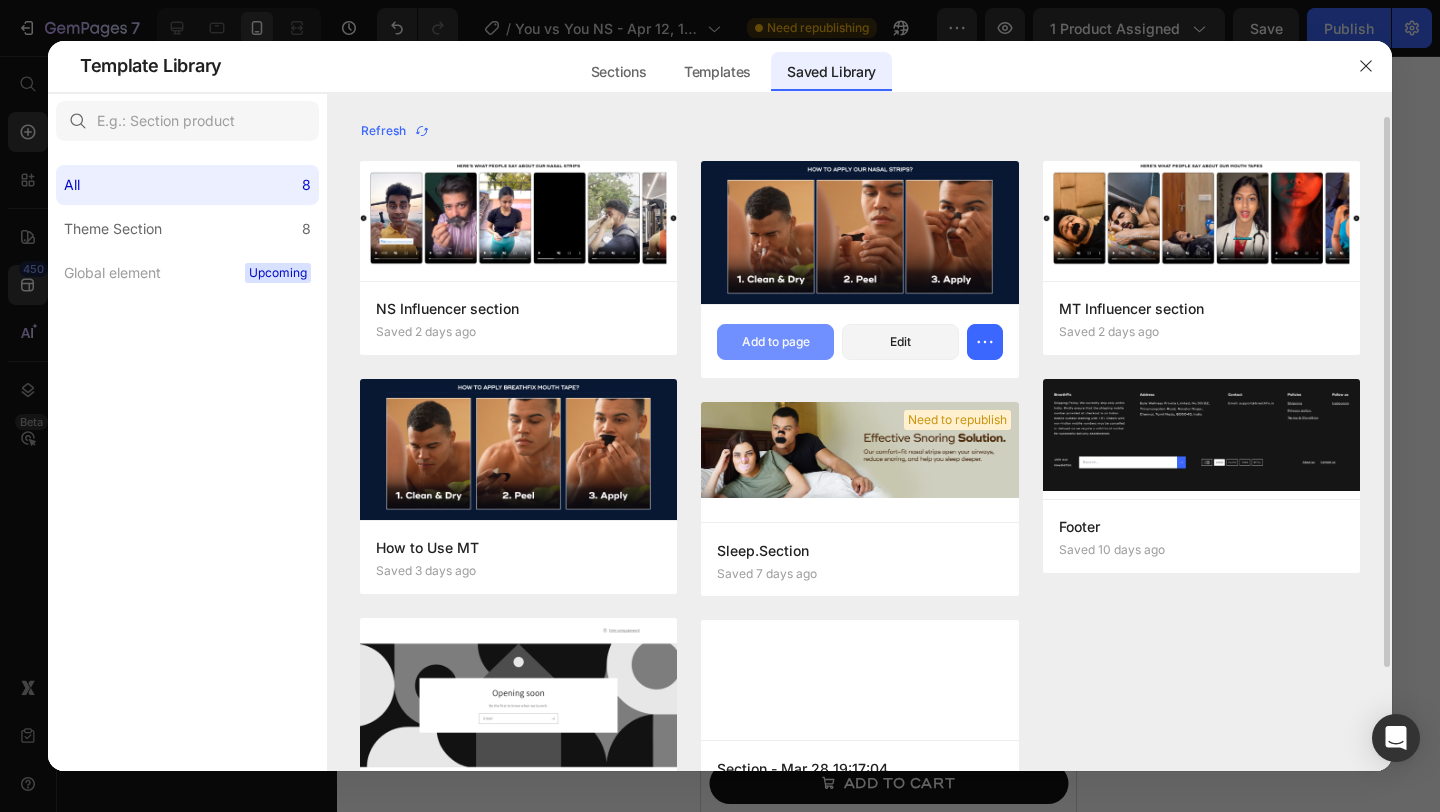 click on "Add to page" at bounding box center [776, 342] 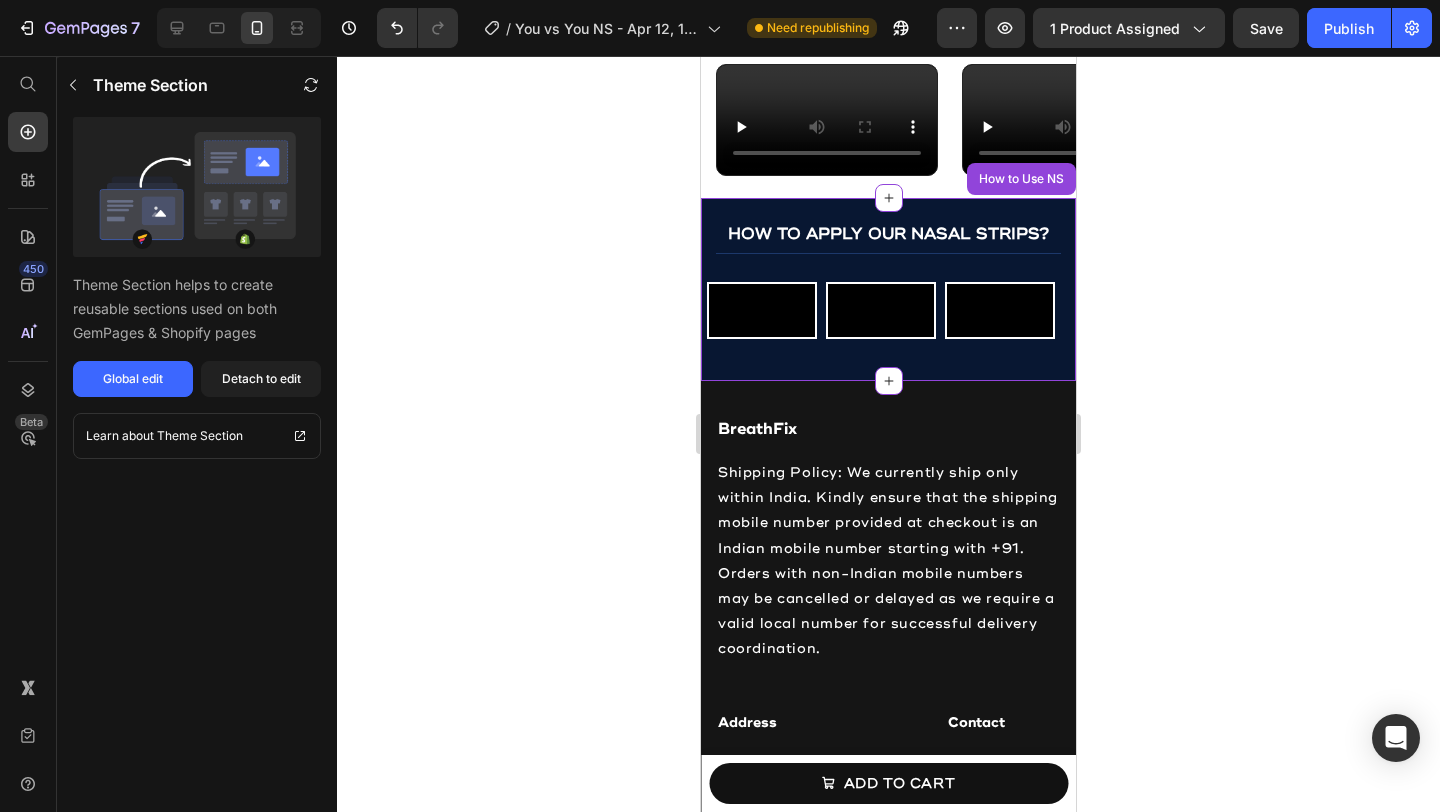 scroll, scrollTop: 3460, scrollLeft: 0, axis: vertical 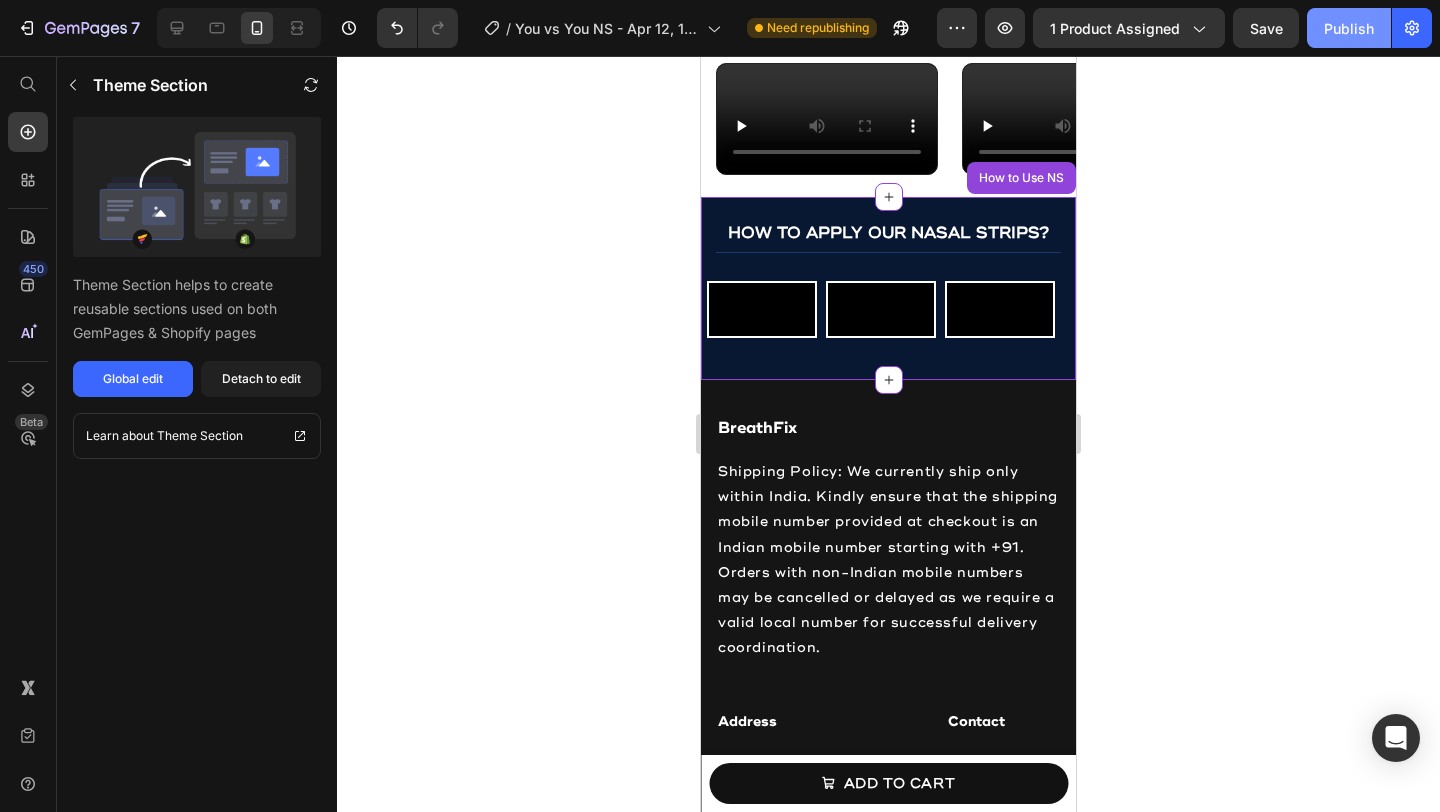 click on "Publish" 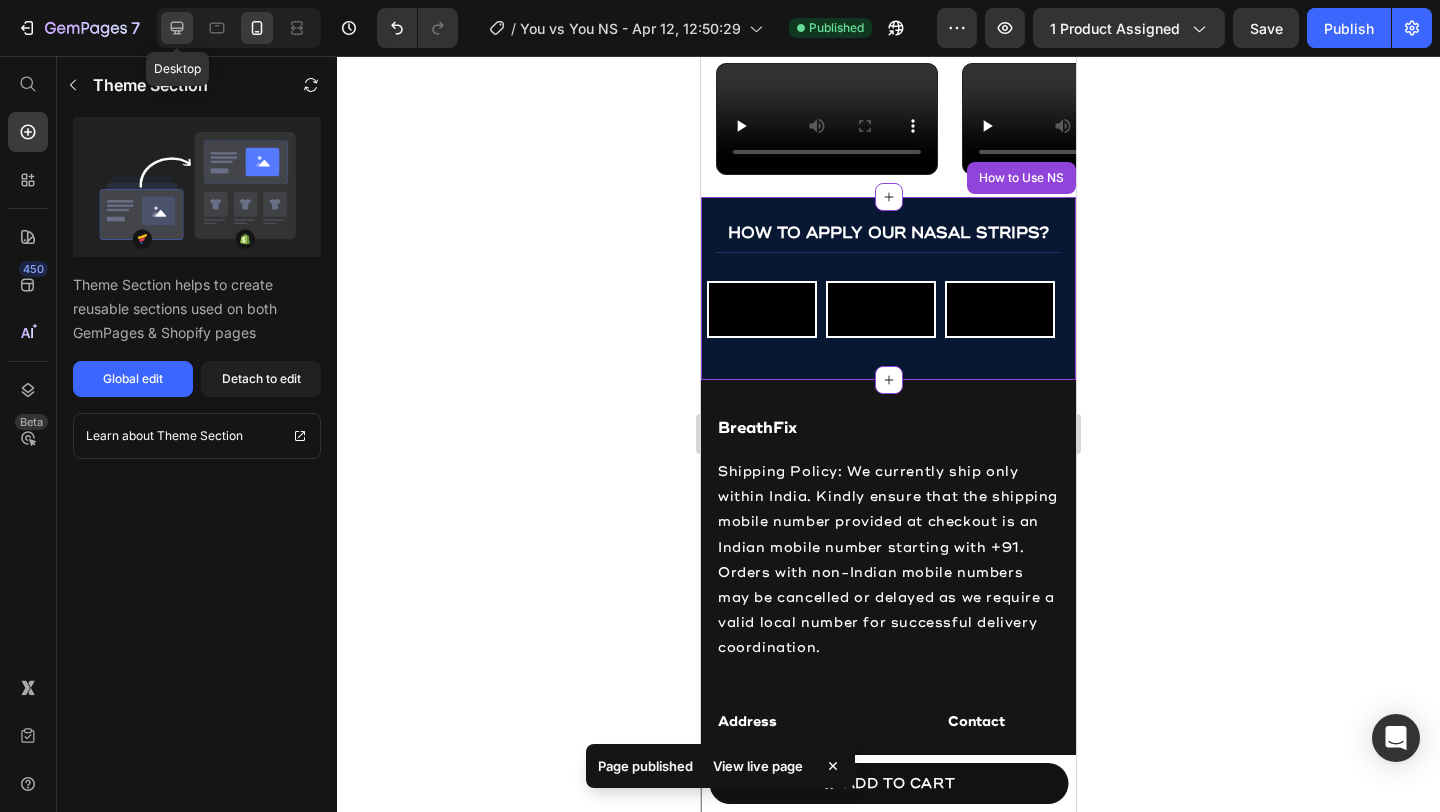 click 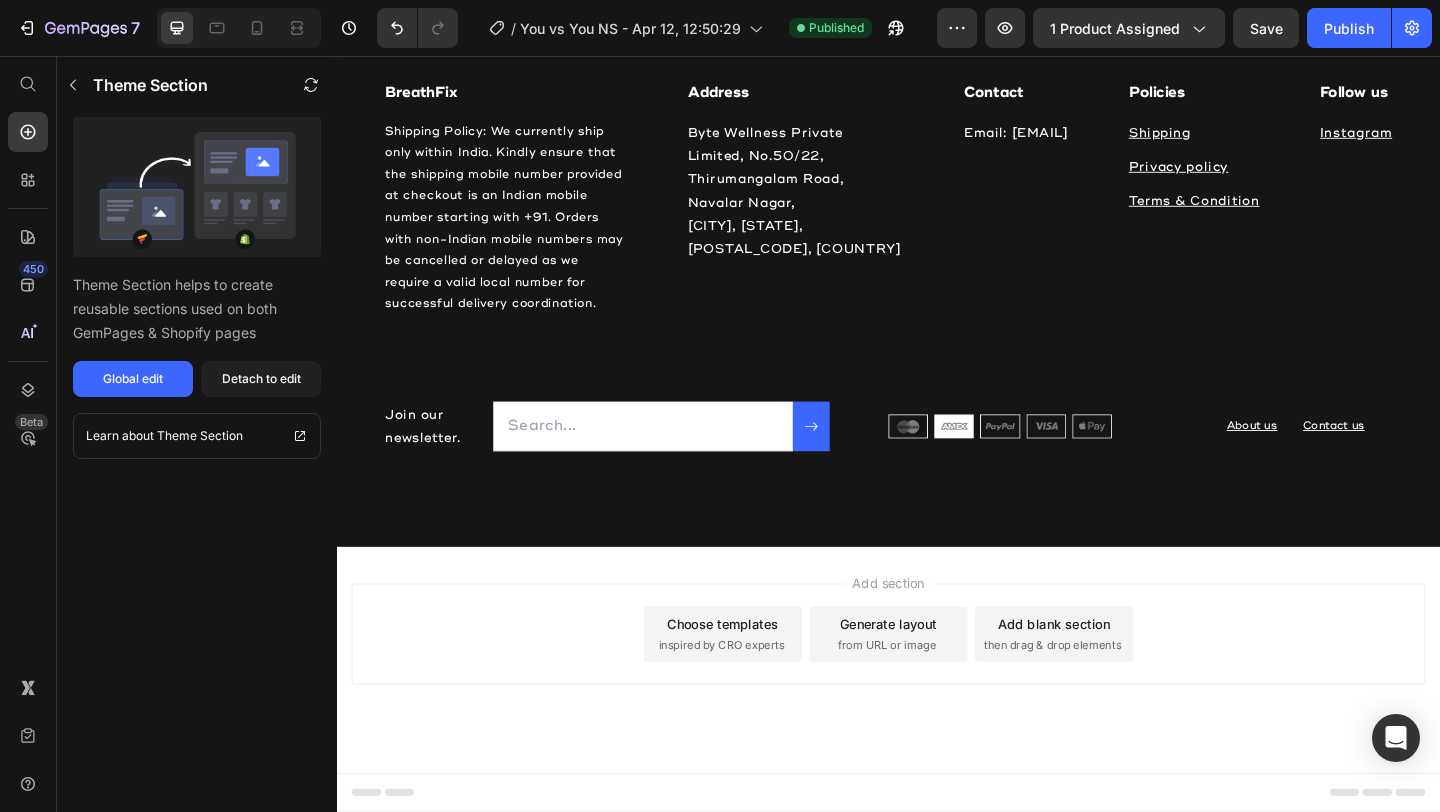 scroll, scrollTop: 3965, scrollLeft: 0, axis: vertical 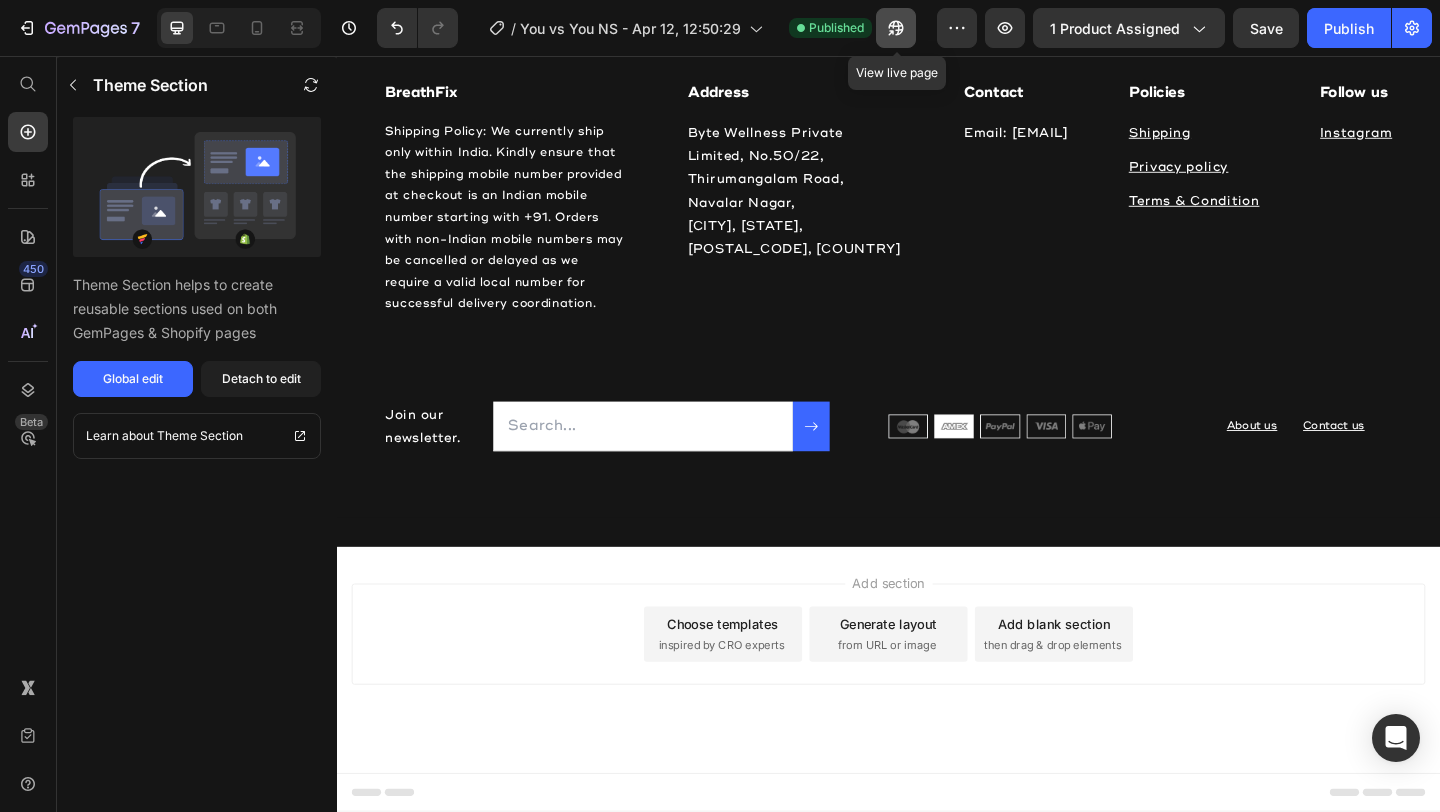 click 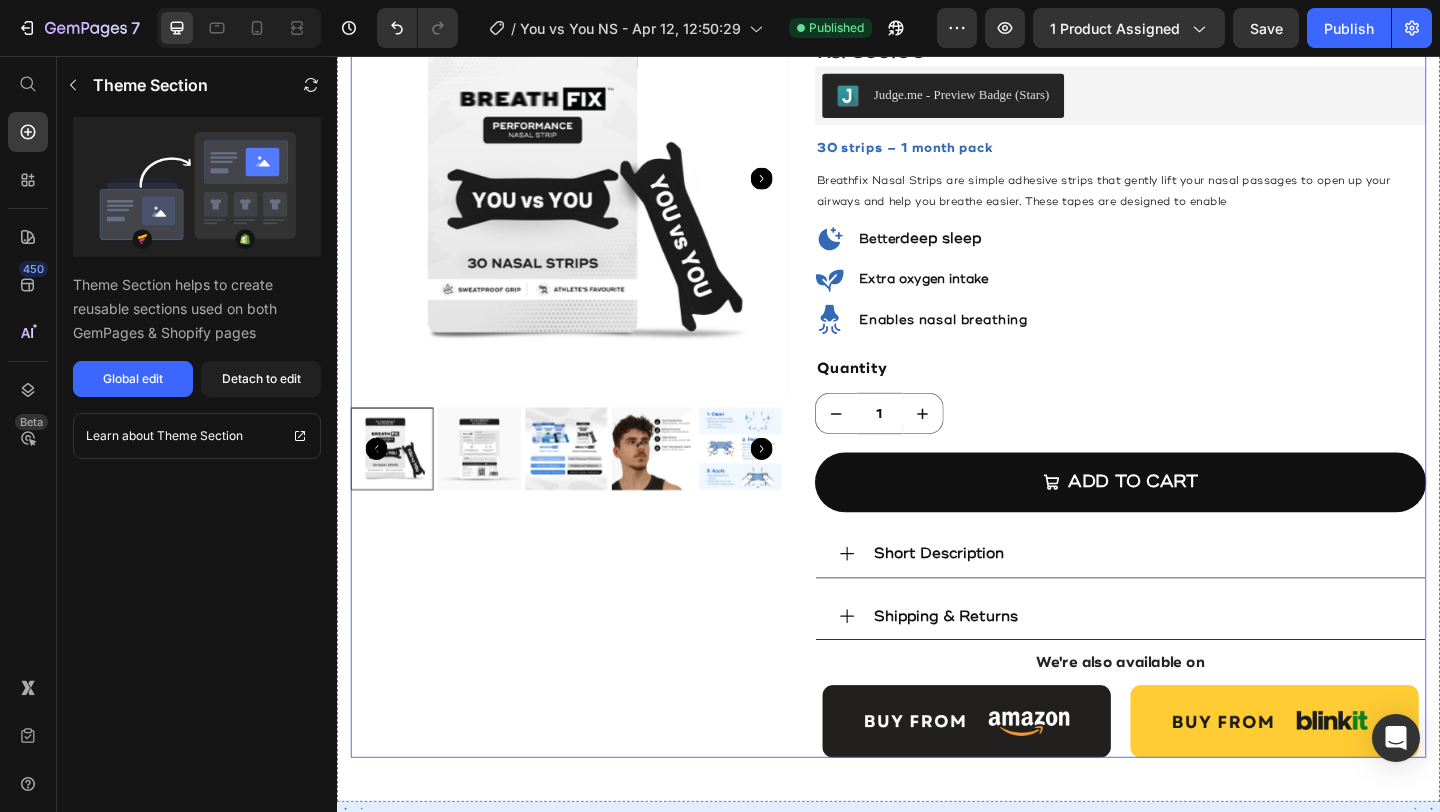 scroll, scrollTop: 0, scrollLeft: 0, axis: both 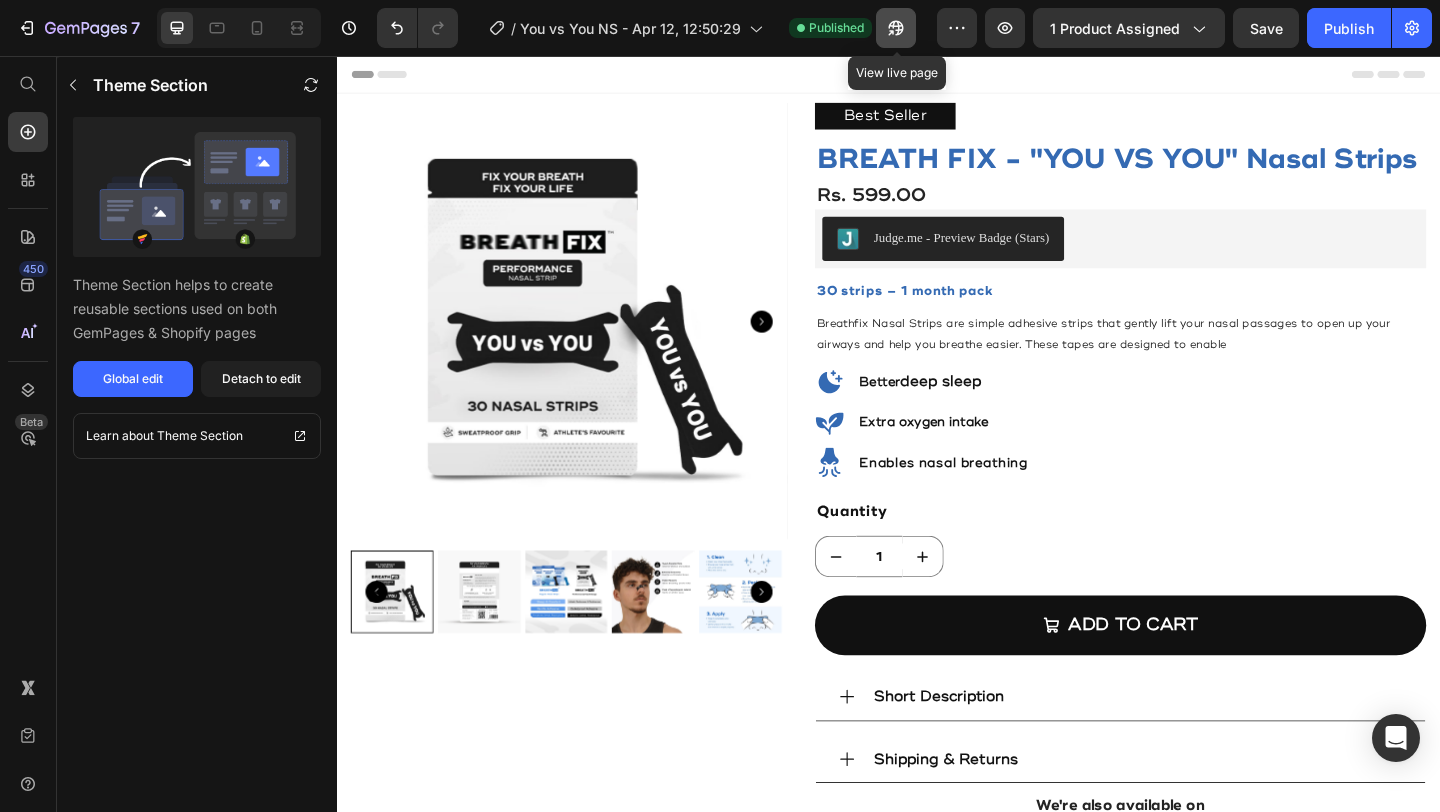click 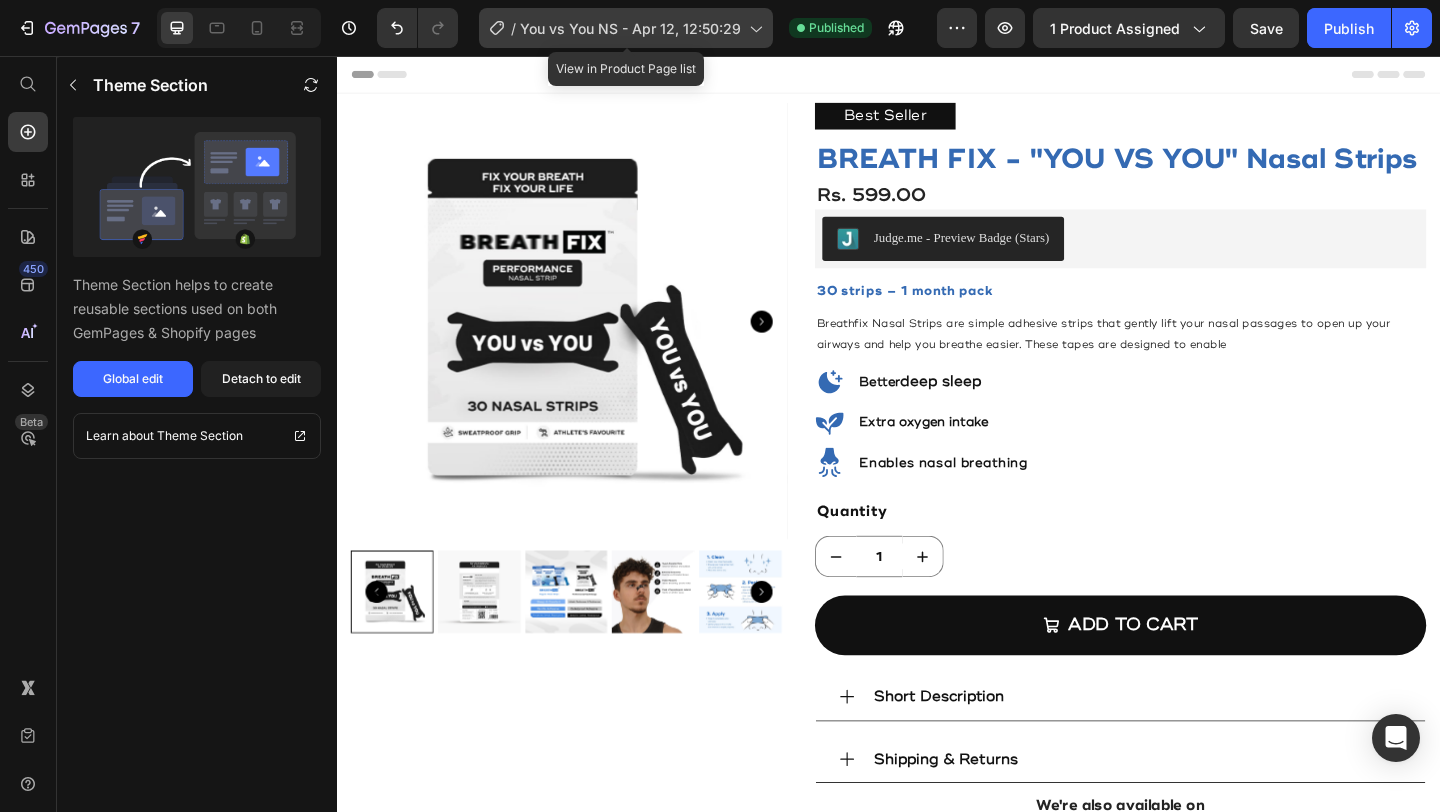 click on "You vs You NS - Apr 12, 12:50:29" at bounding box center [630, 28] 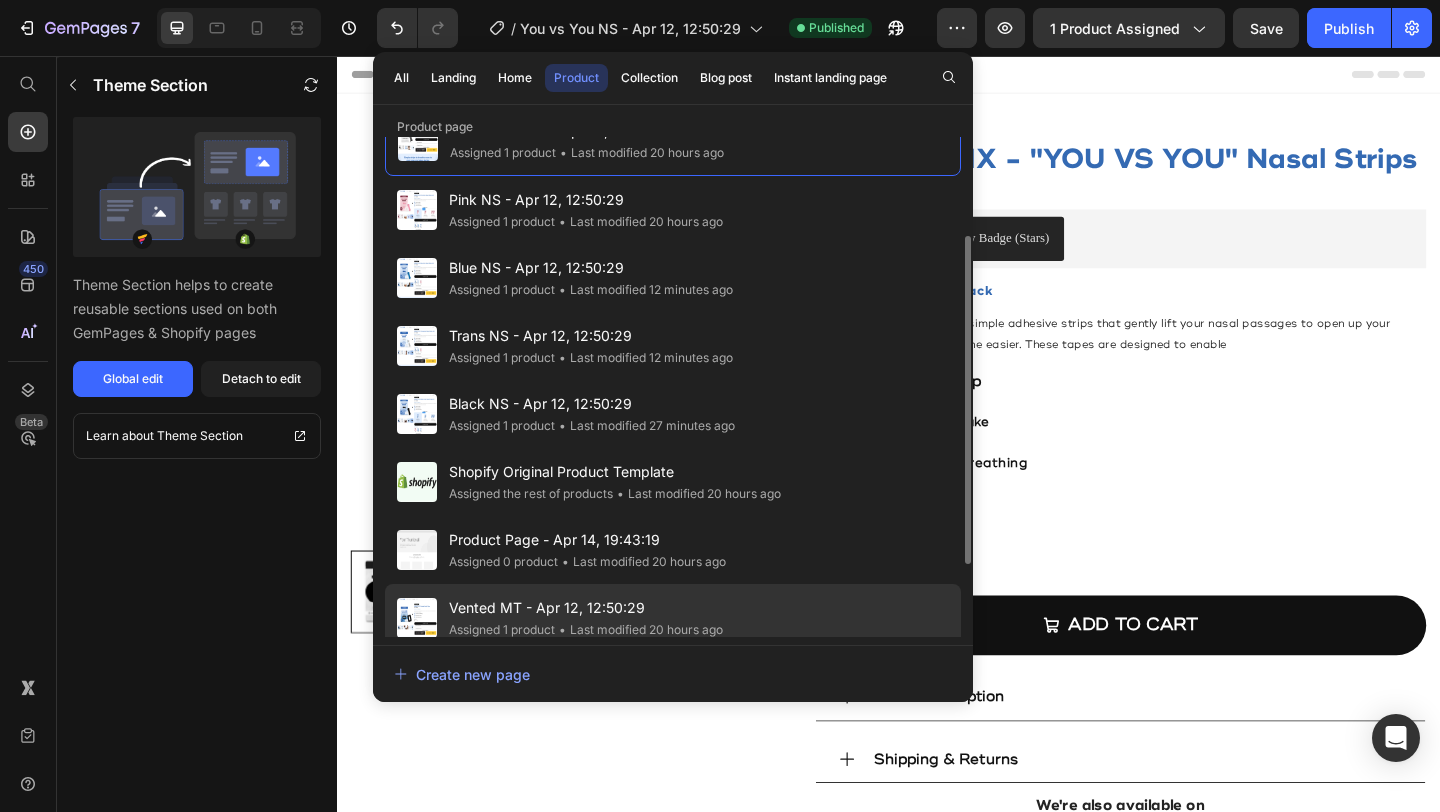 scroll, scrollTop: 0, scrollLeft: 0, axis: both 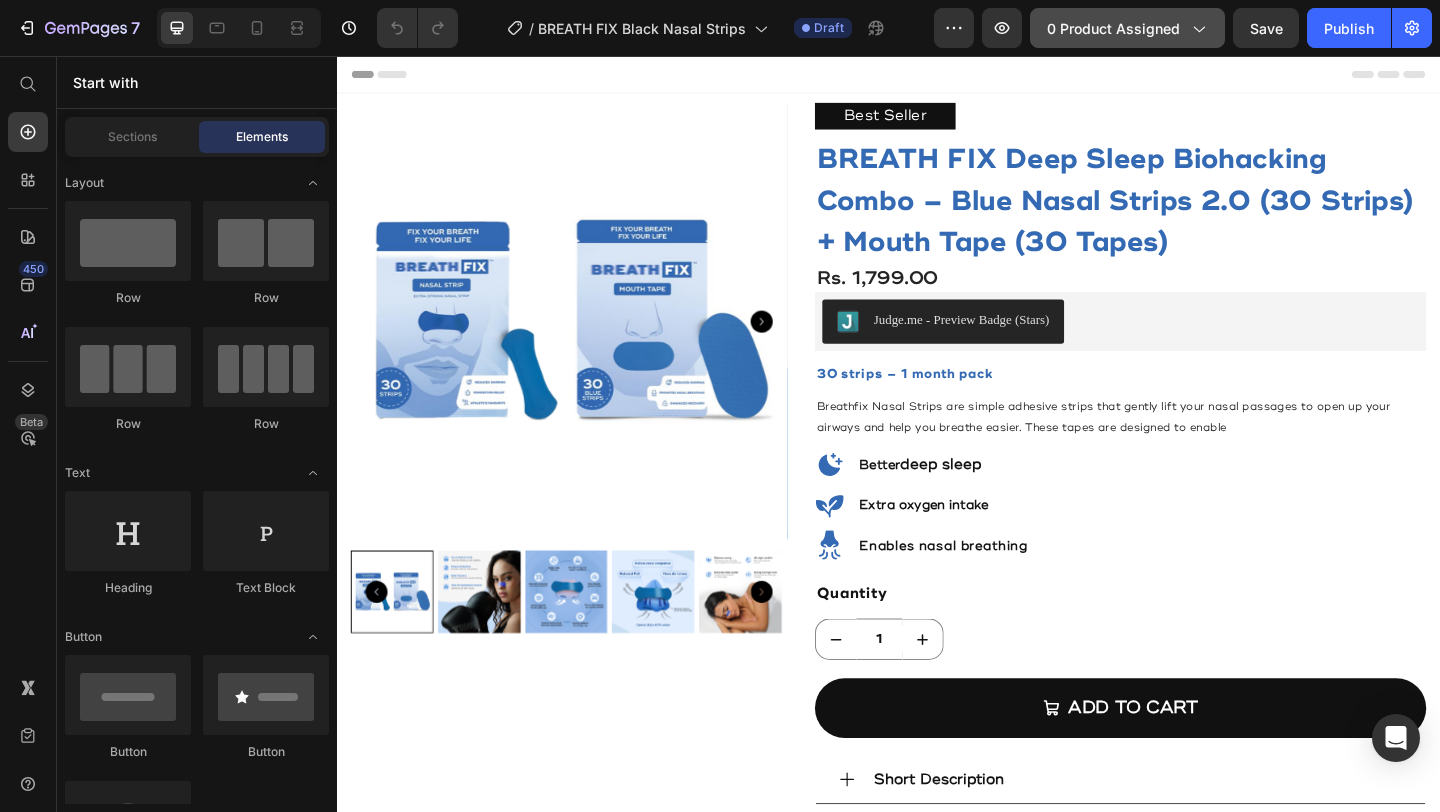 click on "0 product assigned" 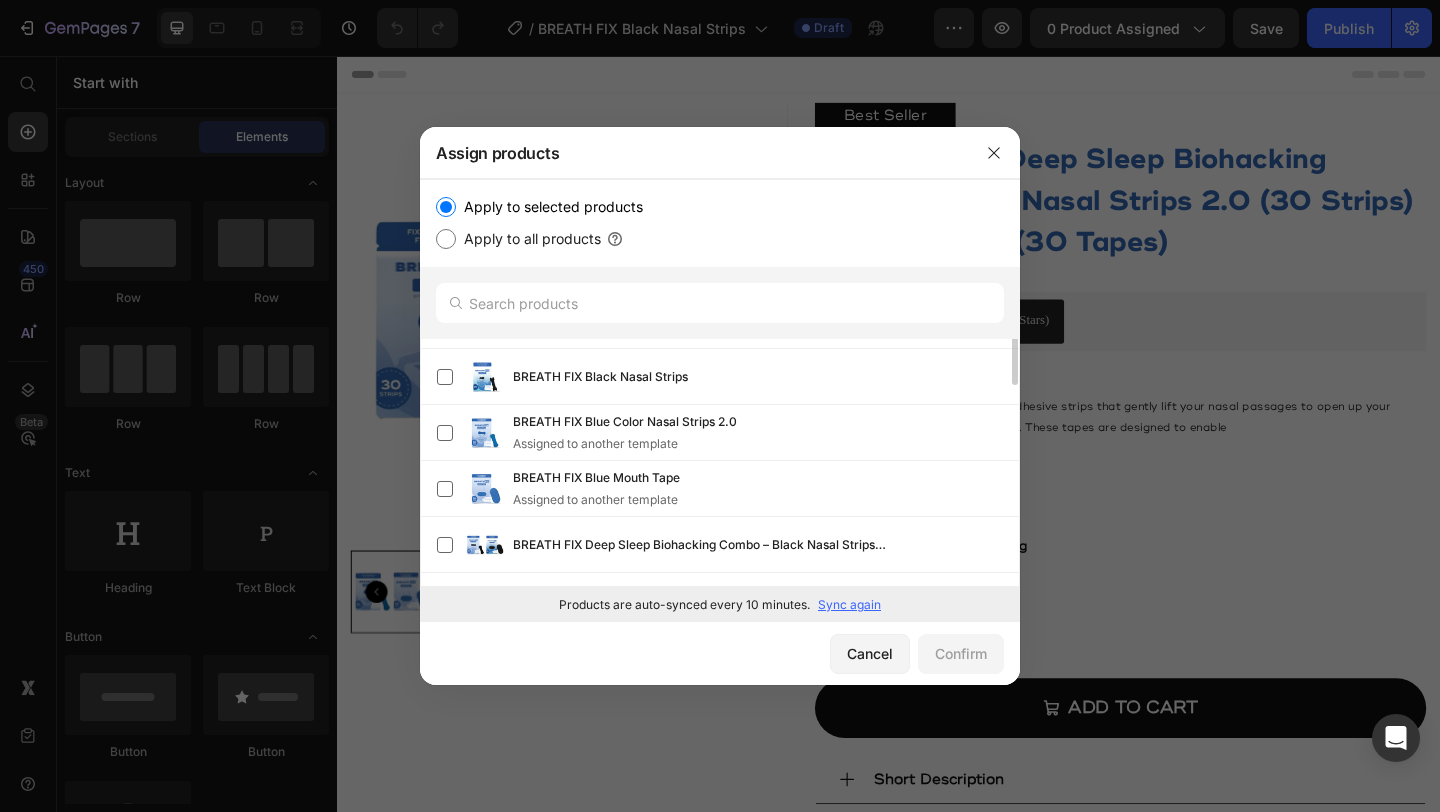 scroll, scrollTop: 0, scrollLeft: 0, axis: both 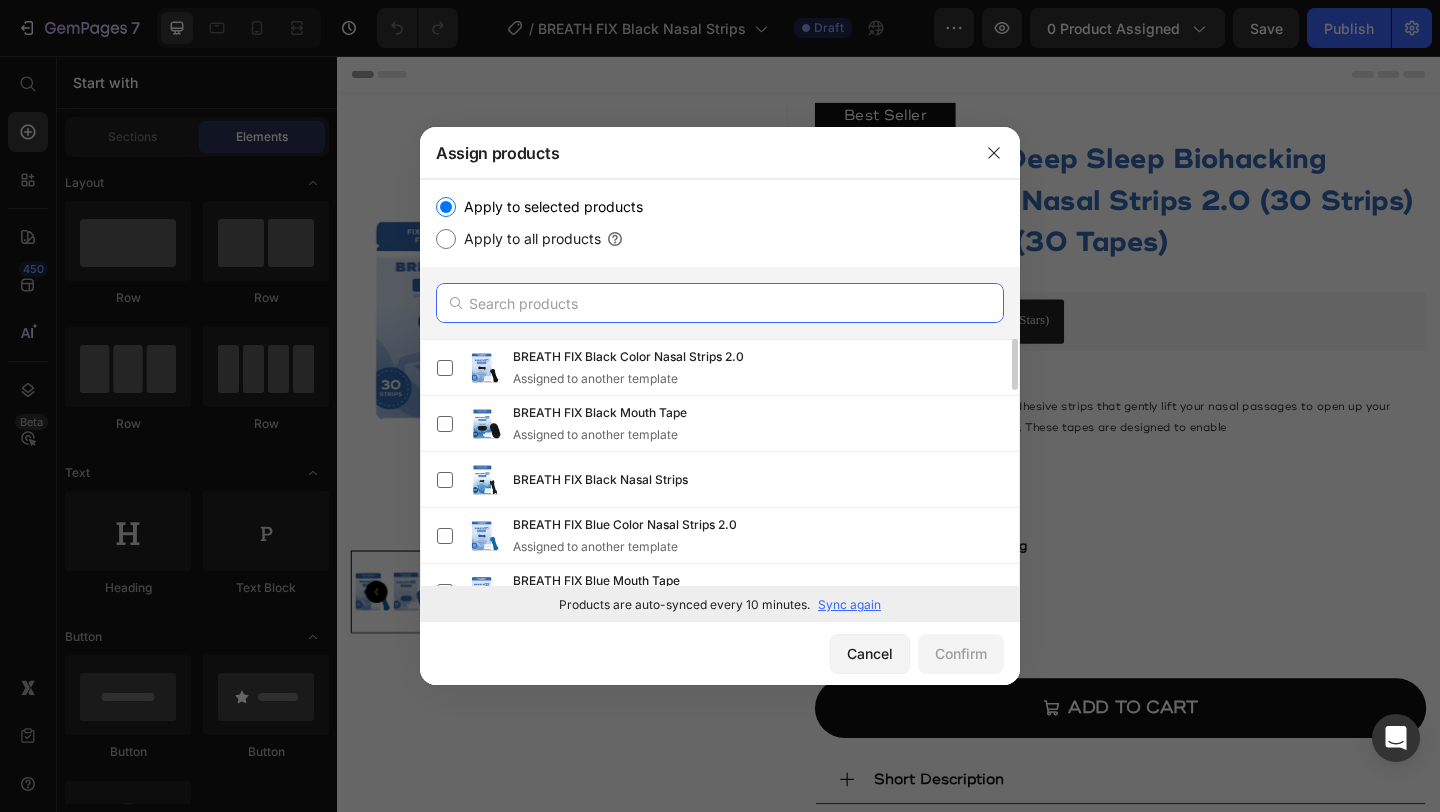 click at bounding box center [720, 303] 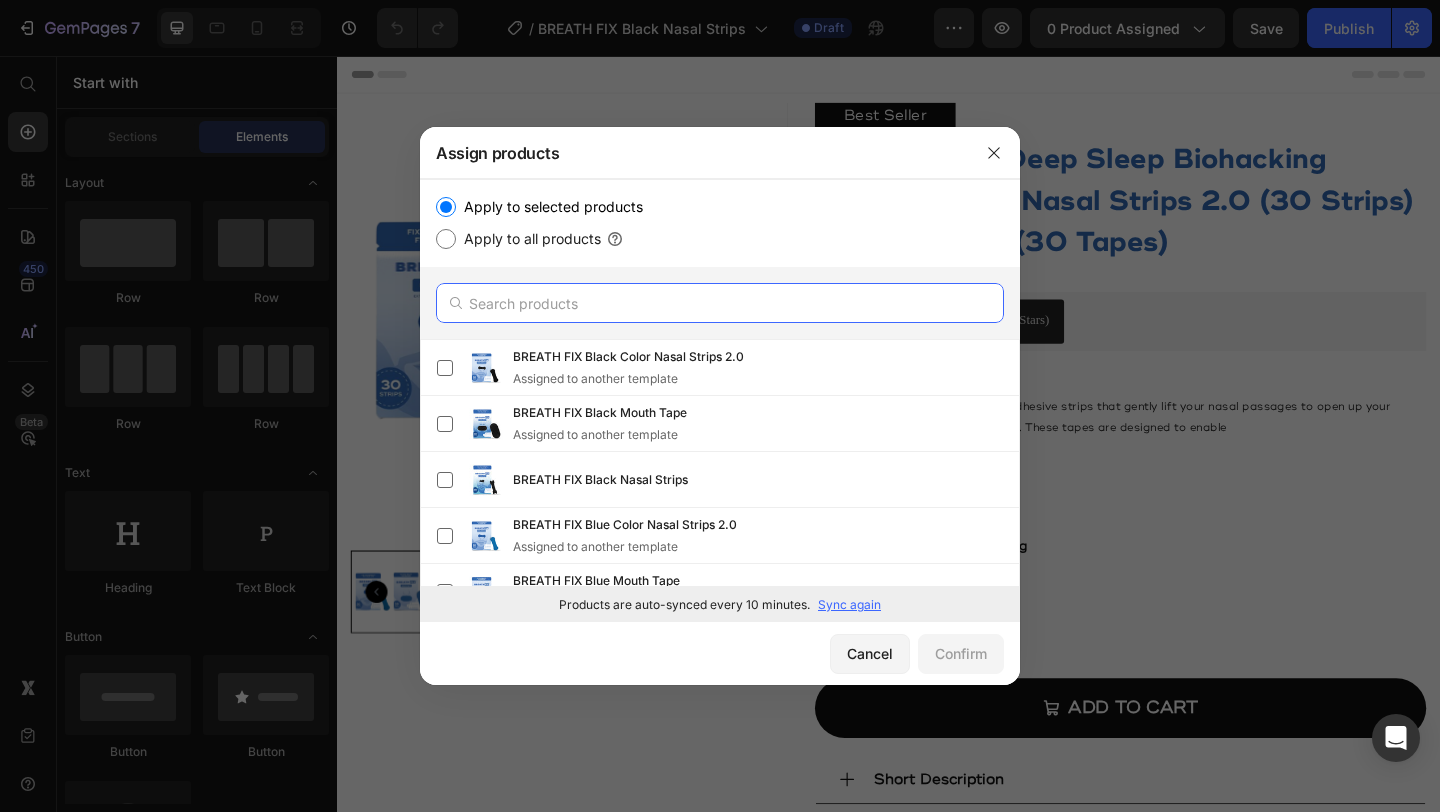 paste on "BREATH FIX Black Nasal Strips" 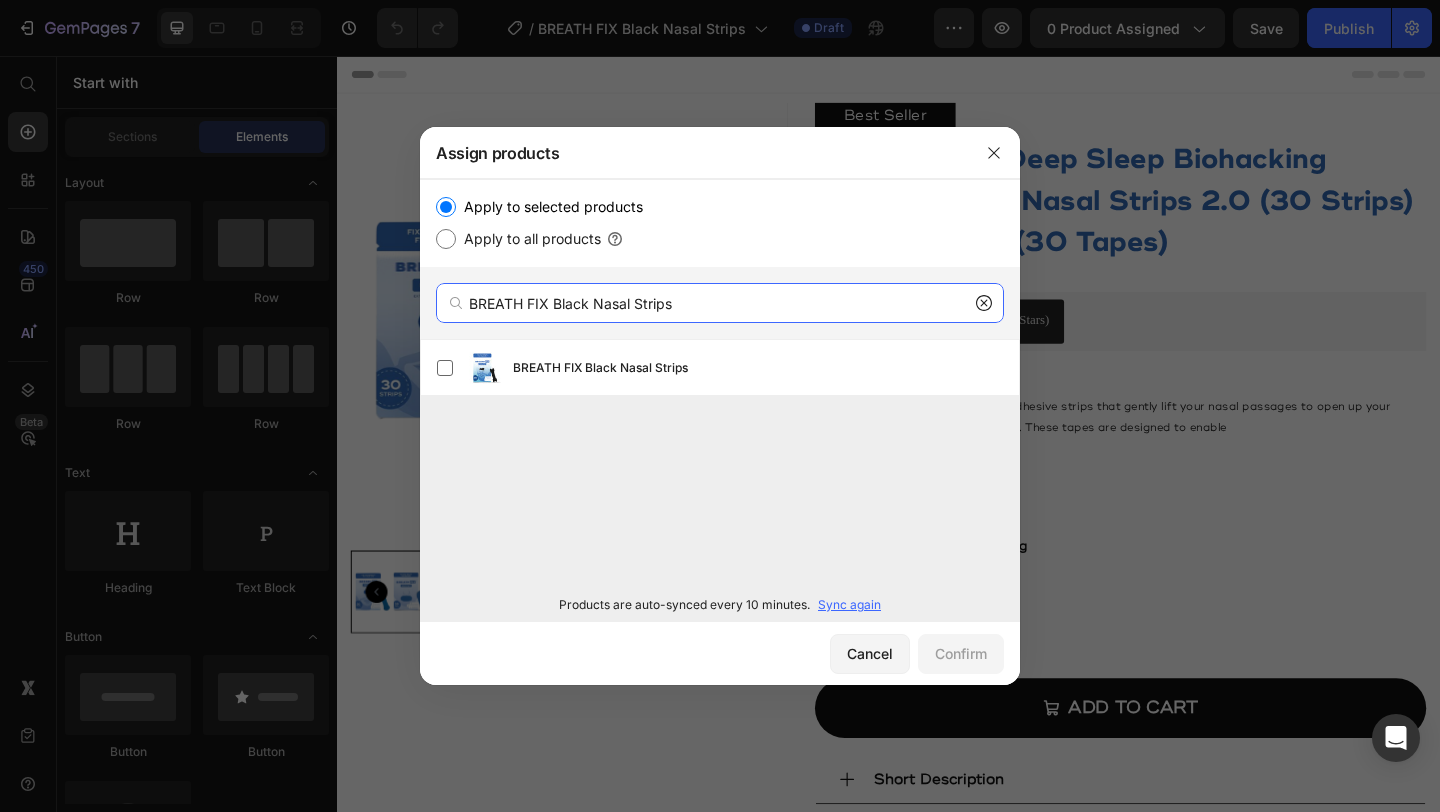 type on "BREATH FIX Black Nasal Strips" 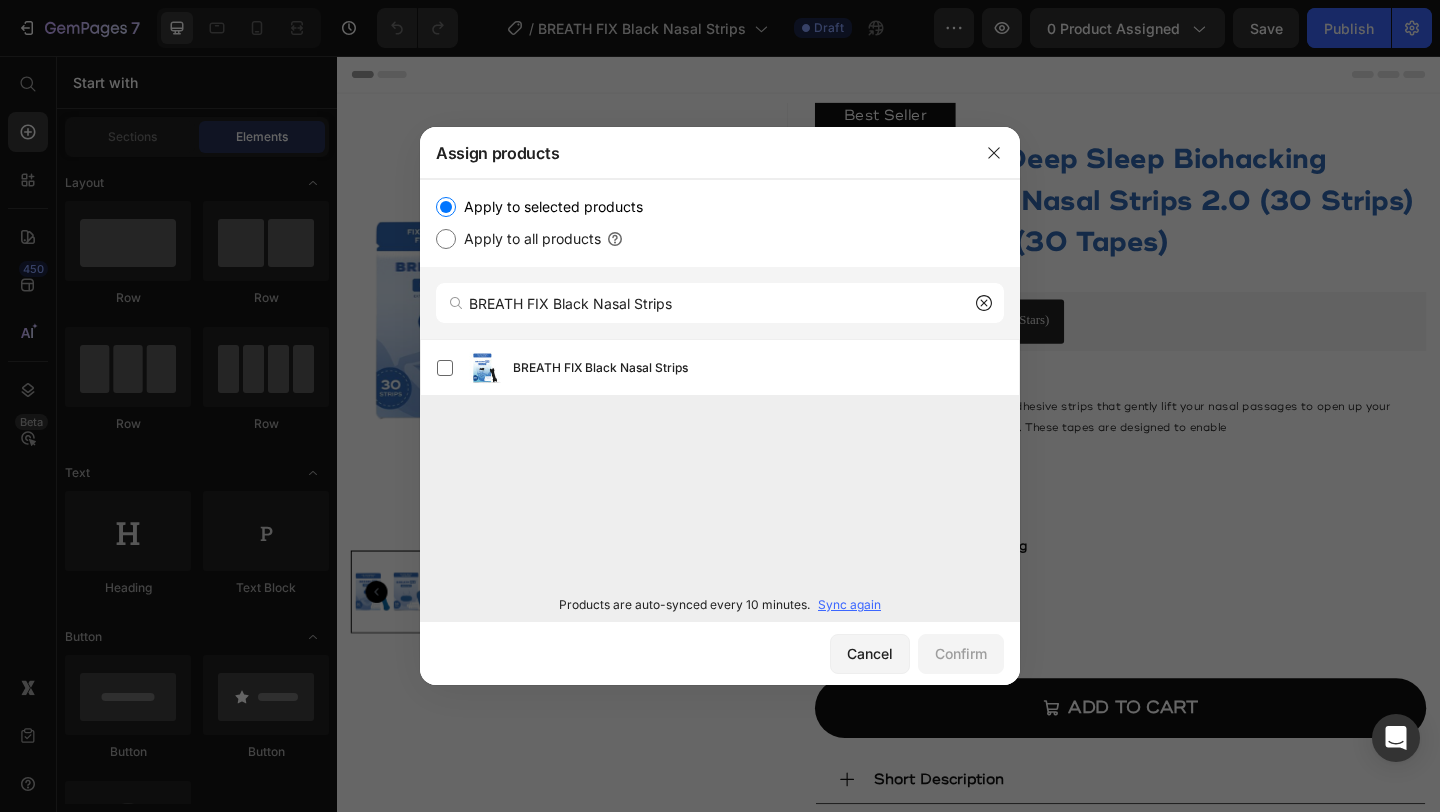 click on "BREATH FIX Black Nasal Strips" 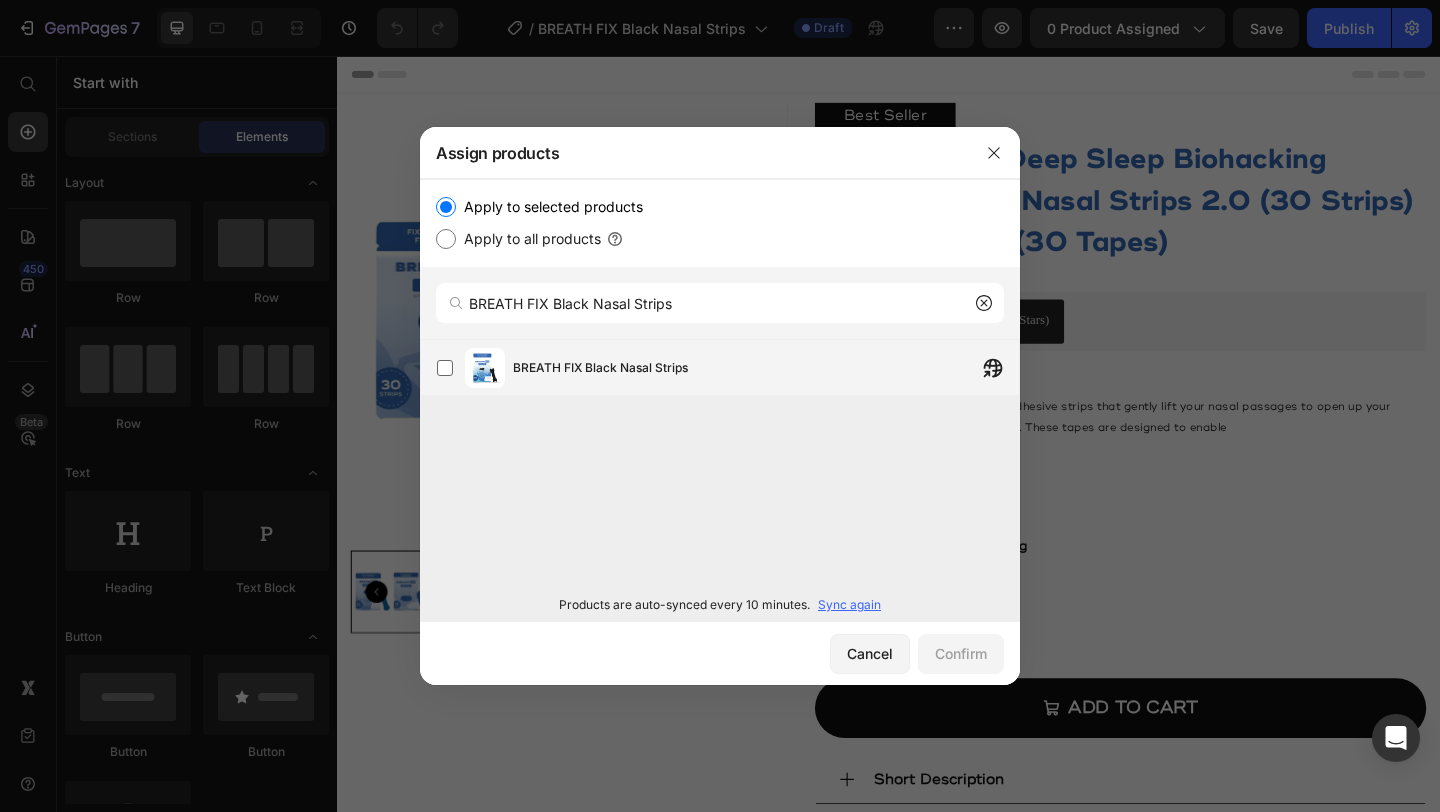 click on "BREATH FIX Black Nasal Strips" at bounding box center [600, 368] 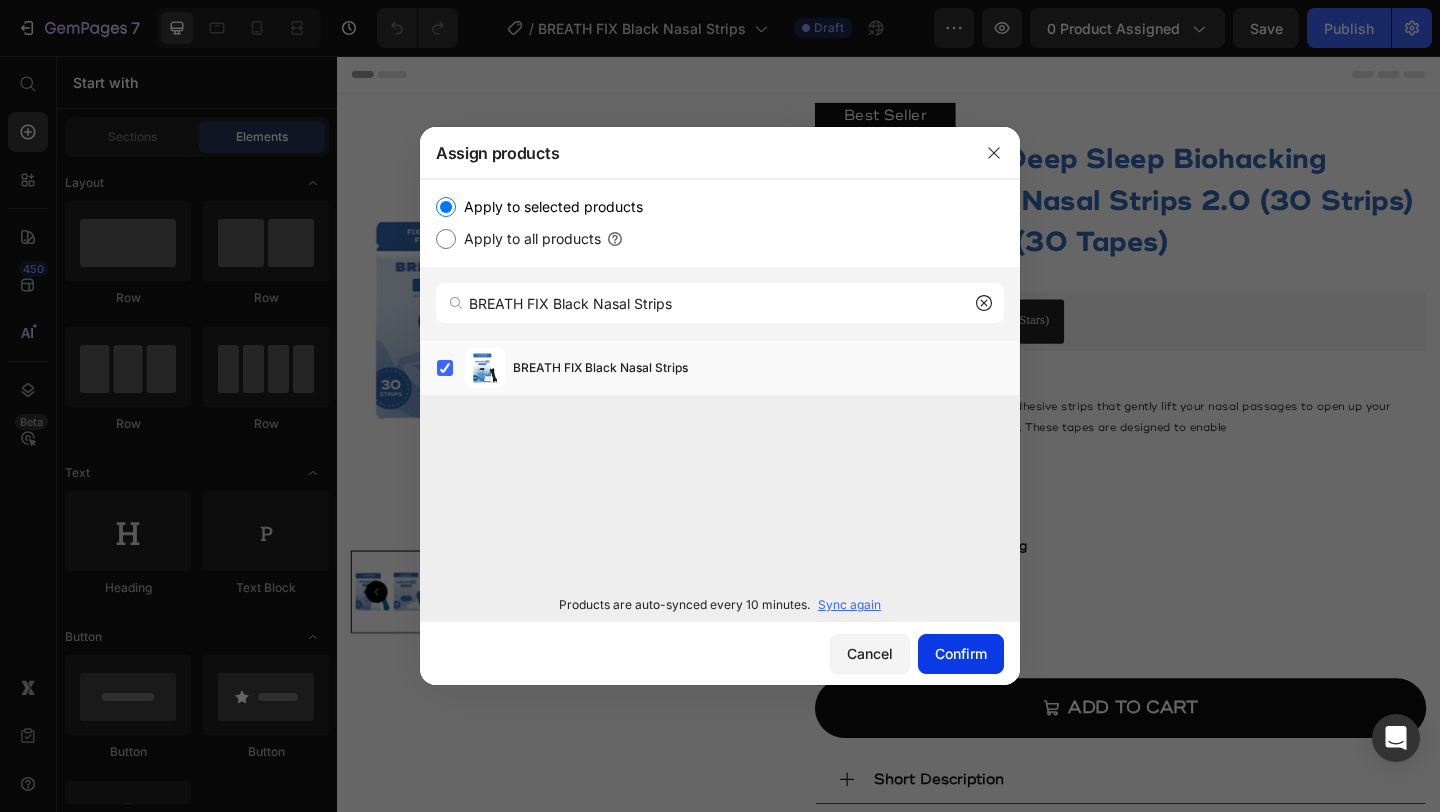click on "Confirm" at bounding box center [961, 653] 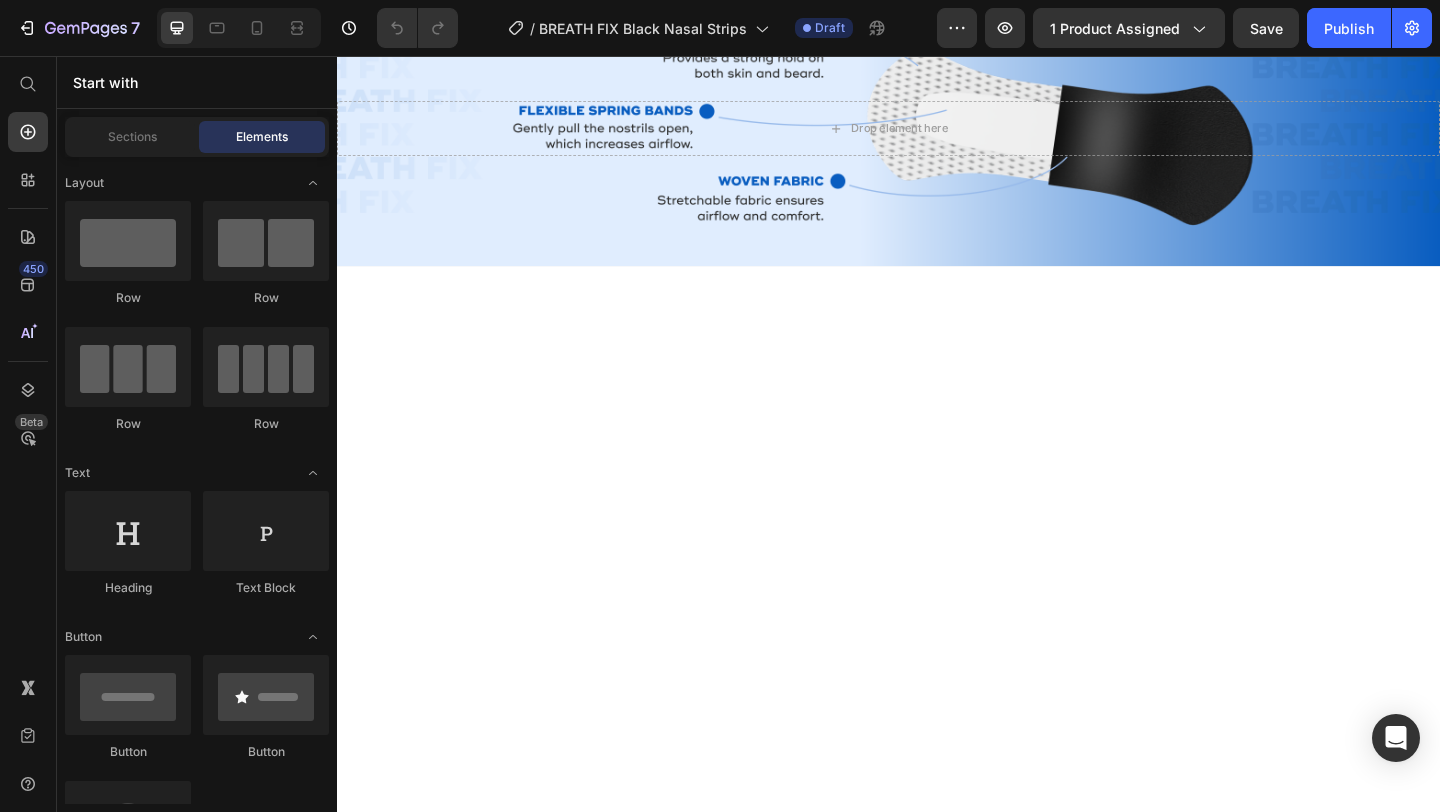 scroll, scrollTop: 0, scrollLeft: 0, axis: both 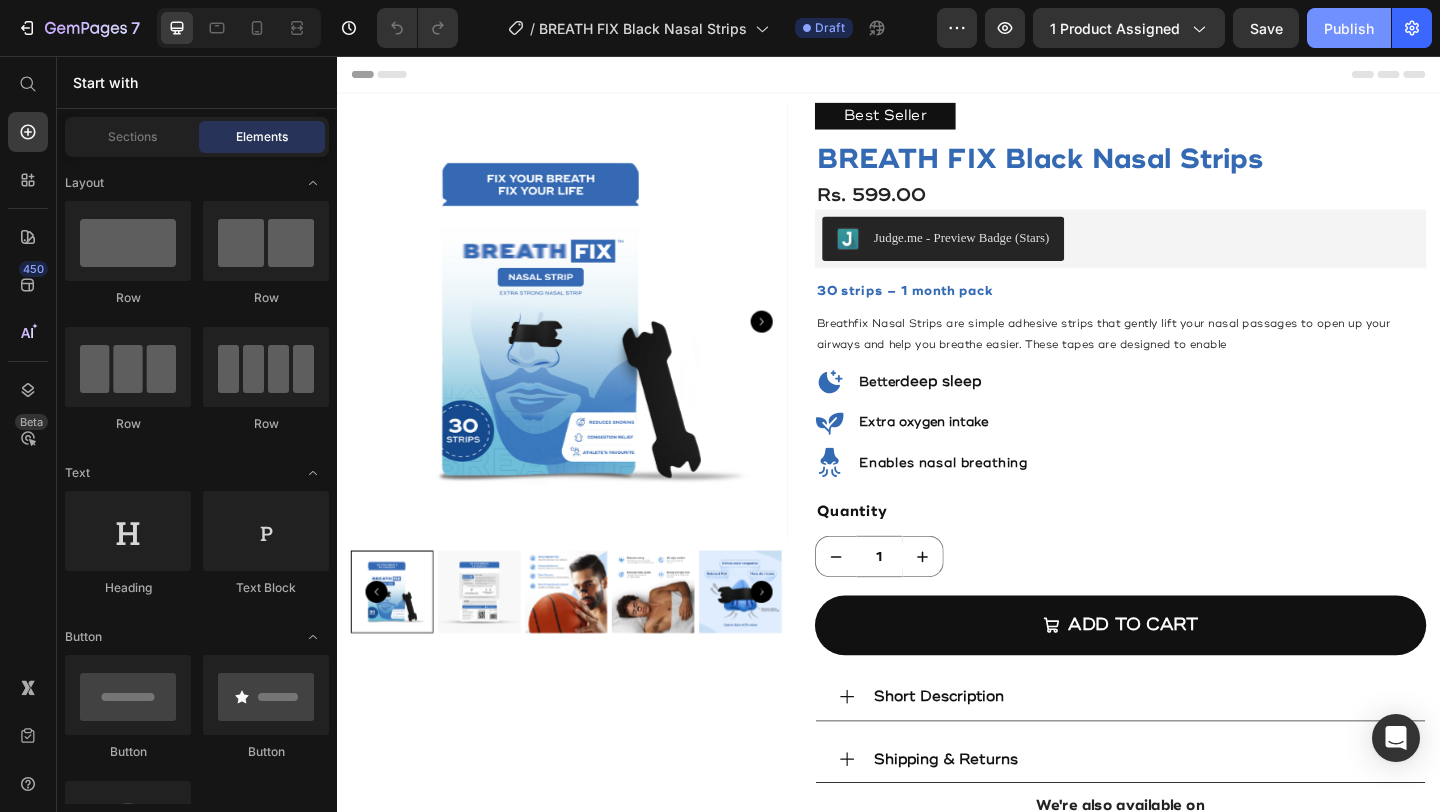 click on "Publish" at bounding box center [1349, 28] 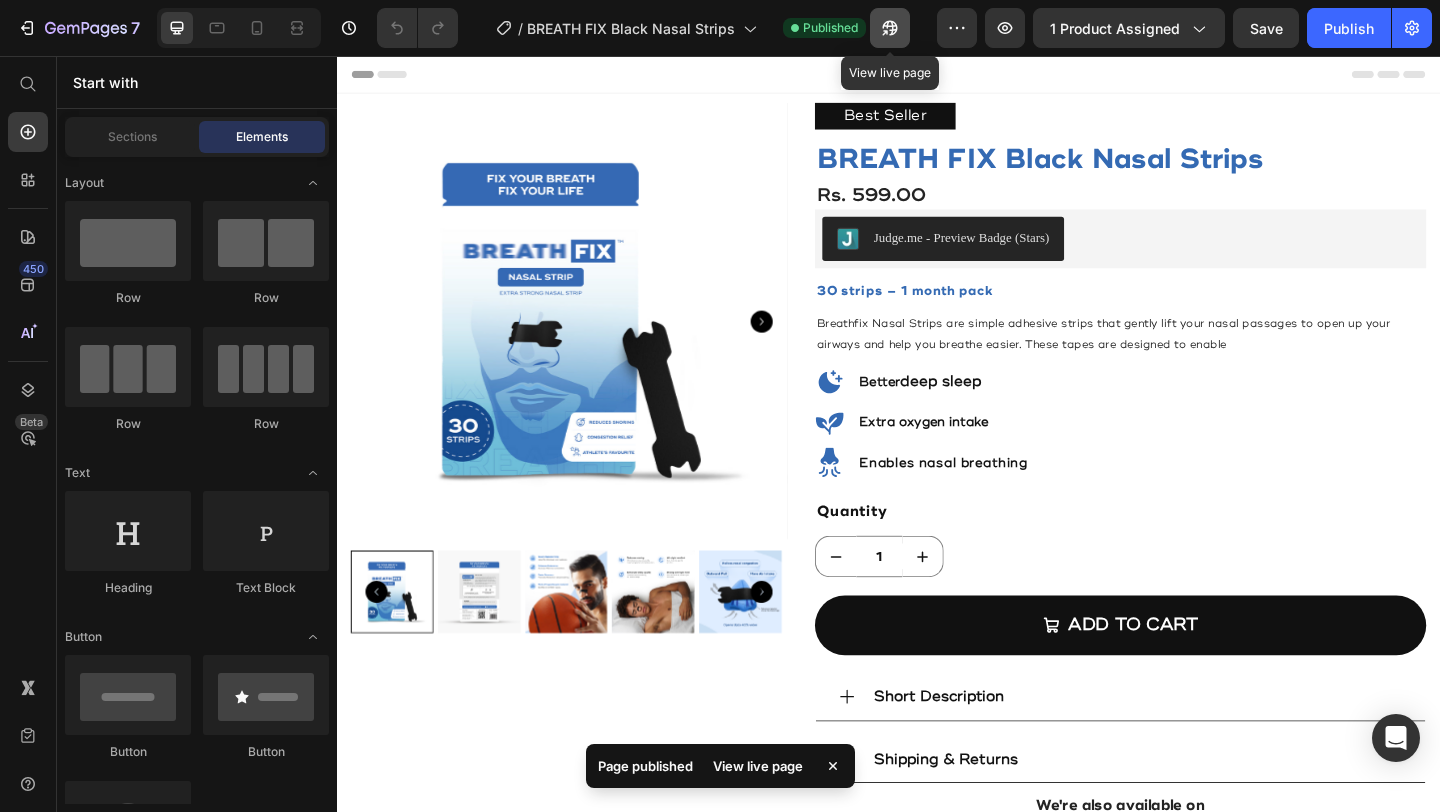 click 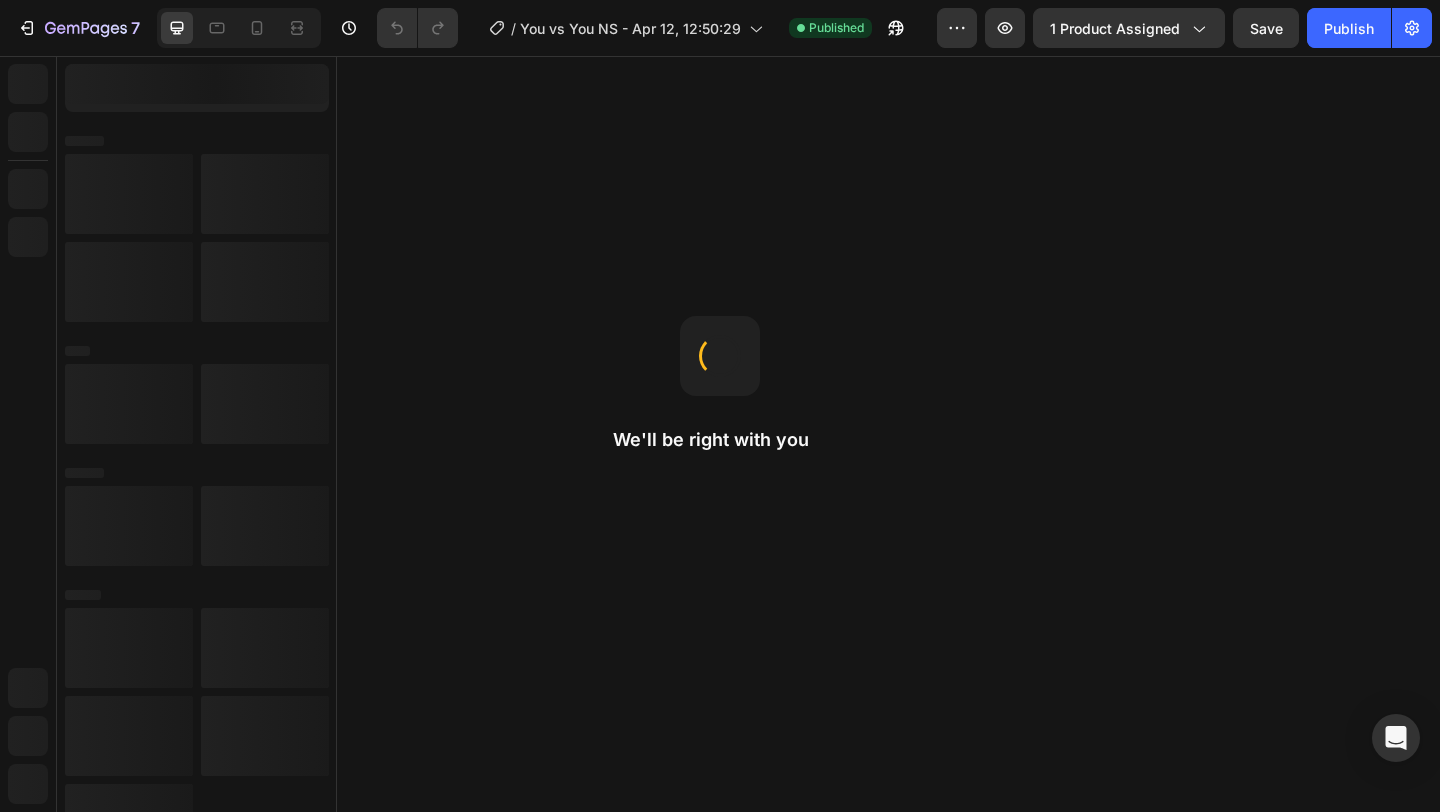 scroll, scrollTop: 0, scrollLeft: 0, axis: both 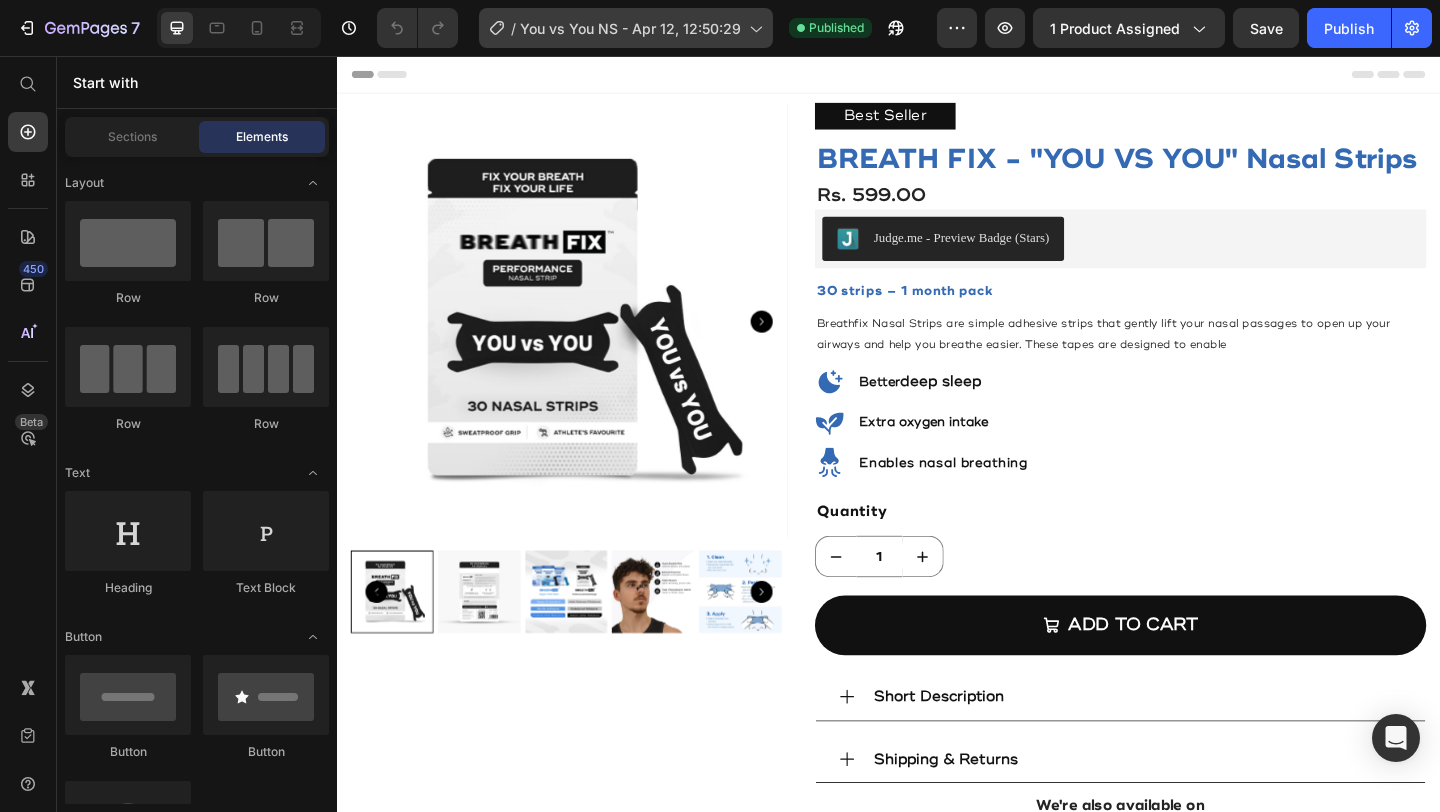 click on "/  You vs You NS - [DATE], [TIME]" 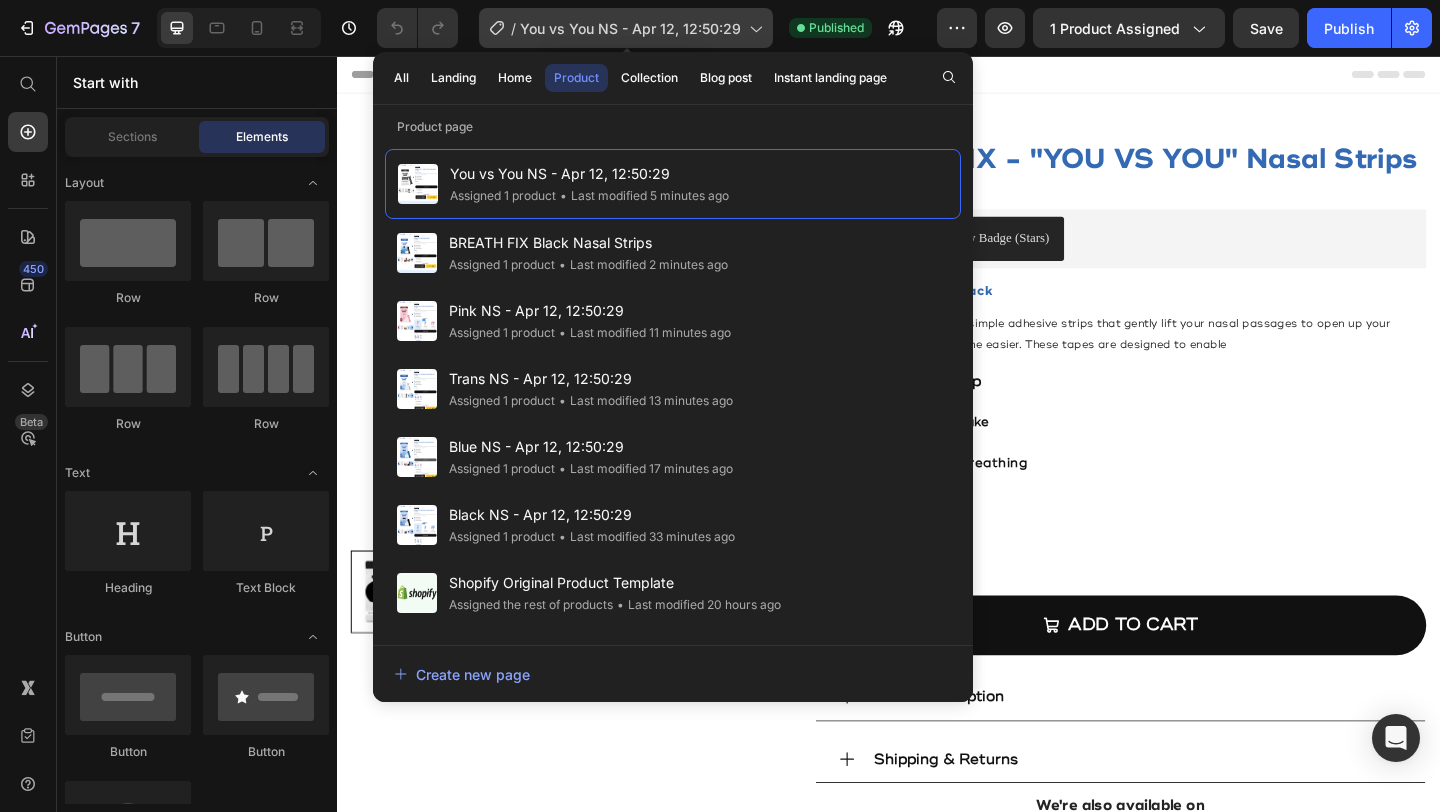 click on "You vs You NS - Apr 12, 12:50:29" at bounding box center [630, 28] 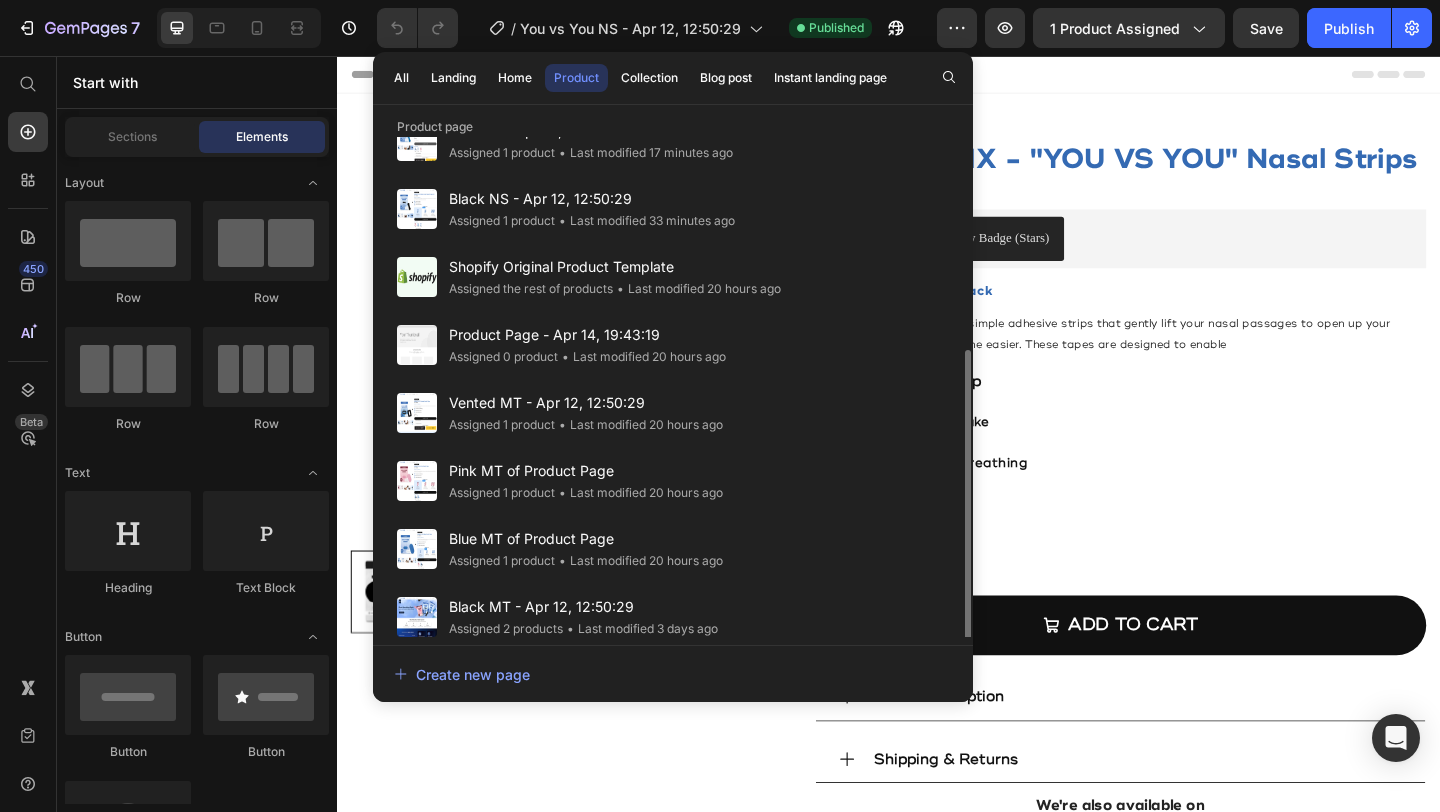 scroll, scrollTop: 330, scrollLeft: 0, axis: vertical 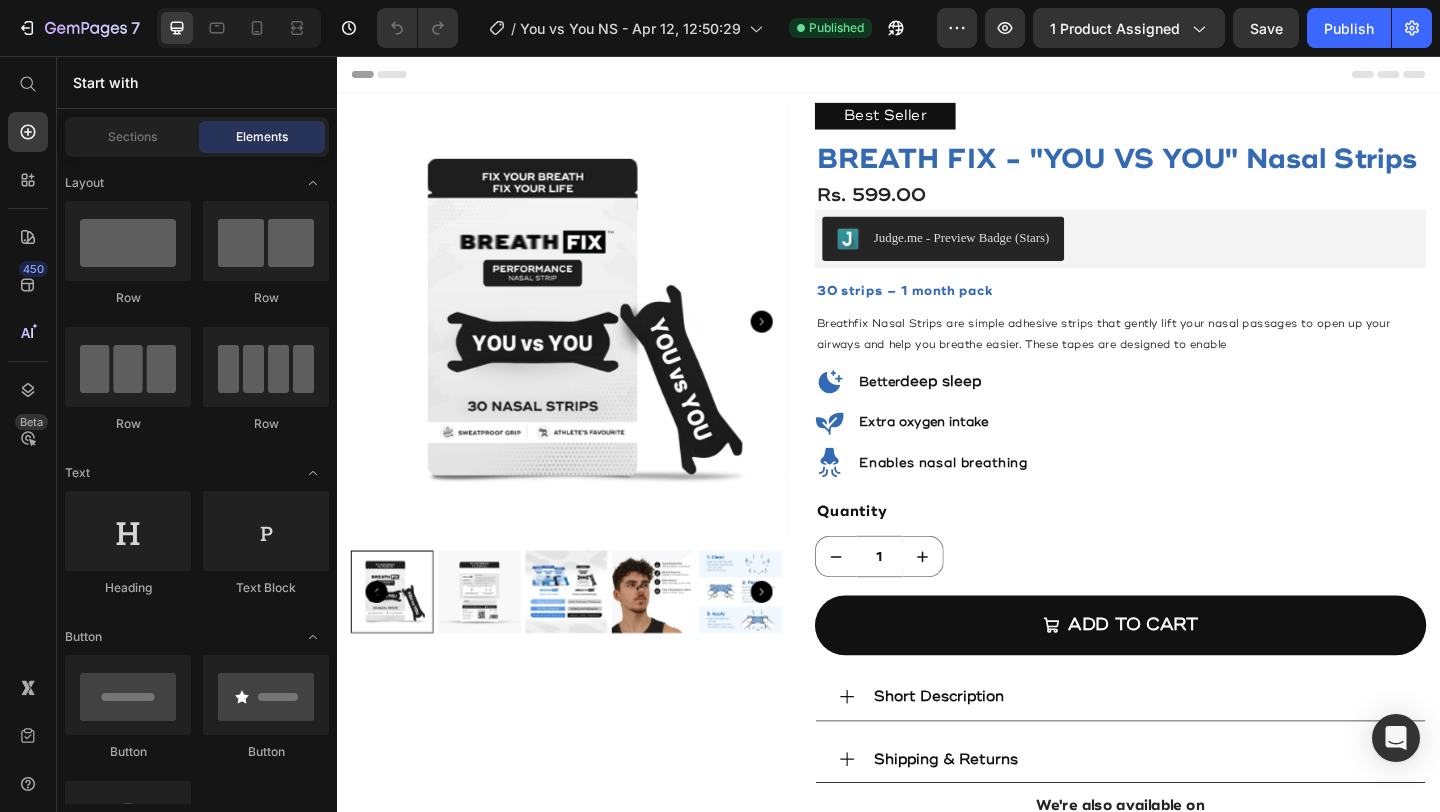 click on "Header" at bounding box center (937, 76) 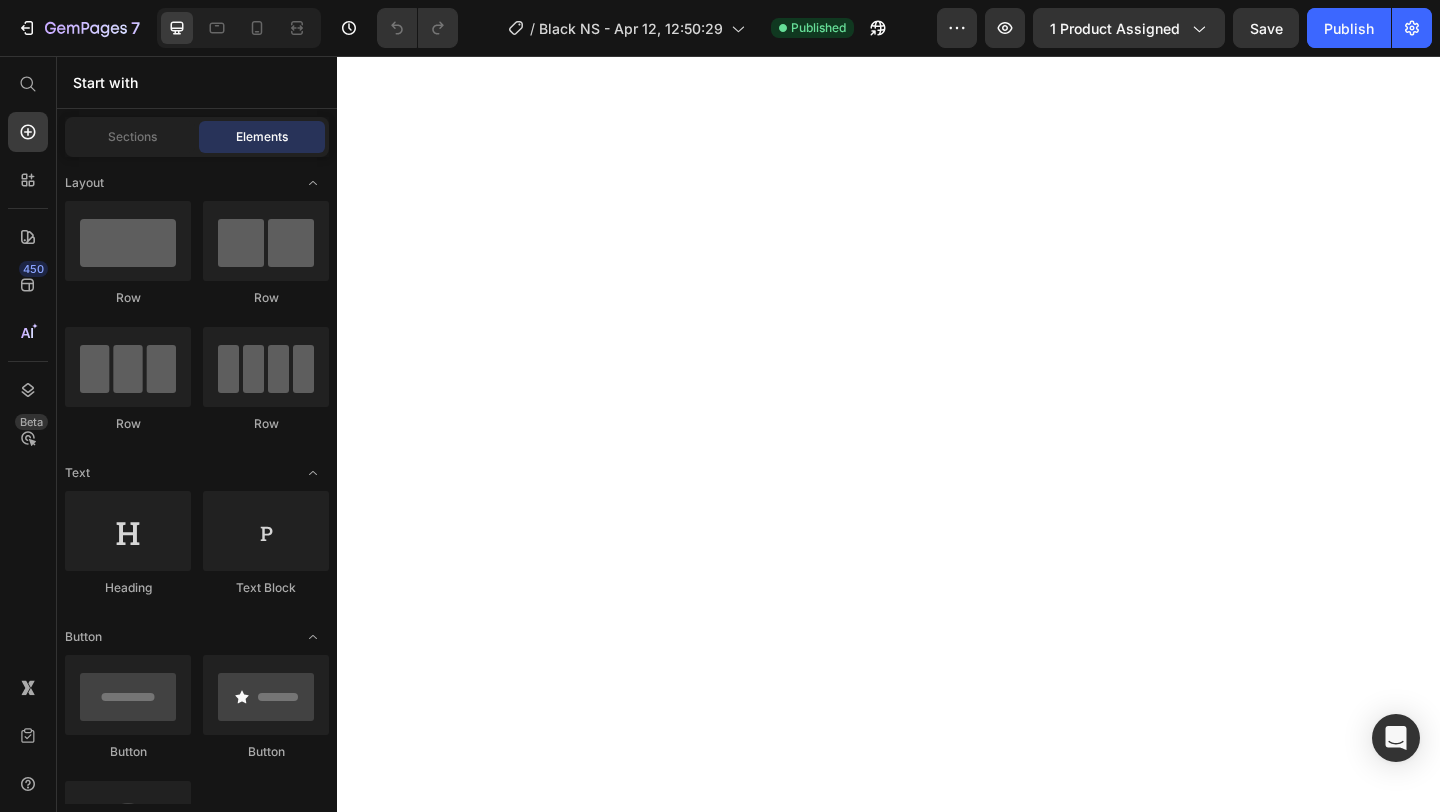 scroll, scrollTop: 0, scrollLeft: 0, axis: both 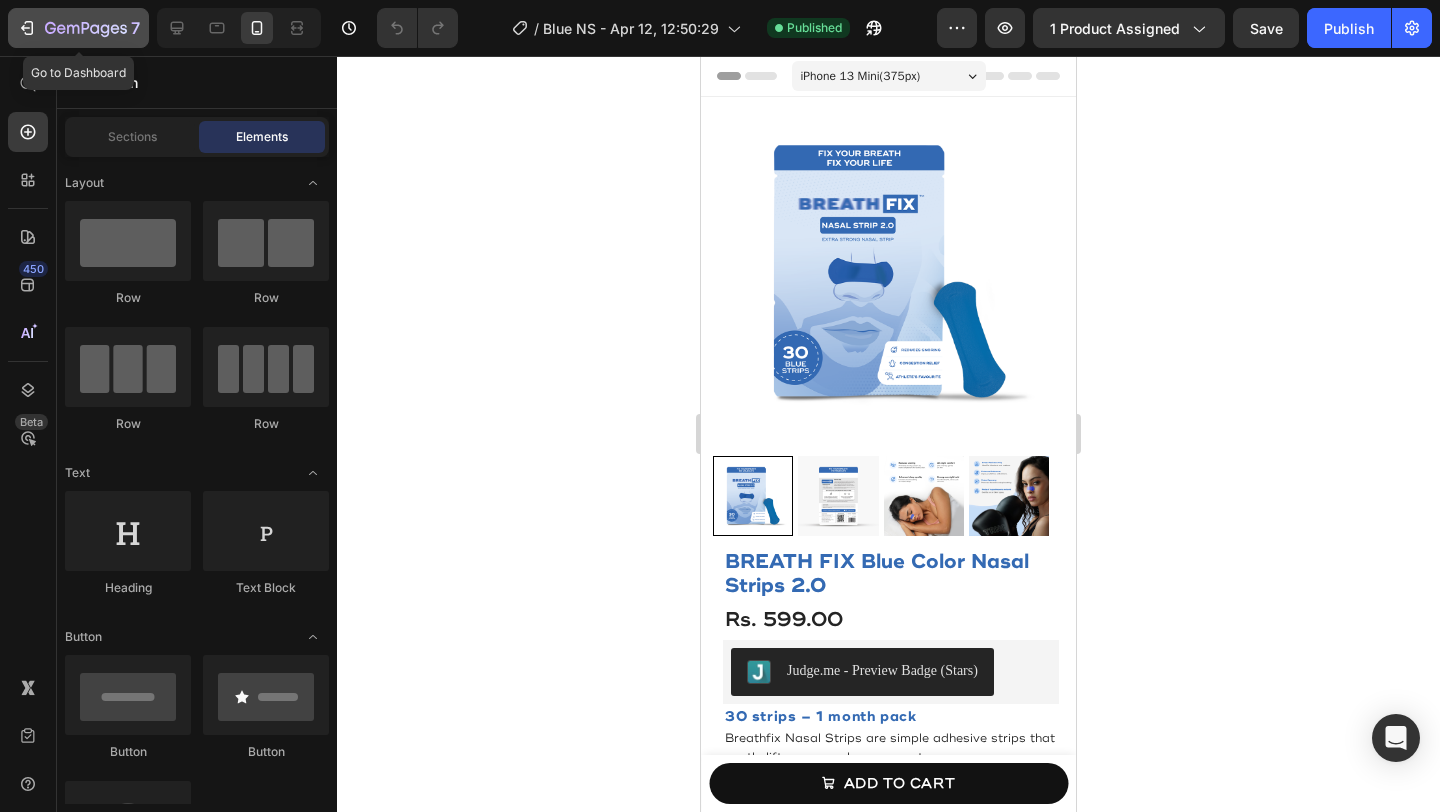 click 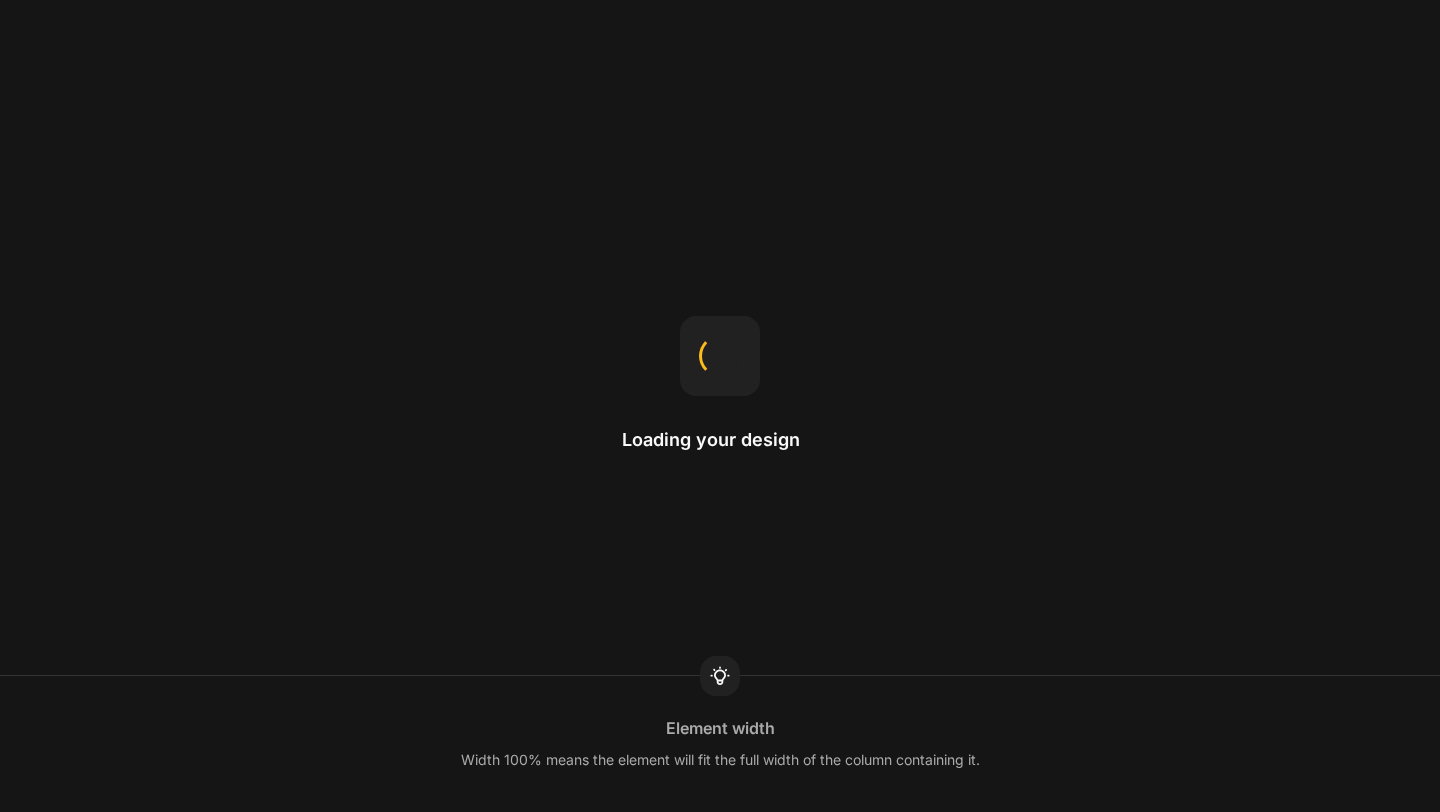 scroll, scrollTop: 0, scrollLeft: 0, axis: both 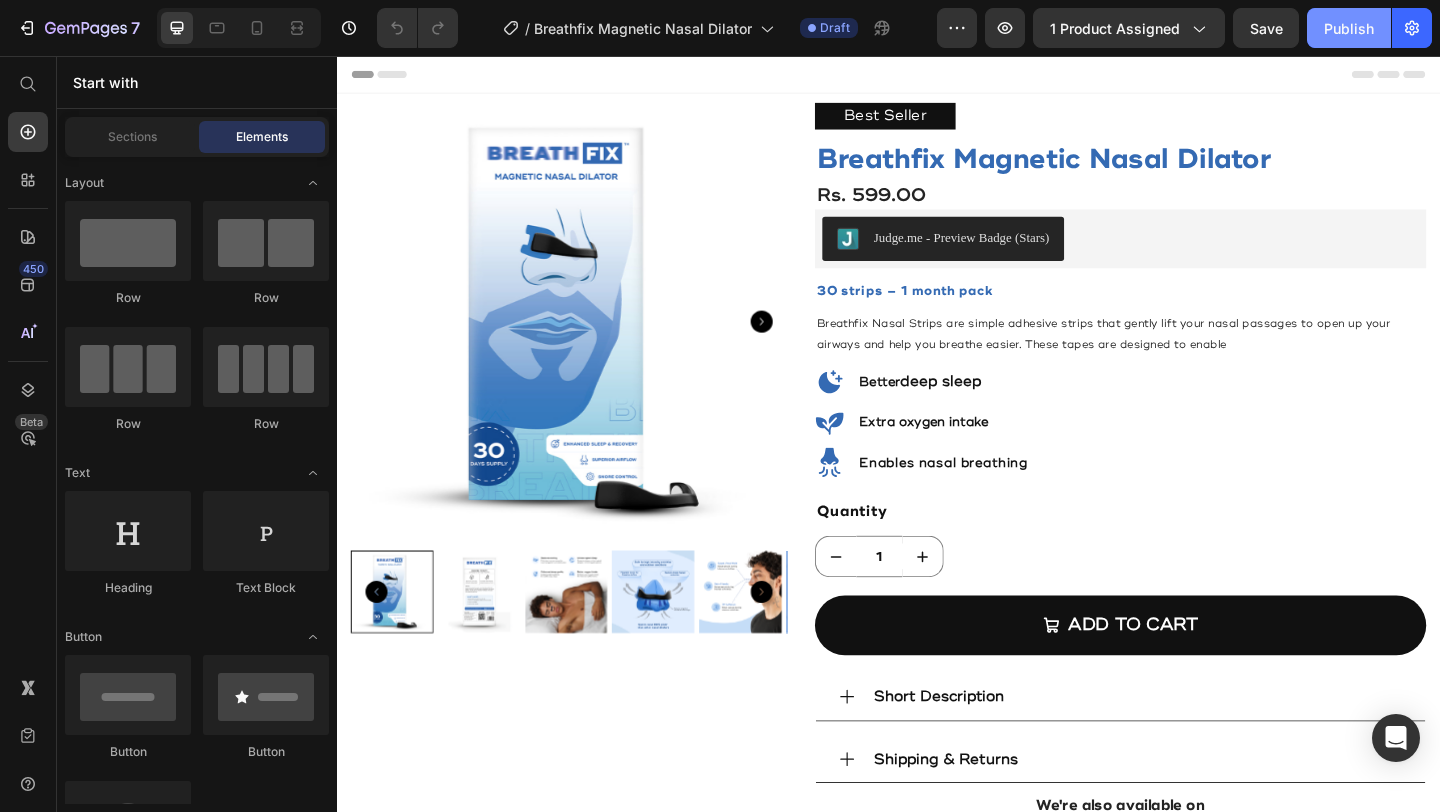 click on "Publish" 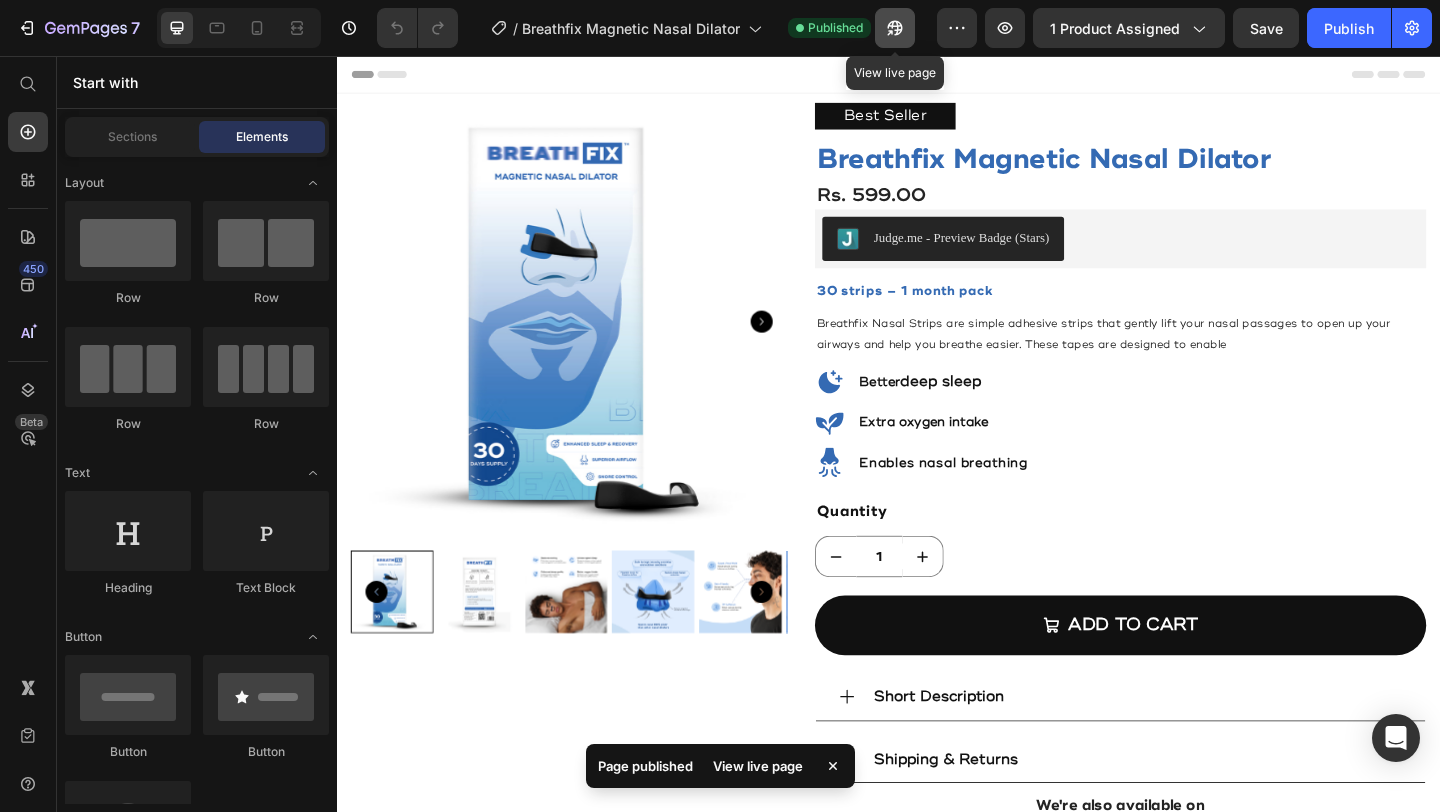 click 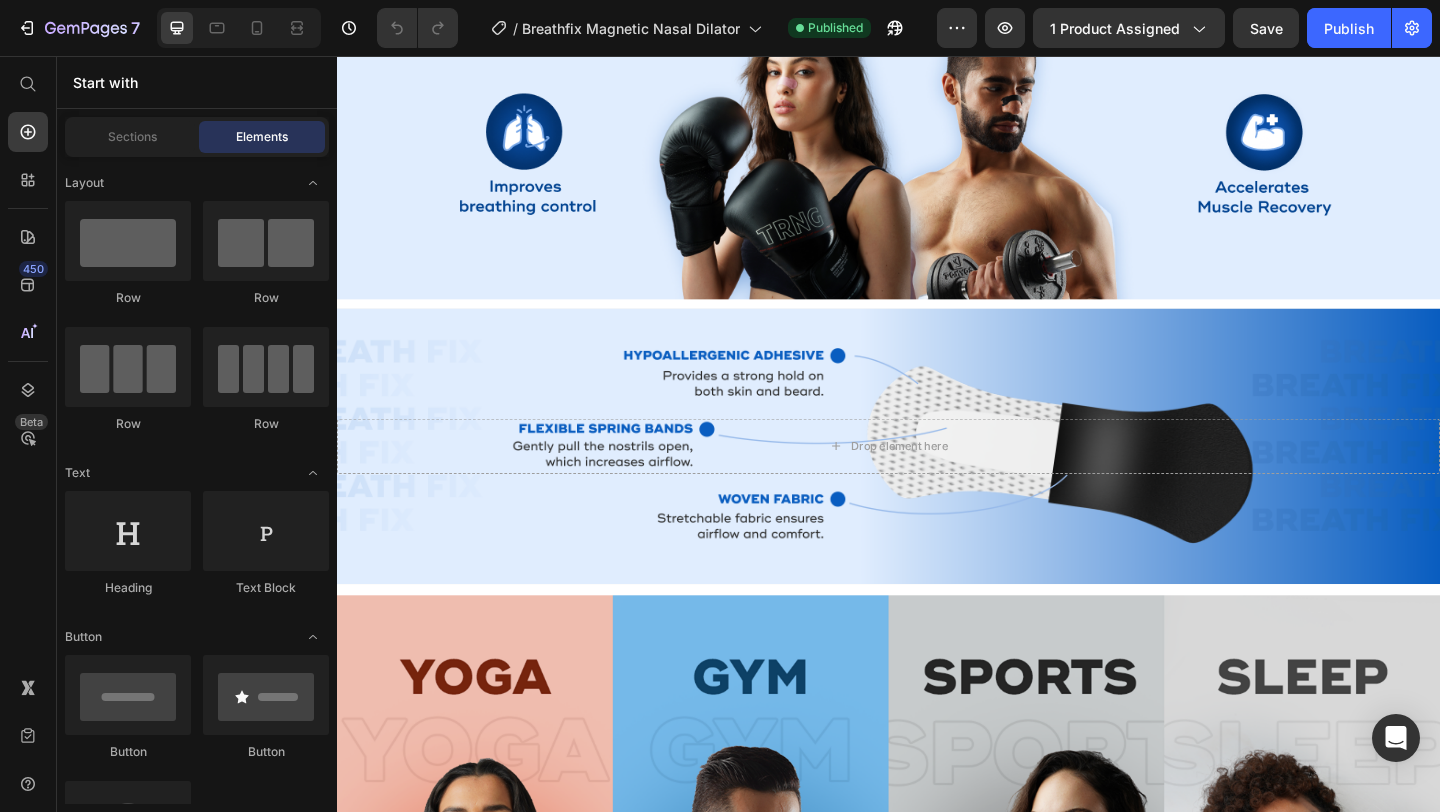 scroll, scrollTop: 1674, scrollLeft: 0, axis: vertical 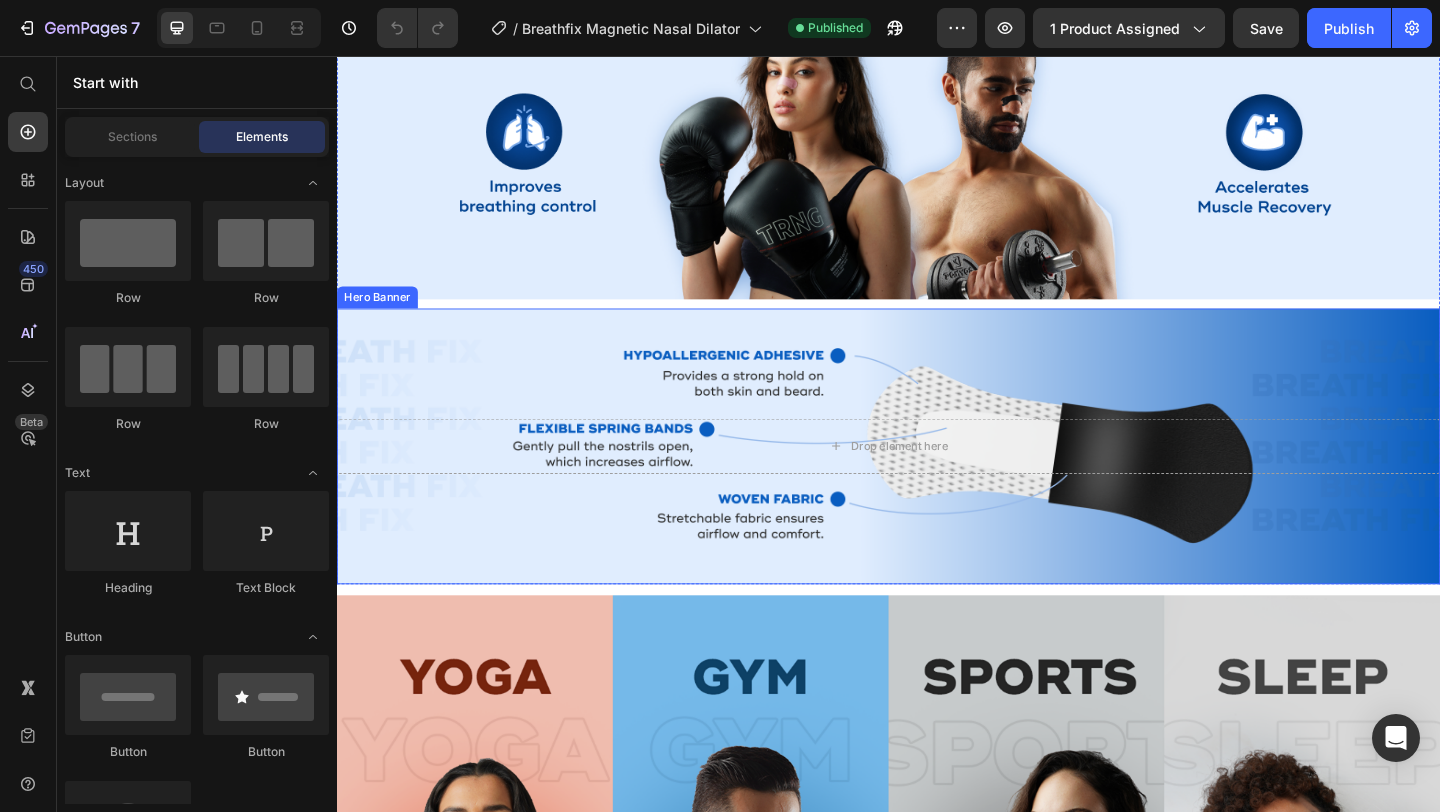 click at bounding box center [937, 480] 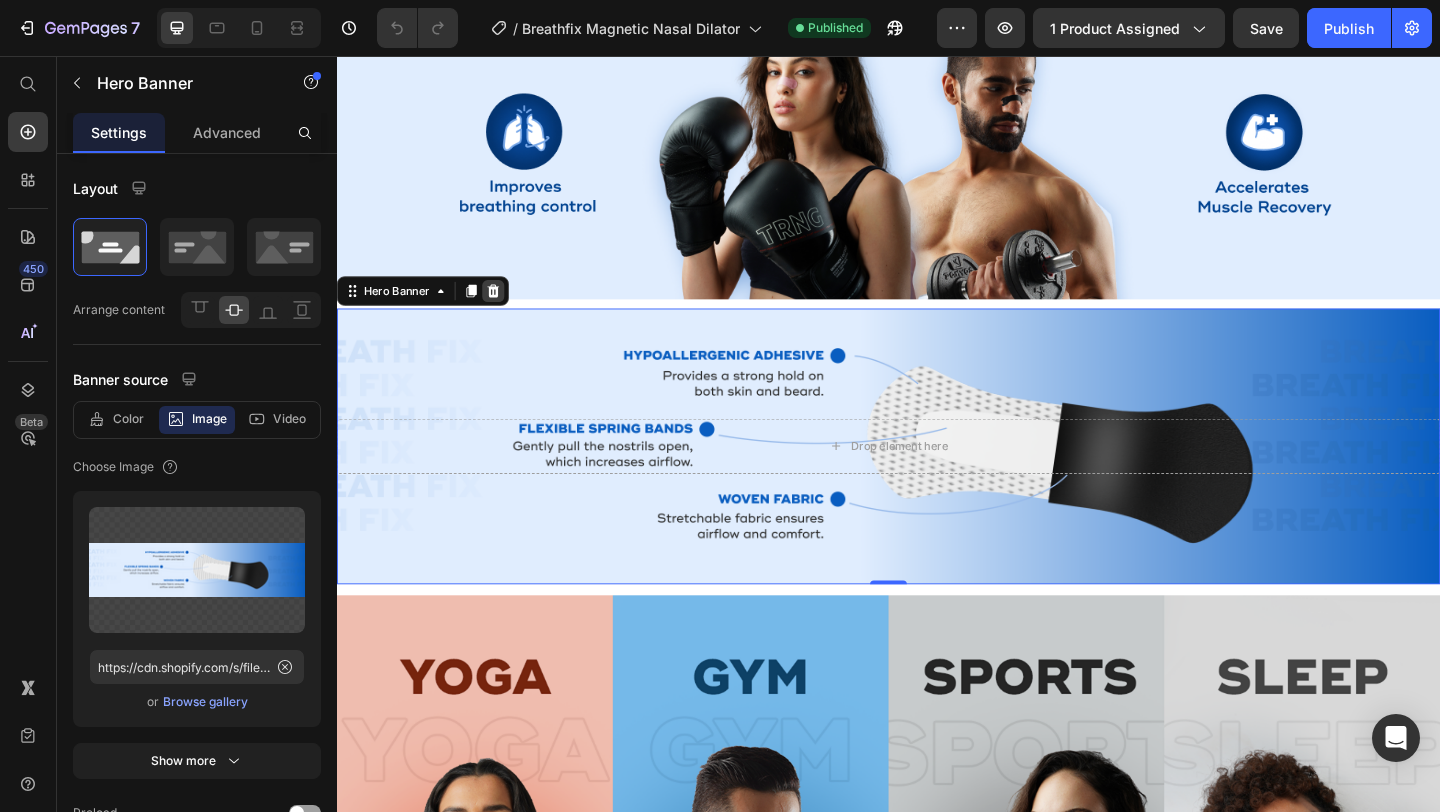 click 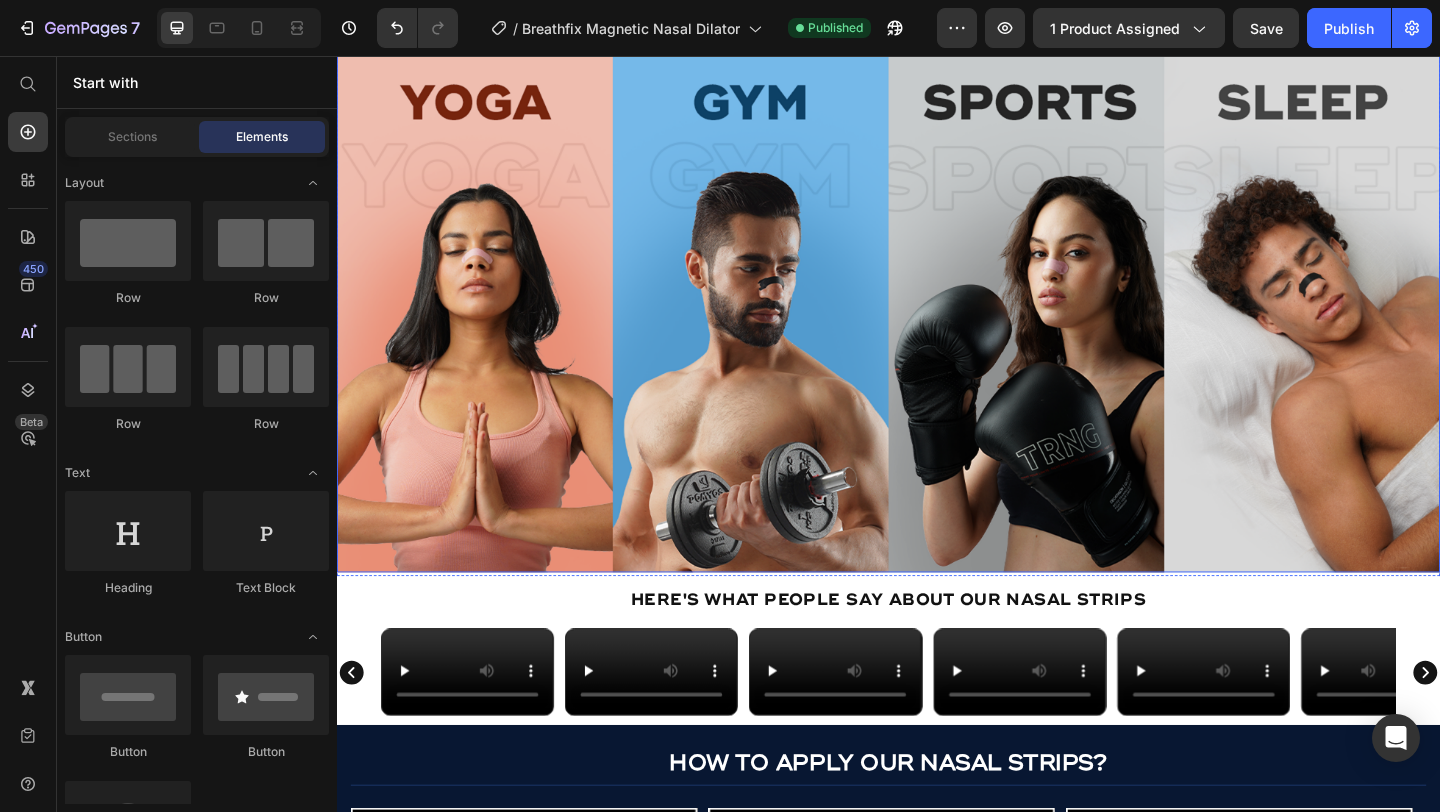 scroll, scrollTop: 1997, scrollLeft: 0, axis: vertical 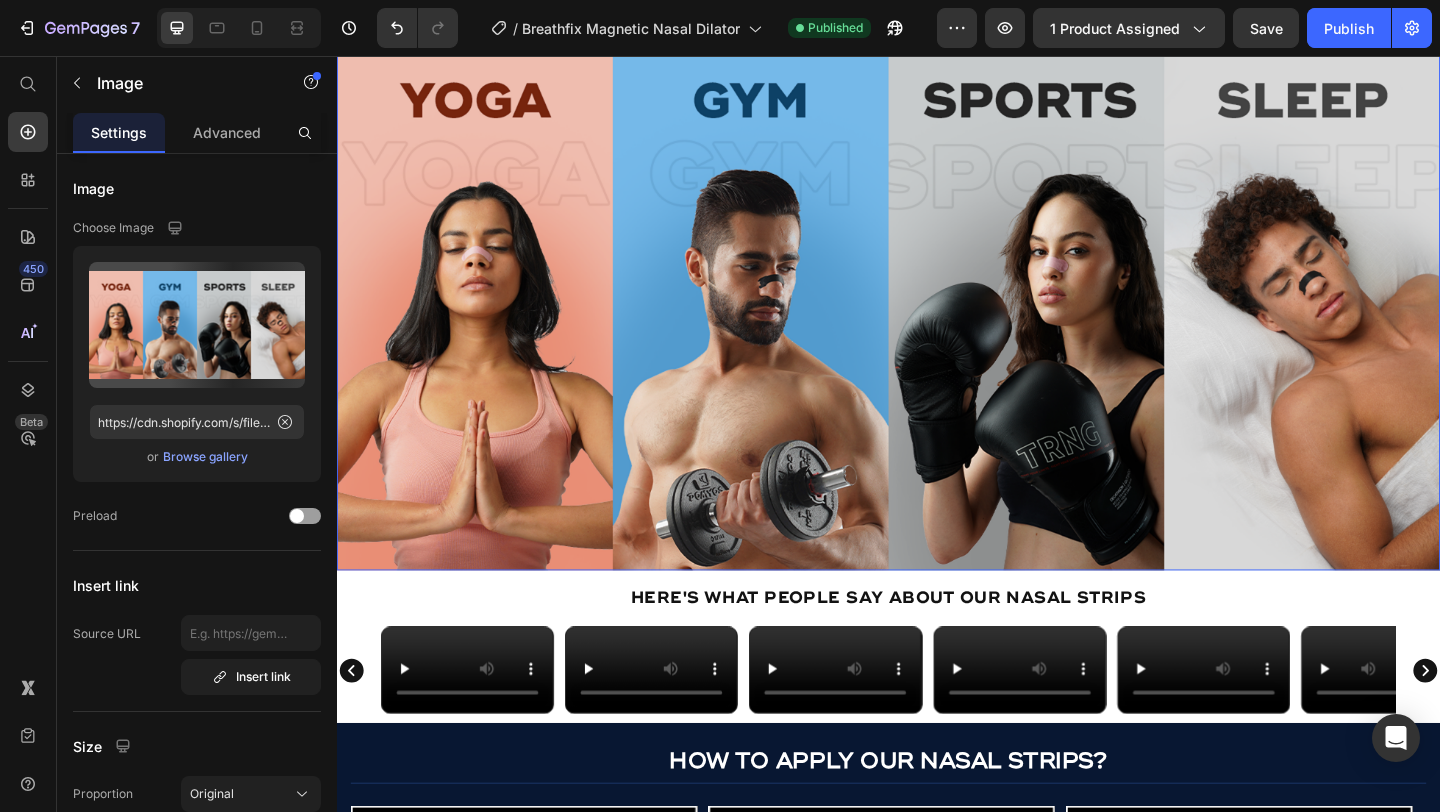click at bounding box center (937, 315) 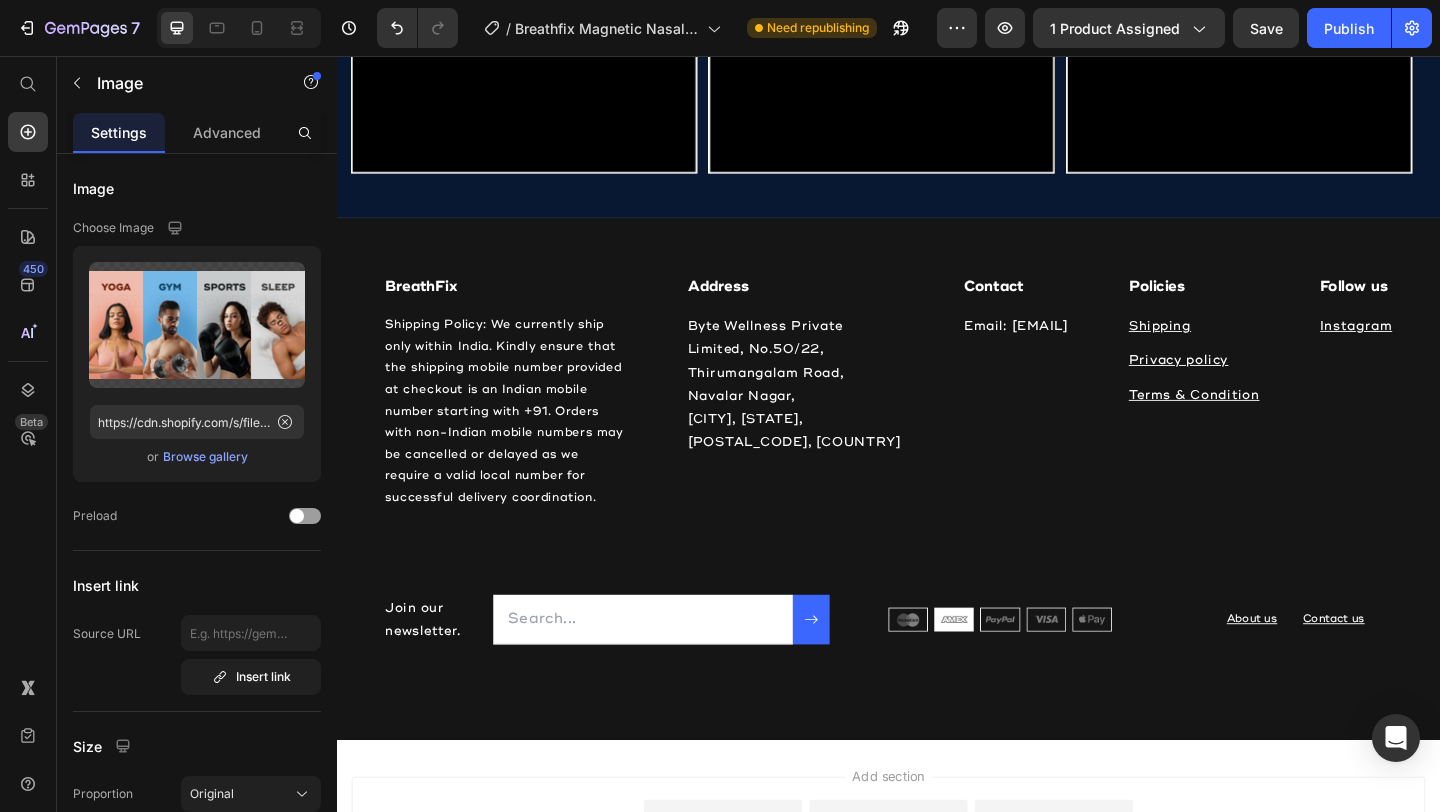scroll, scrollTop: 2859, scrollLeft: 0, axis: vertical 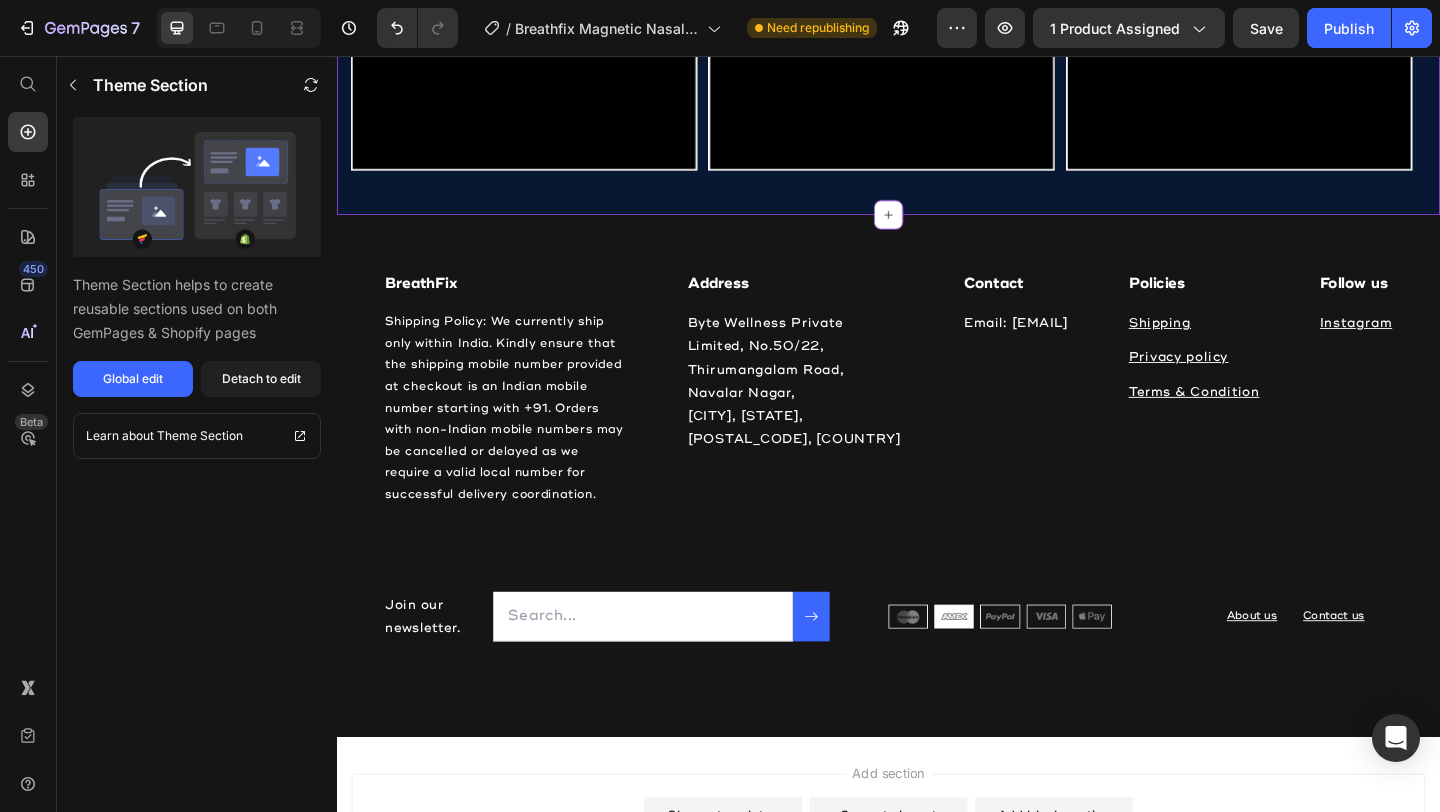 click on "HOW TO APPLY OUR NASAL STRIPS?" at bounding box center [937, -58] 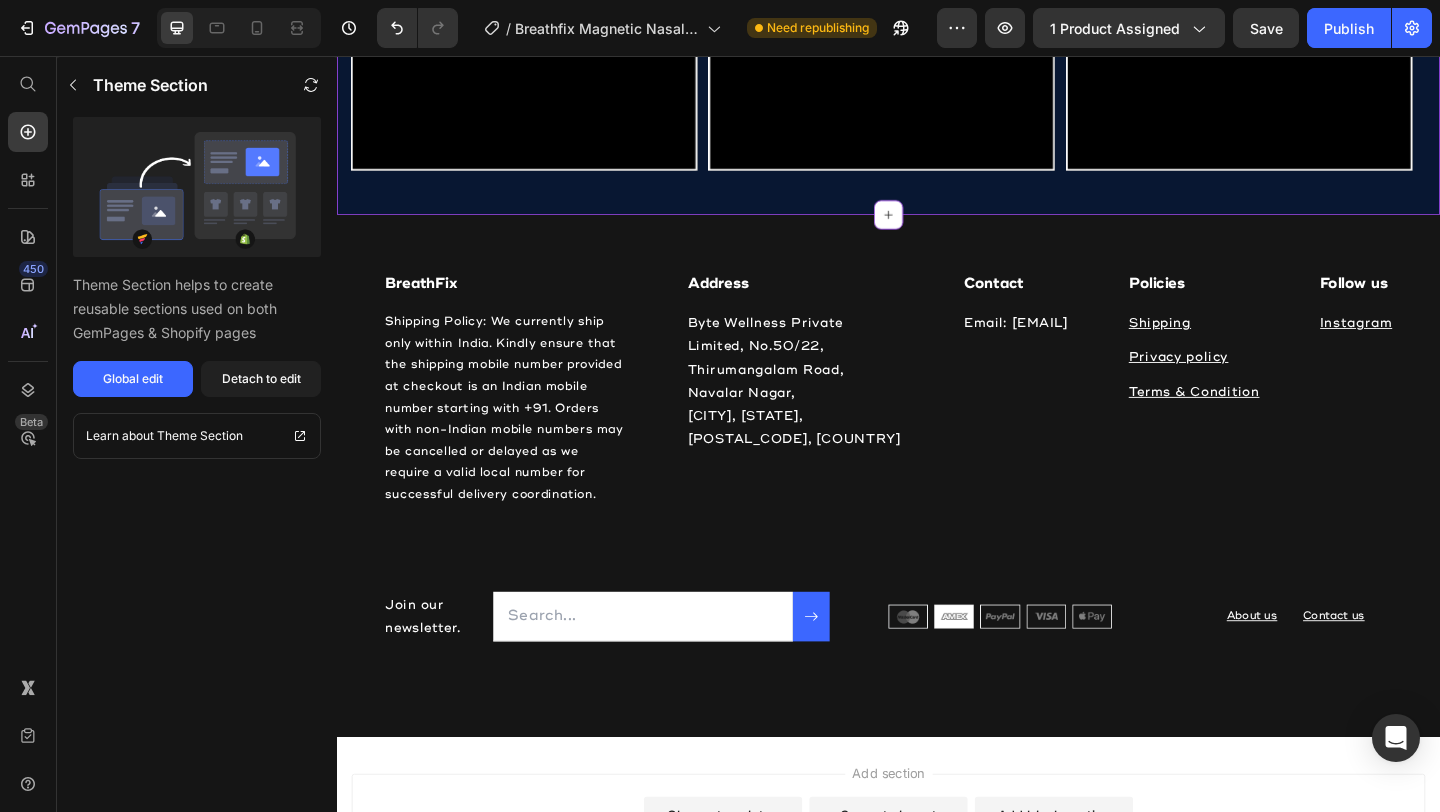 click 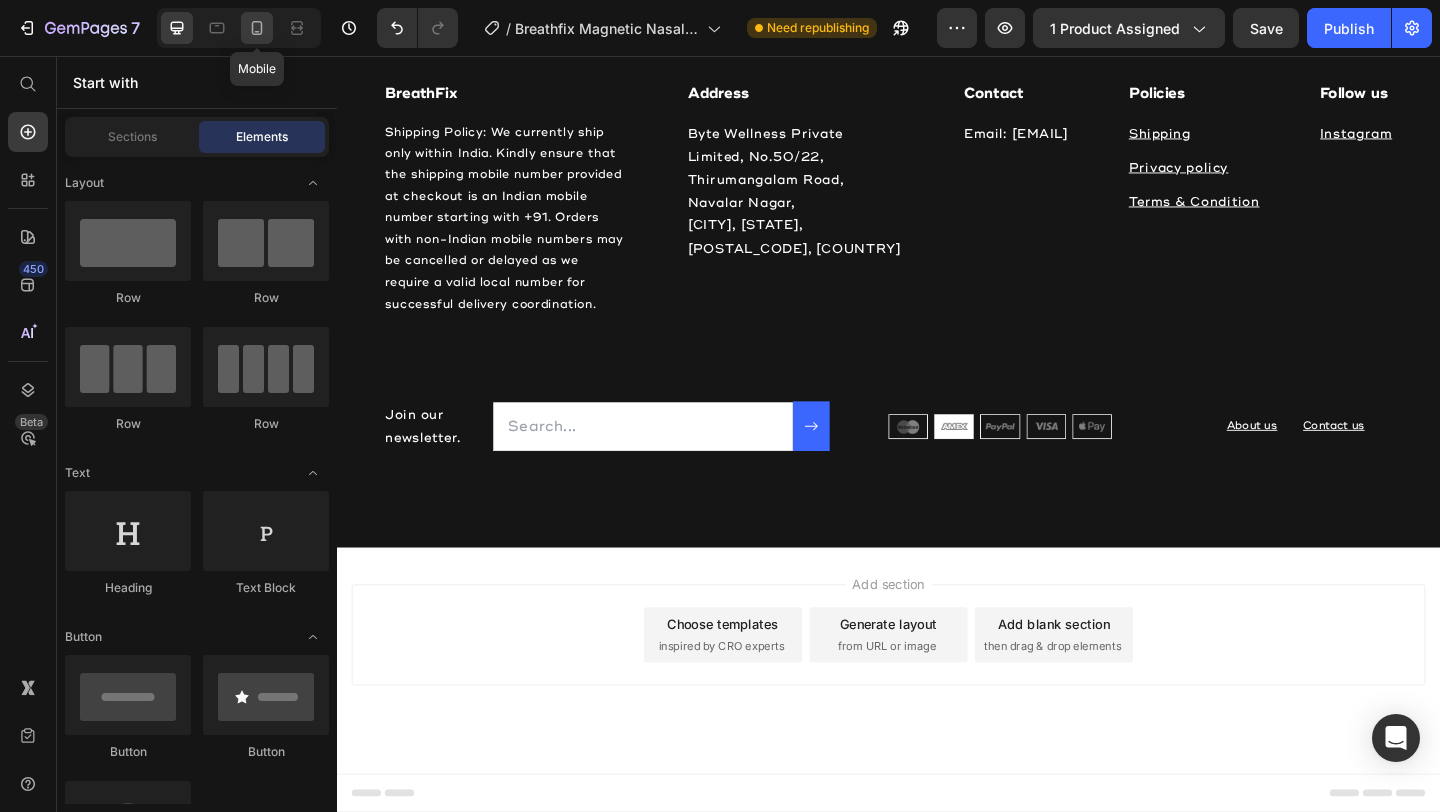 click 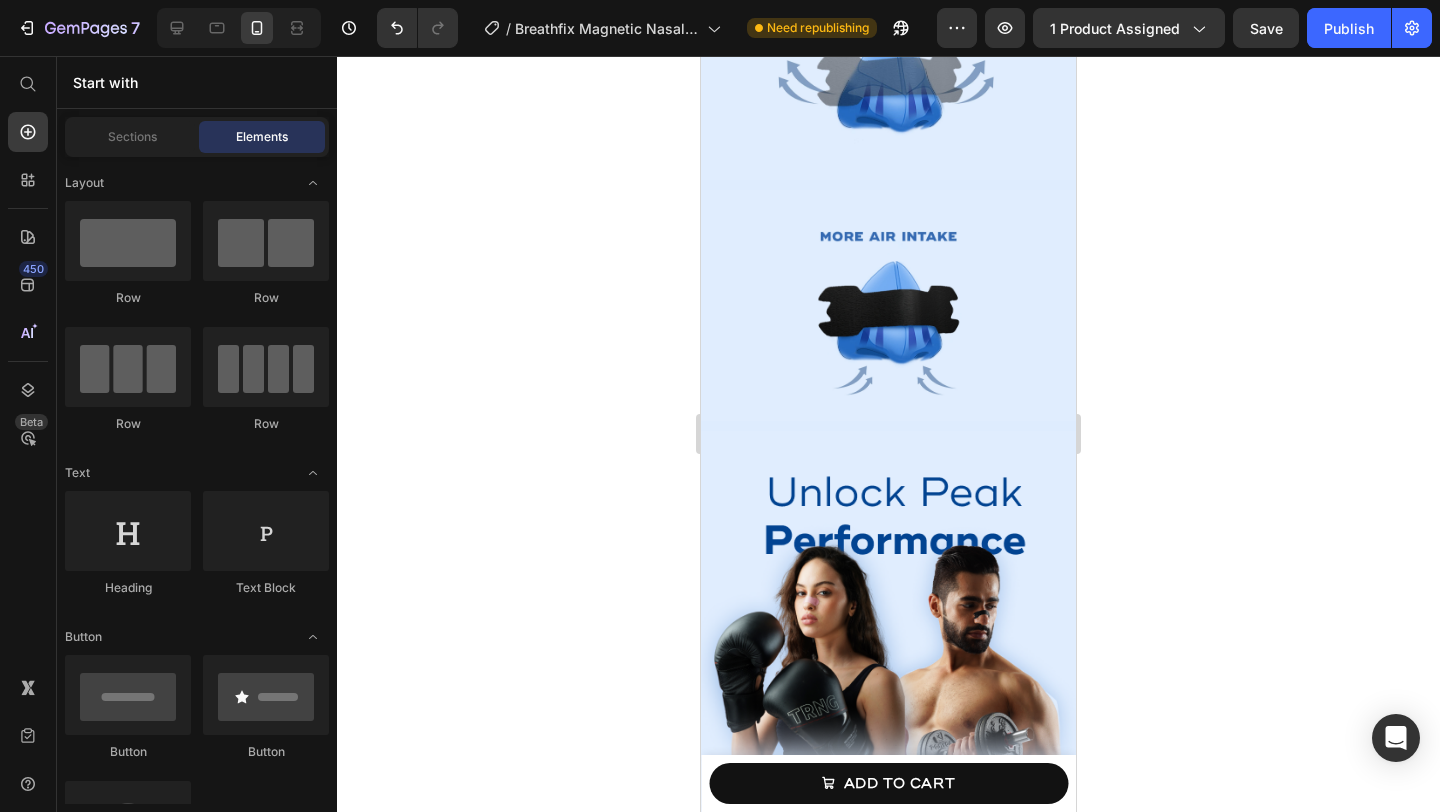 scroll, scrollTop: 0, scrollLeft: 0, axis: both 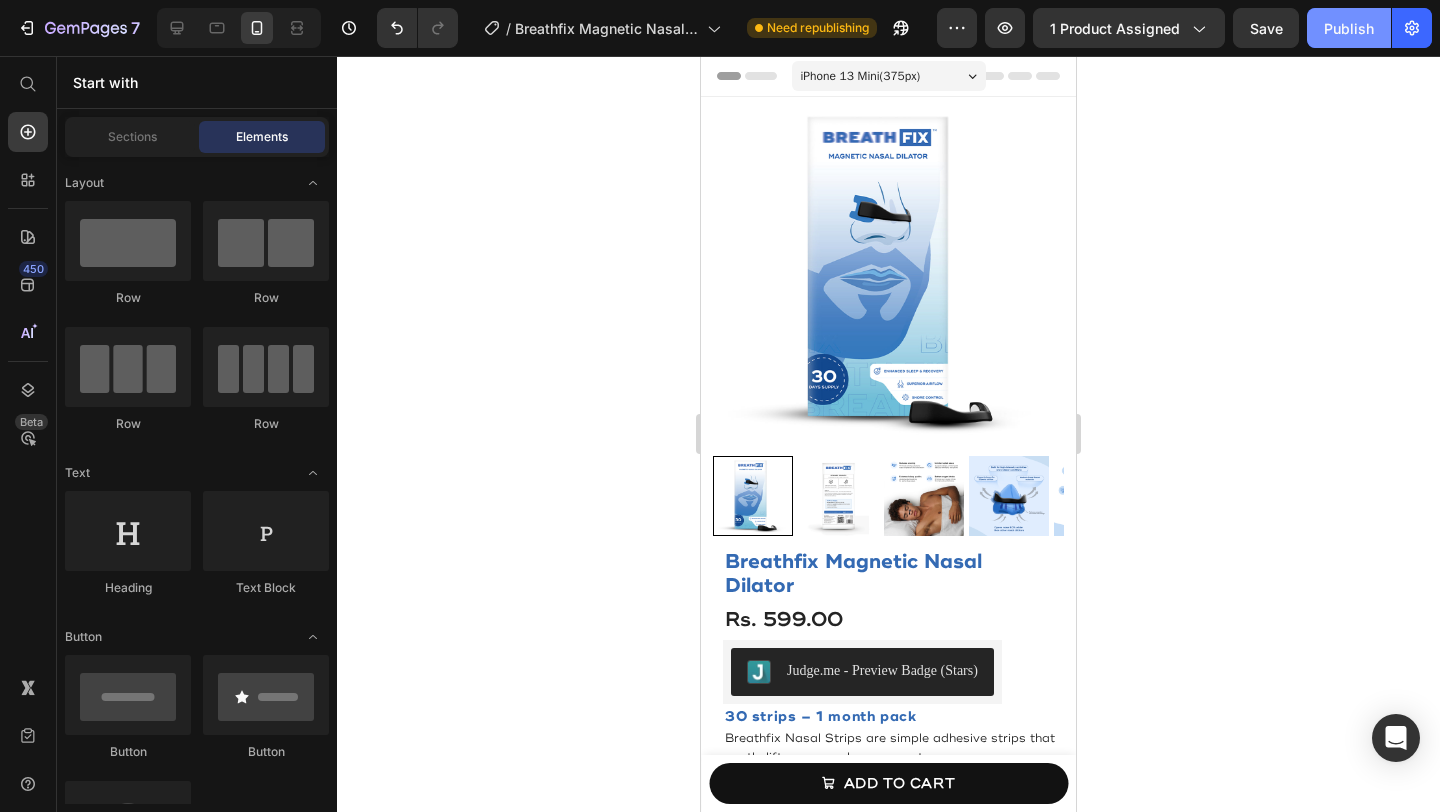 click on "Publish" at bounding box center (1349, 28) 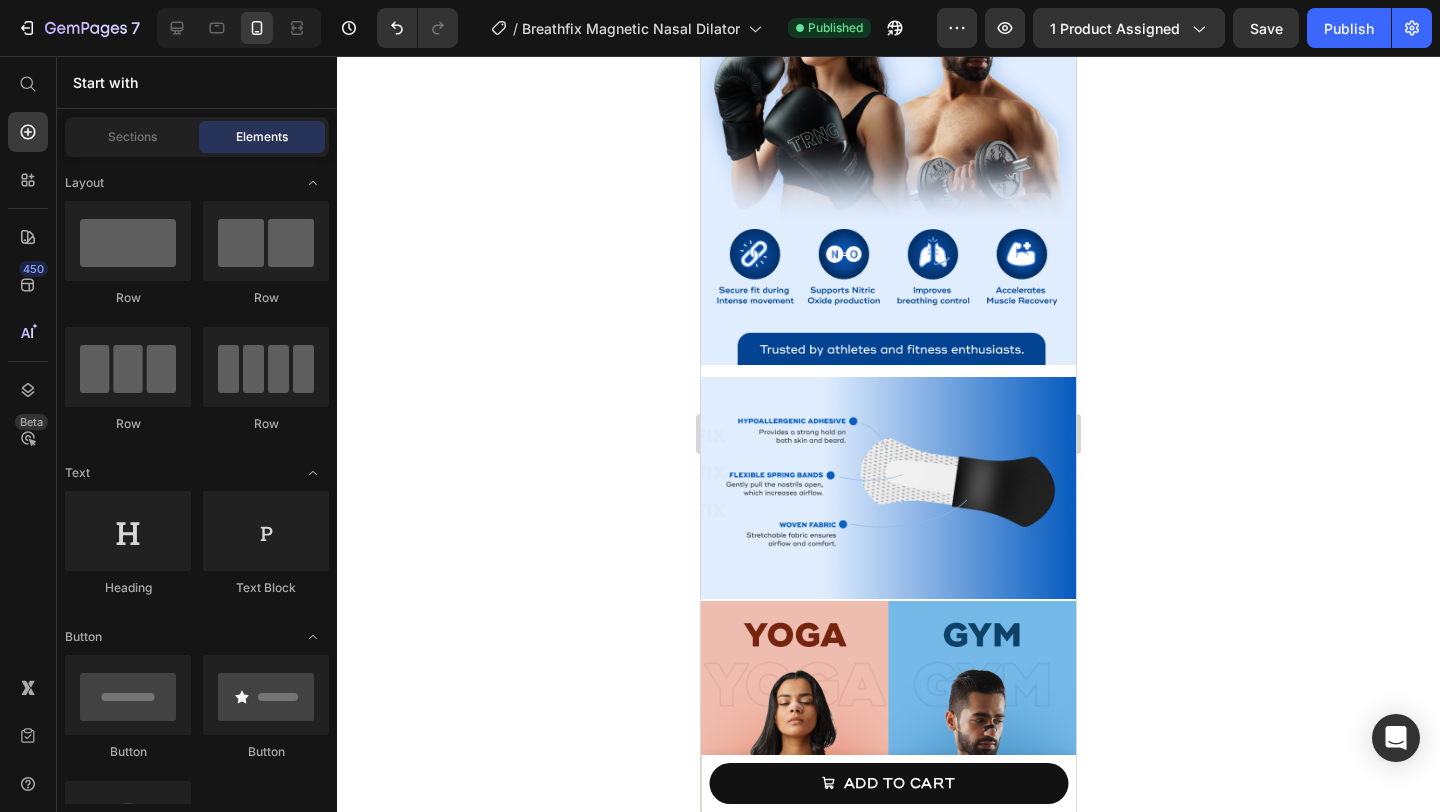 scroll, scrollTop: 2389, scrollLeft: 0, axis: vertical 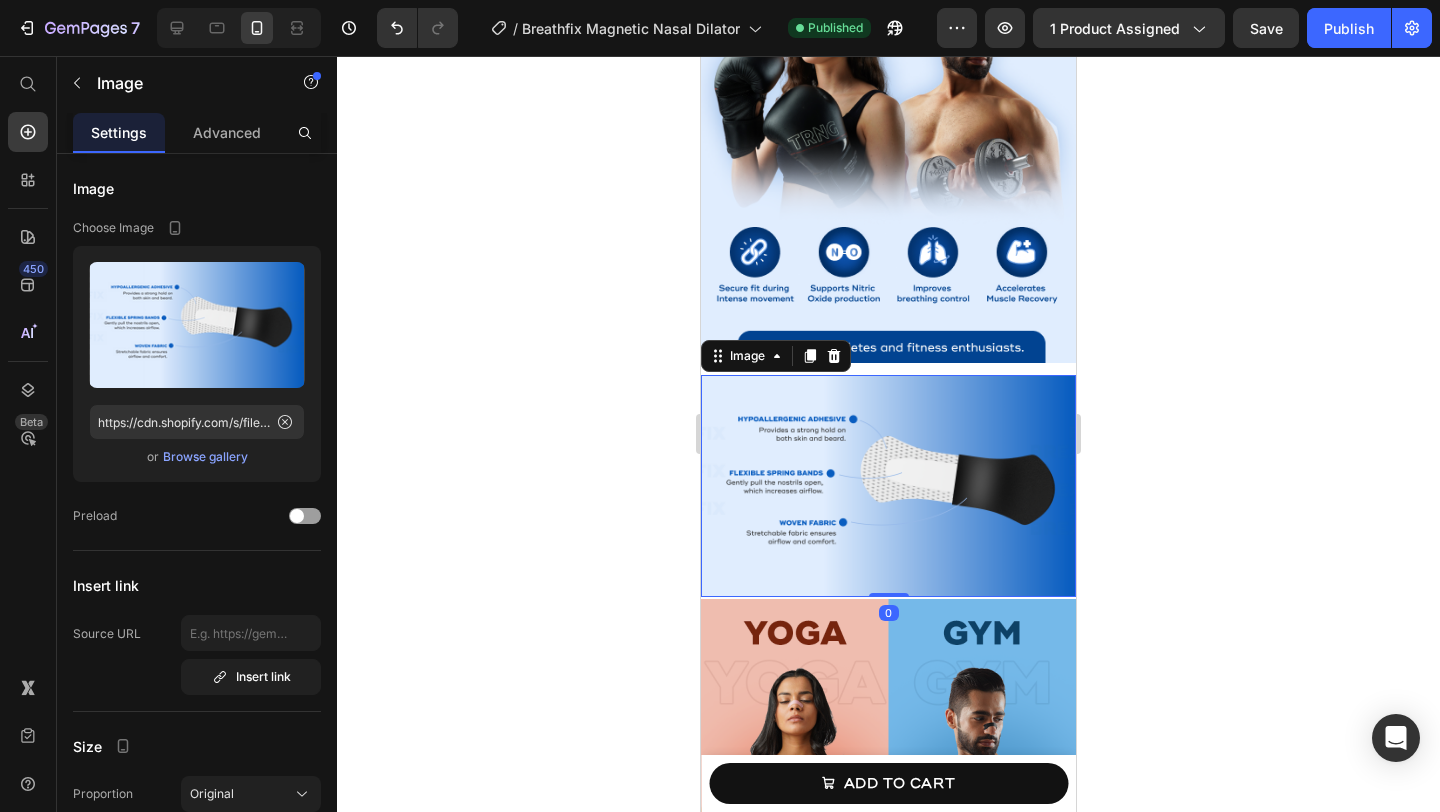 click at bounding box center [888, 486] 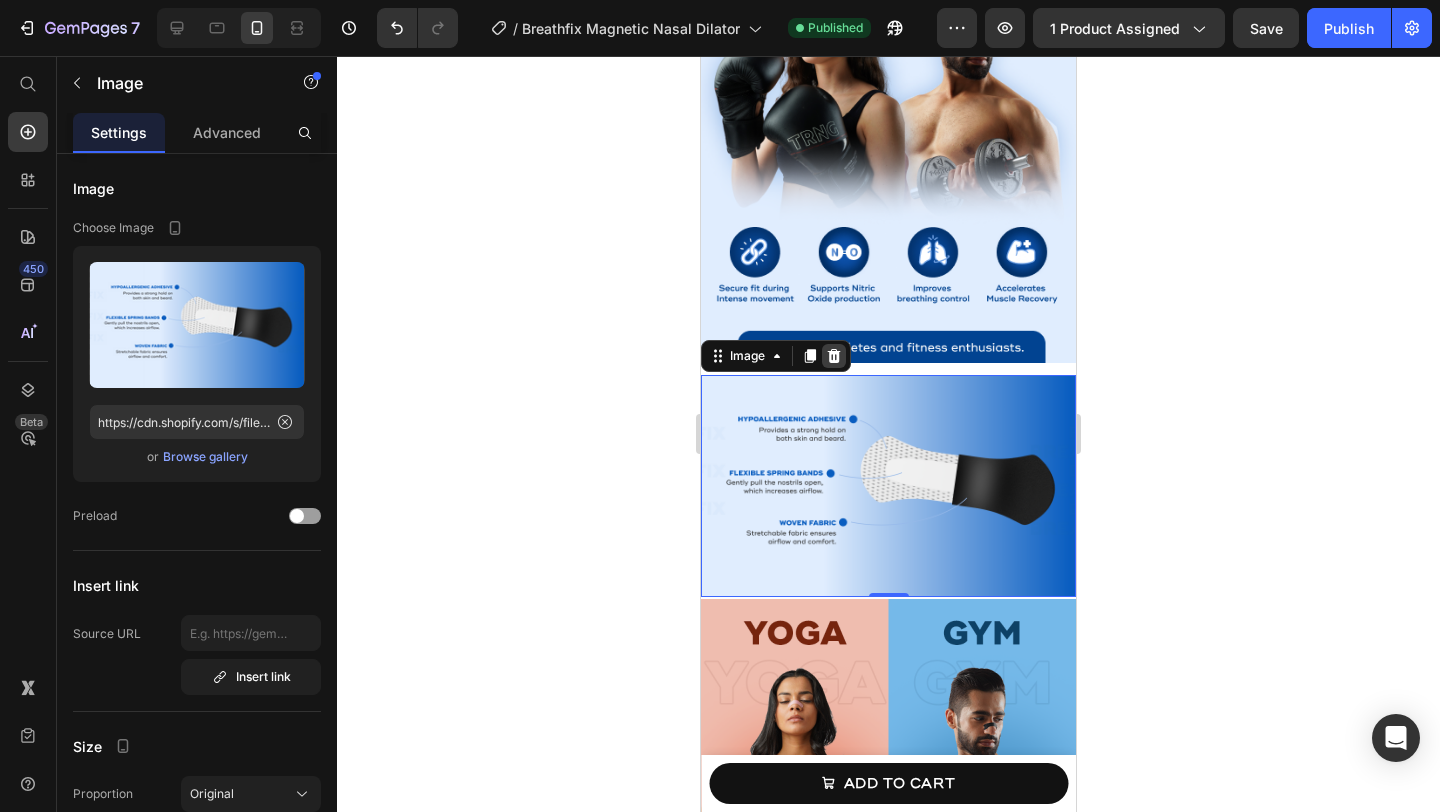 click 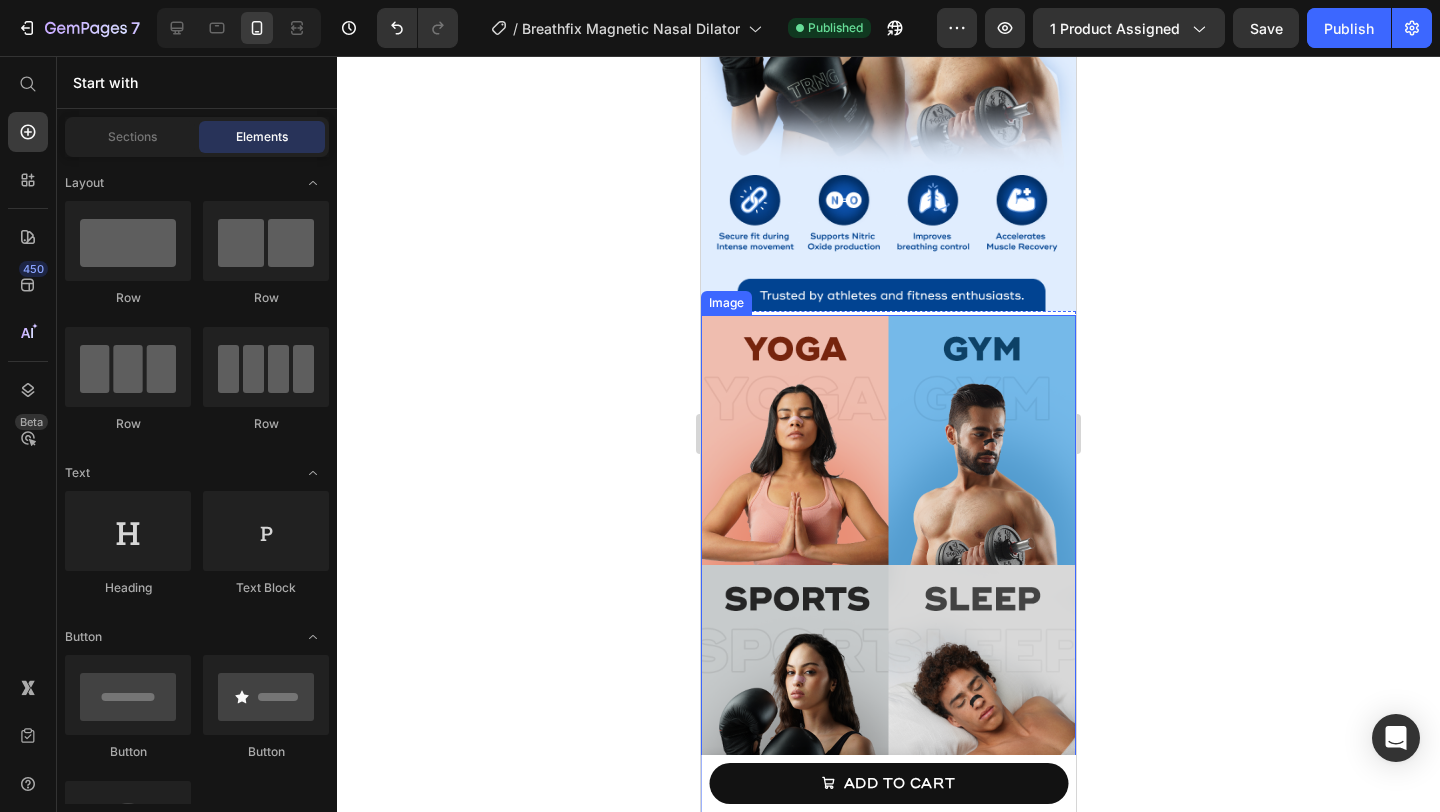 scroll, scrollTop: 2271, scrollLeft: 0, axis: vertical 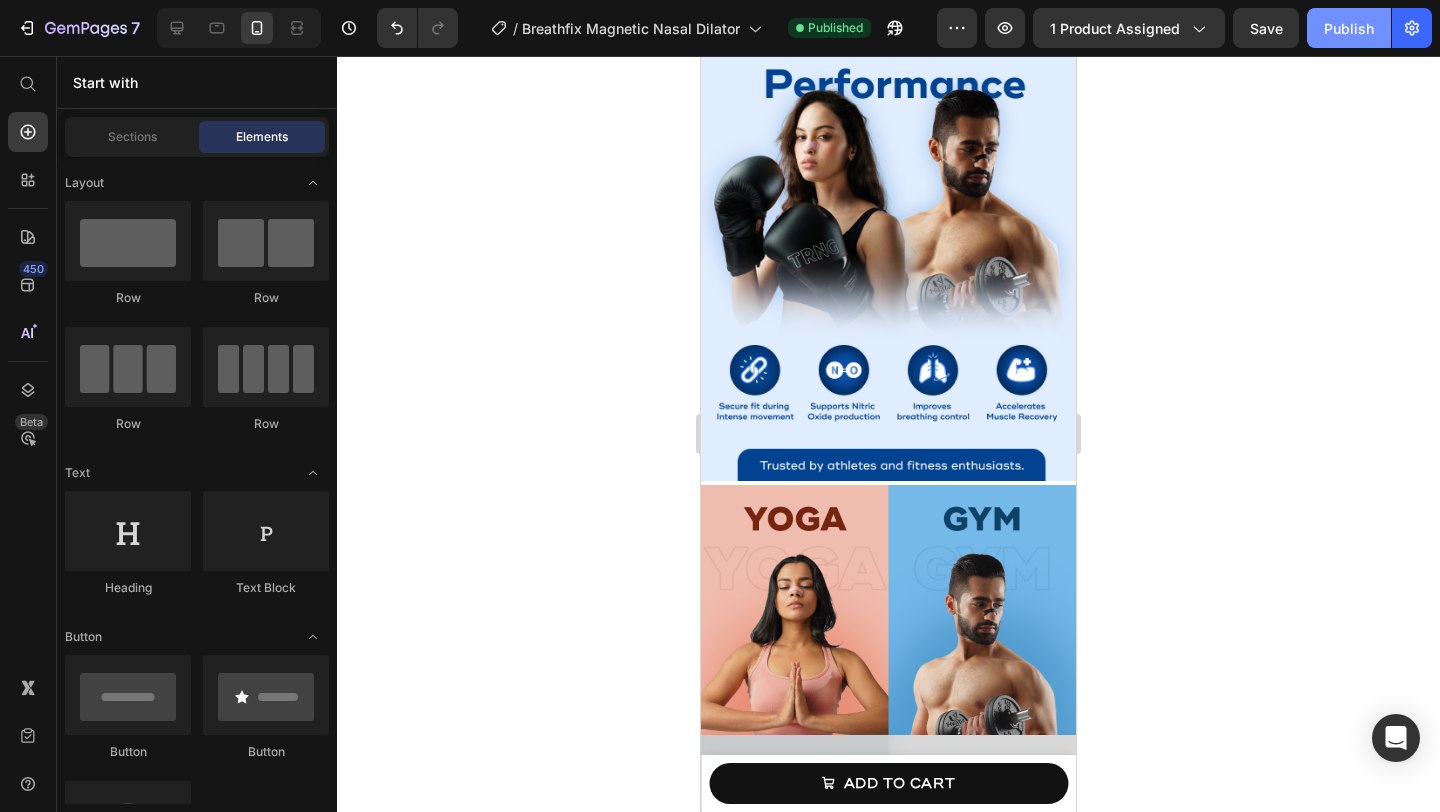 click on "Publish" at bounding box center [1349, 28] 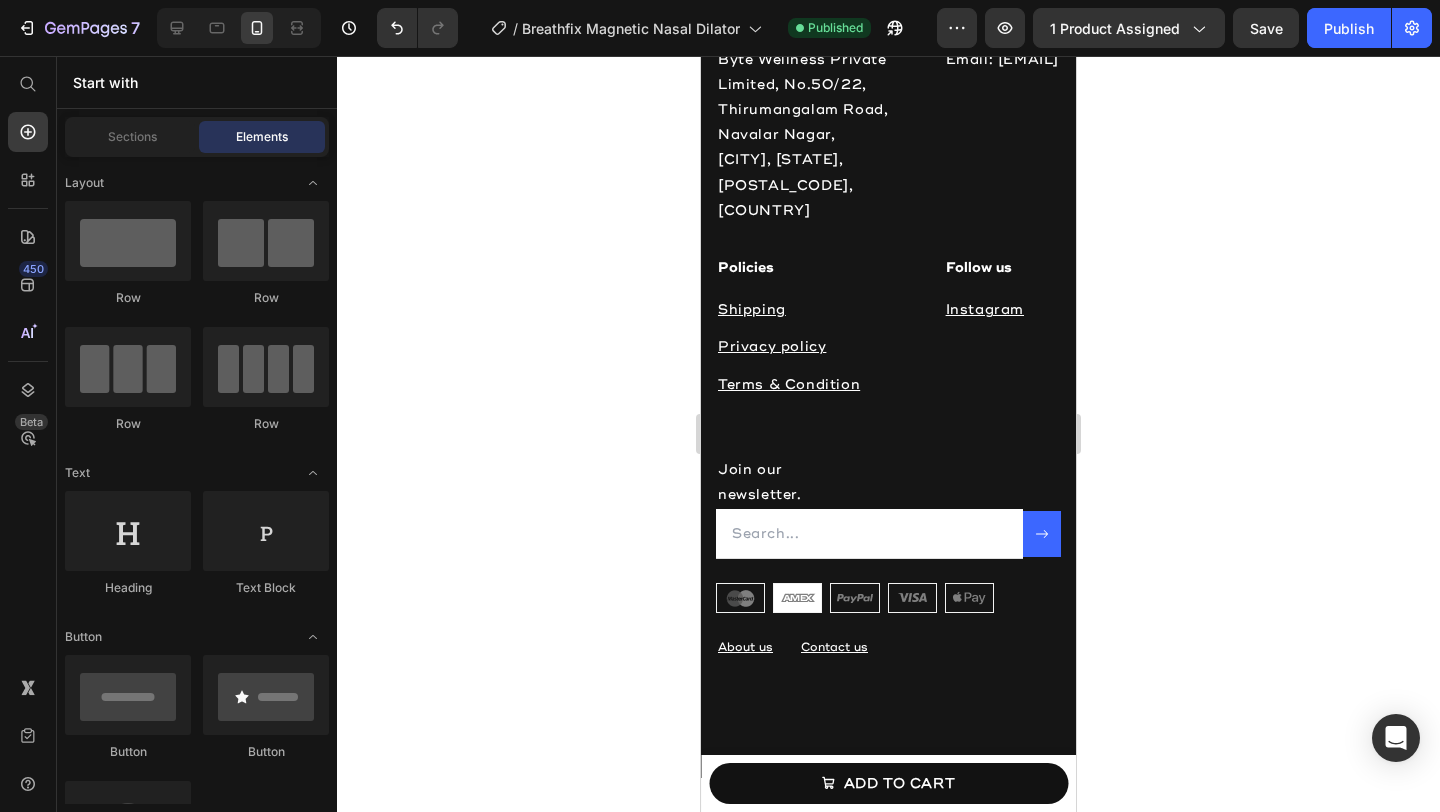 scroll, scrollTop: 4471, scrollLeft: 0, axis: vertical 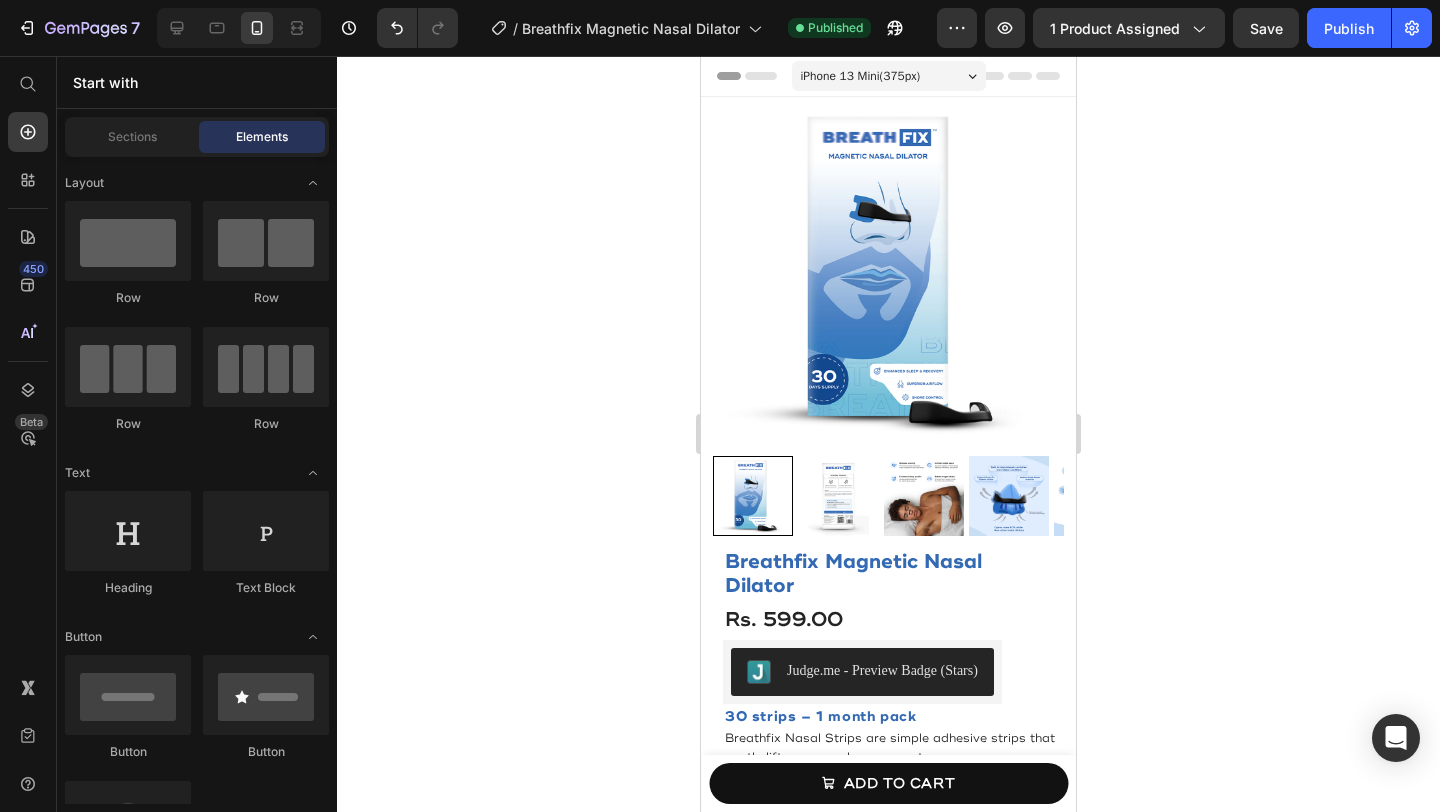 type 